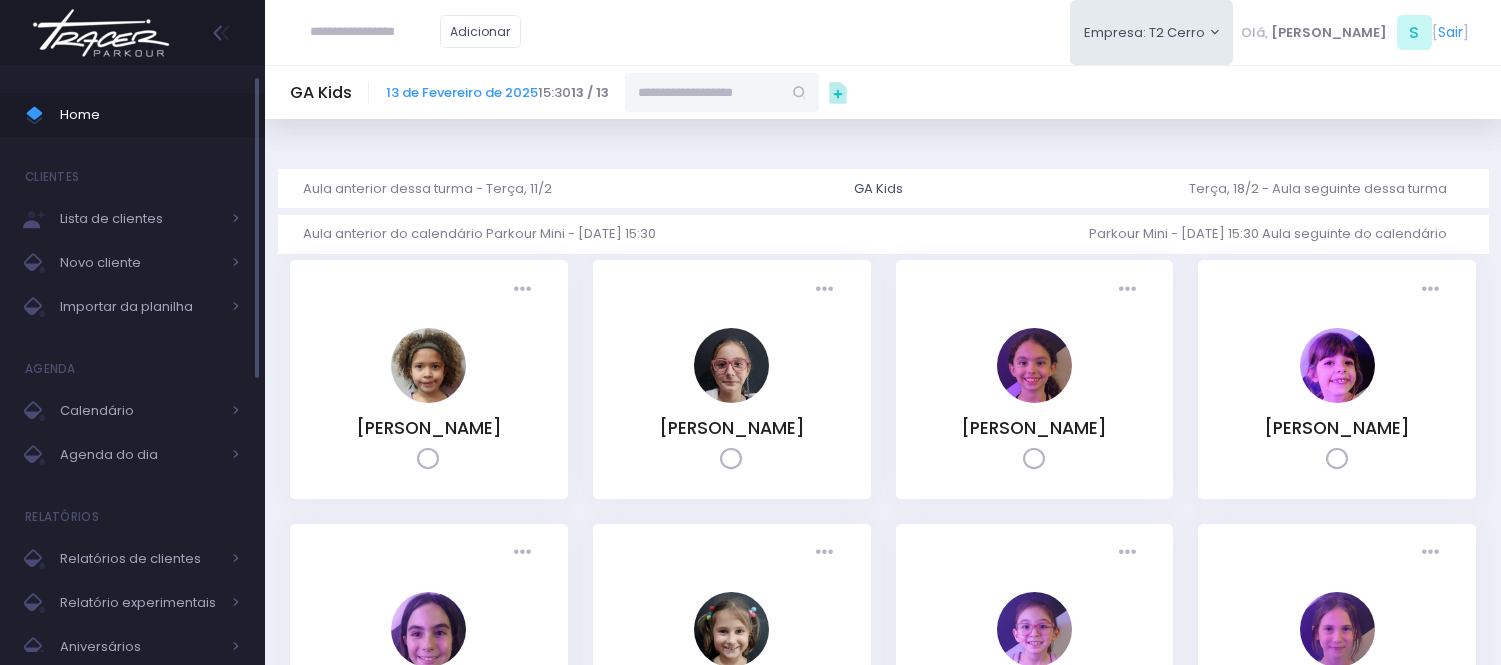 scroll, scrollTop: 0, scrollLeft: 0, axis: both 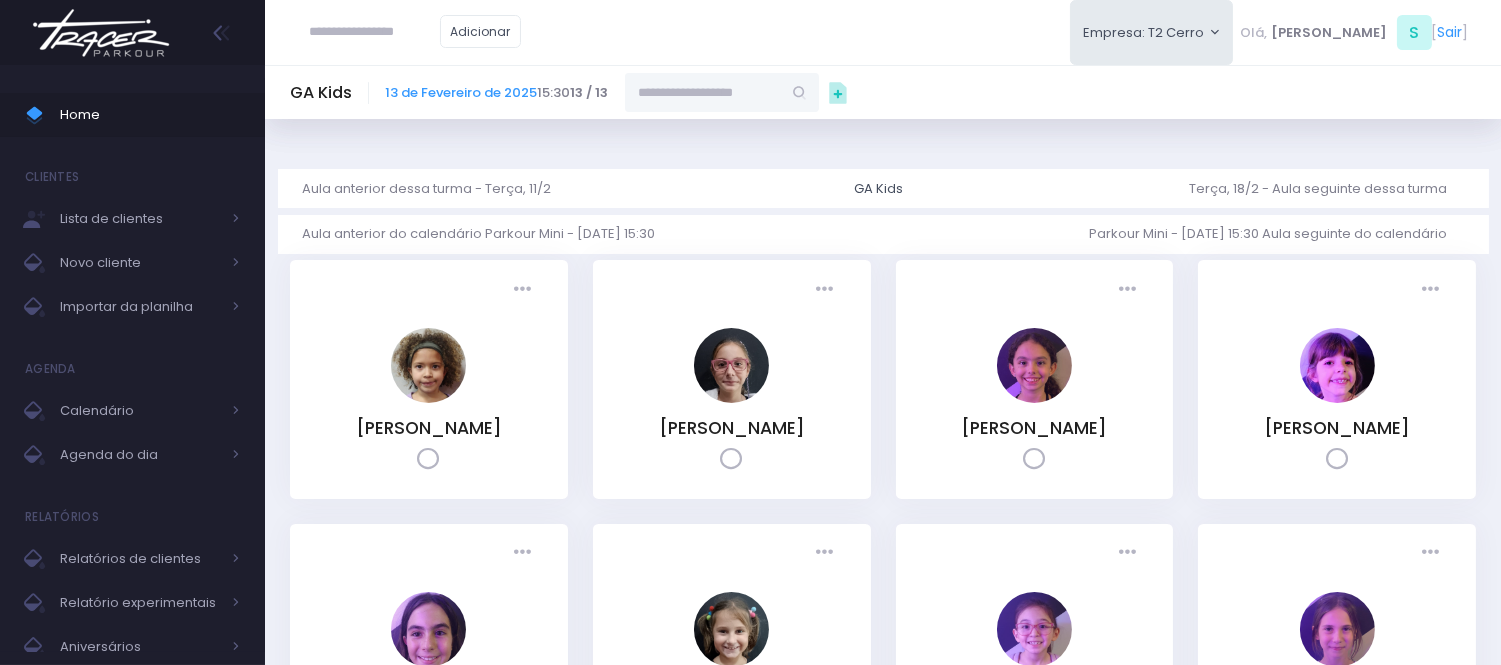 click on "GA Kids
13 de Fevereiro de 2025  15:30  13 / 13" at bounding box center [883, 92] 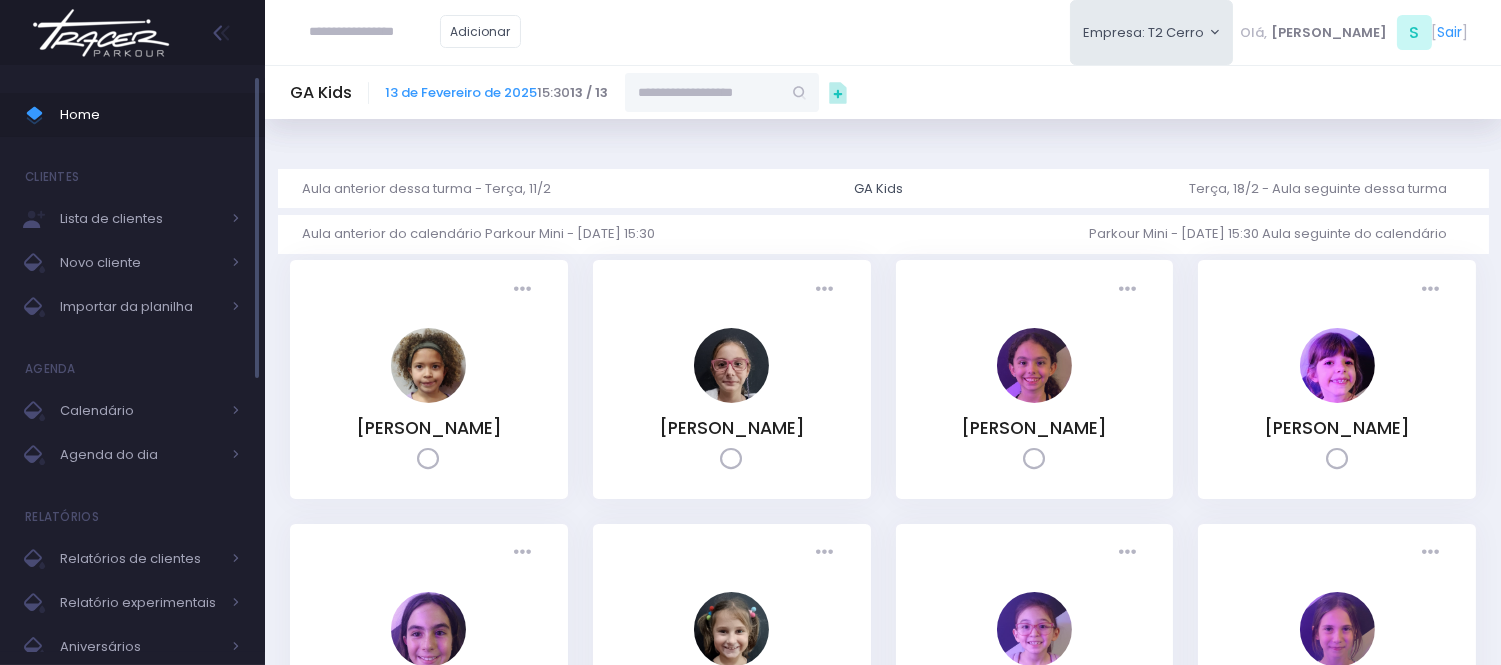 click on "Home" at bounding box center (150, 115) 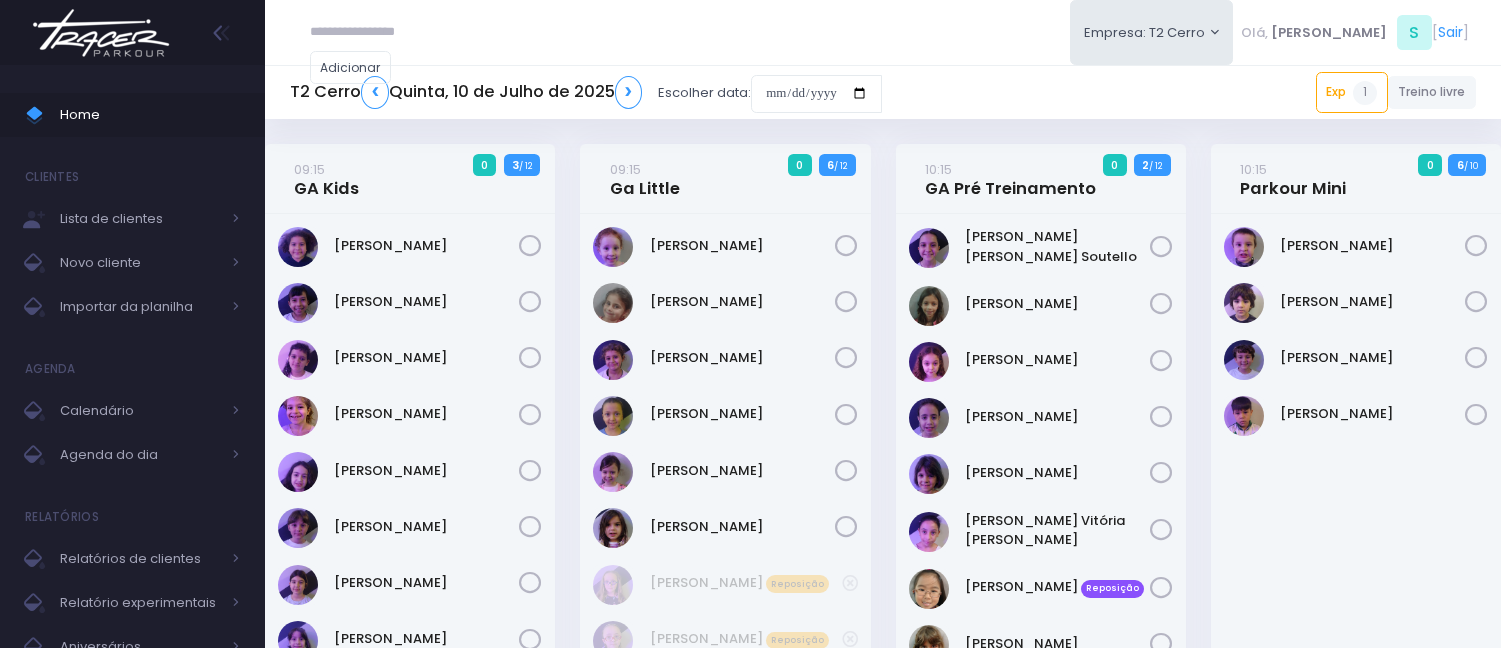 scroll, scrollTop: 0, scrollLeft: 0, axis: both 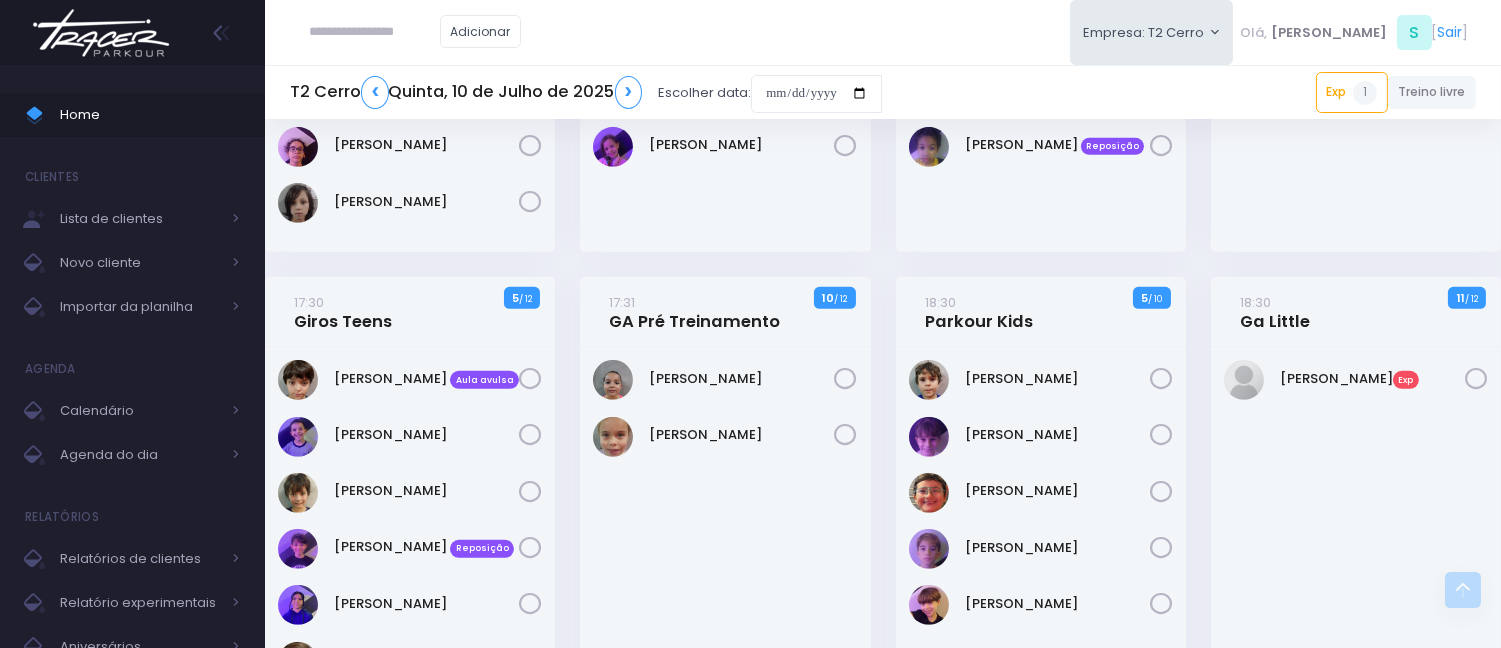 click on "Angelina Tobar
Exp" at bounding box center [1356, 380] 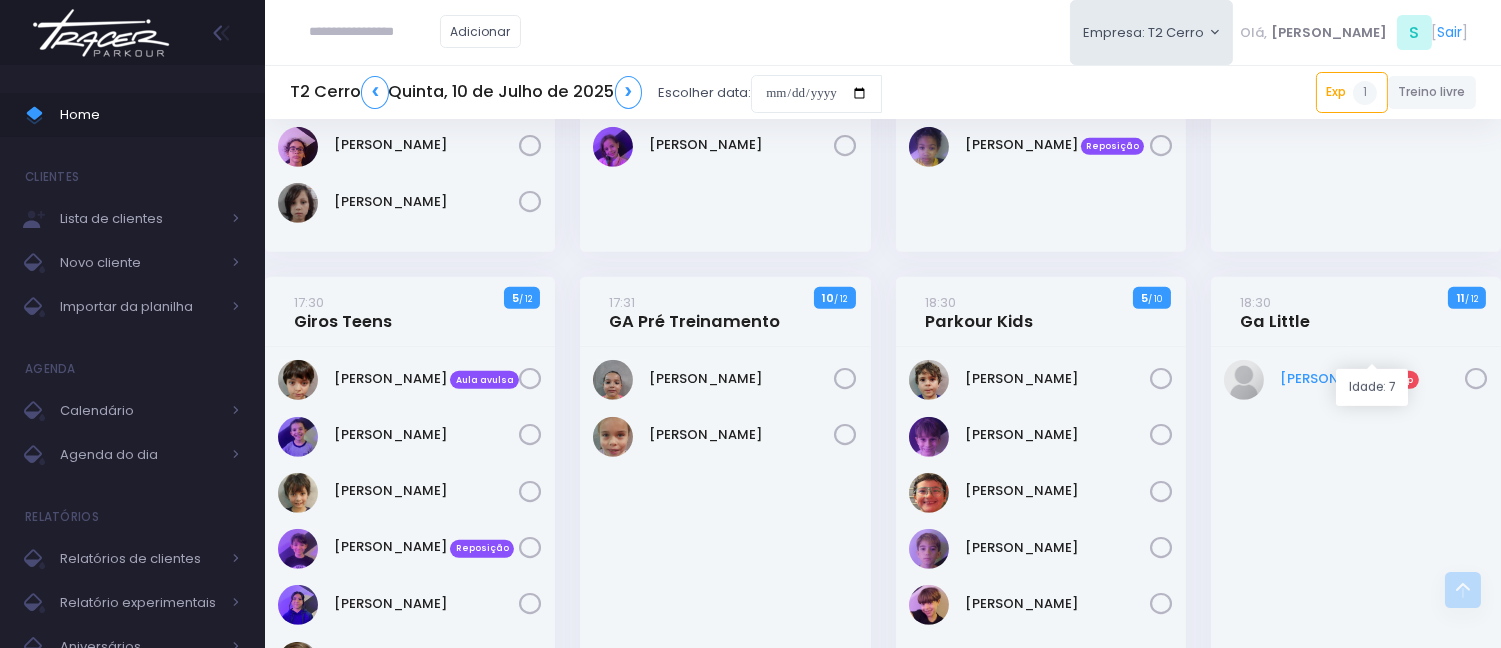 click on "Angelina Tobar
Exp" at bounding box center (1372, 379) 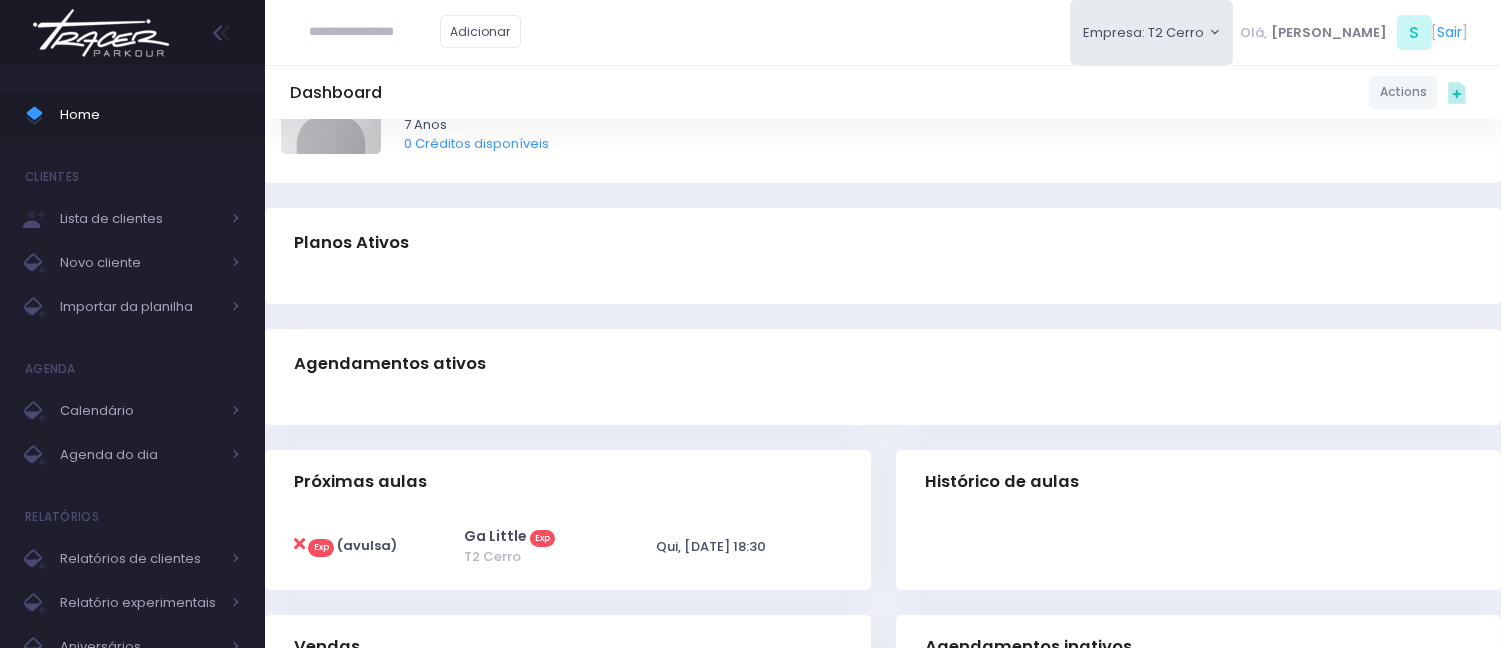 scroll, scrollTop: 0, scrollLeft: 0, axis: both 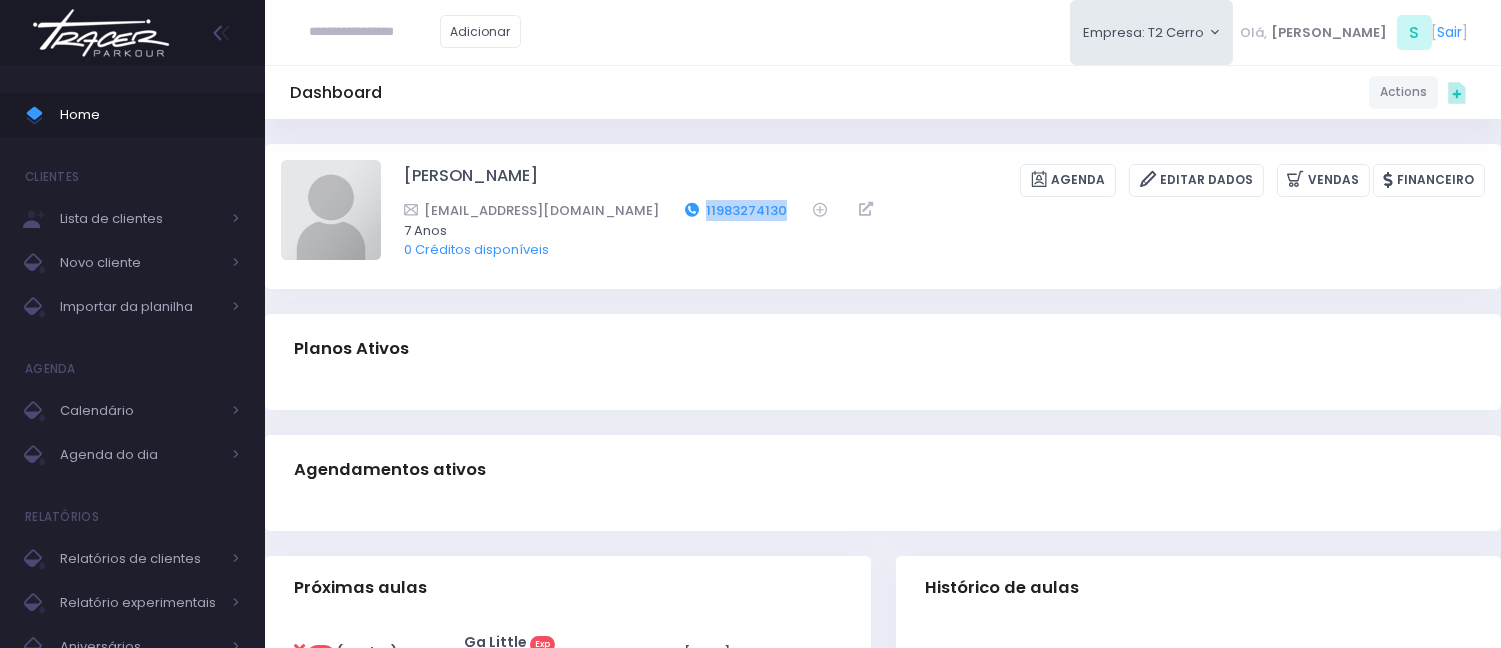 drag, startPoint x: 755, startPoint y: 211, endPoint x: 663, endPoint y: 212, distance: 92.00543 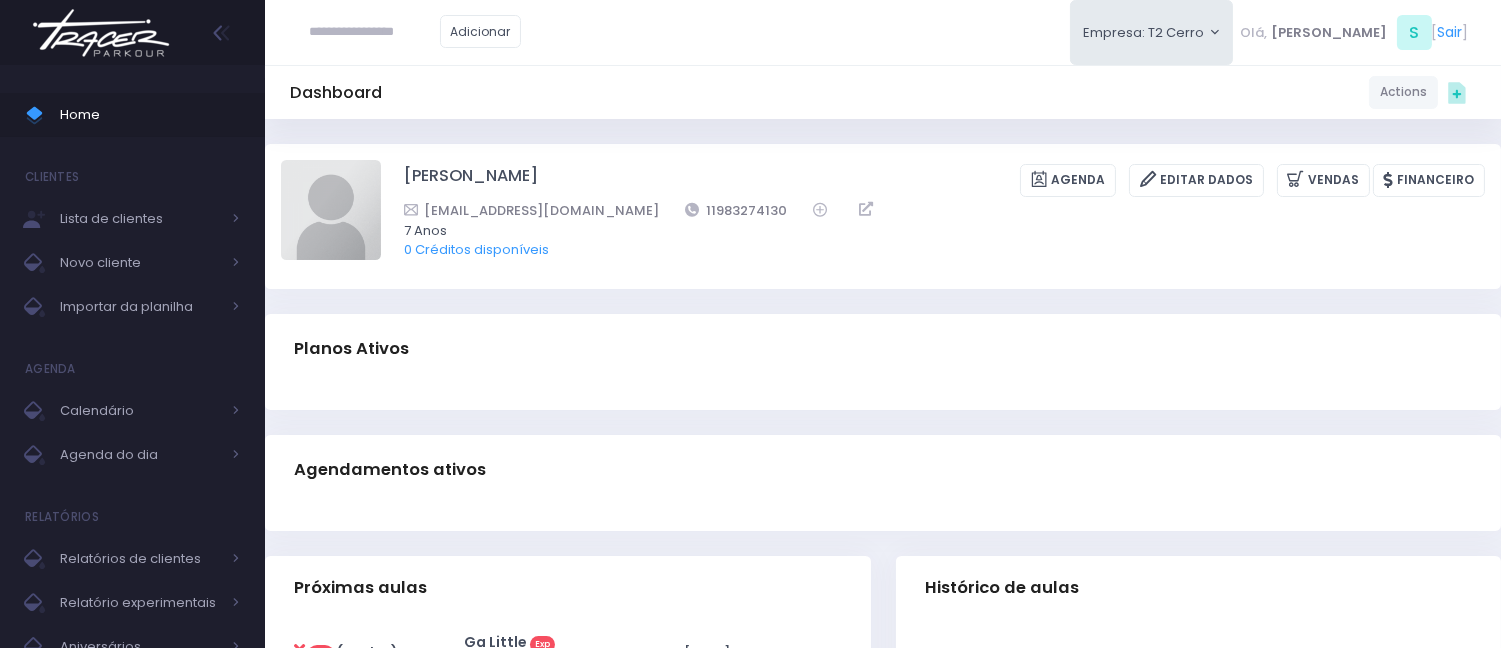 click on "Dashboard
Actions
Choose Label:
Customer
Partner
Suplier
Member
Staff
Add new" at bounding box center [883, 92] 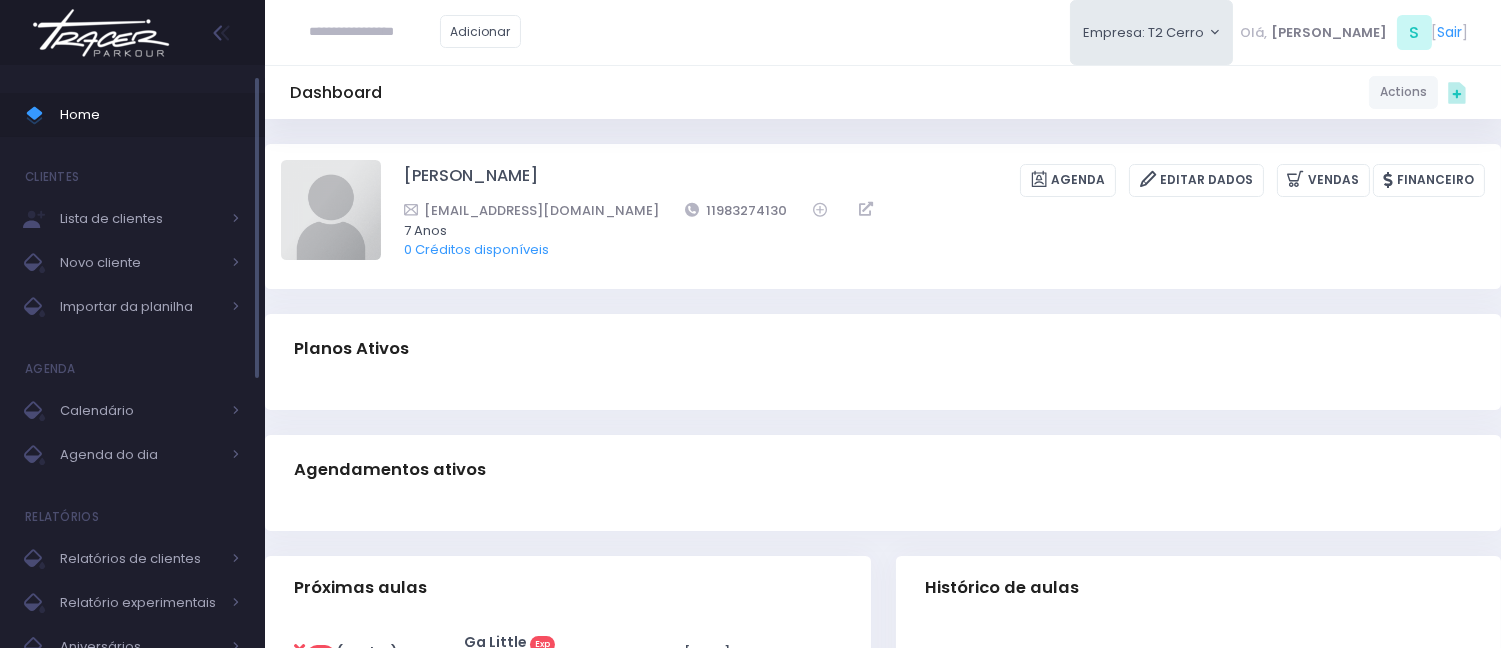 click on "Home" at bounding box center (150, 115) 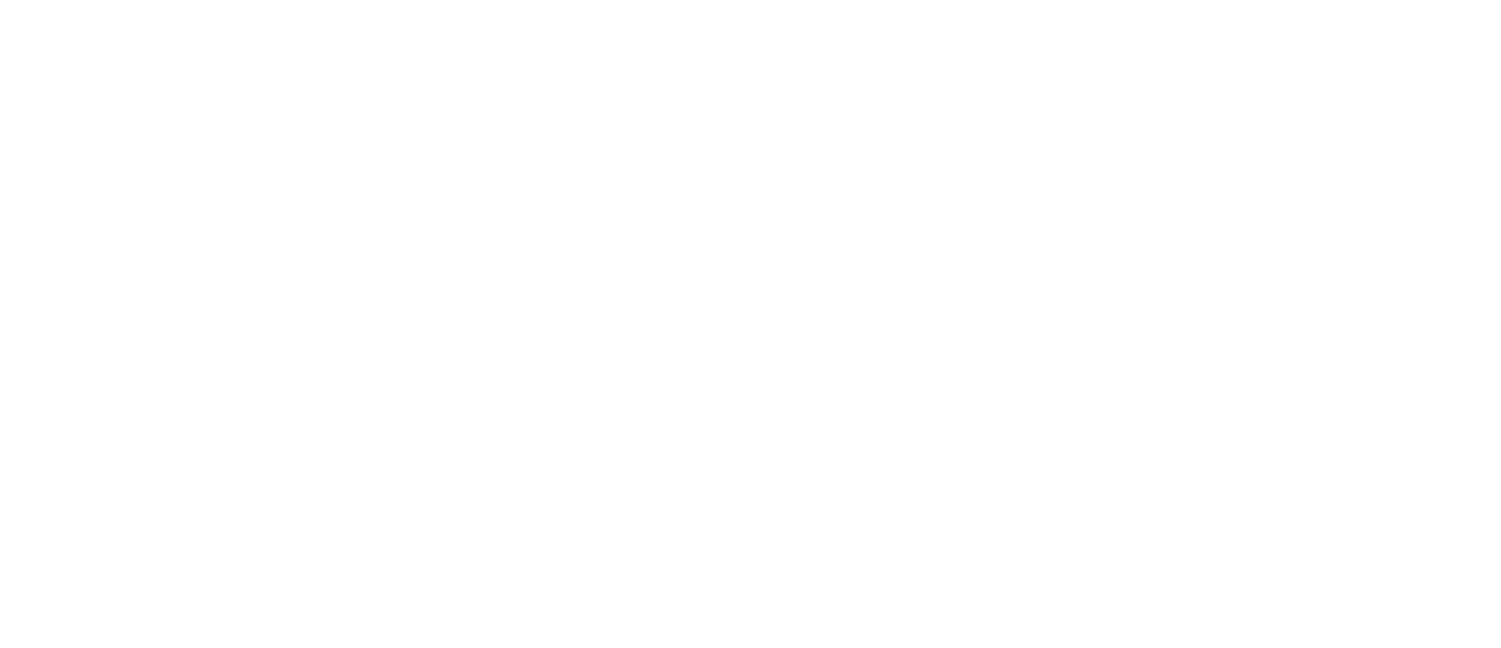 scroll, scrollTop: 0, scrollLeft: 0, axis: both 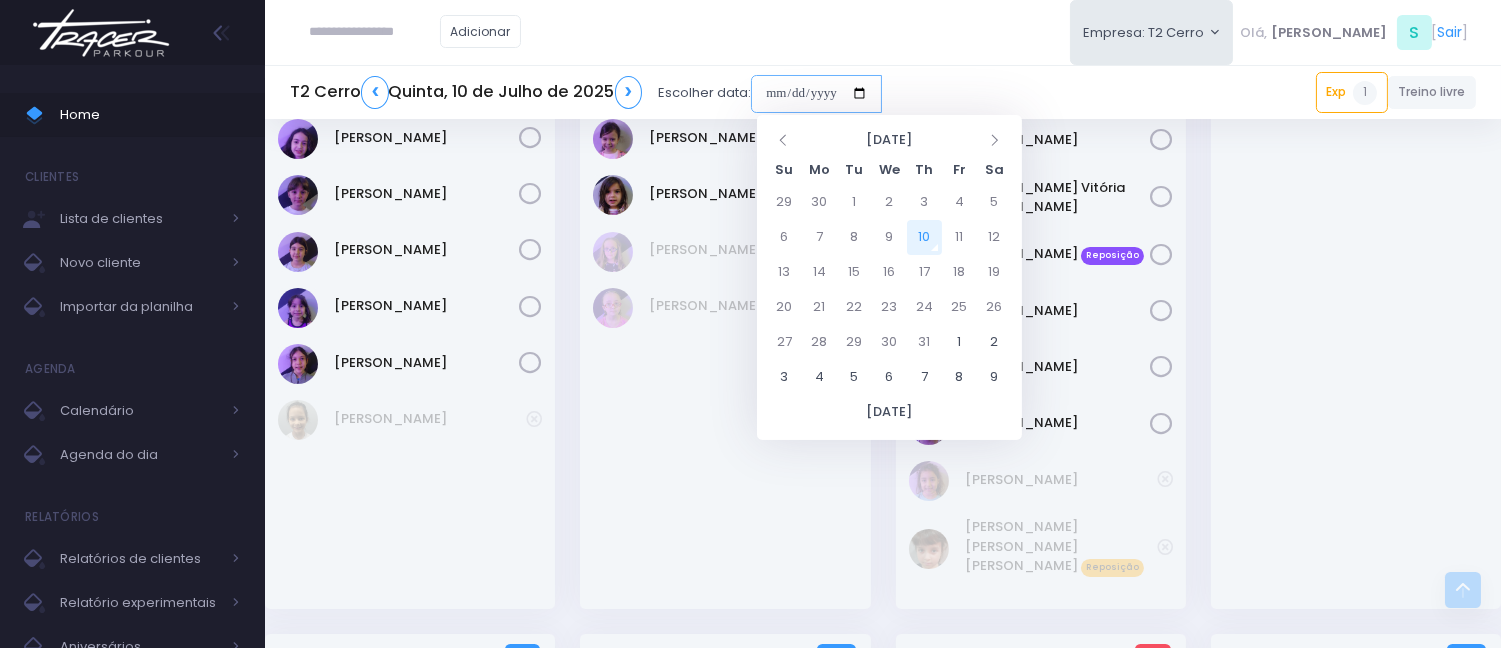 click at bounding box center (816, 94) 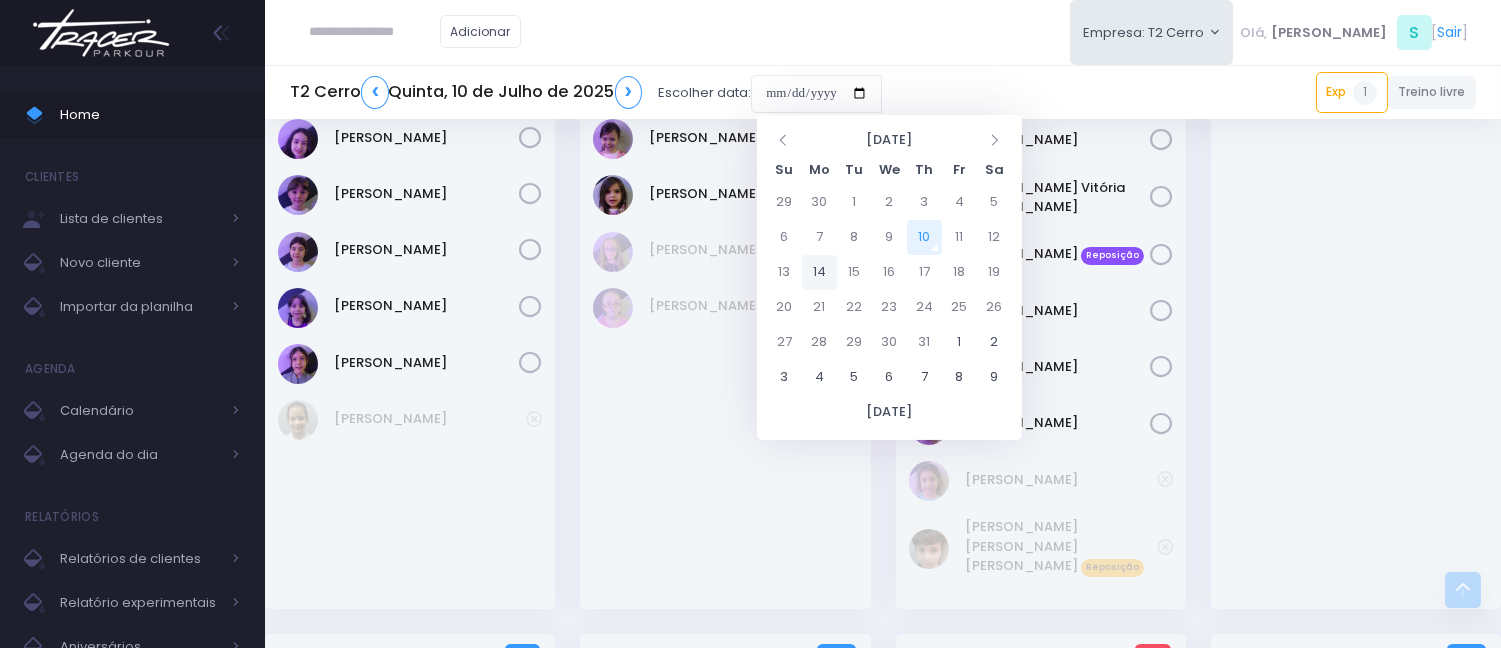 click on "14" at bounding box center [819, 272] 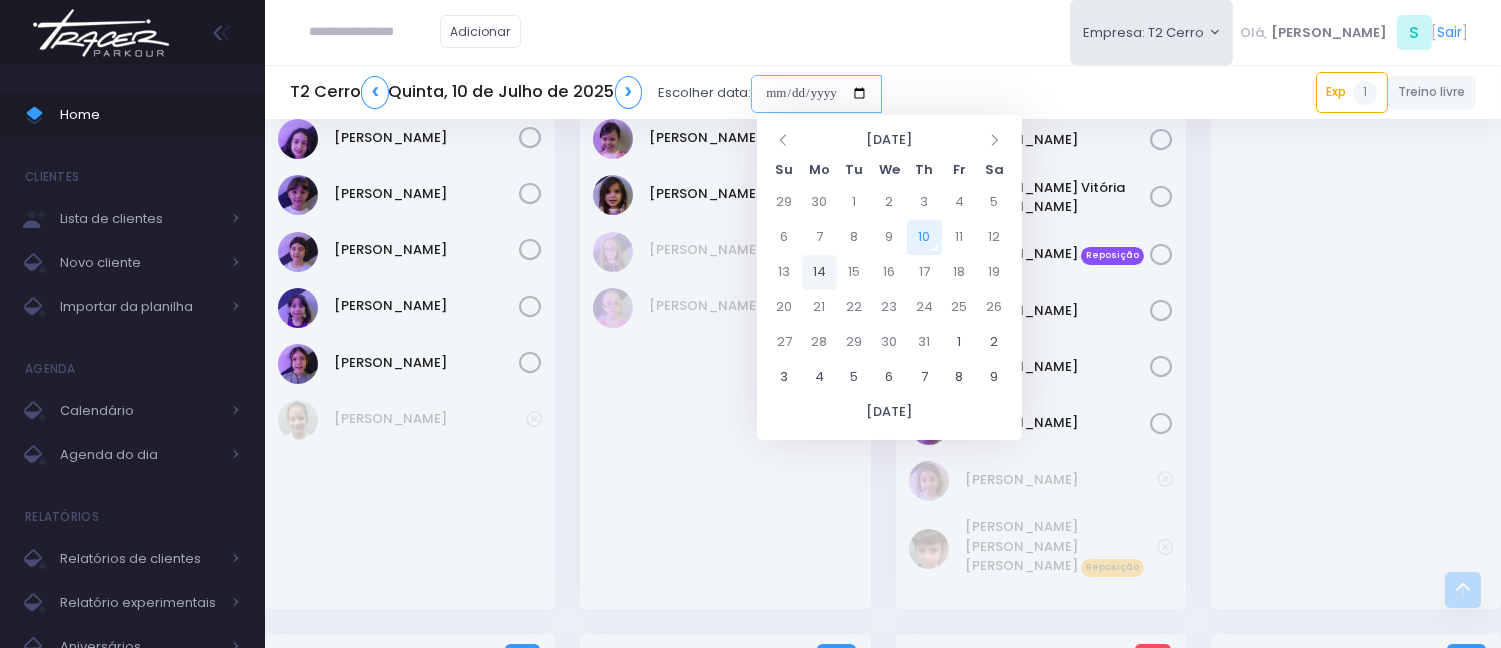 type on "**********" 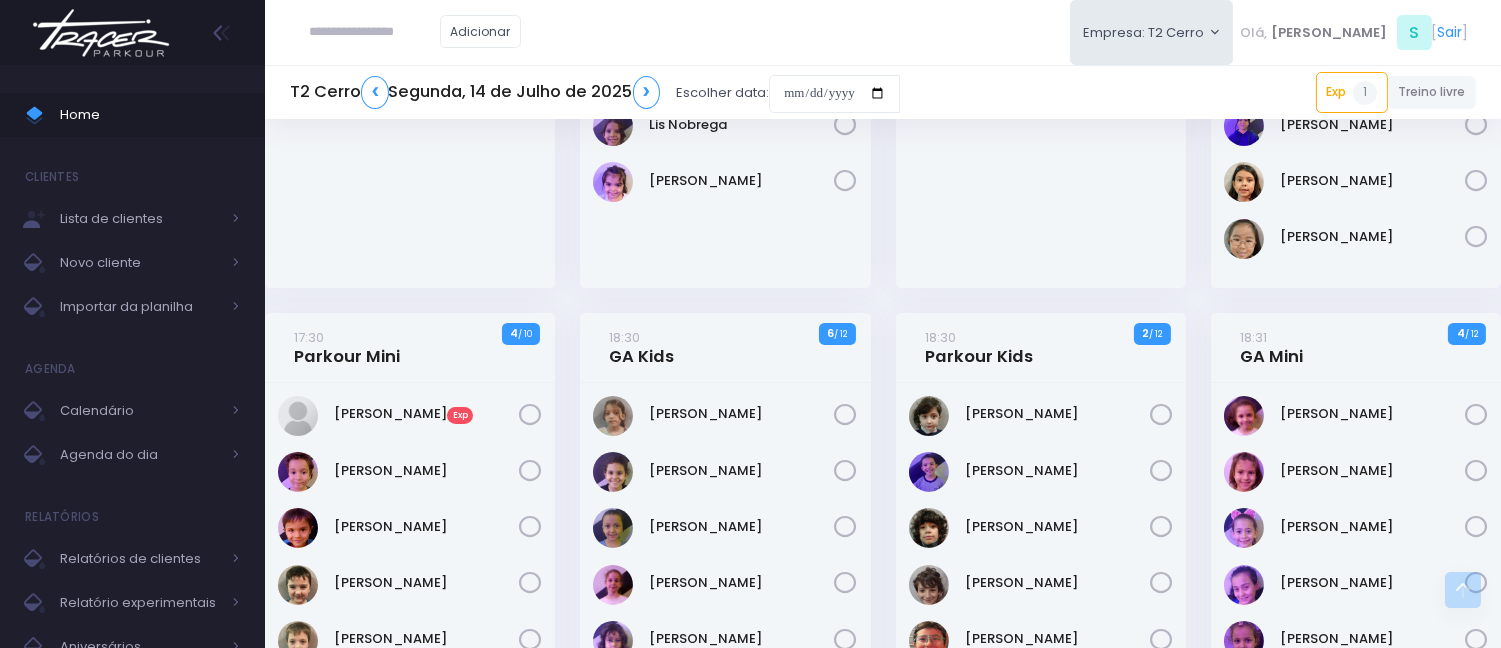 scroll, scrollTop: 1111, scrollLeft: 0, axis: vertical 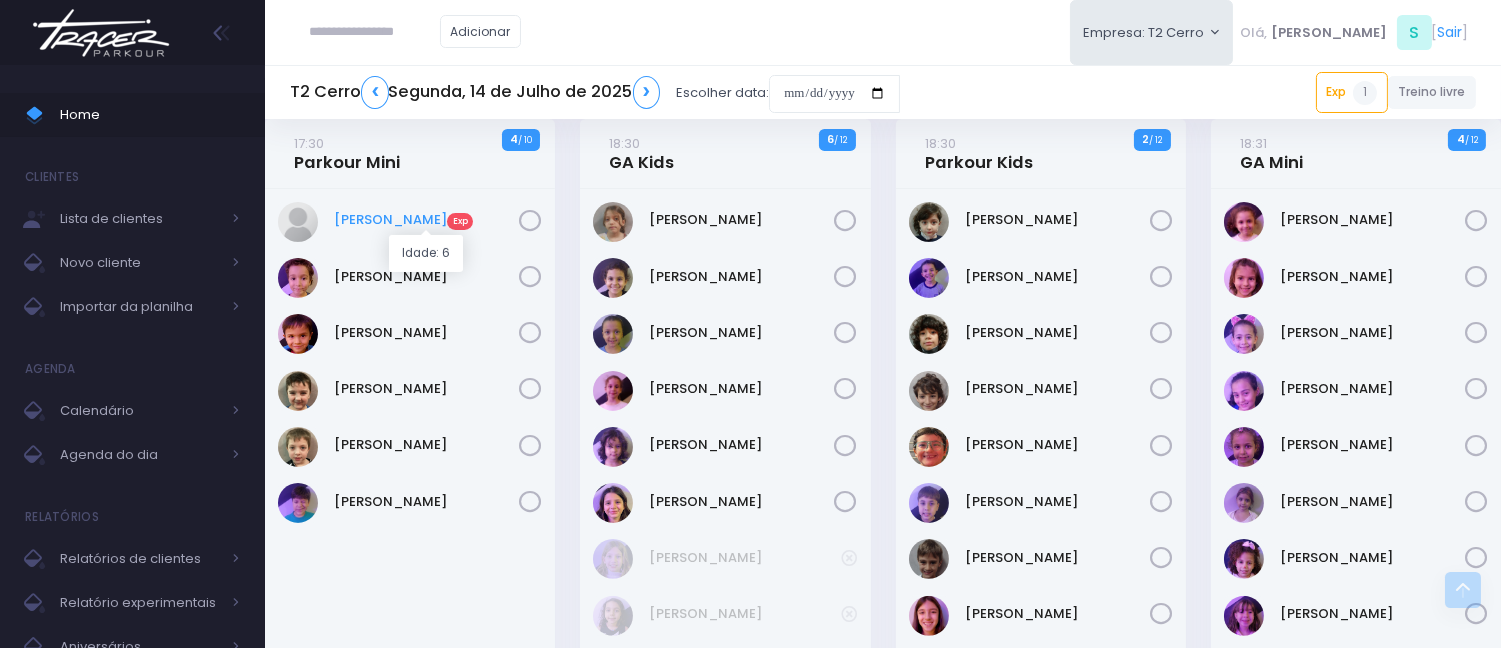 click on "Benjamin Silva
Exp" at bounding box center (426, 220) 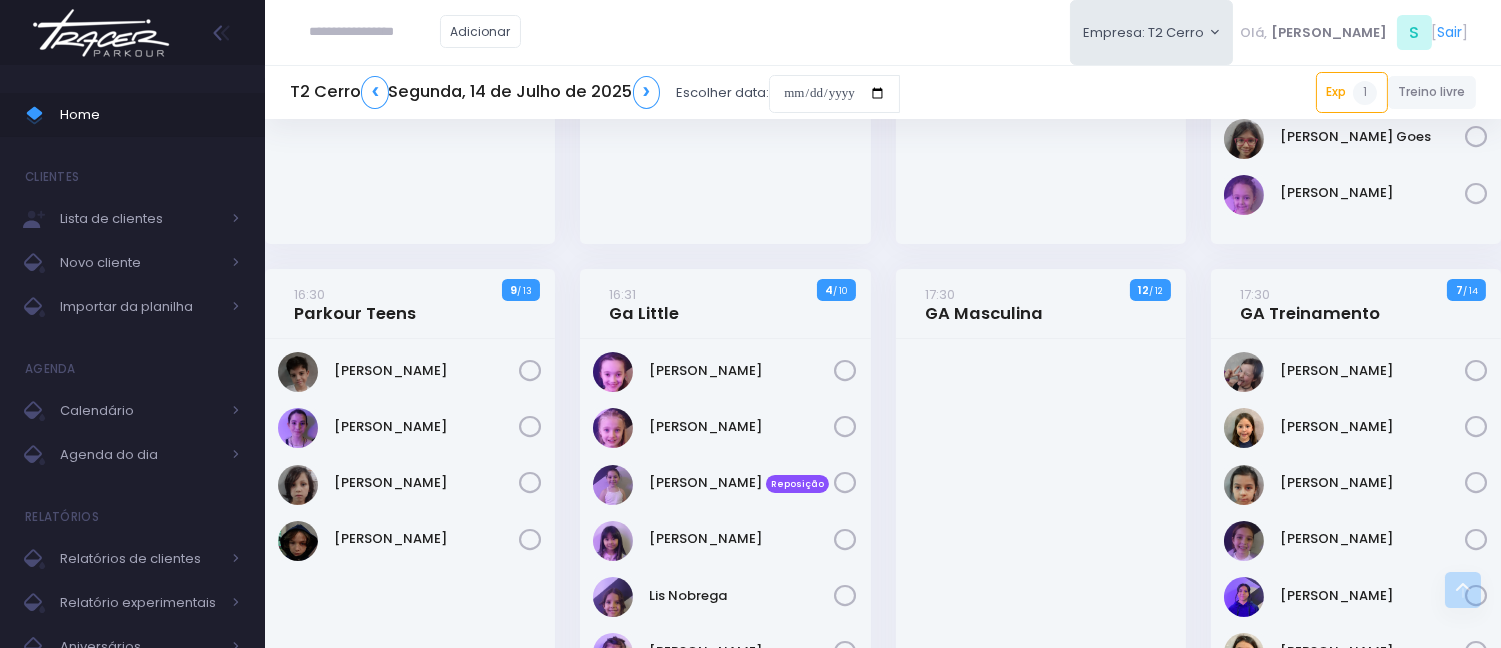 scroll, scrollTop: 333, scrollLeft: 0, axis: vertical 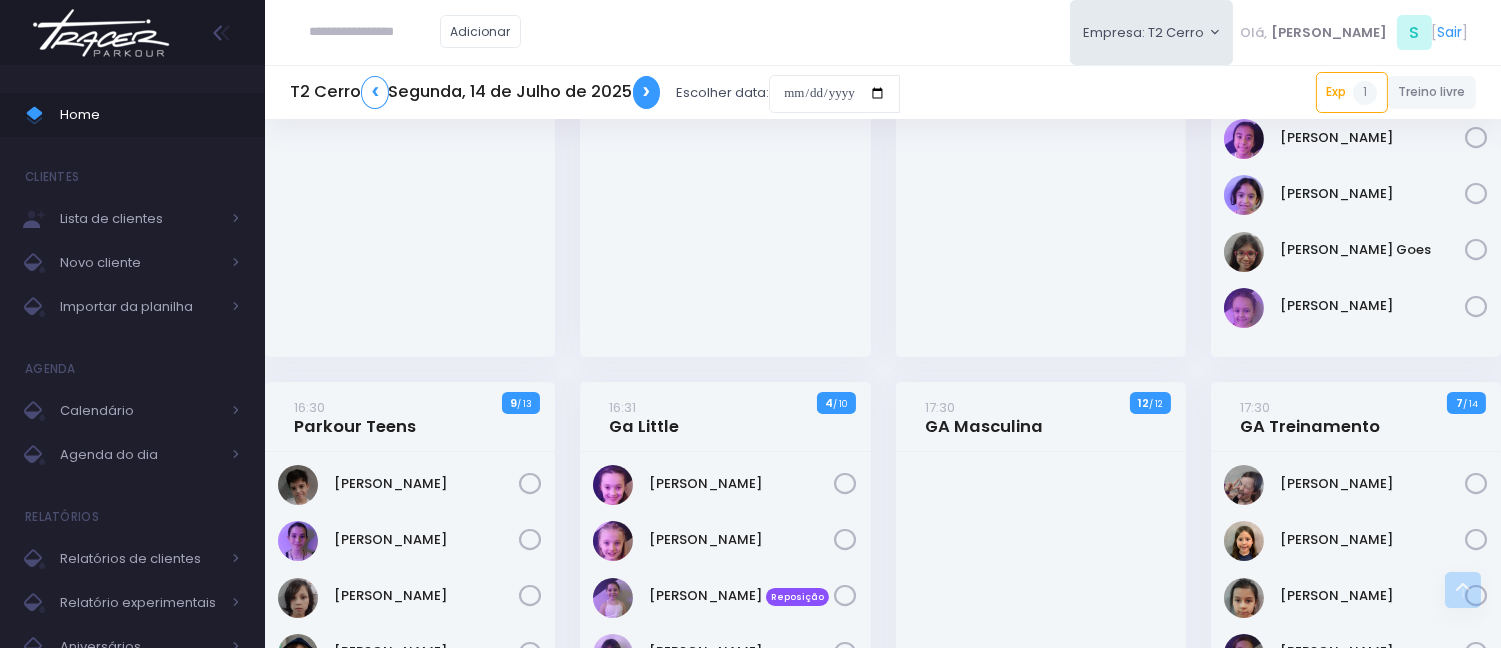 click on "❯" at bounding box center (647, 92) 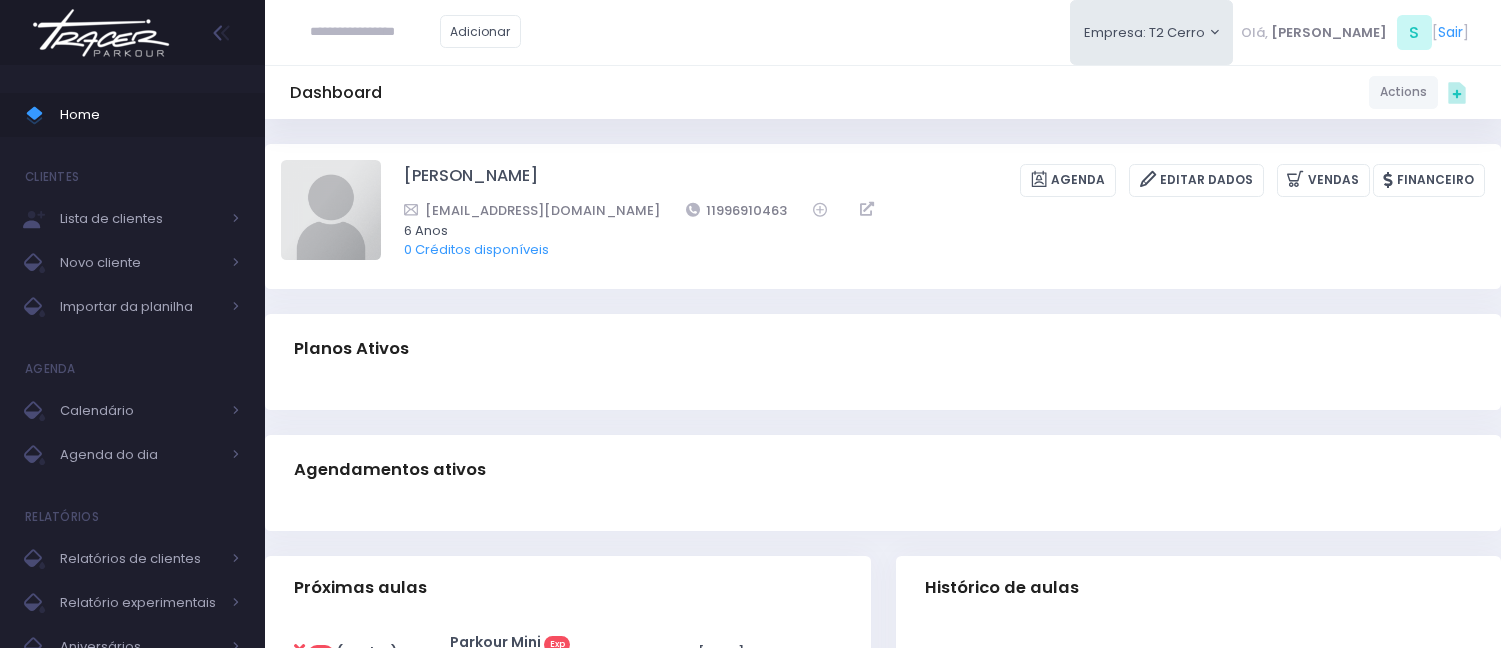 scroll, scrollTop: 0, scrollLeft: 0, axis: both 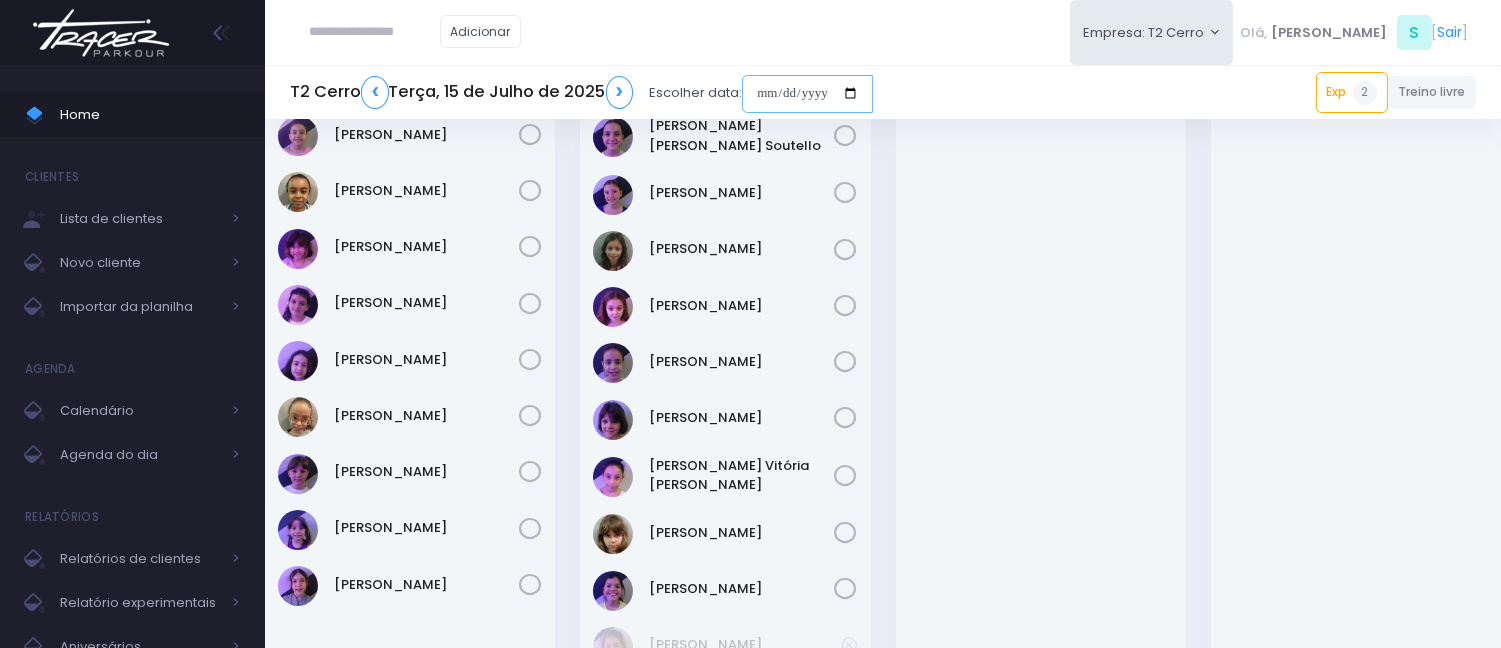 click at bounding box center (807, 94) 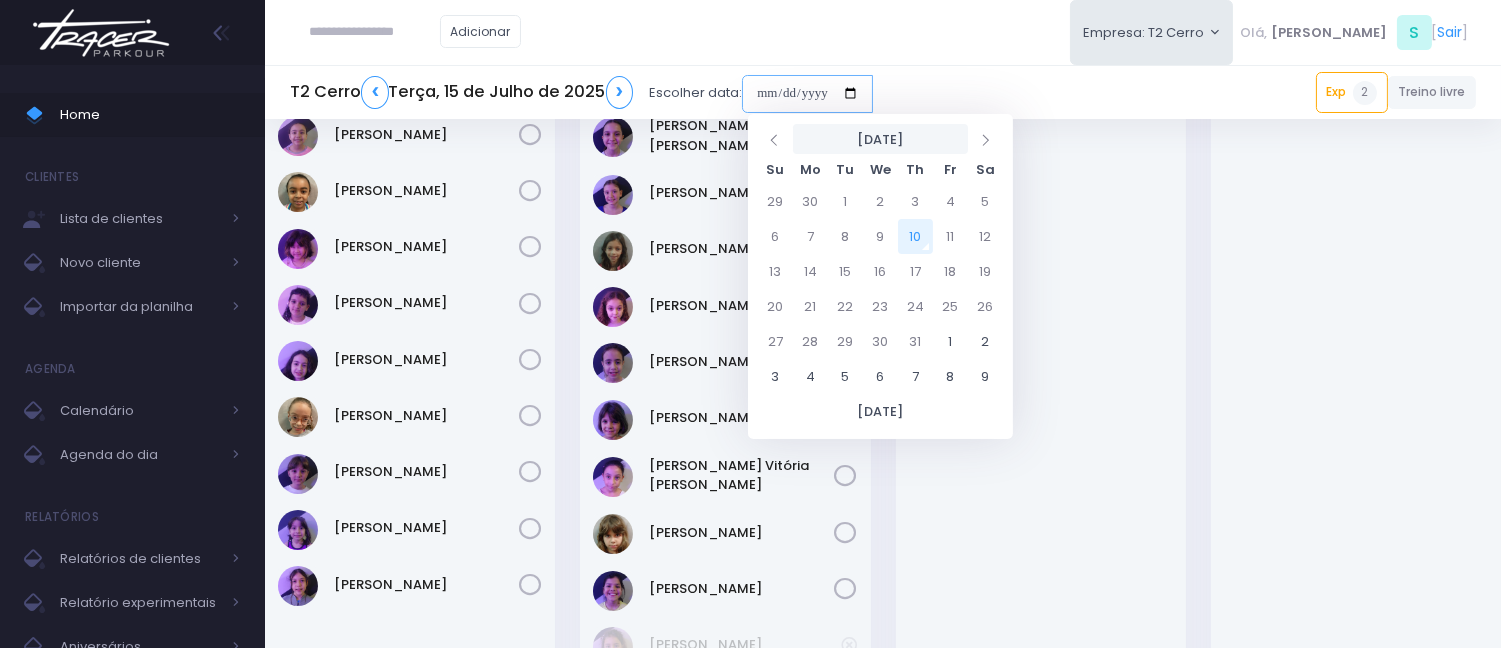 scroll, scrollTop: 0, scrollLeft: 0, axis: both 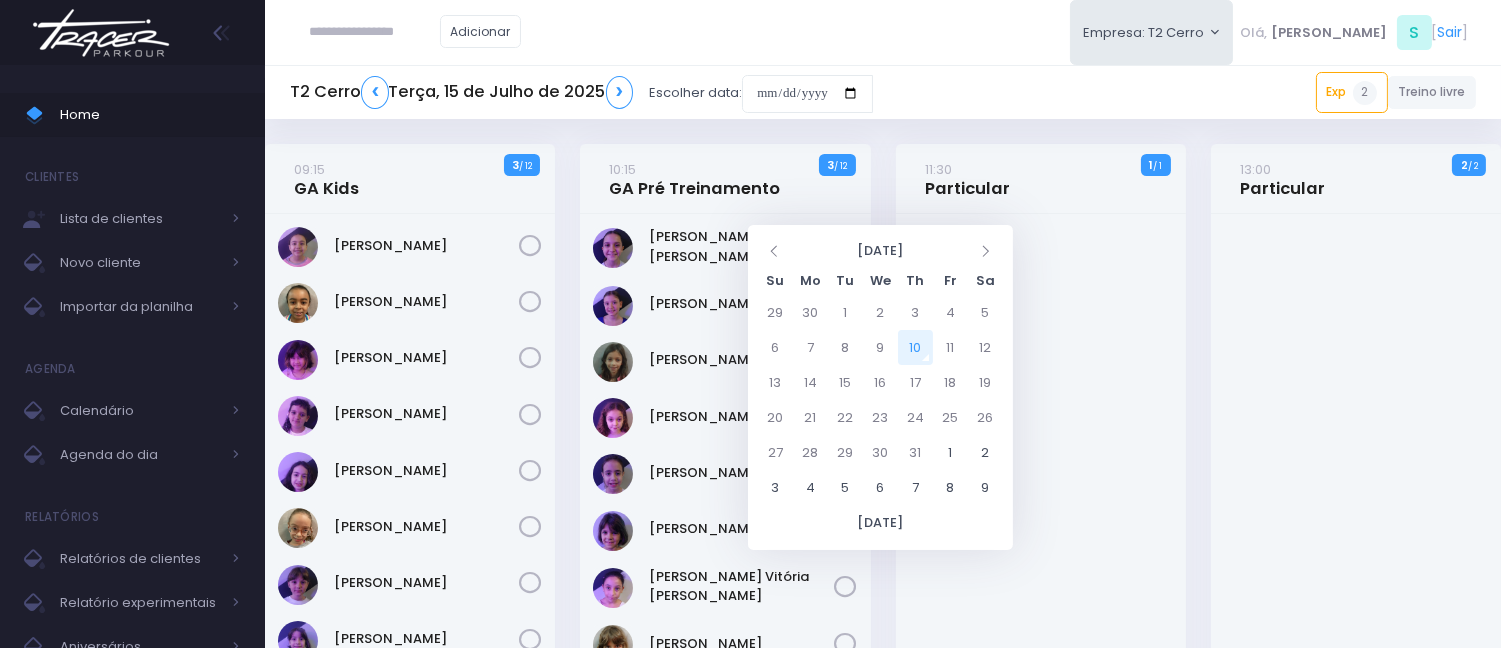 click on "10" at bounding box center (915, 347) 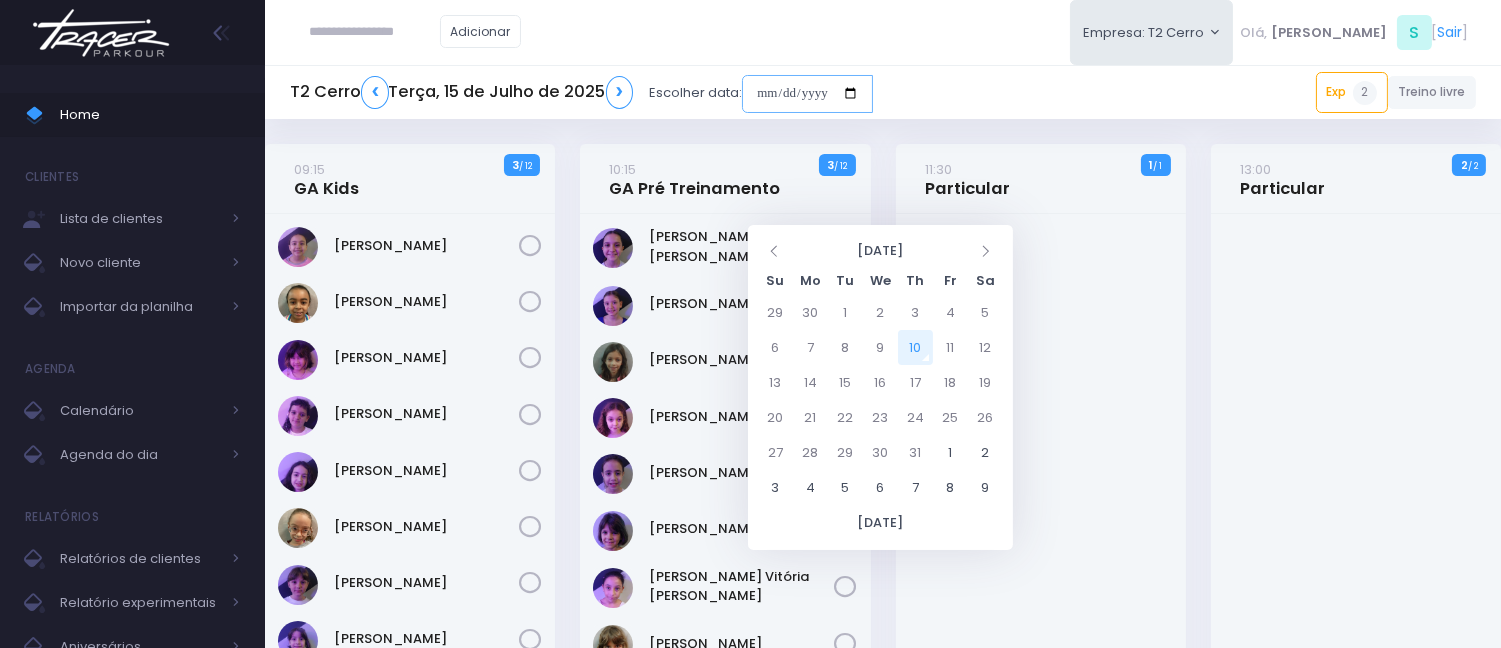 type on "**********" 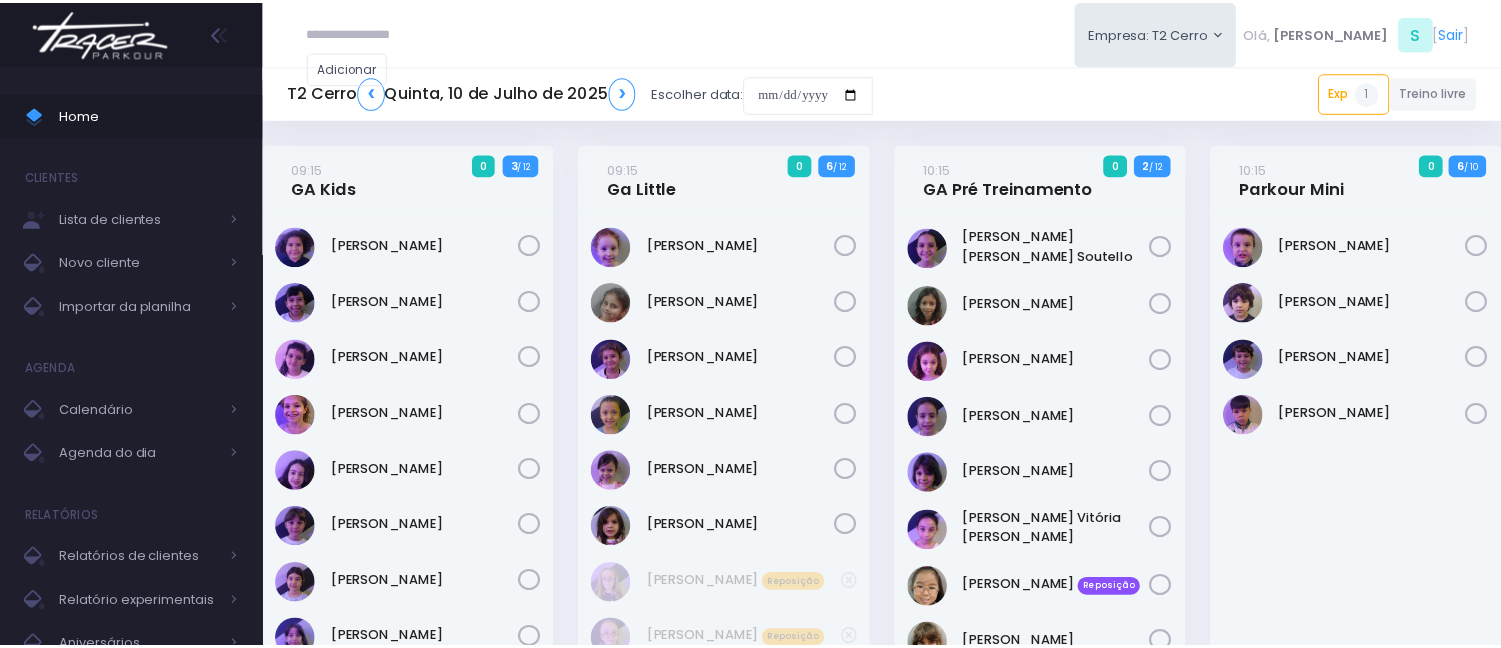 scroll, scrollTop: 0, scrollLeft: 0, axis: both 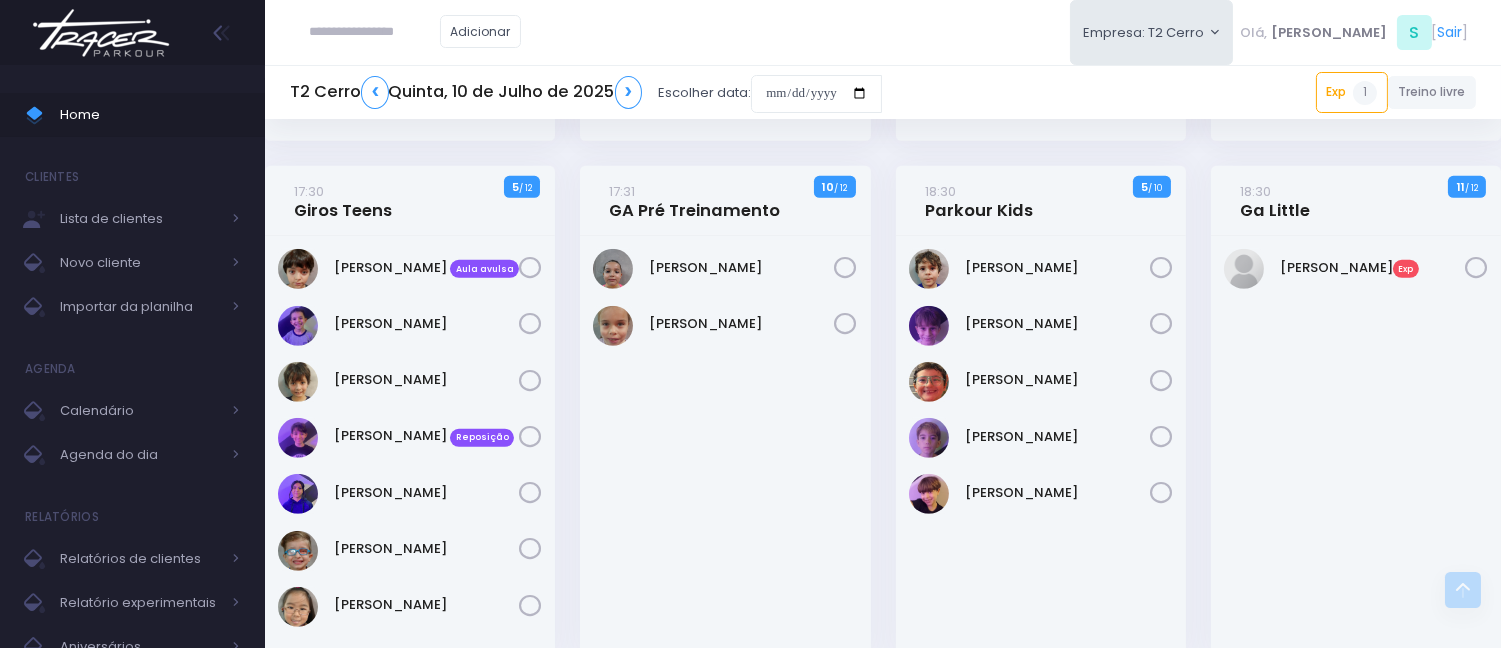 click at bounding box center (375, 32) 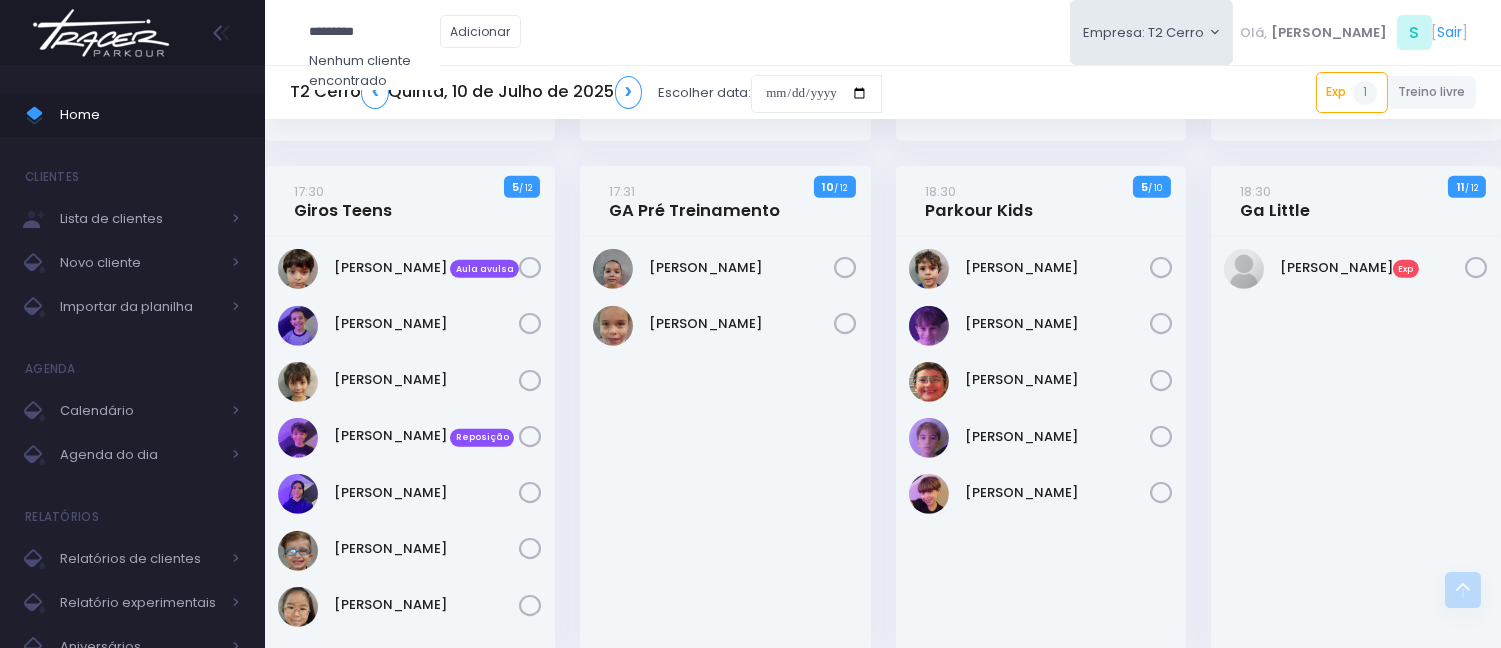 type on "*********" 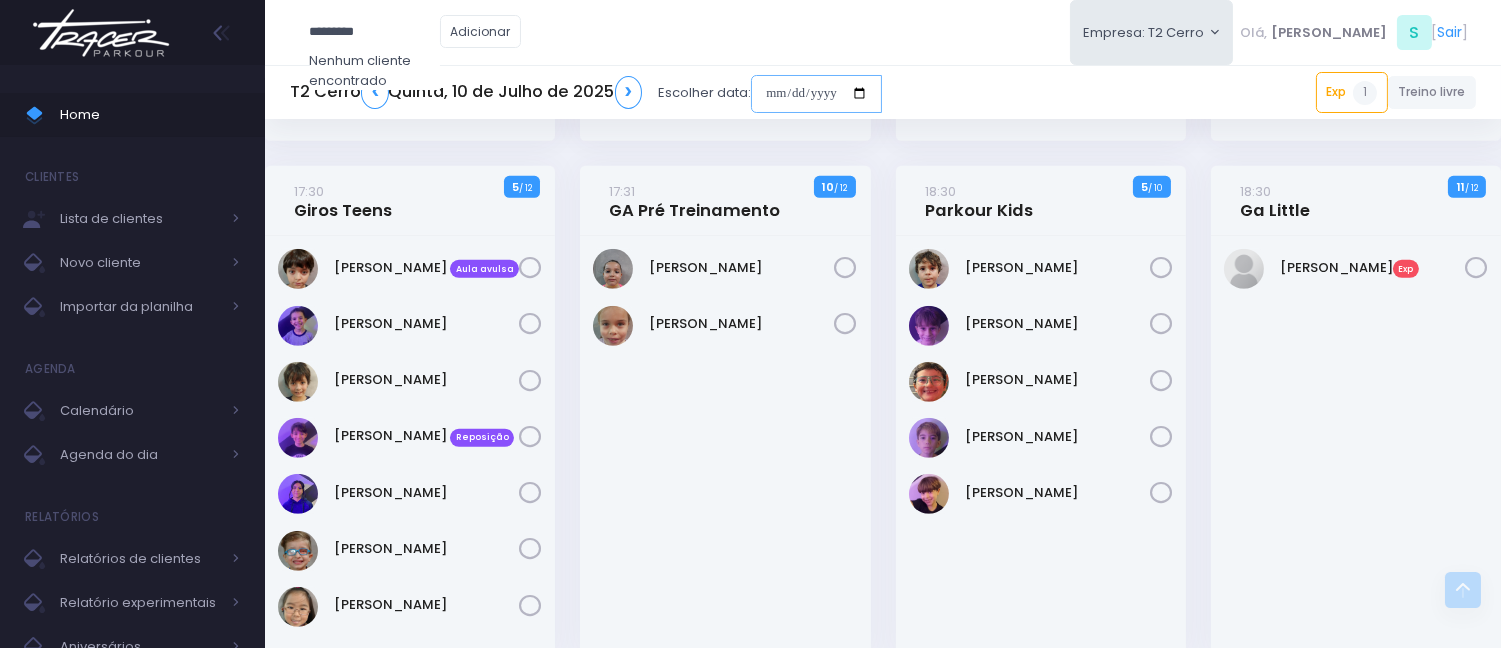 click at bounding box center (816, 94) 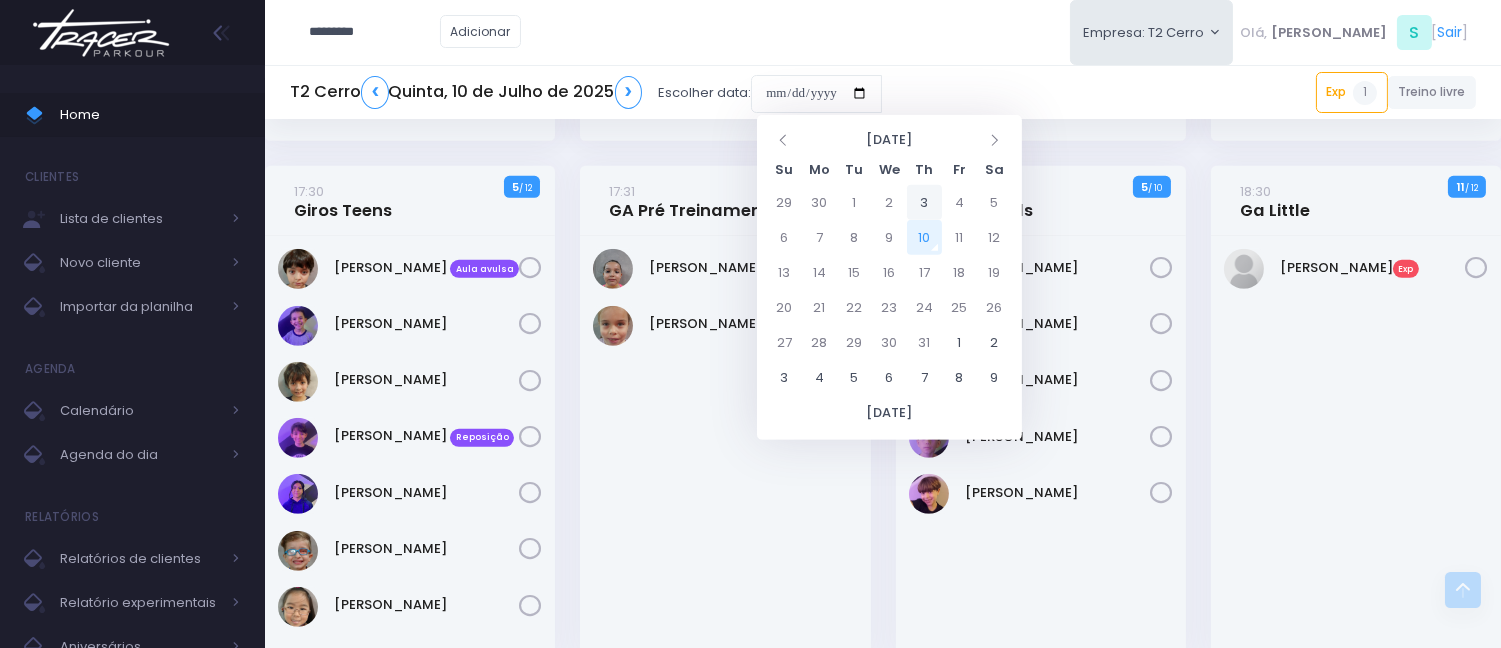 click on "3" at bounding box center (924, 202) 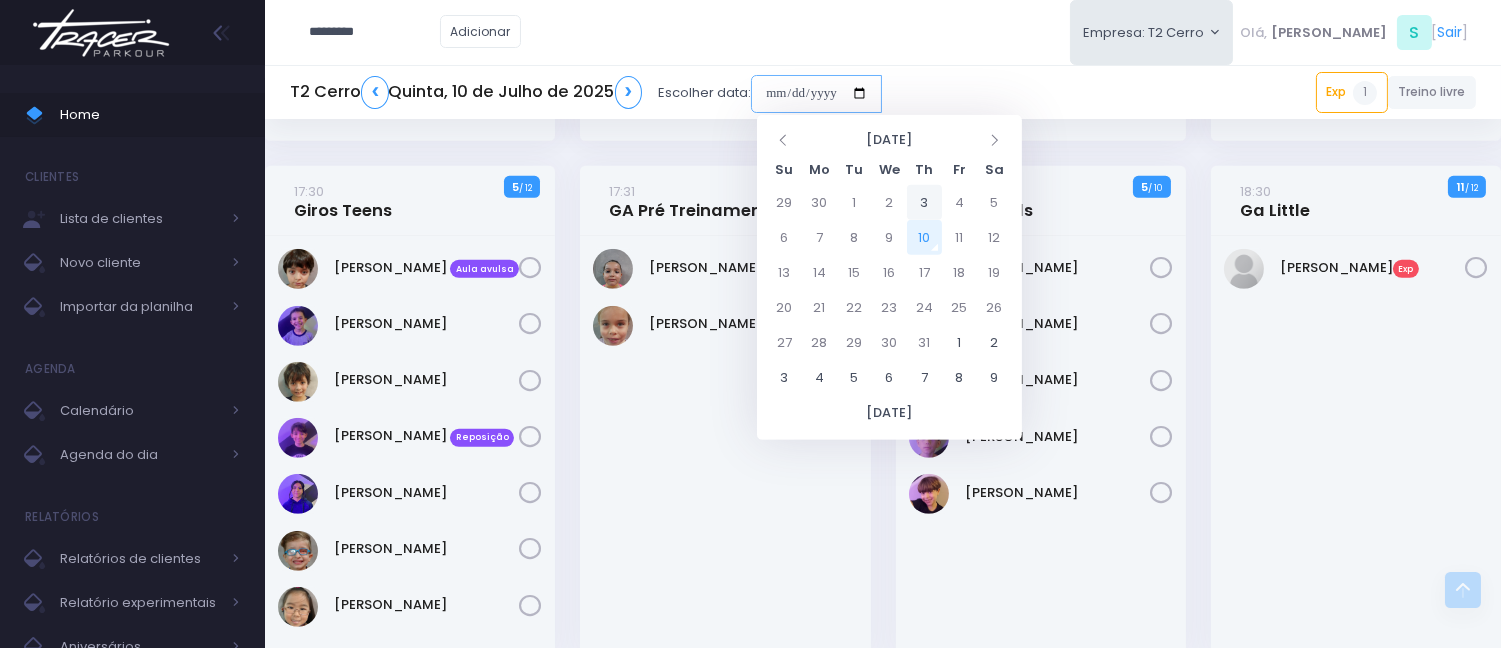 type on "**********" 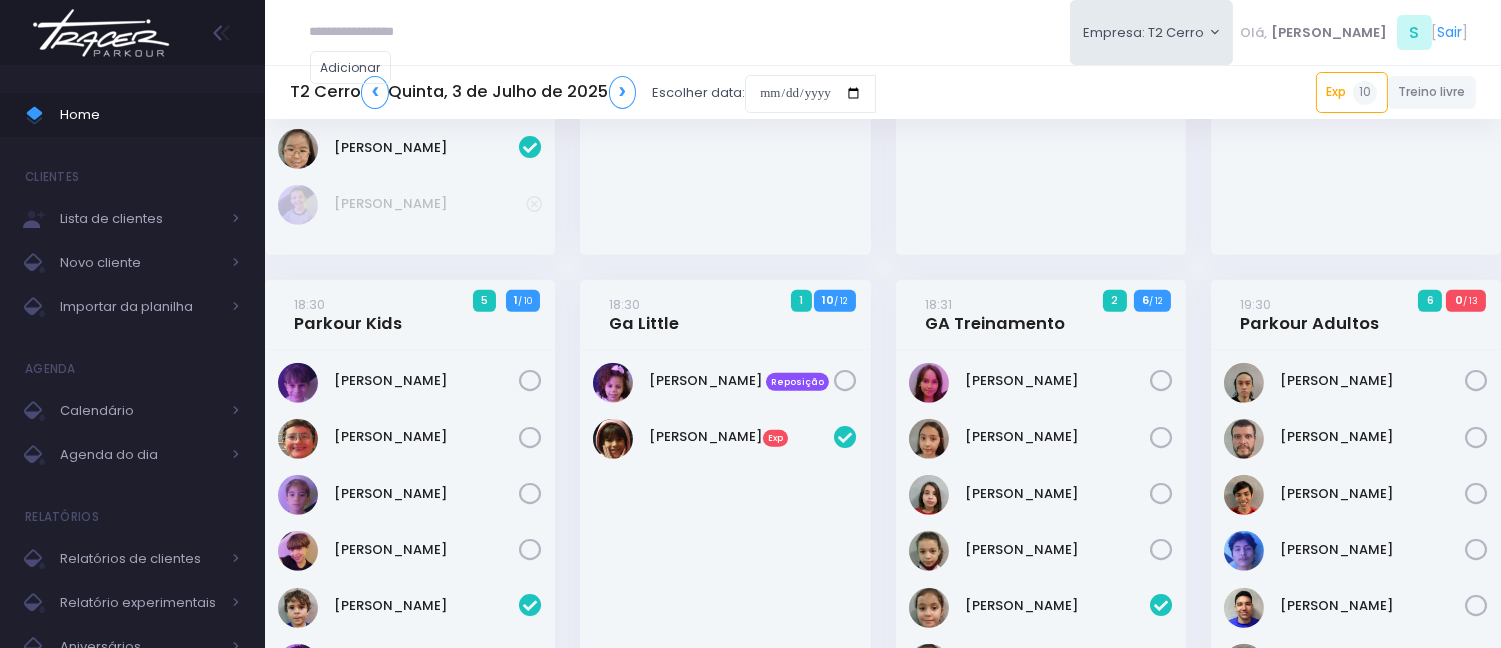 scroll, scrollTop: 2293, scrollLeft: 0, axis: vertical 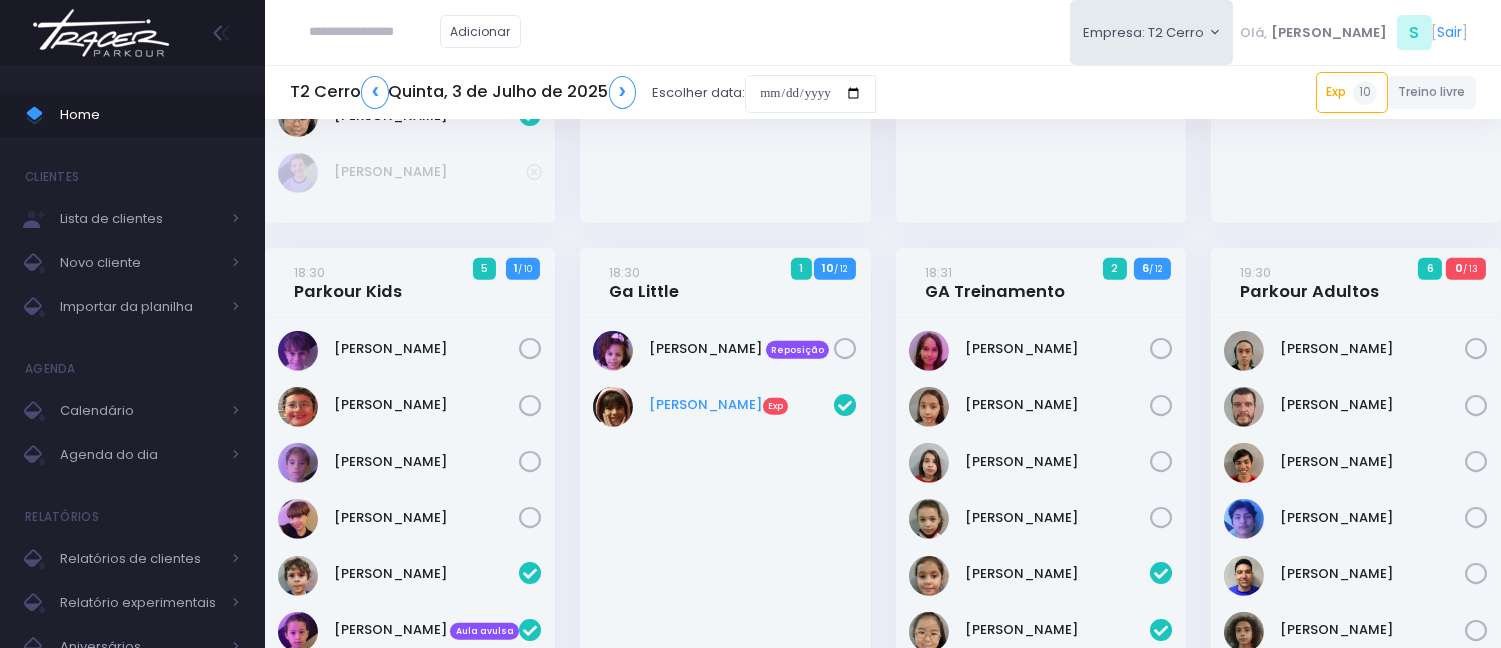 click on "Maitê Bonini
Exp" at bounding box center (742, 405) 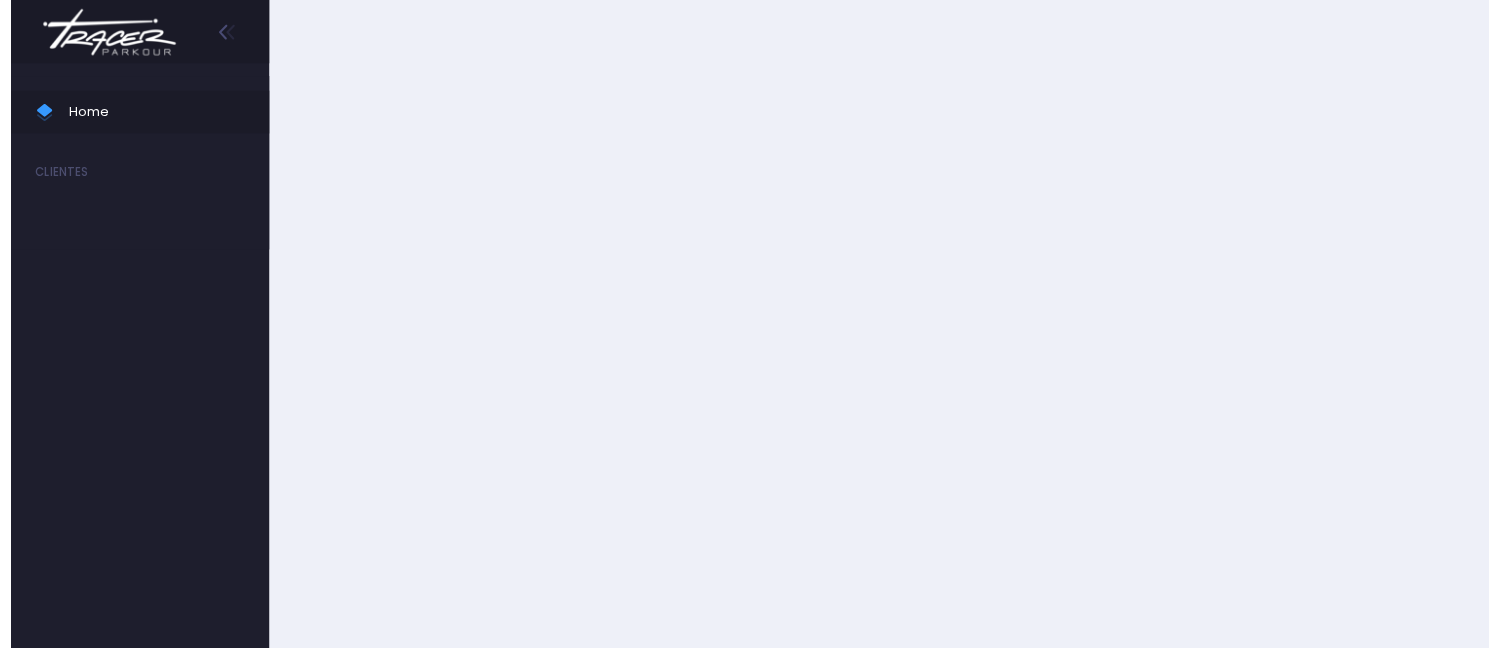 scroll, scrollTop: 0, scrollLeft: 0, axis: both 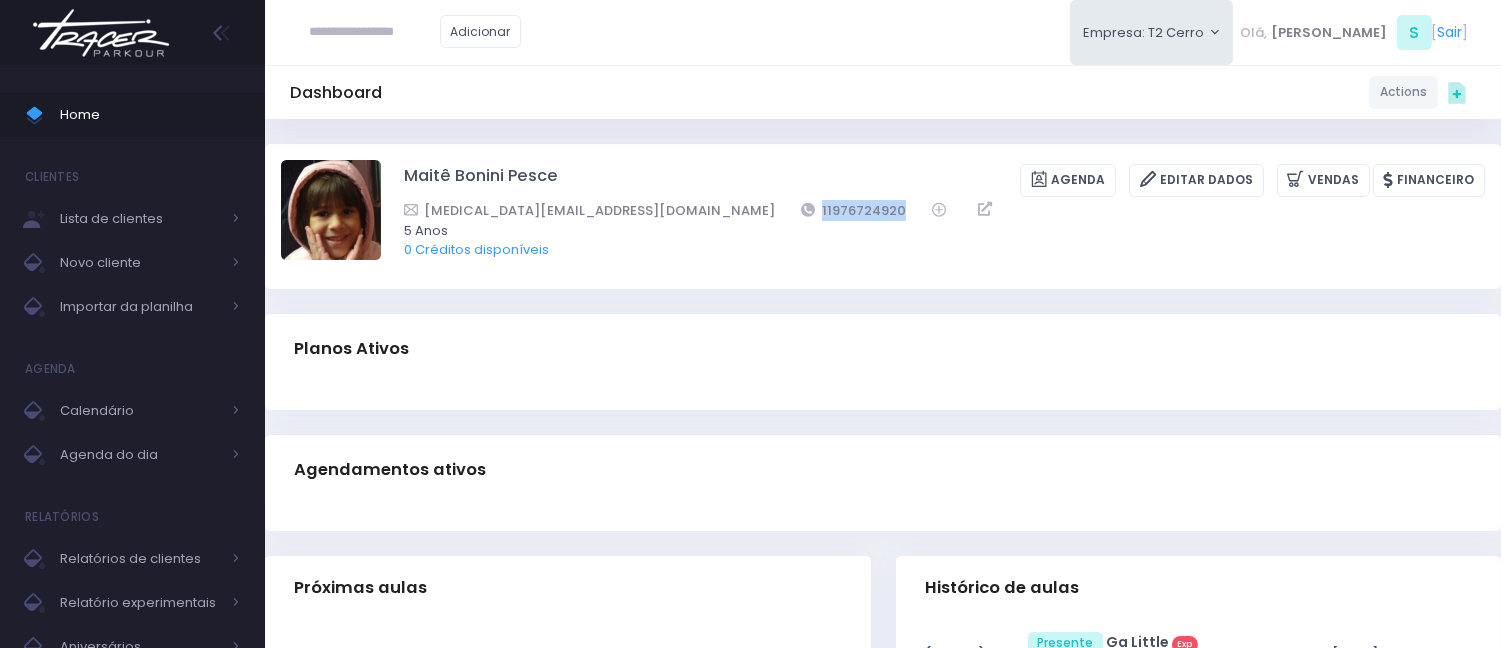 drag, startPoint x: 715, startPoint y: 208, endPoint x: 620, endPoint y: 196, distance: 95.7549 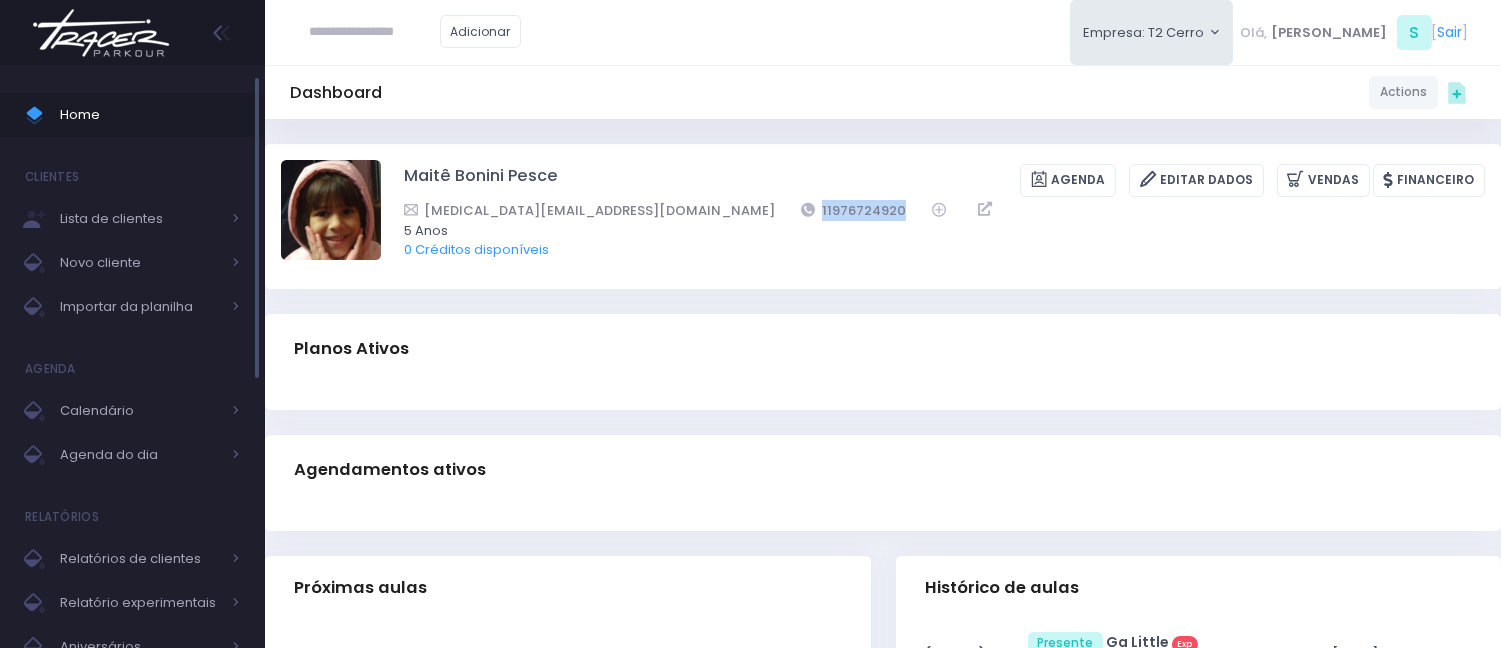 click on "Home" at bounding box center [150, 115] 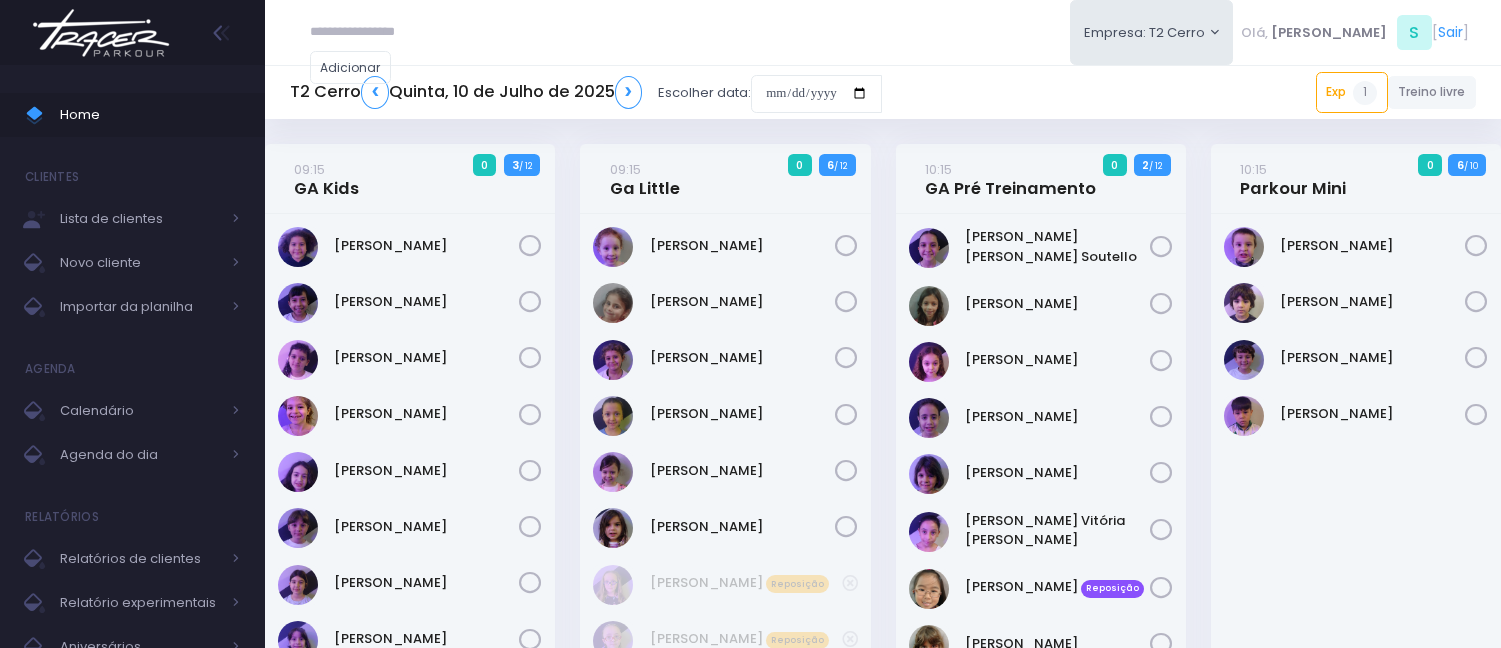 scroll, scrollTop: 0, scrollLeft: 0, axis: both 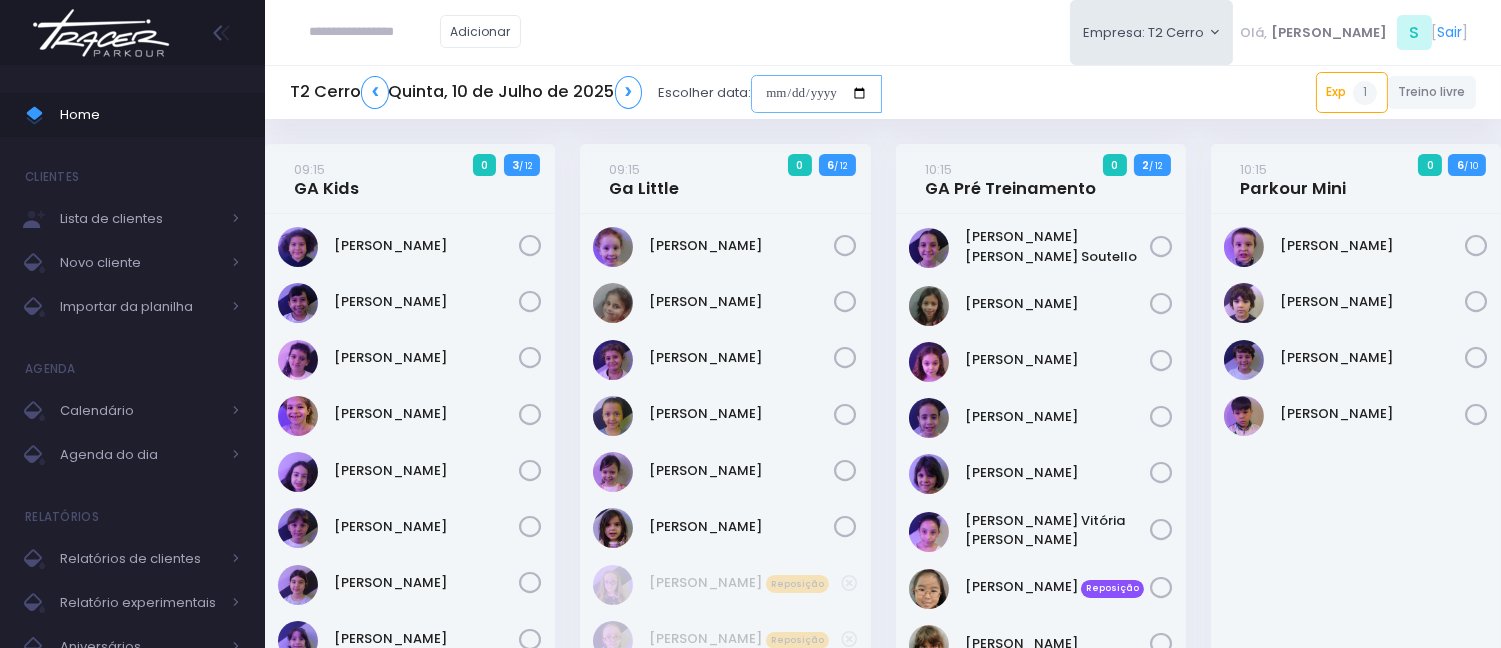 click at bounding box center (816, 94) 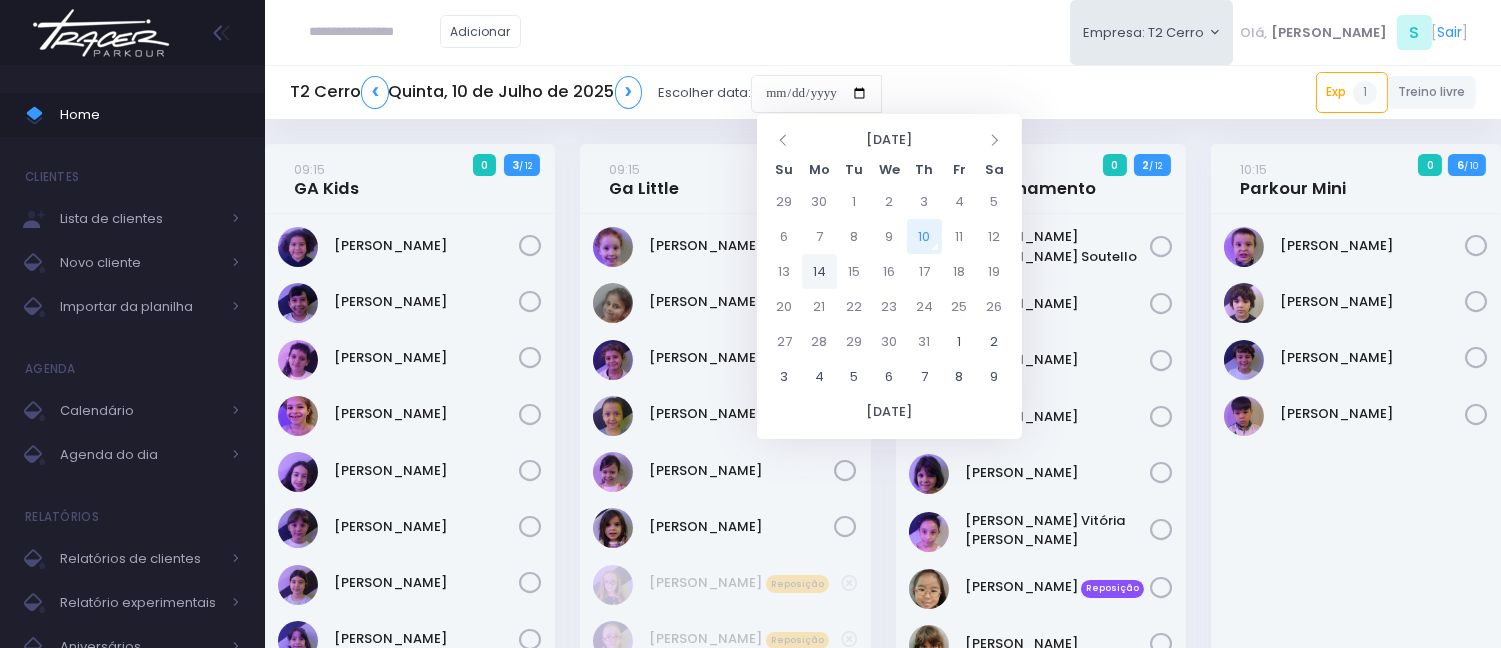 drag, startPoint x: 824, startPoint y: 268, endPoint x: 827, endPoint y: 280, distance: 12.369317 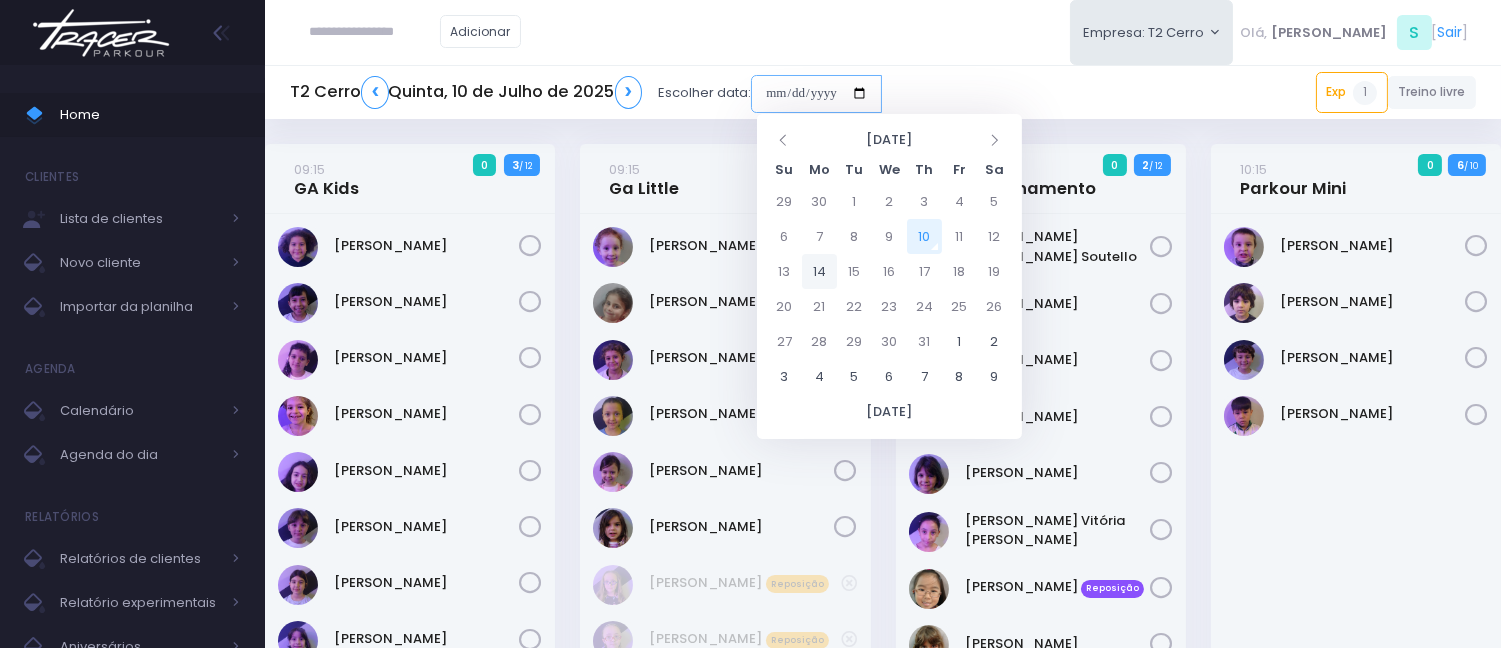 type on "**********" 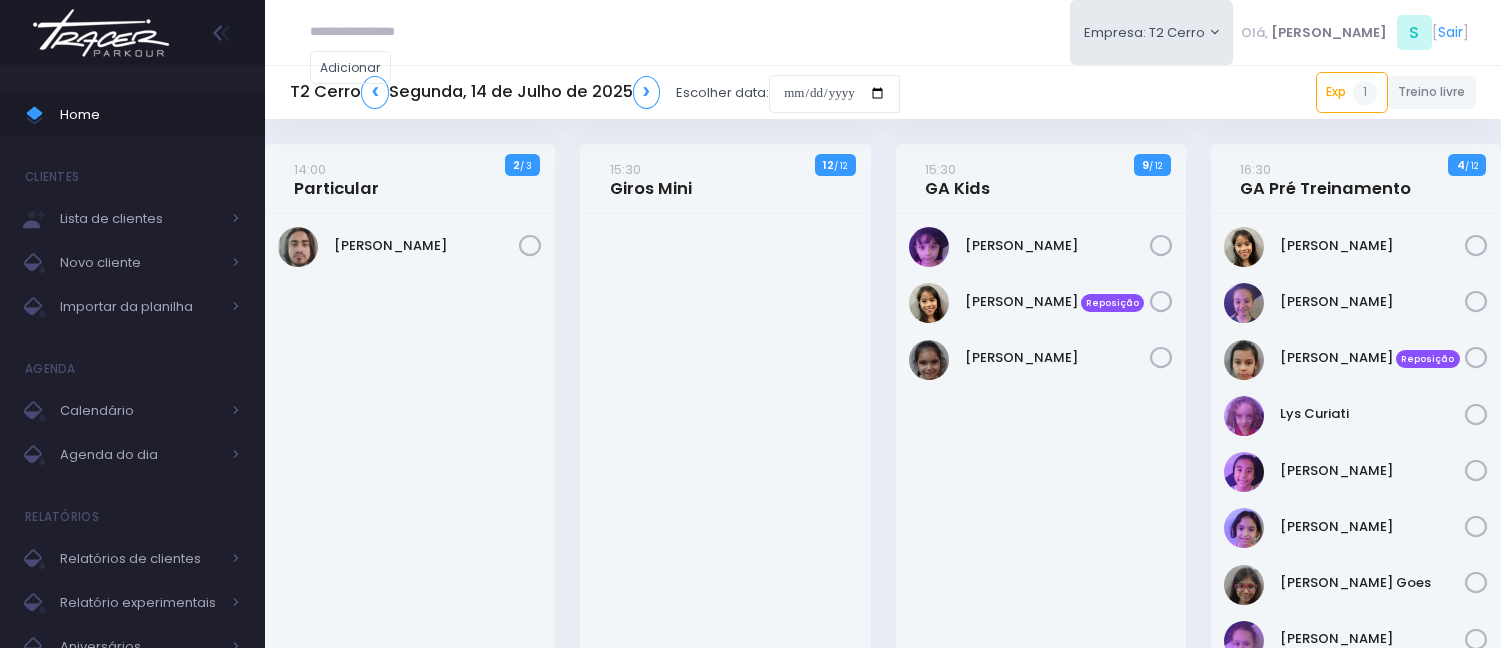 scroll, scrollTop: 0, scrollLeft: 0, axis: both 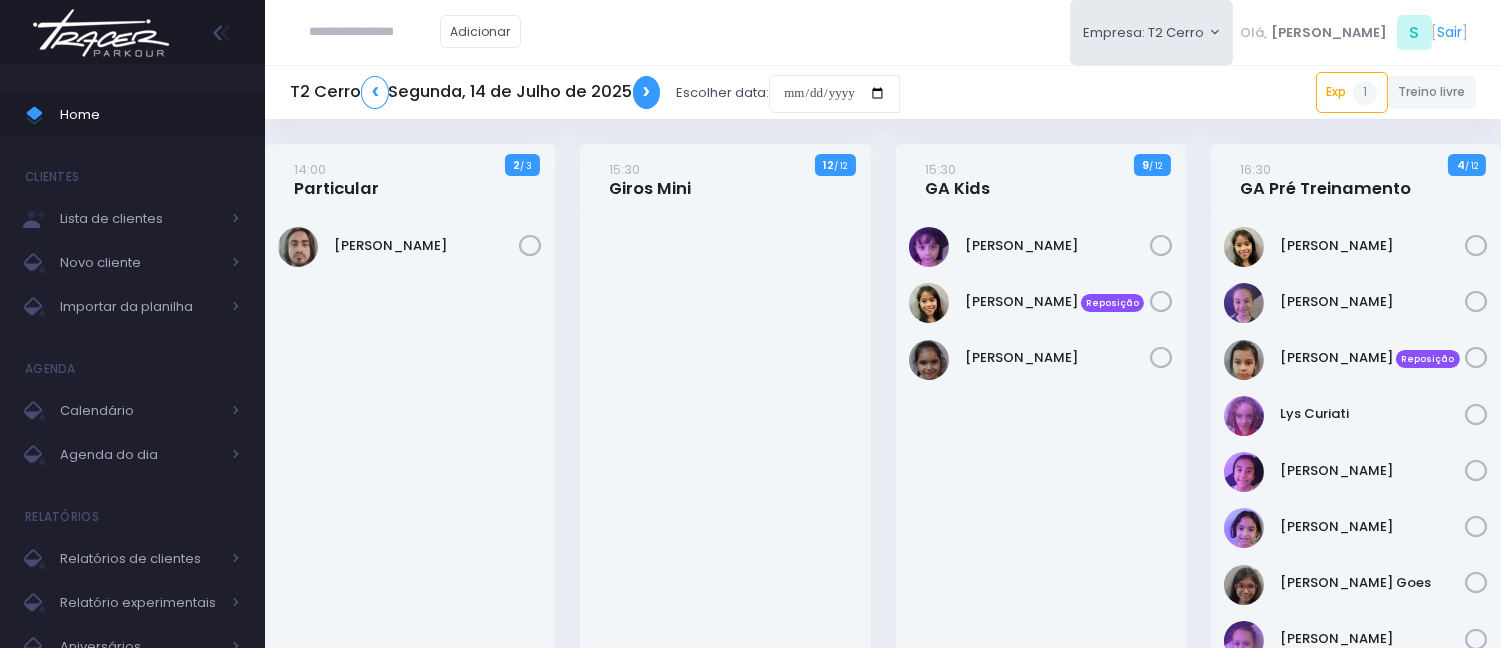 click on "❯" at bounding box center (647, 92) 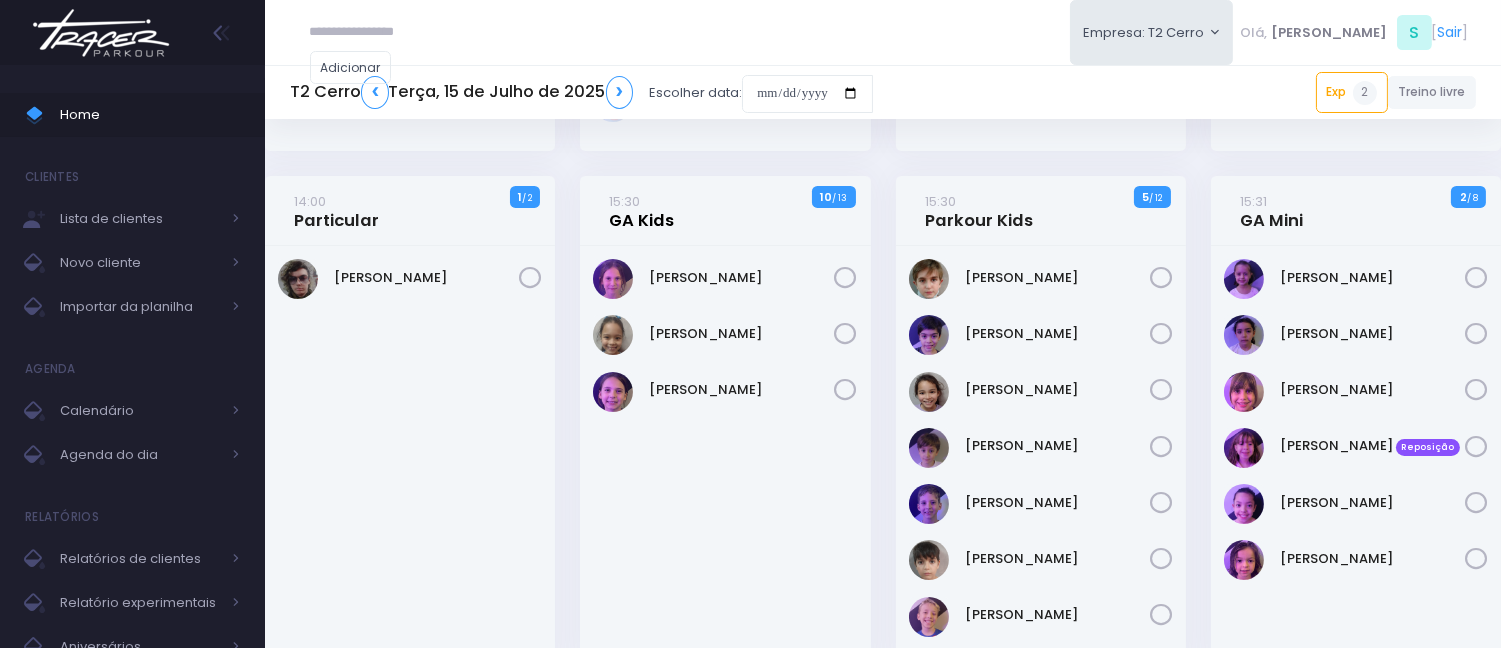 scroll, scrollTop: 666, scrollLeft: 0, axis: vertical 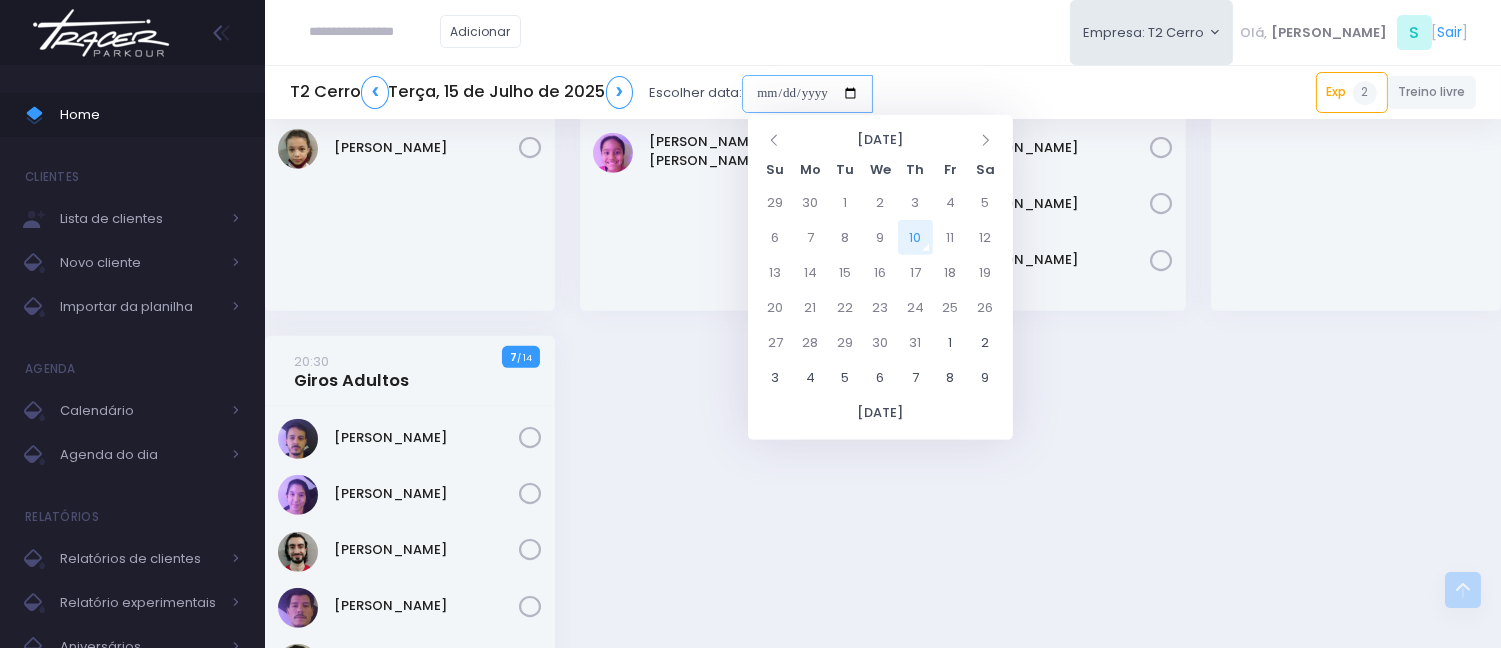 click at bounding box center (807, 94) 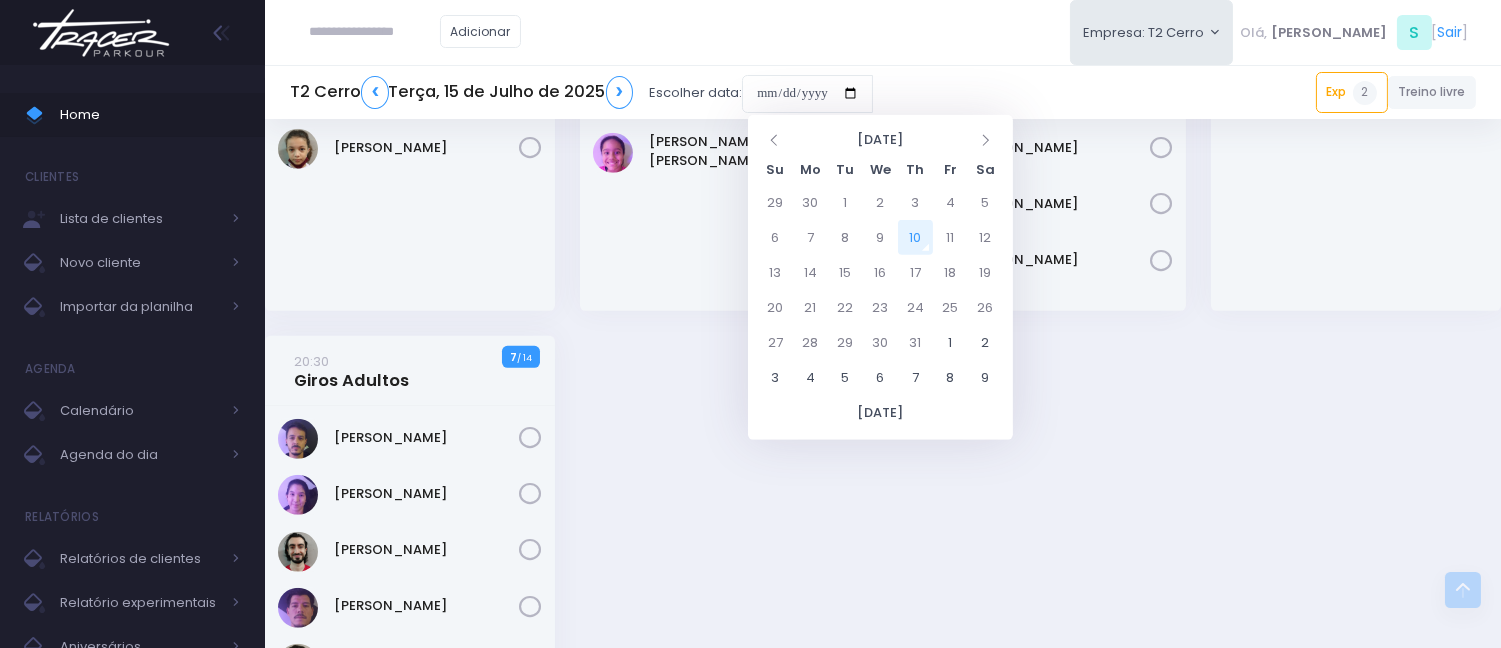 click on "10" at bounding box center (915, 237) 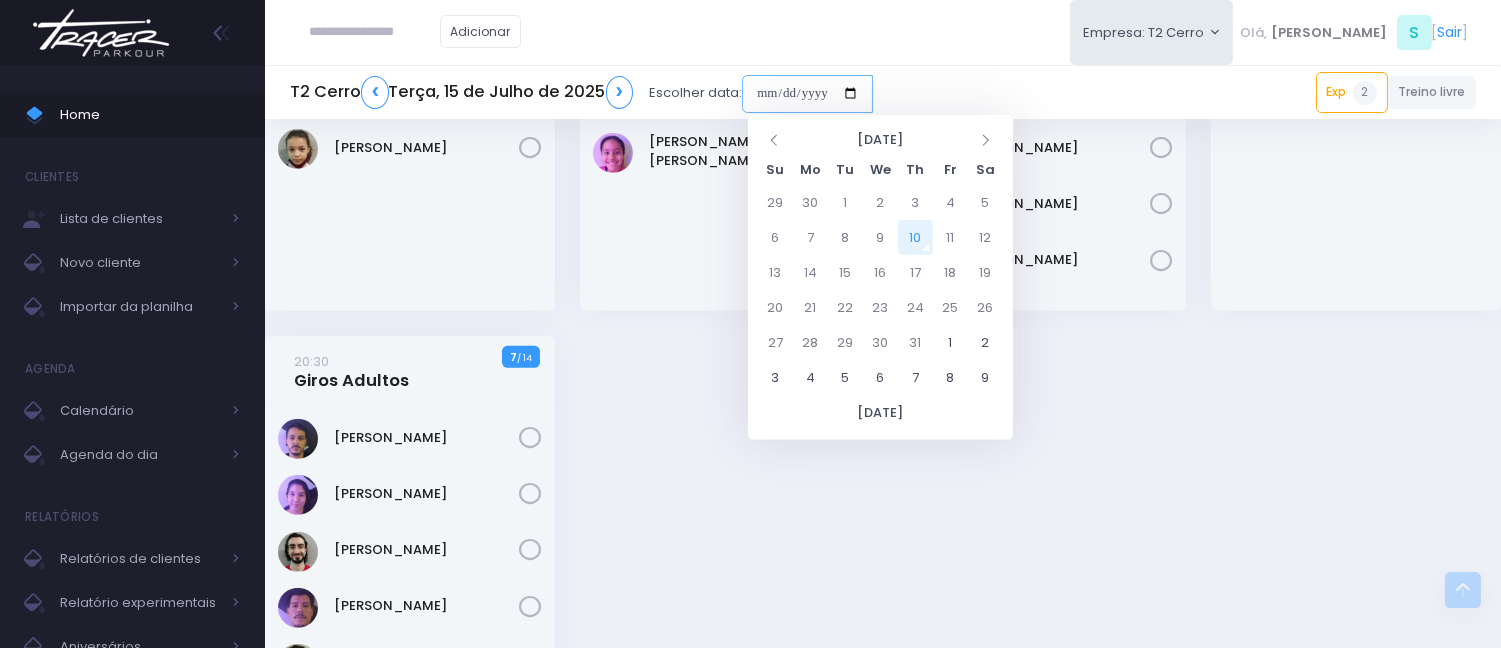type on "**********" 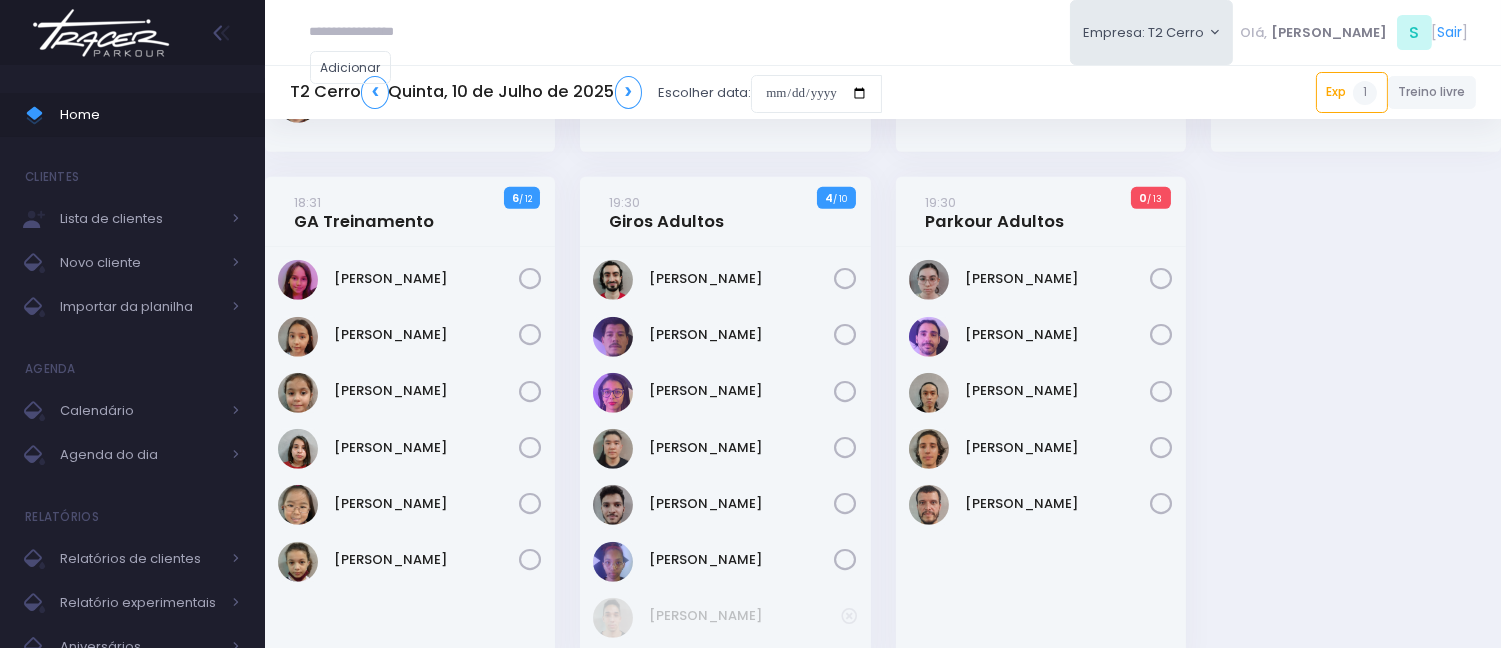 scroll, scrollTop: 2312, scrollLeft: 0, axis: vertical 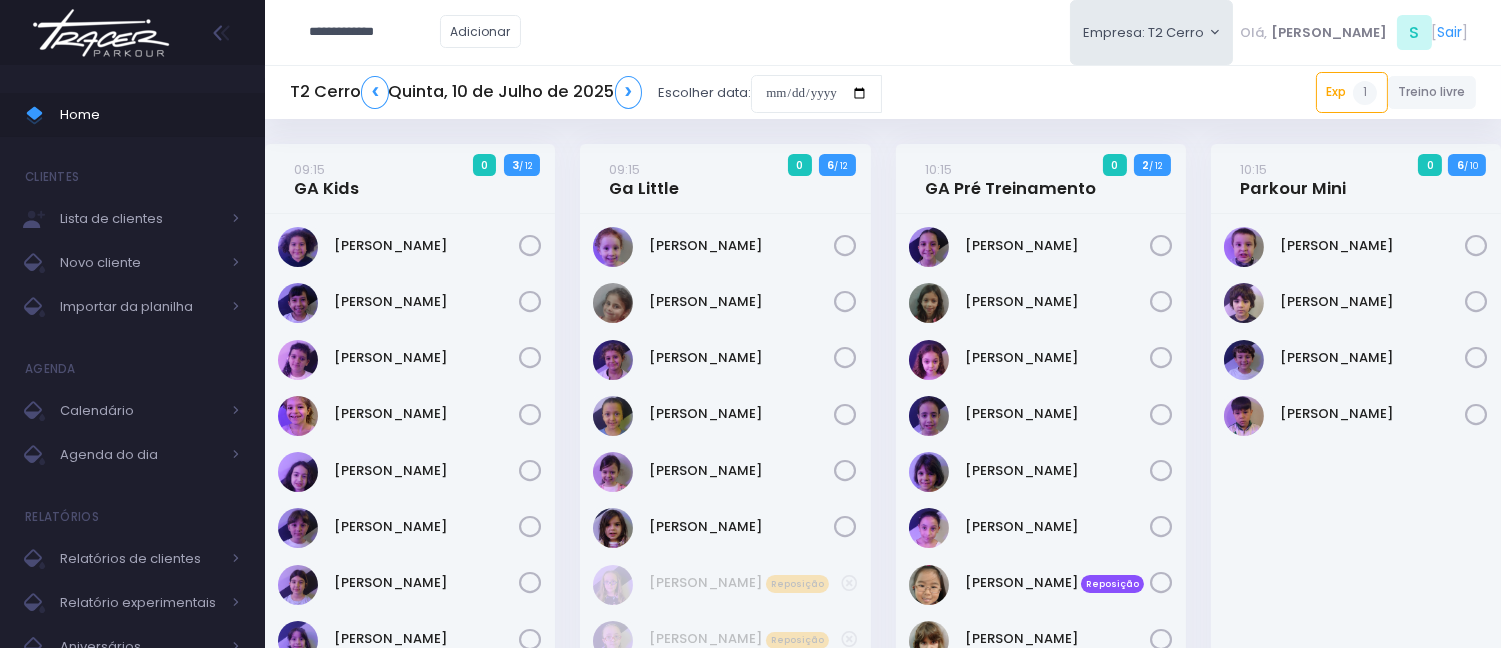 type on "**********" 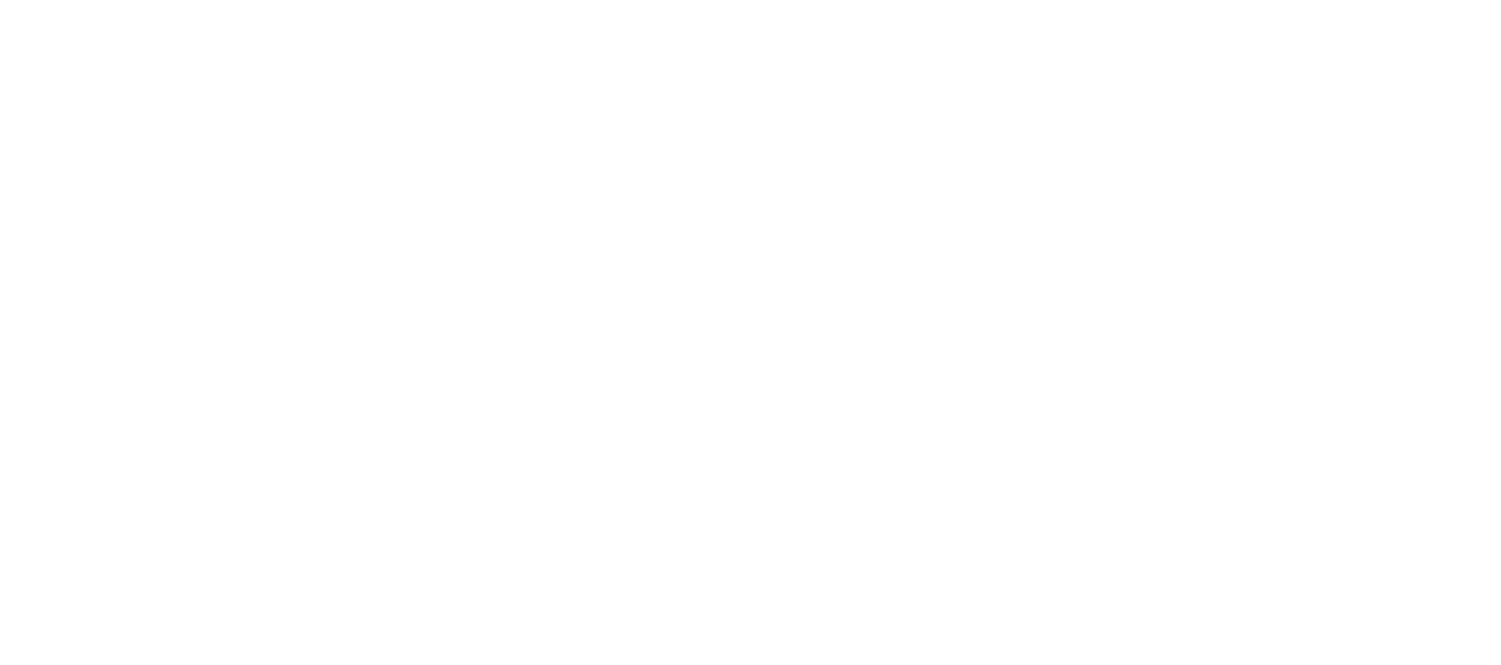scroll, scrollTop: 0, scrollLeft: 0, axis: both 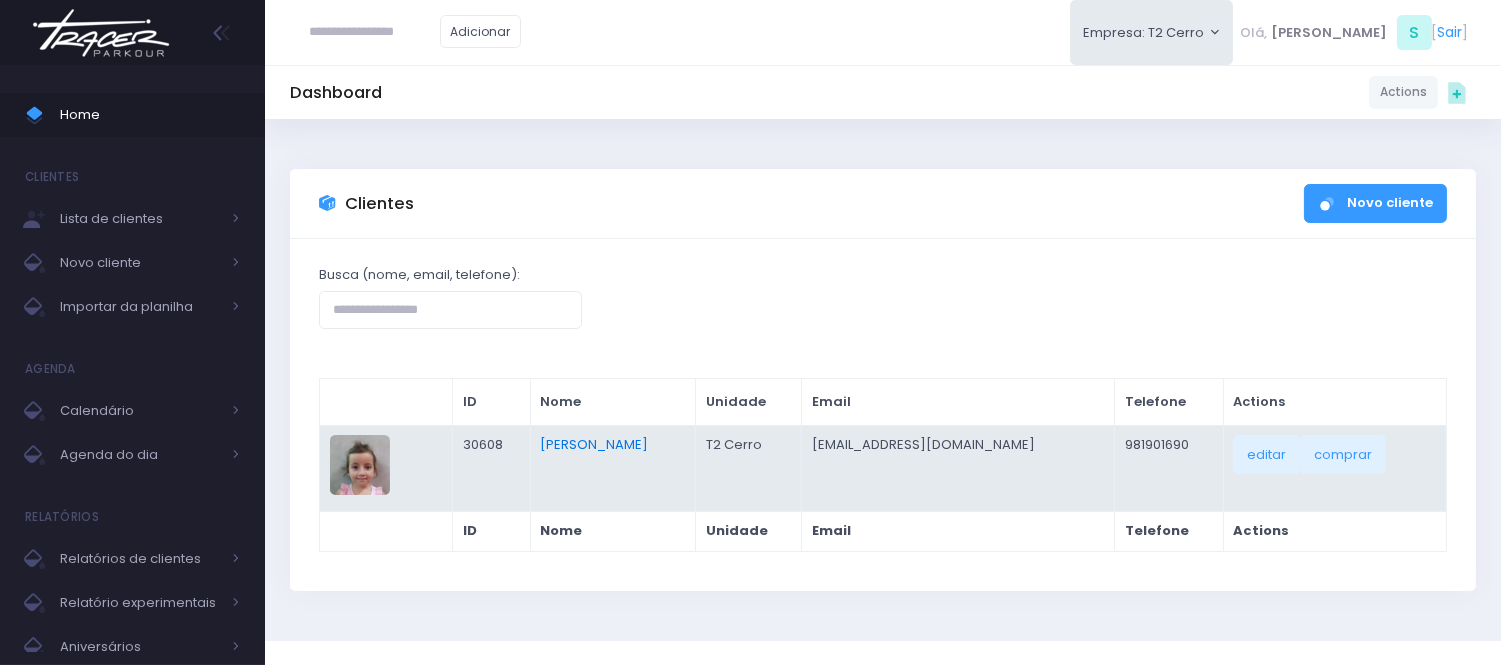 click on "[PERSON_NAME]" at bounding box center (595, 444) 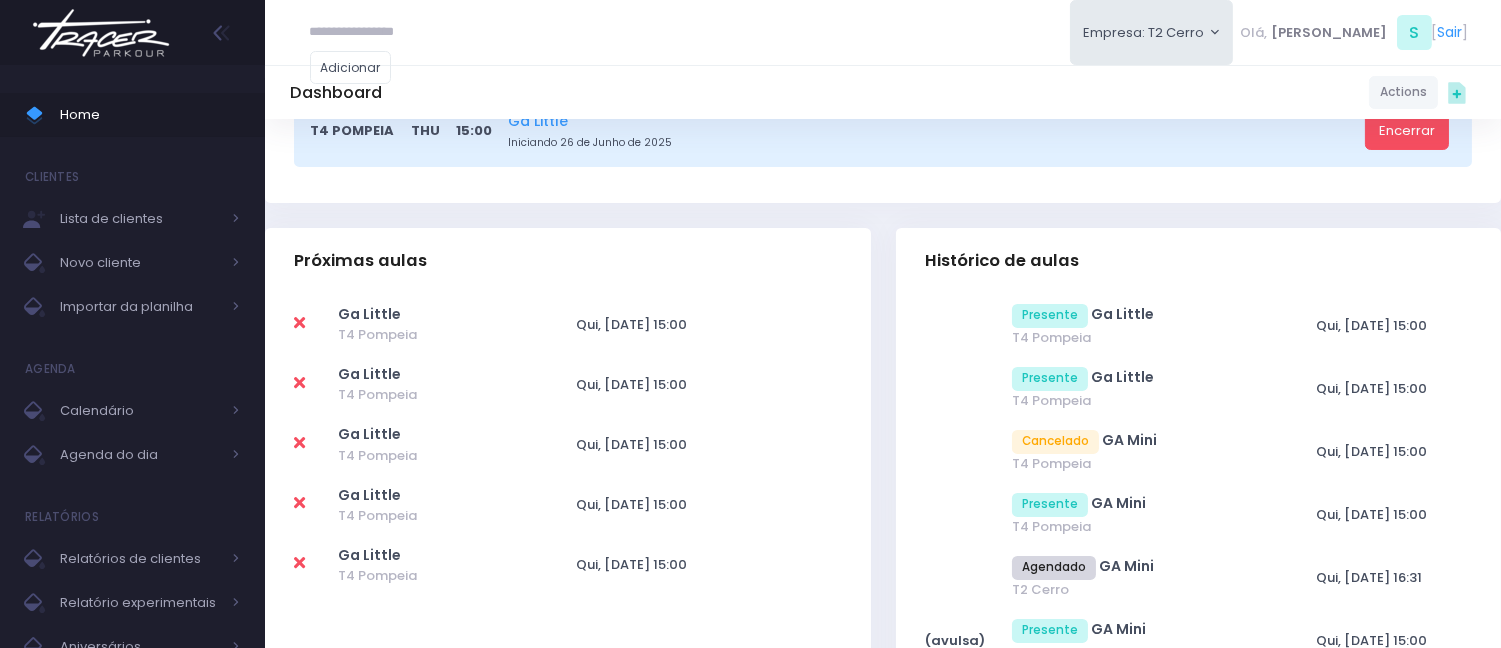 scroll, scrollTop: 493, scrollLeft: 0, axis: vertical 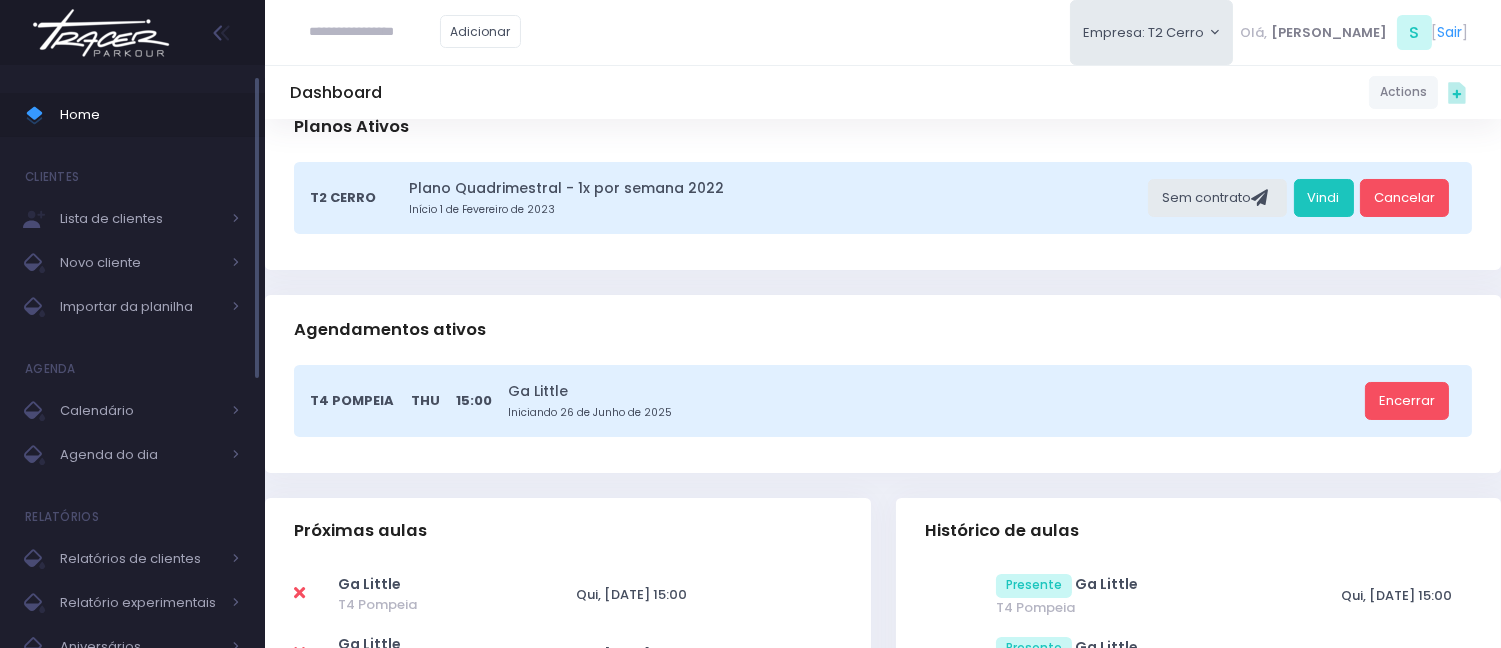 click on "Home" at bounding box center (150, 115) 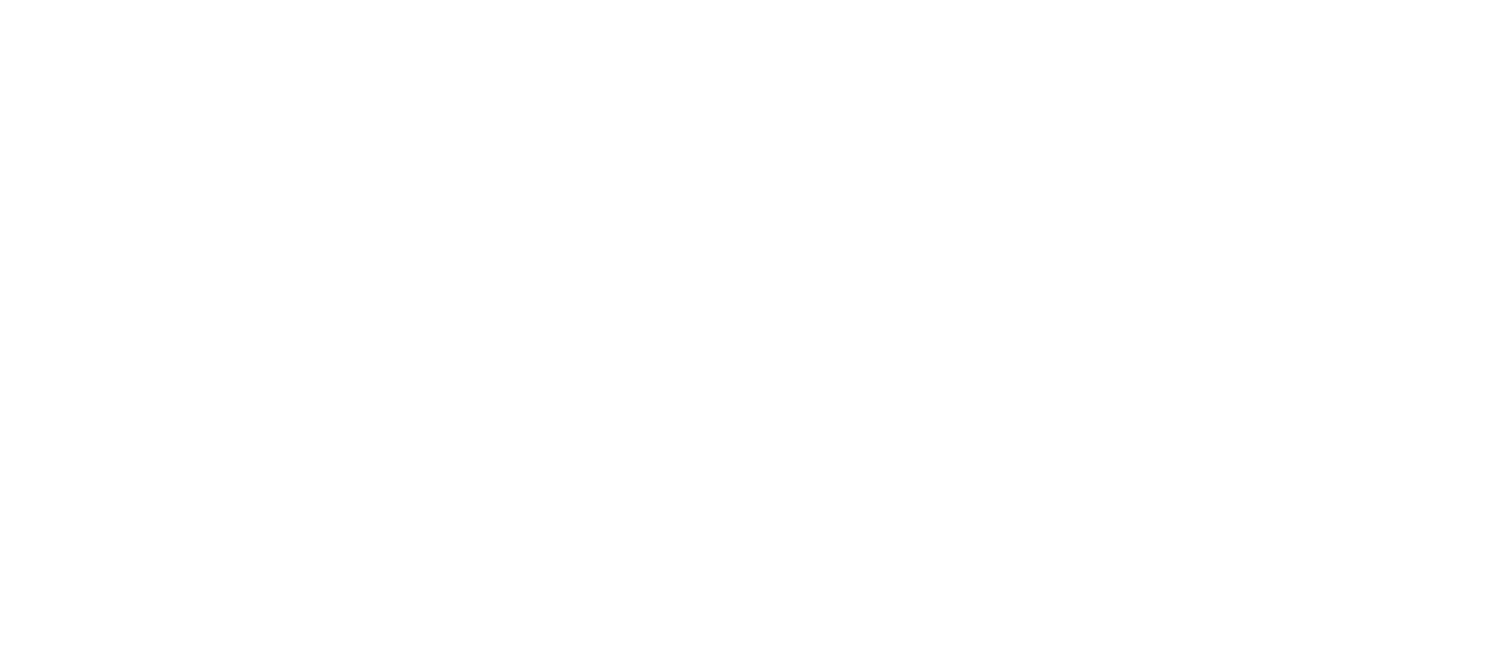 scroll, scrollTop: 0, scrollLeft: 0, axis: both 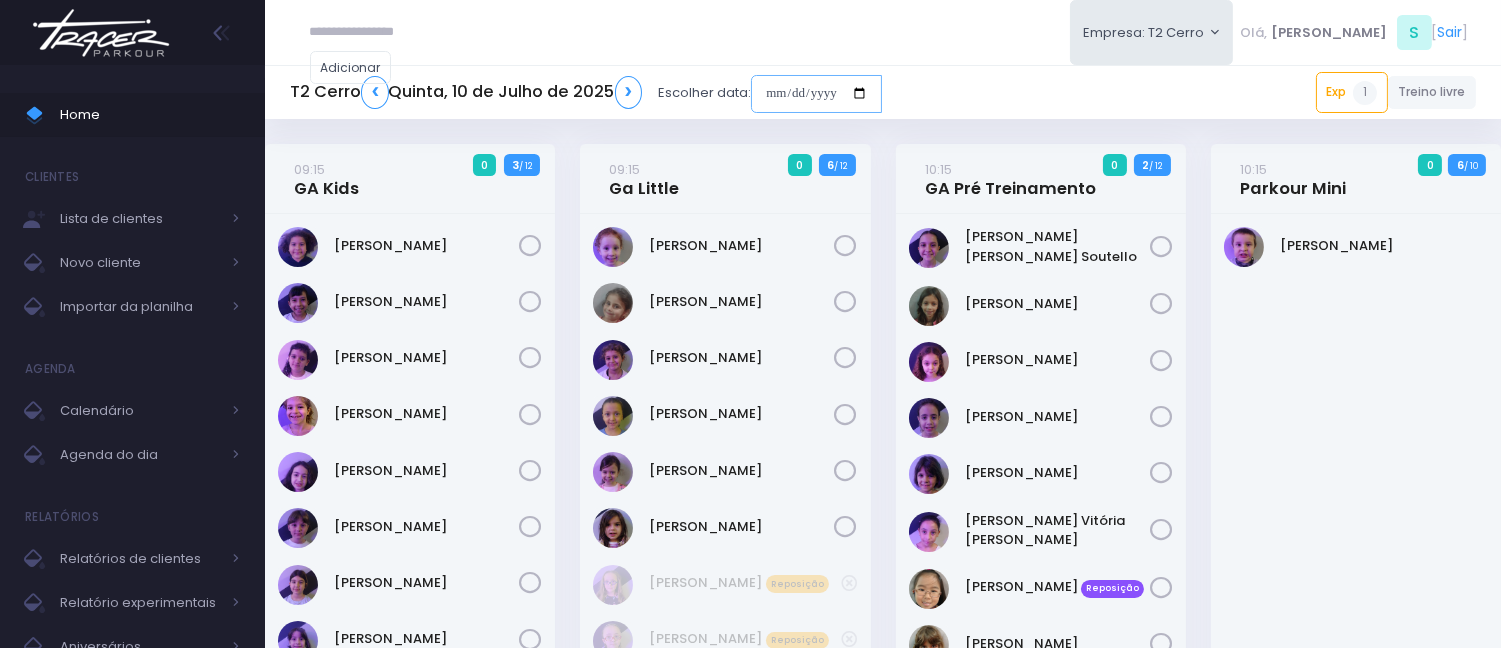 click at bounding box center [816, 94] 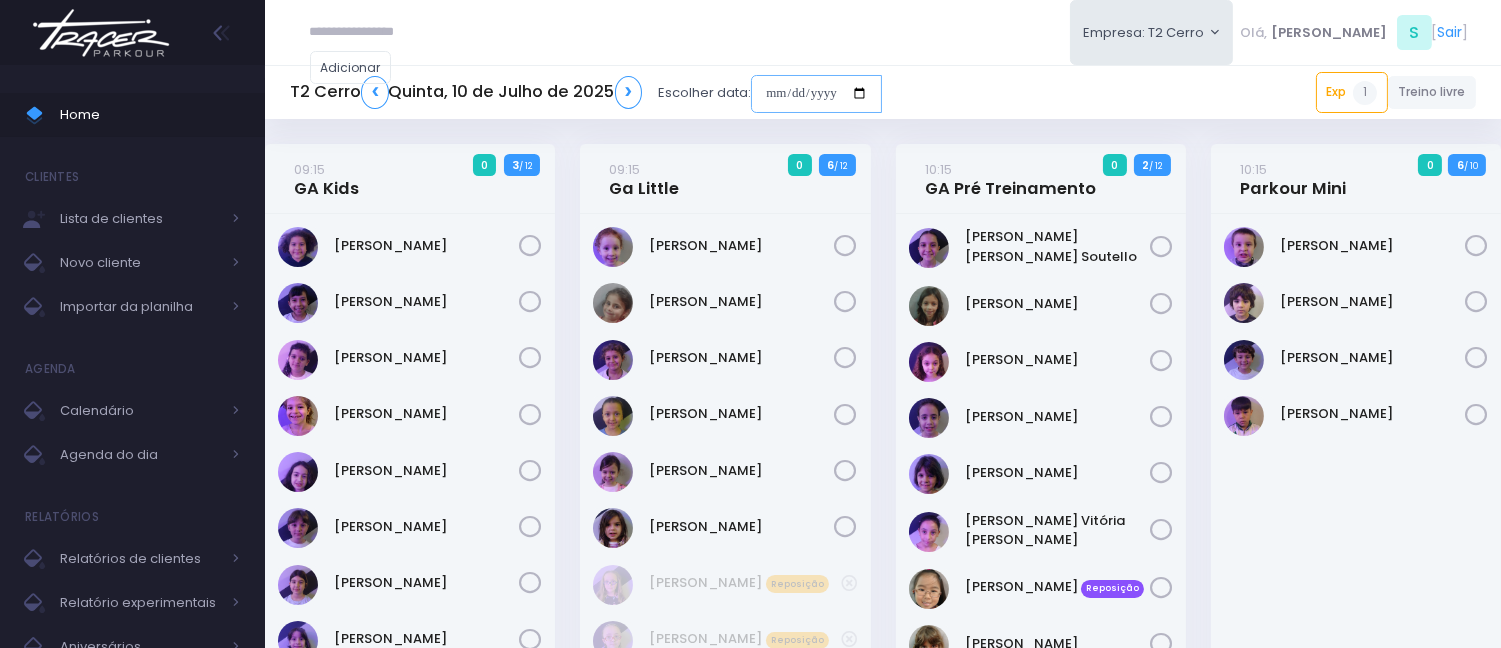 click at bounding box center [816, 94] 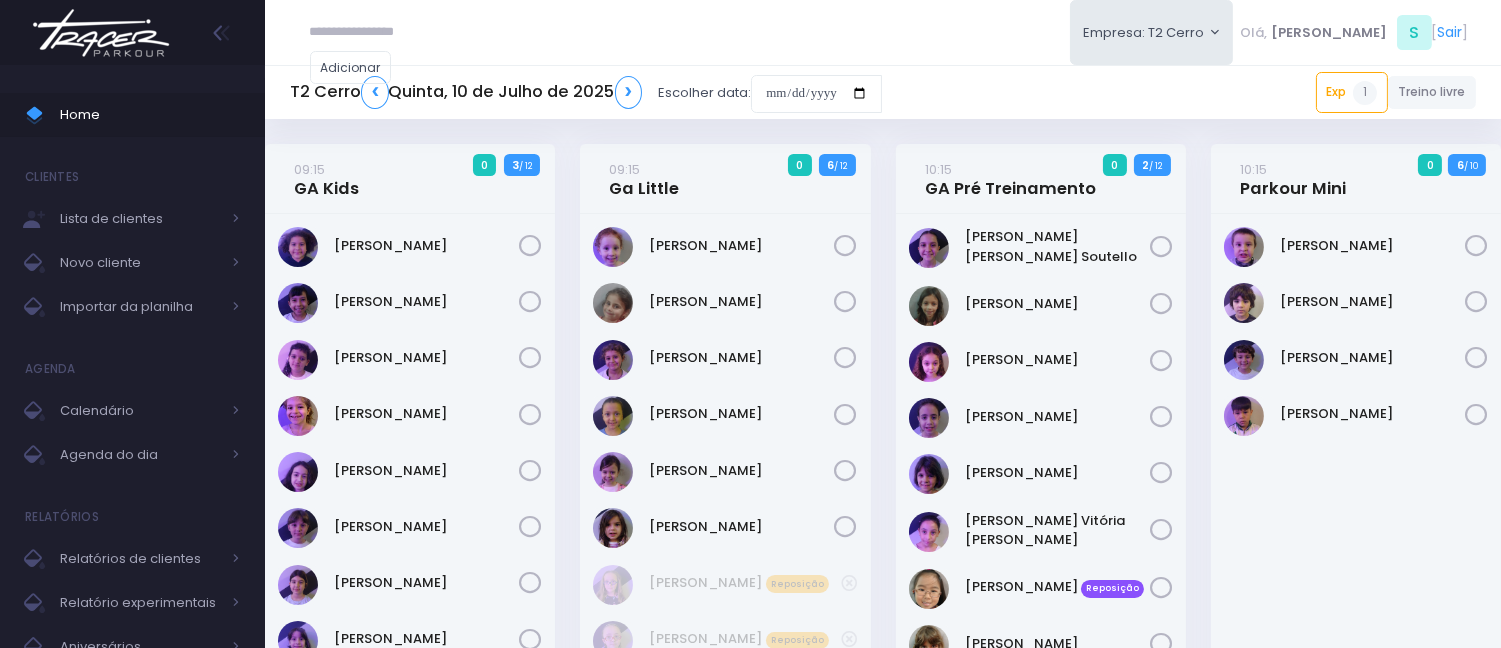 click on "Adicionar
Empresa: T2 Cerro
T2 Cerro T3 Santana T4 Pompeia Olá, S [" at bounding box center [883, 32] 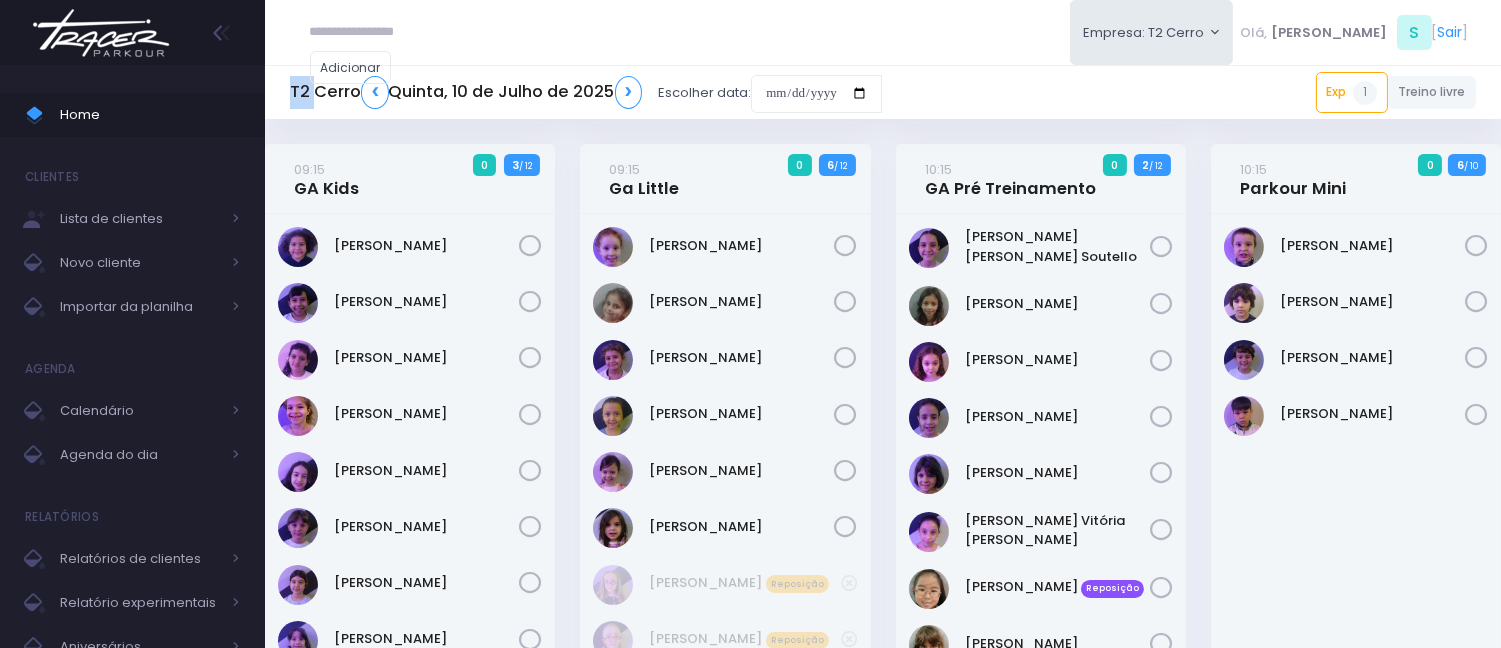 click on "Adicionar
Empresa: T2 Cerro
T2 Cerro T3 Santana T4 Pompeia Olá, S [" at bounding box center (883, 32) 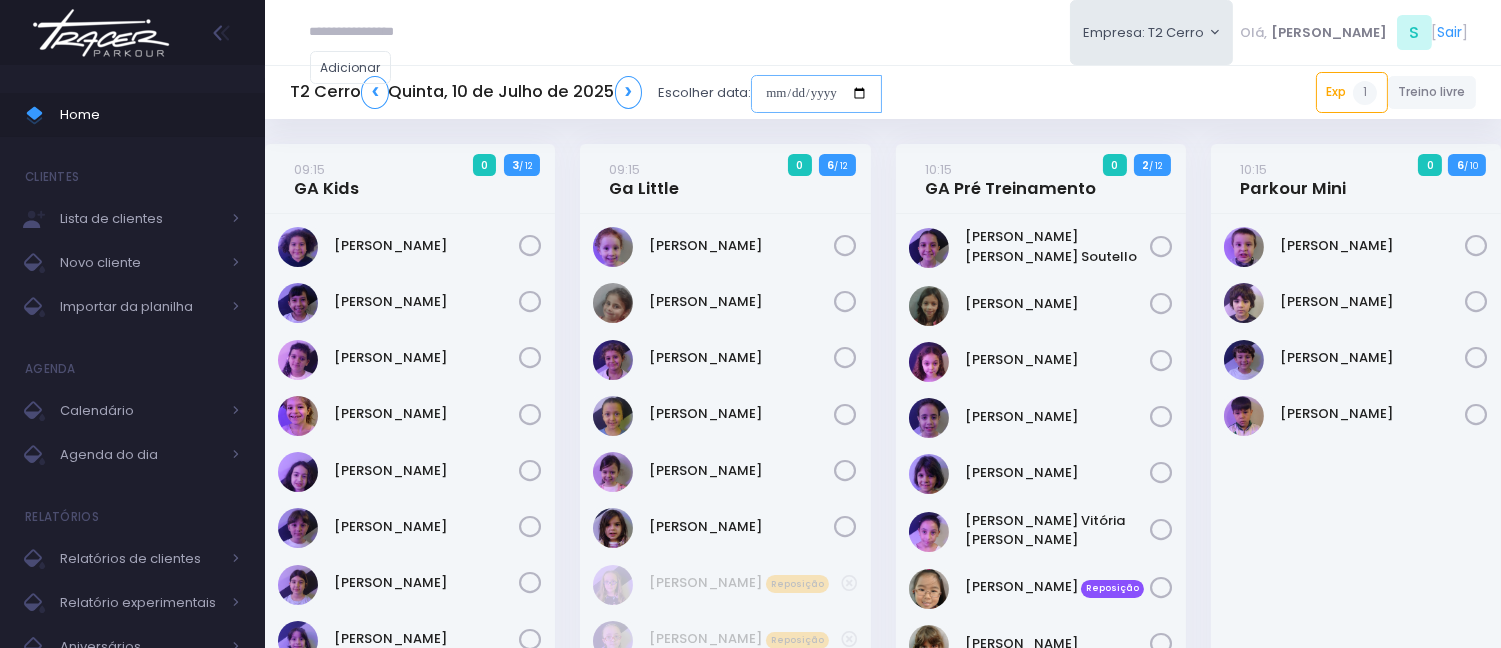 click at bounding box center [816, 94] 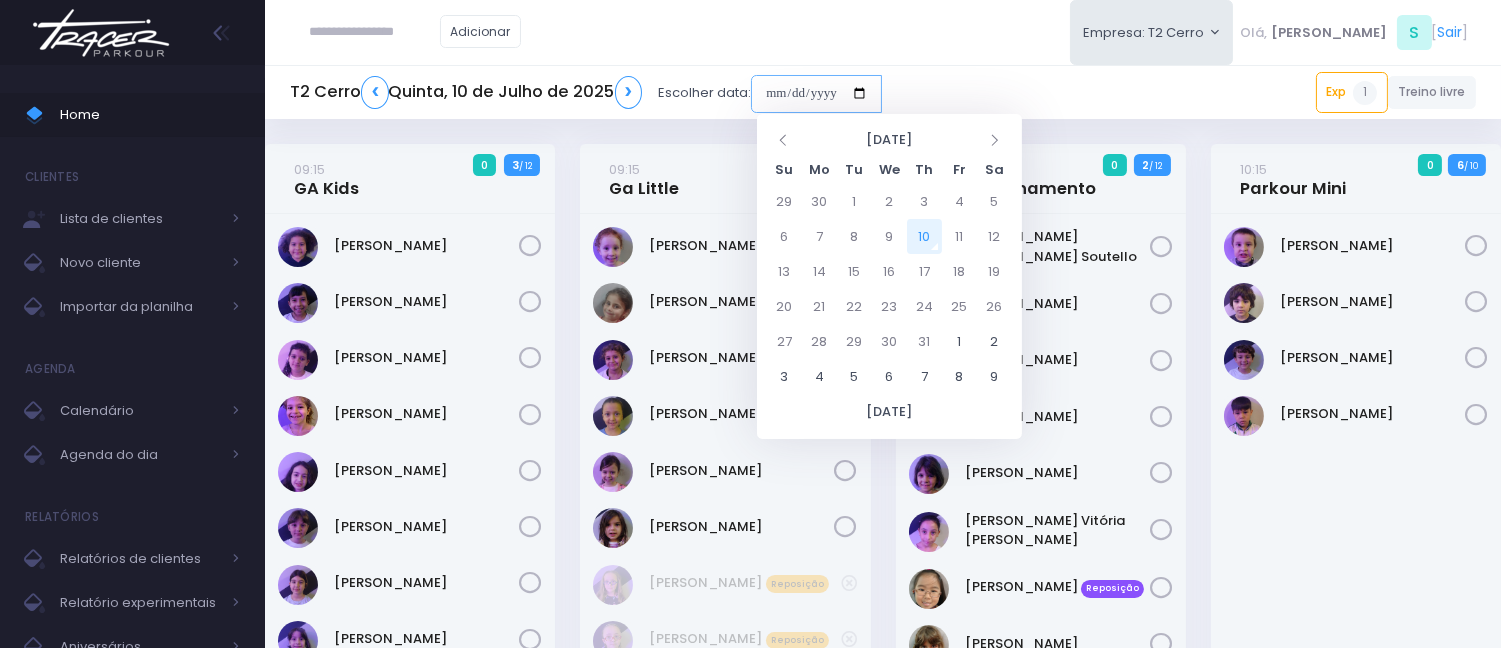 click at bounding box center [816, 94] 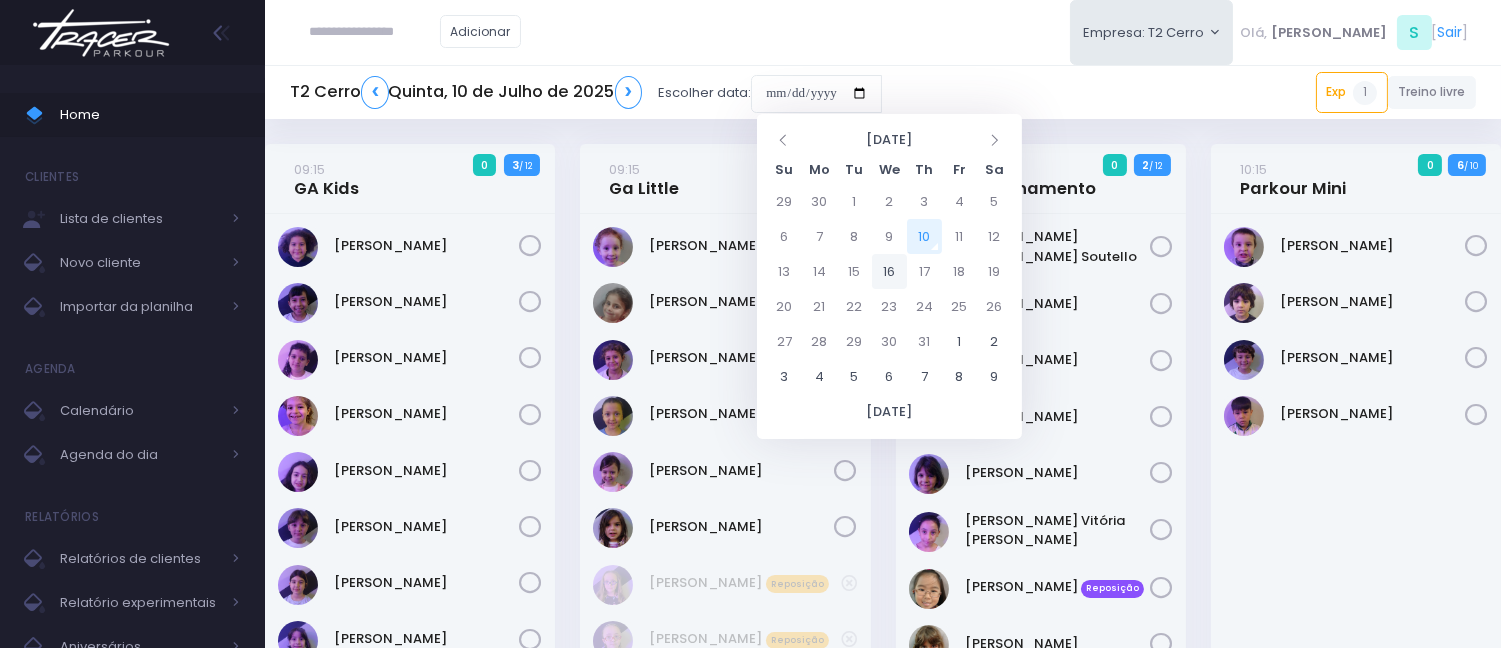 click on "16" at bounding box center (889, 271) 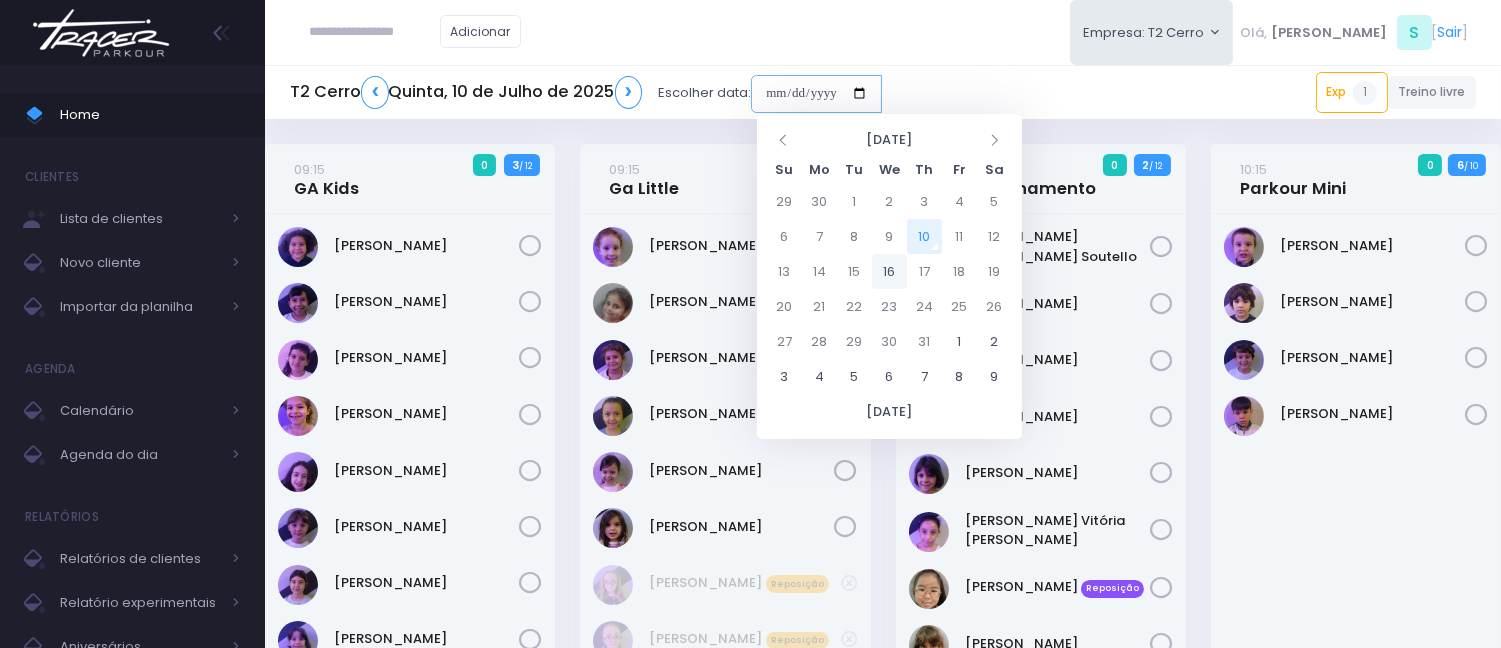 type on "**********" 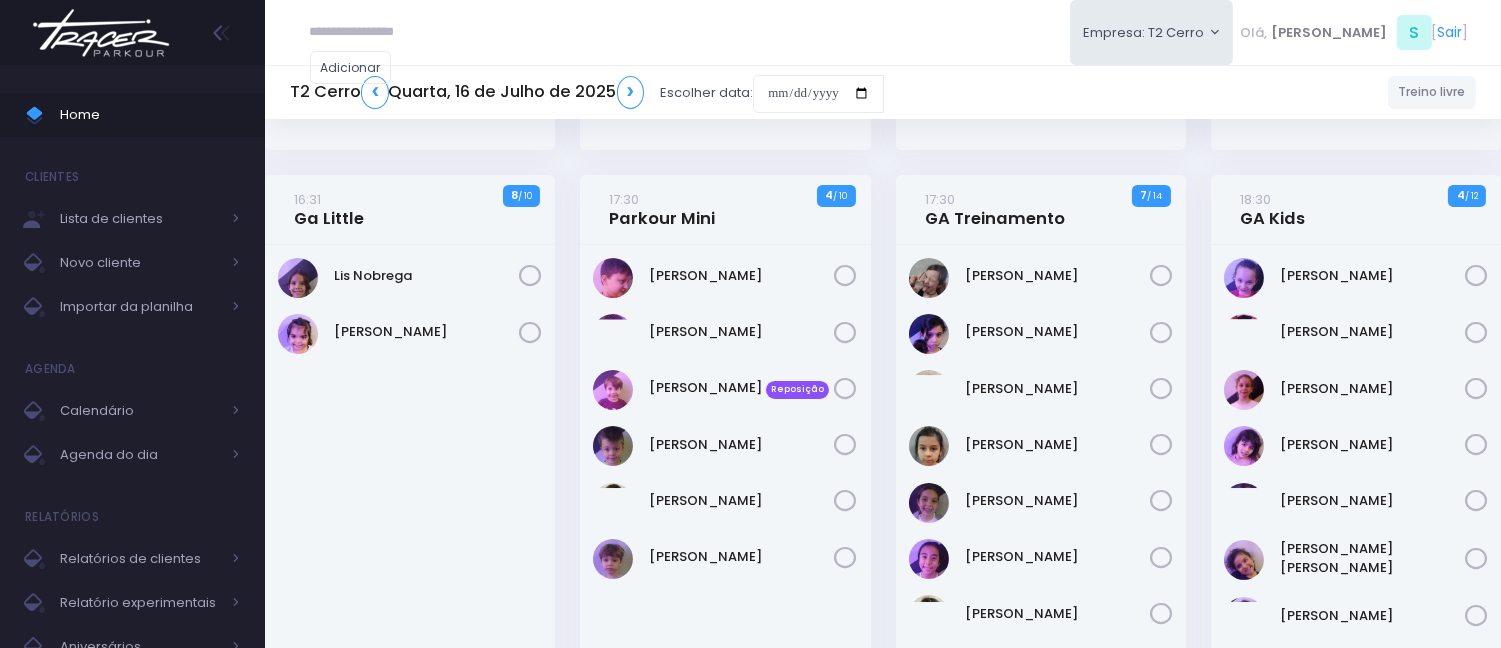 scroll, scrollTop: 666, scrollLeft: 0, axis: vertical 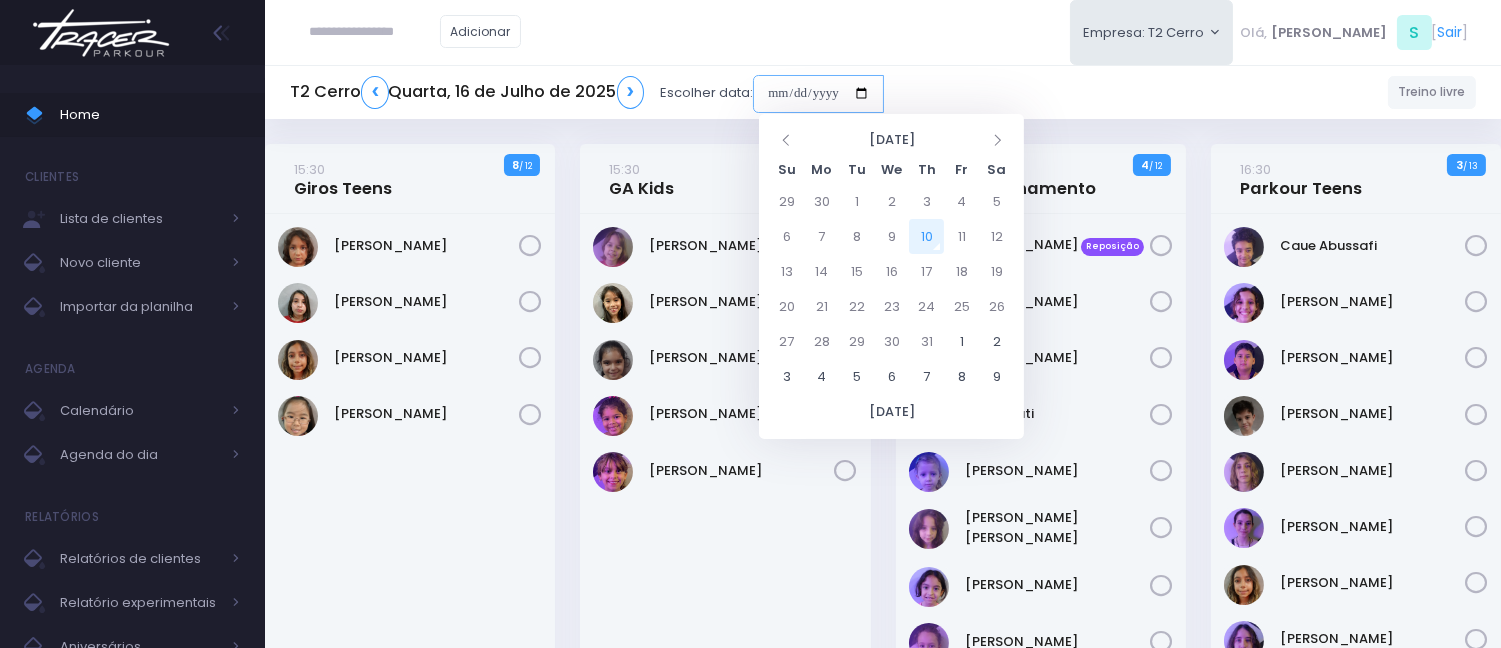 click at bounding box center [818, 94] 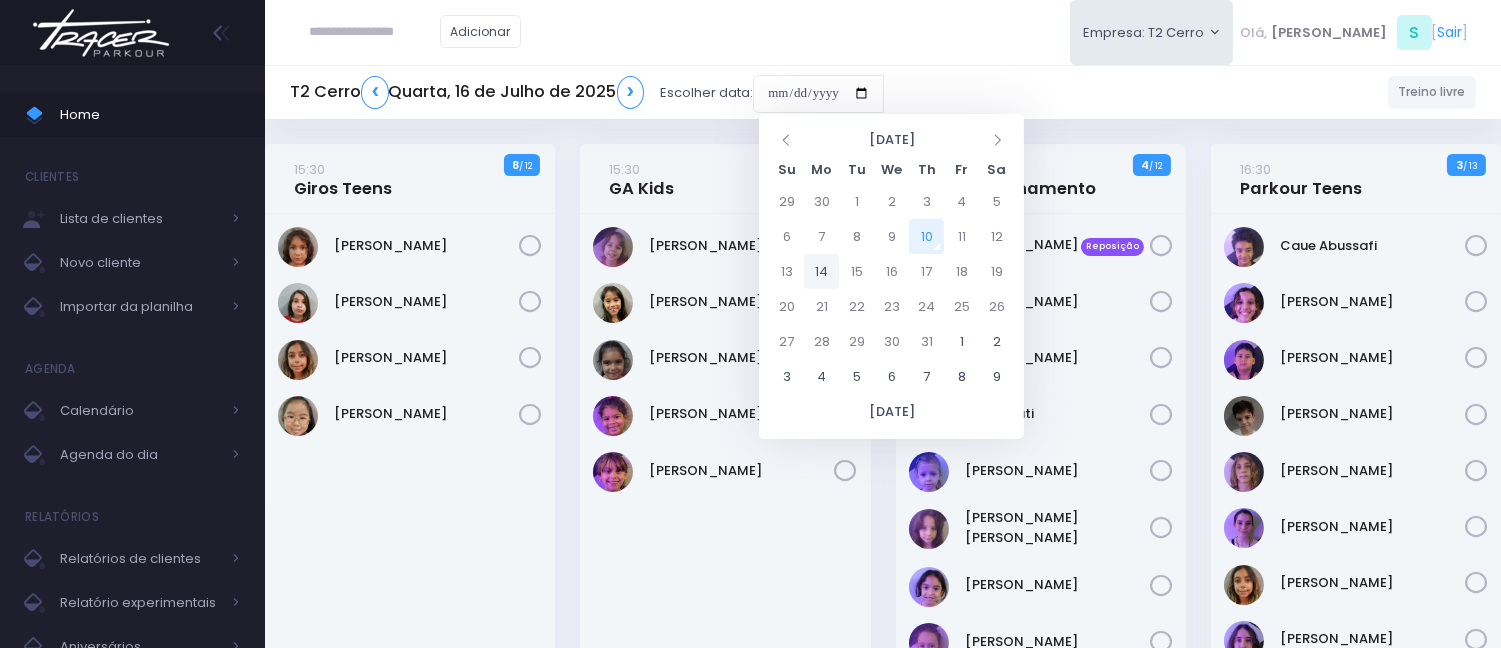 click on "14" at bounding box center [821, 271] 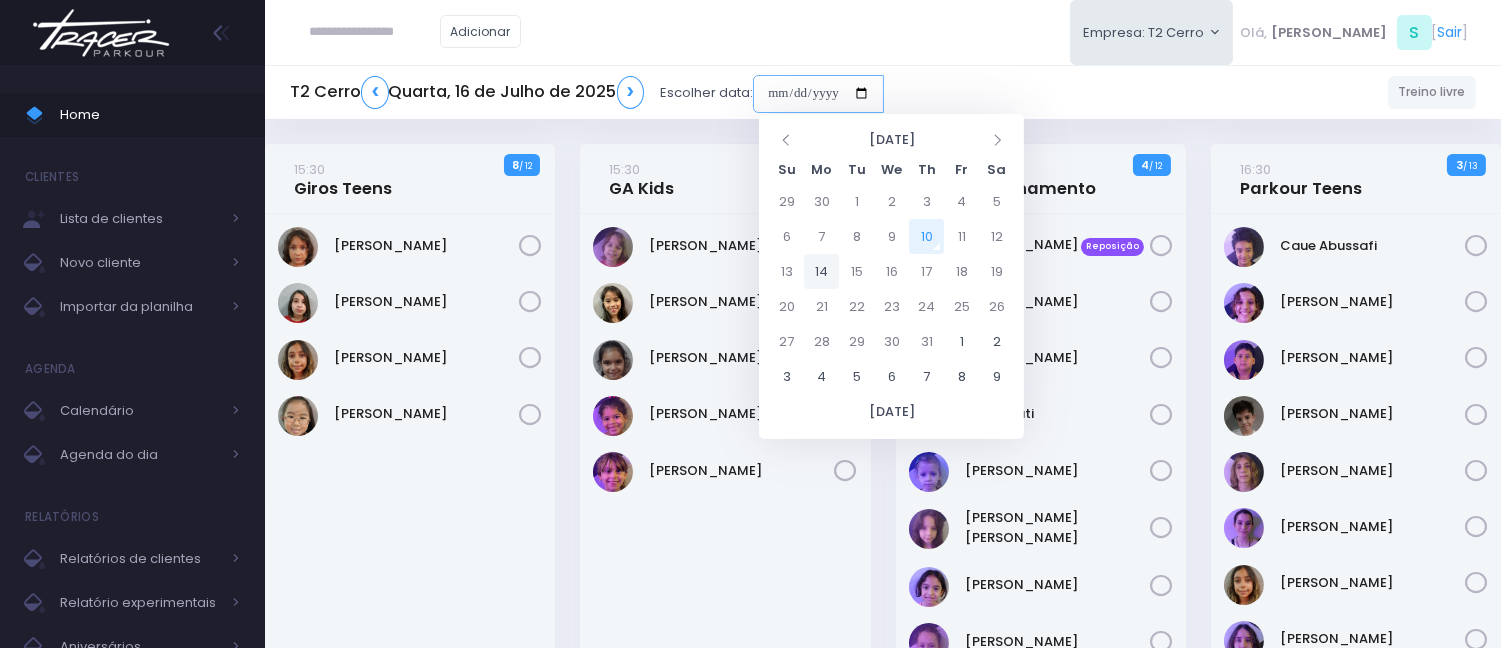 type on "**********" 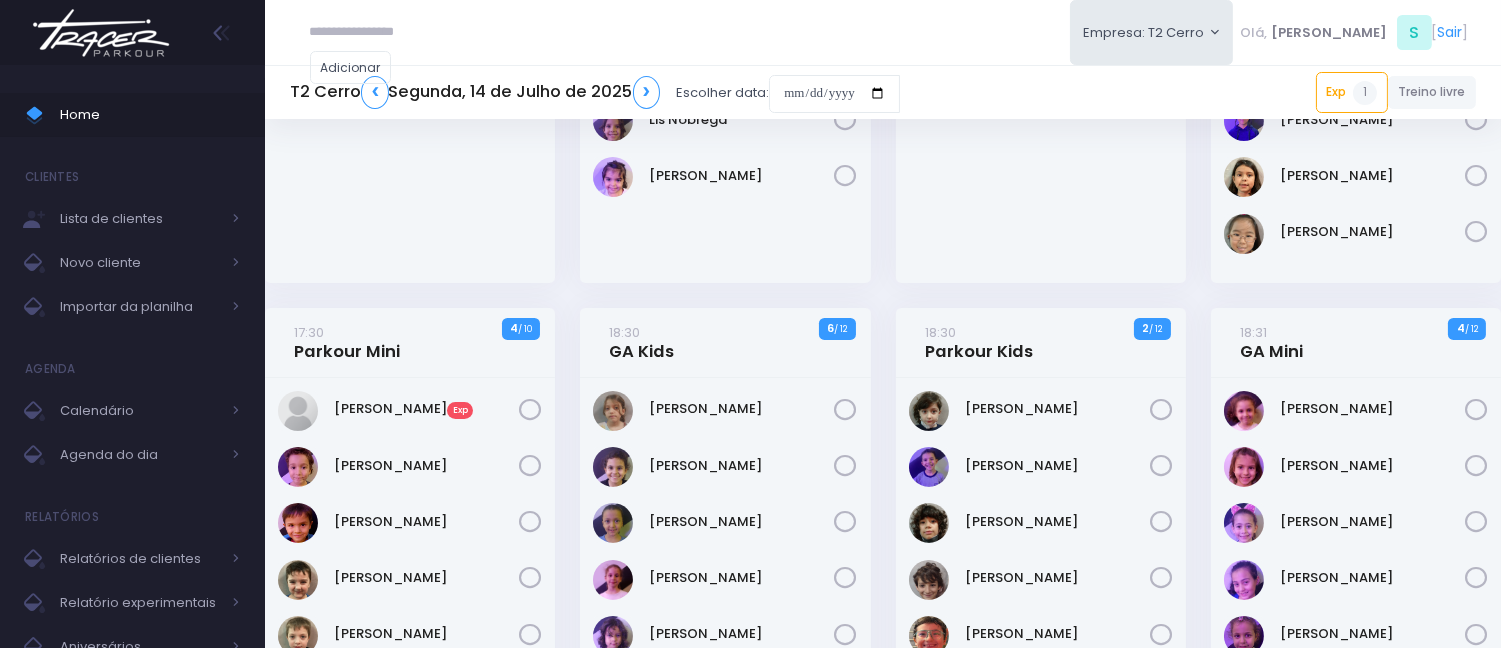 scroll, scrollTop: 1000, scrollLeft: 0, axis: vertical 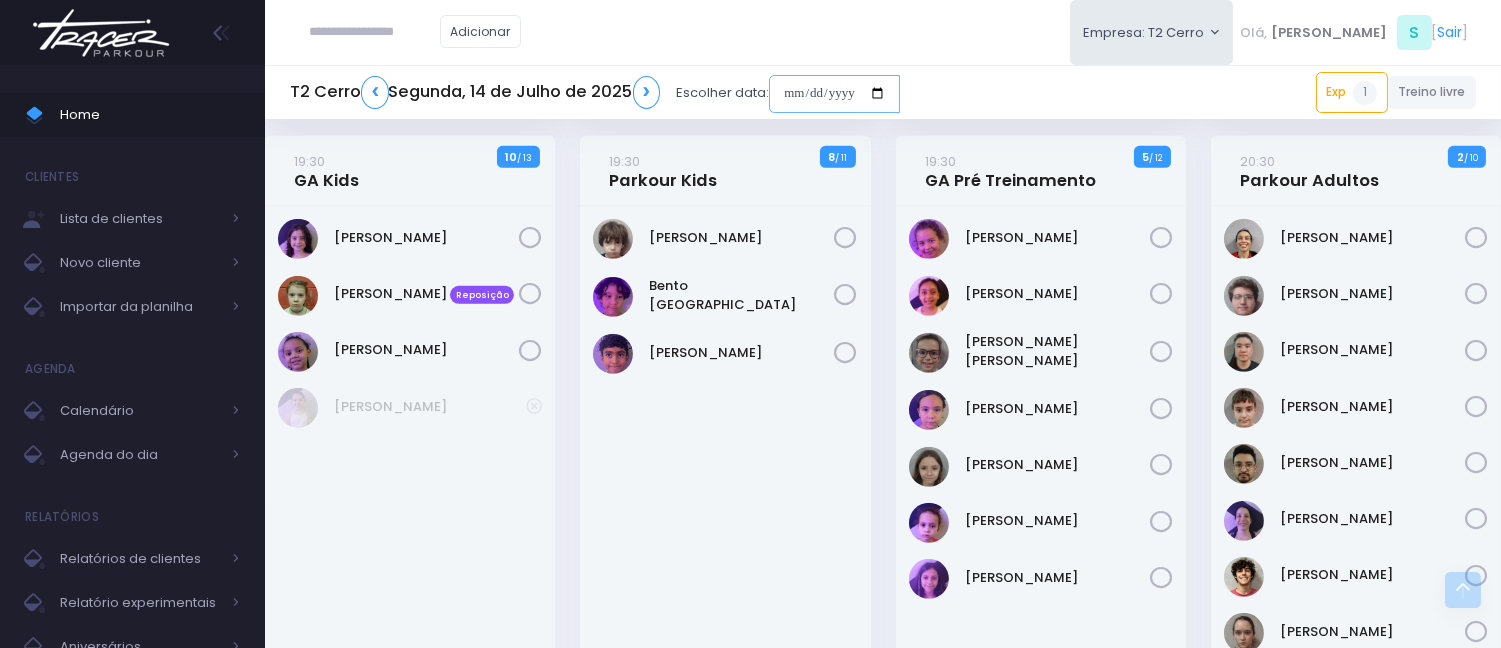 click at bounding box center [834, 94] 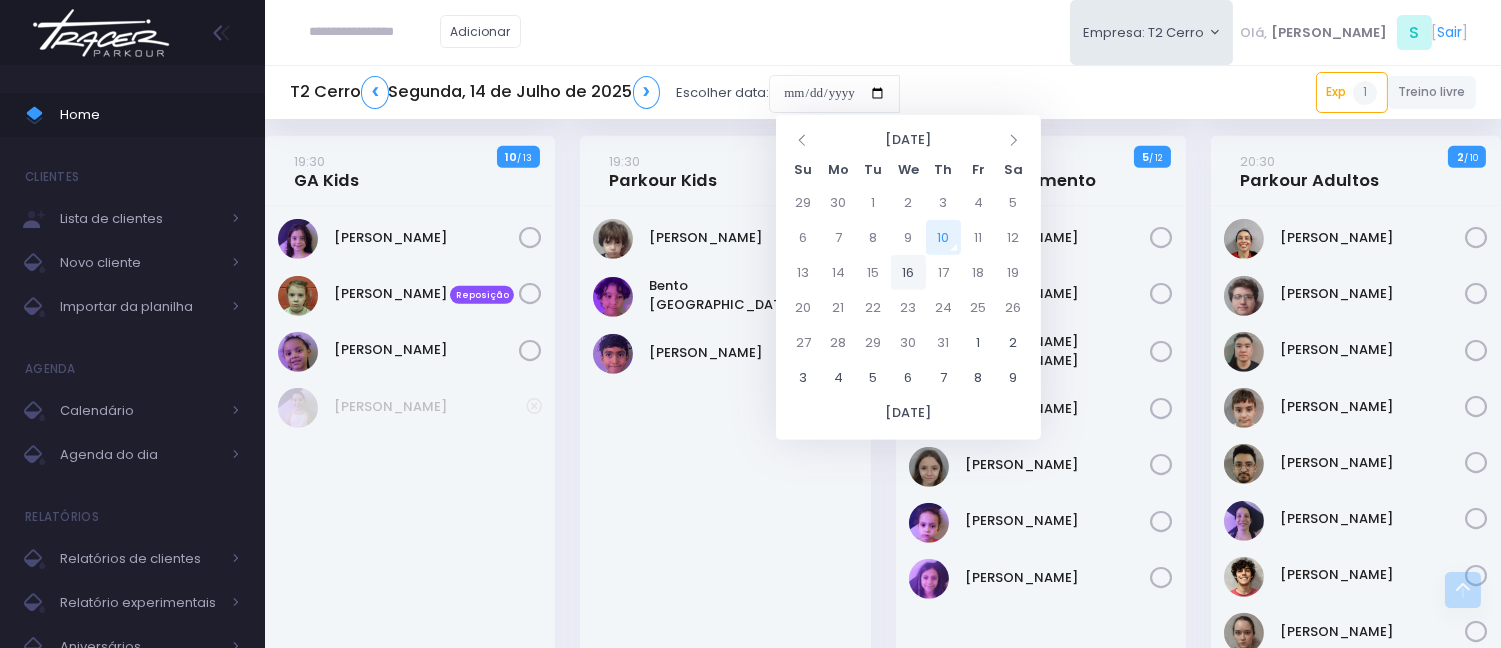 click on "16" at bounding box center [908, 272] 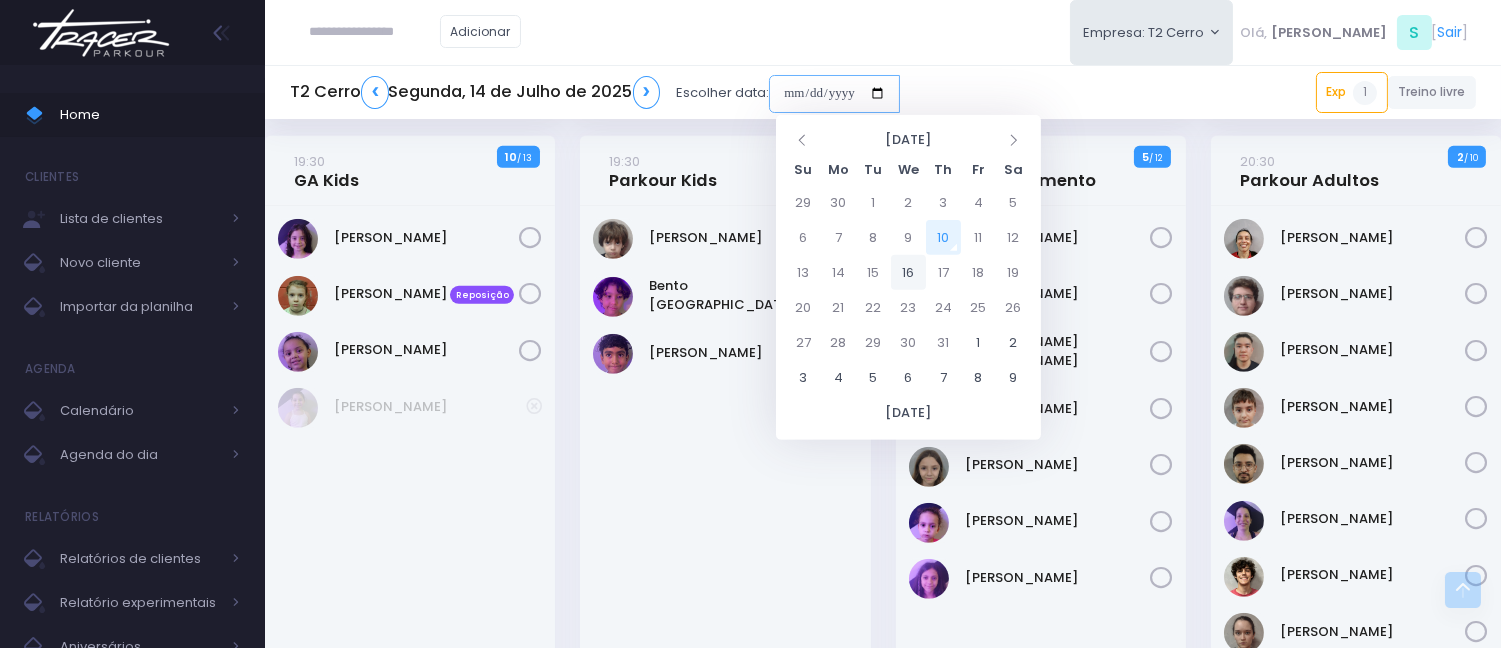 type on "**********" 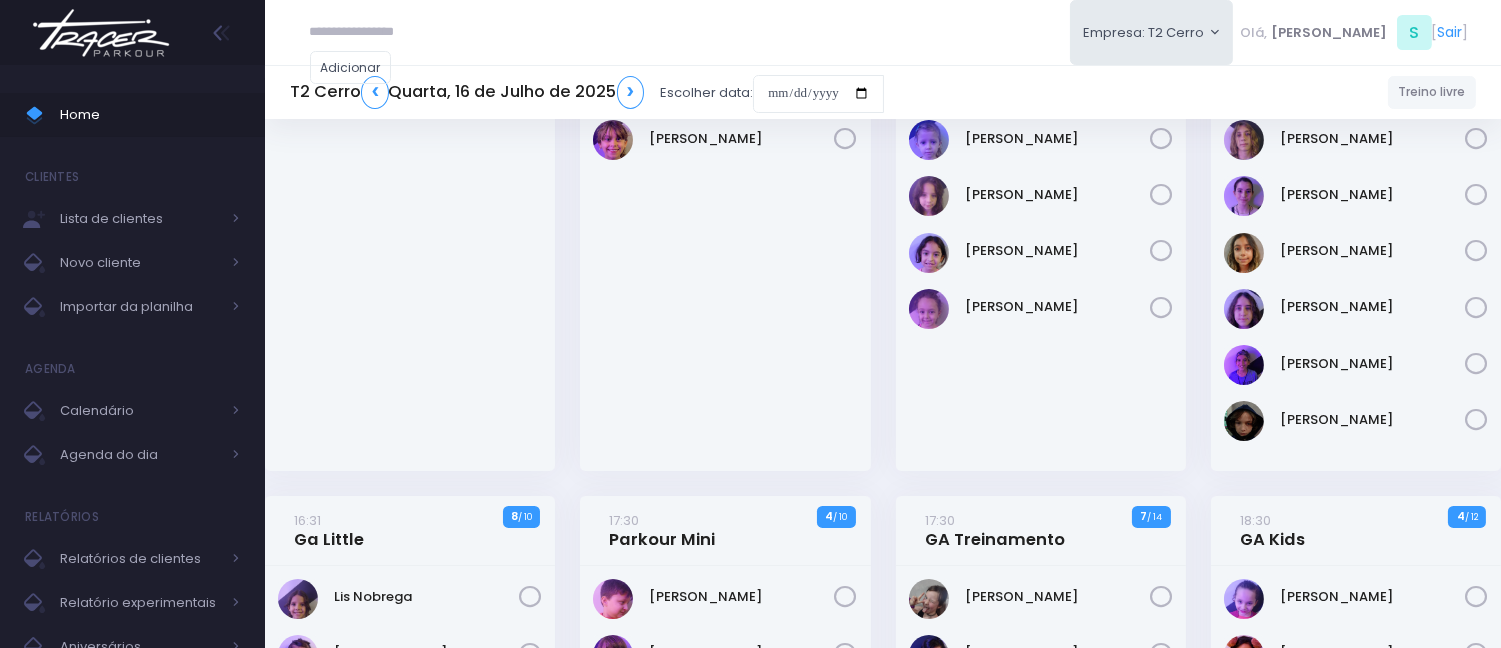 scroll, scrollTop: 333, scrollLeft: 0, axis: vertical 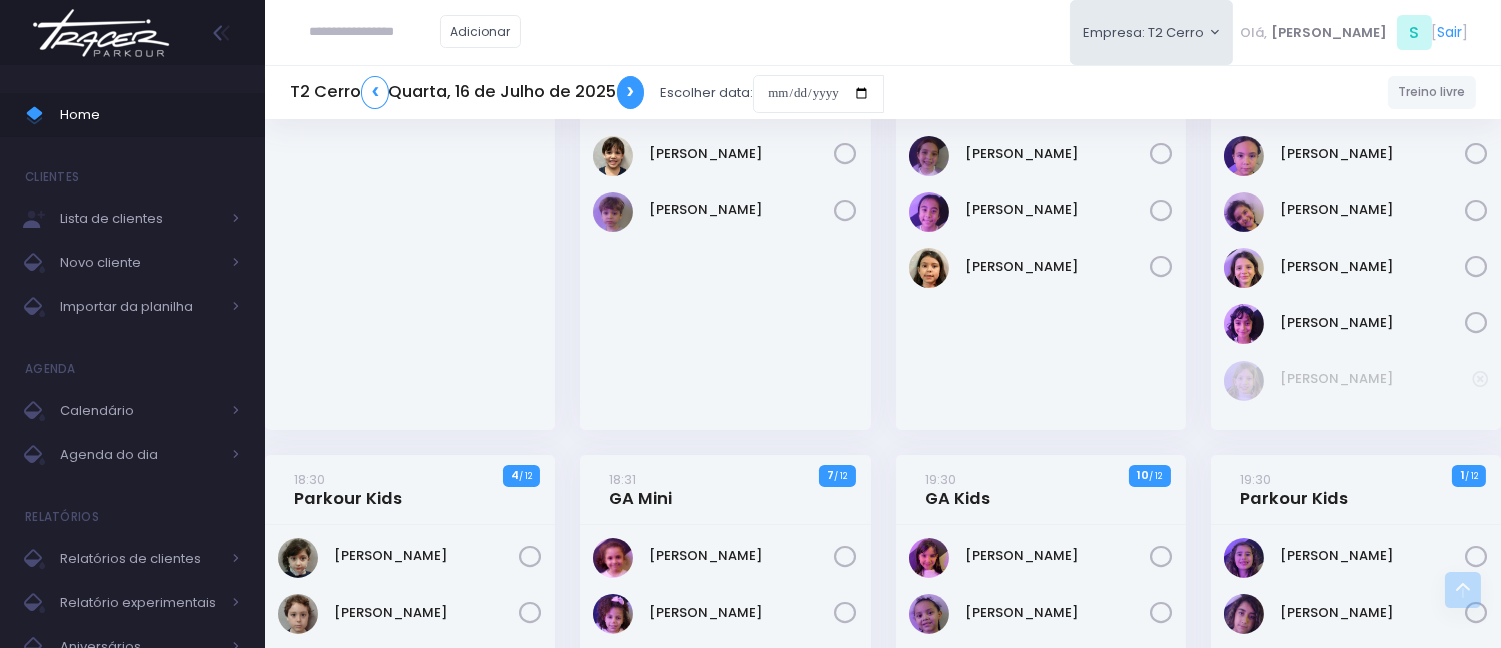 click on "❯" at bounding box center [631, 92] 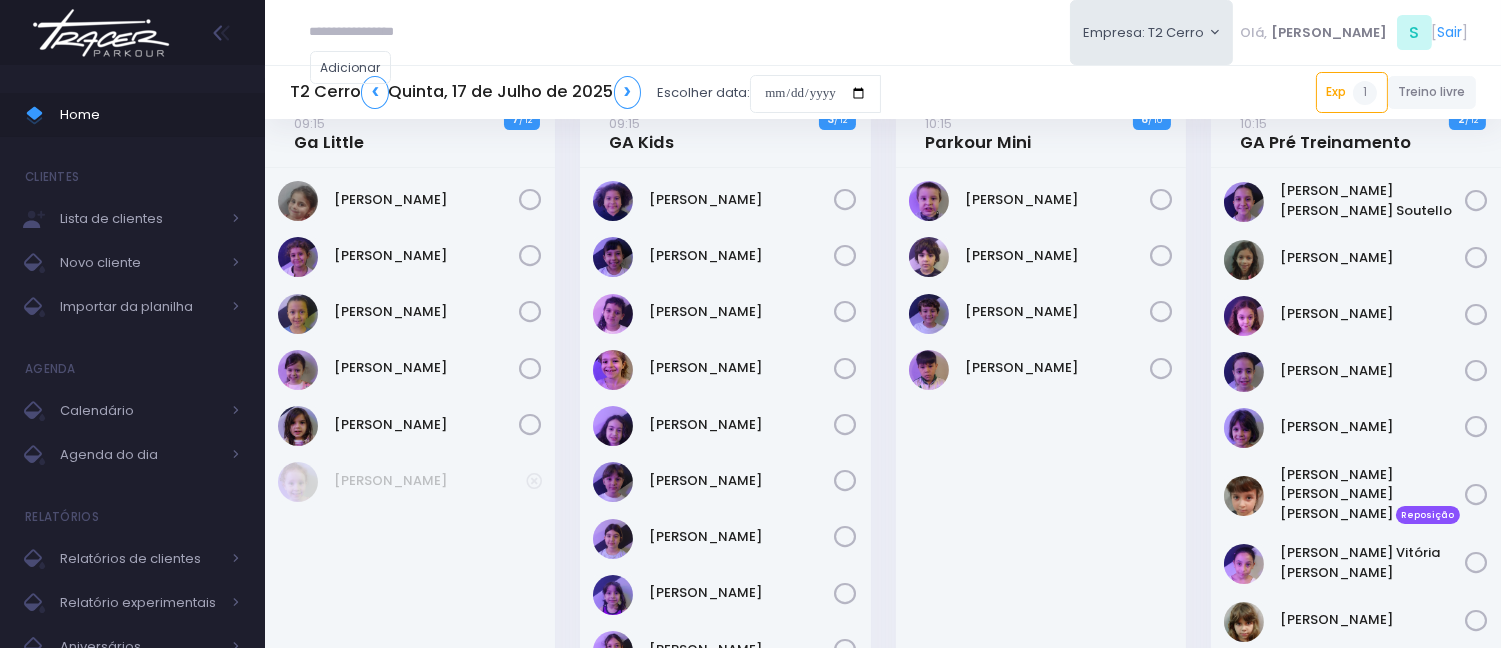 scroll, scrollTop: 0, scrollLeft: 0, axis: both 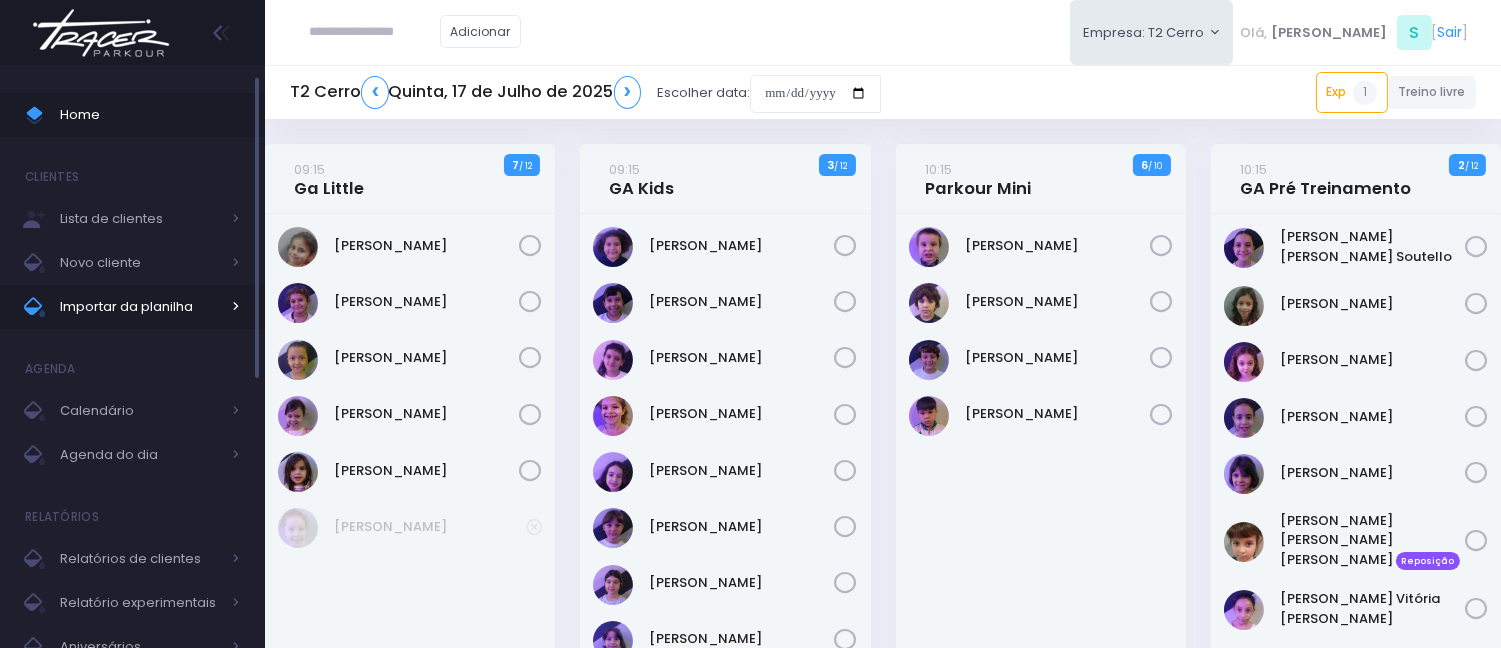 click on "Importar da planilha" at bounding box center (140, 307) 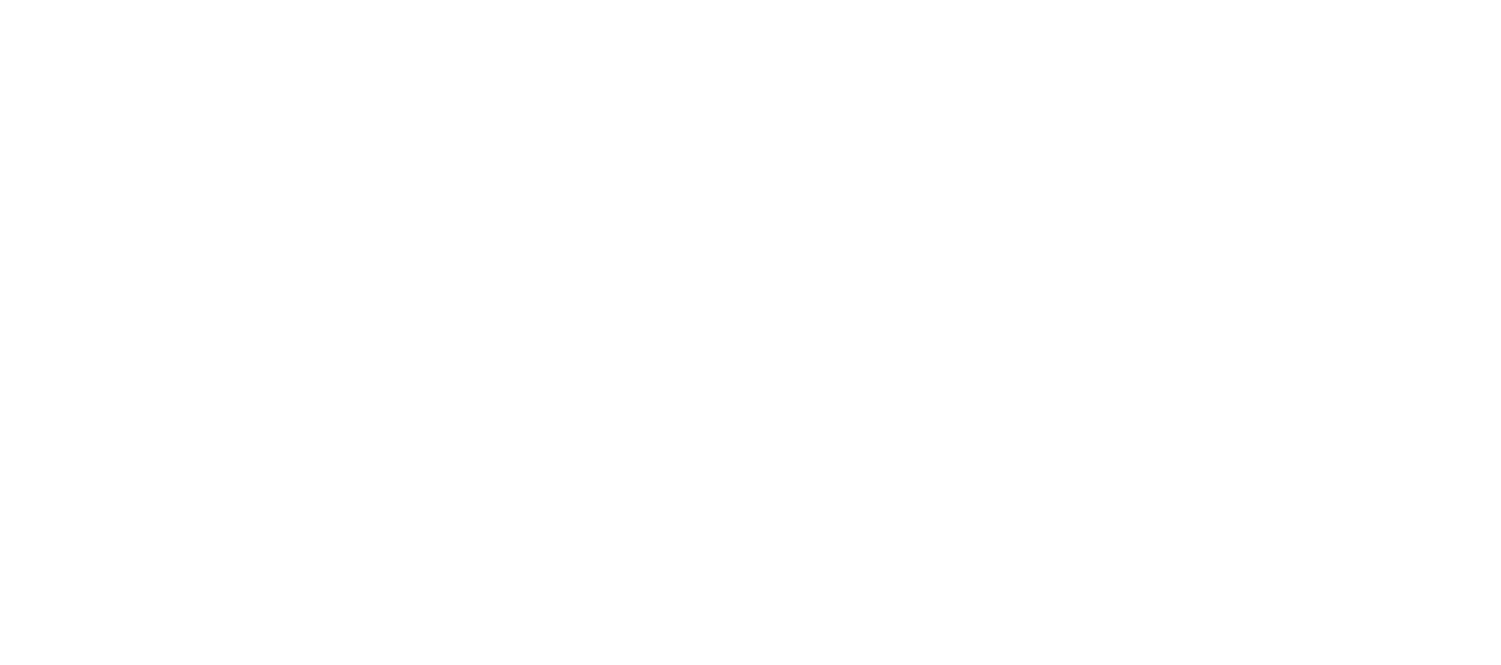 scroll, scrollTop: 0, scrollLeft: 0, axis: both 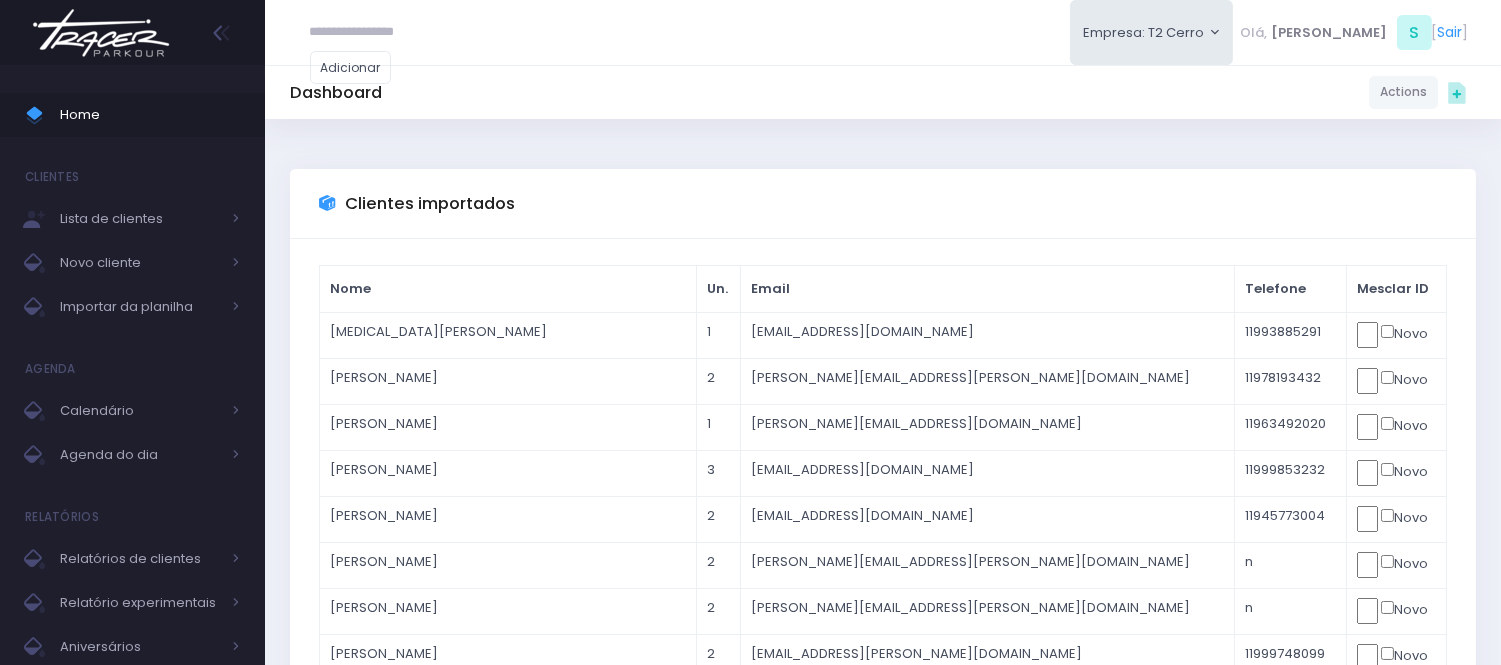 click at bounding box center (375, 32) 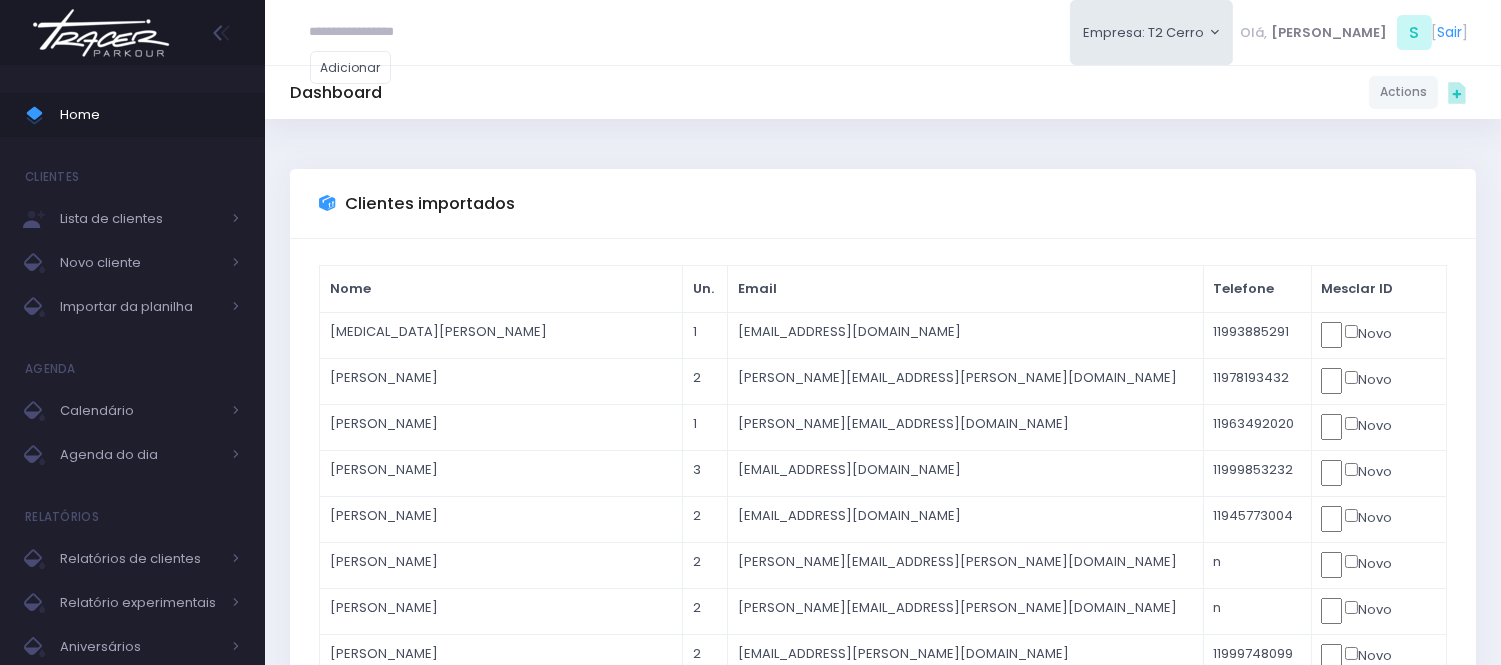 paste on "**********" 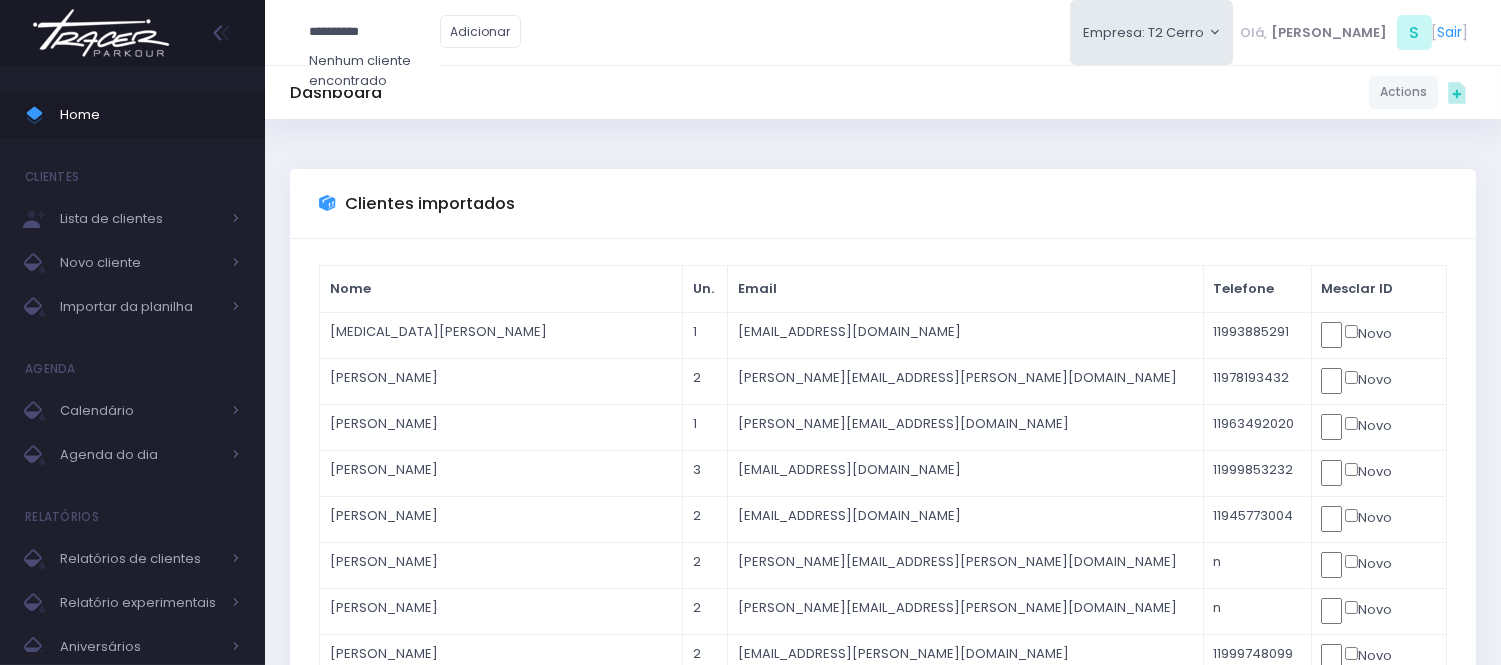 drag, startPoint x: 385, startPoint y: 20, endPoint x: 353, endPoint y: 0, distance: 37.735924 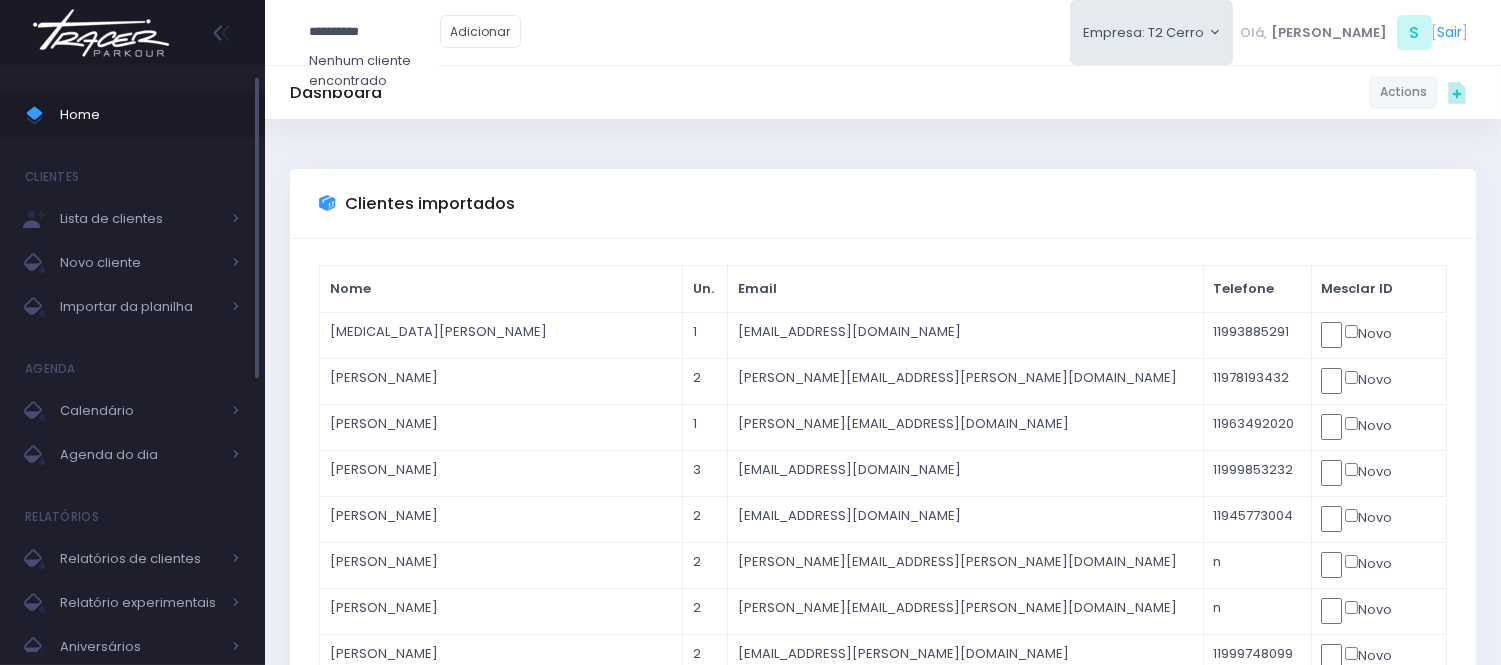 click on "Home" at bounding box center [150, 115] 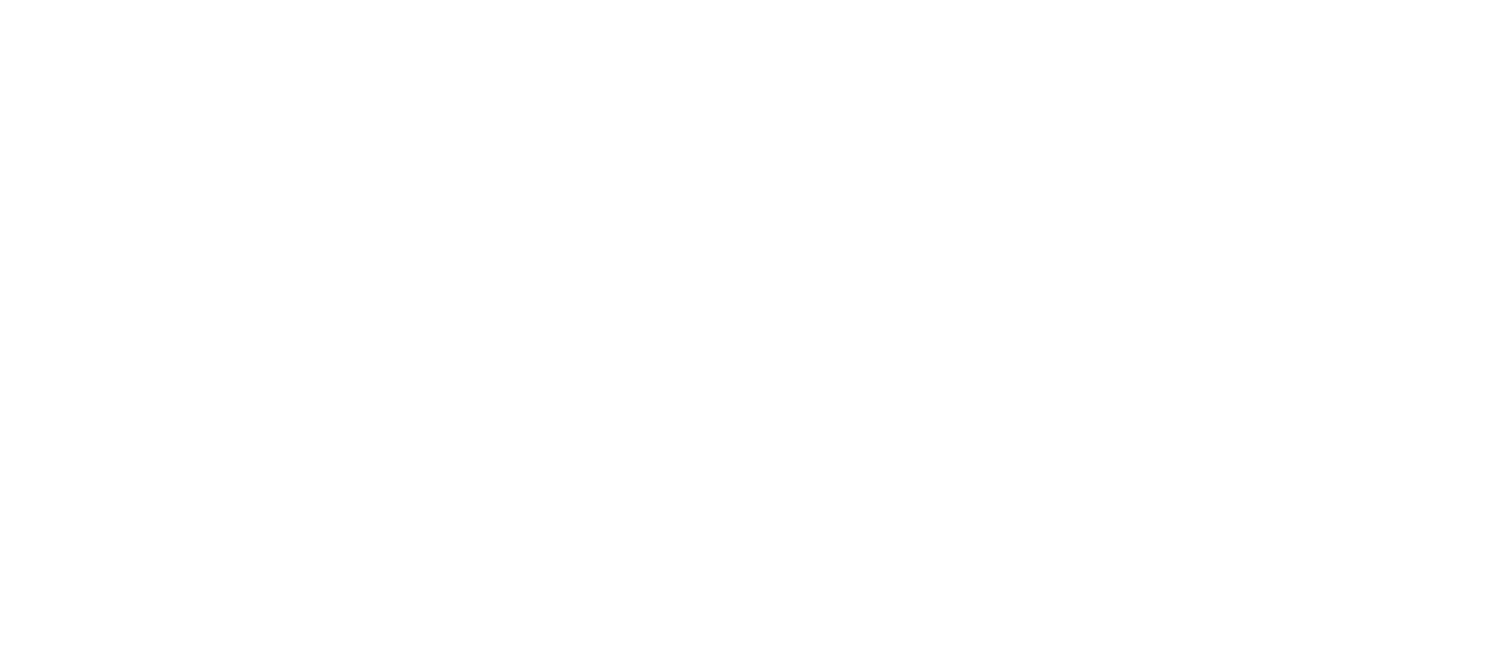 scroll, scrollTop: 0, scrollLeft: 0, axis: both 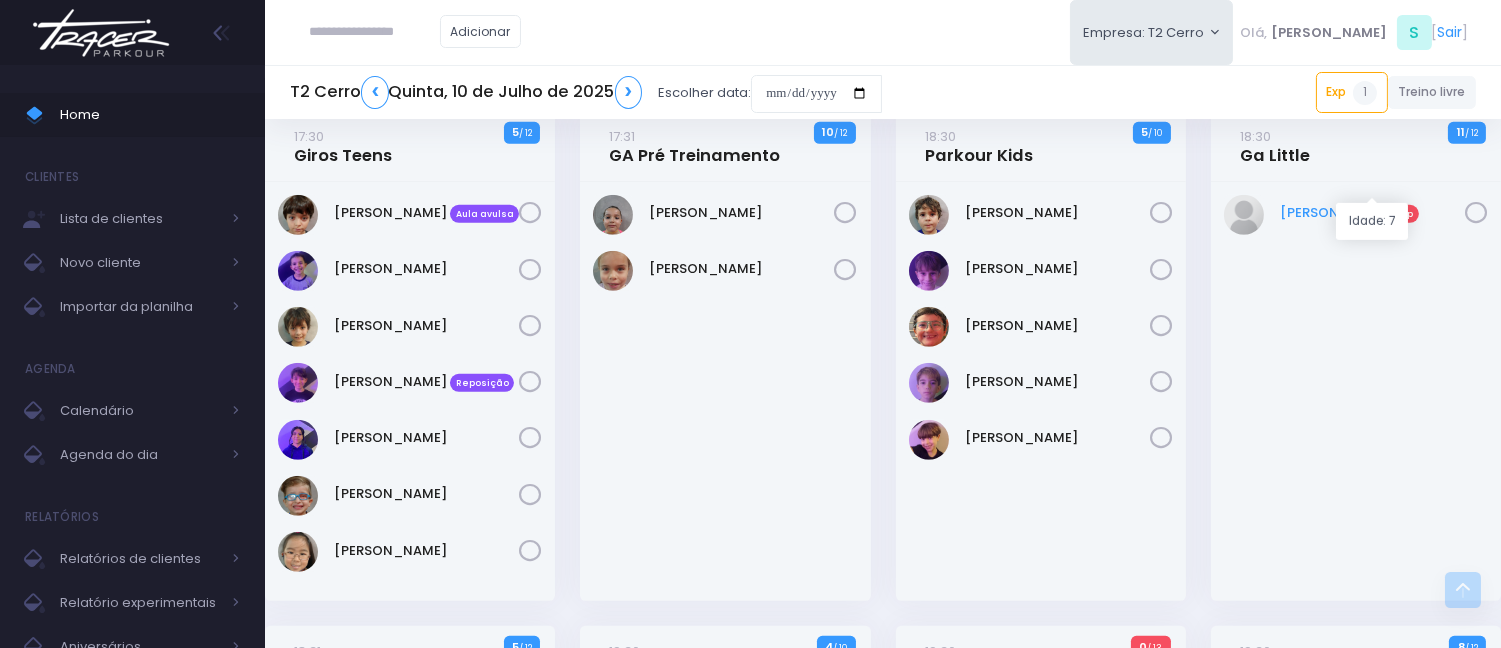 click on "Angelina Tobar
Exp" at bounding box center (1372, 213) 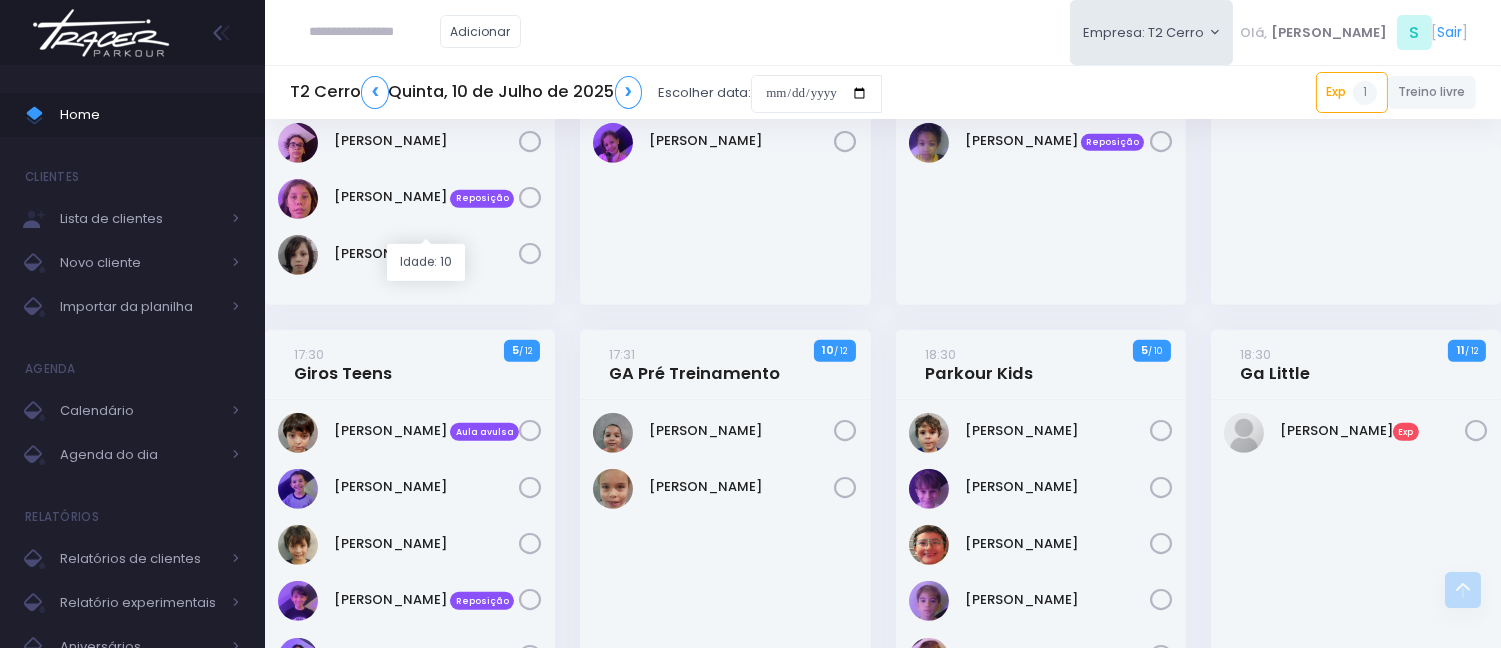 scroll, scrollTop: 1668, scrollLeft: 0, axis: vertical 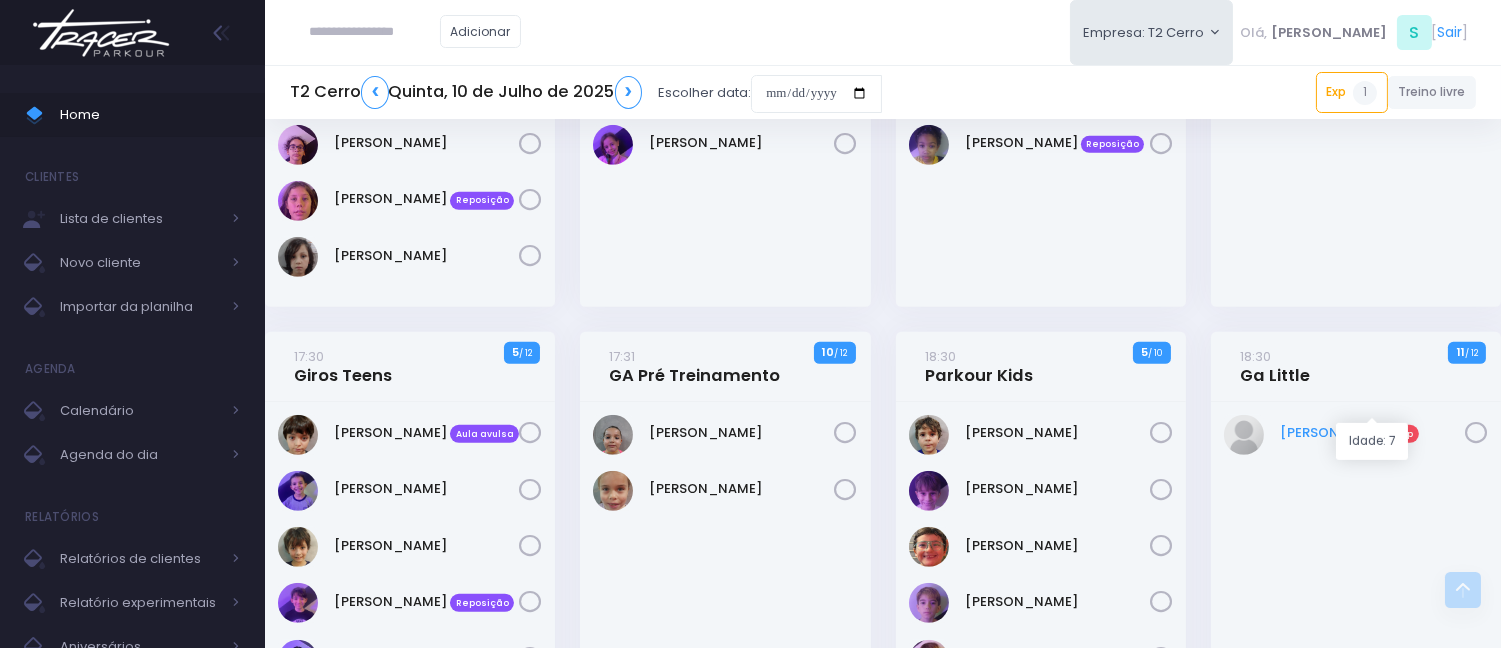 click on "Angelina Tobar
Exp" at bounding box center (1372, 433) 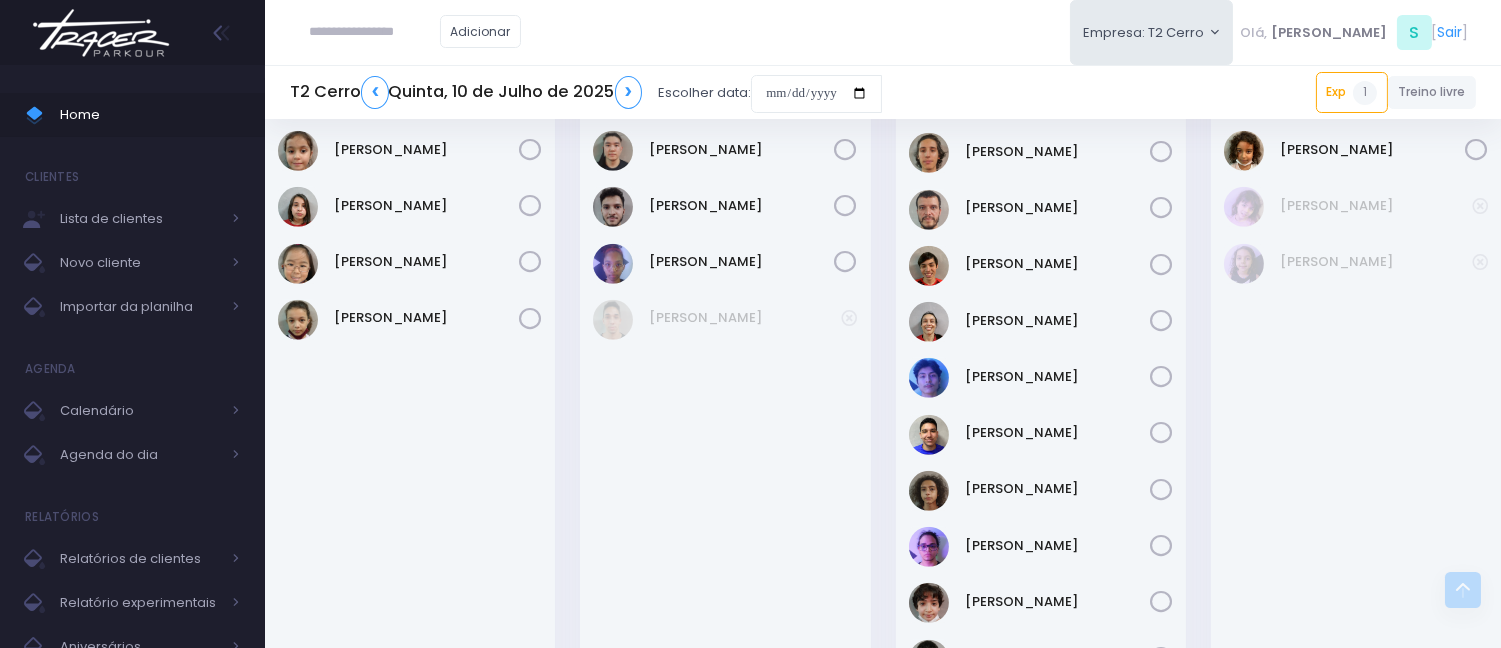 scroll, scrollTop: 3004, scrollLeft: 0, axis: vertical 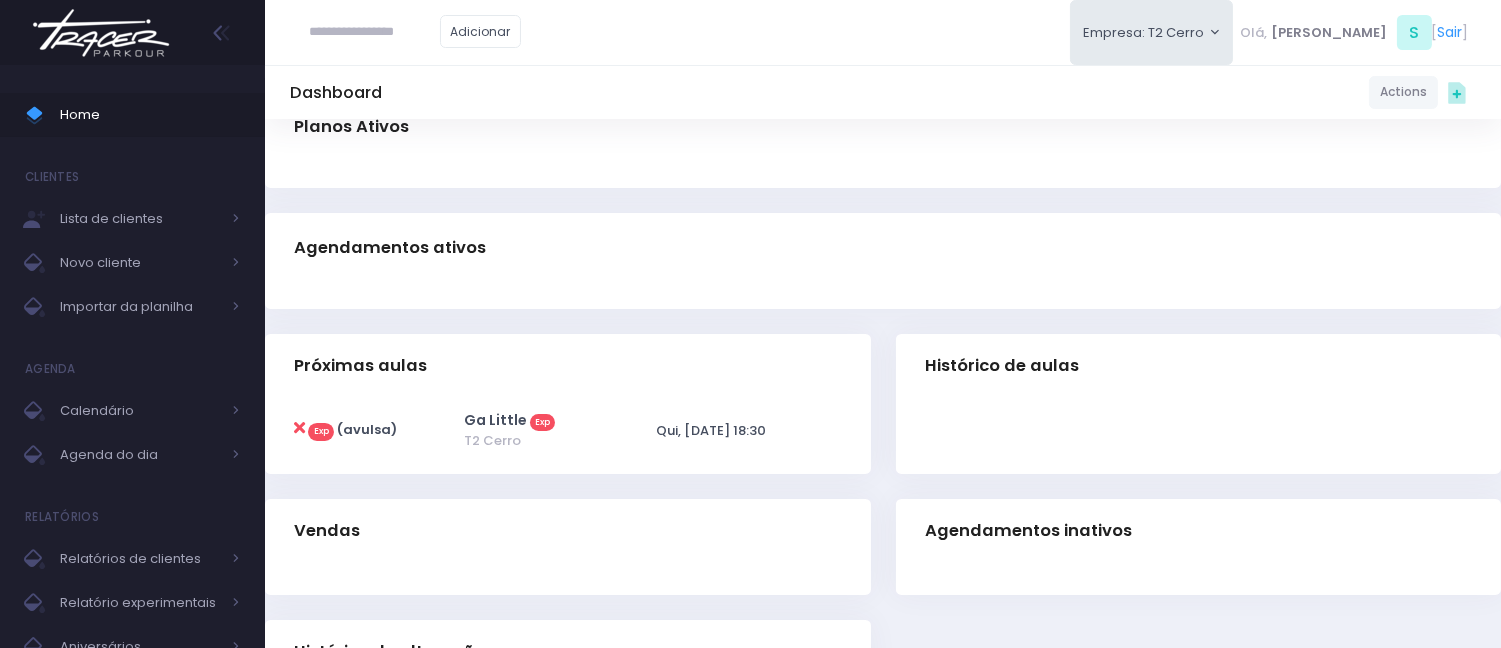 click at bounding box center (299, 428) 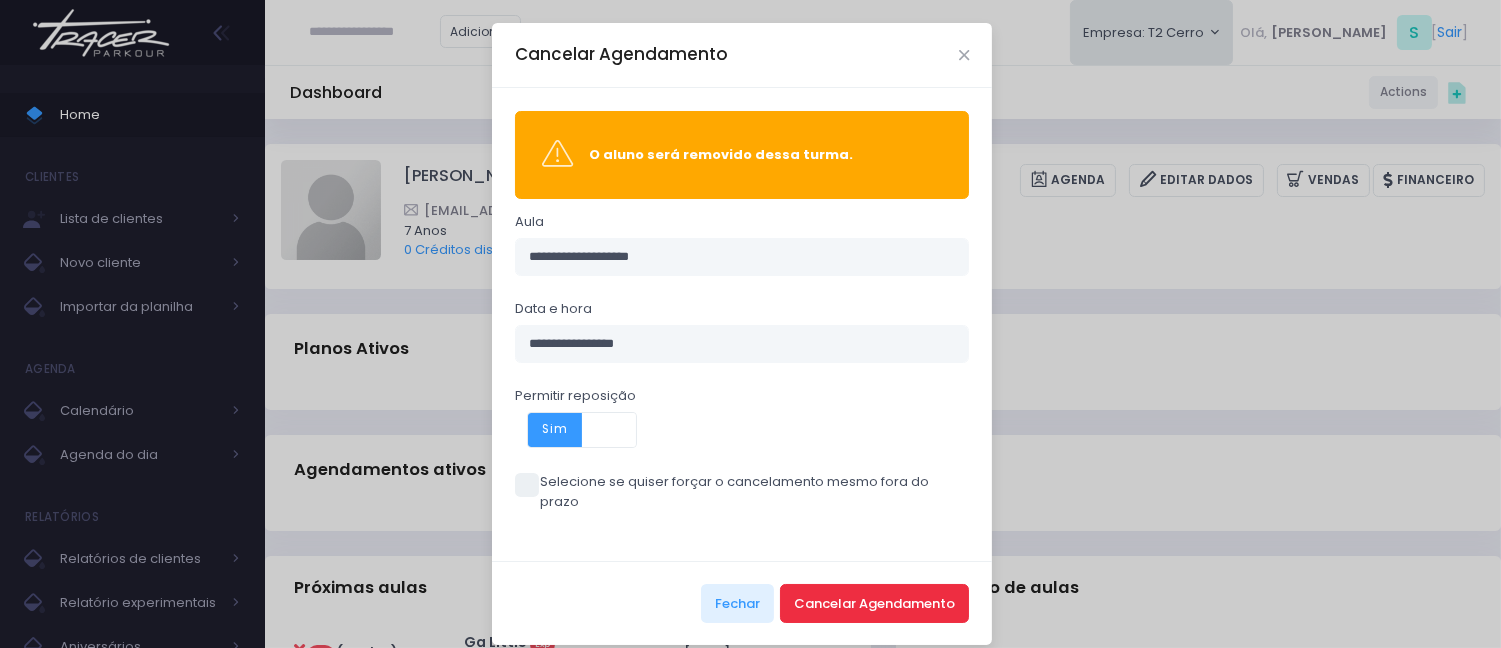 click on "Cancelar Agendamento" at bounding box center (874, 603) 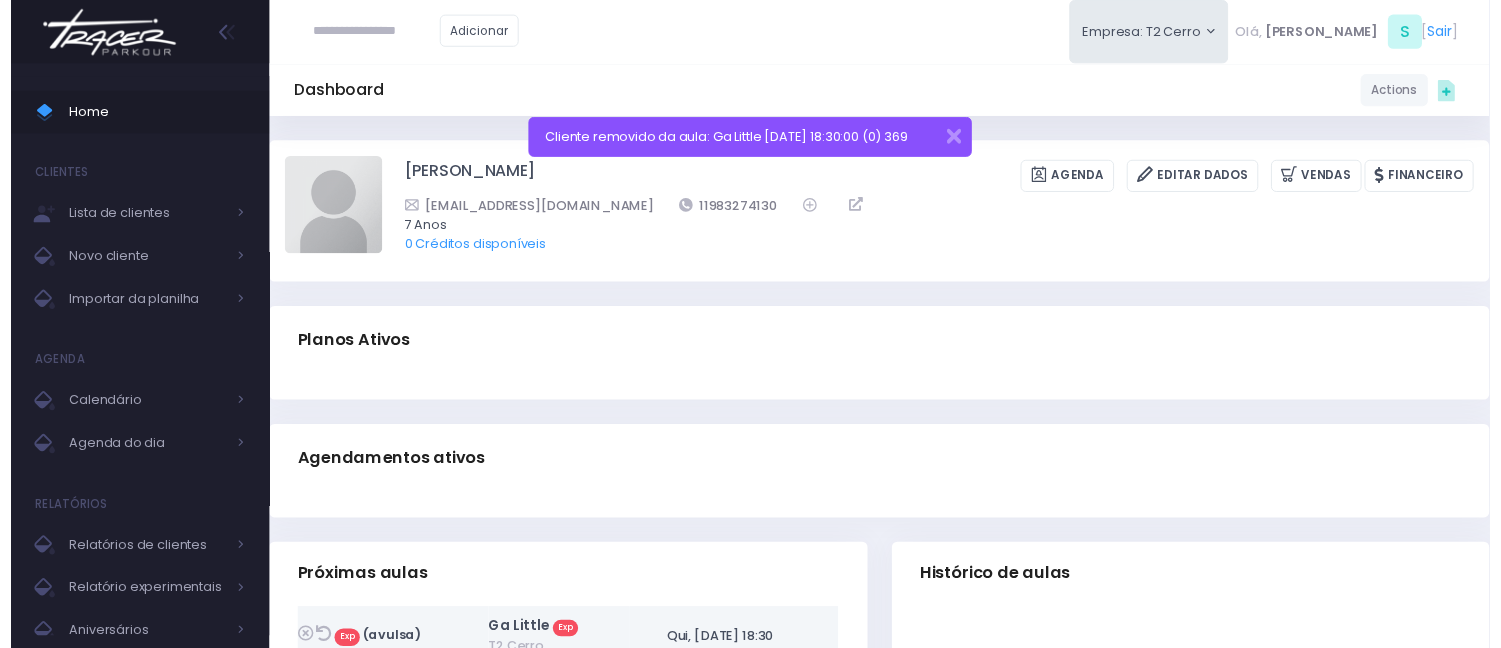 scroll, scrollTop: 0, scrollLeft: 0, axis: both 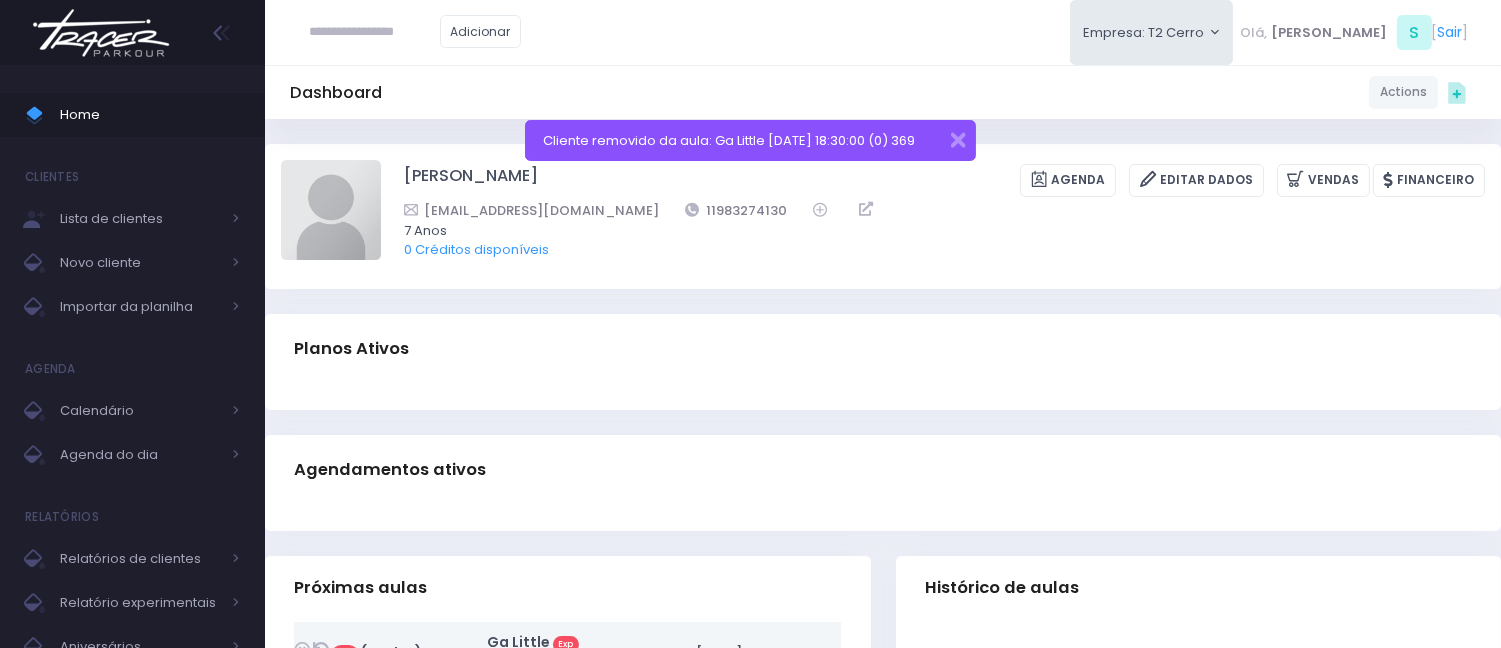 drag, startPoint x: 0, startPoint y: 0, endPoint x: 537, endPoint y: 435, distance: 691.0818 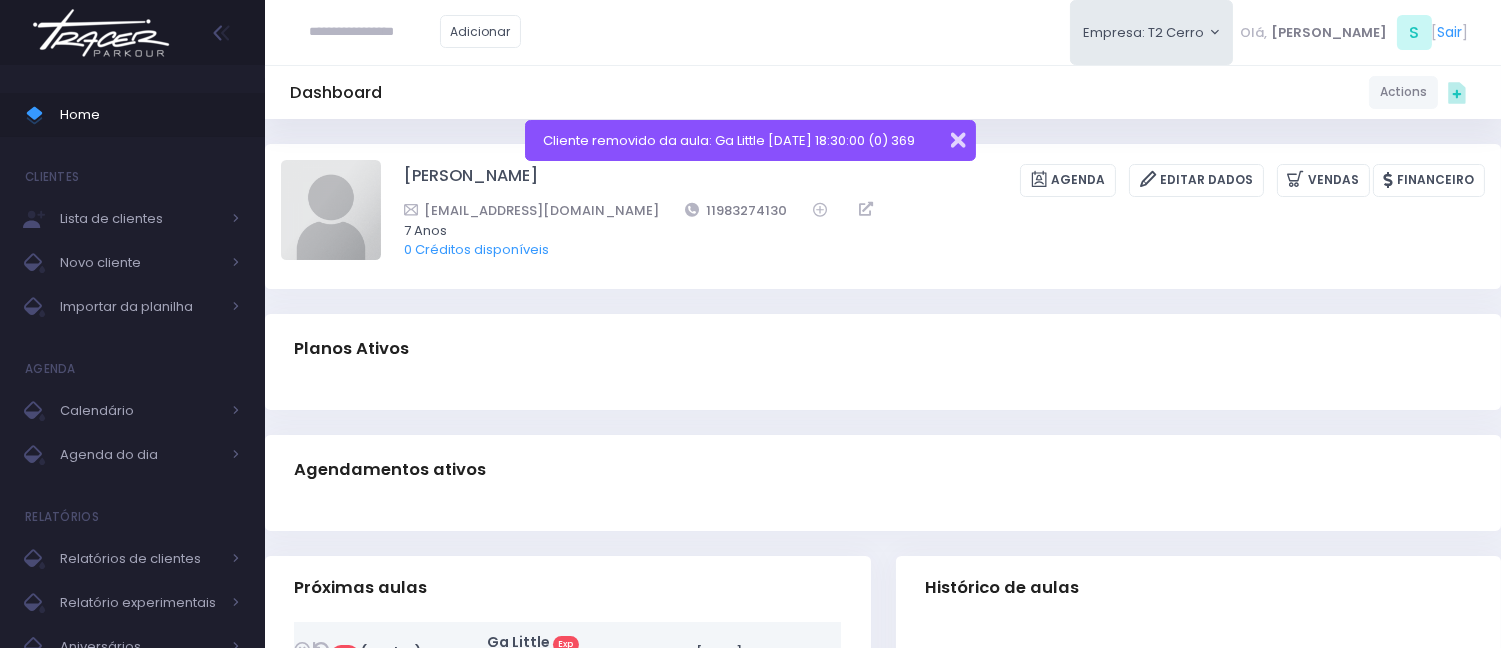 click at bounding box center [945, 137] 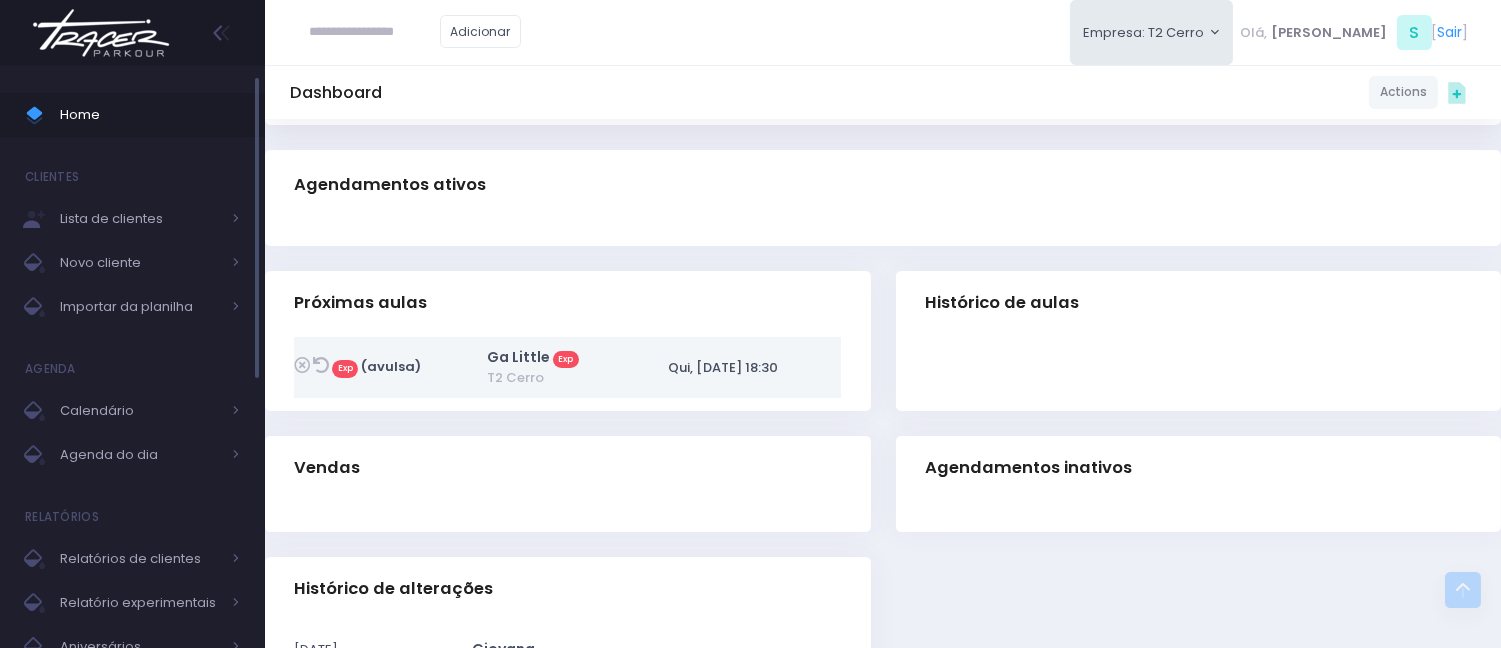 scroll, scrollTop: 0, scrollLeft: 0, axis: both 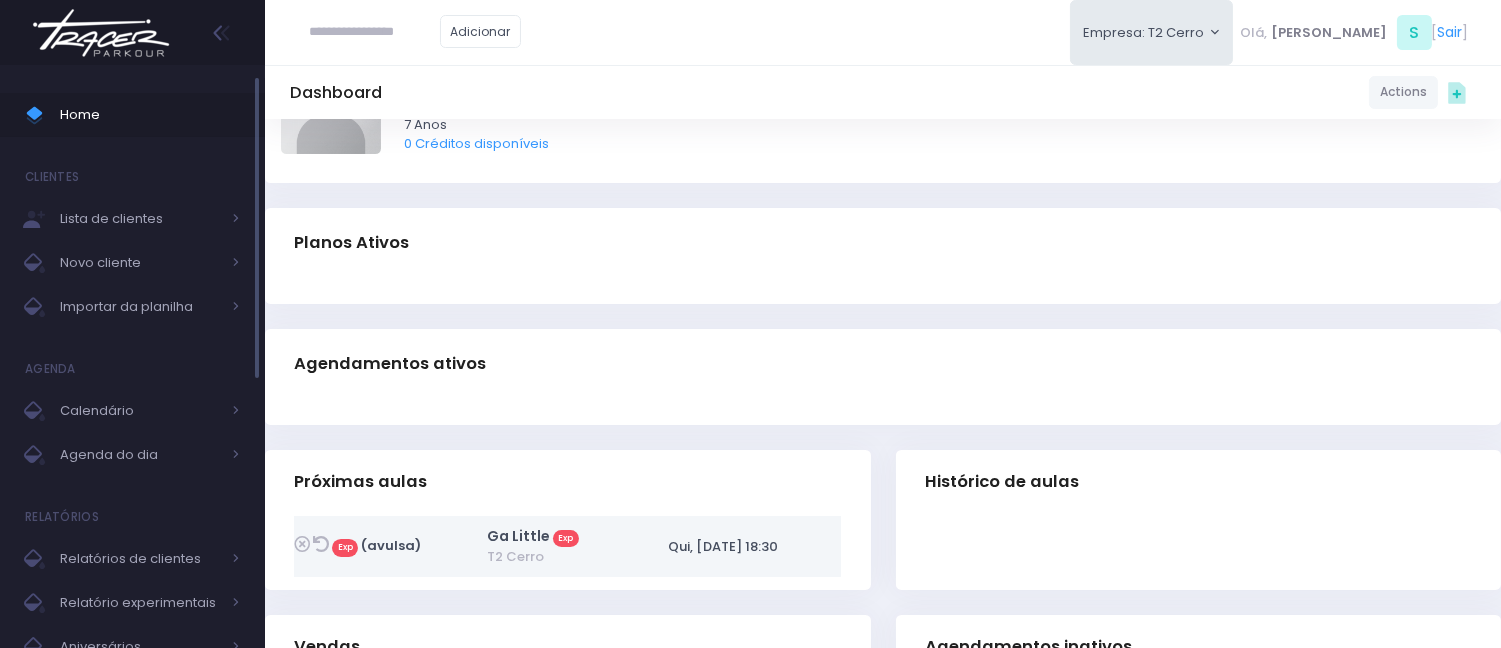 click on "Home" at bounding box center (150, 115) 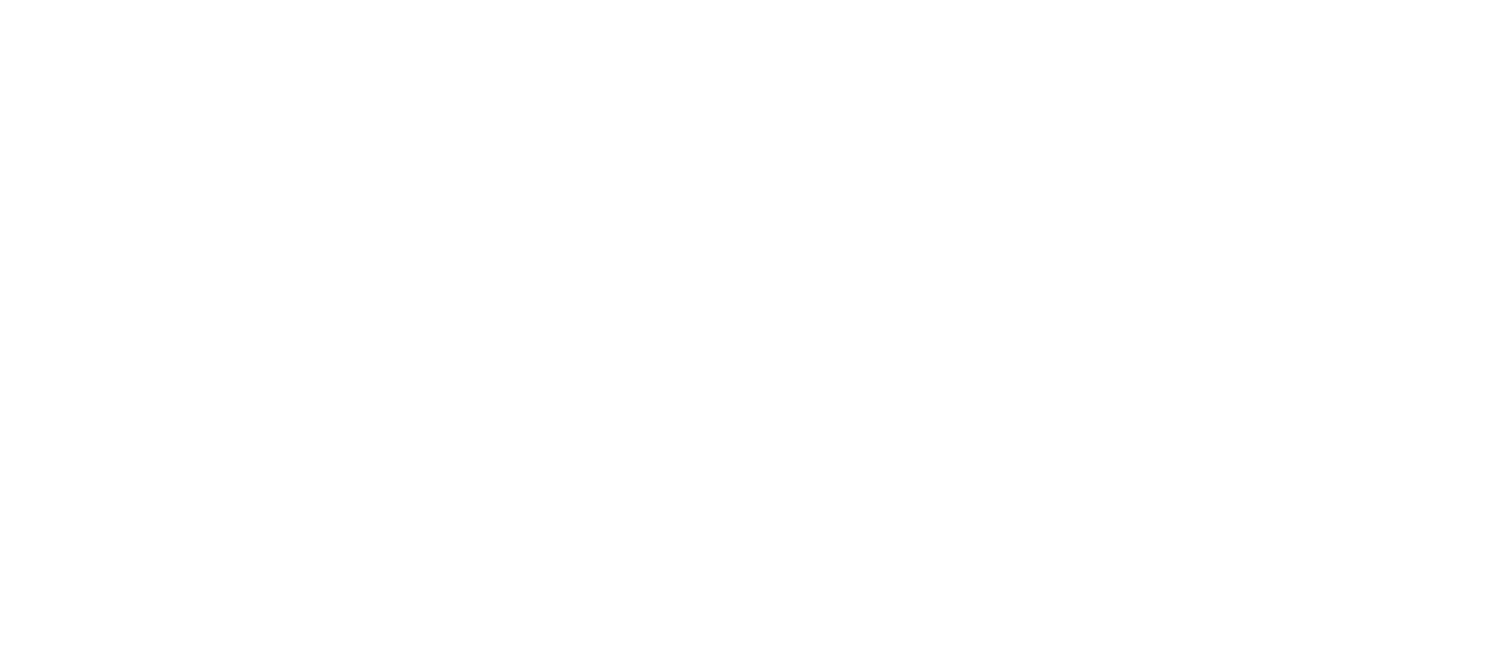 scroll, scrollTop: 0, scrollLeft: 0, axis: both 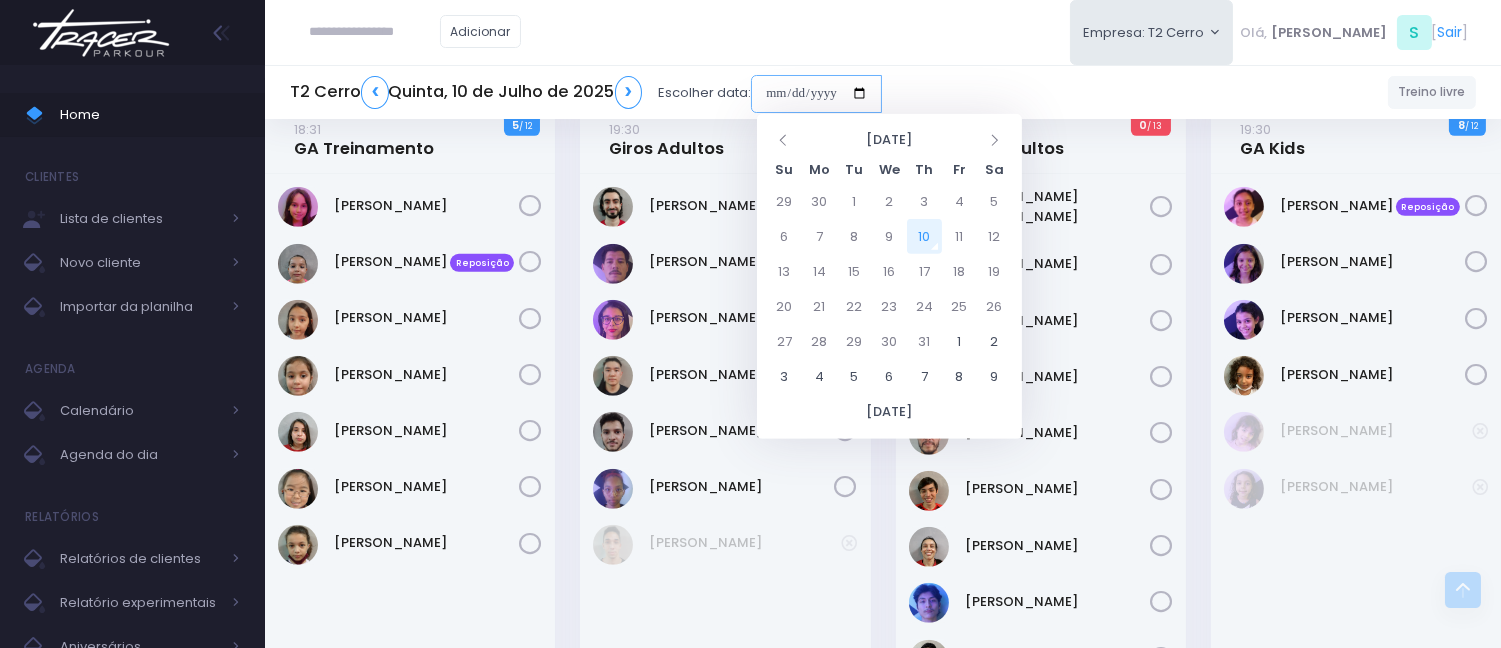 click at bounding box center (816, 94) 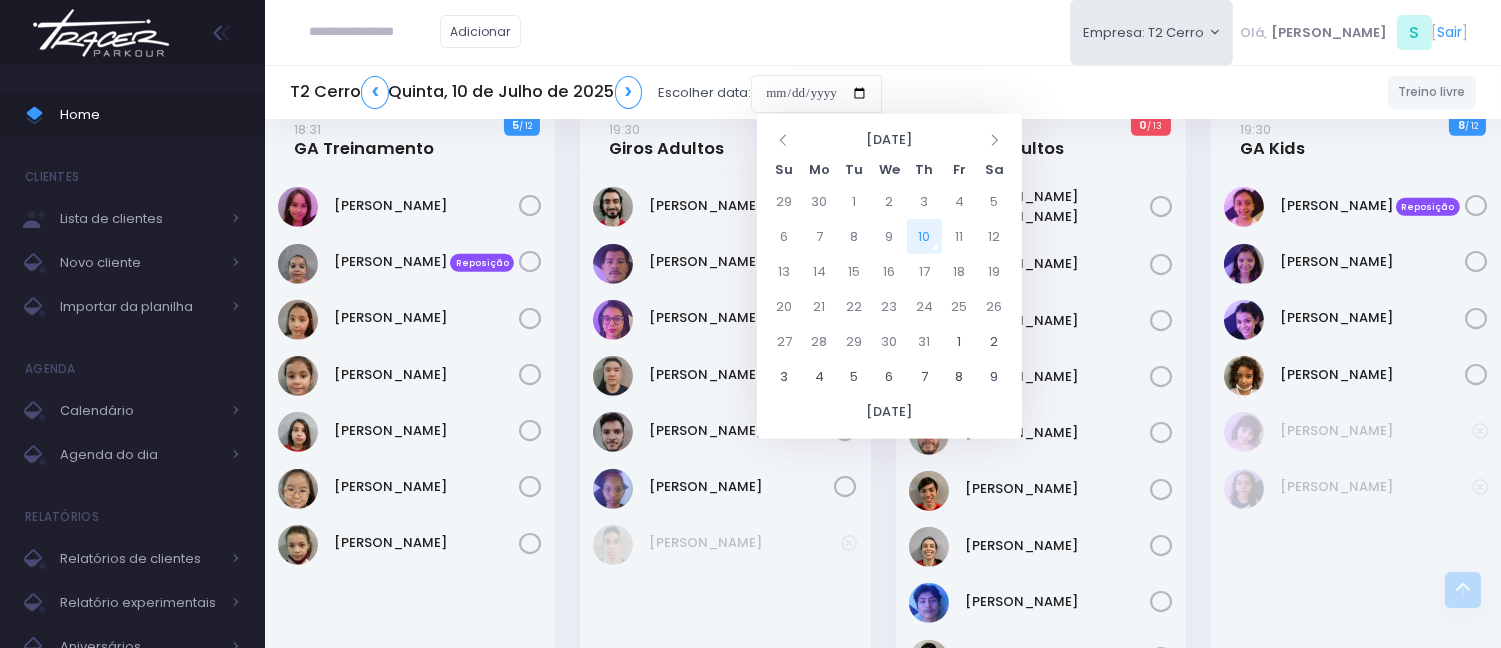 click on "10" at bounding box center [924, 236] 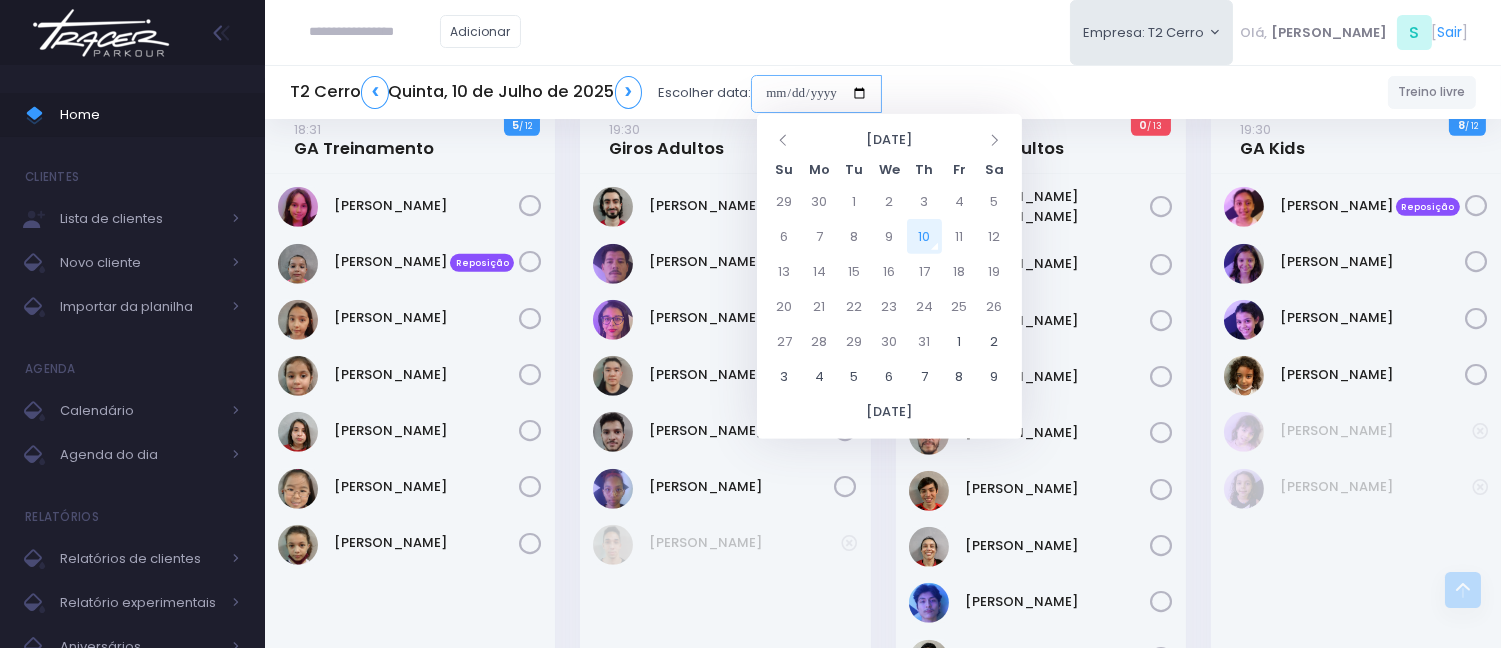 type on "**********" 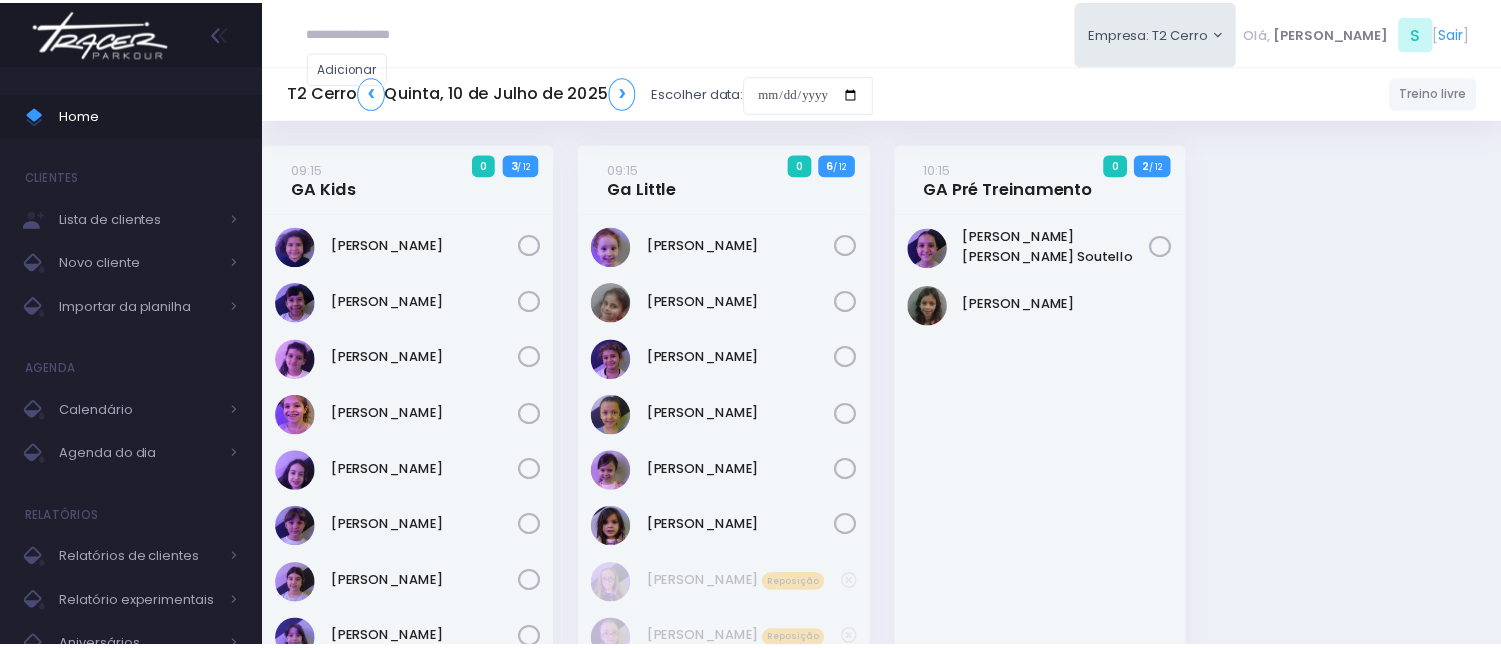 scroll, scrollTop: 0, scrollLeft: 0, axis: both 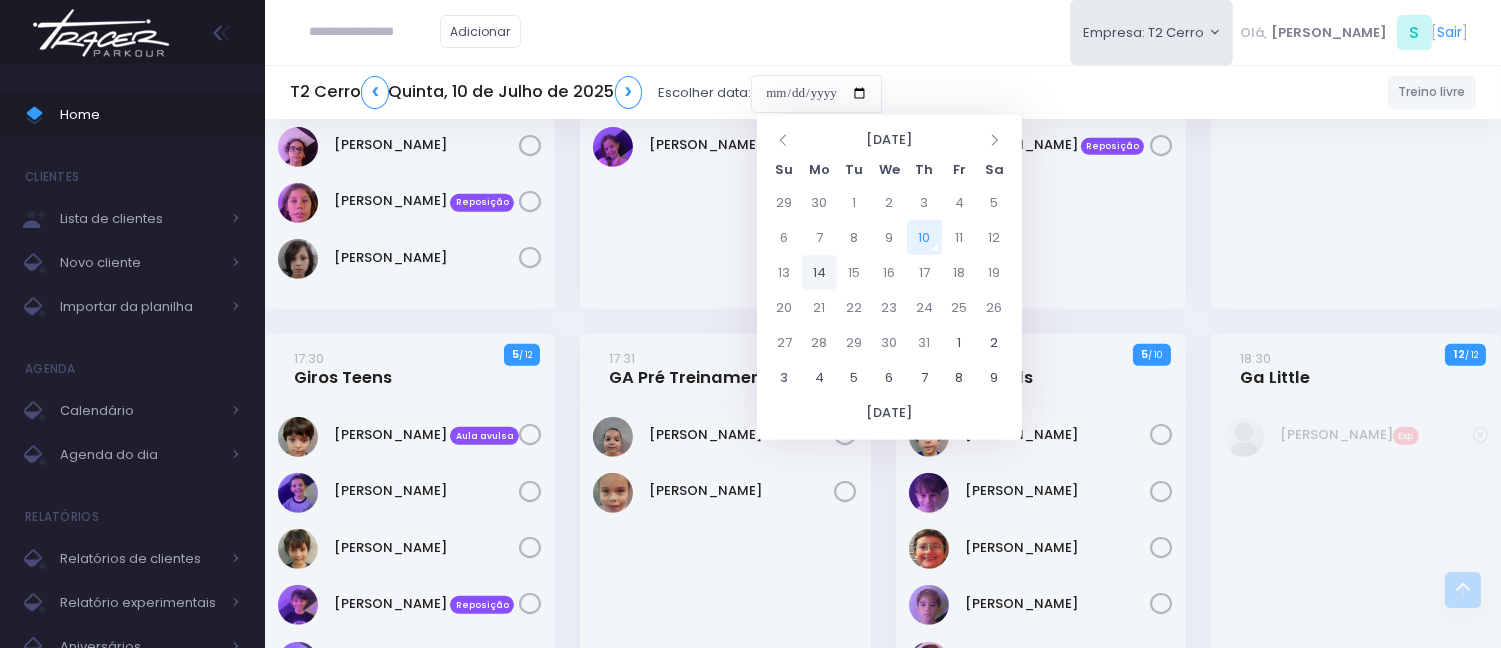 click on "14" at bounding box center [819, 272] 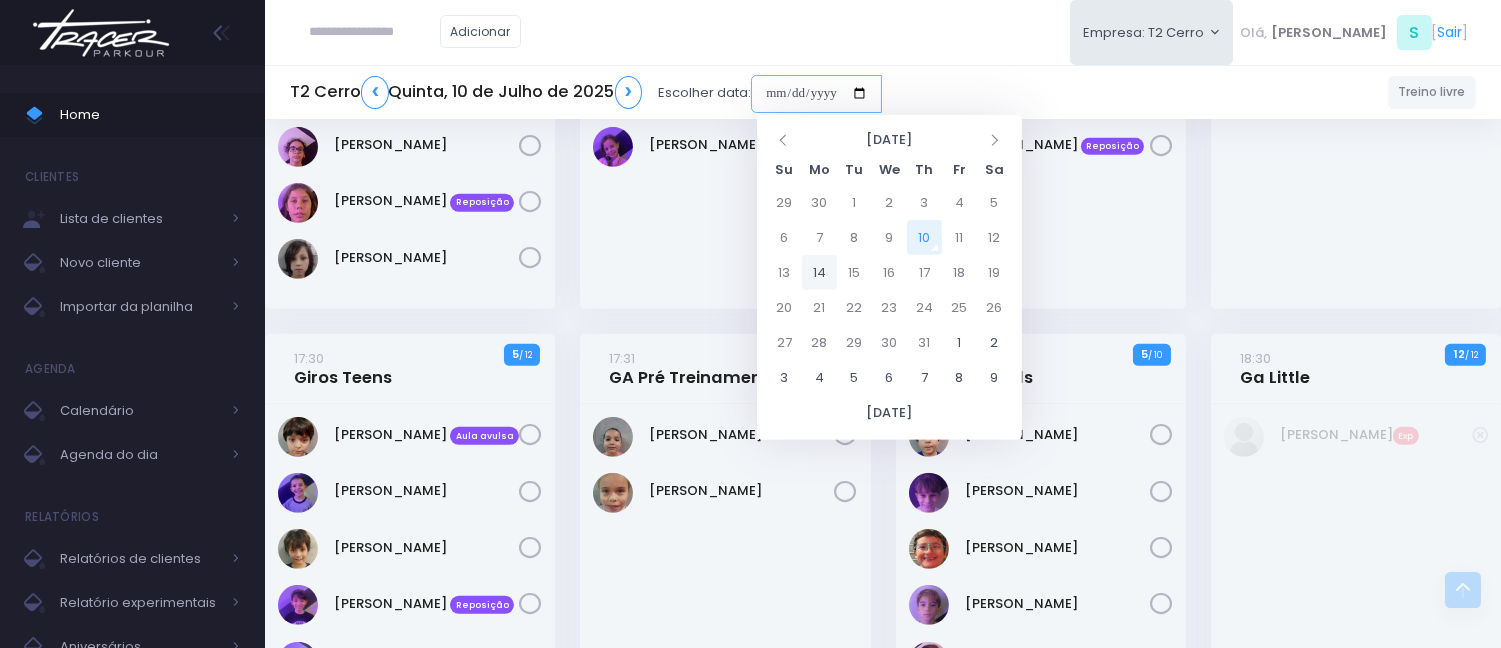 type on "**********" 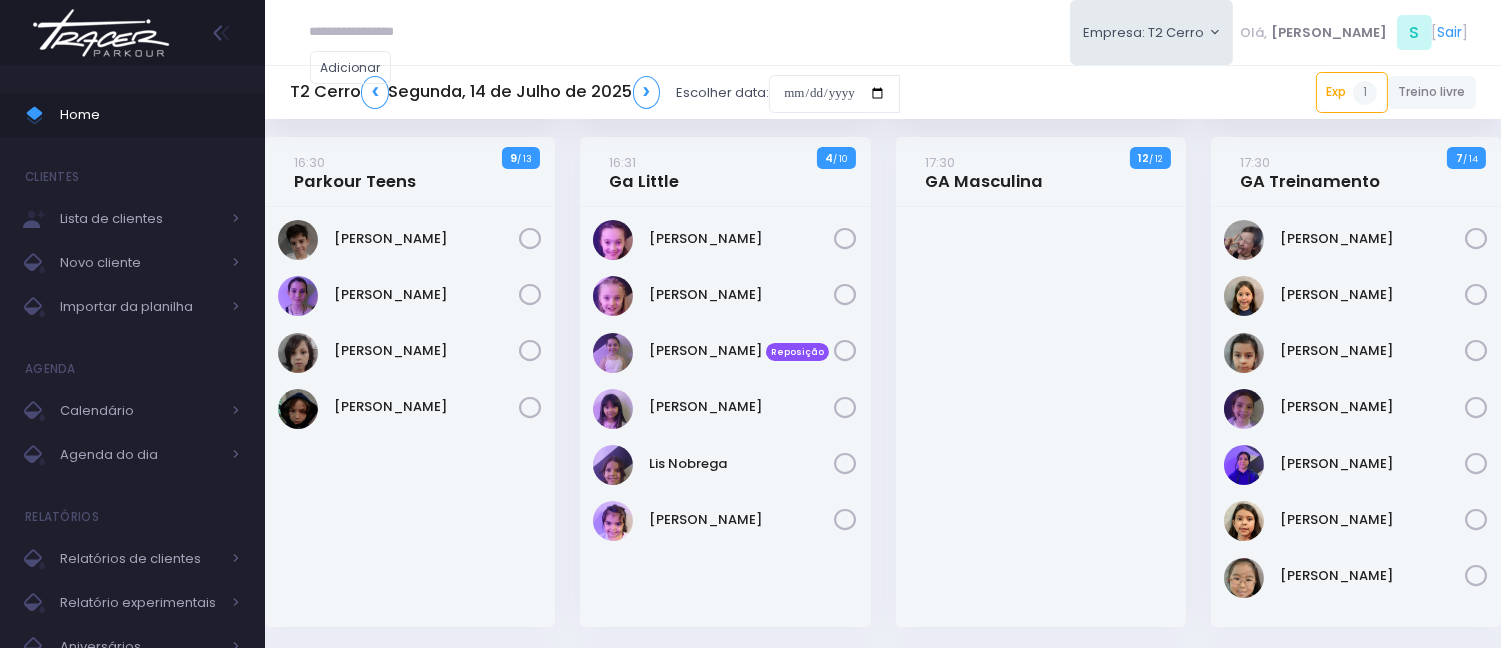 scroll, scrollTop: 333, scrollLeft: 0, axis: vertical 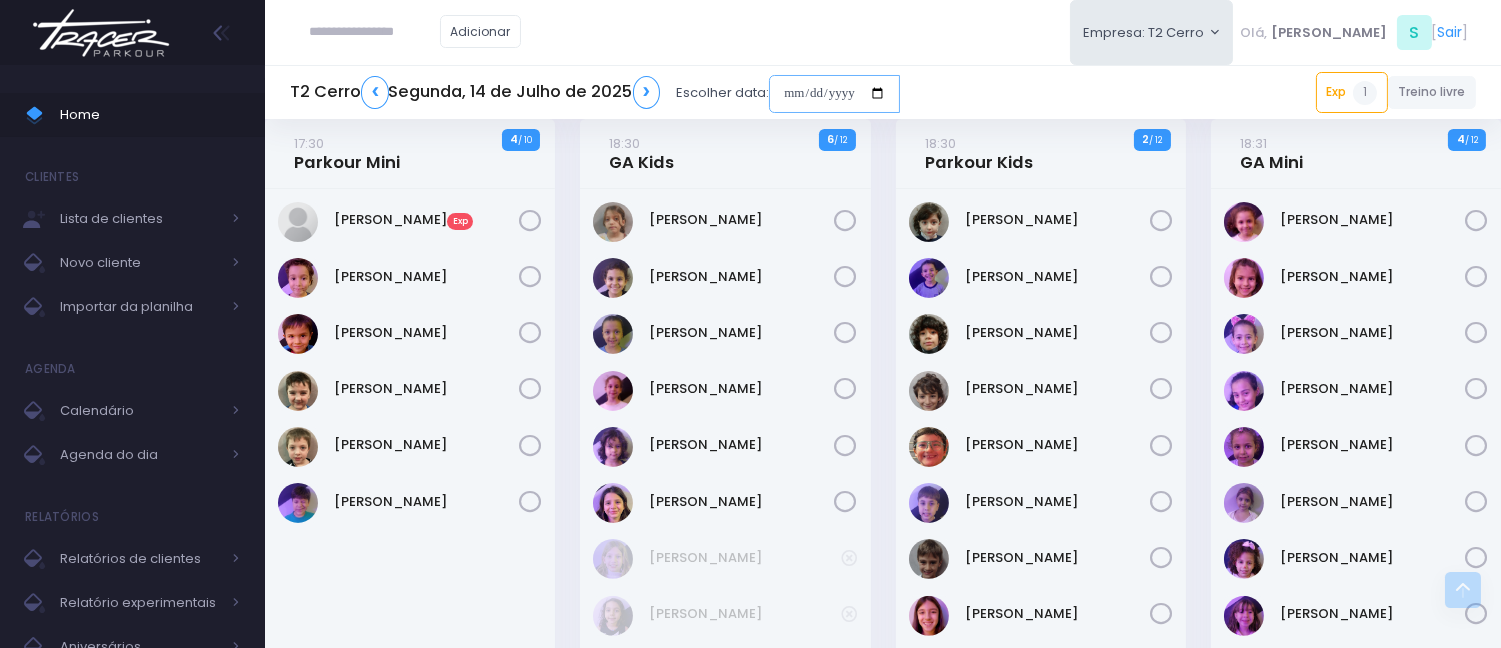 click at bounding box center [834, 94] 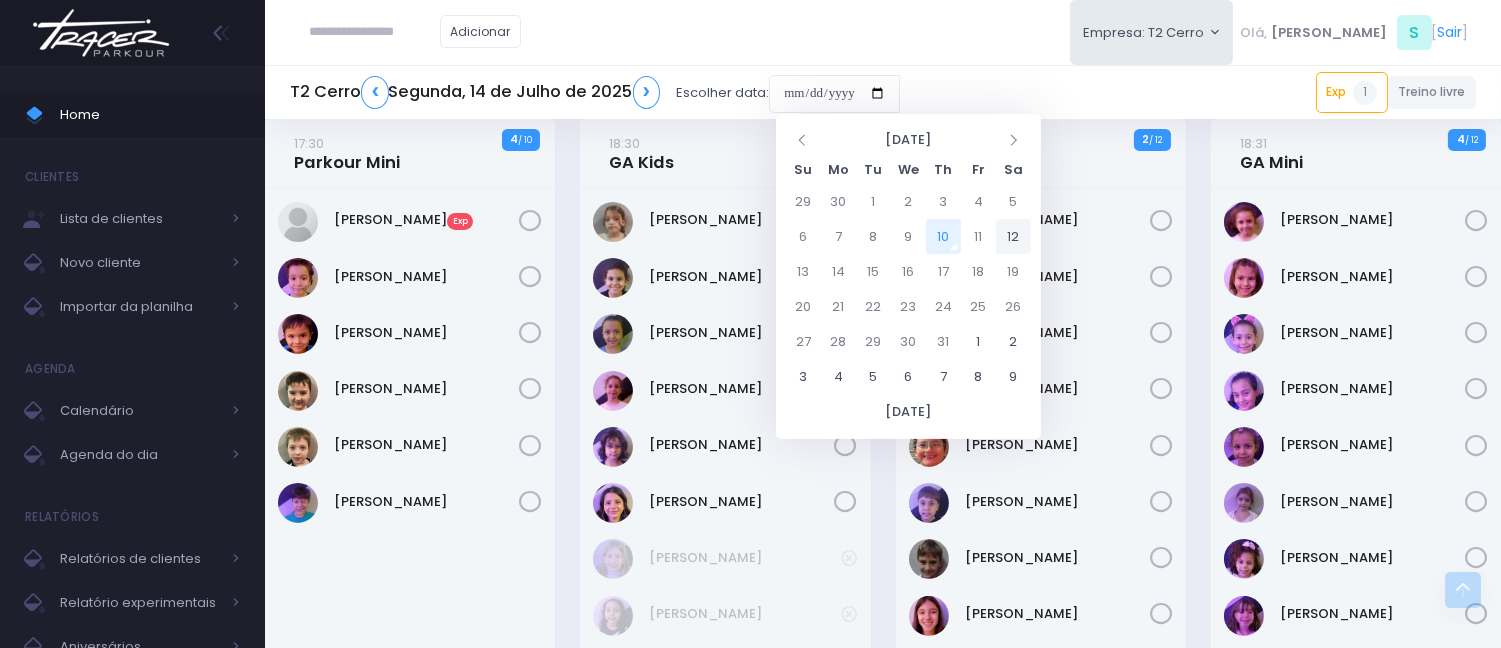 click on "12" at bounding box center (1013, 236) 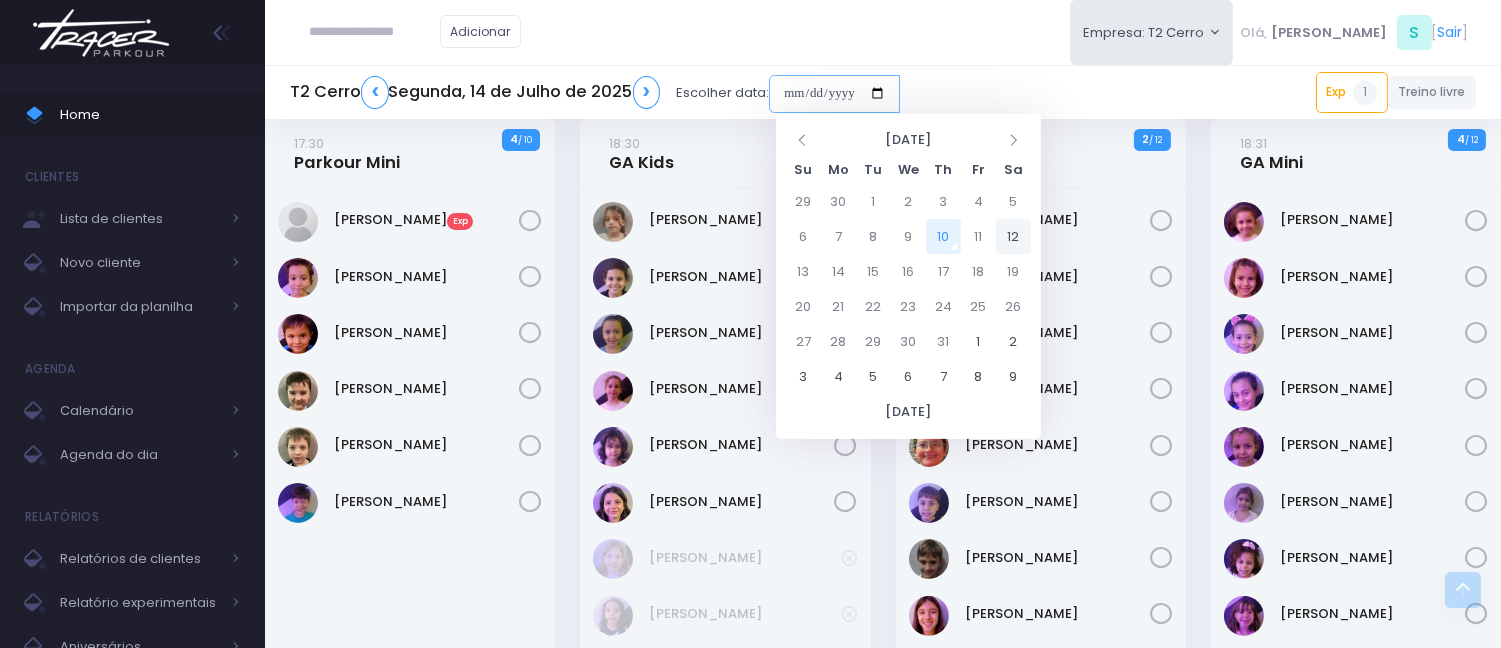type on "**********" 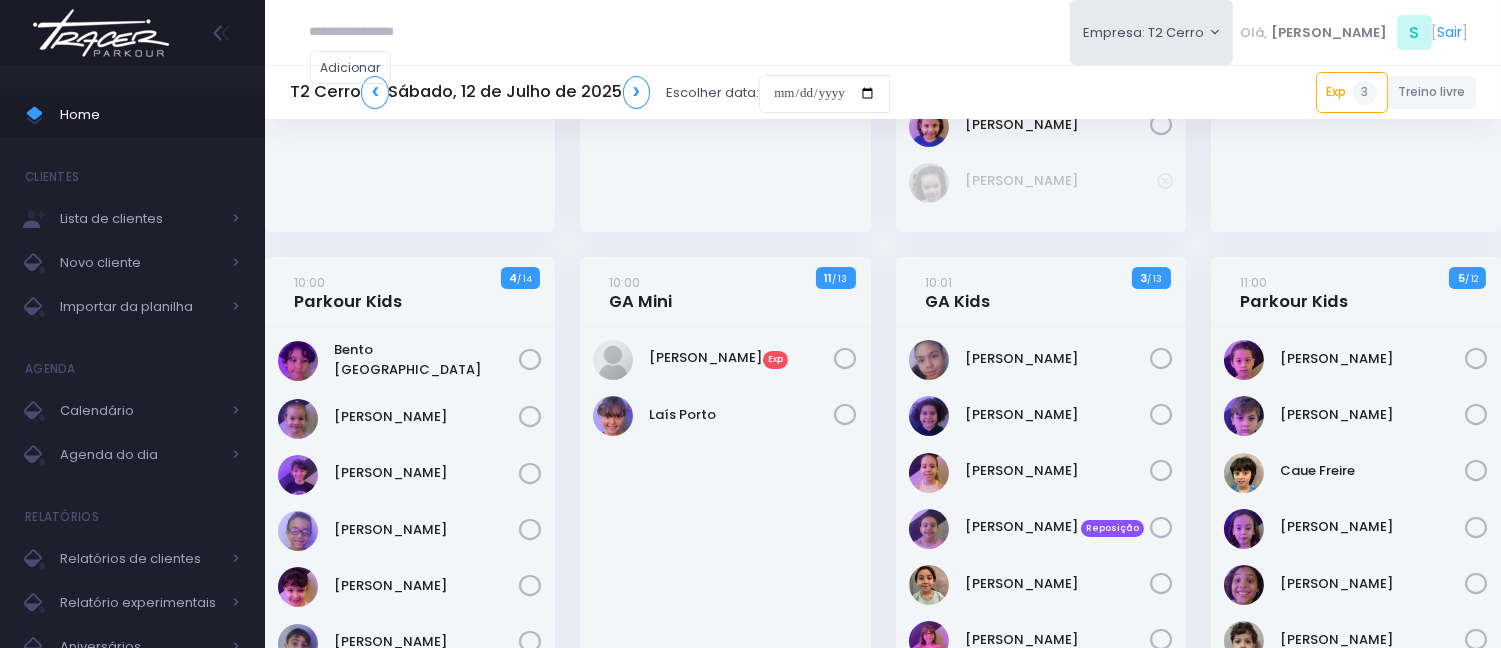 scroll, scrollTop: 666, scrollLeft: 0, axis: vertical 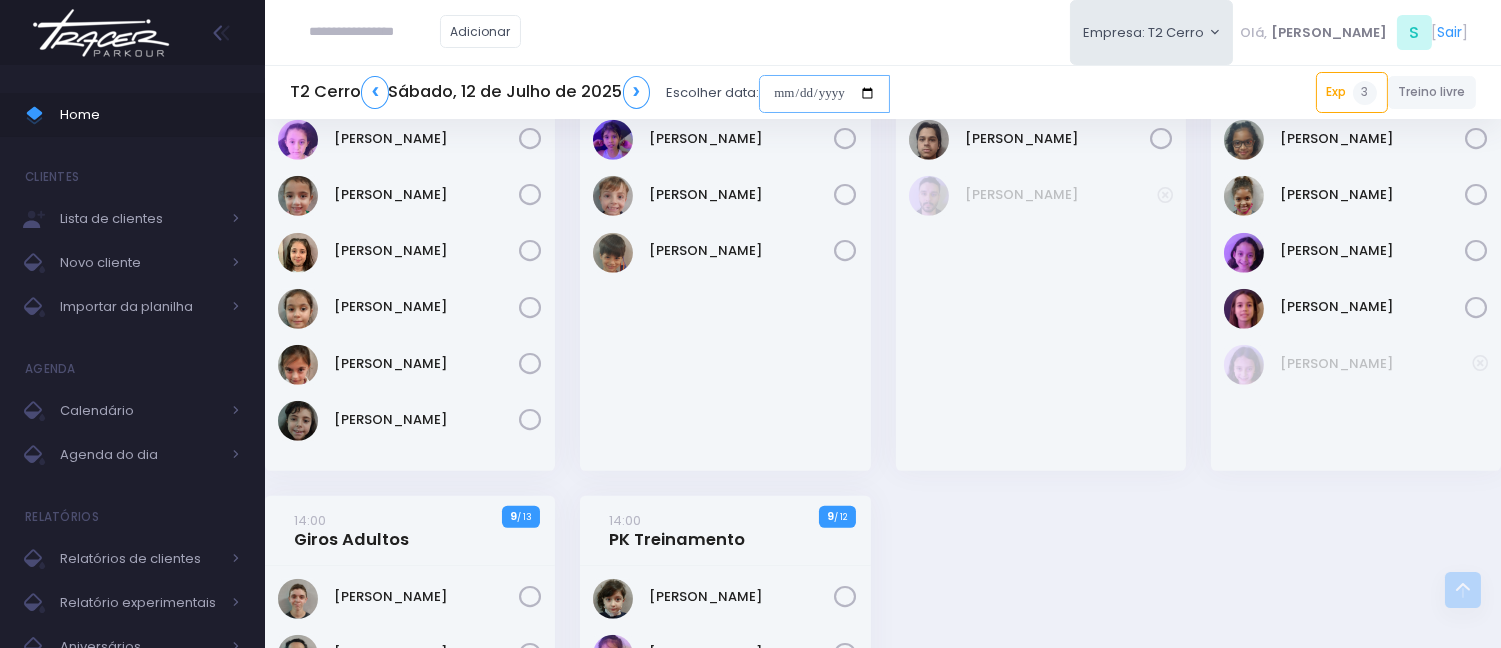 click at bounding box center [824, 94] 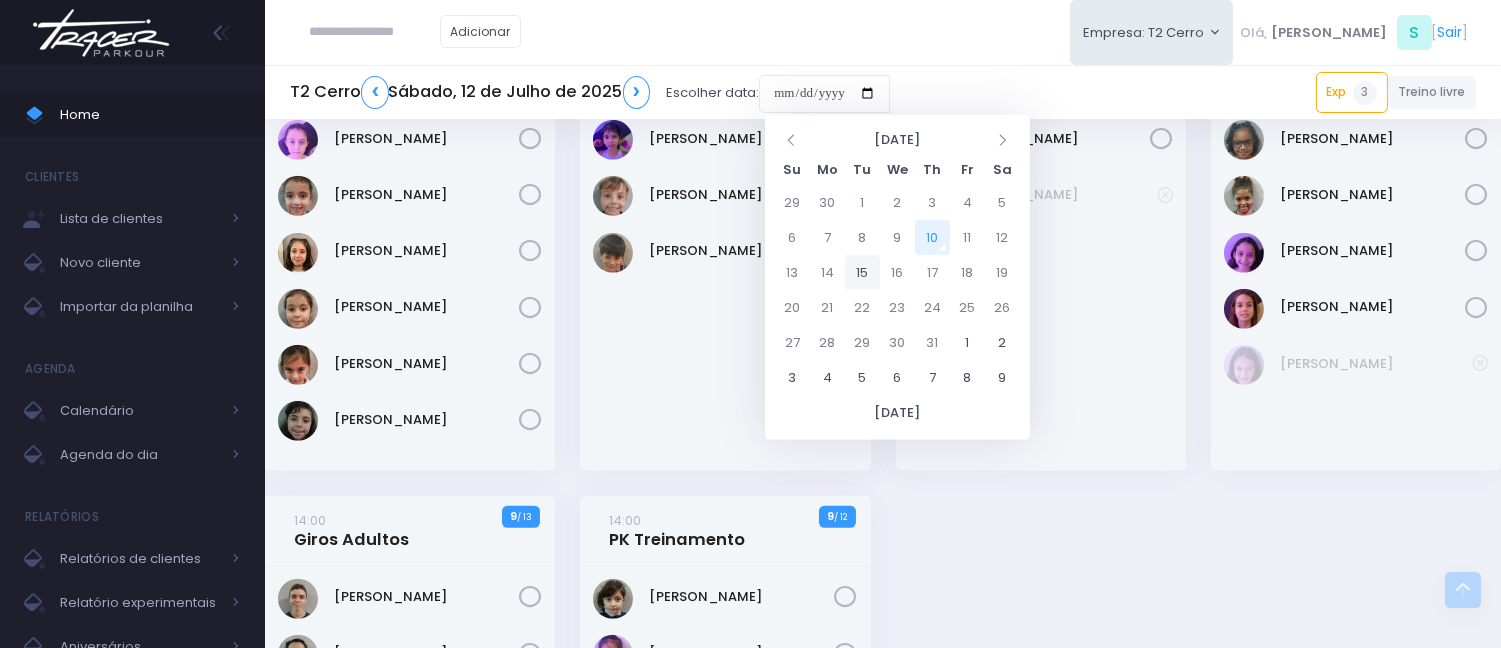 click on "15" at bounding box center [862, 272] 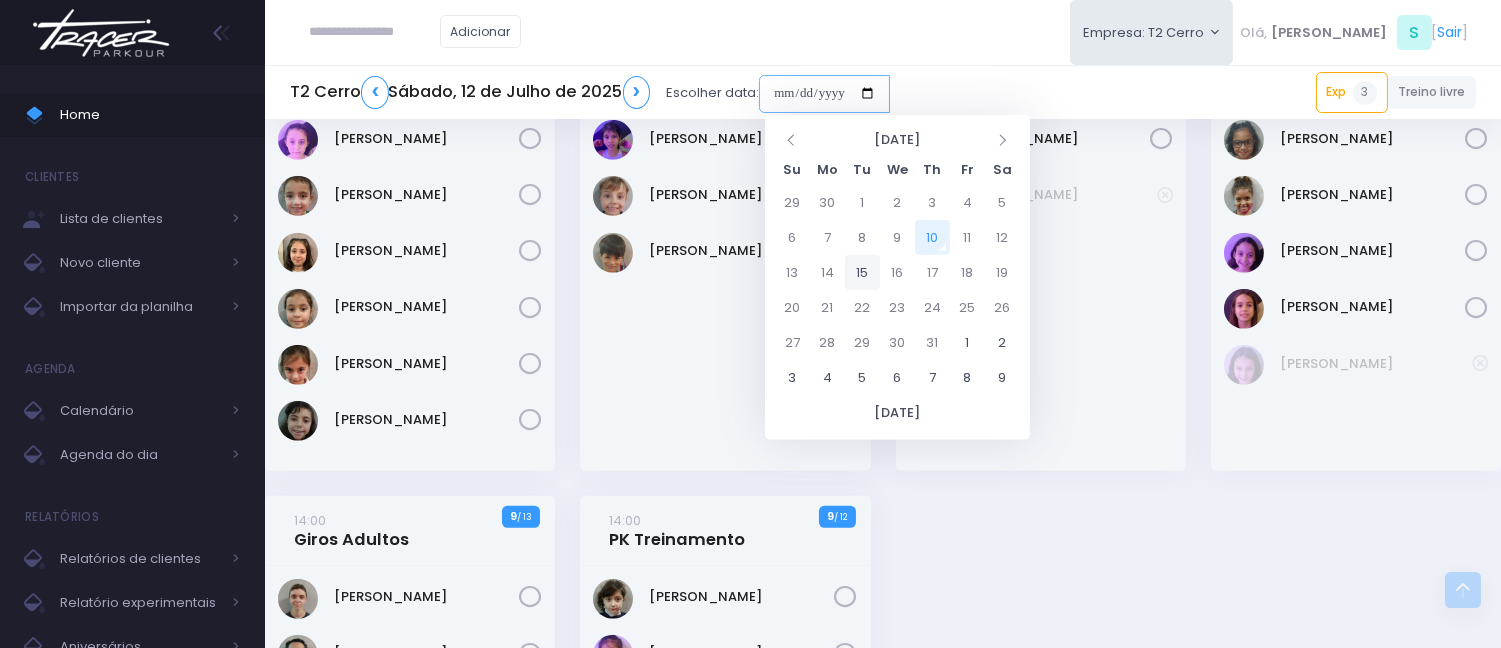 type on "**********" 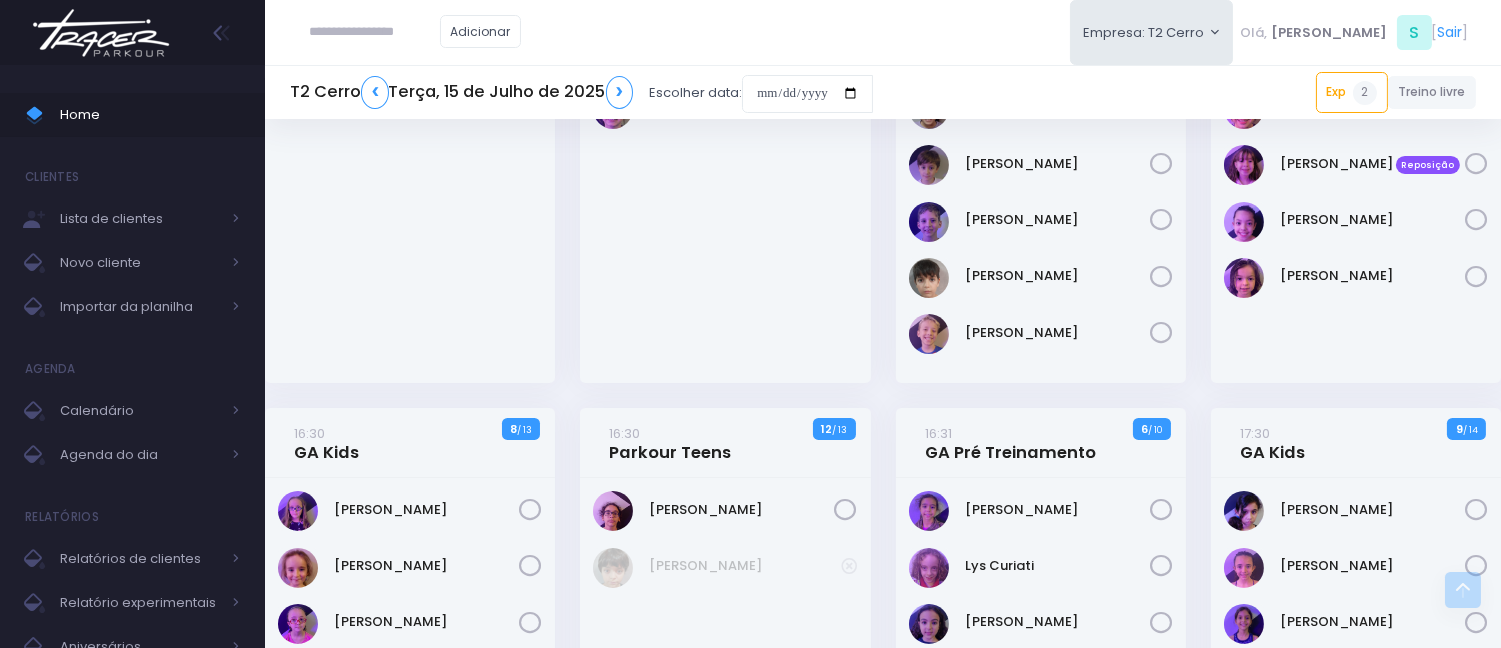scroll, scrollTop: 1000, scrollLeft: 0, axis: vertical 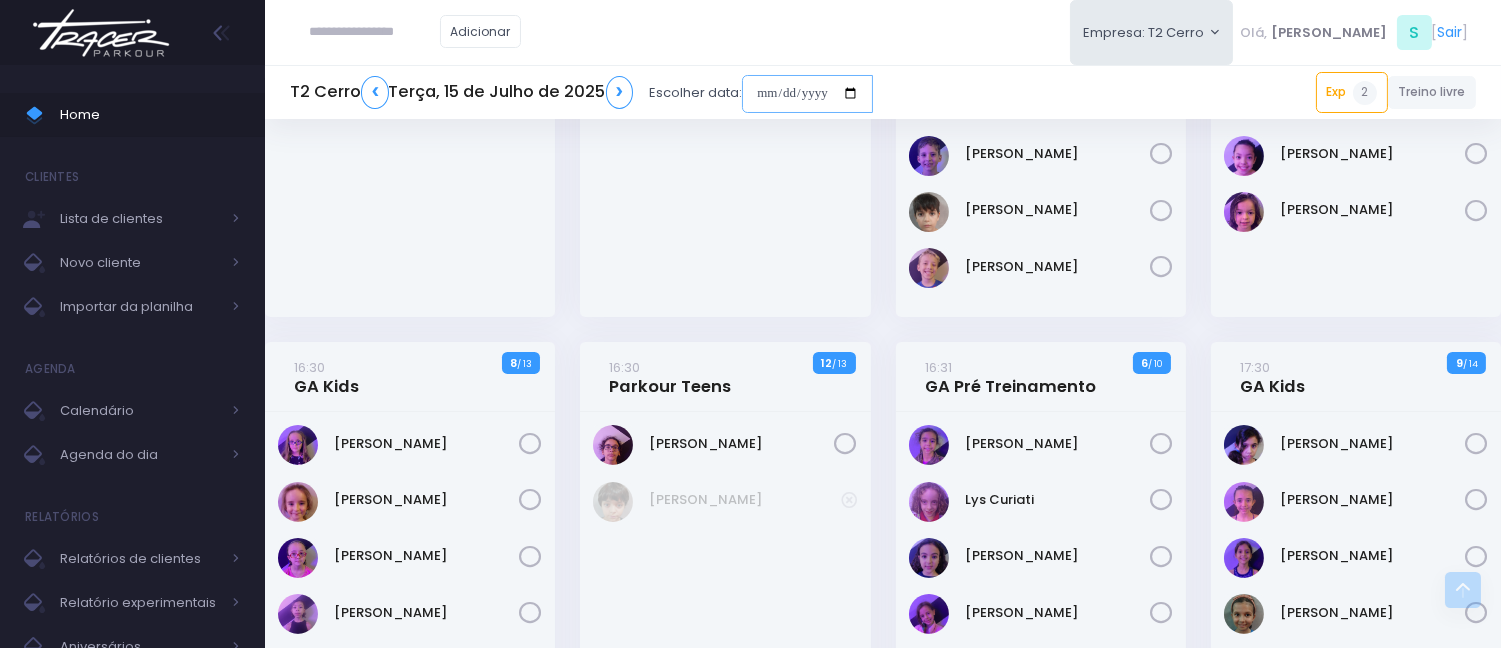 drag, startPoint x: 766, startPoint y: 77, endPoint x: 806, endPoint y: 112, distance: 53.15073 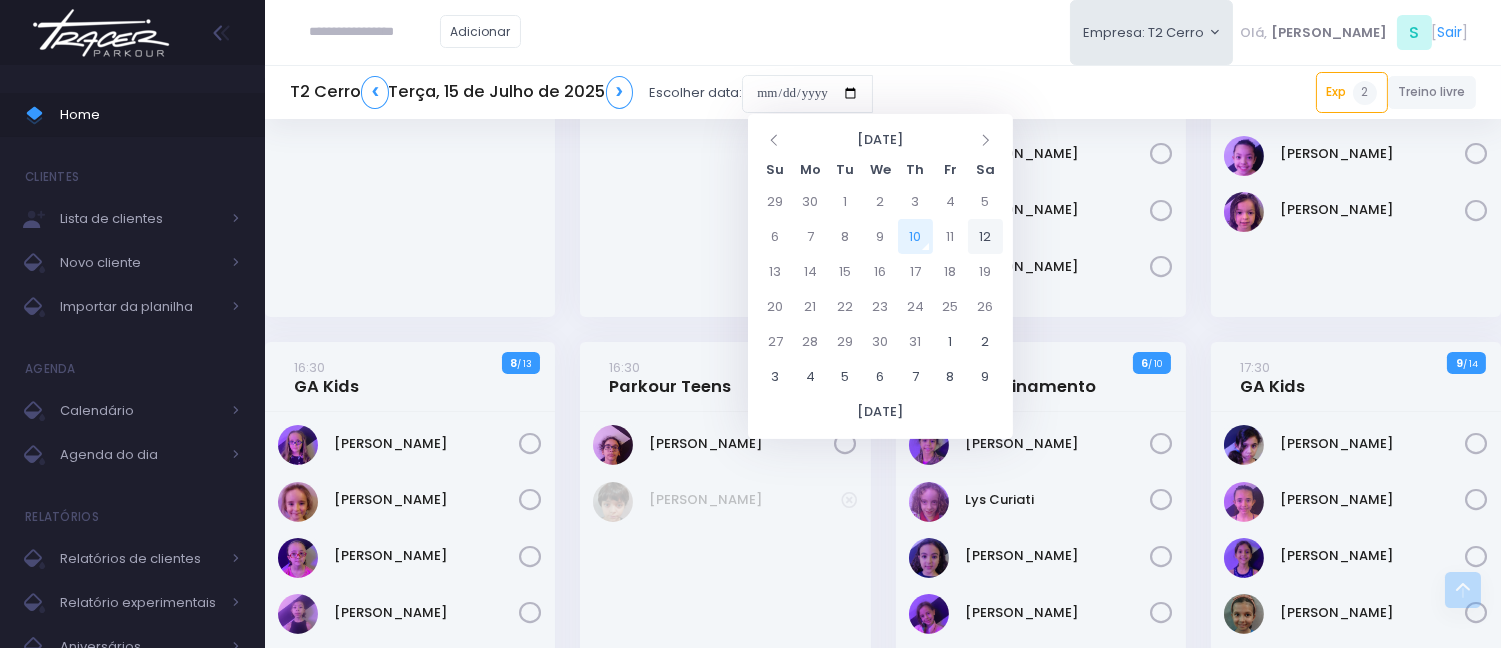 click on "12" at bounding box center (985, 236) 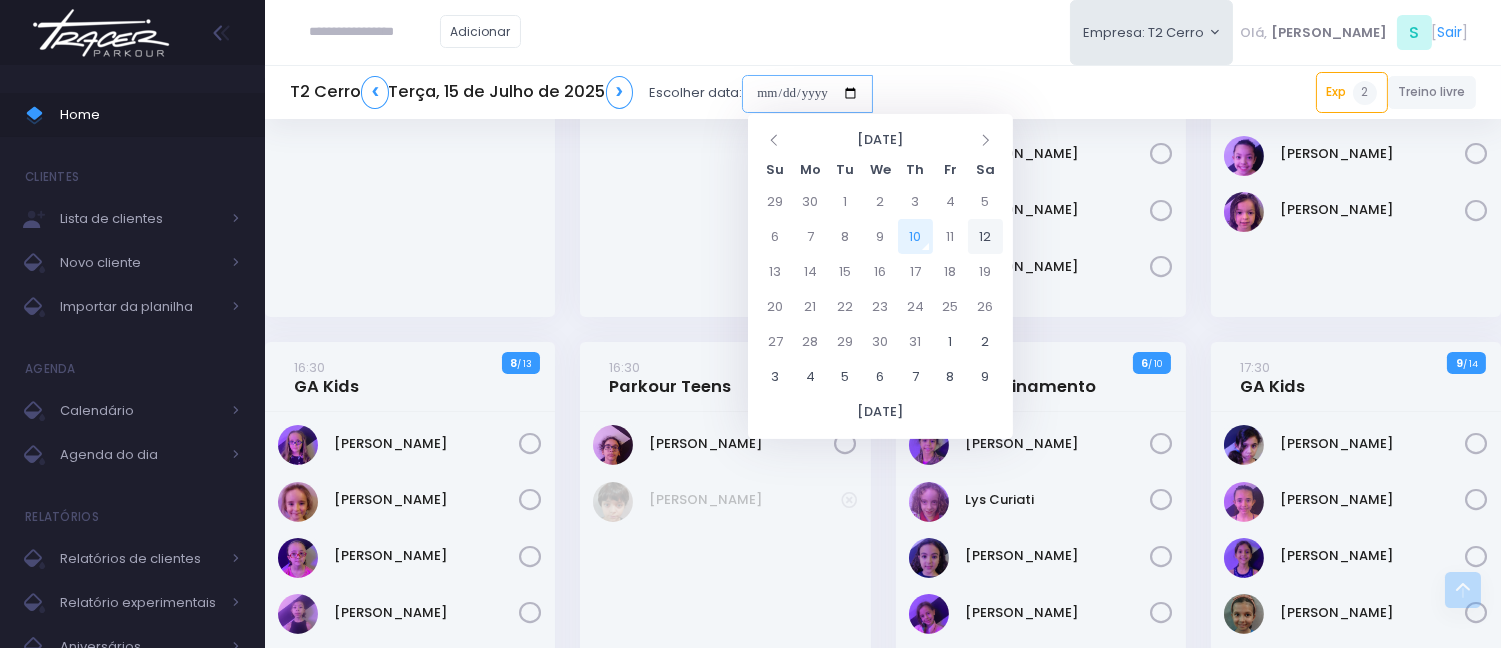 type on "**********" 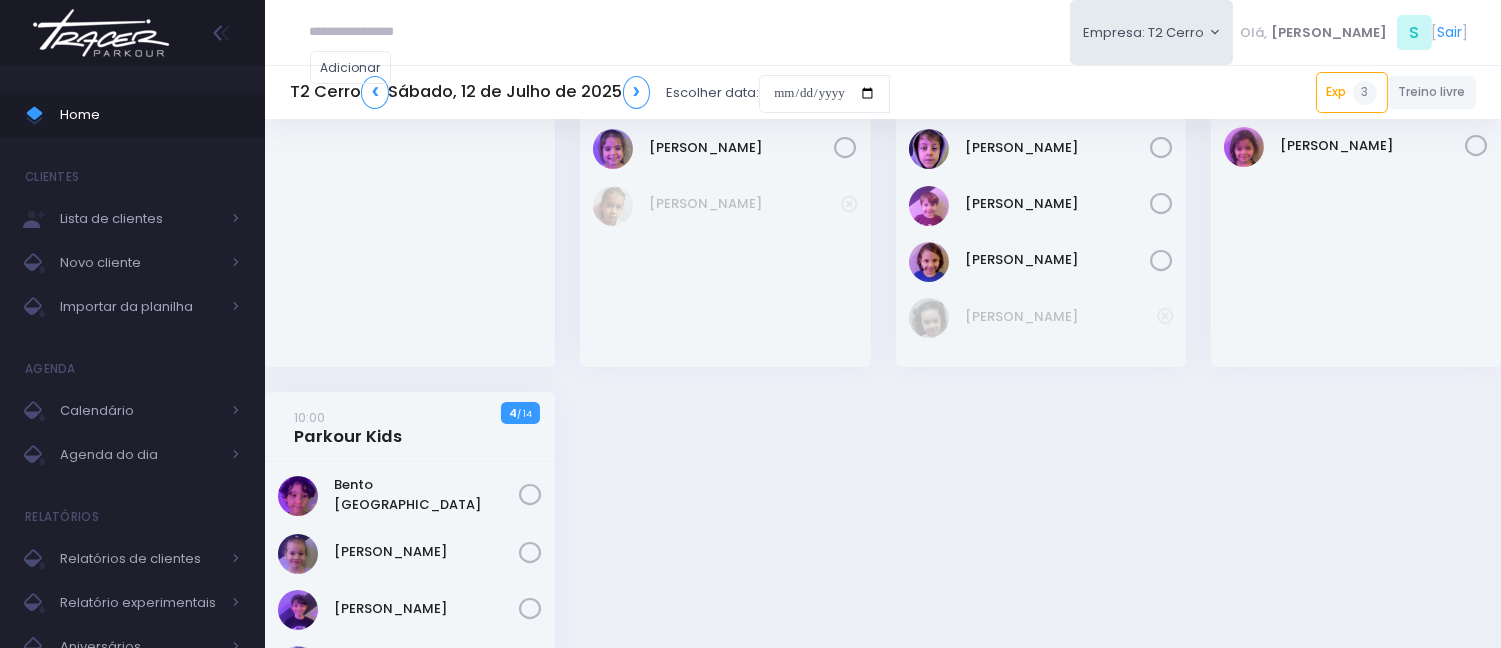 scroll, scrollTop: 662, scrollLeft: 0, axis: vertical 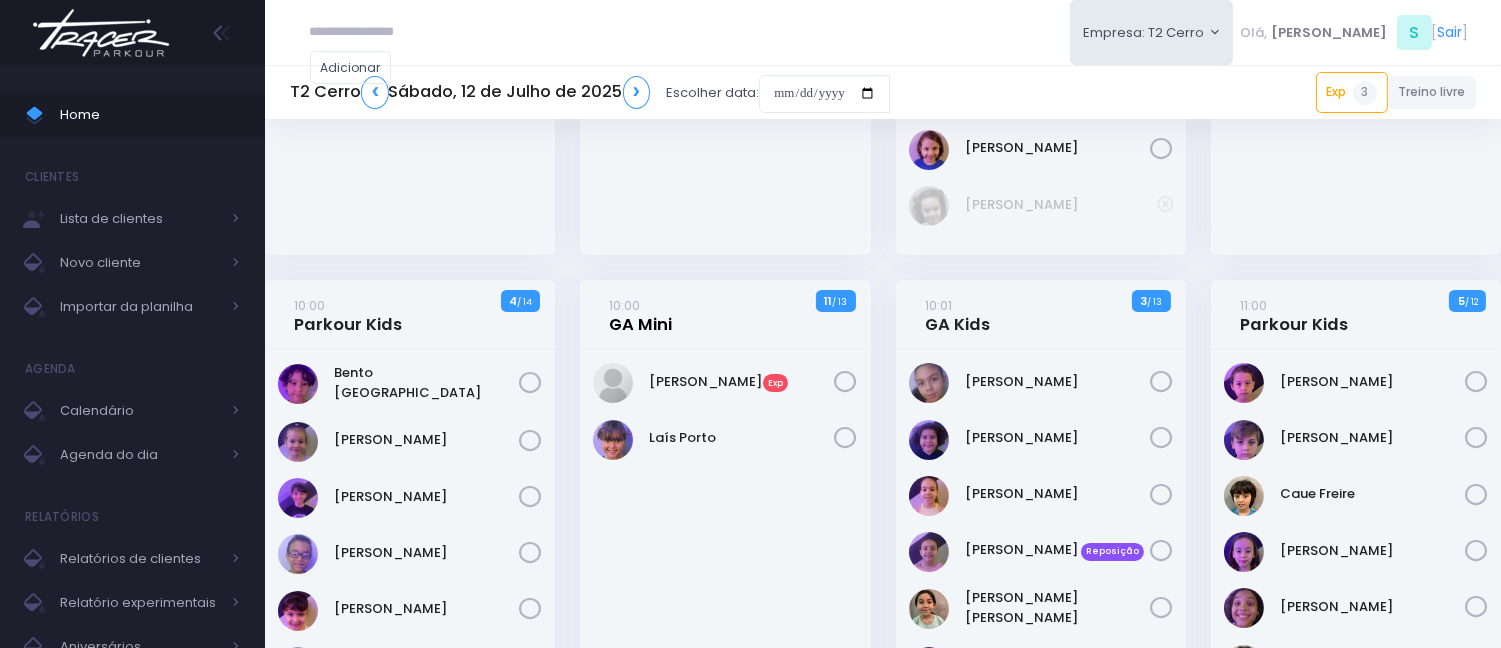click on "10:00 GA Mini" at bounding box center [641, 315] 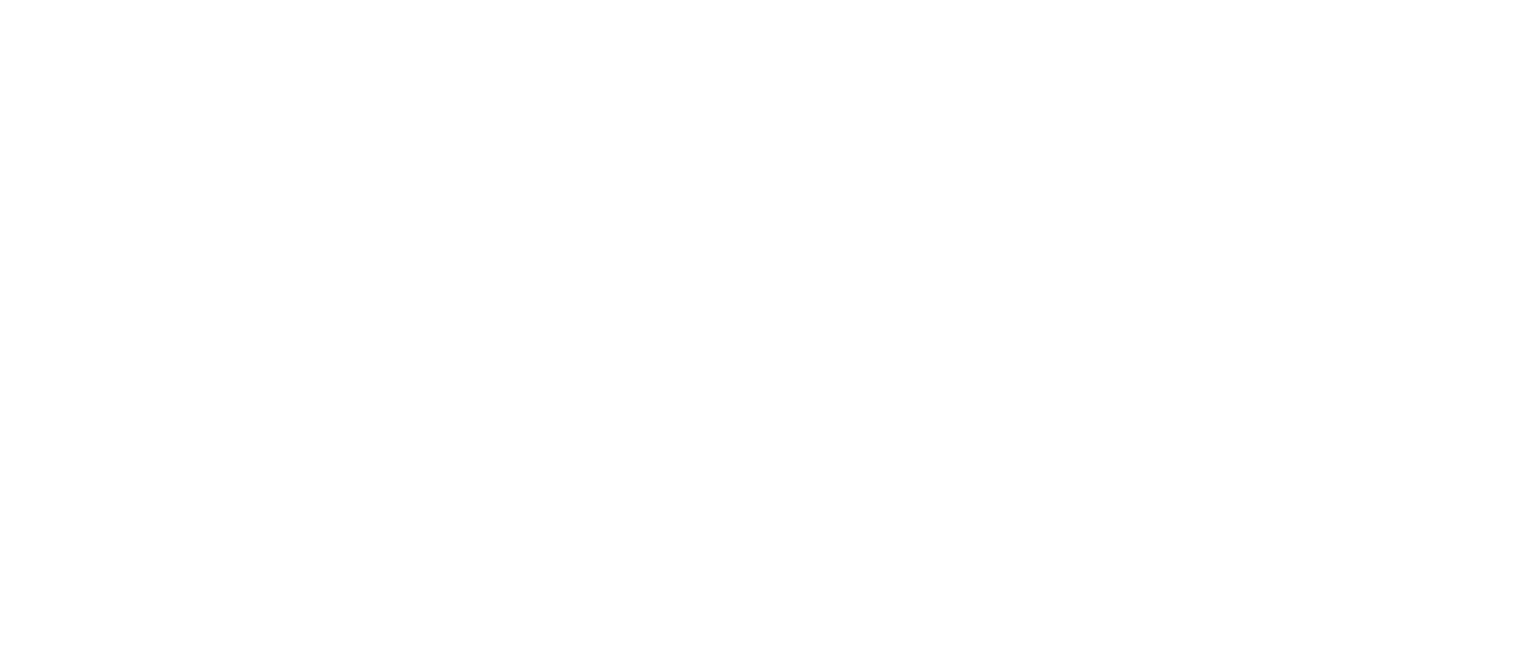 scroll, scrollTop: 0, scrollLeft: 0, axis: both 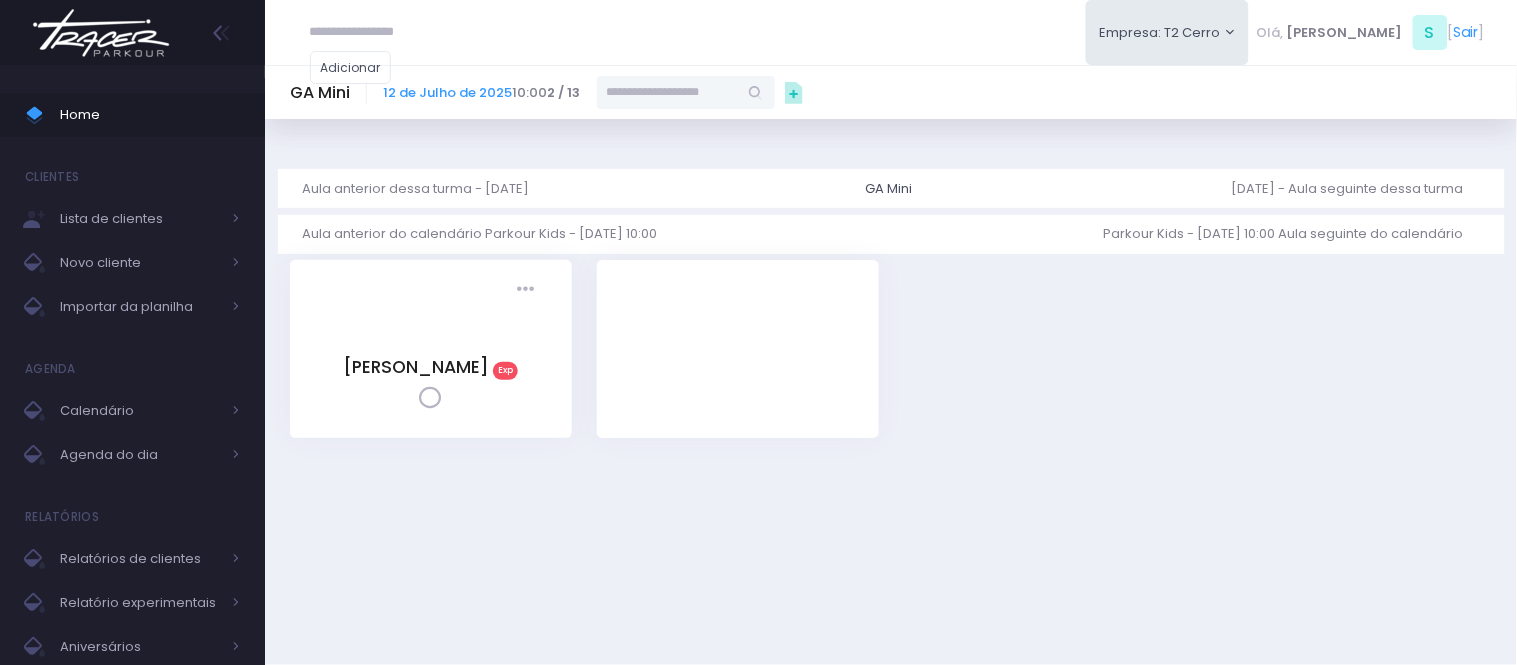 click at bounding box center [667, 92] 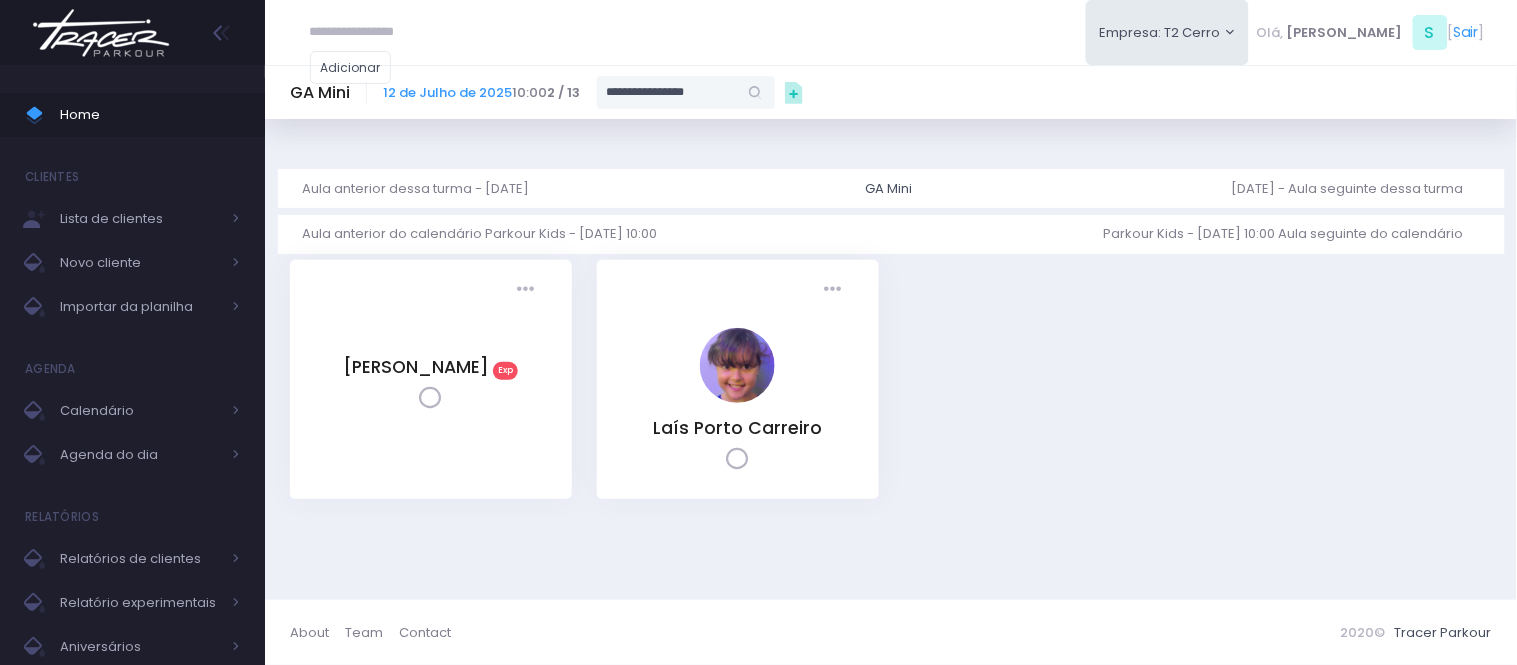type on "**********" 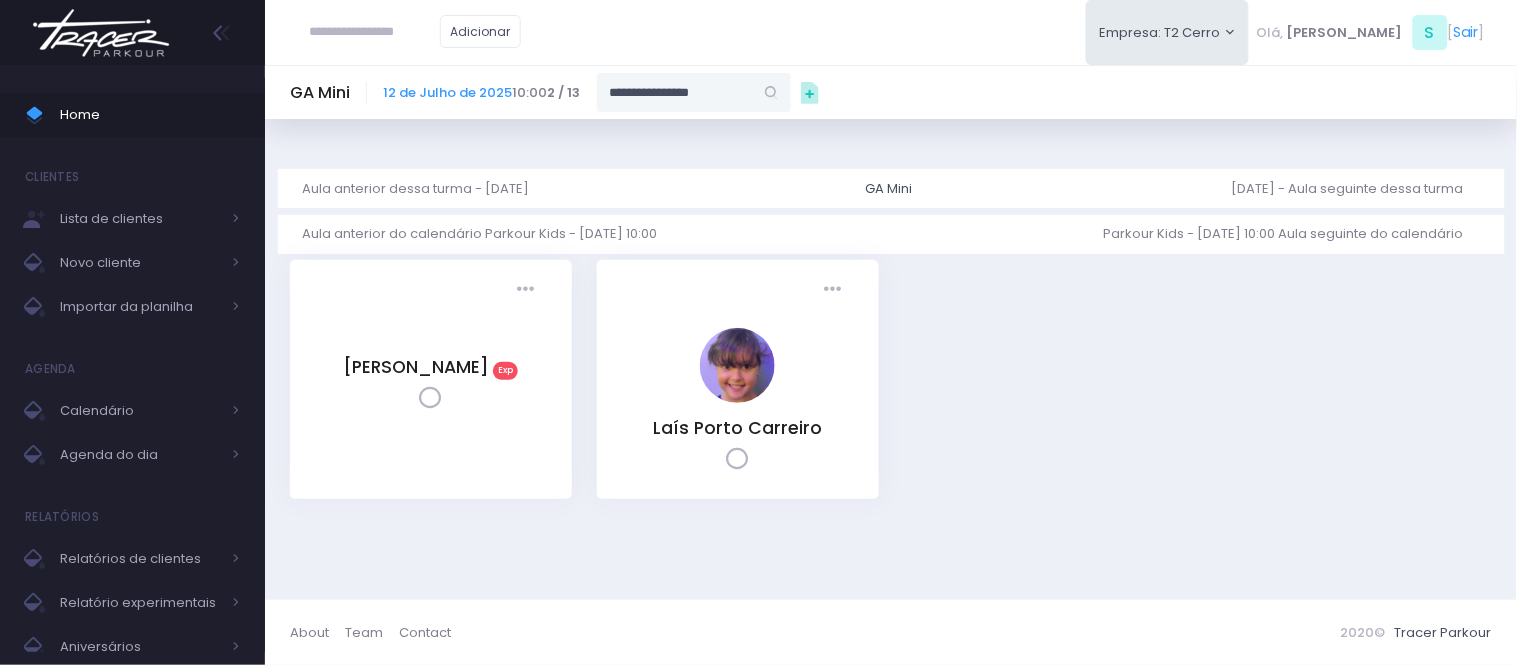 click on "**********" at bounding box center (675, 92) 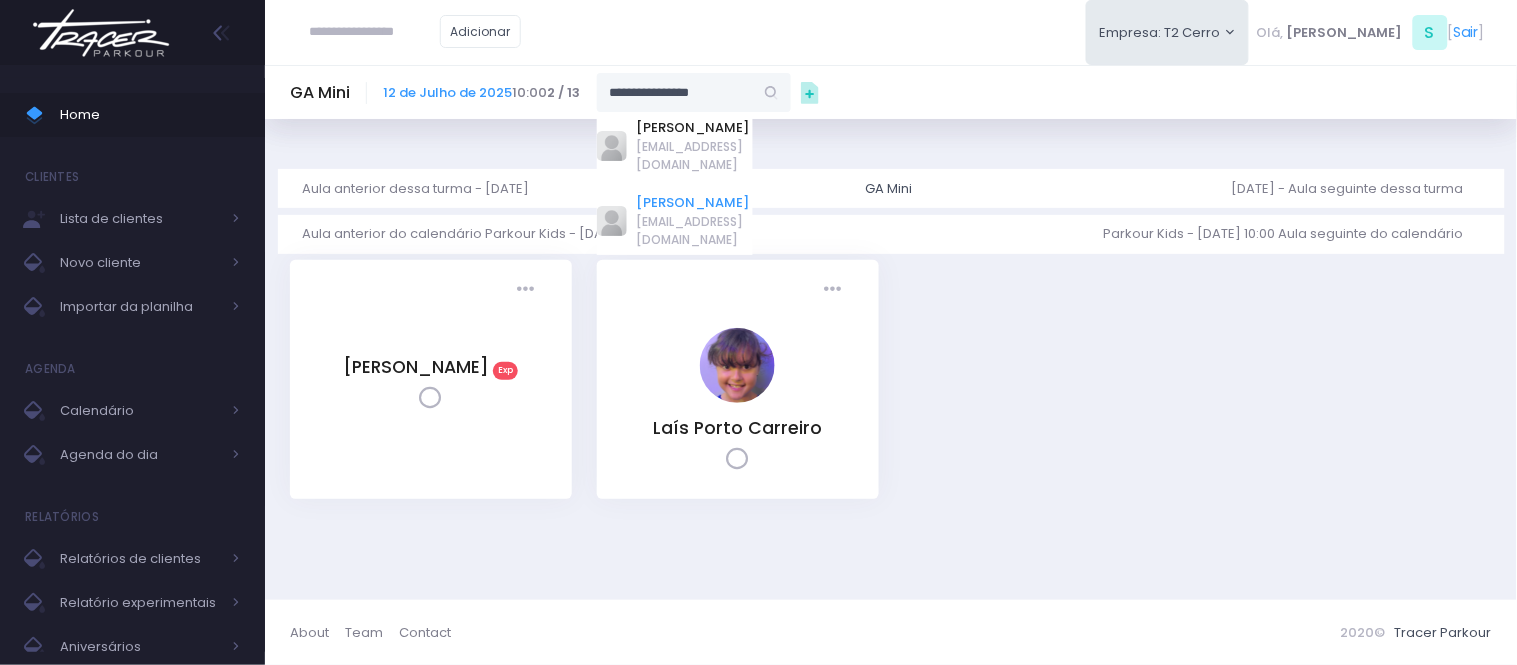 click on "[PERSON_NAME]" at bounding box center [695, 203] 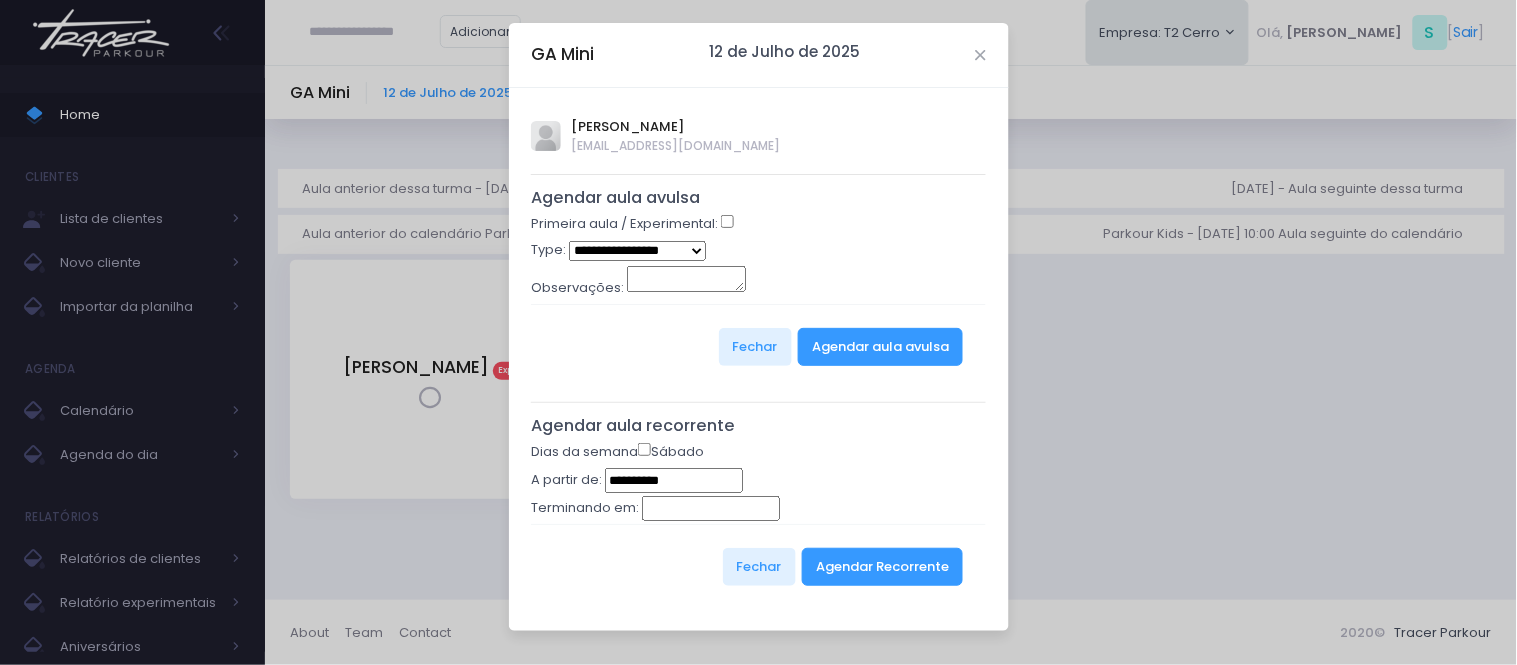 select on "*" 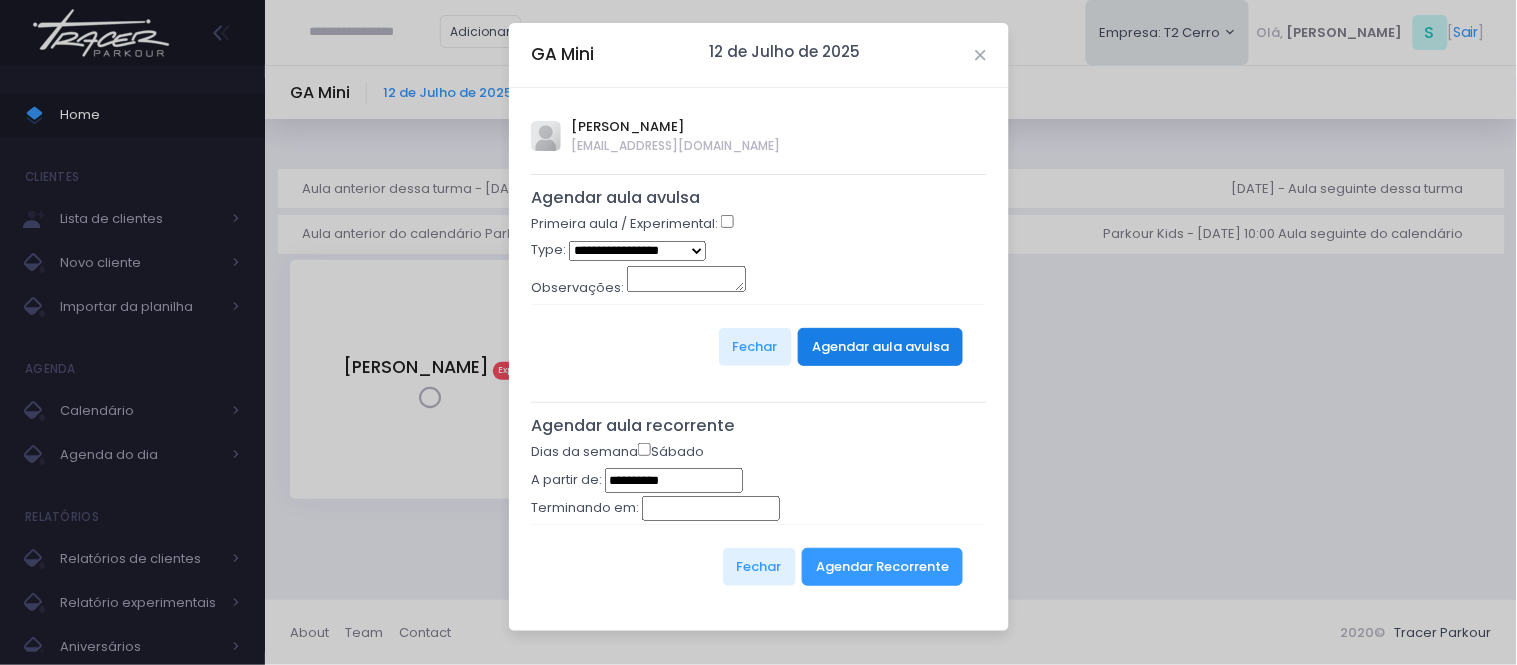 click on "Agendar aula avulsa" at bounding box center (880, 347) 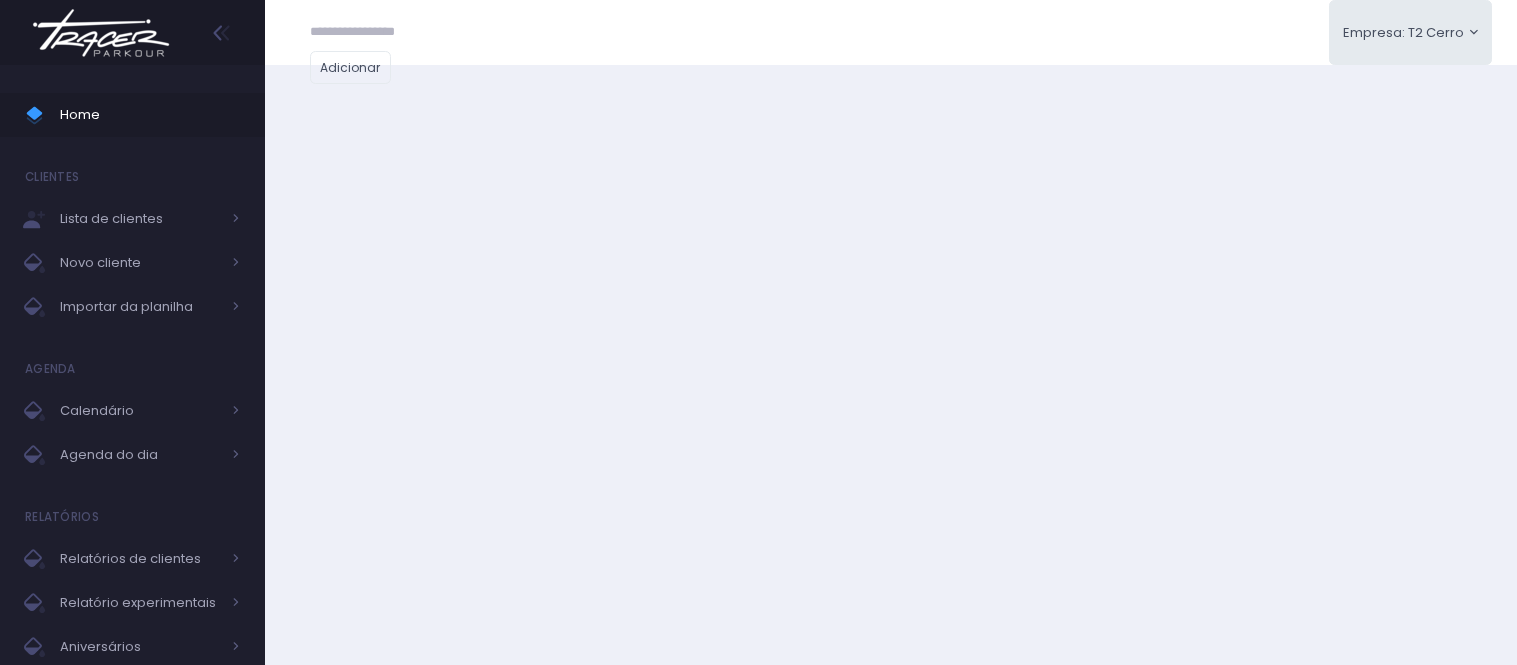 scroll, scrollTop: 0, scrollLeft: 0, axis: both 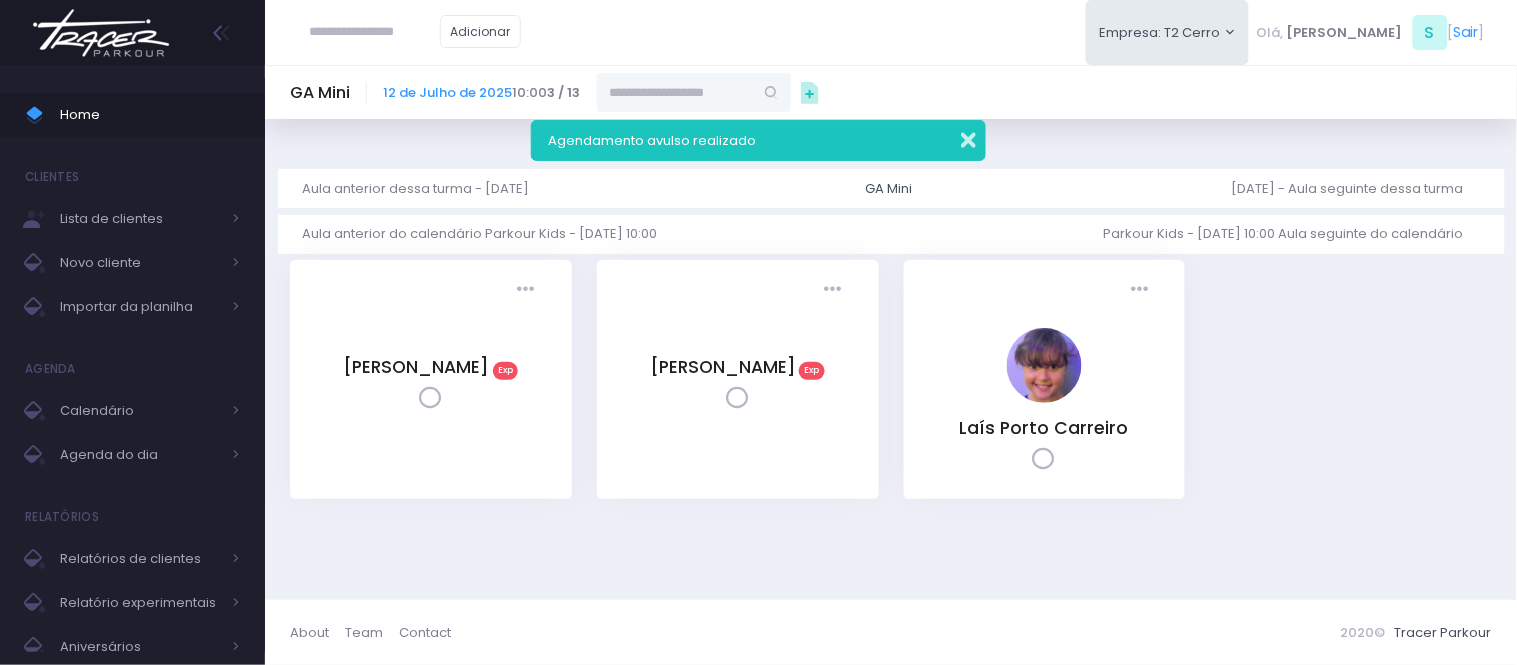 click at bounding box center (955, 137) 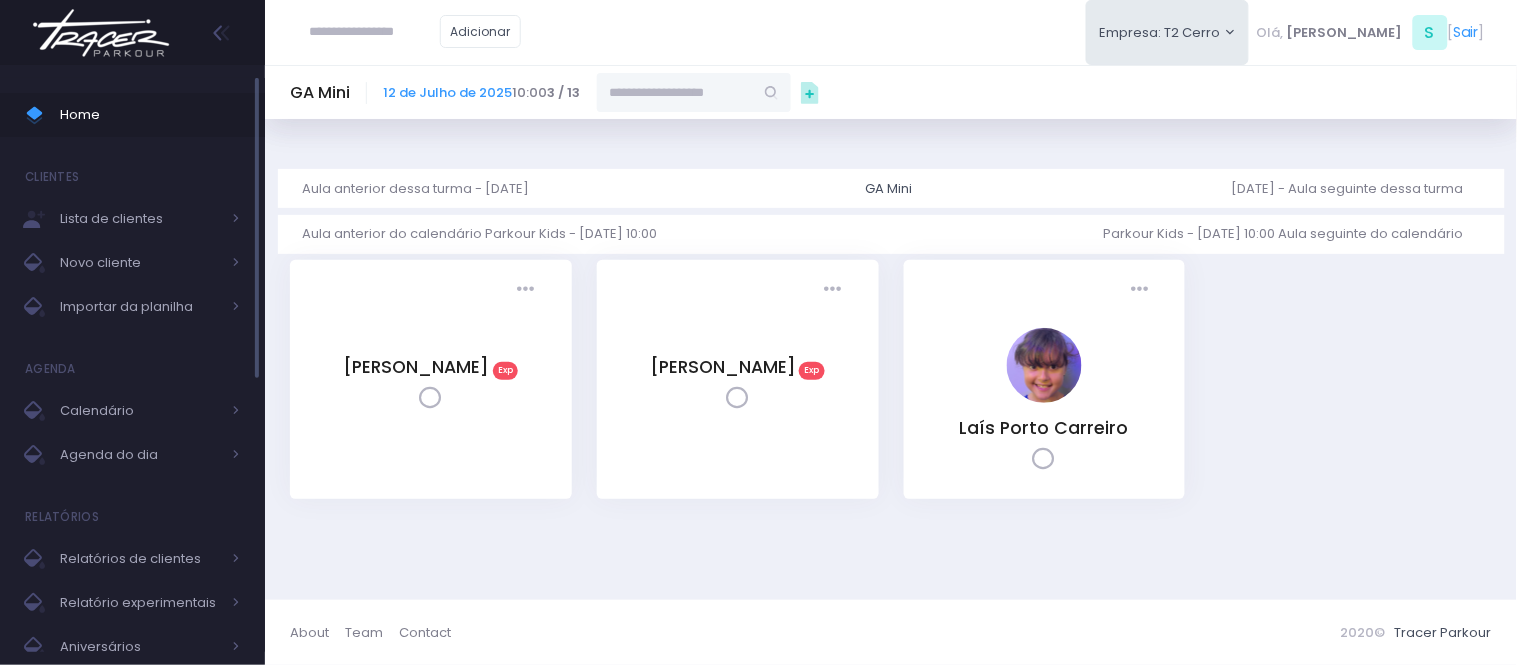 click on "Home" at bounding box center (150, 115) 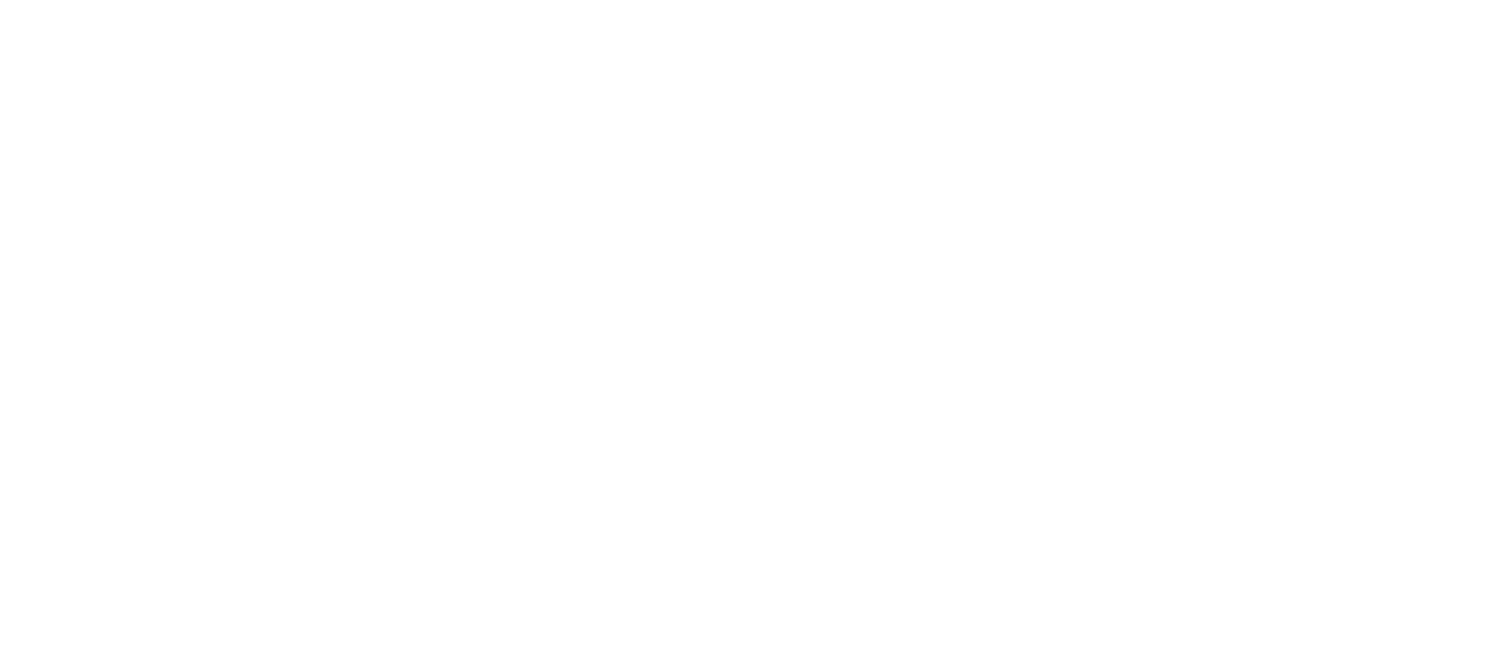 scroll, scrollTop: 0, scrollLeft: 0, axis: both 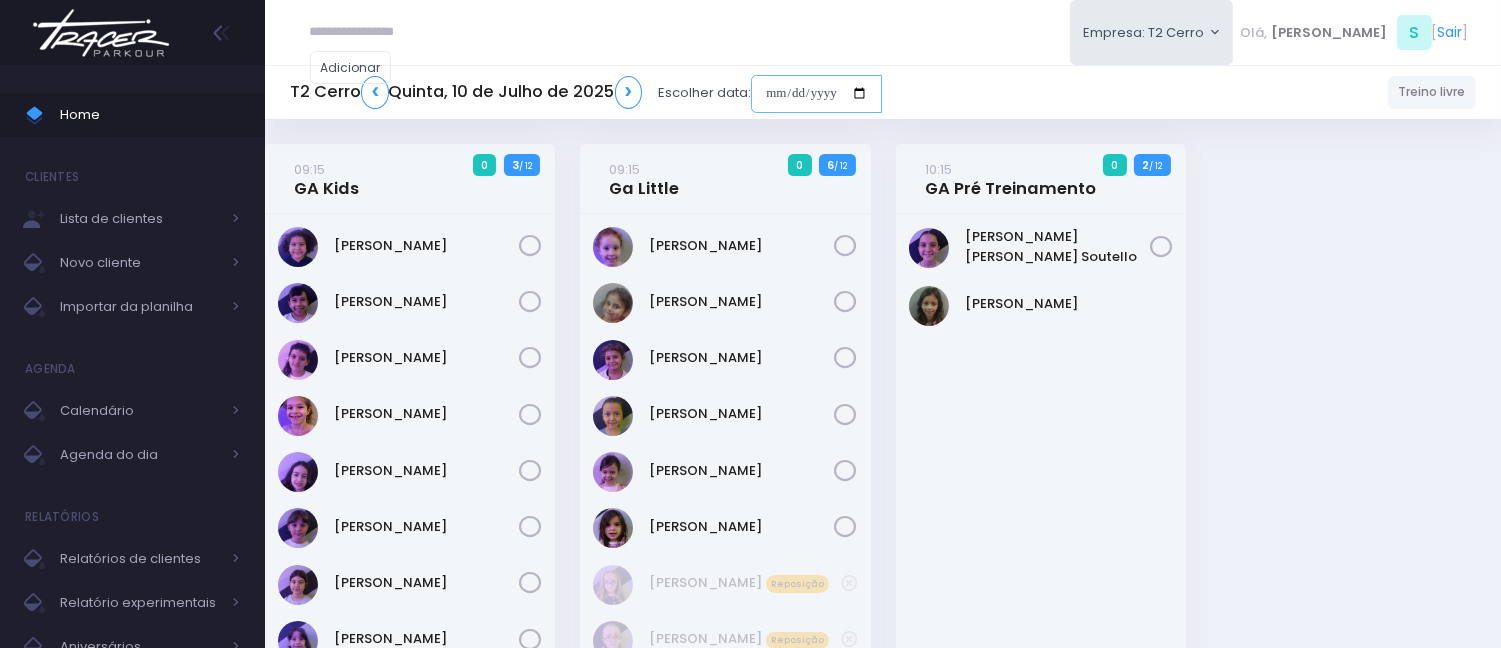 click at bounding box center (816, 94) 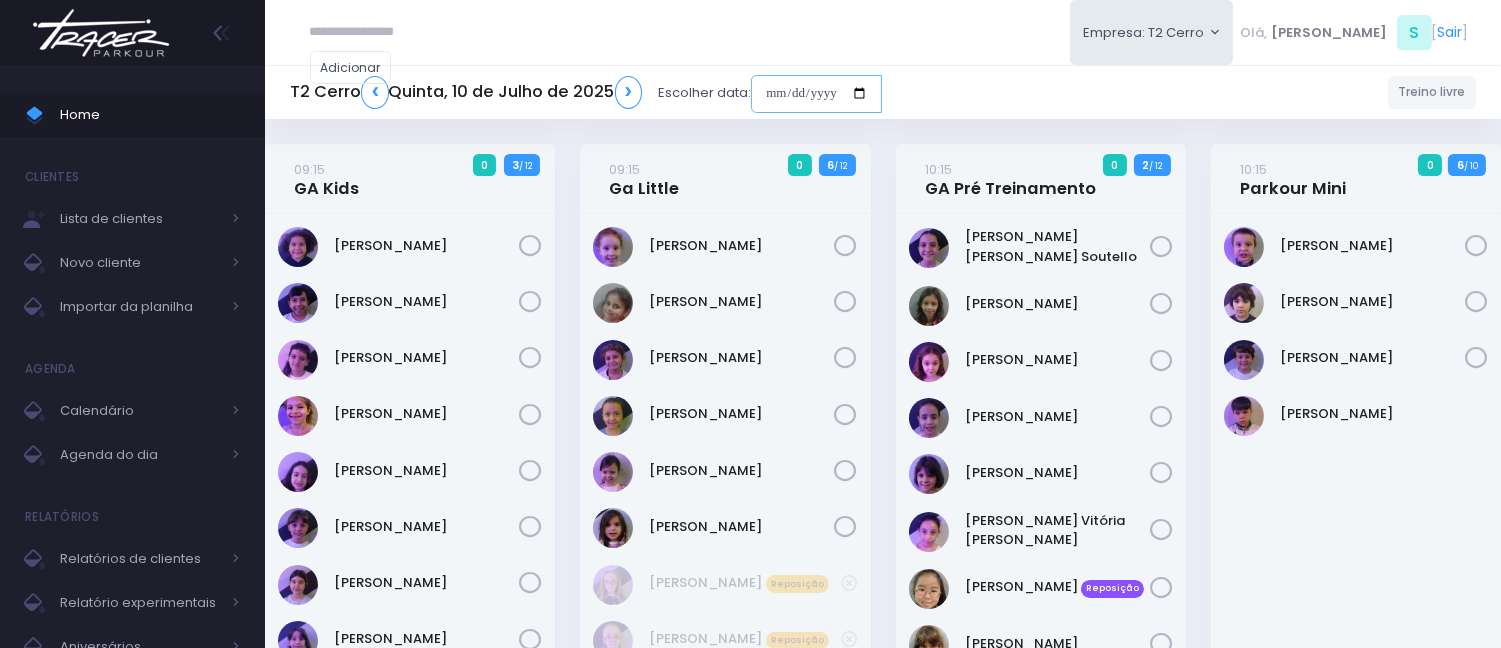 click at bounding box center [816, 94] 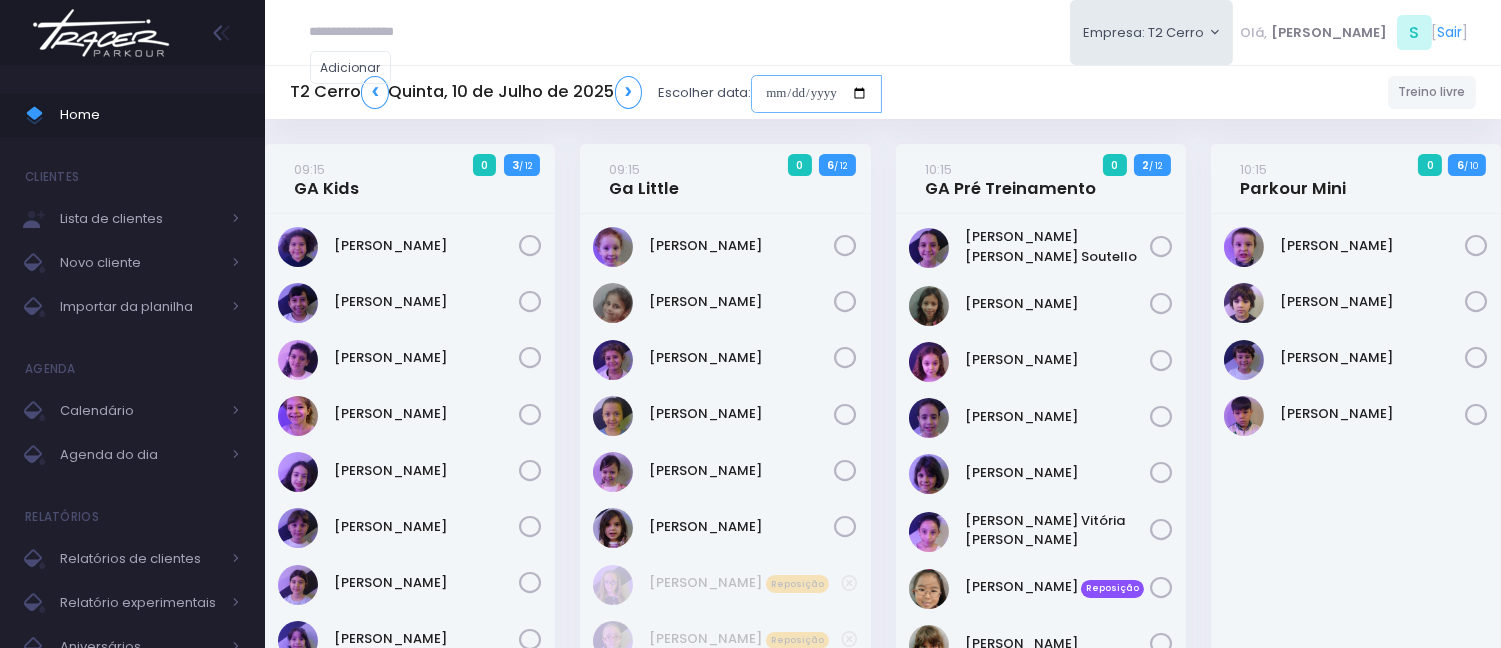 click at bounding box center [816, 94] 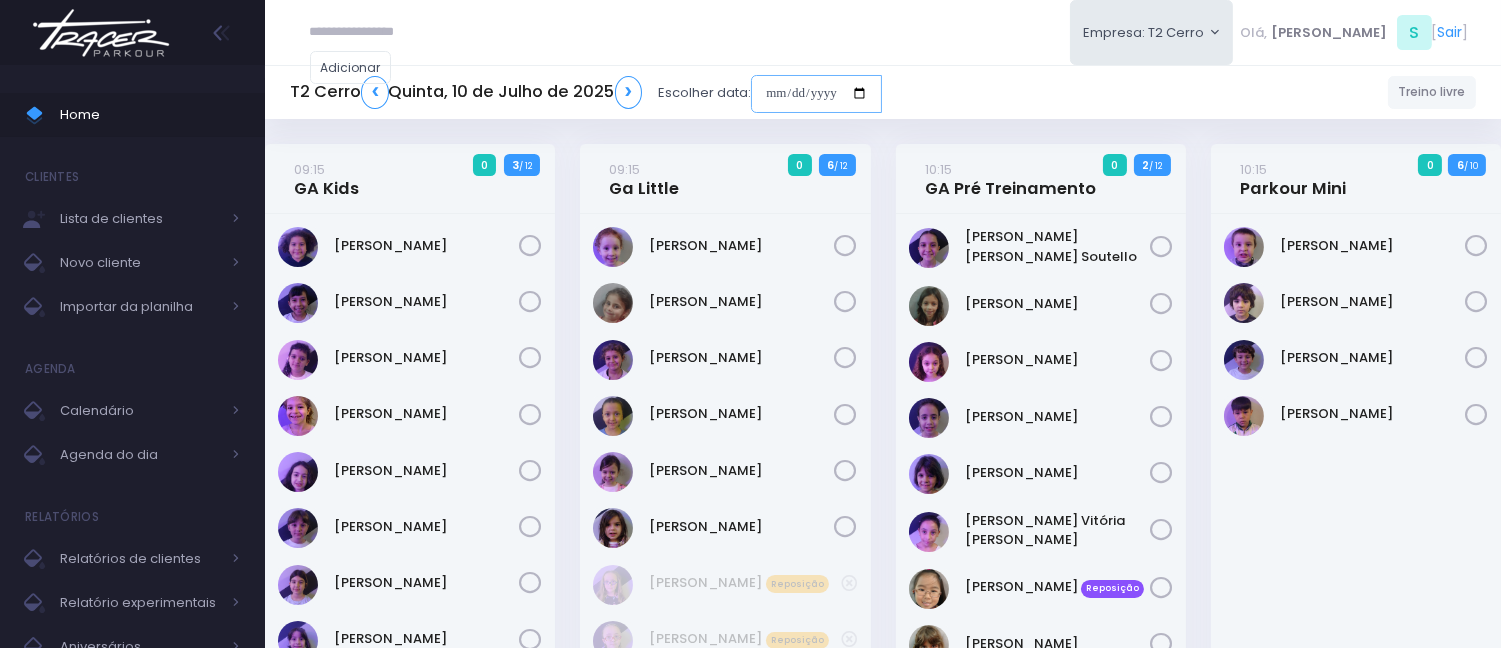 click at bounding box center [816, 94] 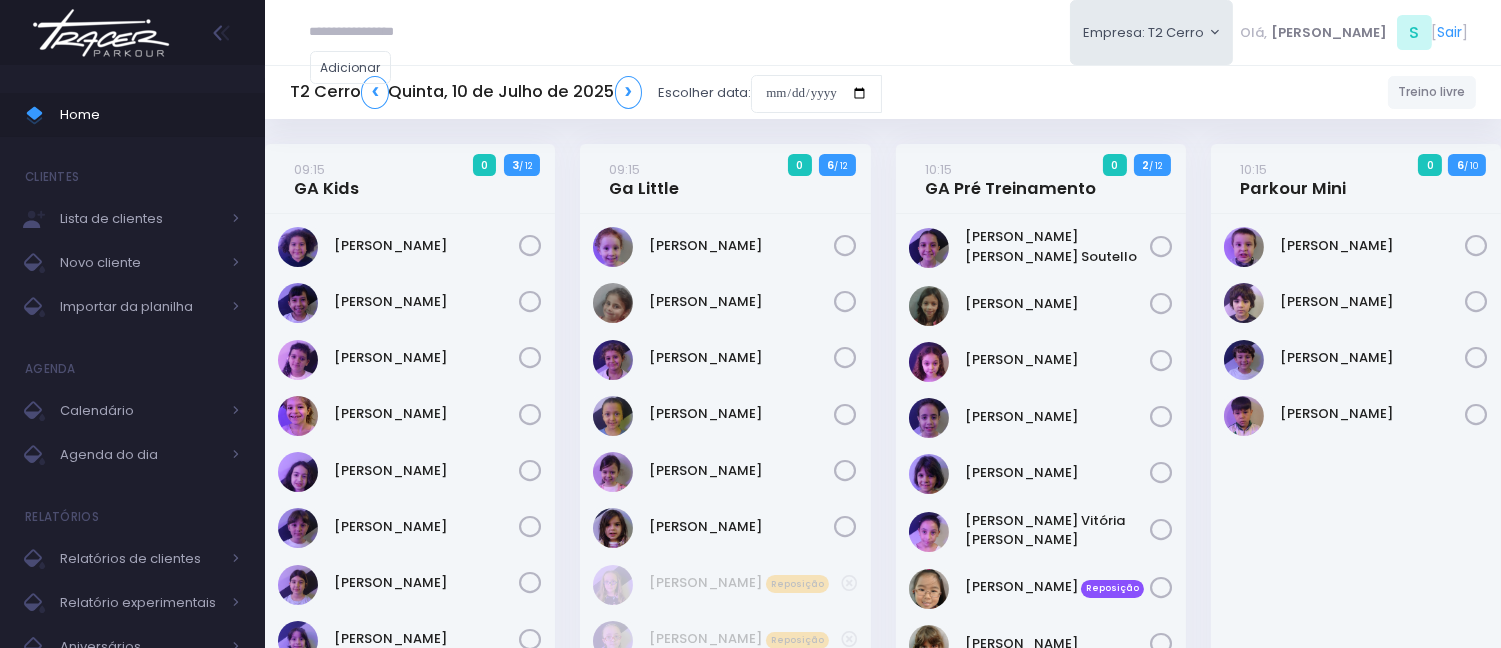 click on "Adicionar
Empresa: T2 Cerro
[GEOGRAPHIC_DATA][MEDICAL_DATA][PERSON_NAME], S [" at bounding box center [883, 32] 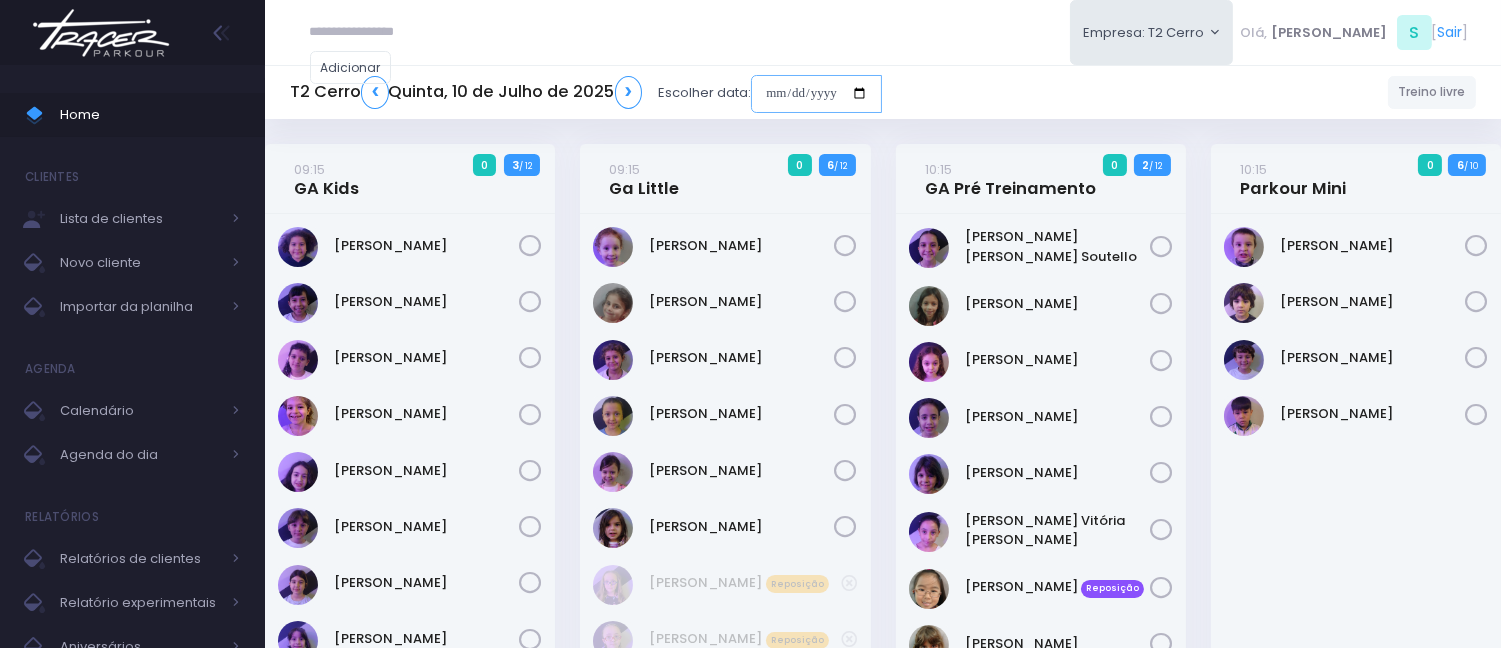 click at bounding box center (816, 94) 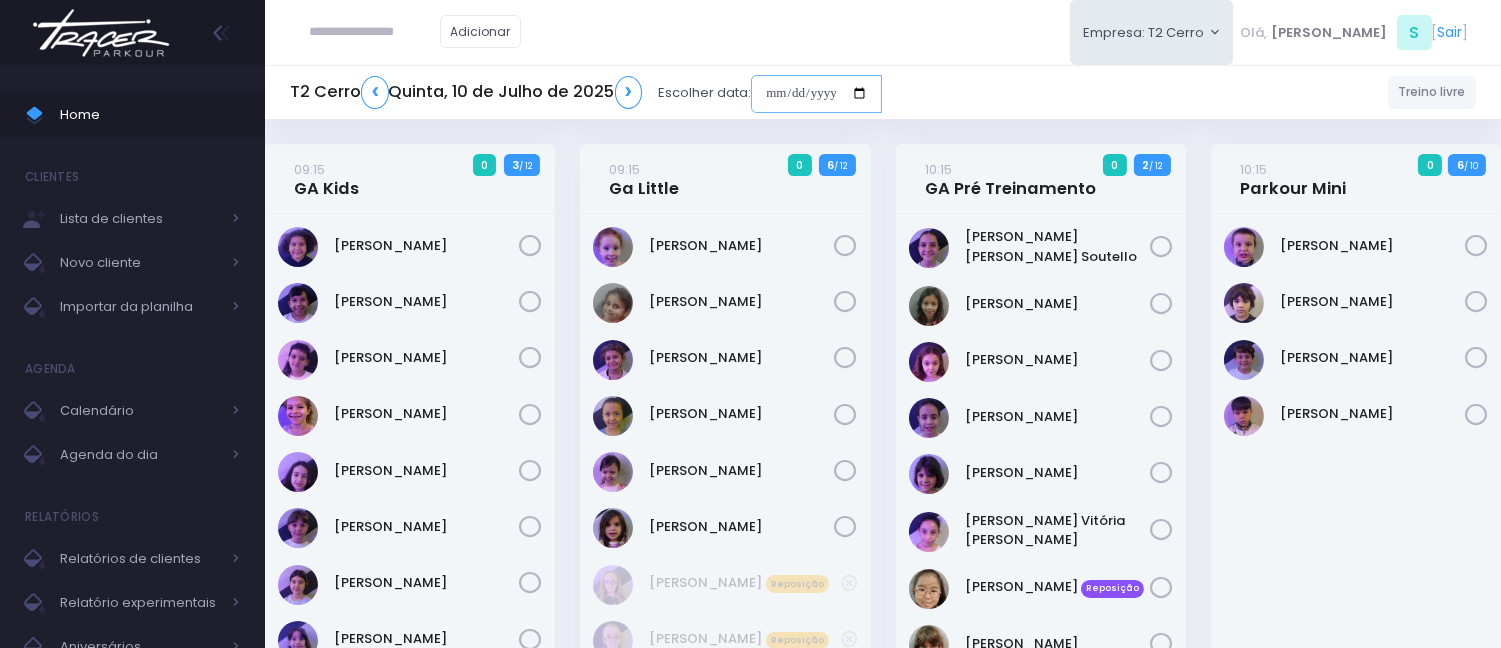 click at bounding box center (816, 94) 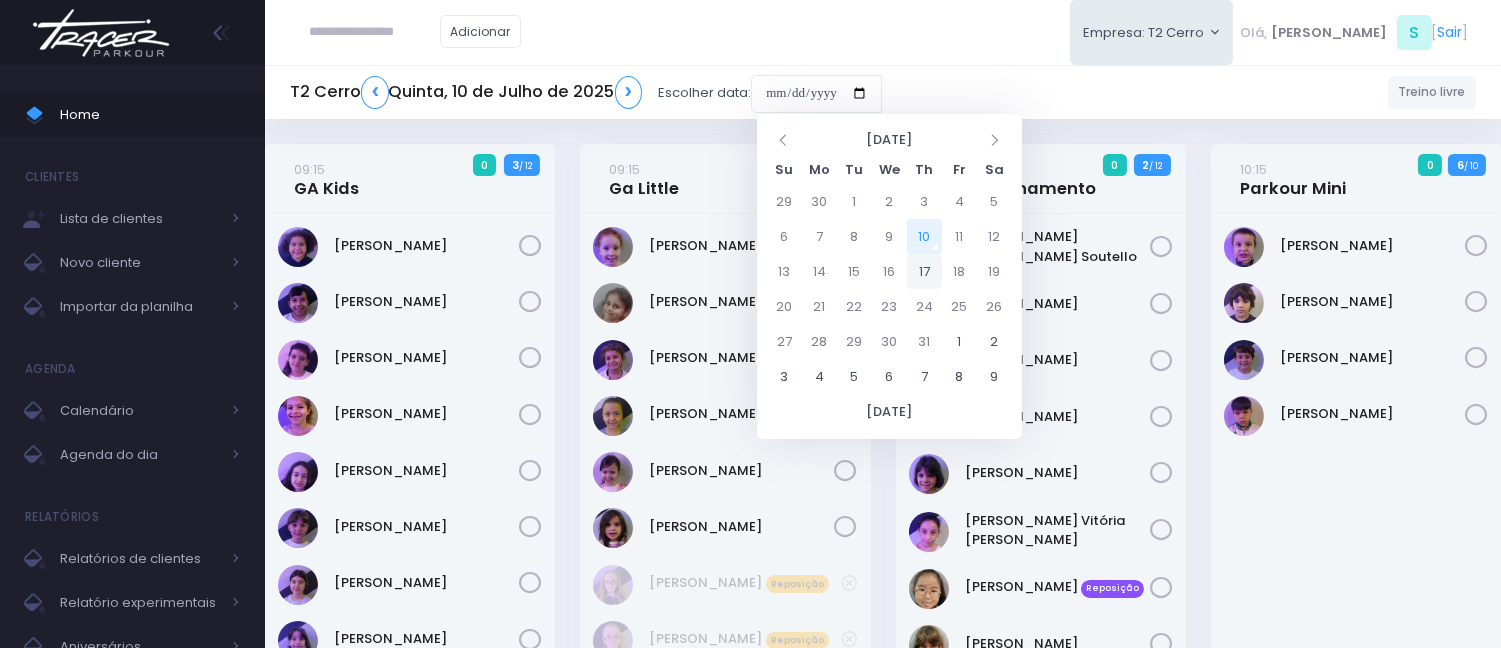 click on "17" at bounding box center [924, 271] 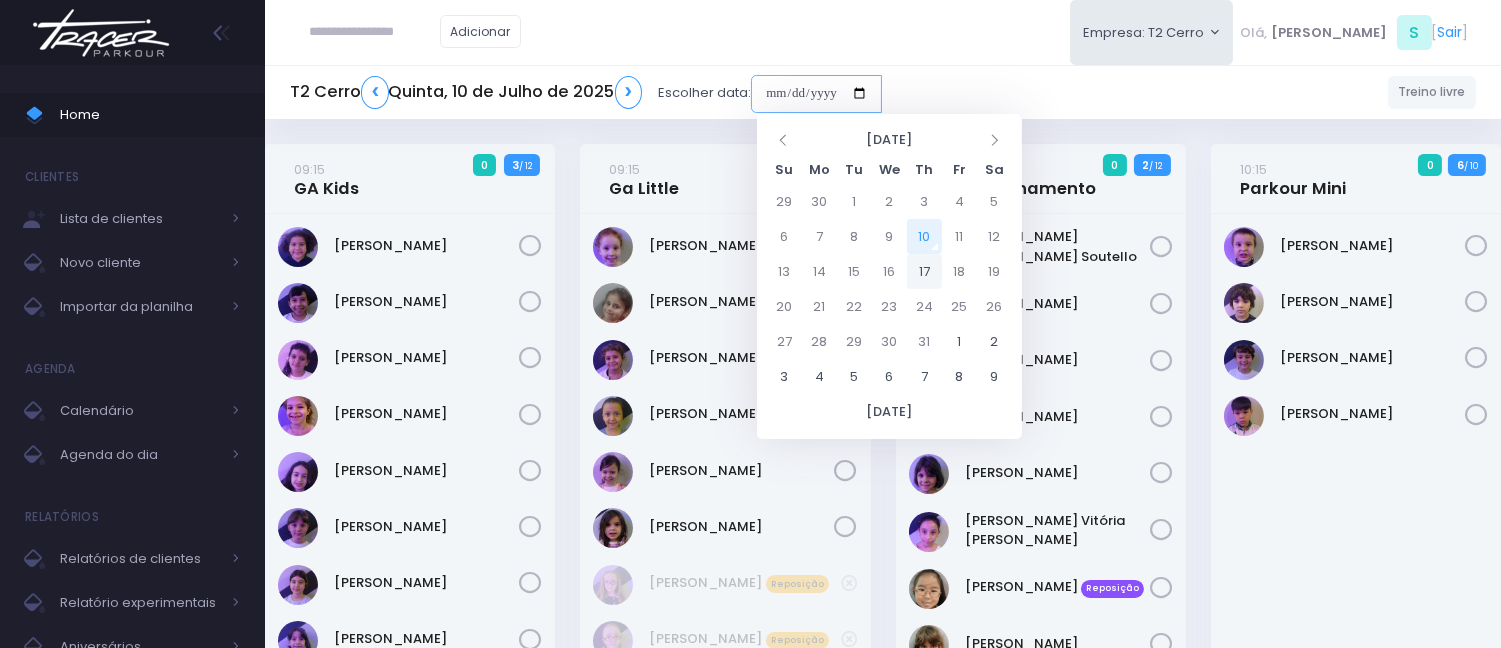 type on "**********" 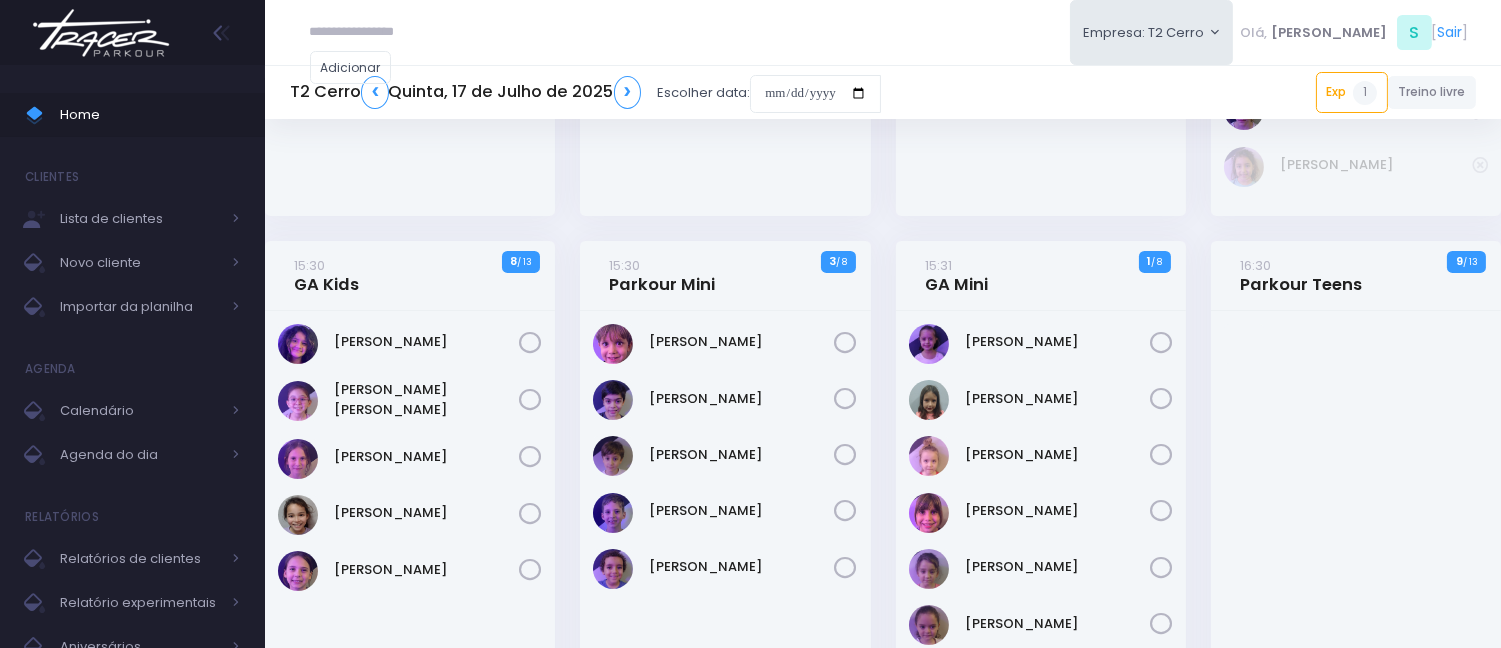 scroll, scrollTop: 776, scrollLeft: 0, axis: vertical 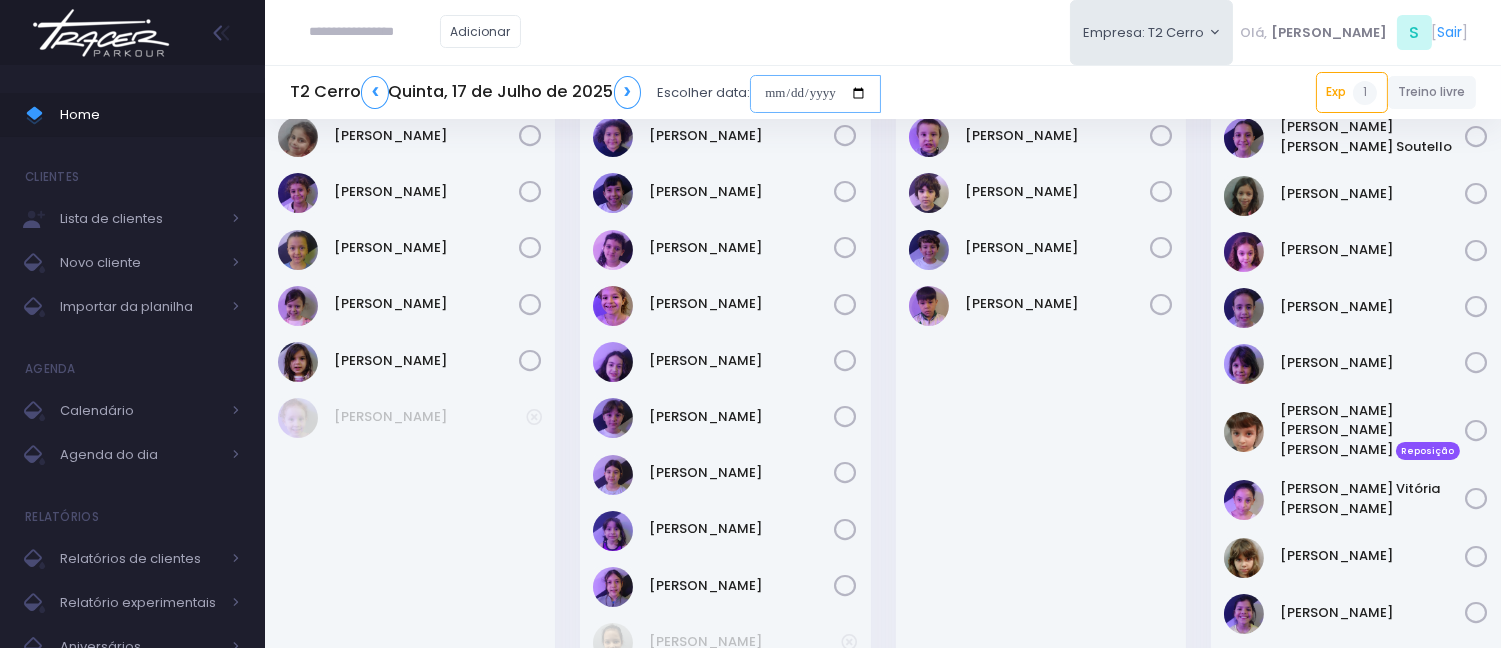 drag, startPoint x: 775, startPoint y: 85, endPoint x: 812, endPoint y: 93, distance: 37.85499 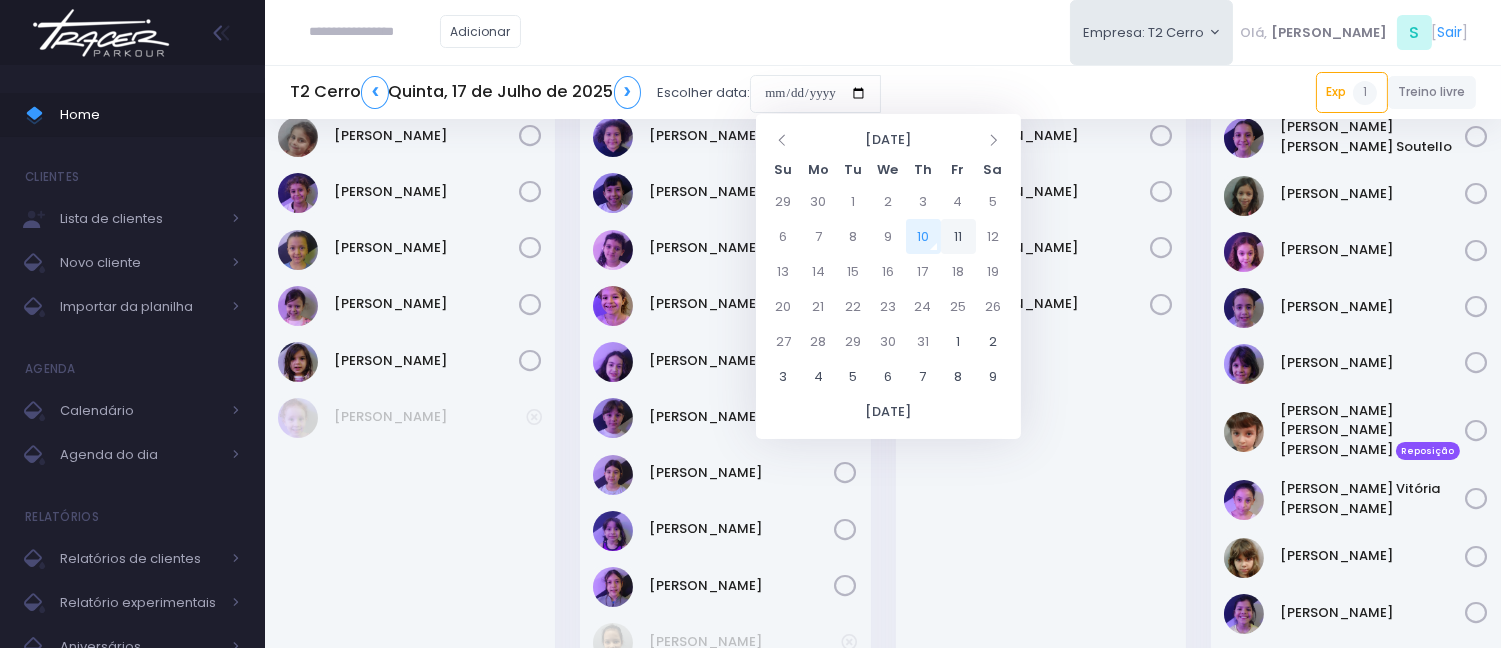 click on "11" at bounding box center [958, 236] 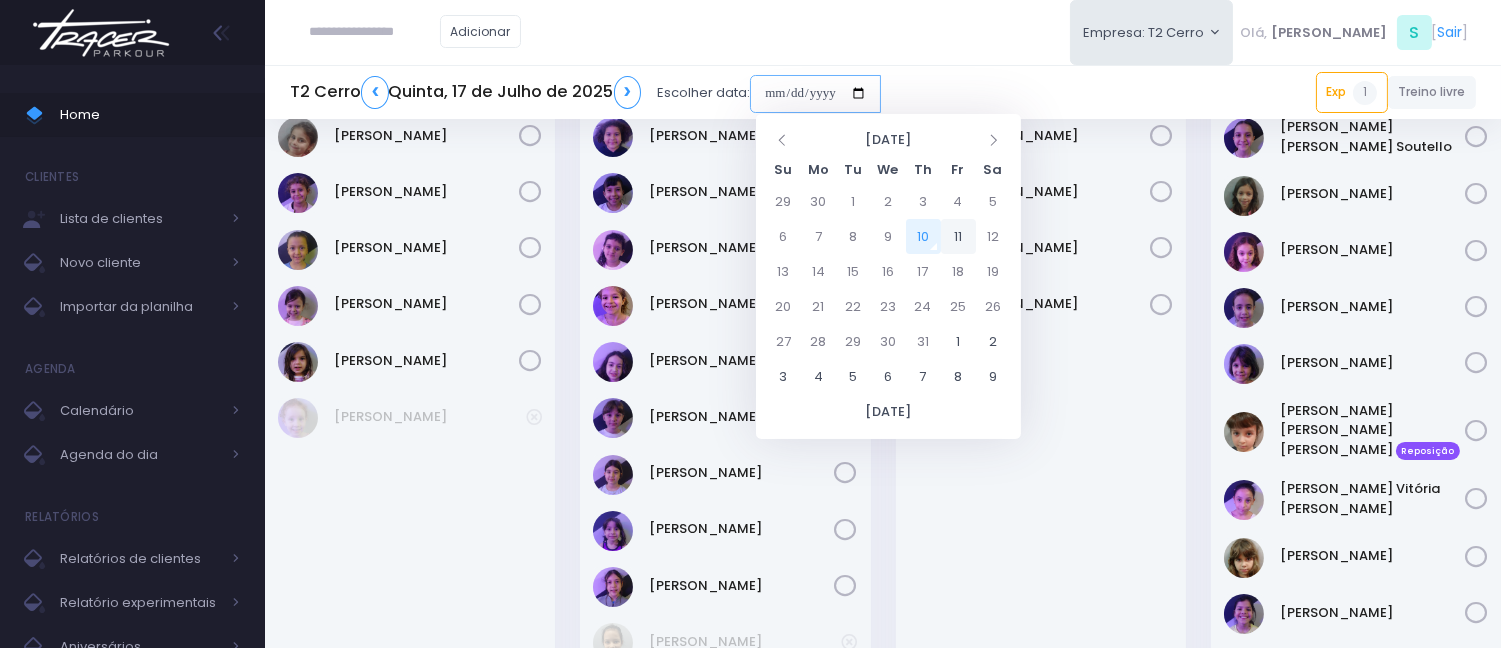 type on "**********" 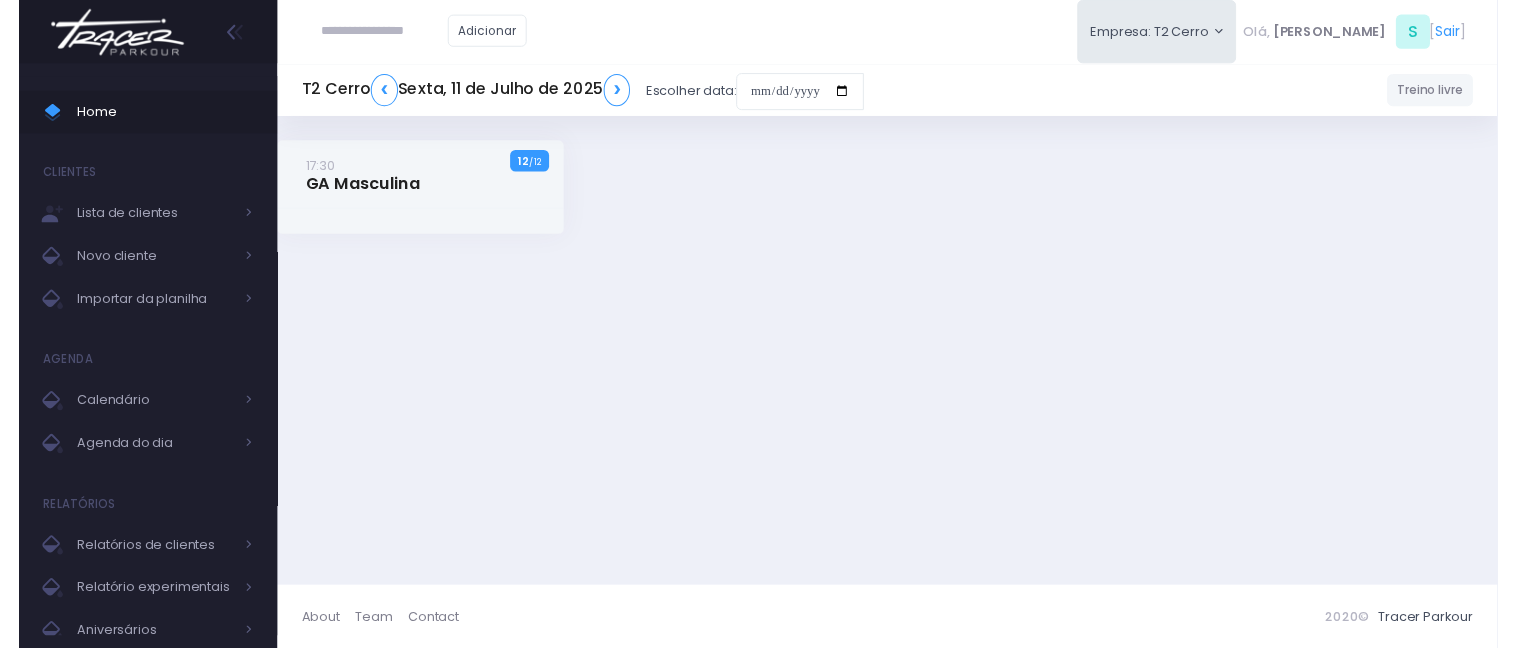 scroll, scrollTop: 0, scrollLeft: 0, axis: both 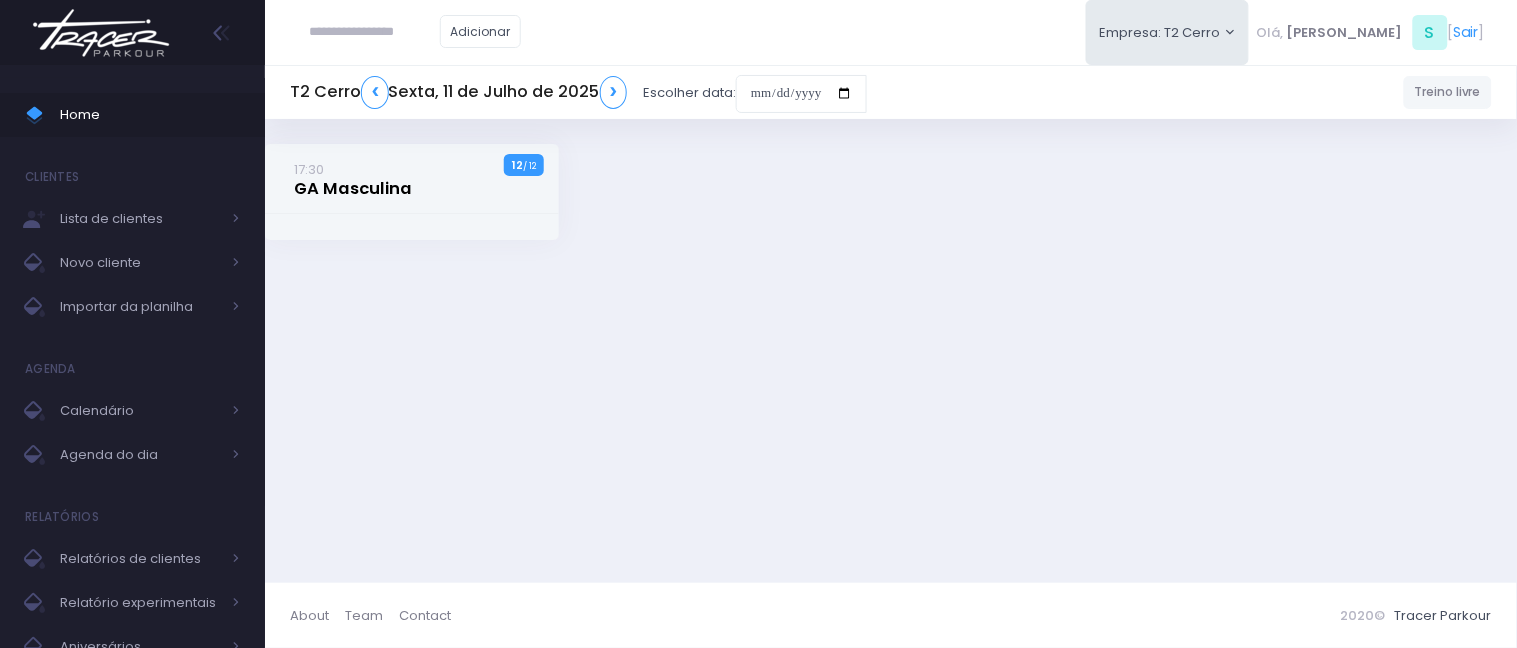 click on "17:30 GA Masculina" at bounding box center [353, 179] 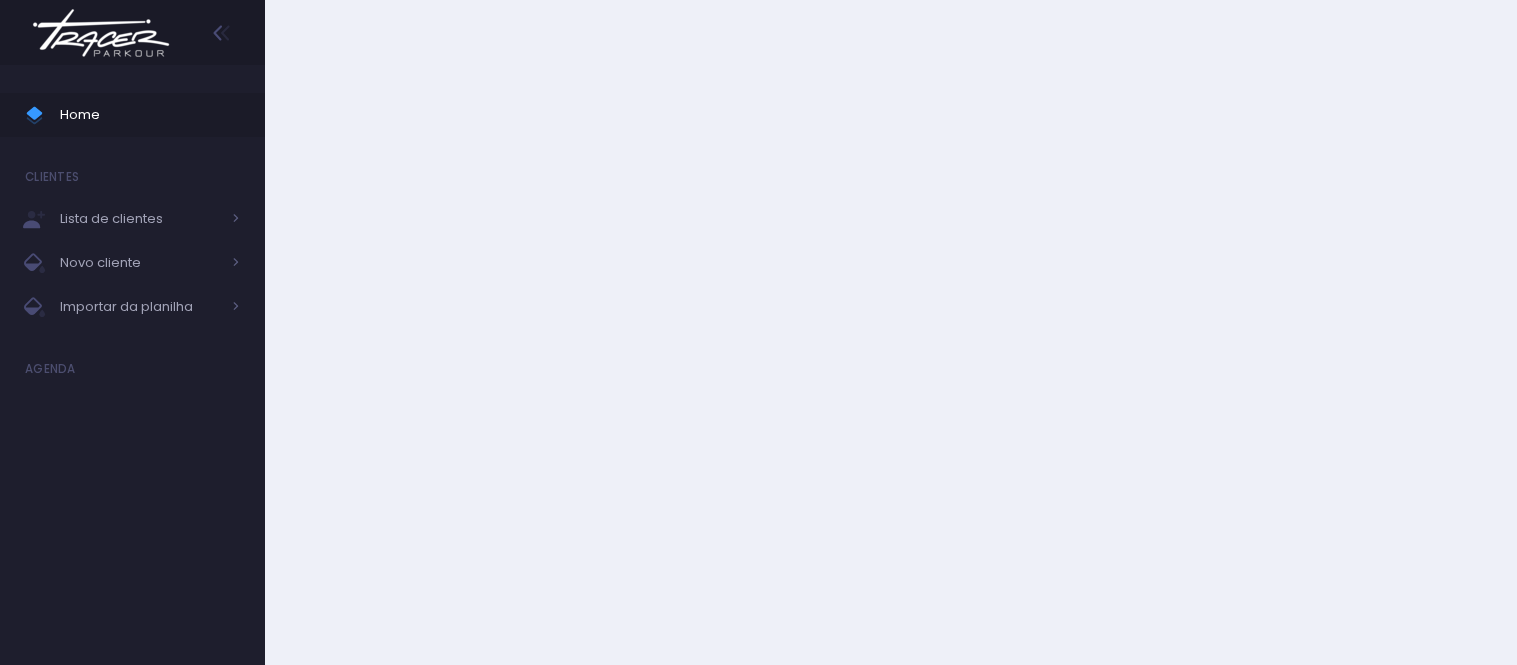 scroll, scrollTop: 0, scrollLeft: 0, axis: both 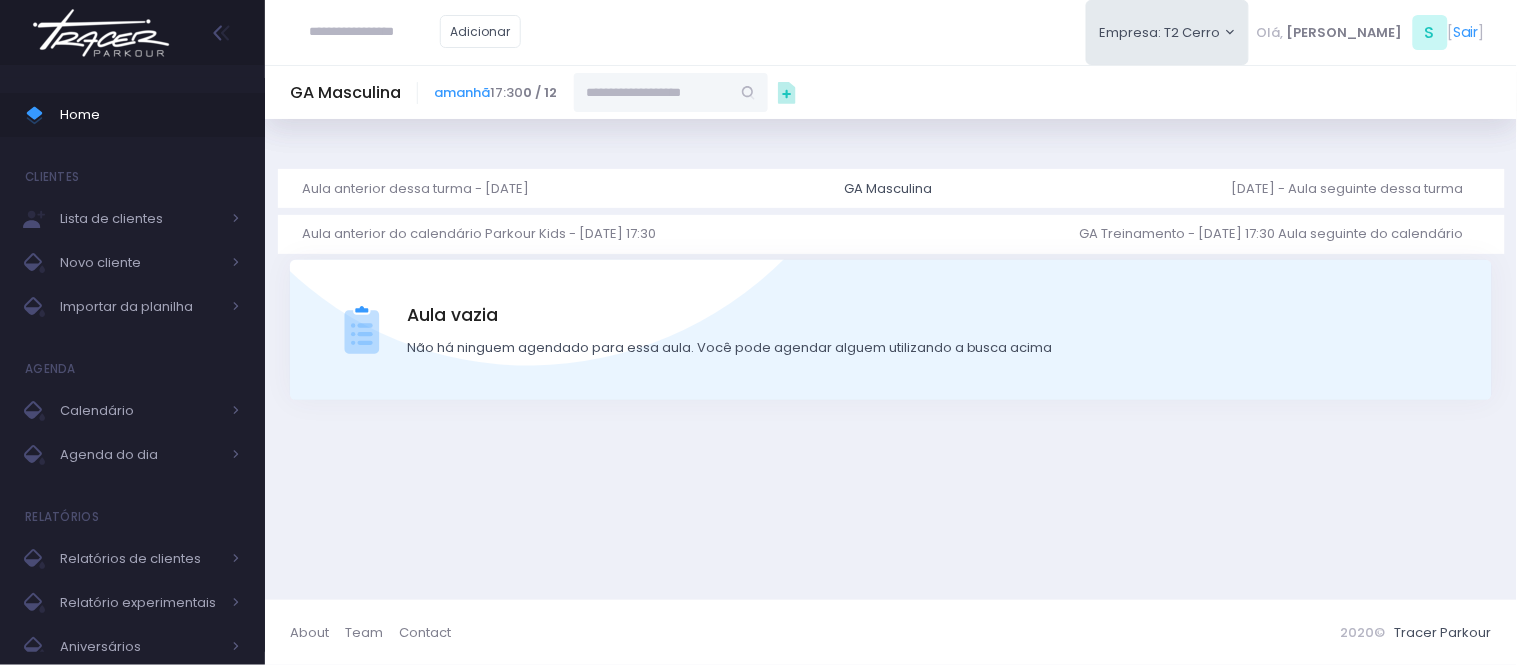 click on "GA Masculina" at bounding box center (345, 93) 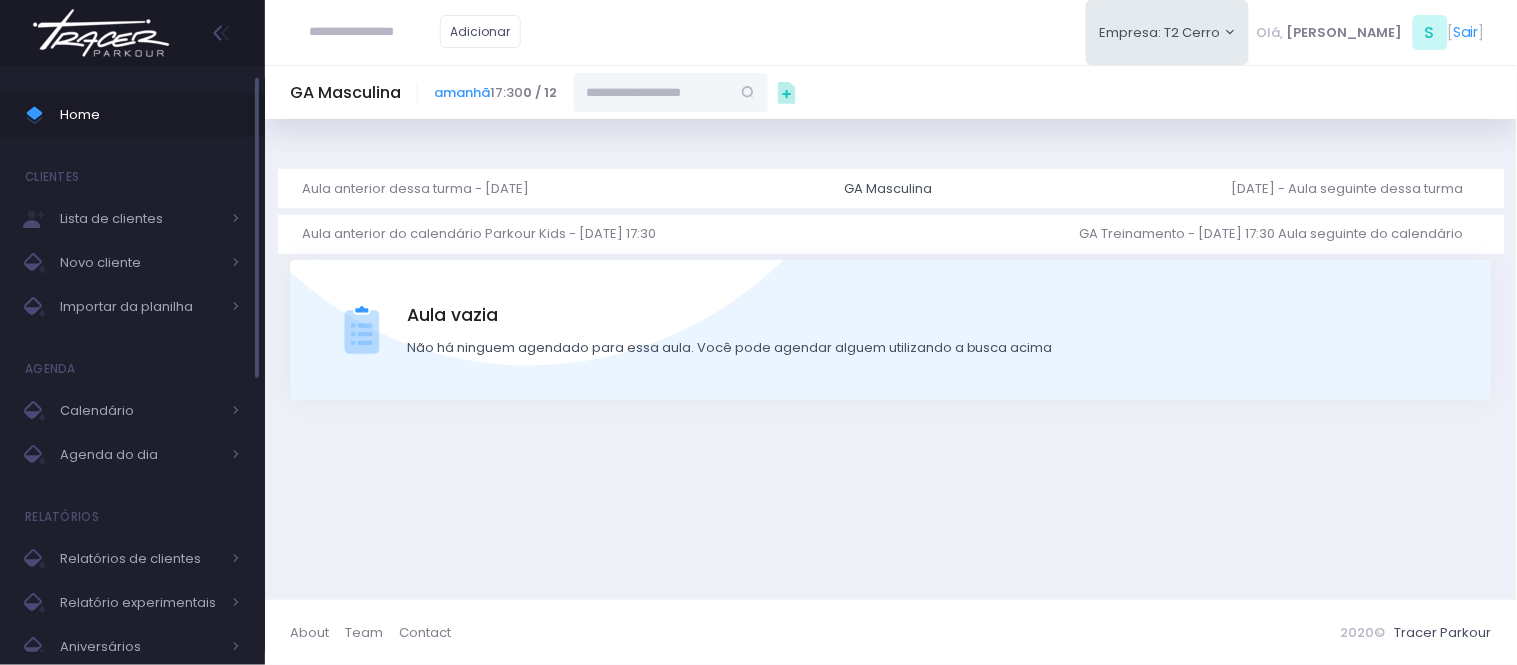click on "Home" at bounding box center [150, 115] 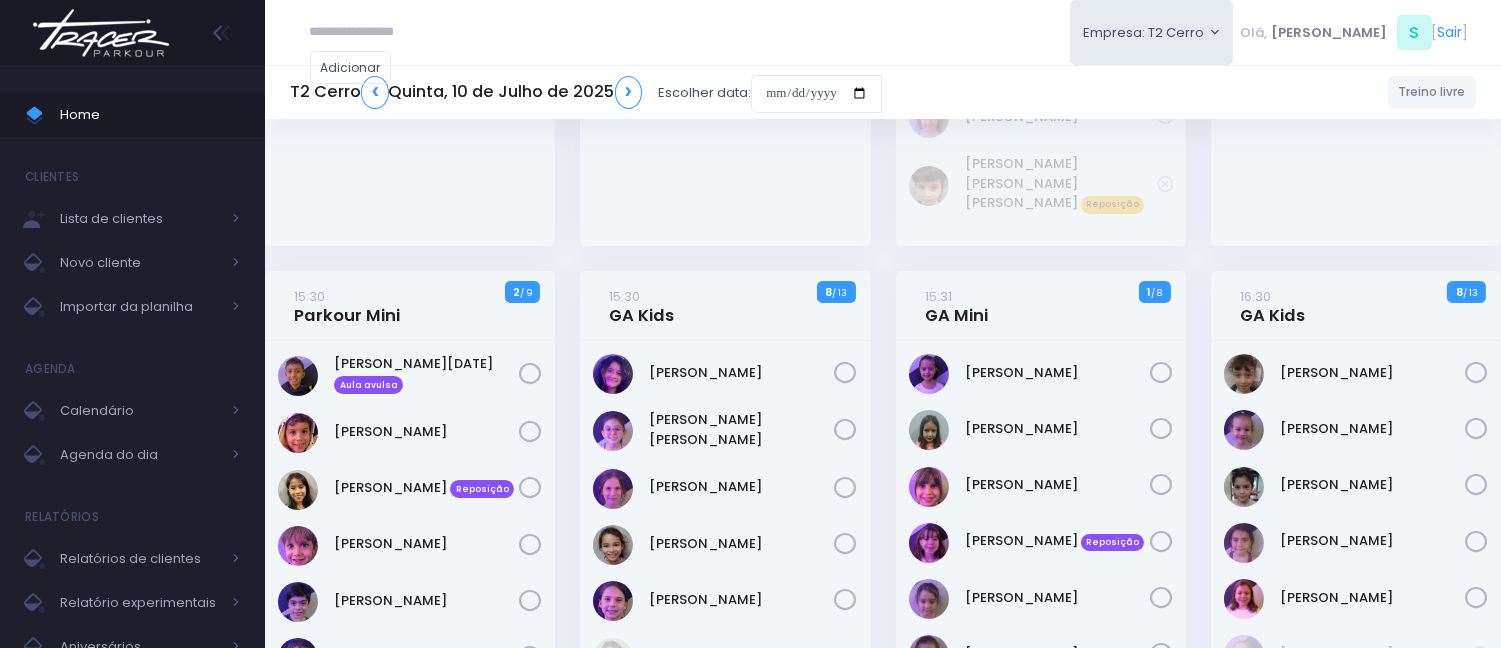 scroll, scrollTop: 777, scrollLeft: 0, axis: vertical 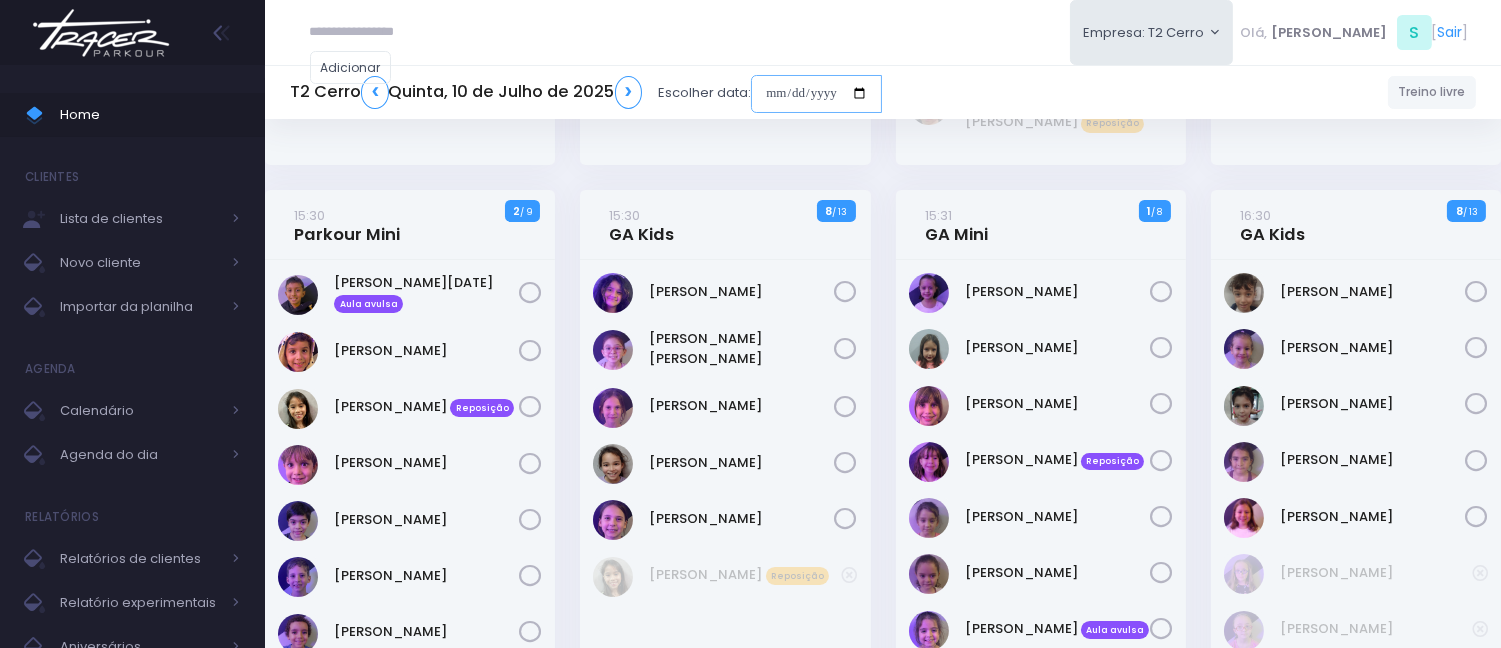 click at bounding box center (816, 94) 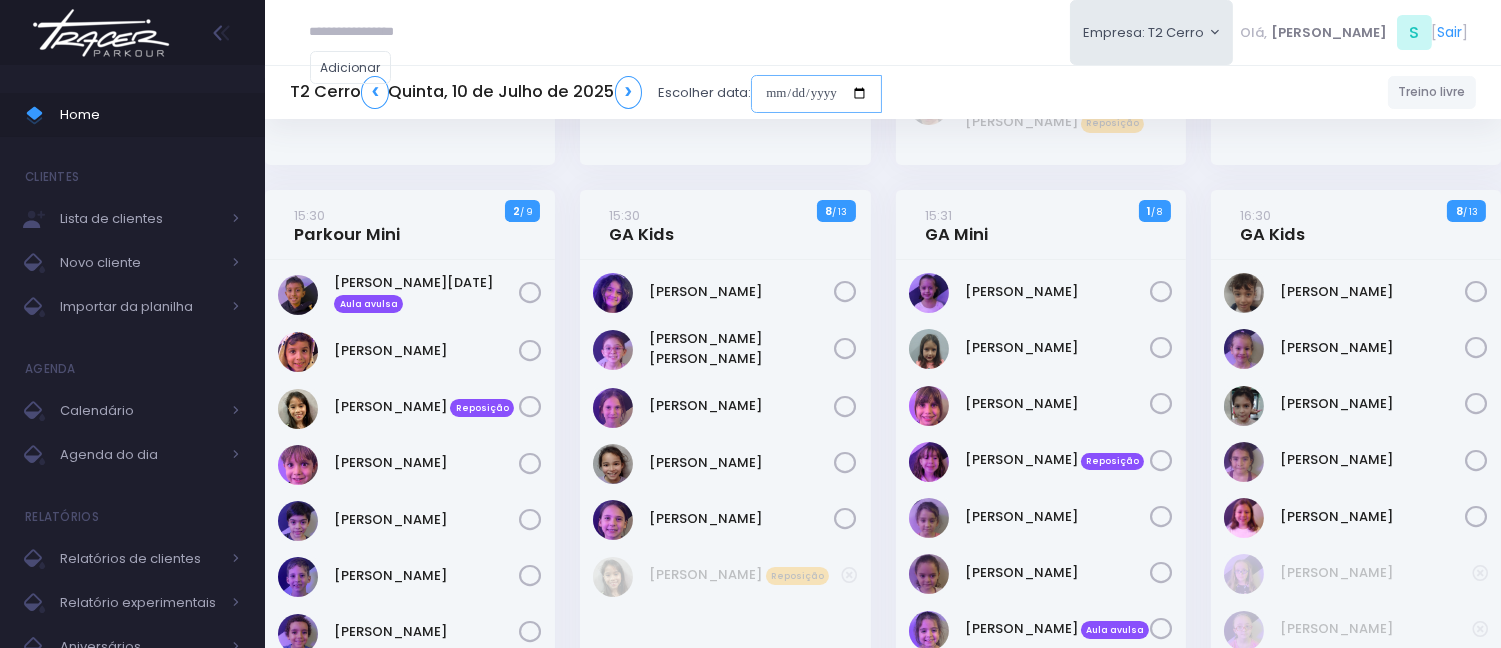 click at bounding box center (816, 94) 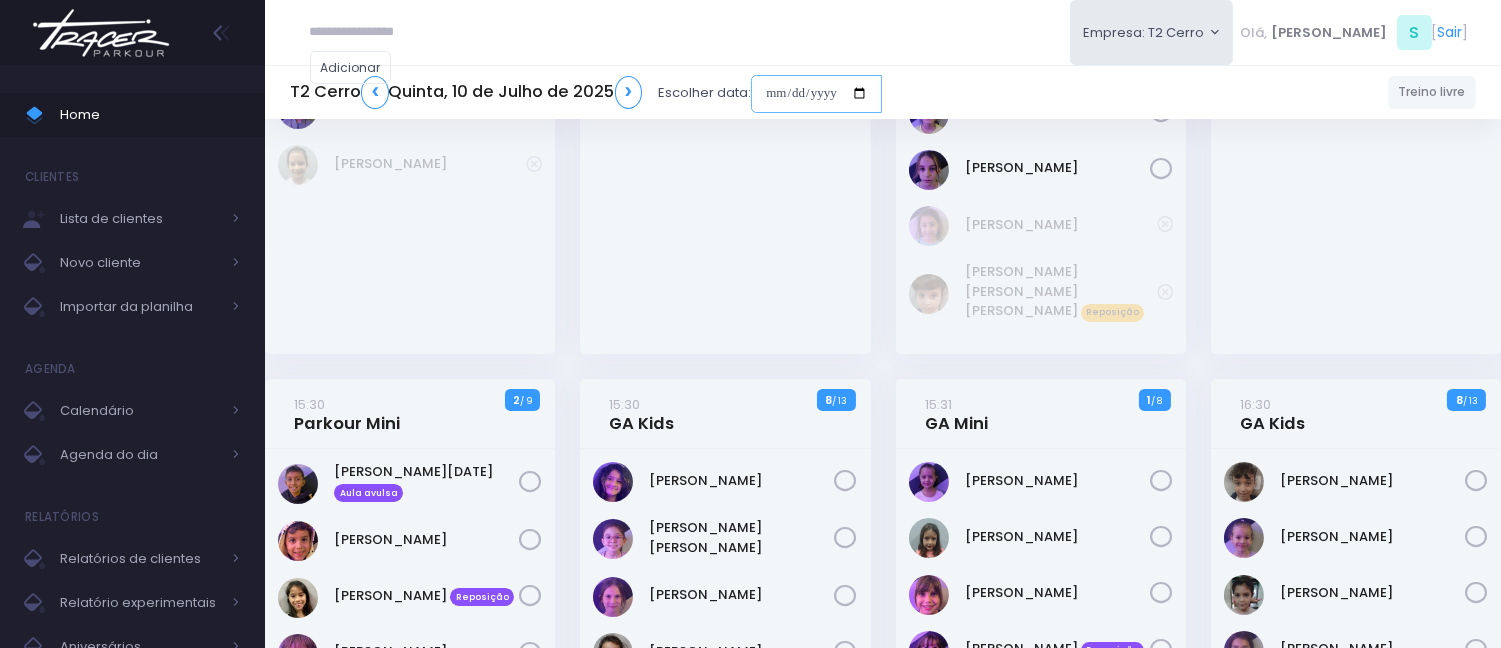 scroll, scrollTop: 444, scrollLeft: 0, axis: vertical 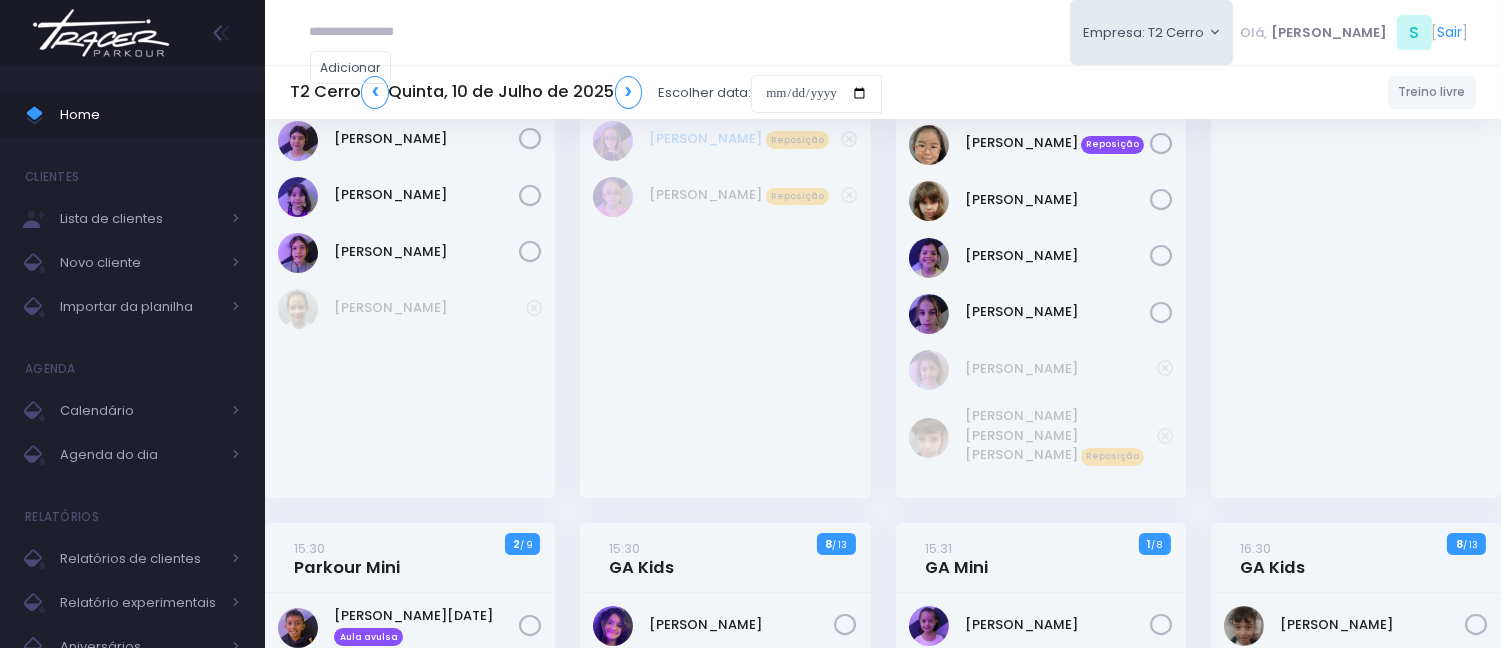 drag, startPoint x: 637, startPoint y: 293, endPoint x: 737, endPoint y: 144, distance: 179.44637 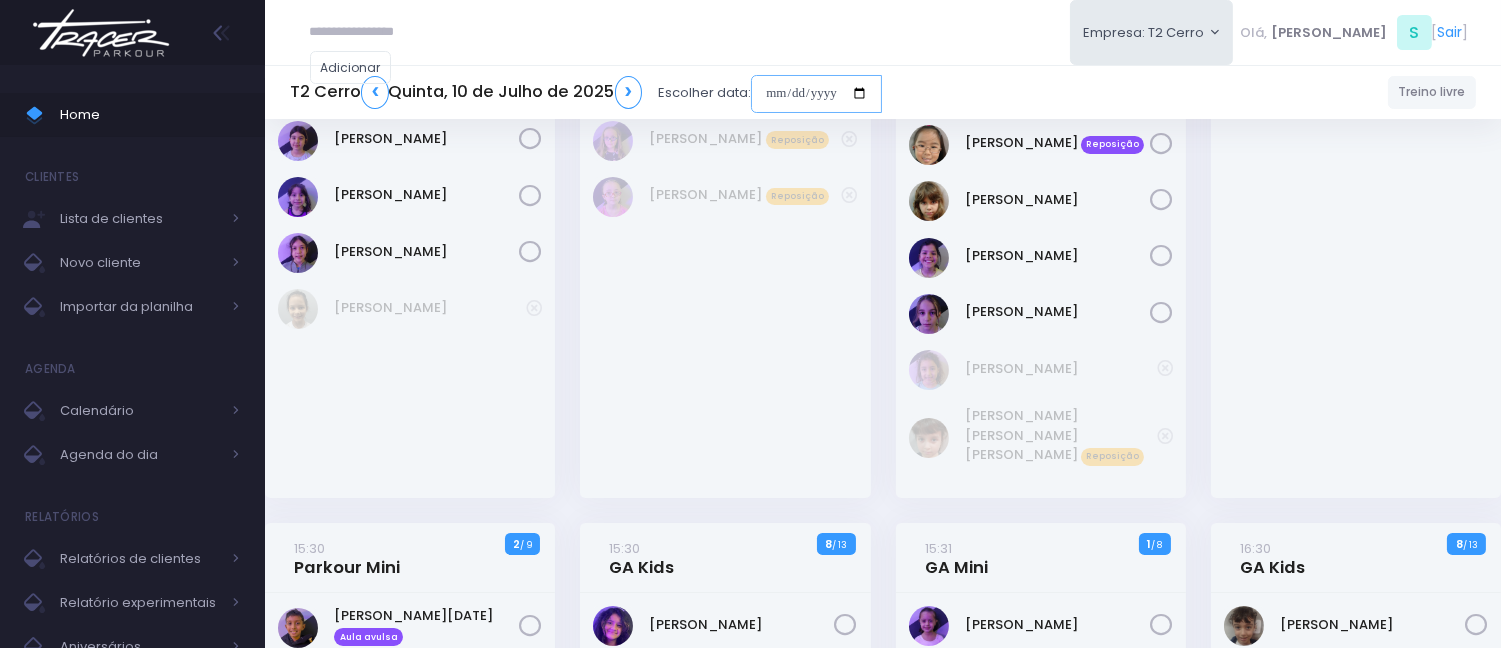 click at bounding box center [816, 94] 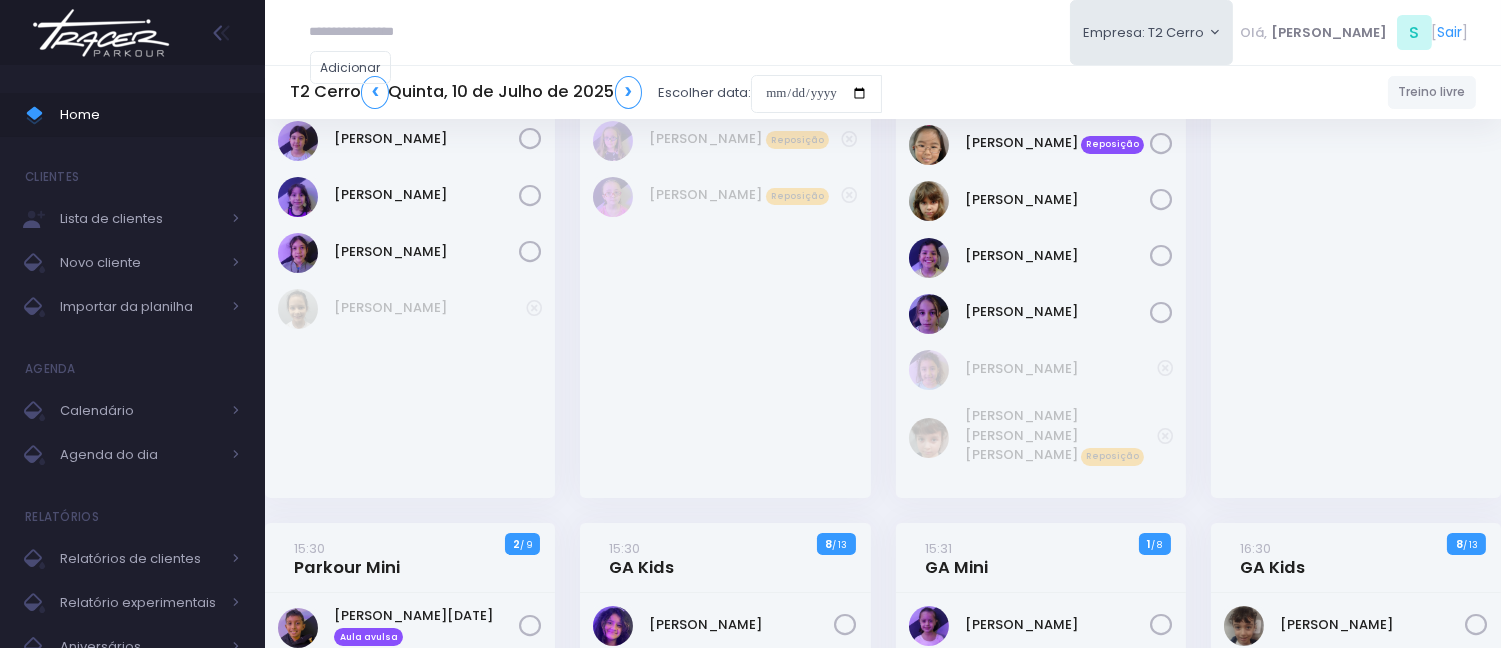 click on "Adicionar
Empresa: T2 Cerro
T2 Cerro T3 Santana T4 Pompeia Olá, S [" at bounding box center (883, 32) 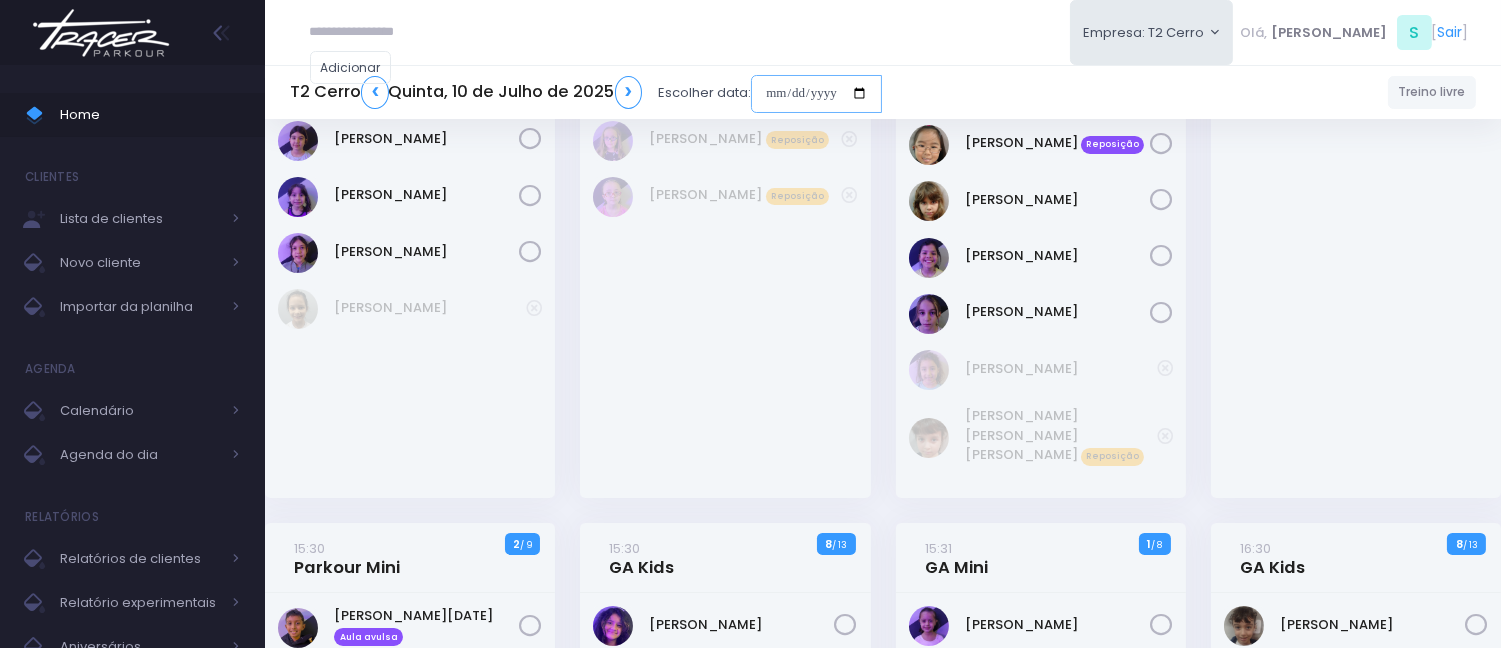 click at bounding box center [816, 94] 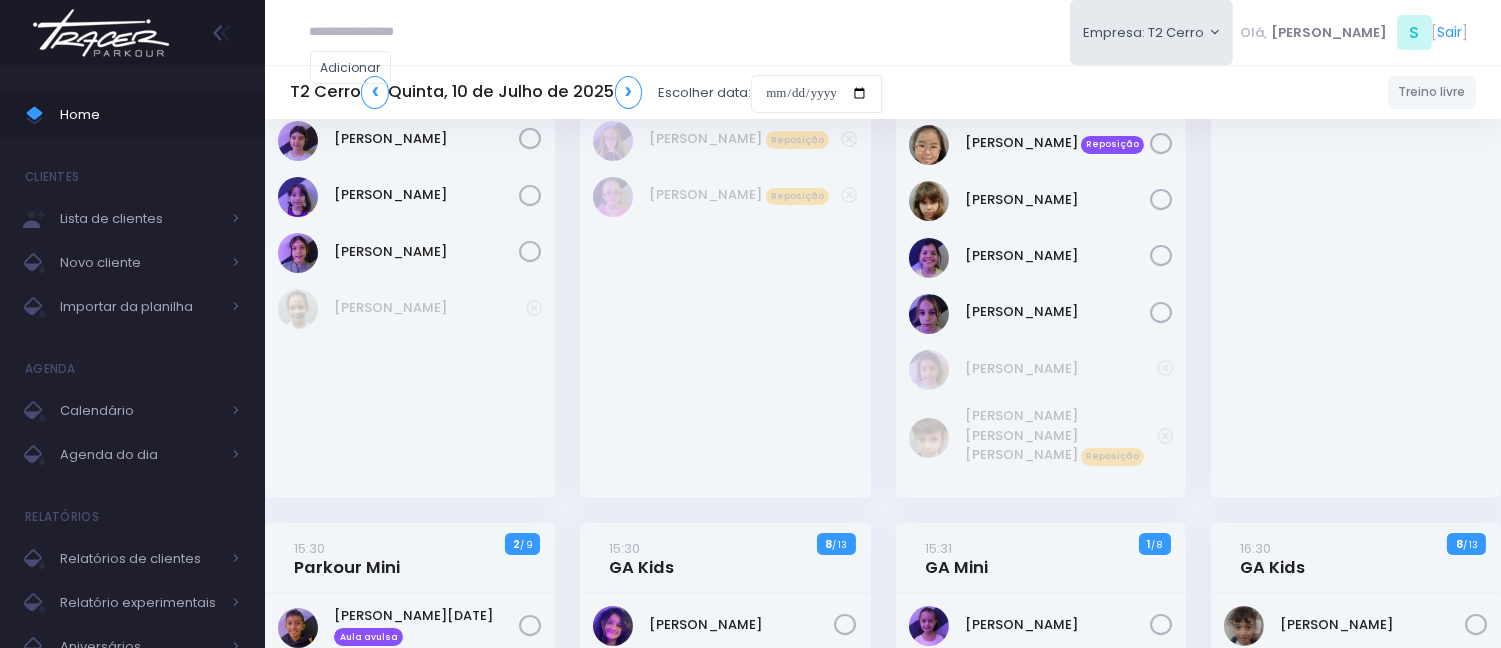 click on "Adicionar
Empresa: T2 Cerro
T2 Cerro T3 Santana T4 Pompeia Olá, S [" at bounding box center (883, 32) 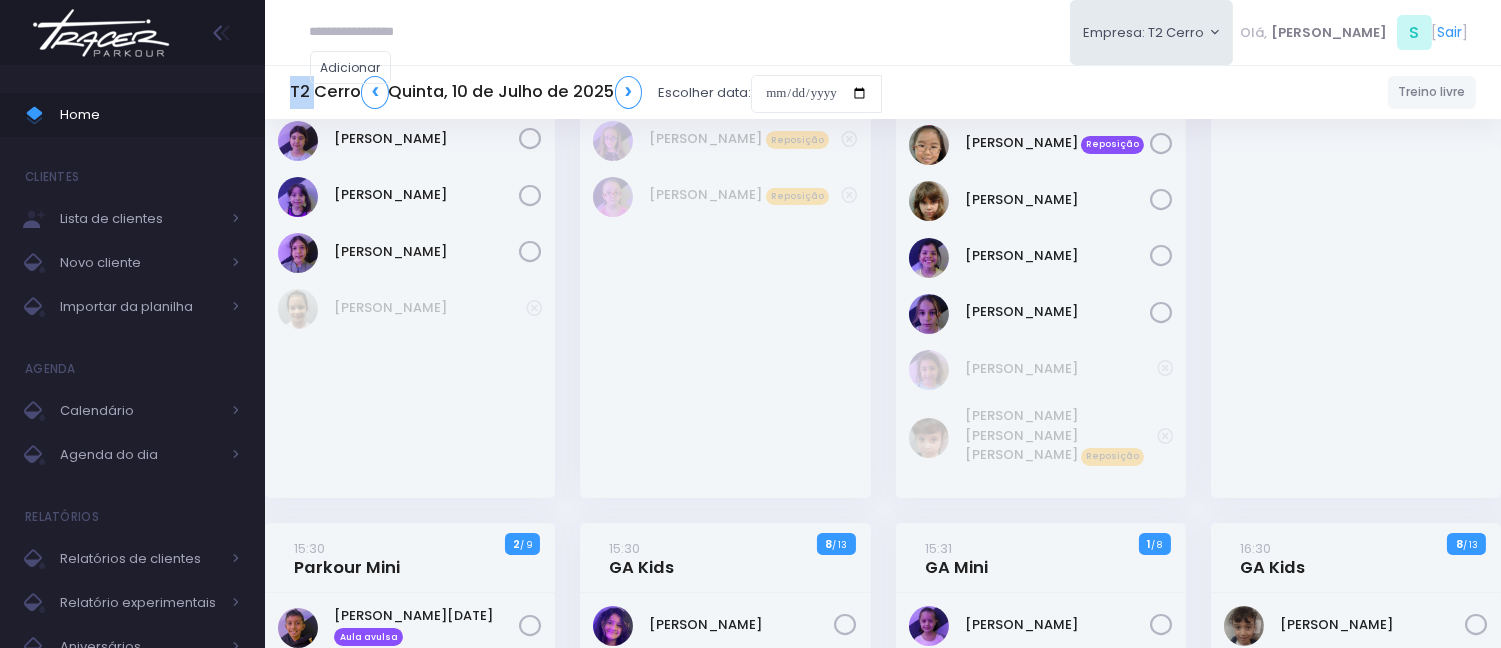 click on "Adicionar
Empresa: T2 Cerro
T2 Cerro T3 Santana T4 Pompeia Olá, S [" at bounding box center (883, 32) 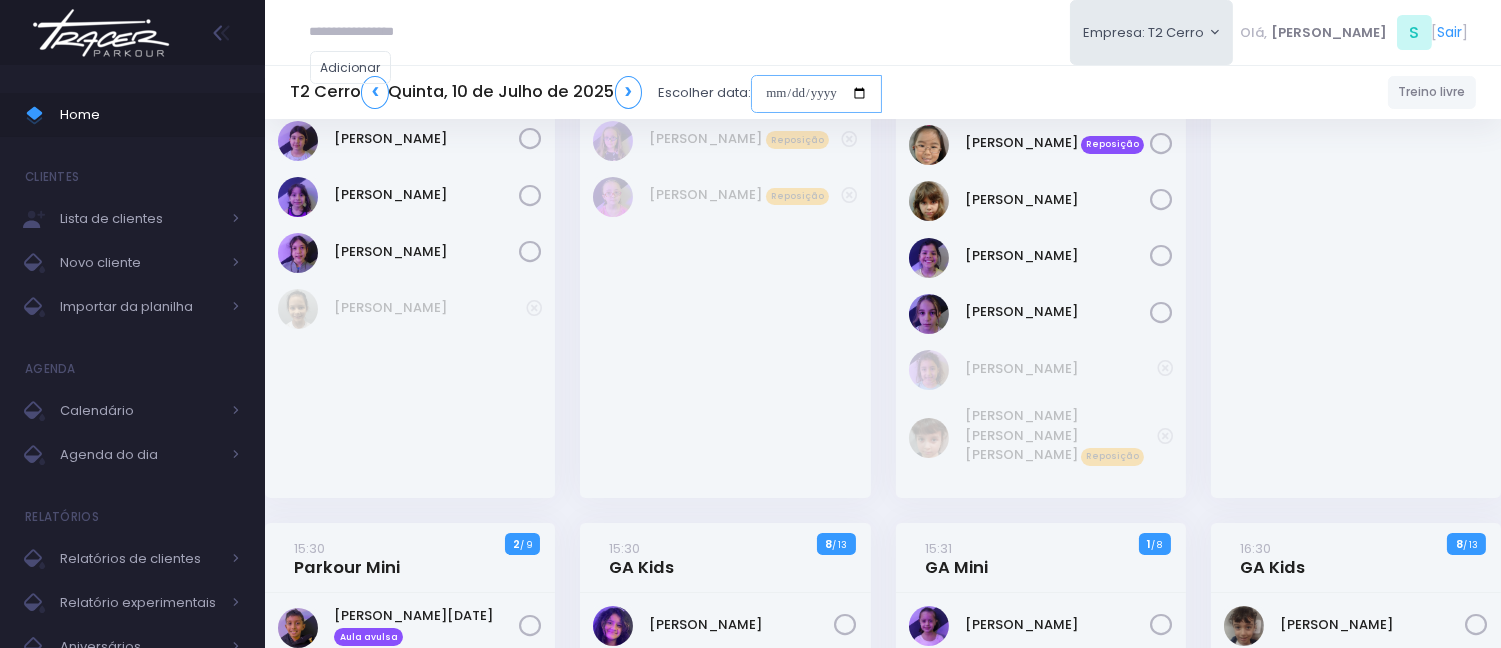 click at bounding box center (816, 94) 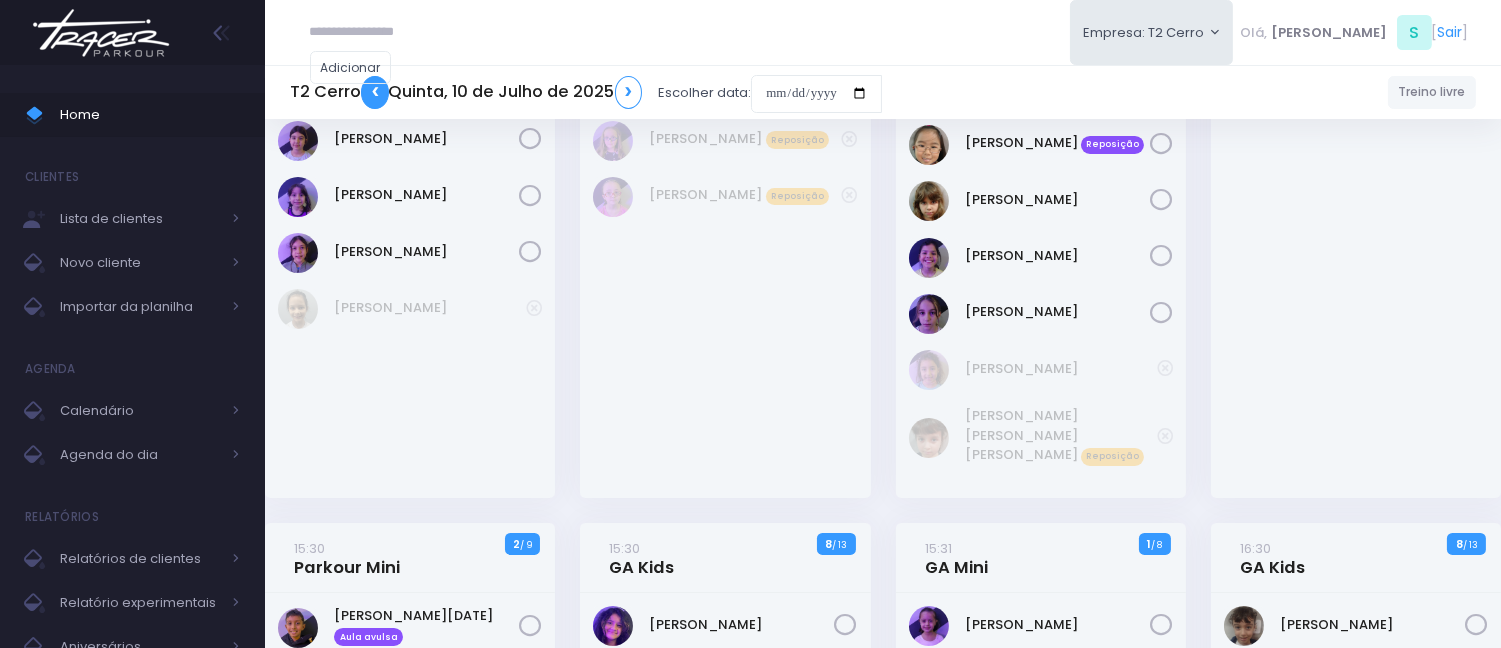 click on "❮" at bounding box center (375, 92) 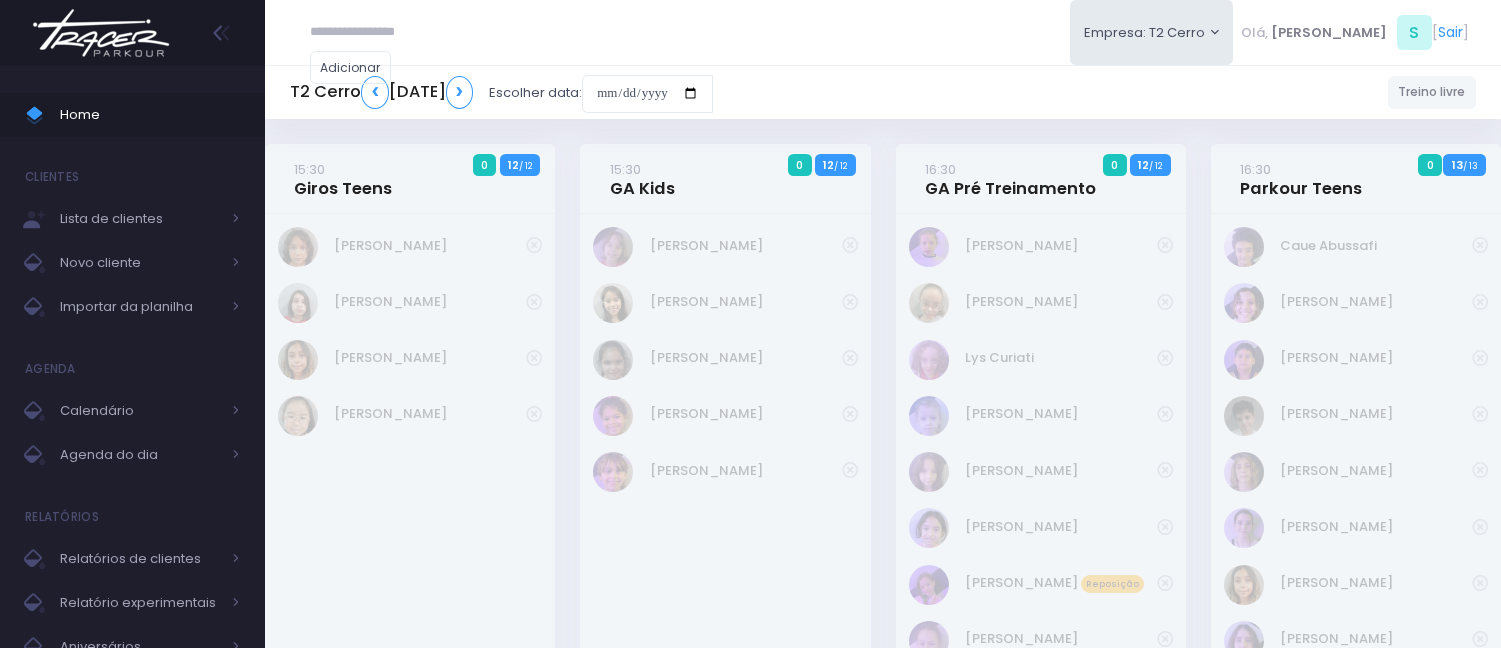 scroll, scrollTop: 0, scrollLeft: 0, axis: both 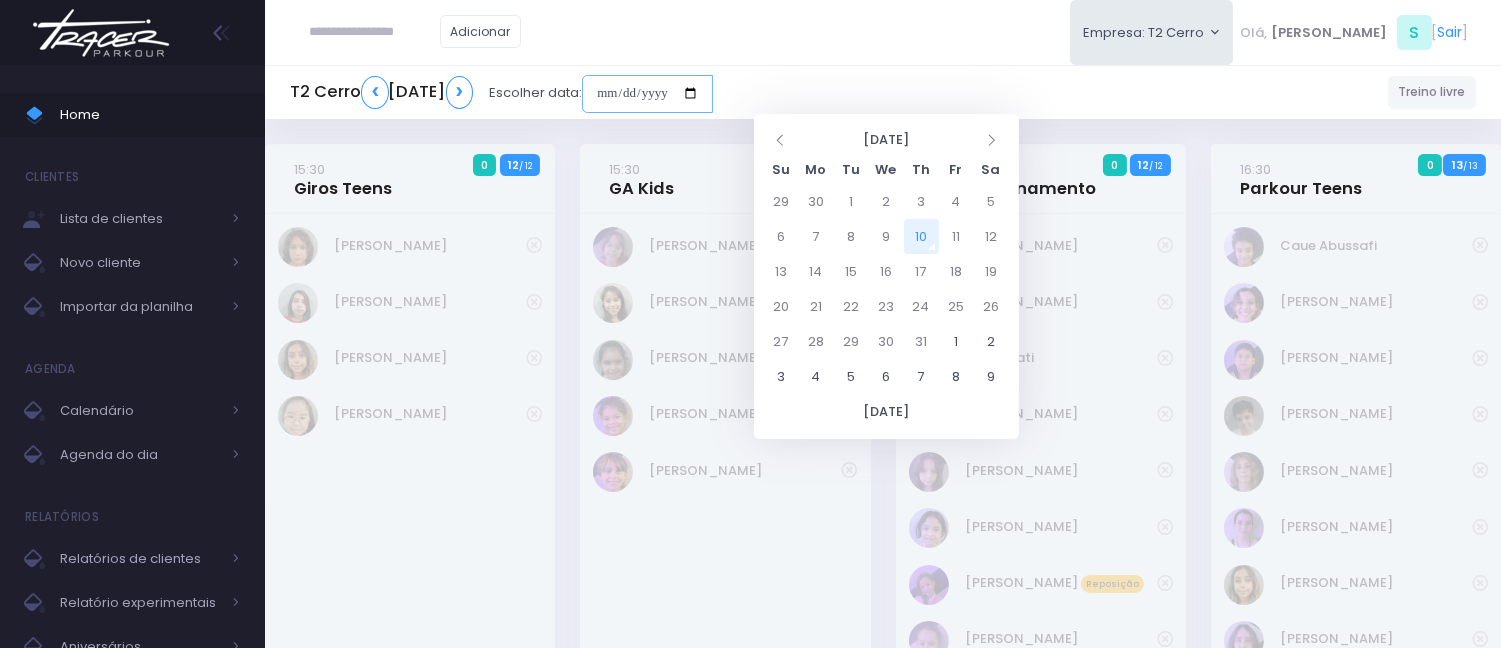 click at bounding box center (647, 94) 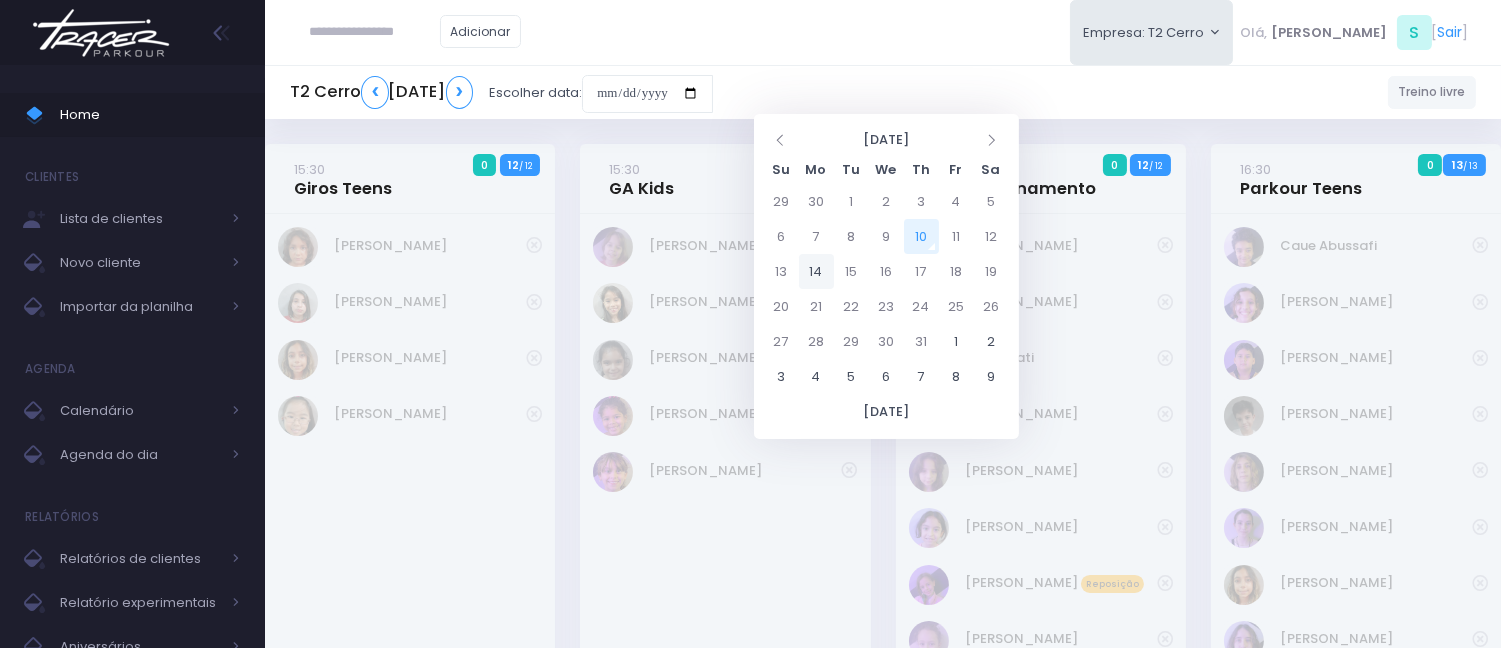 click on "14" at bounding box center (816, 271) 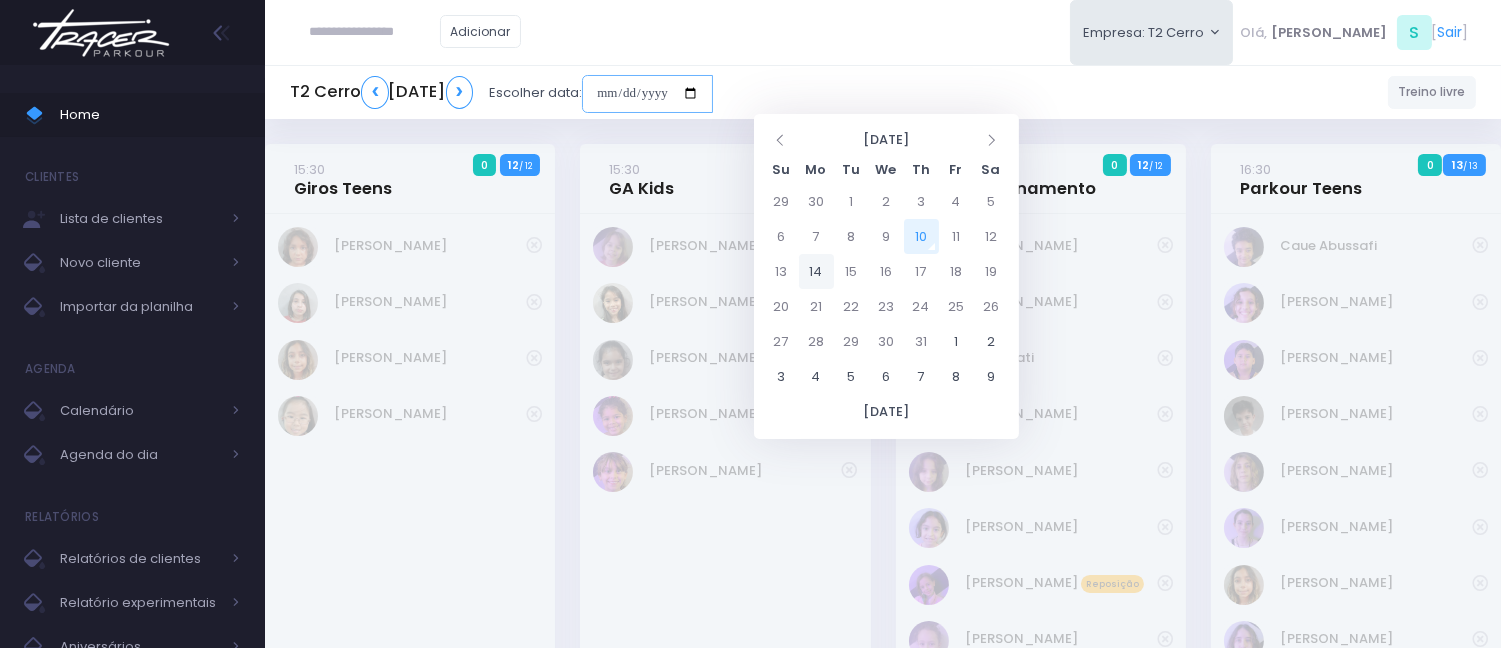 type on "**********" 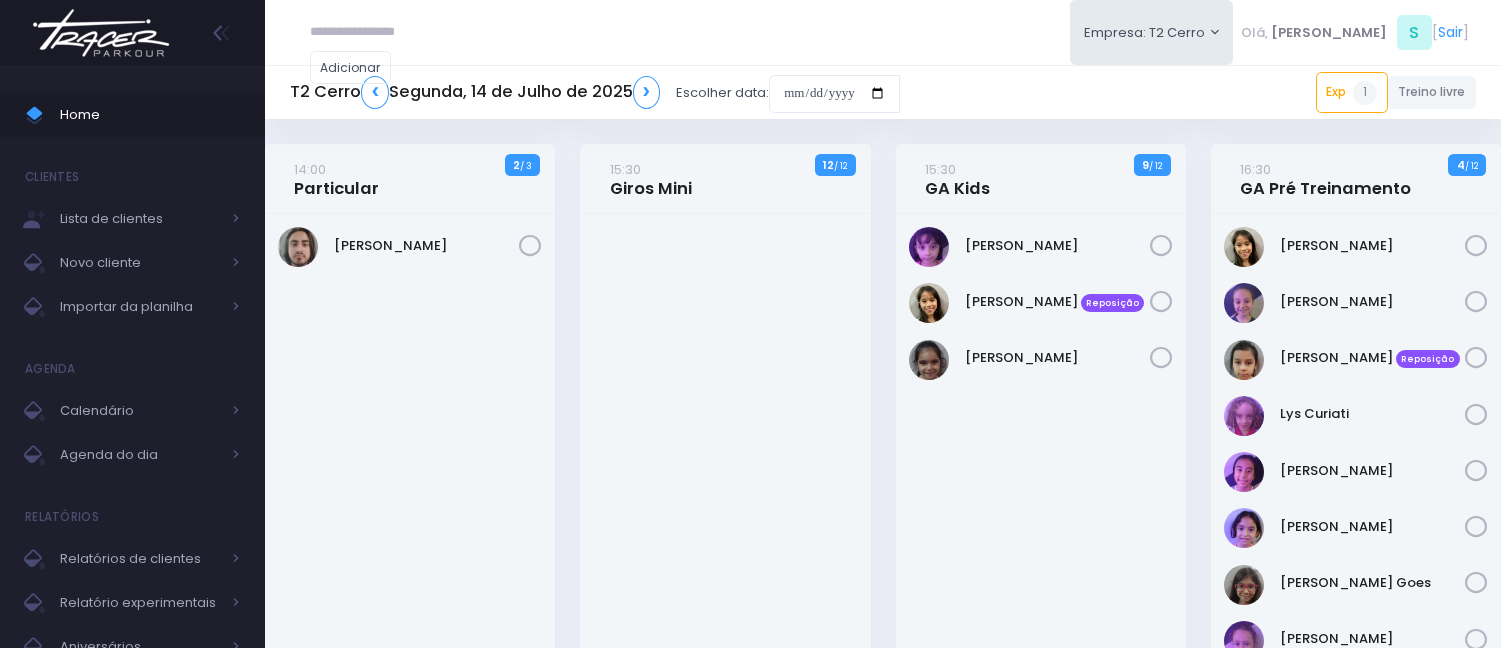 scroll, scrollTop: 0, scrollLeft: 0, axis: both 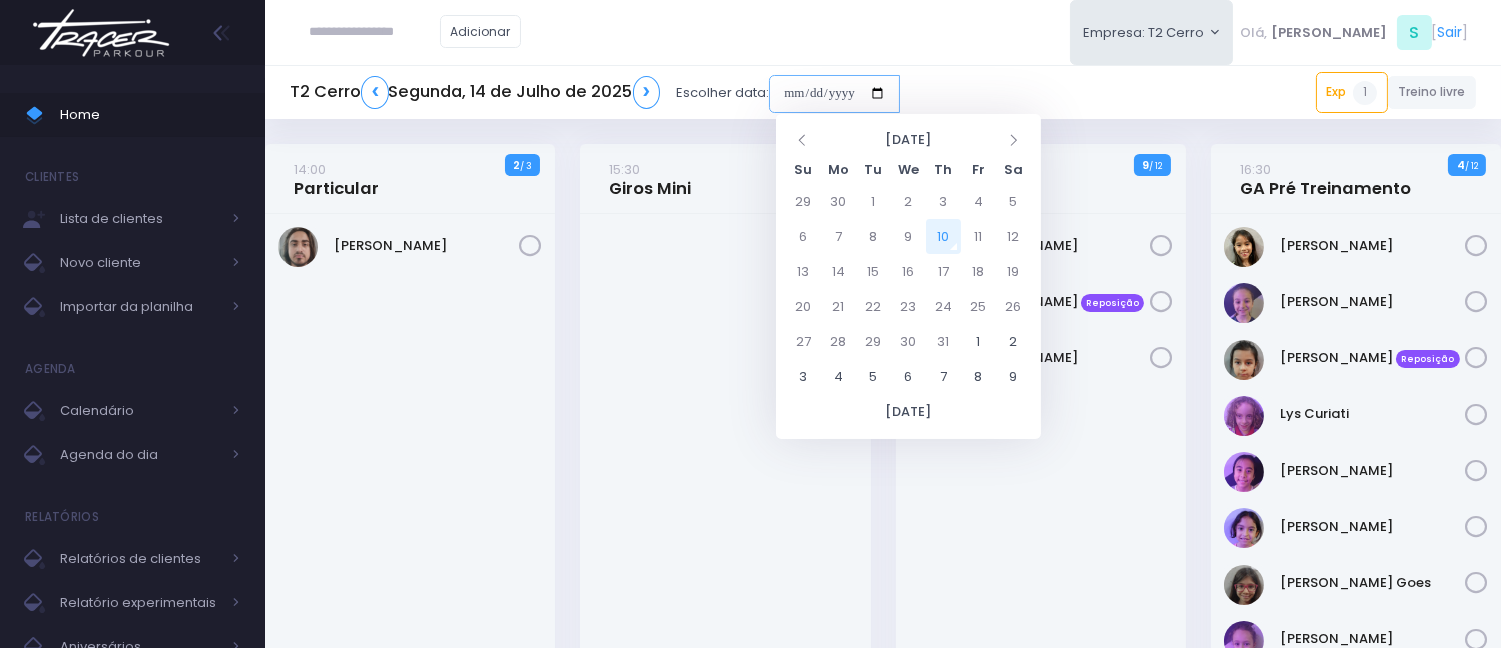 drag, startPoint x: 804, startPoint y: 81, endPoint x: 697, endPoint y: 72, distance: 107.37784 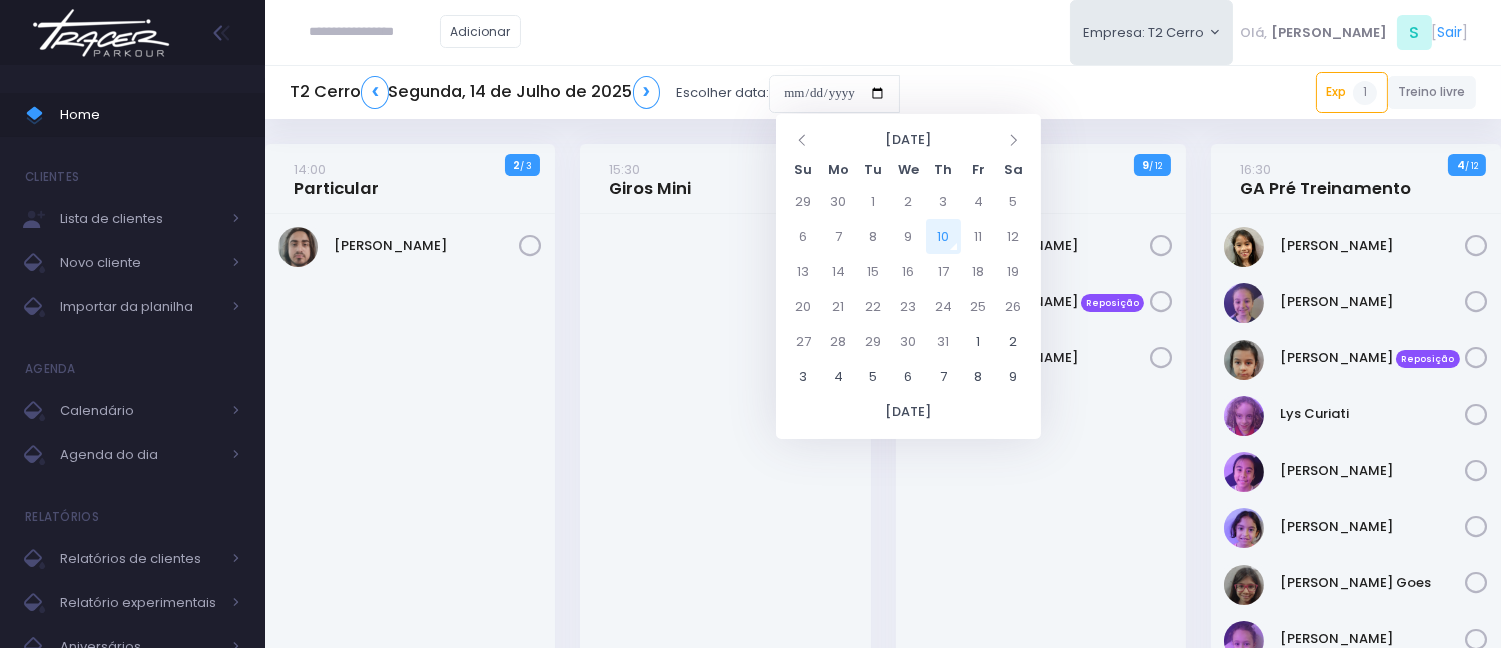 click on "Adicionar
Empresa: T2 Cerro
T2 Cerro T3 Santana T4 Pompeia Olá, S [" at bounding box center (883, 32) 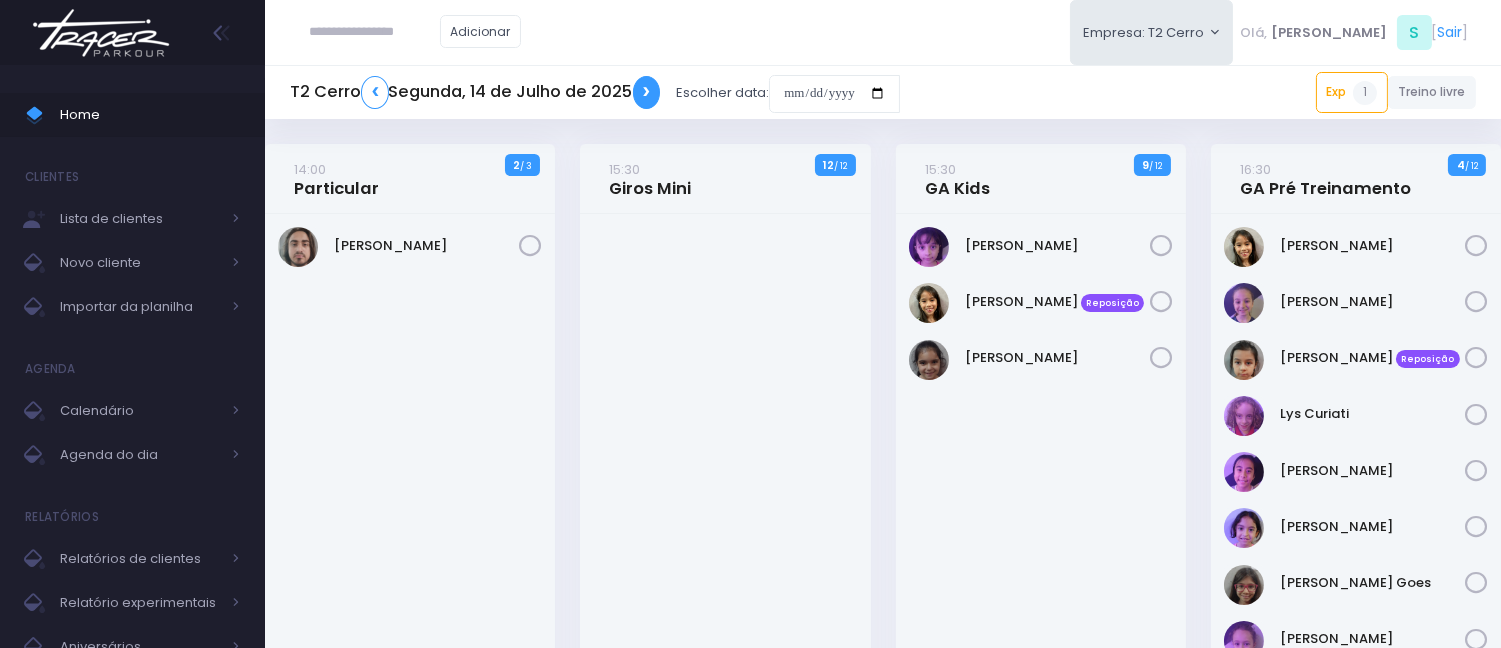 click on "❯" at bounding box center [647, 92] 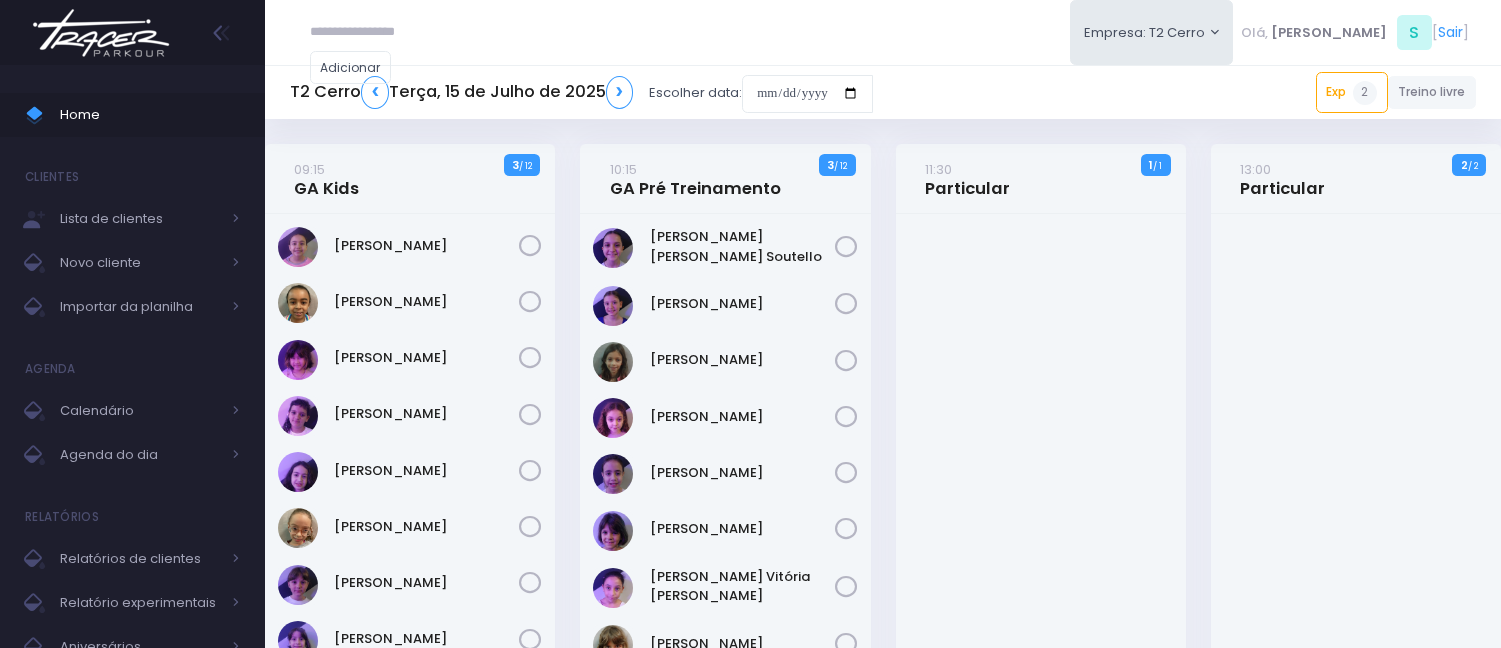scroll, scrollTop: 0, scrollLeft: 0, axis: both 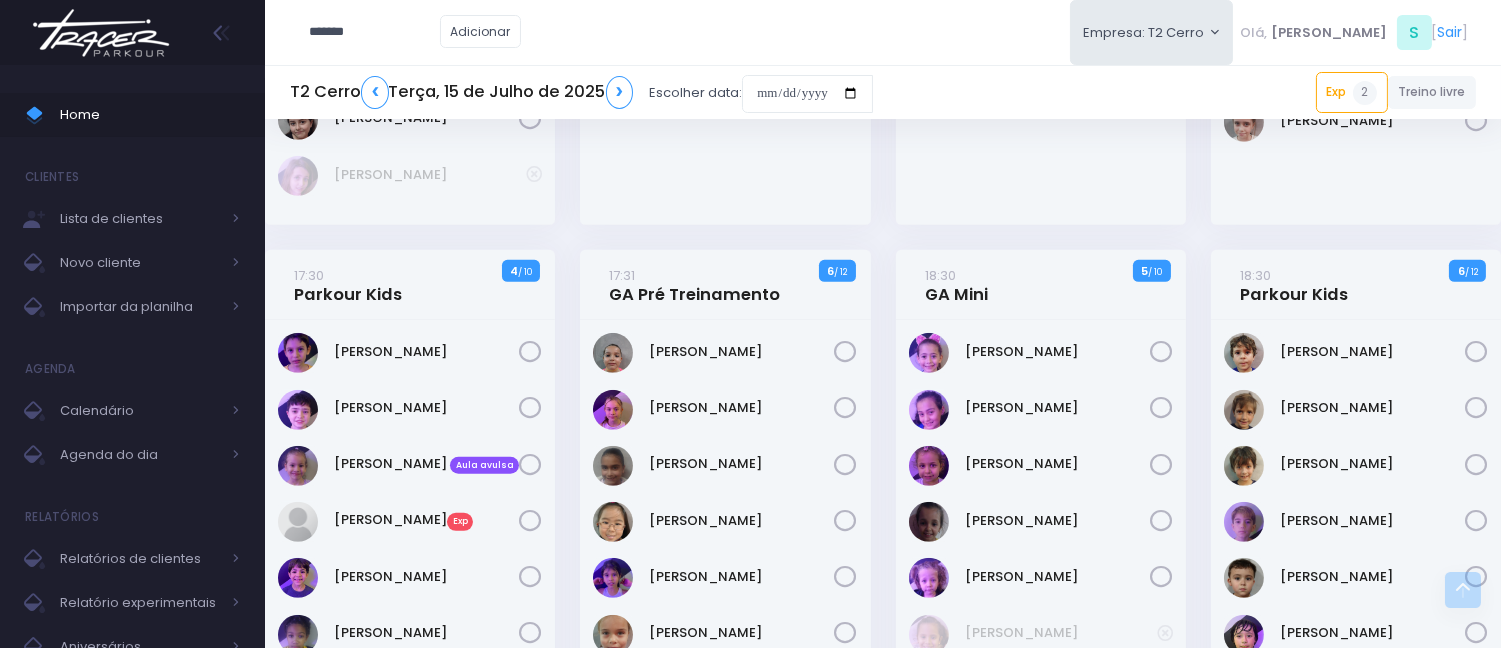 type on "*******" 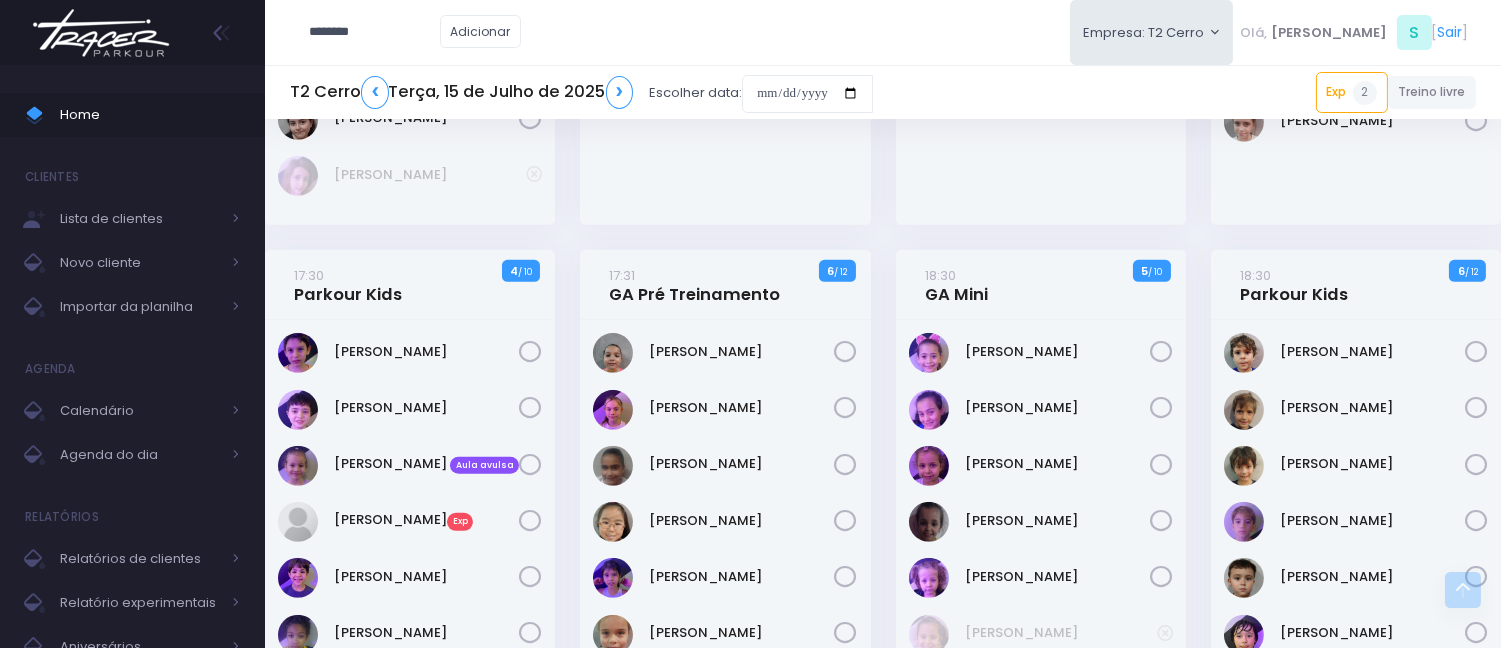 type on "**********" 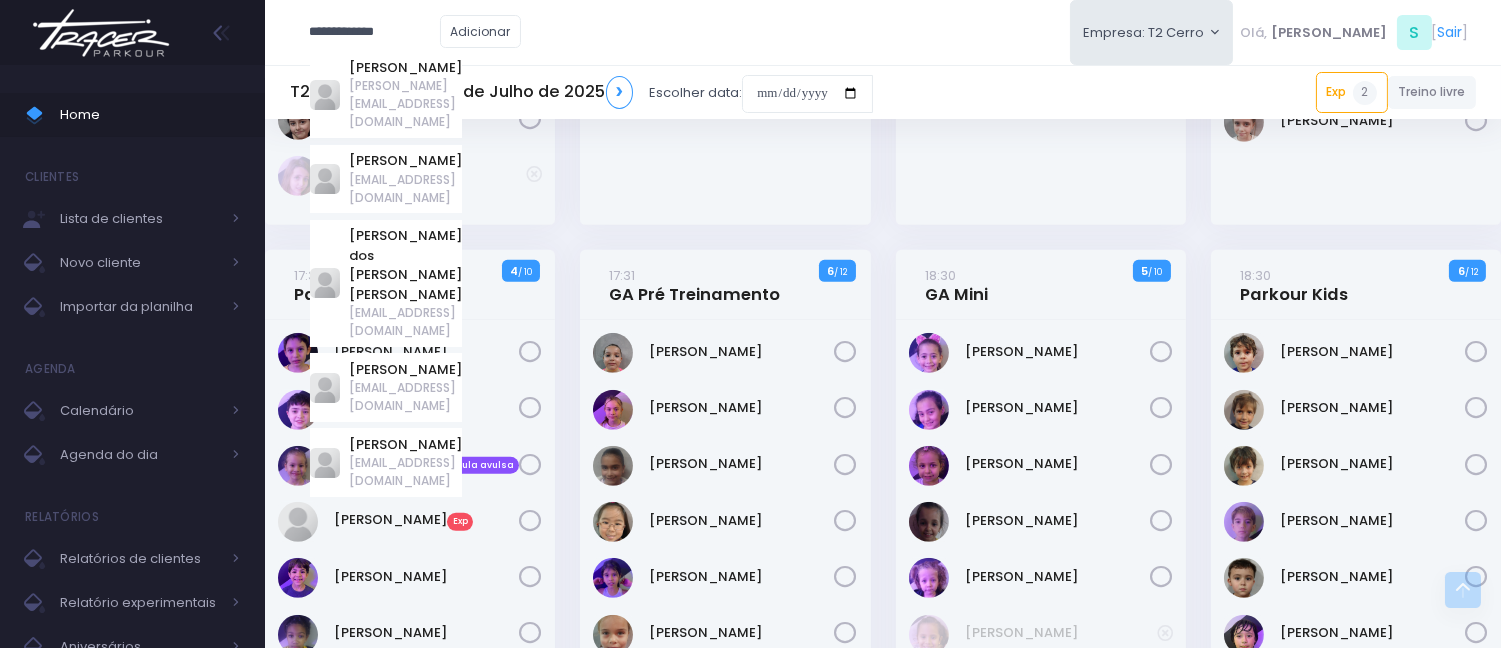type on "*******" 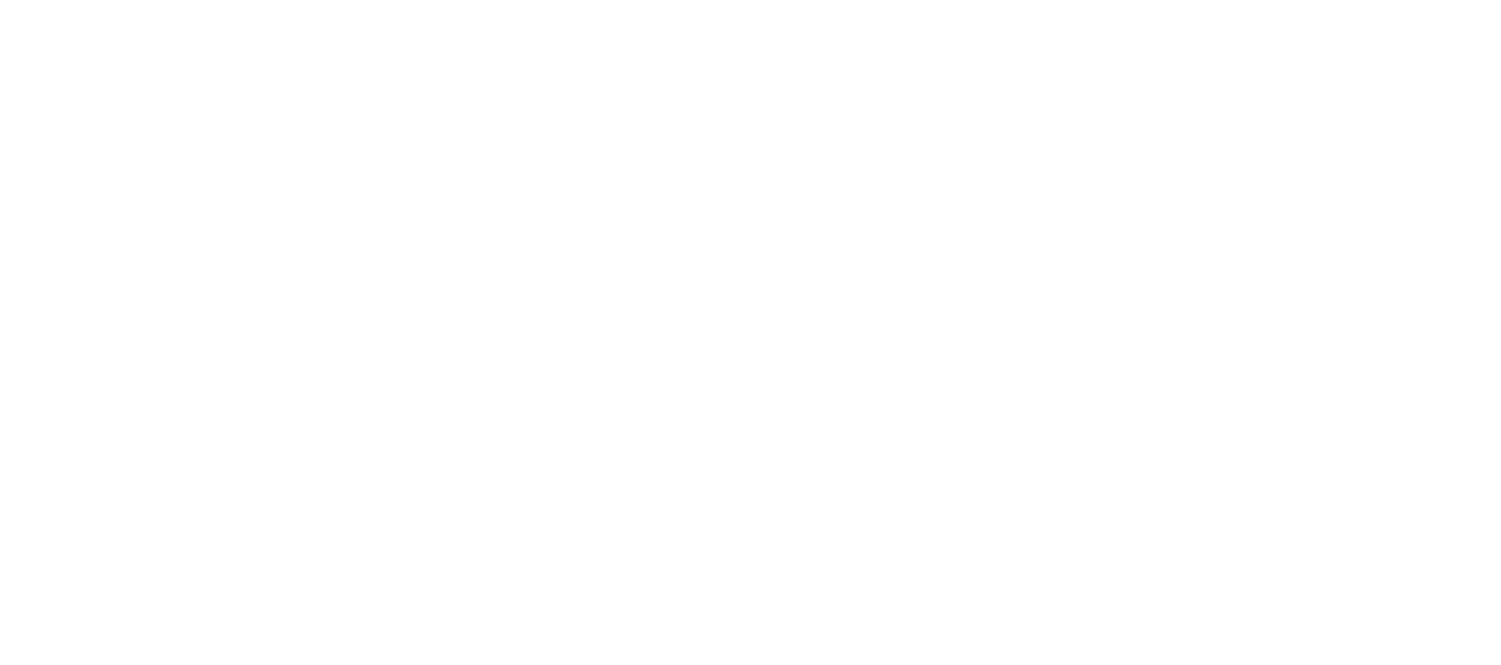 scroll, scrollTop: 0, scrollLeft: 0, axis: both 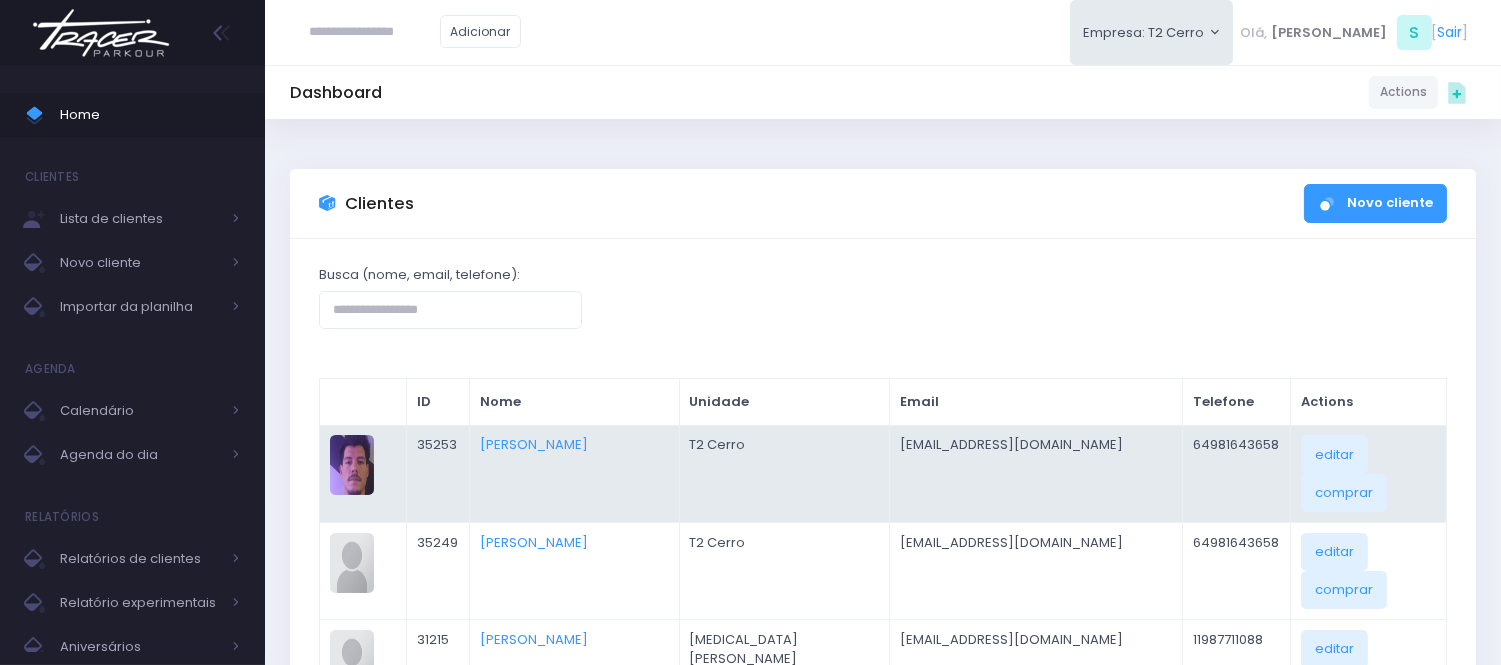 click on "[PERSON_NAME]" at bounding box center [574, 473] 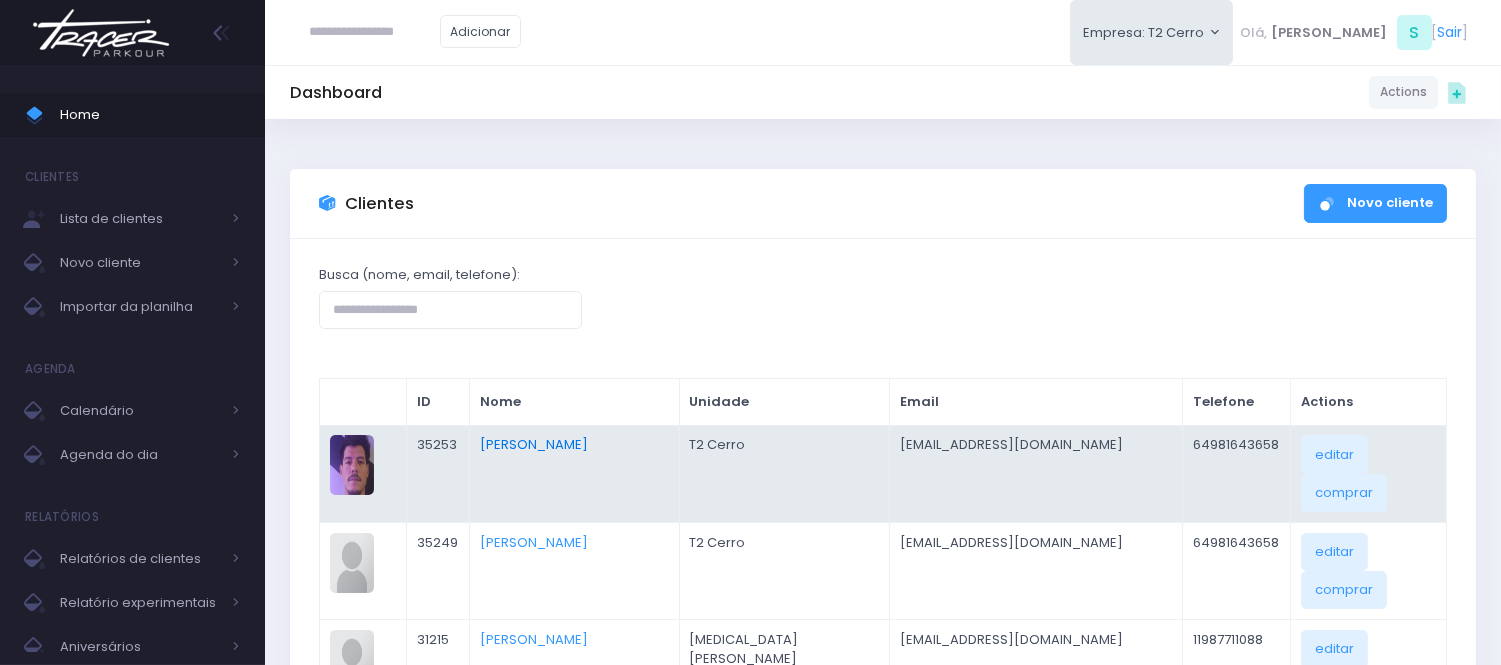 click on "[PERSON_NAME]" at bounding box center [534, 444] 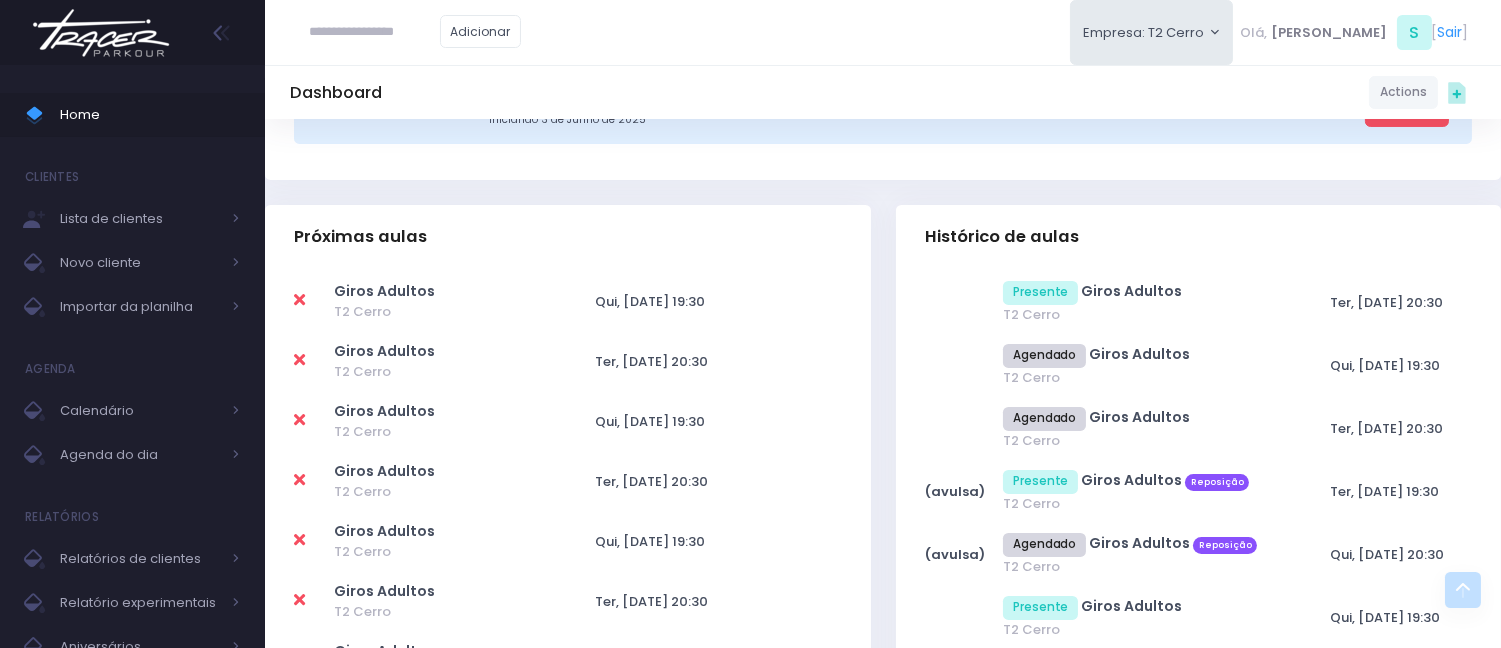 scroll, scrollTop: 777, scrollLeft: 0, axis: vertical 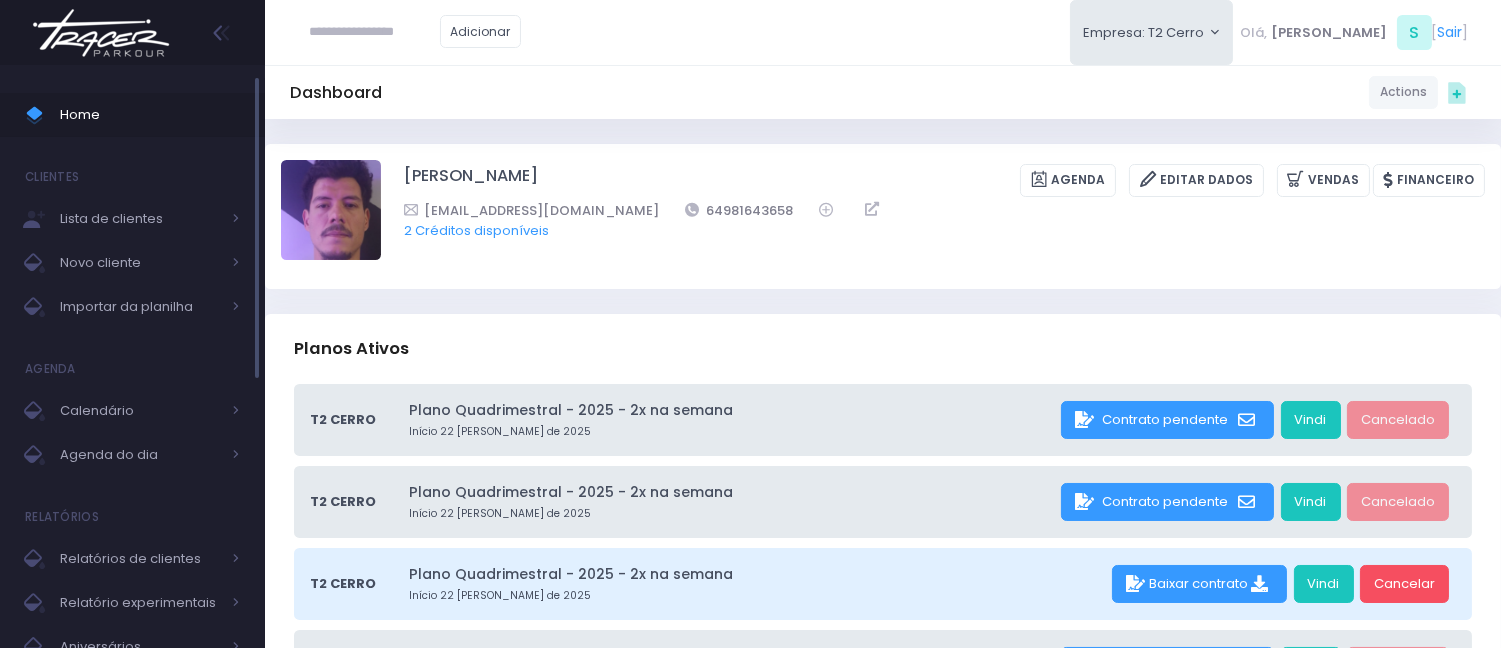 click on "Home" at bounding box center (150, 115) 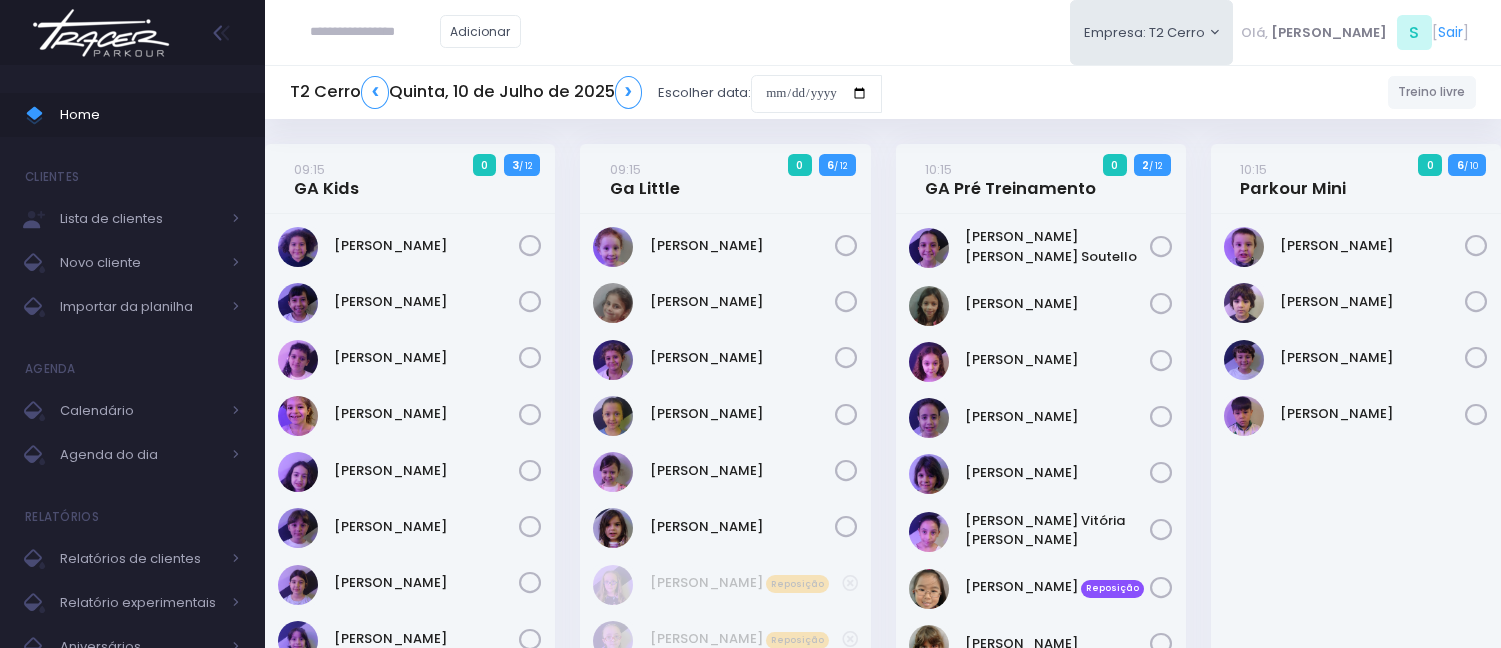scroll, scrollTop: 0, scrollLeft: 0, axis: both 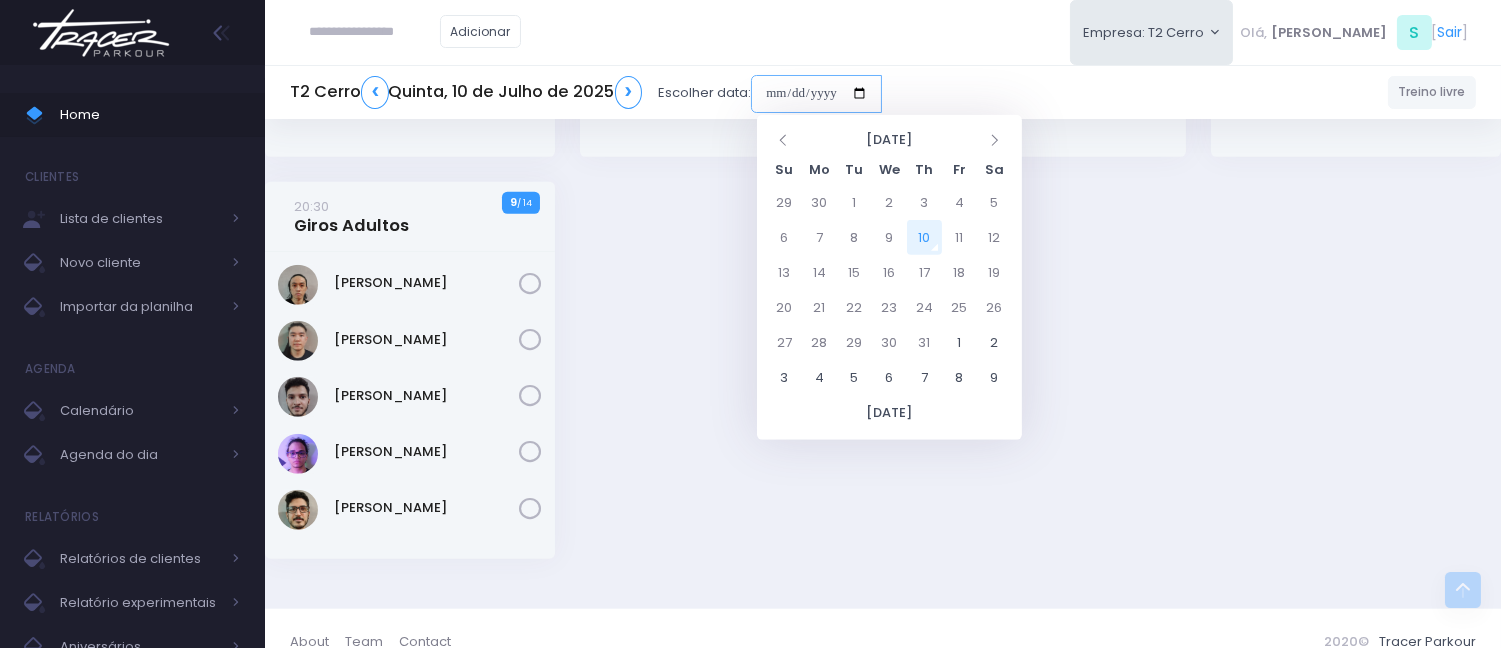 click at bounding box center (816, 94) 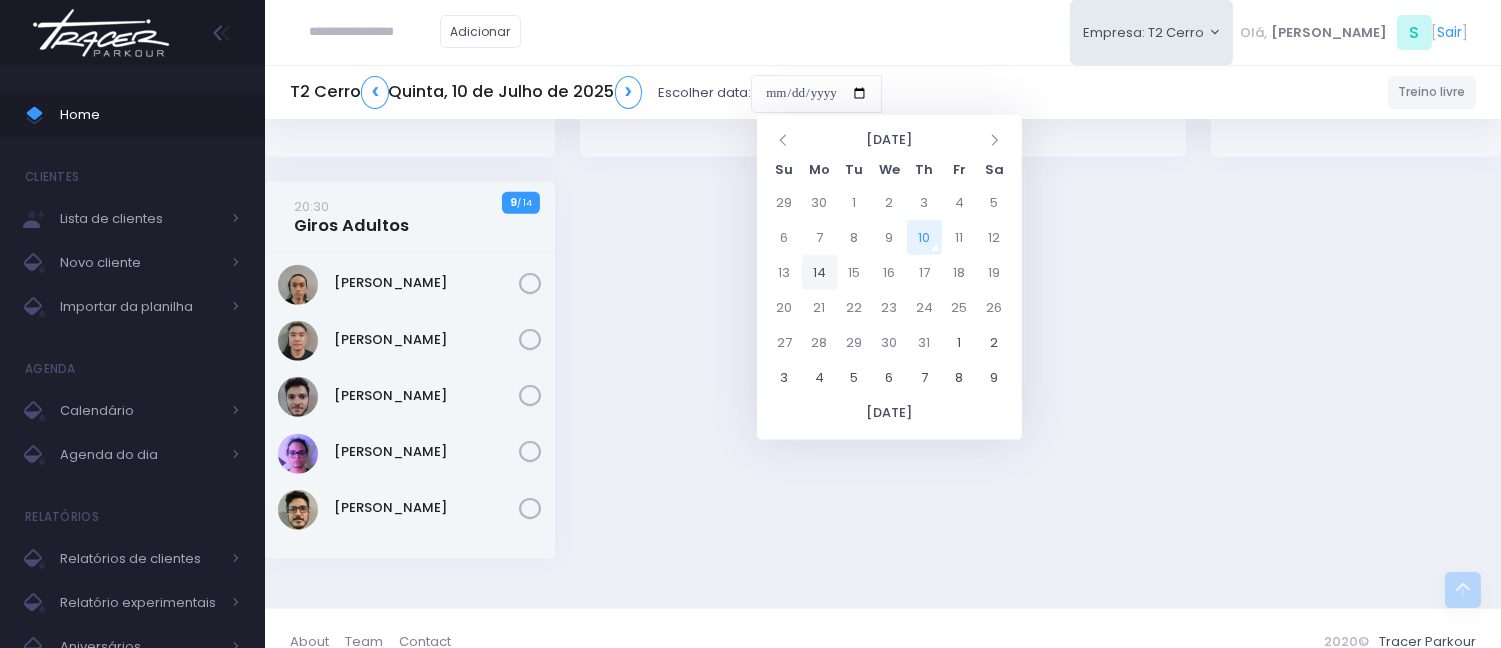 click on "14" at bounding box center (819, 272) 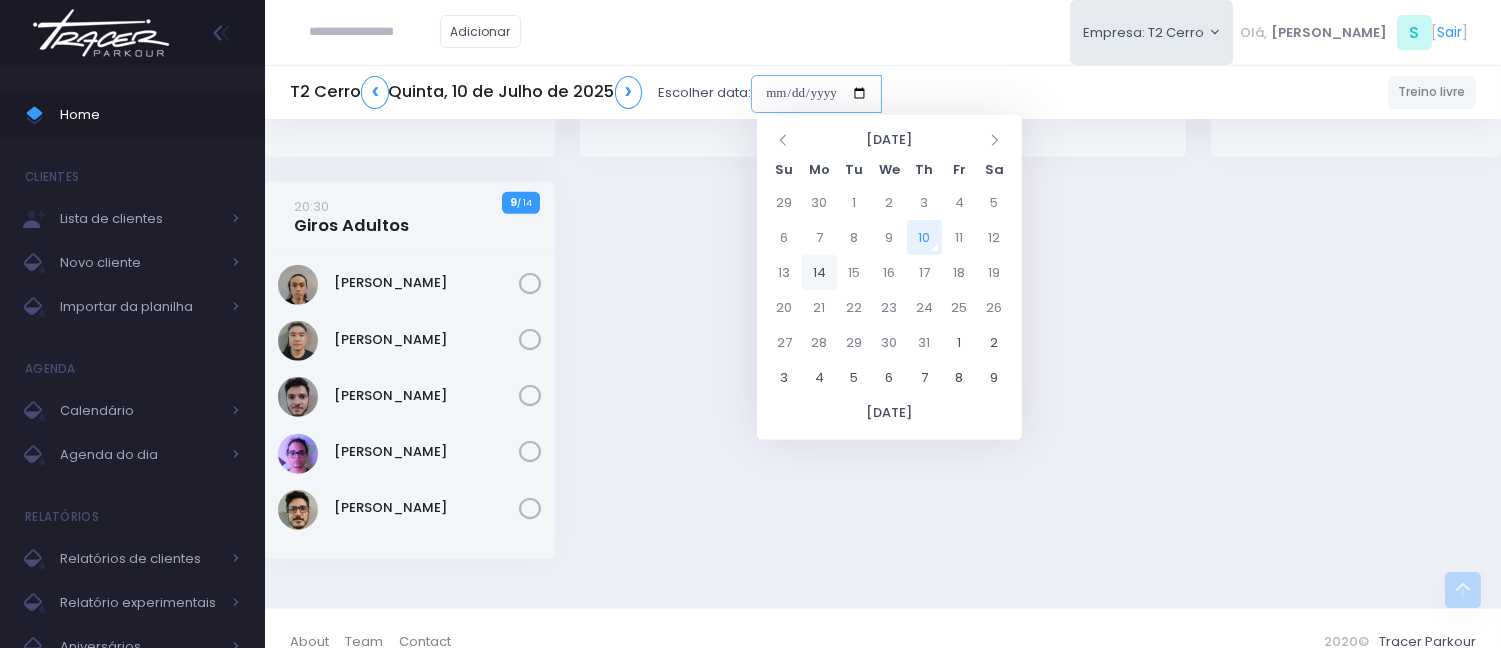 type on "**********" 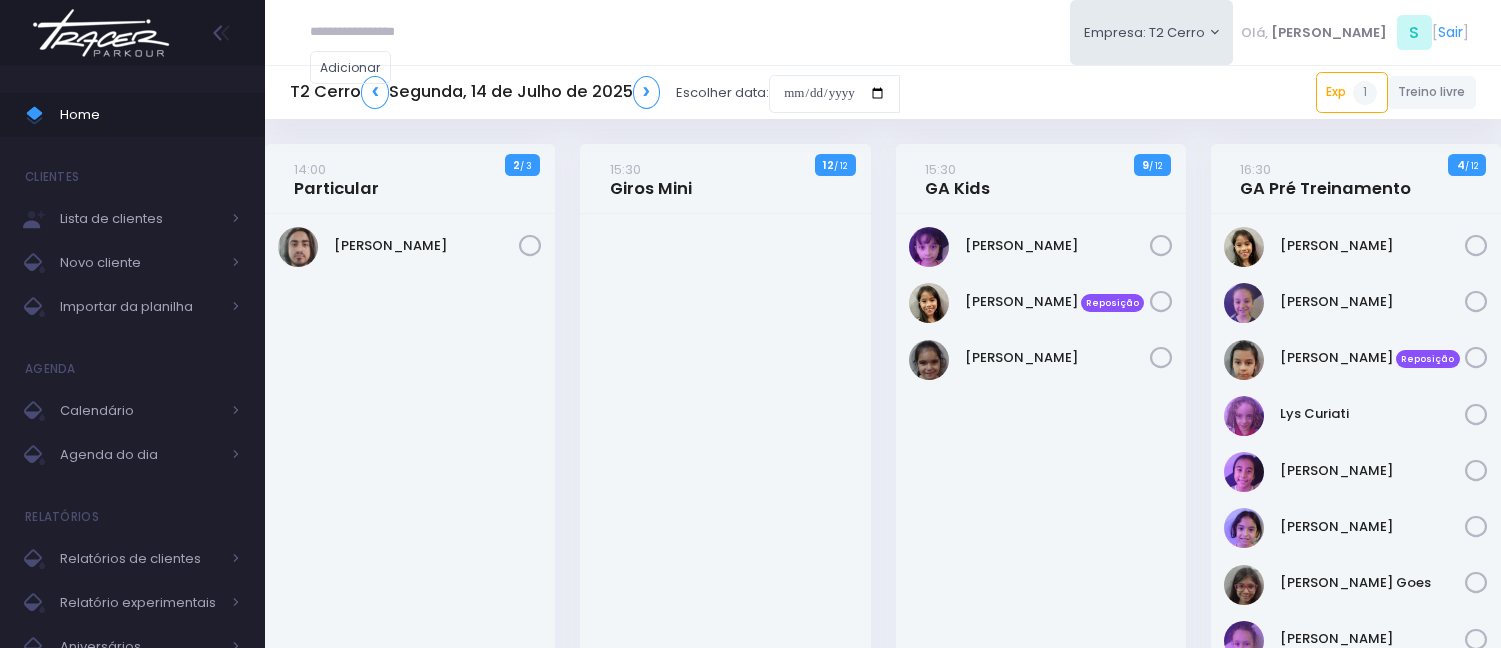 scroll, scrollTop: 0, scrollLeft: 0, axis: both 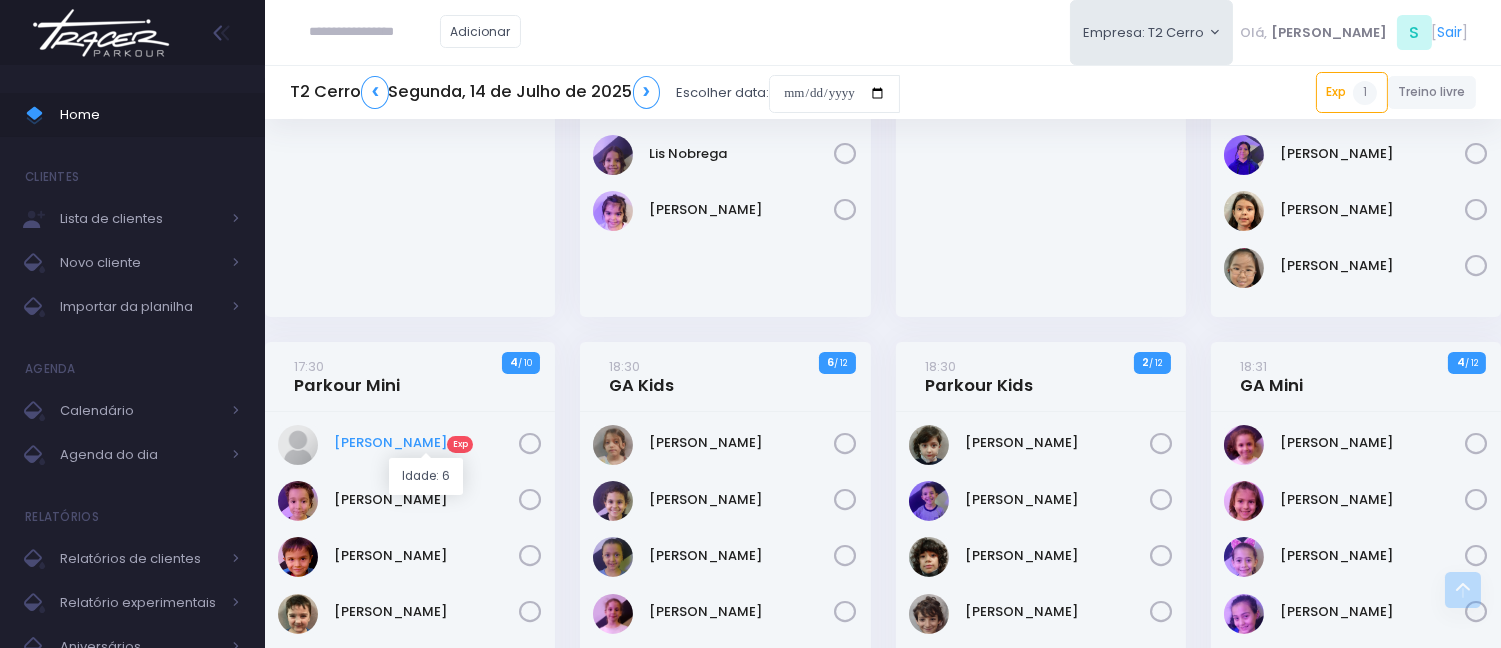 click on "Benjamin Silva
Exp" at bounding box center [426, 443] 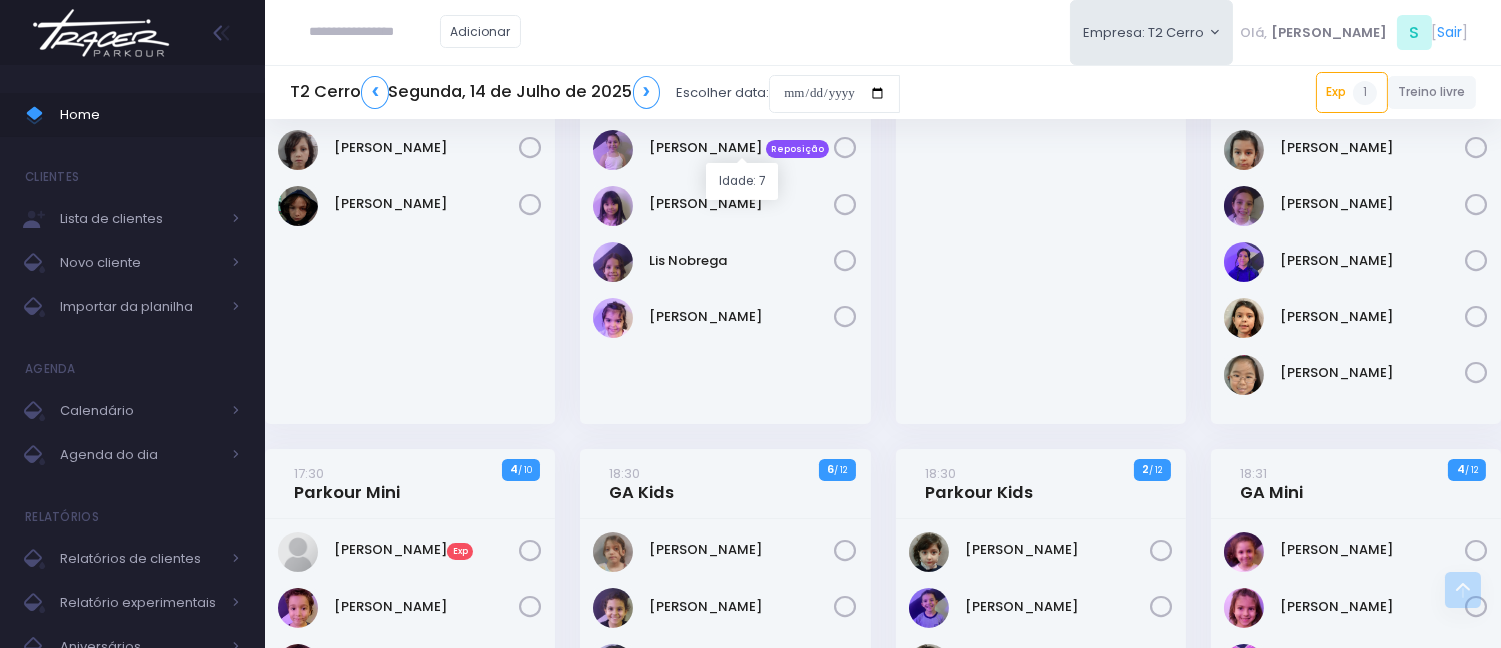 scroll, scrollTop: 773, scrollLeft: 0, axis: vertical 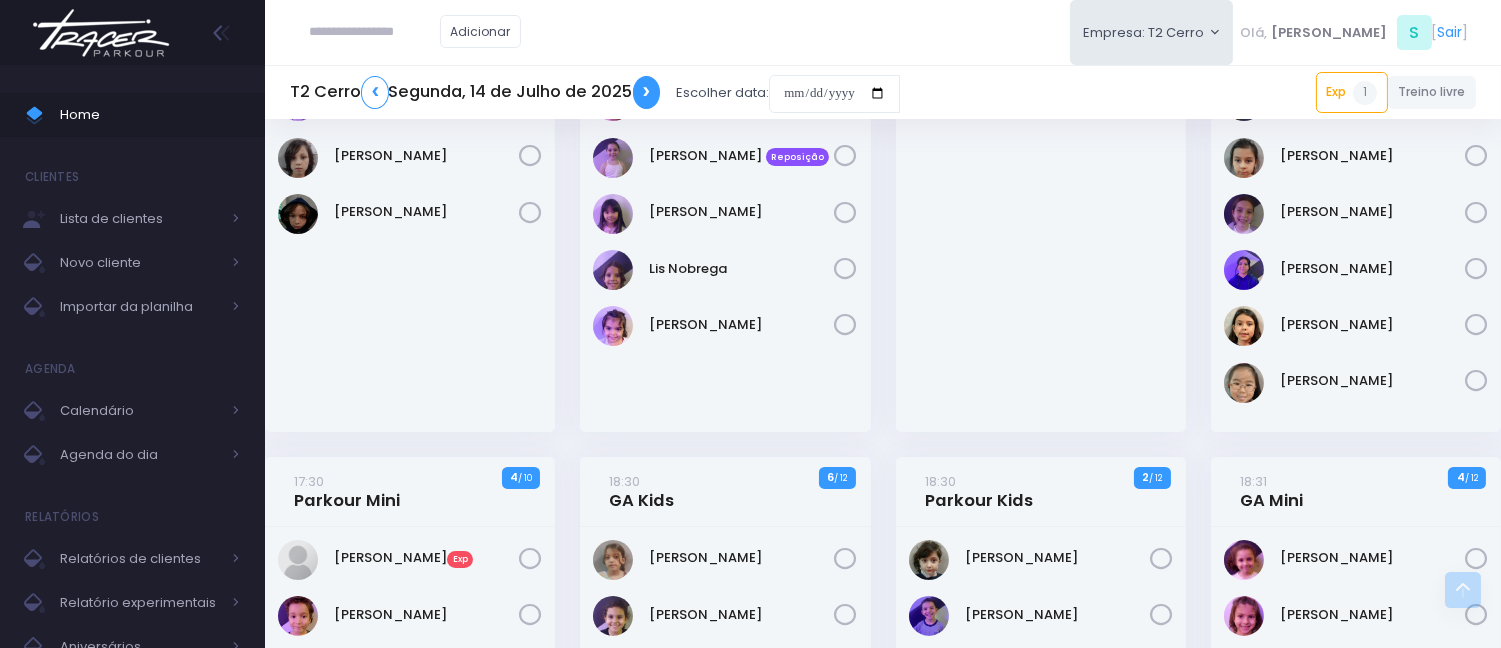 click on "❯" at bounding box center (647, 92) 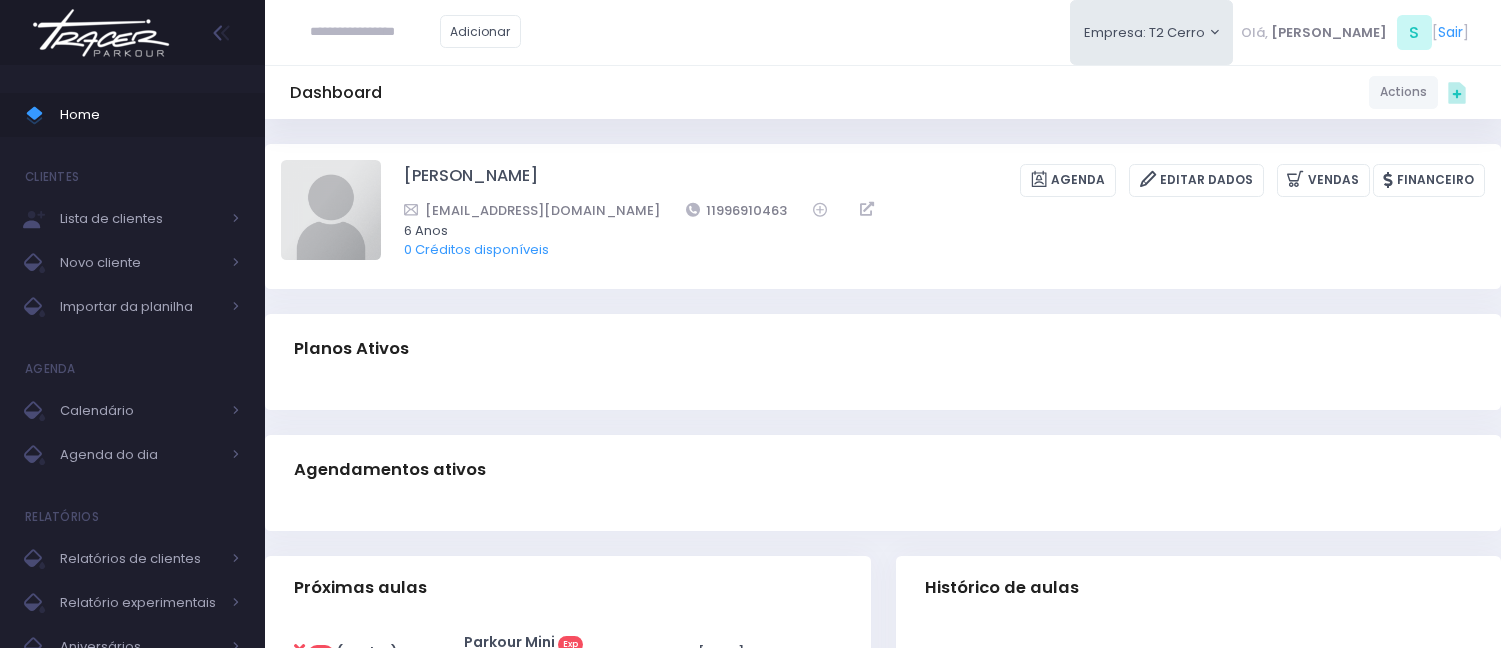 scroll, scrollTop: 0, scrollLeft: 0, axis: both 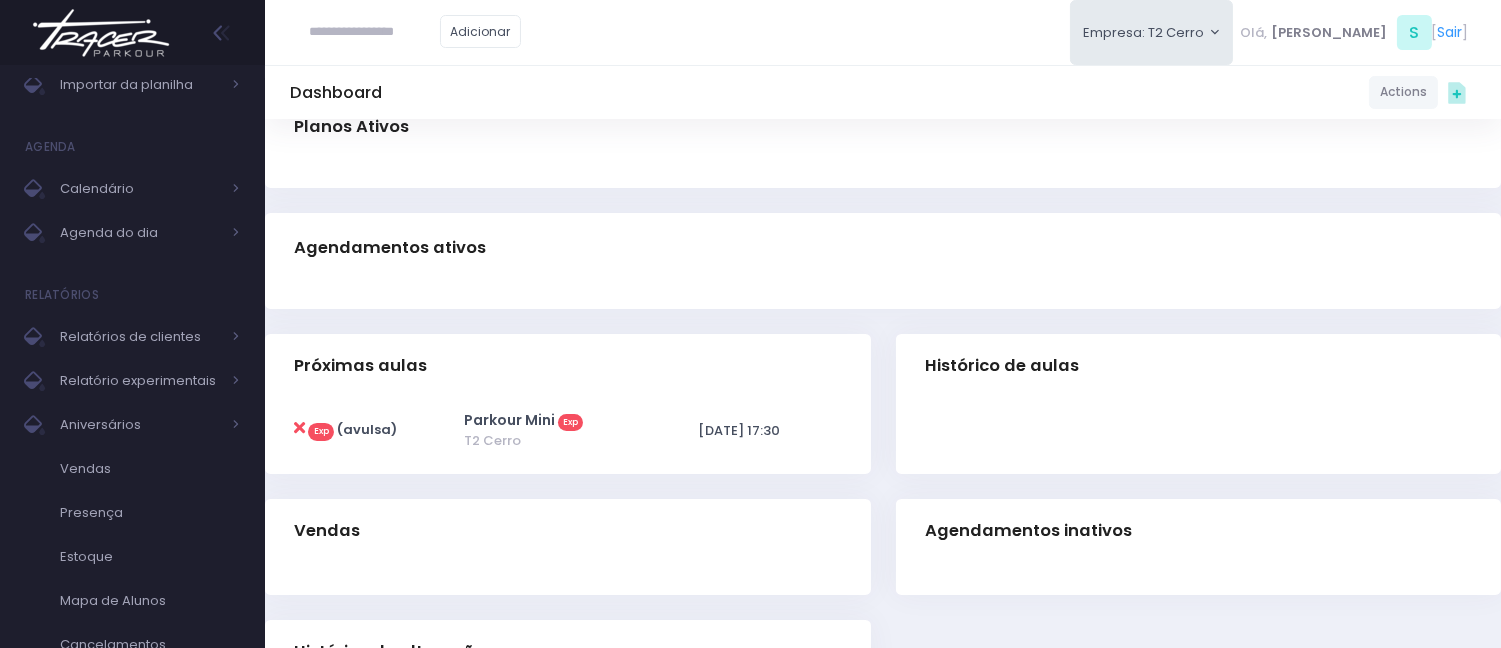 click at bounding box center (299, 428) 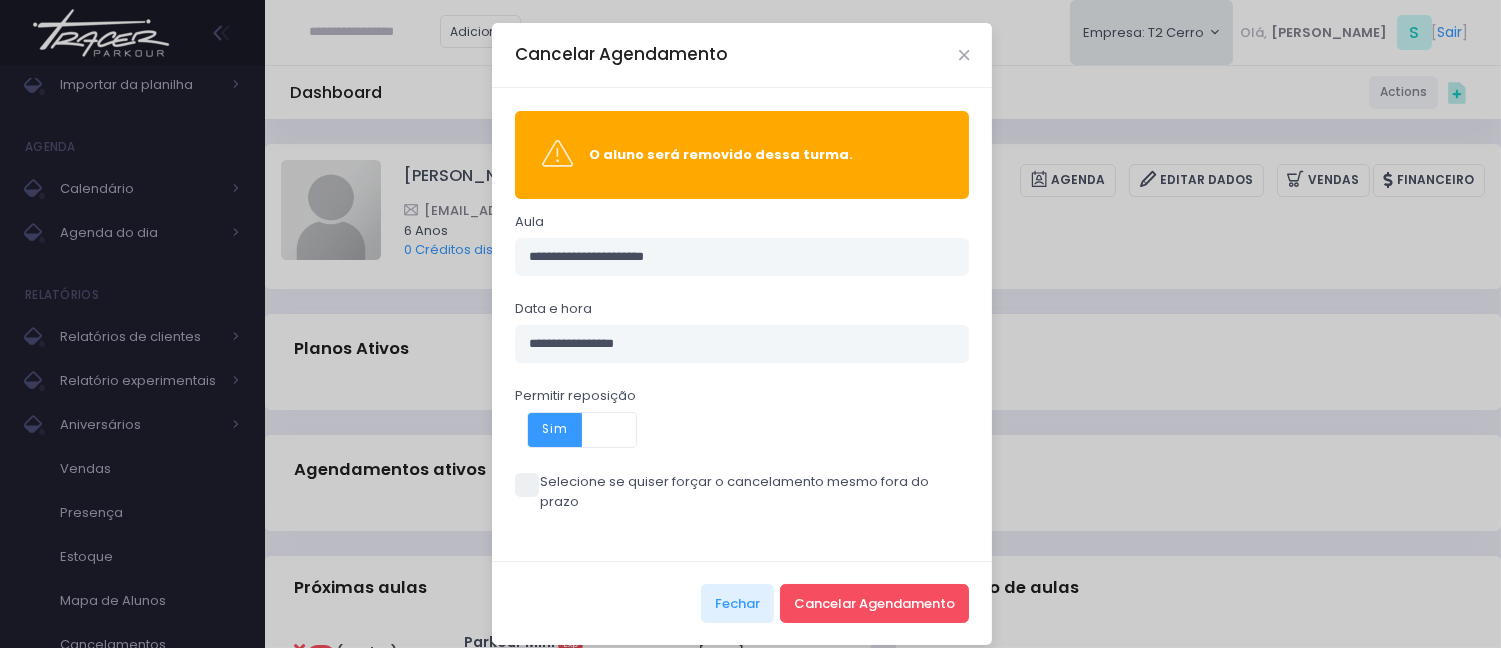 click on "Sim" at bounding box center (555, 430) 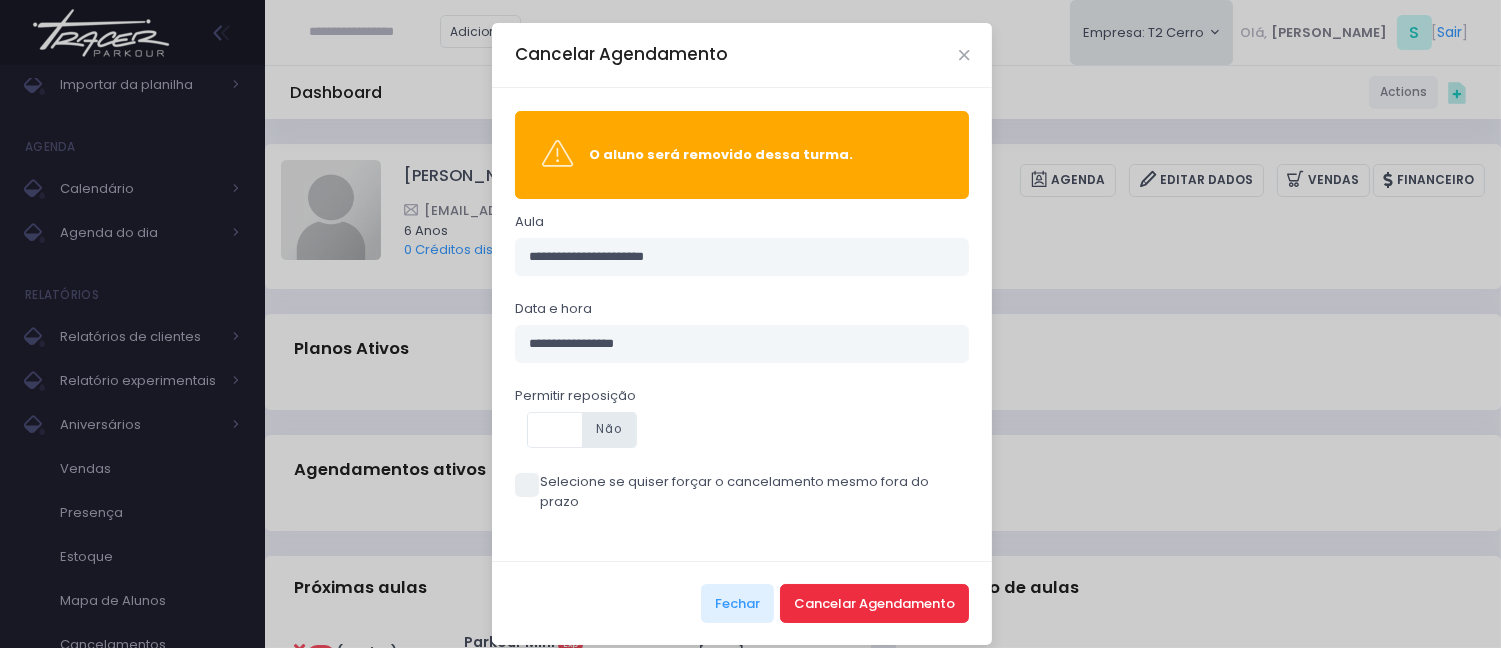 click on "Cancelar Agendamento" at bounding box center [874, 603] 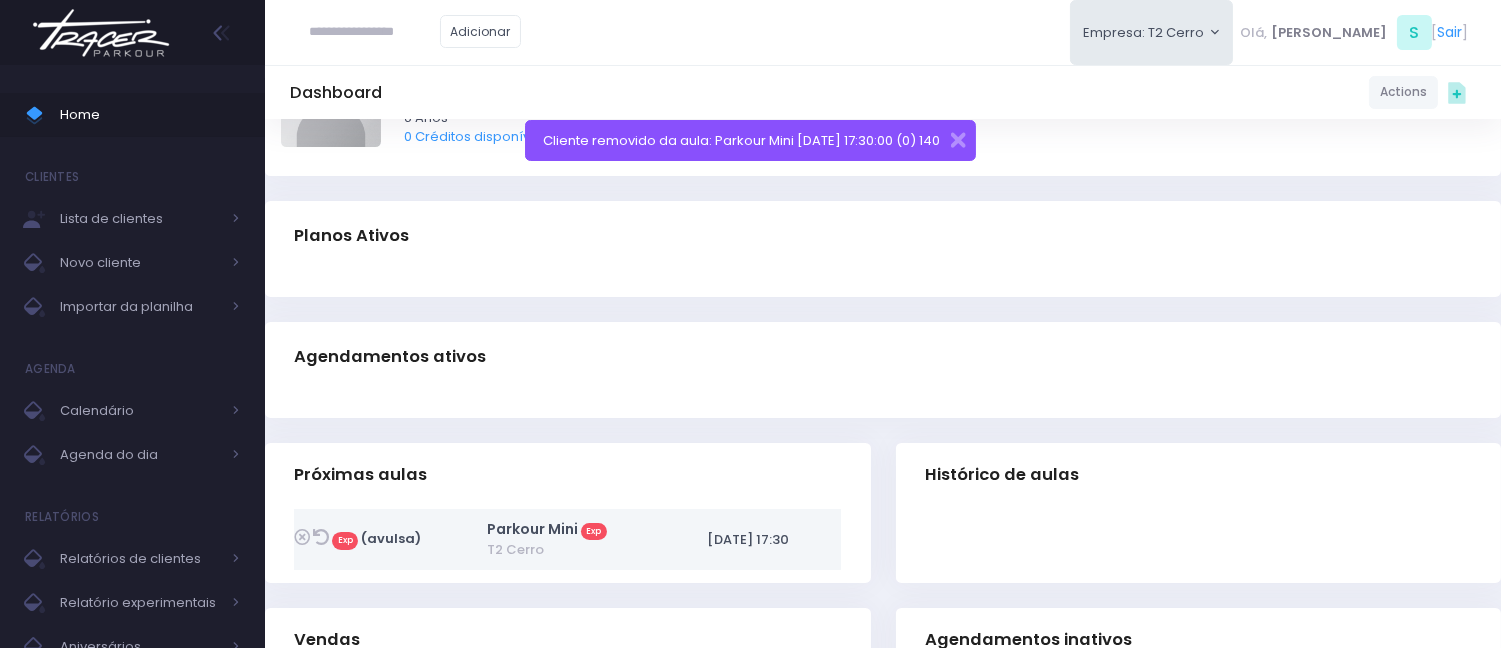scroll, scrollTop: 333, scrollLeft: 0, axis: vertical 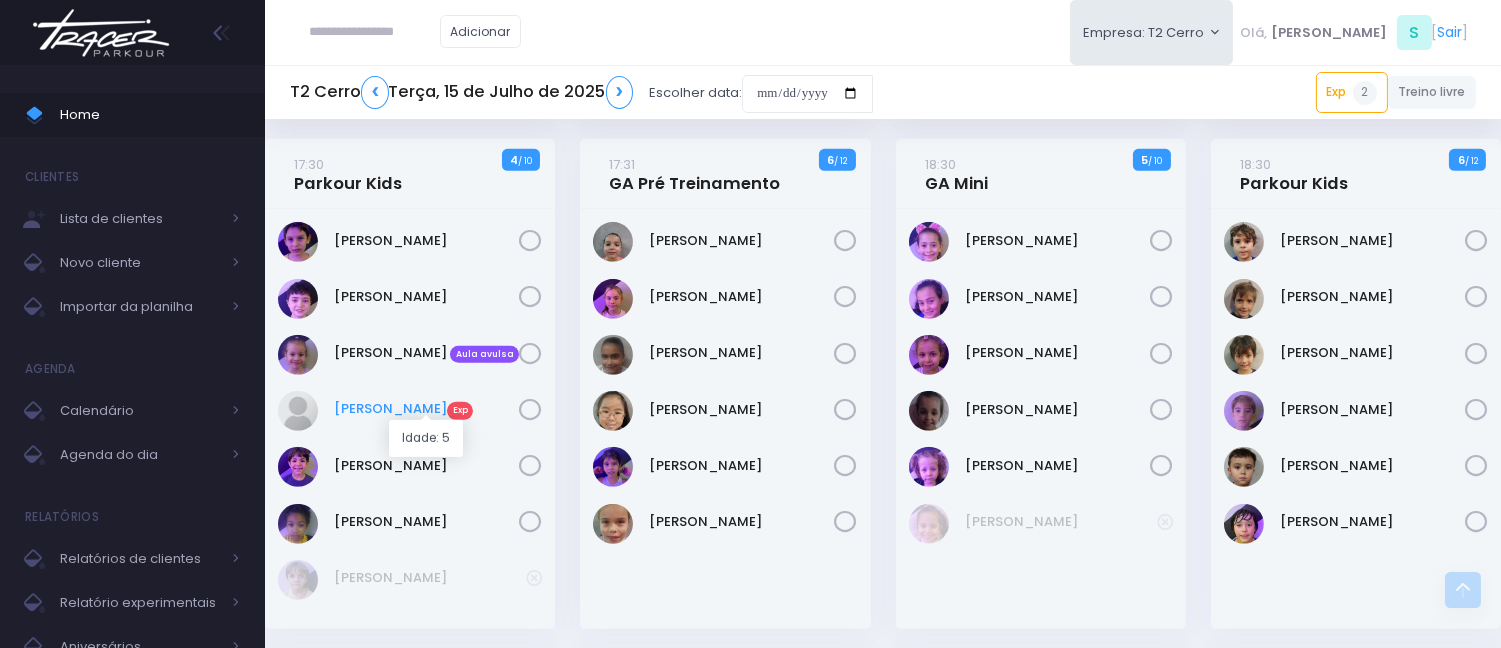 click on "Gael Antonio
Exp" at bounding box center (426, 409) 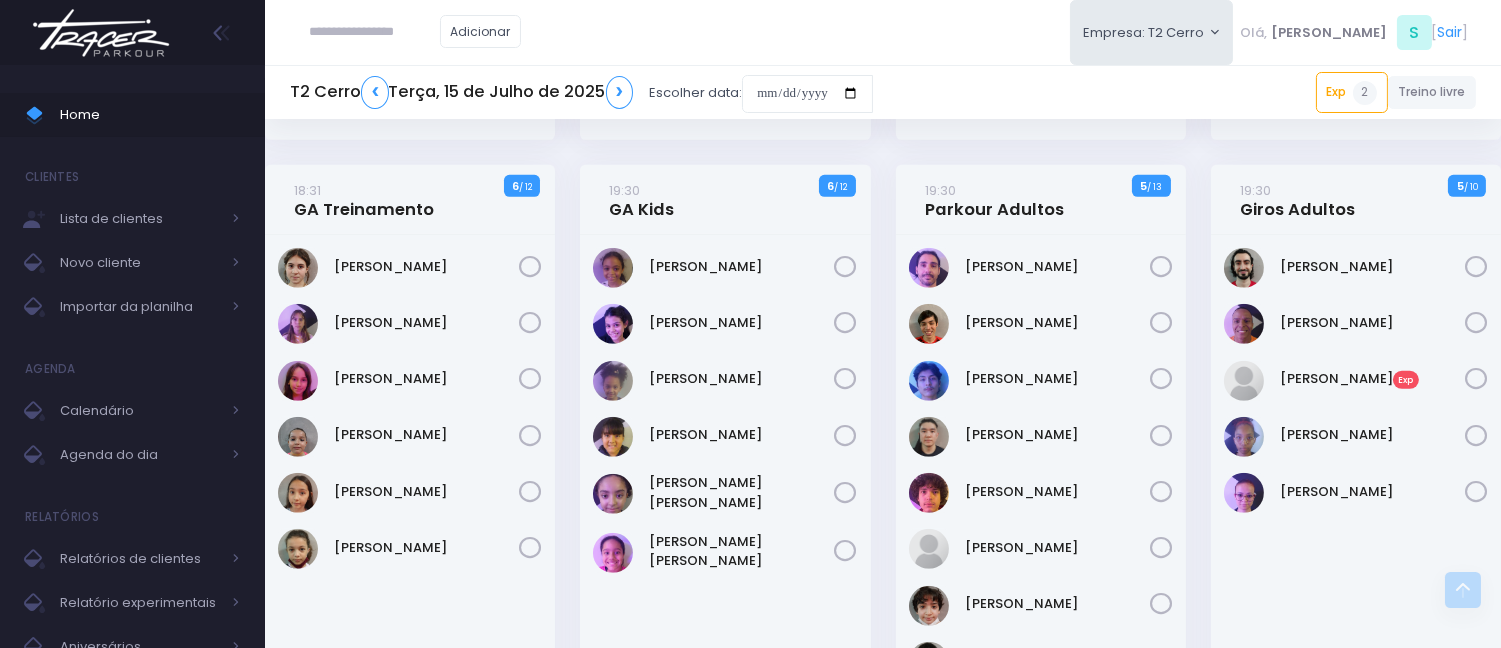 scroll, scrollTop: 2222, scrollLeft: 0, axis: vertical 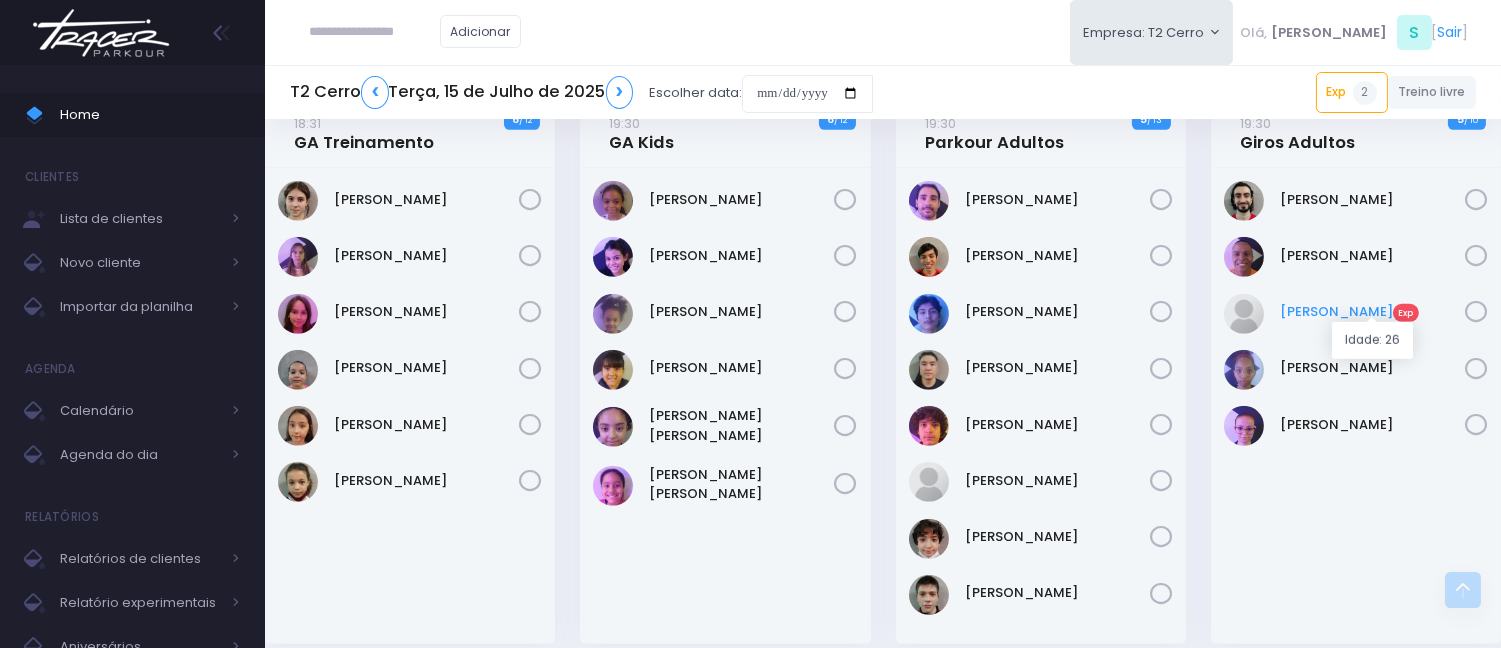 click on "Luiz Henrique
Exp" at bounding box center (1372, 312) 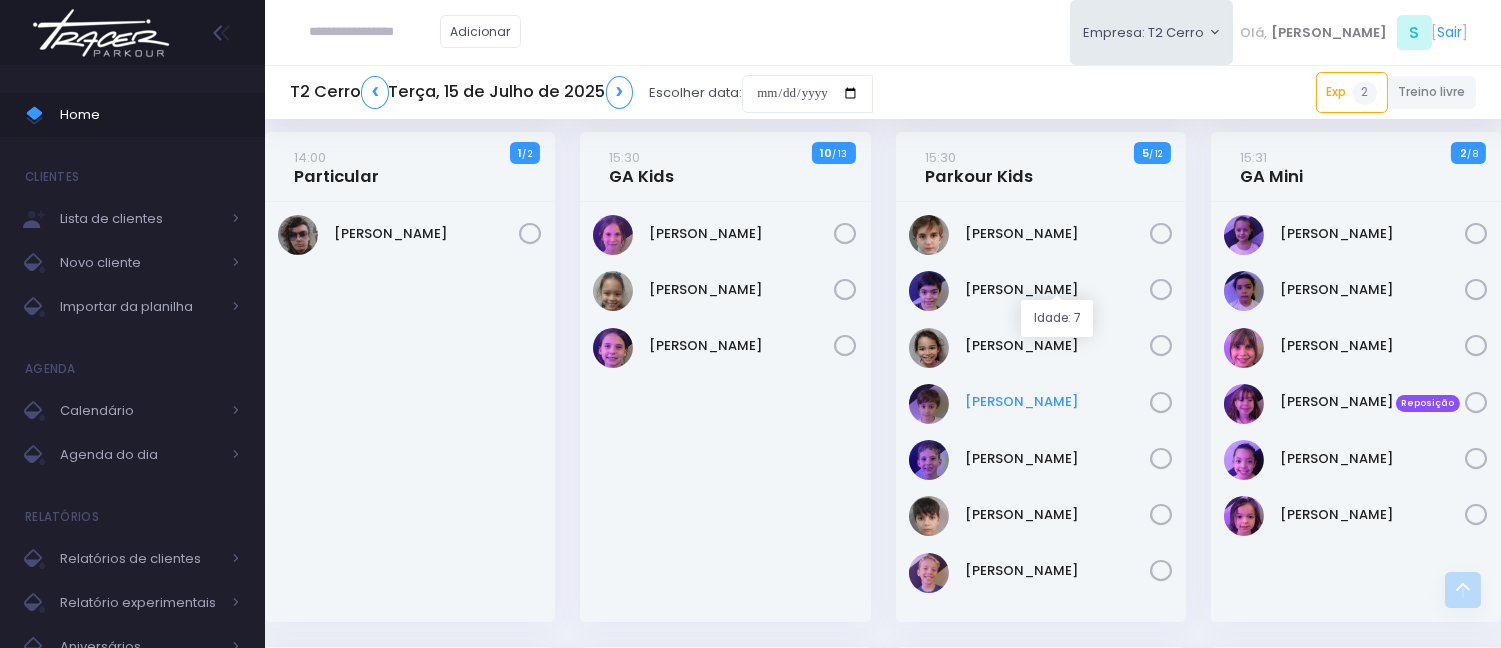 scroll, scrollTop: 666, scrollLeft: 0, axis: vertical 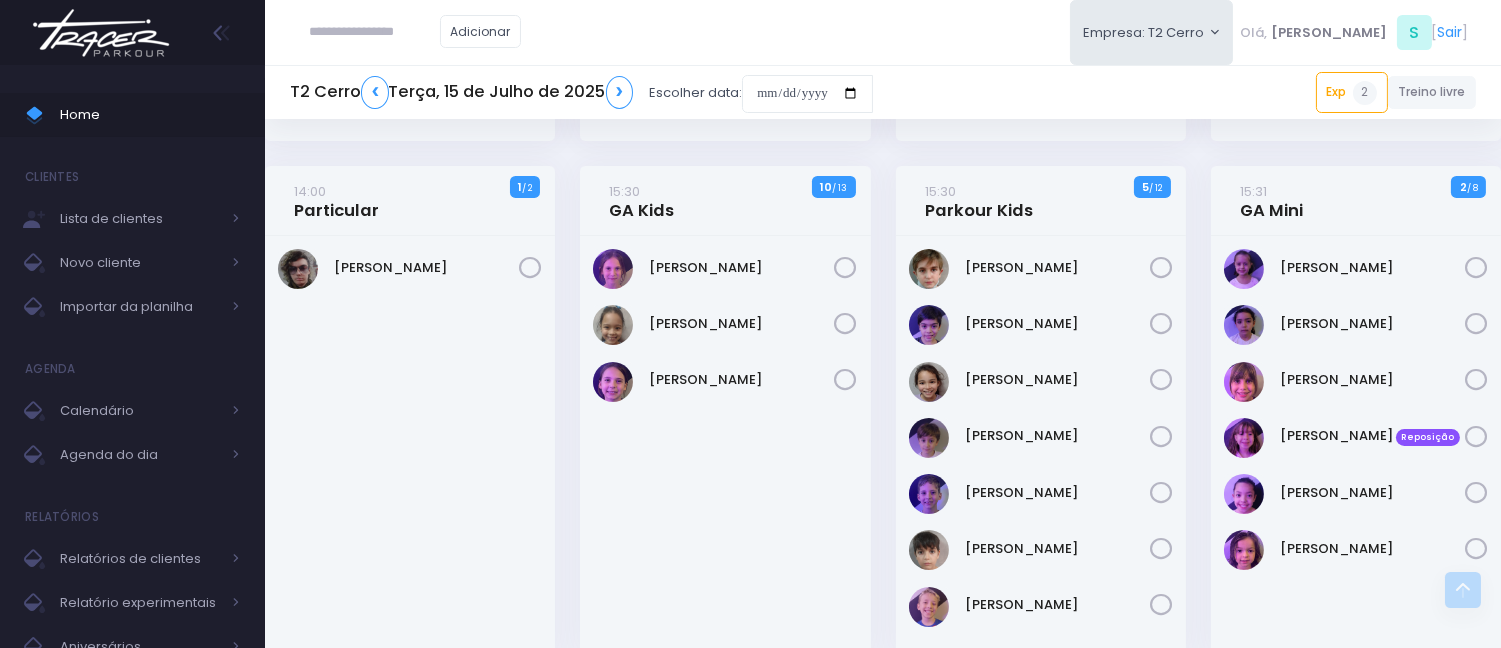 click on "15:30 Parkour Kids" at bounding box center (979, 201) 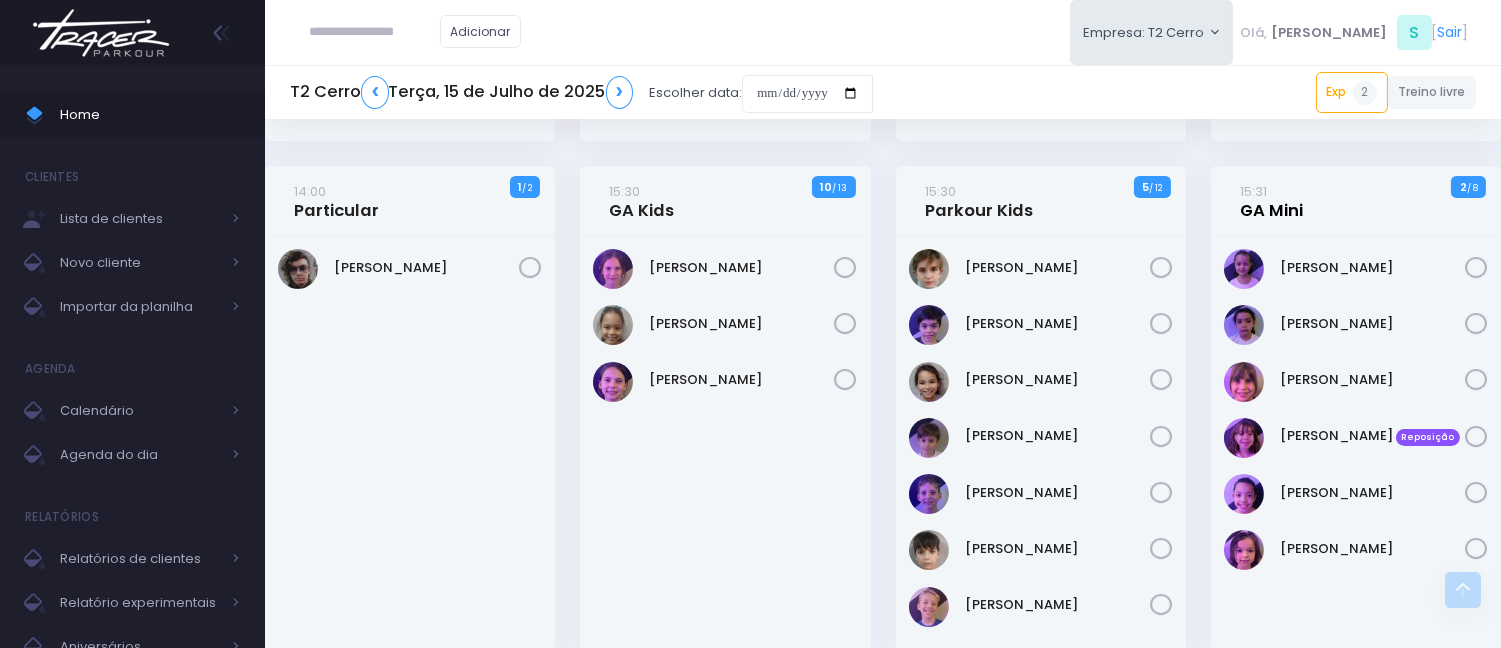 click on "15:31 GA Mini" at bounding box center (1271, 201) 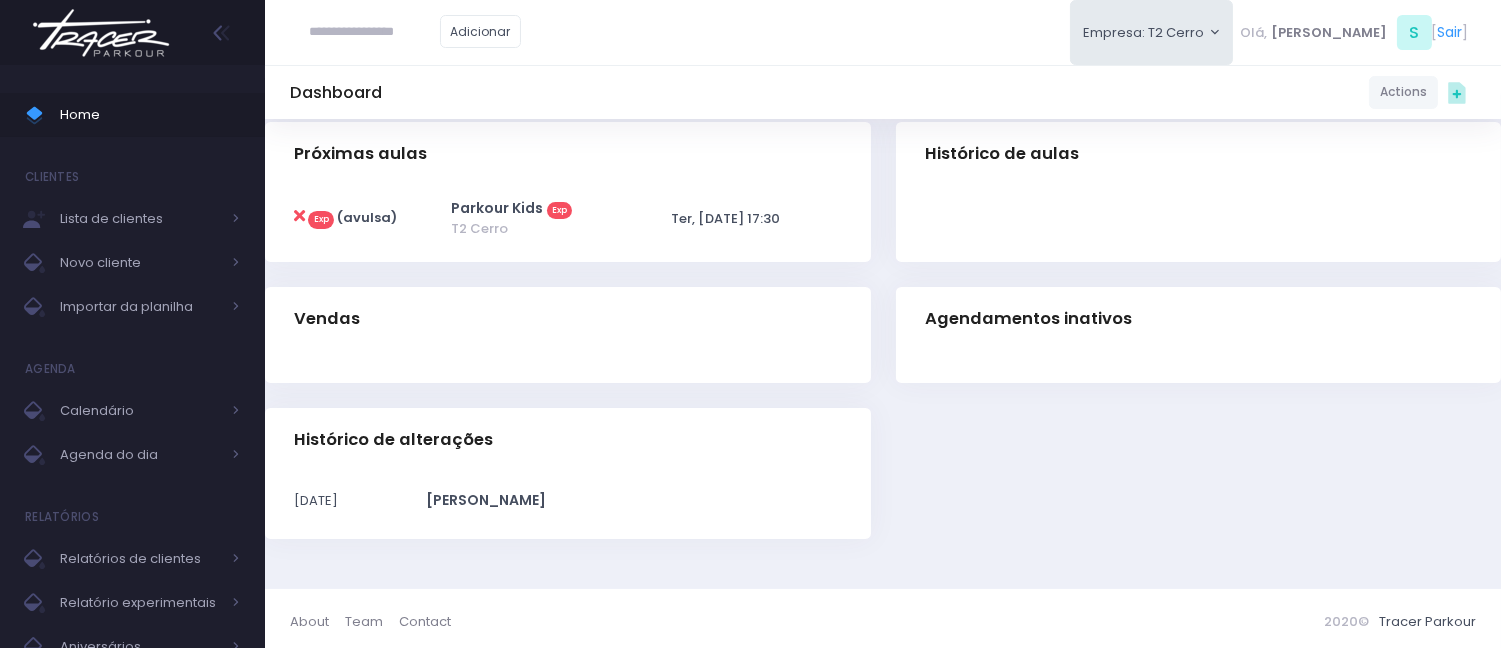 scroll, scrollTop: 440, scrollLeft: 0, axis: vertical 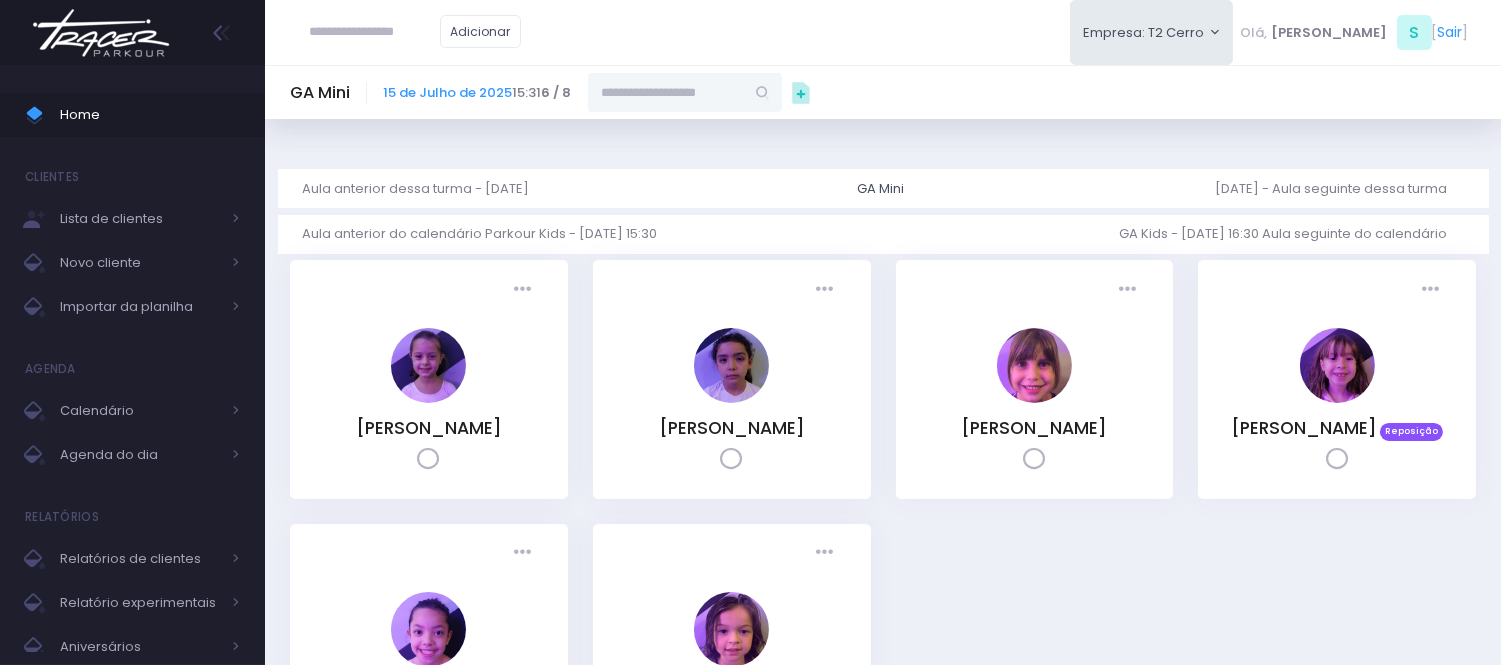 click at bounding box center [666, 92] 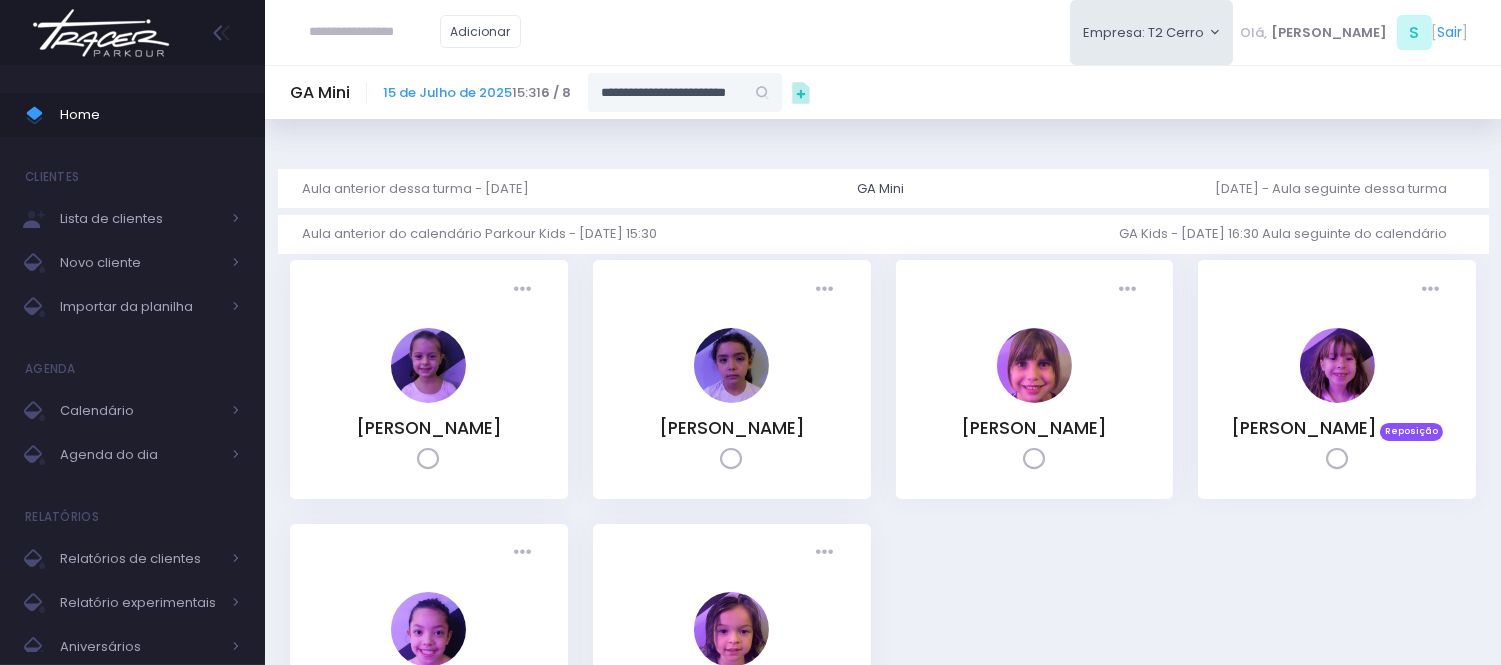 scroll, scrollTop: 0, scrollLeft: 2, axis: horizontal 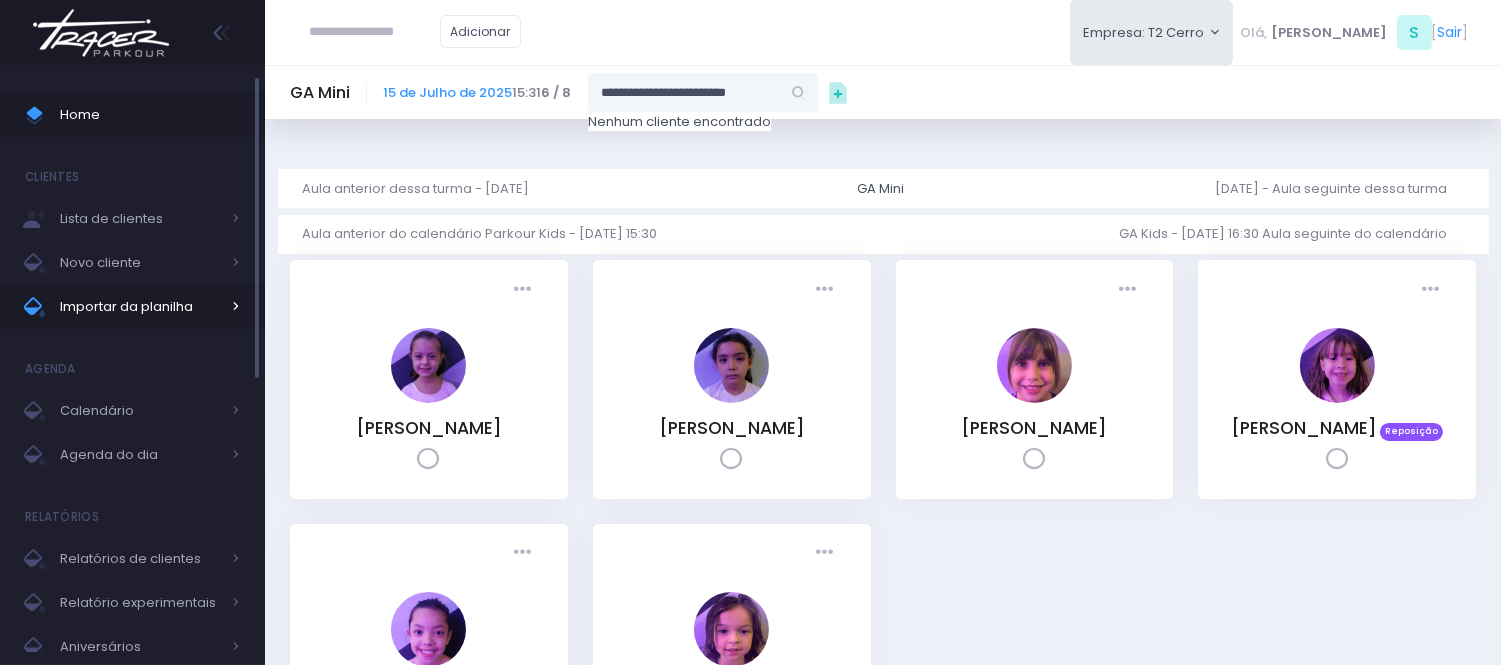 type on "**********" 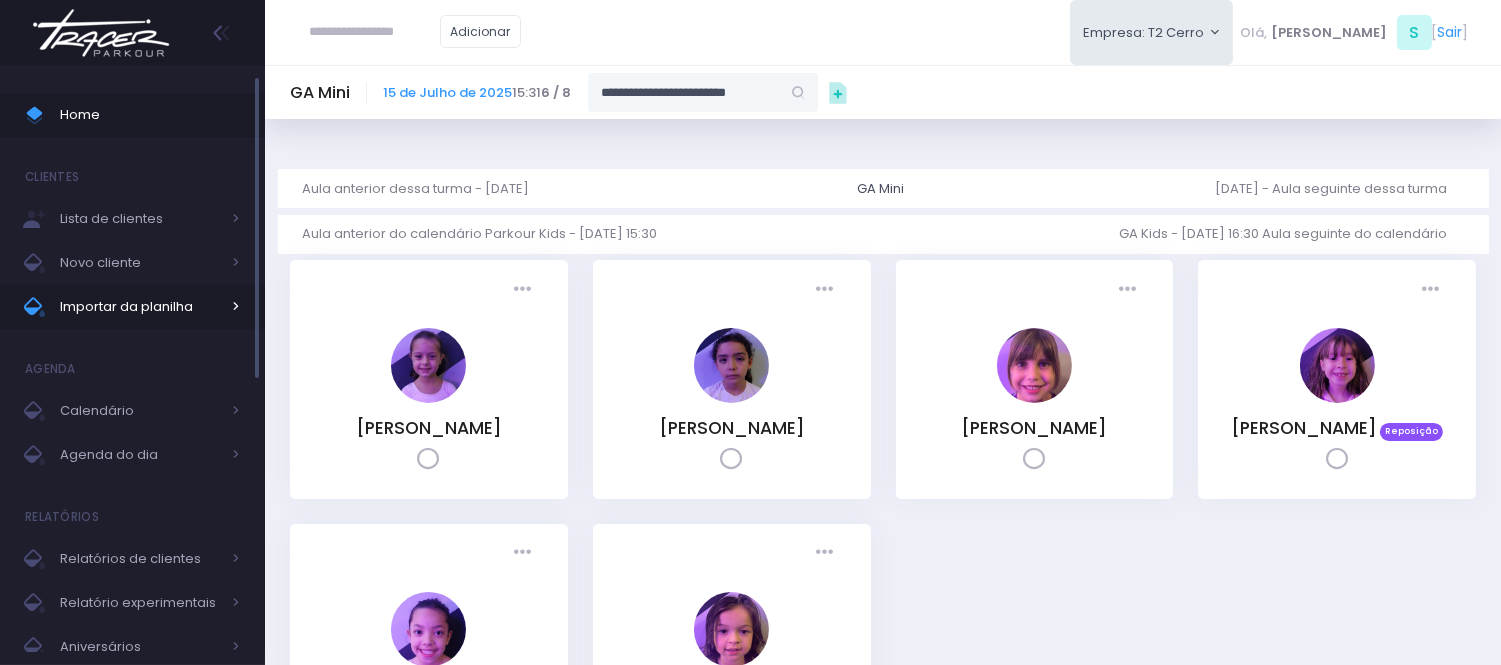 scroll, scrollTop: 0, scrollLeft: 0, axis: both 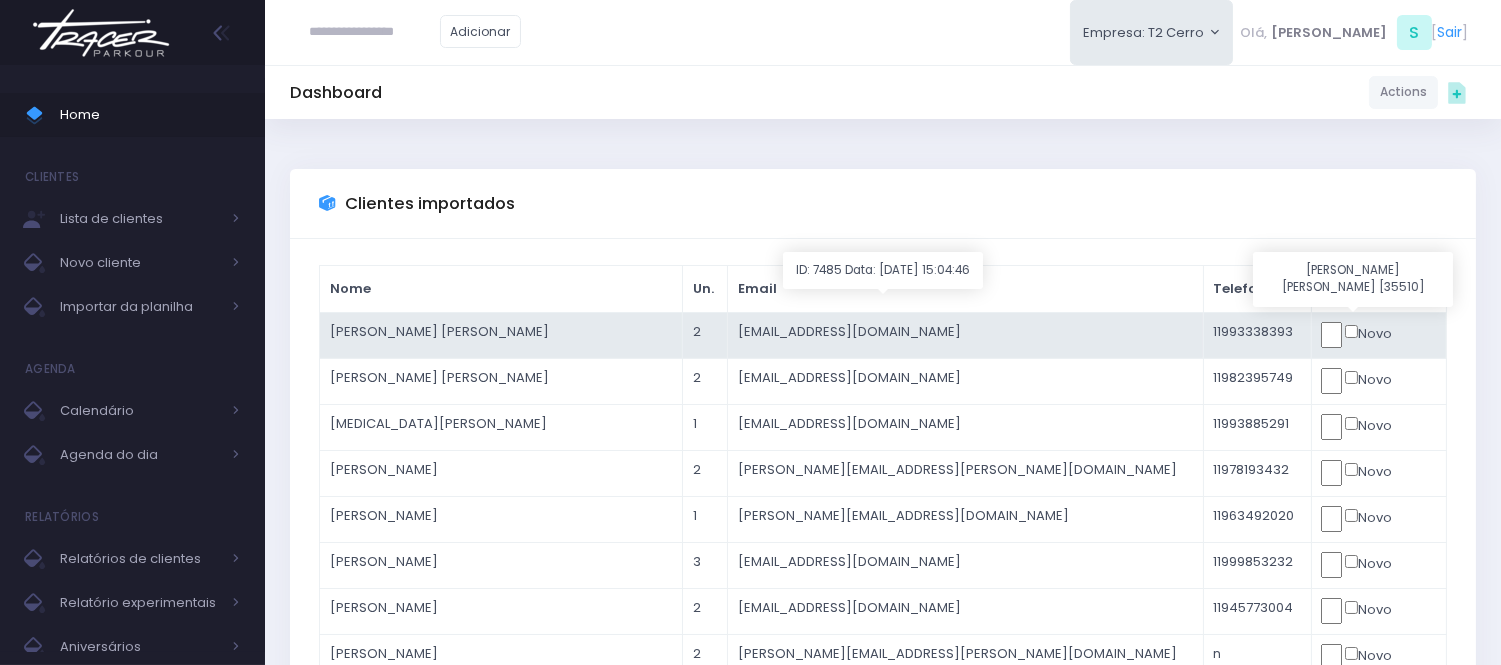click at bounding box center [1331, 335] 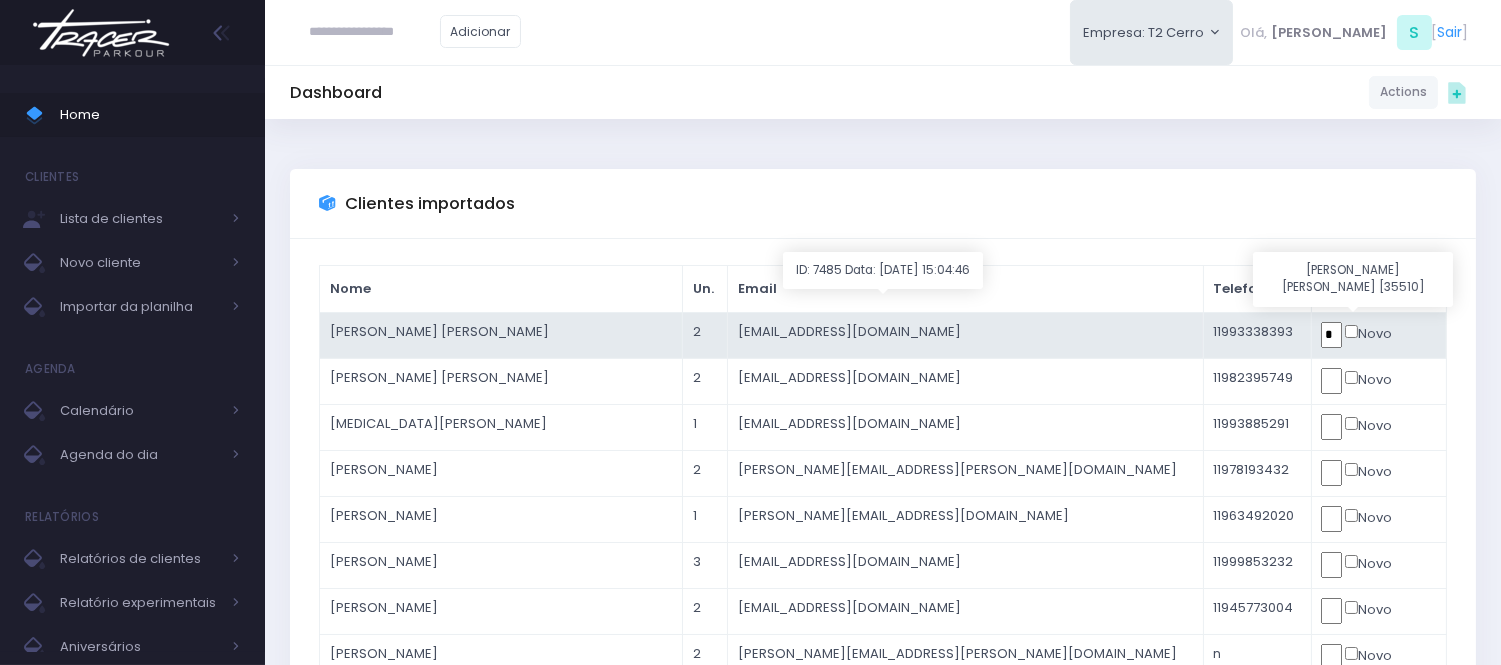 type on "*" 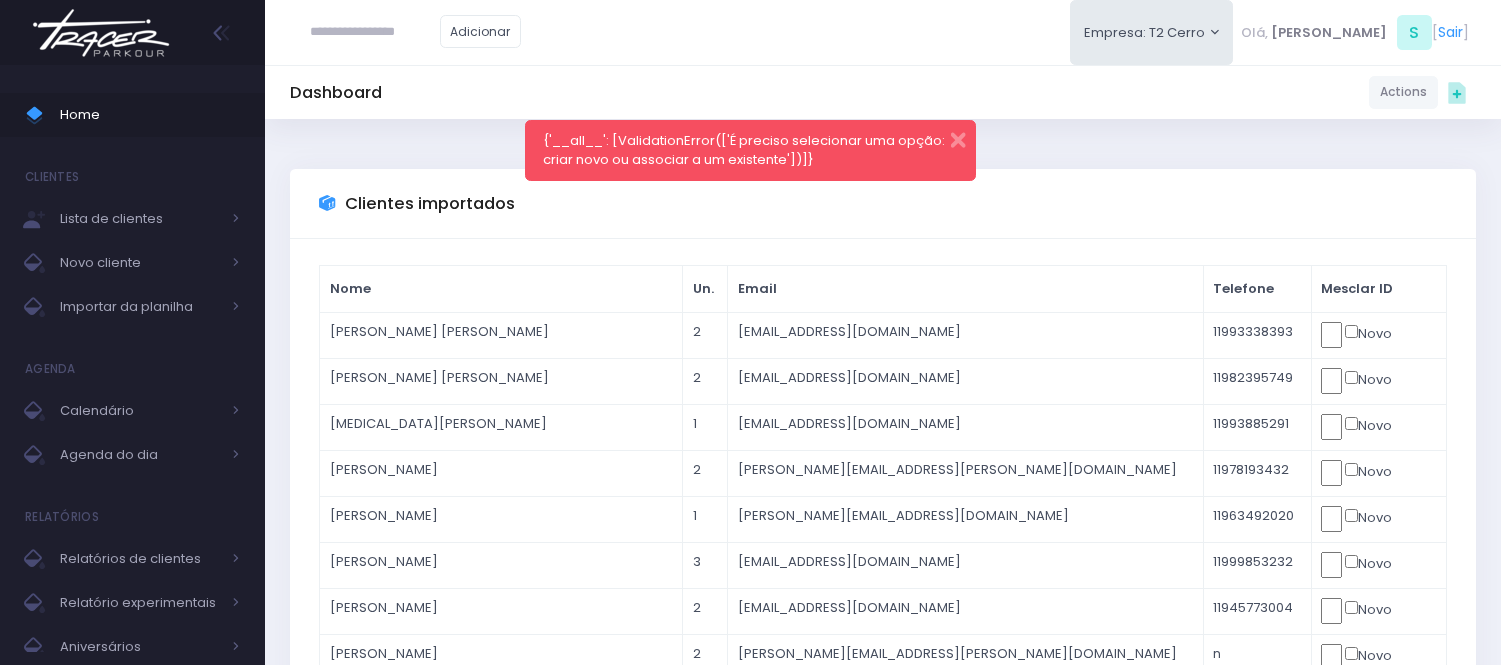 scroll, scrollTop: 0, scrollLeft: 0, axis: both 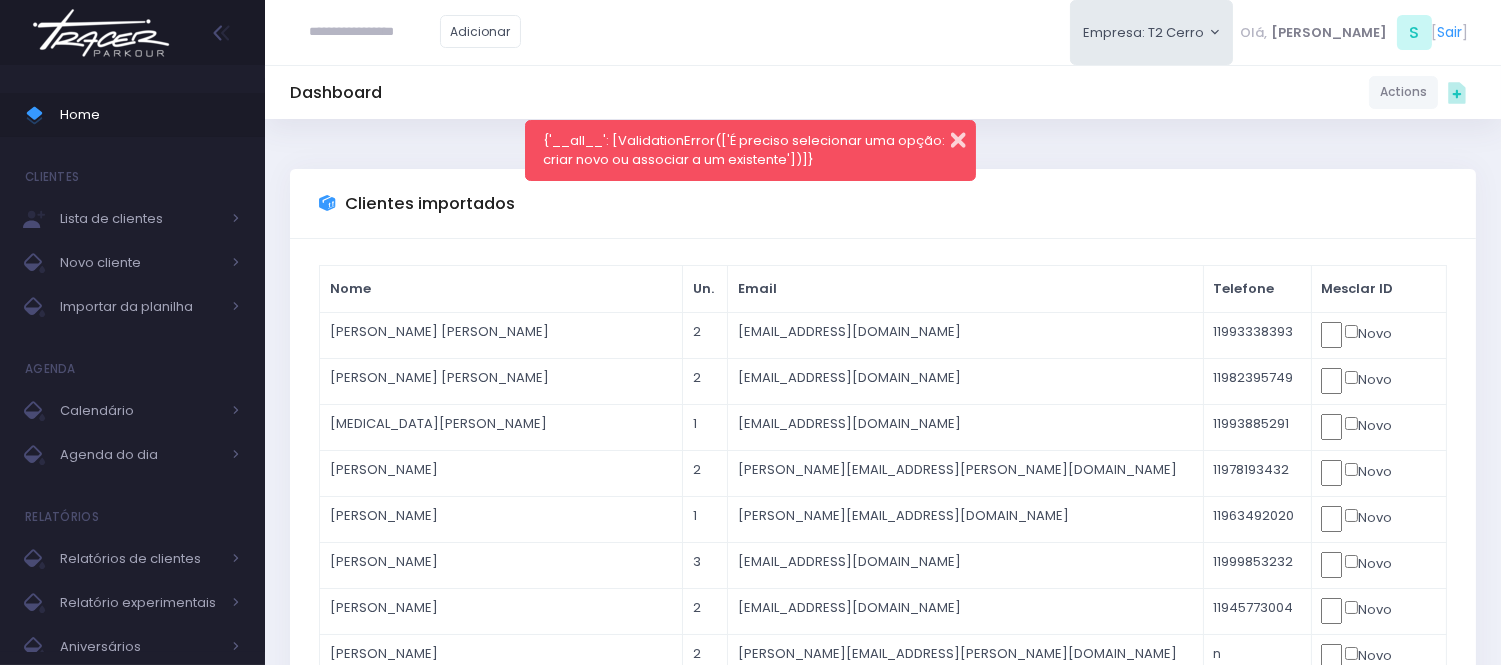 click at bounding box center [945, 137] 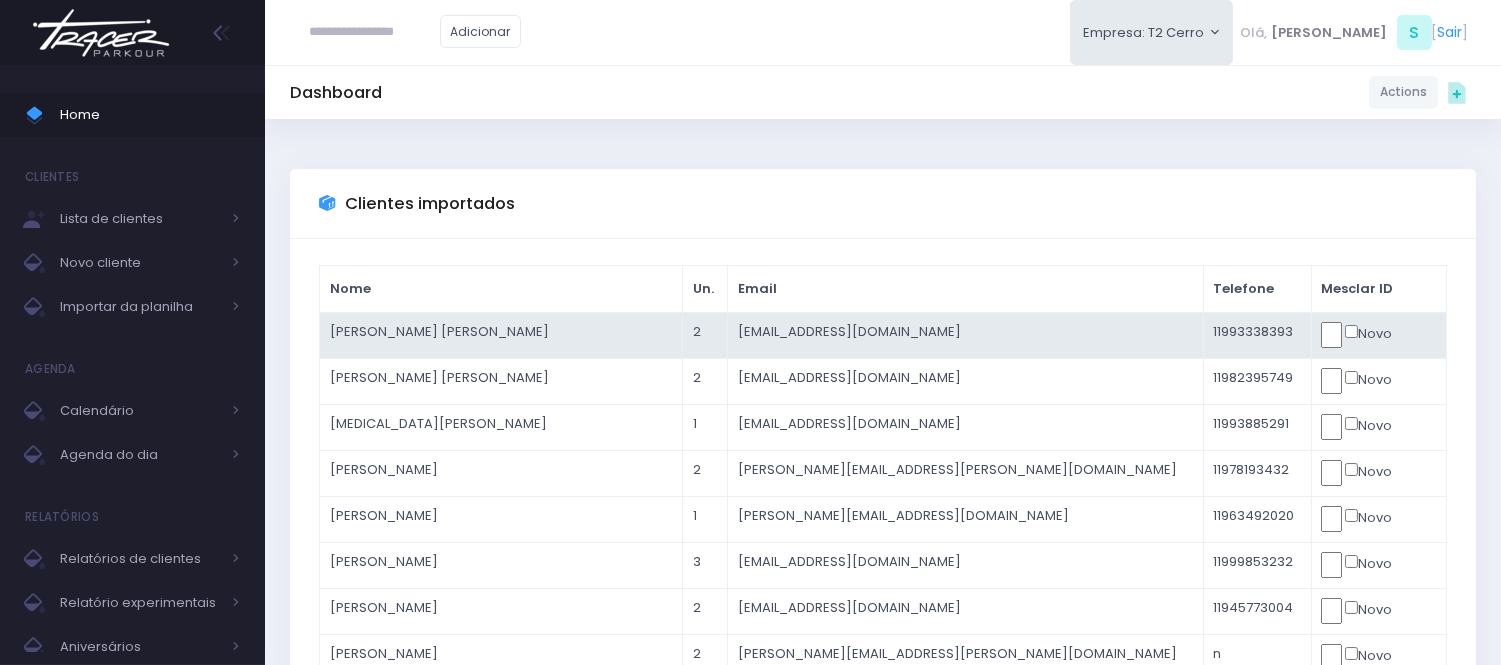 click at bounding box center (0, 0) 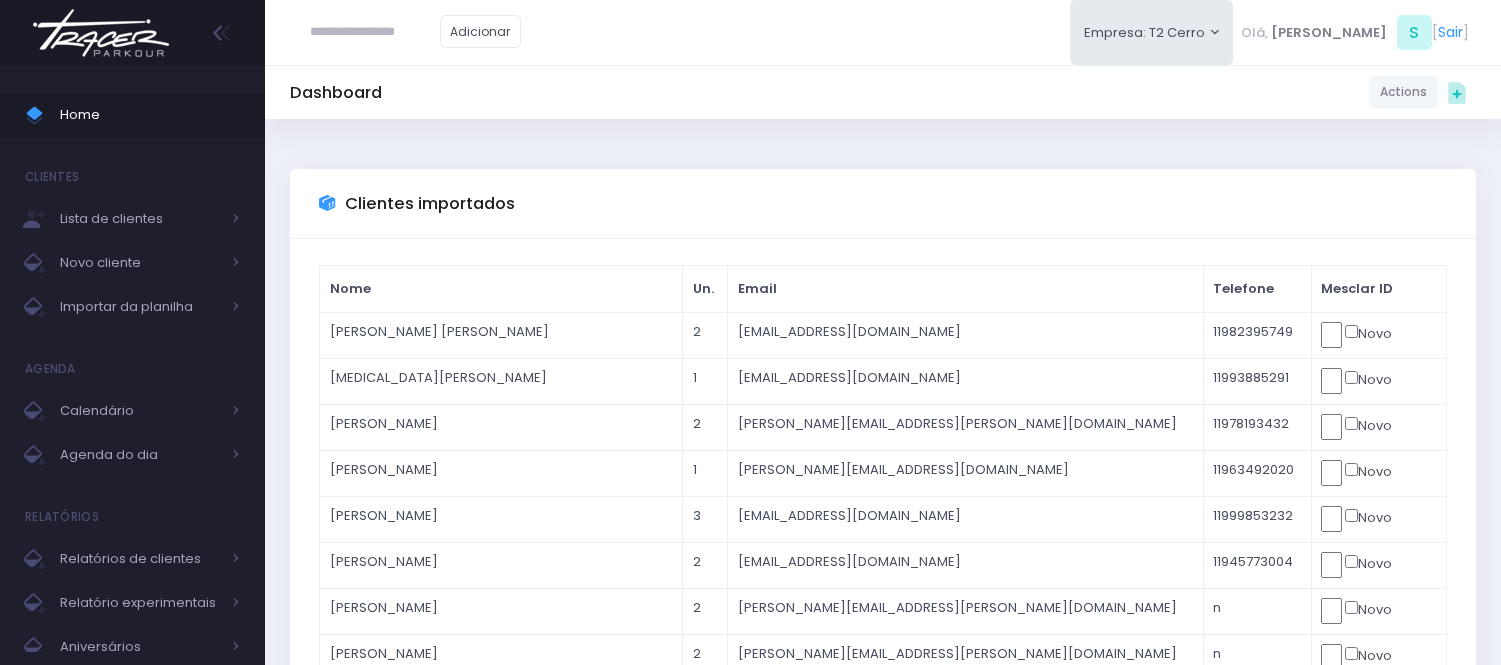 scroll, scrollTop: 0, scrollLeft: 0, axis: both 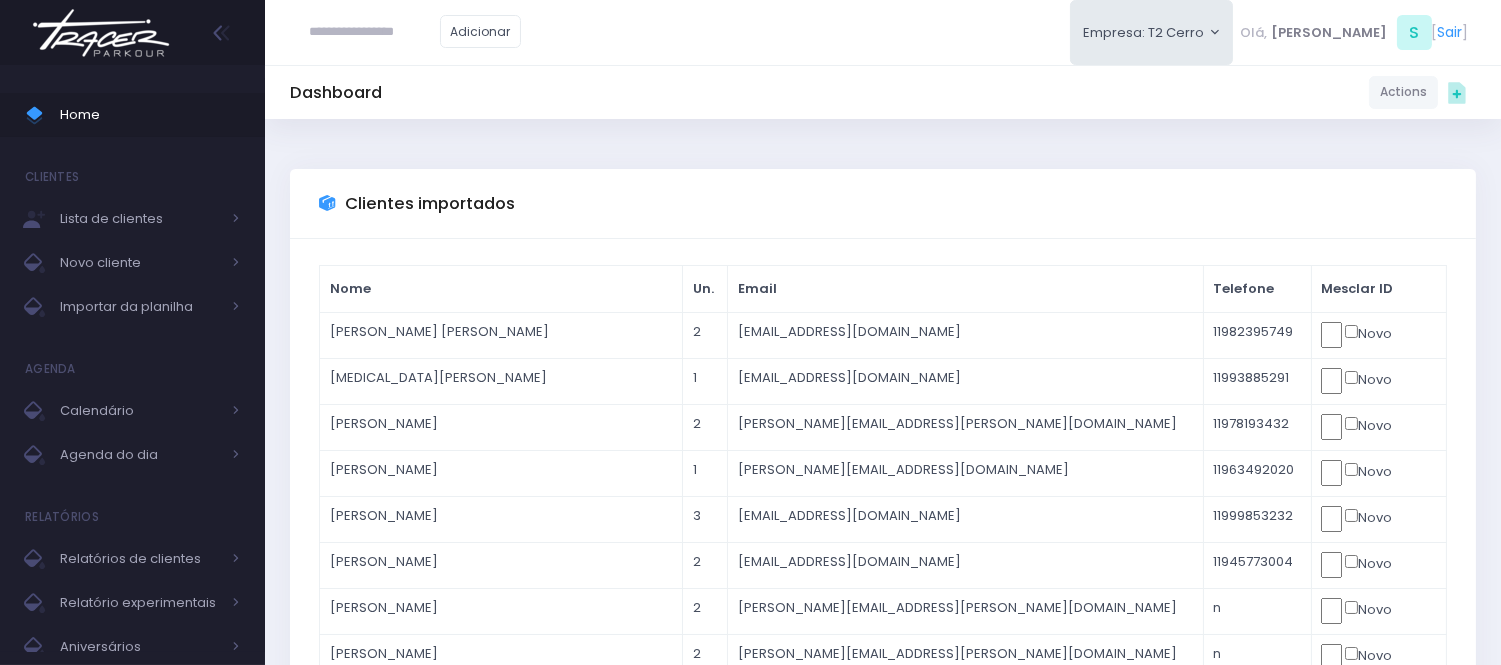 click on "Adicionar" at bounding box center (415, 32) 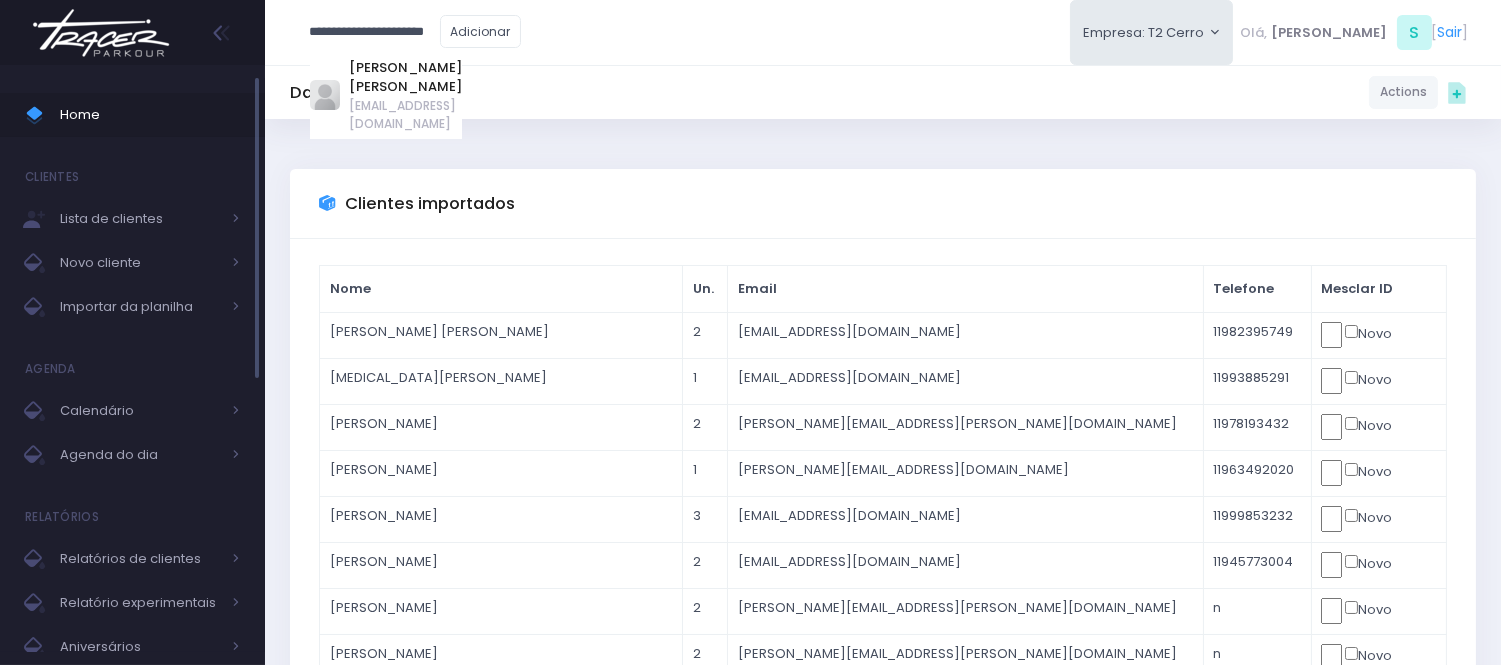 type on "**********" 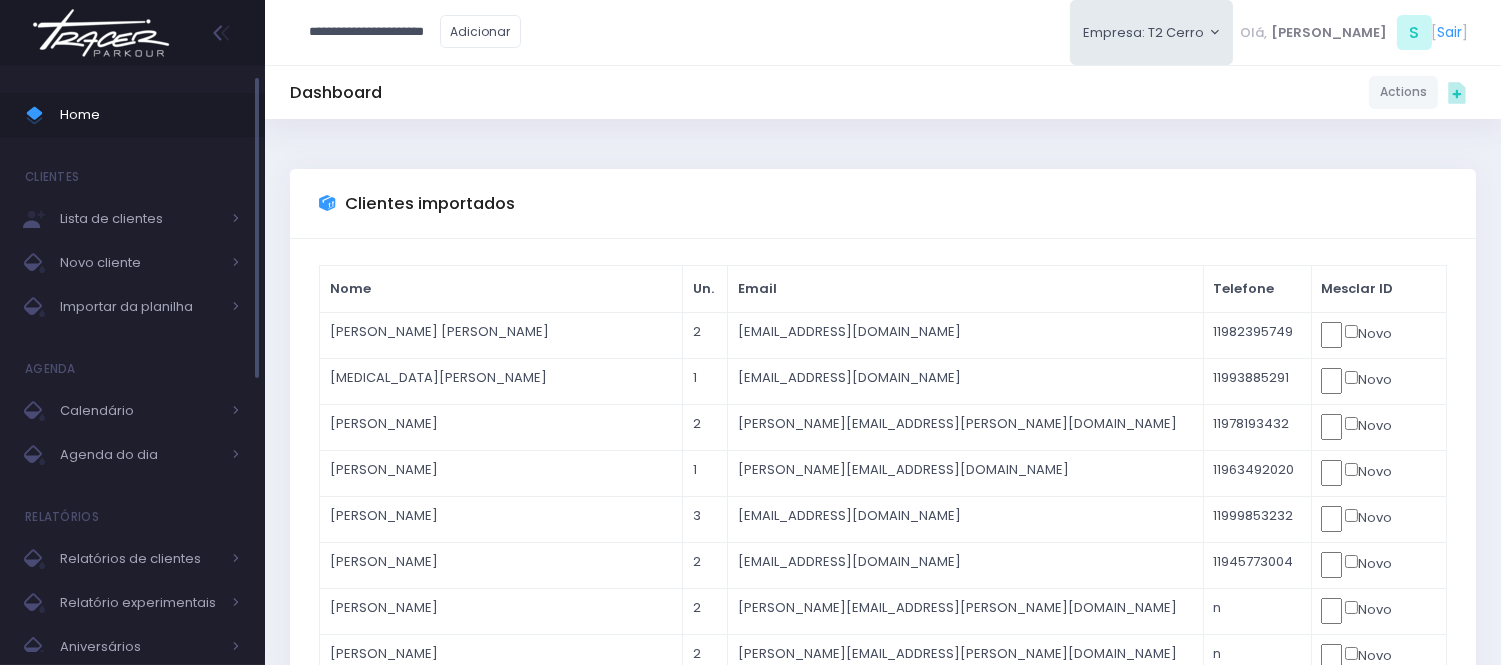 click on "Home" at bounding box center (150, 115) 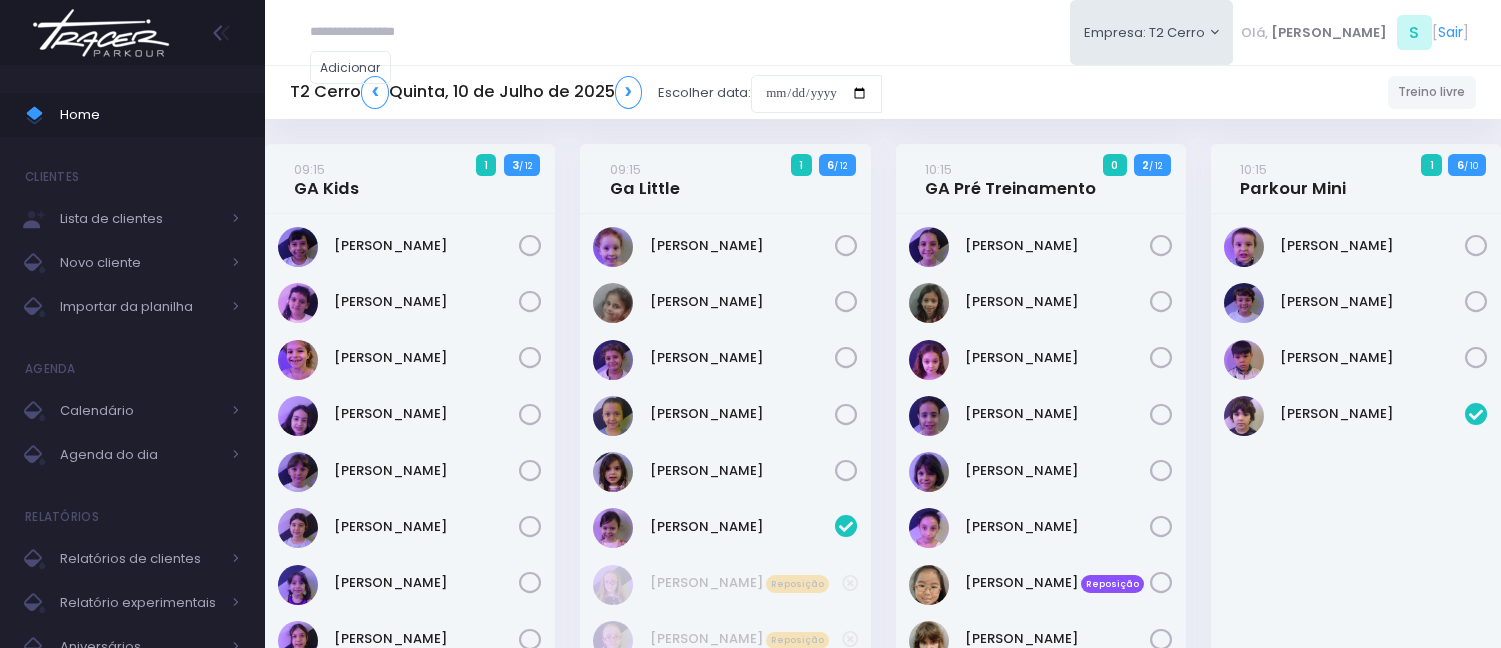 scroll, scrollTop: 0, scrollLeft: 0, axis: both 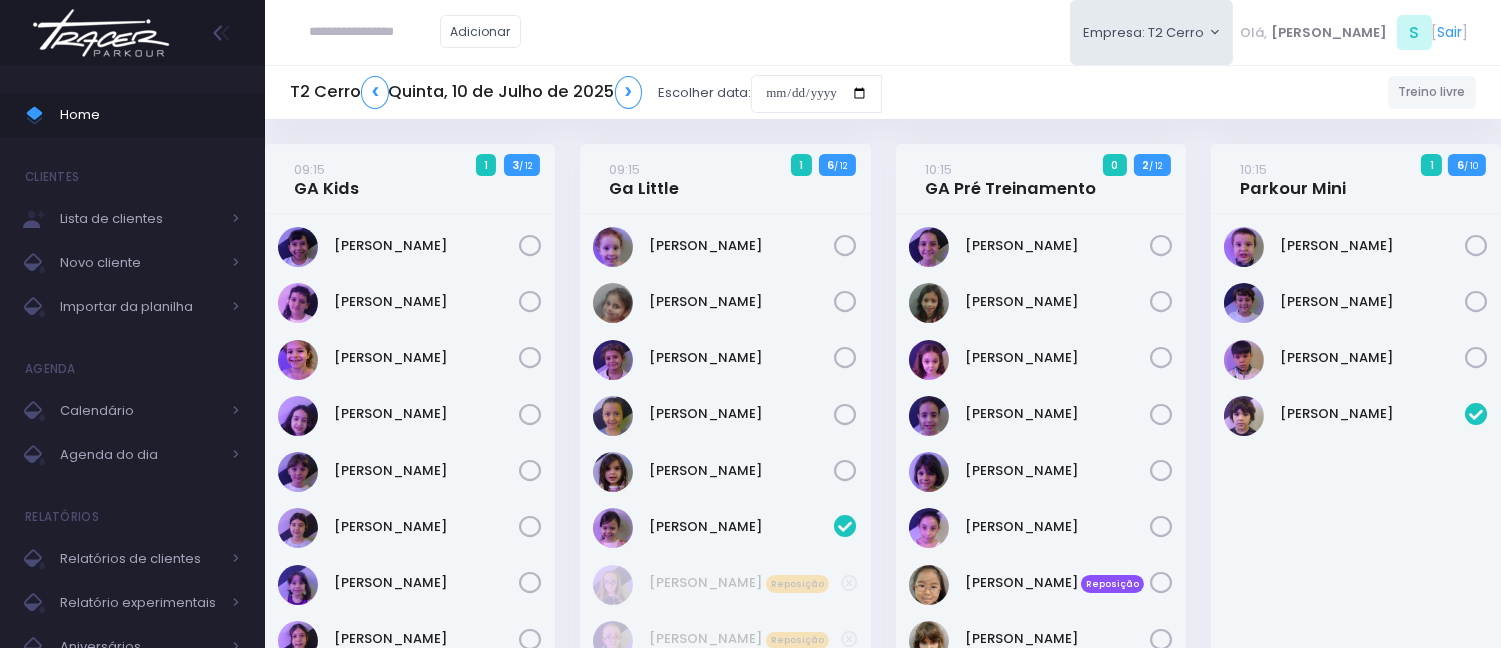 click on "T2 [GEOGRAPHIC_DATA][DATE]  ❯
Escolher data:
Treino livre" at bounding box center (883, 92) 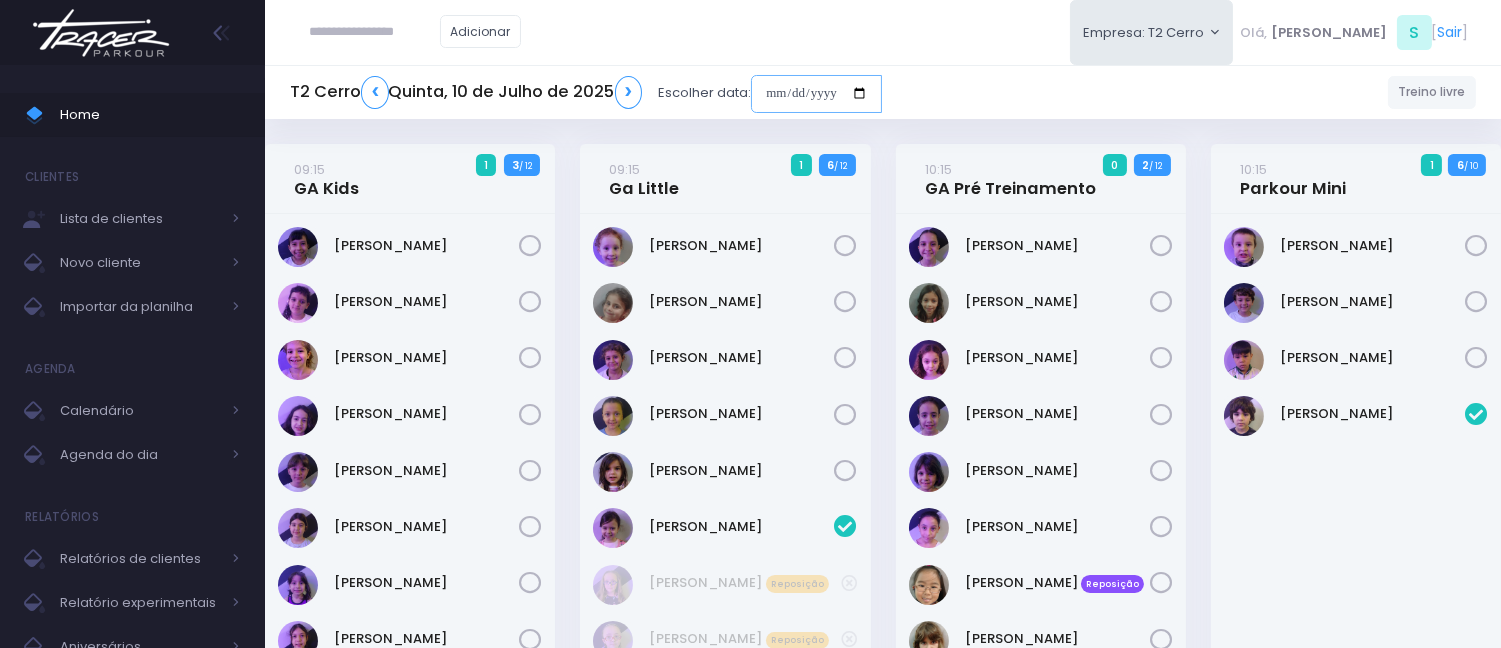 click at bounding box center (816, 94) 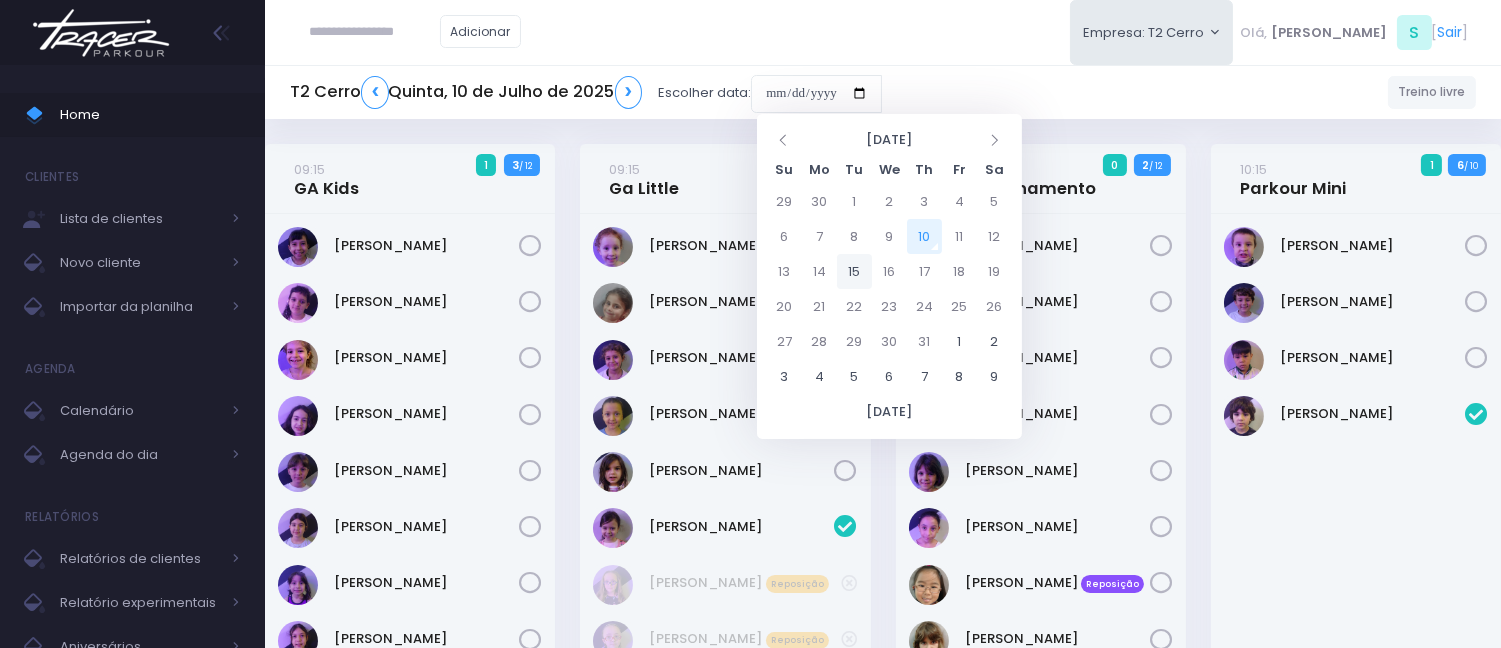 click on "15" at bounding box center (854, 271) 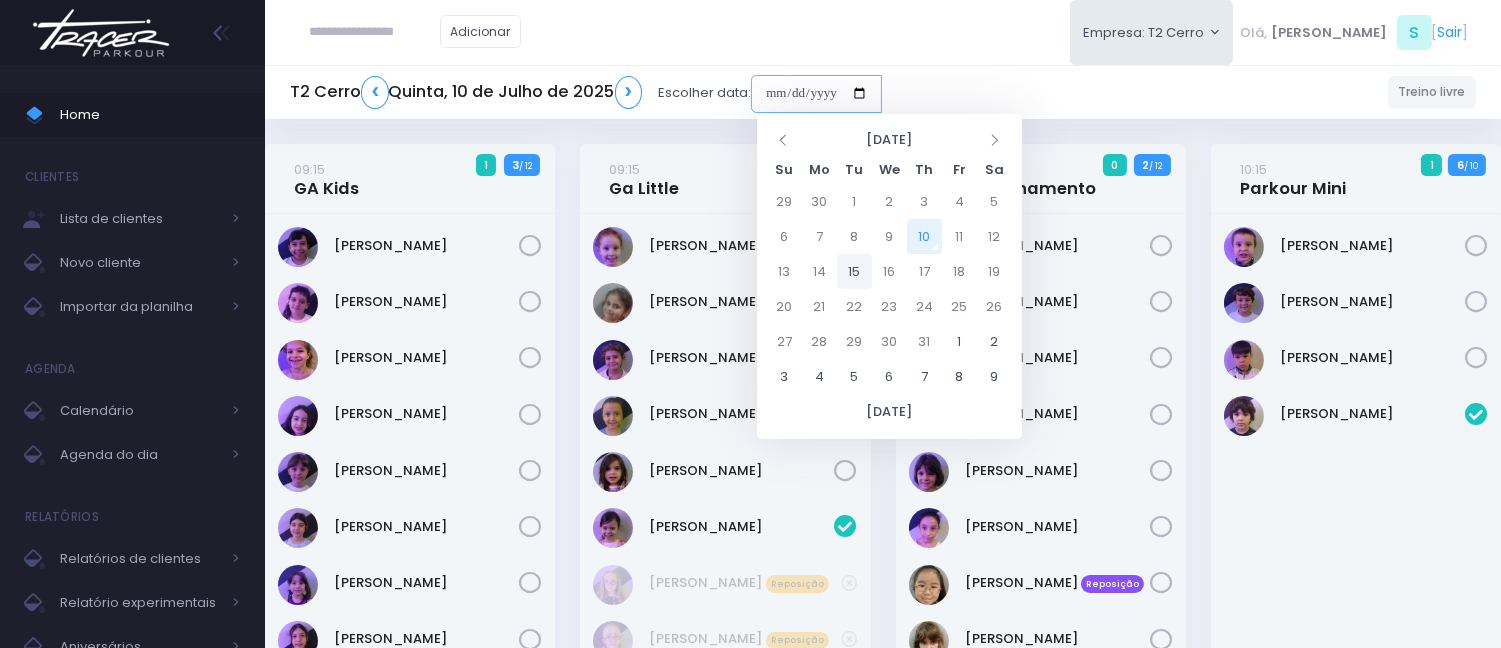 type on "**********" 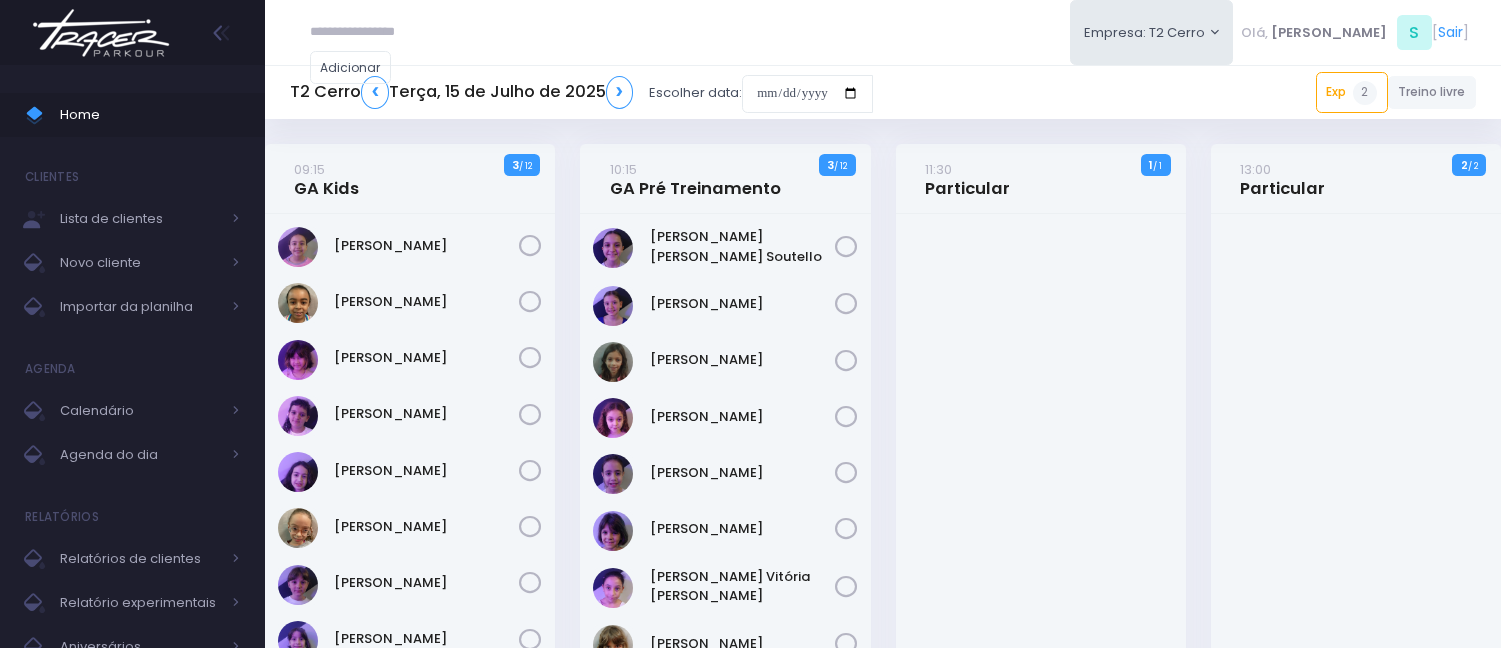 scroll, scrollTop: 0, scrollLeft: 0, axis: both 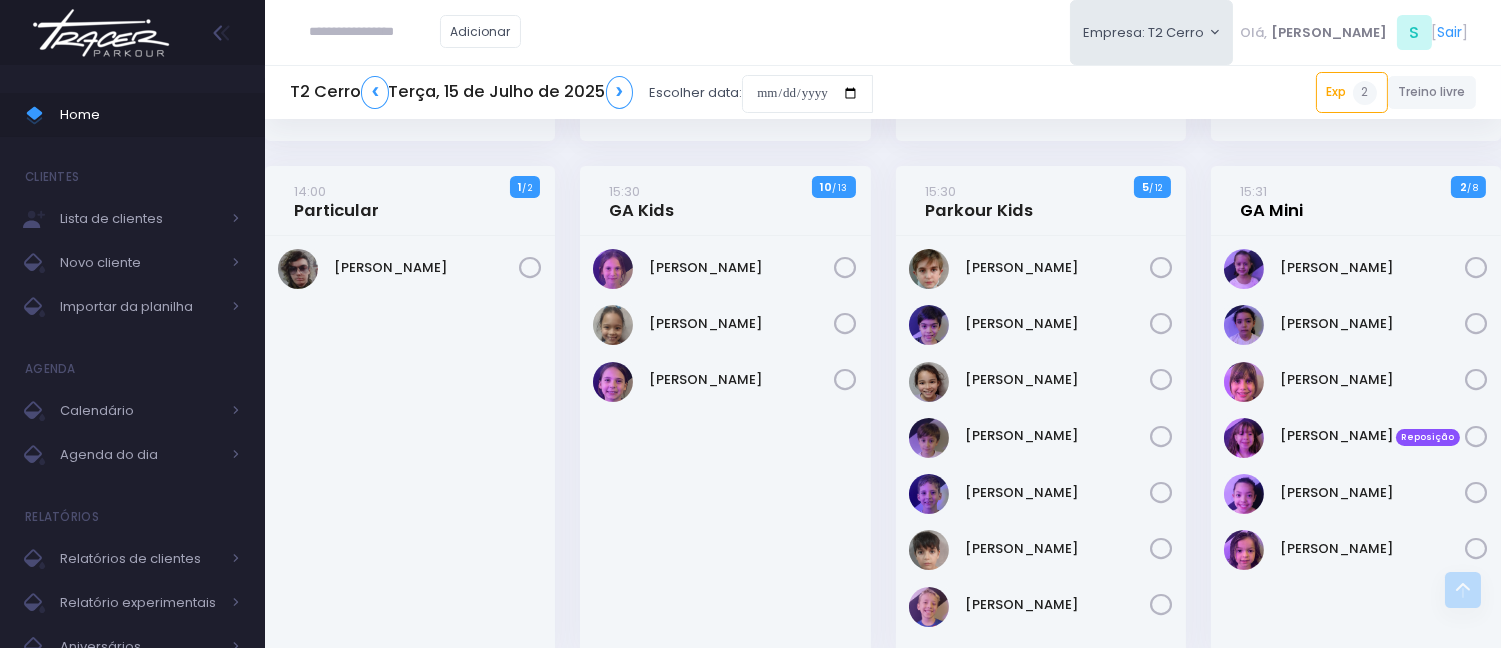 click on "15:31 GA Mini" at bounding box center (1271, 201) 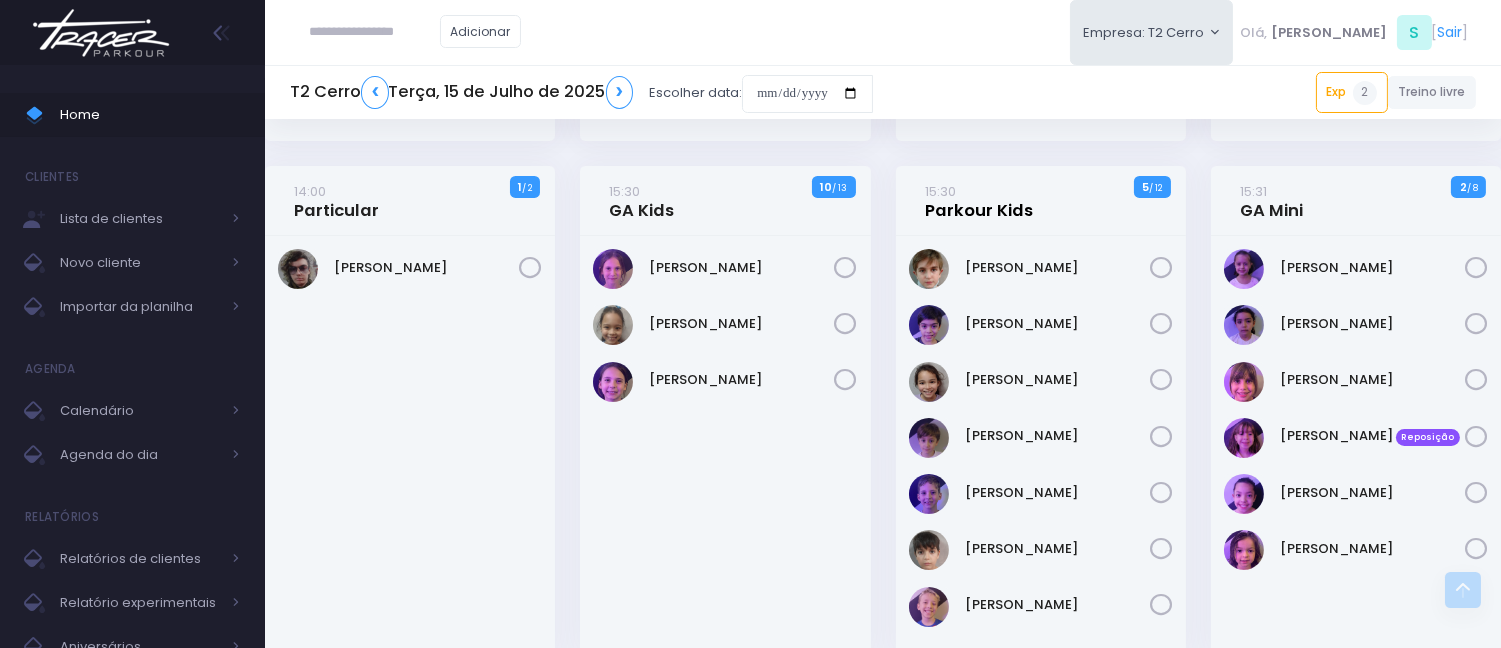 click on "15:30 Parkour Kids" at bounding box center [979, 201] 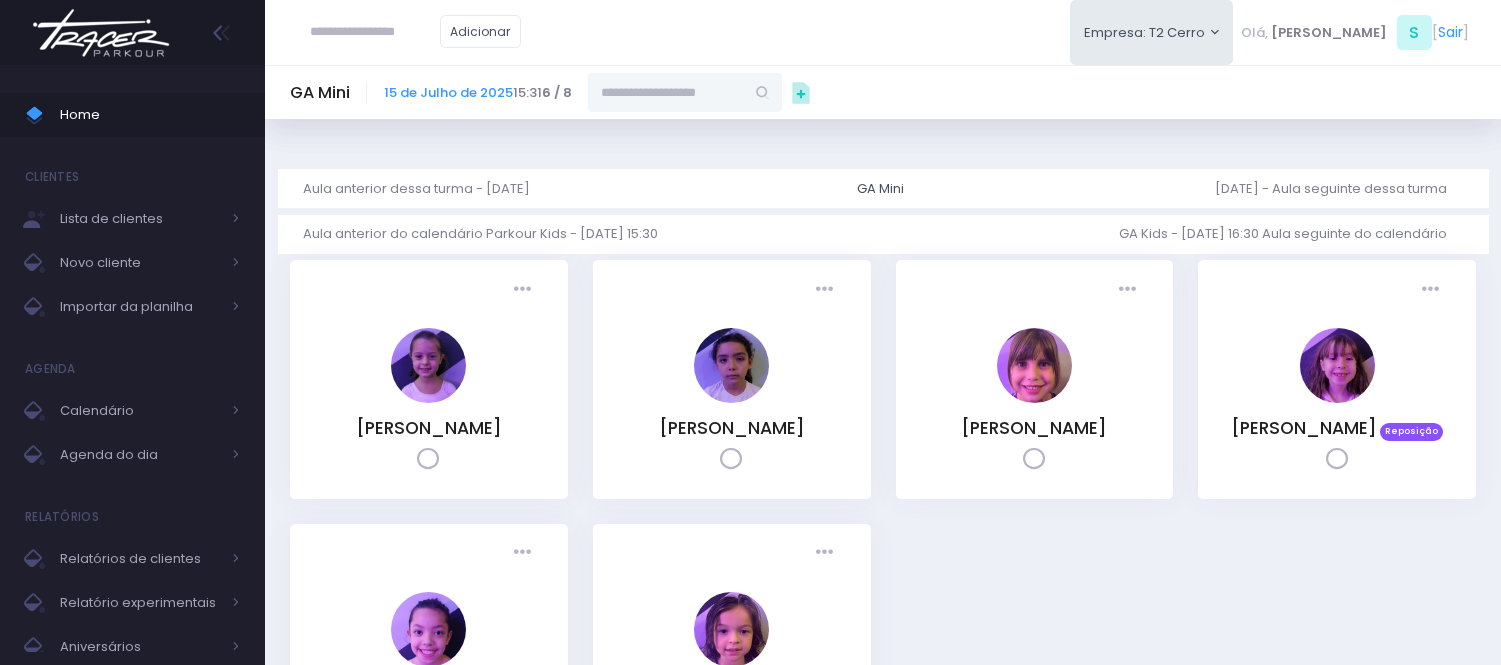 scroll, scrollTop: 0, scrollLeft: 0, axis: both 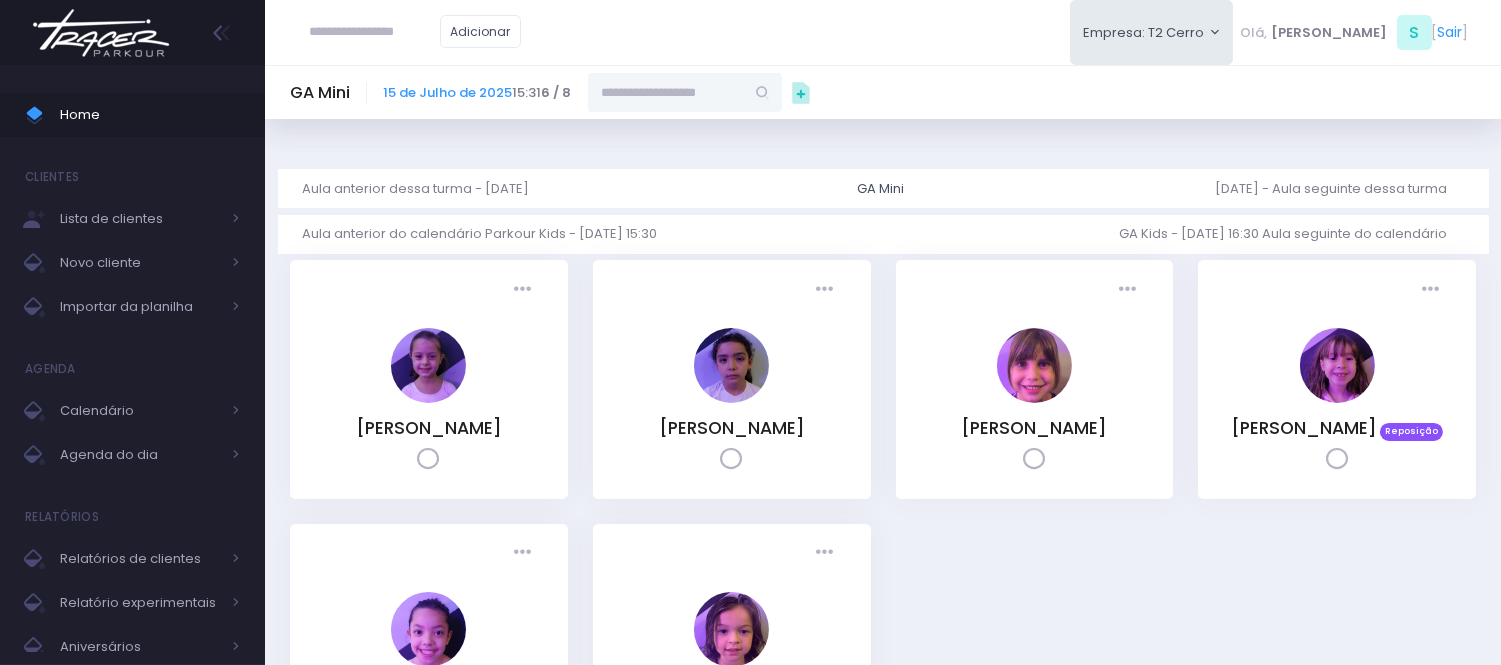drag, startPoint x: 677, startPoint y: 107, endPoint x: 638, endPoint y: 87, distance: 43.829212 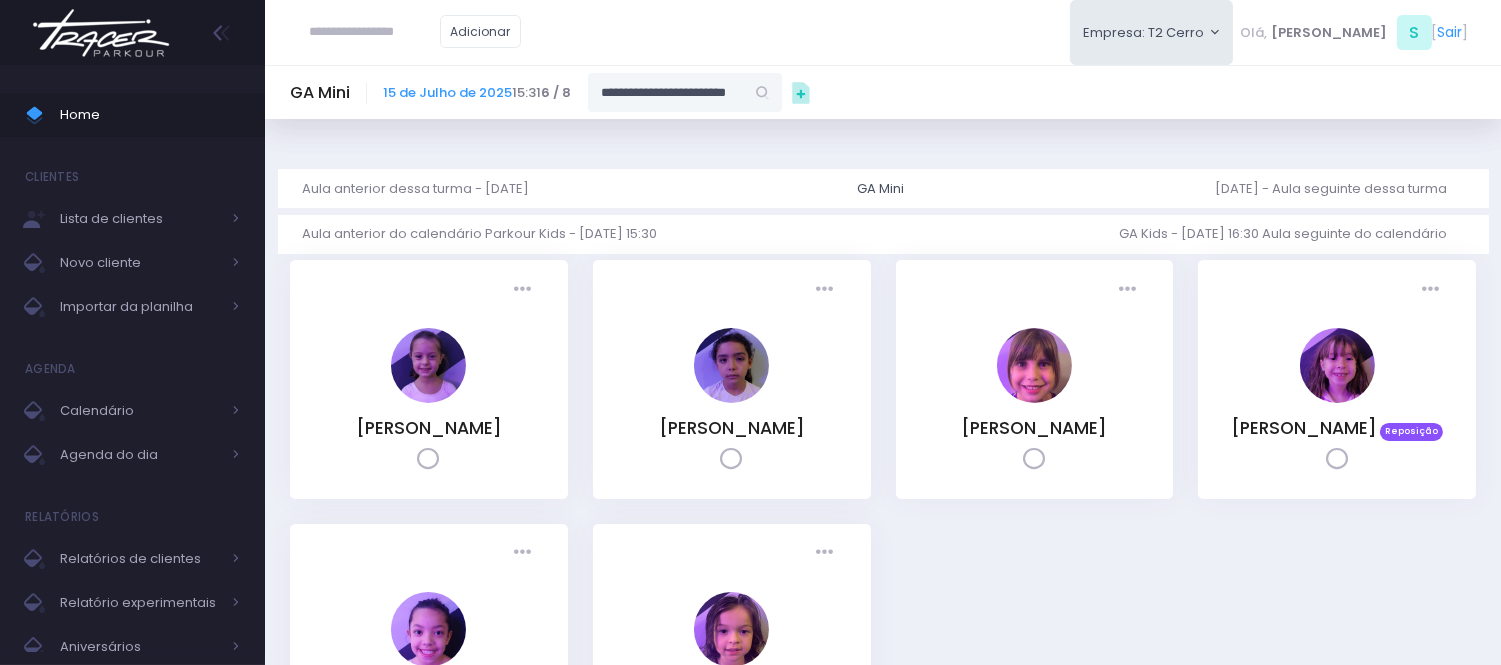 scroll, scrollTop: 0, scrollLeft: 2, axis: horizontal 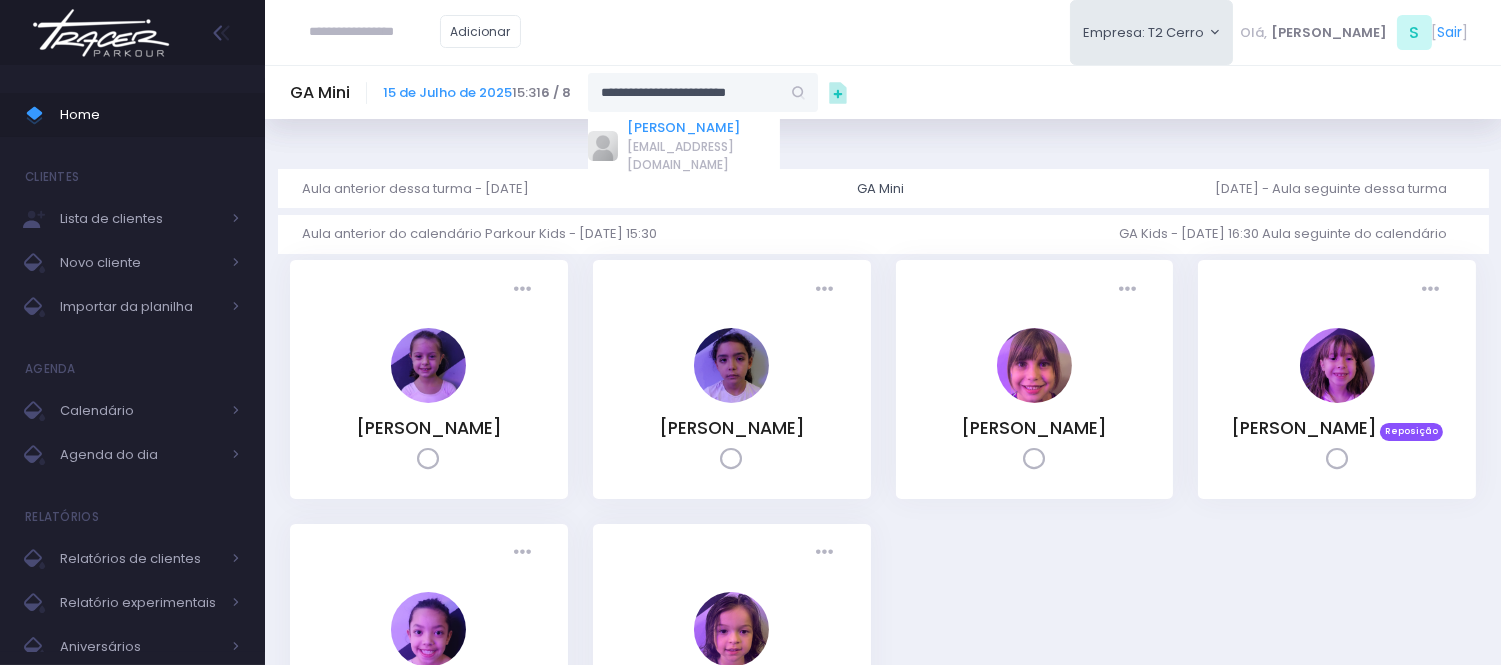 click on "Gabriela Salles Fernandes" at bounding box center [704, 128] 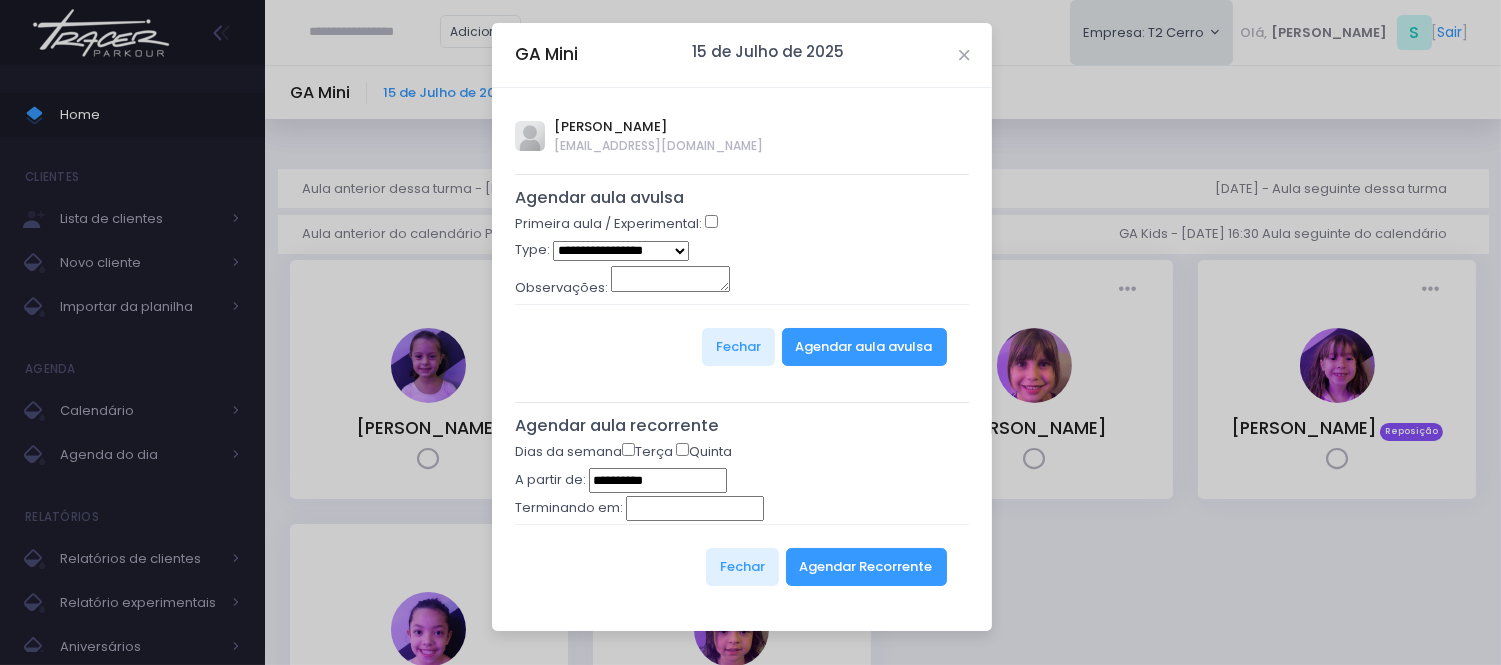 type on "**********" 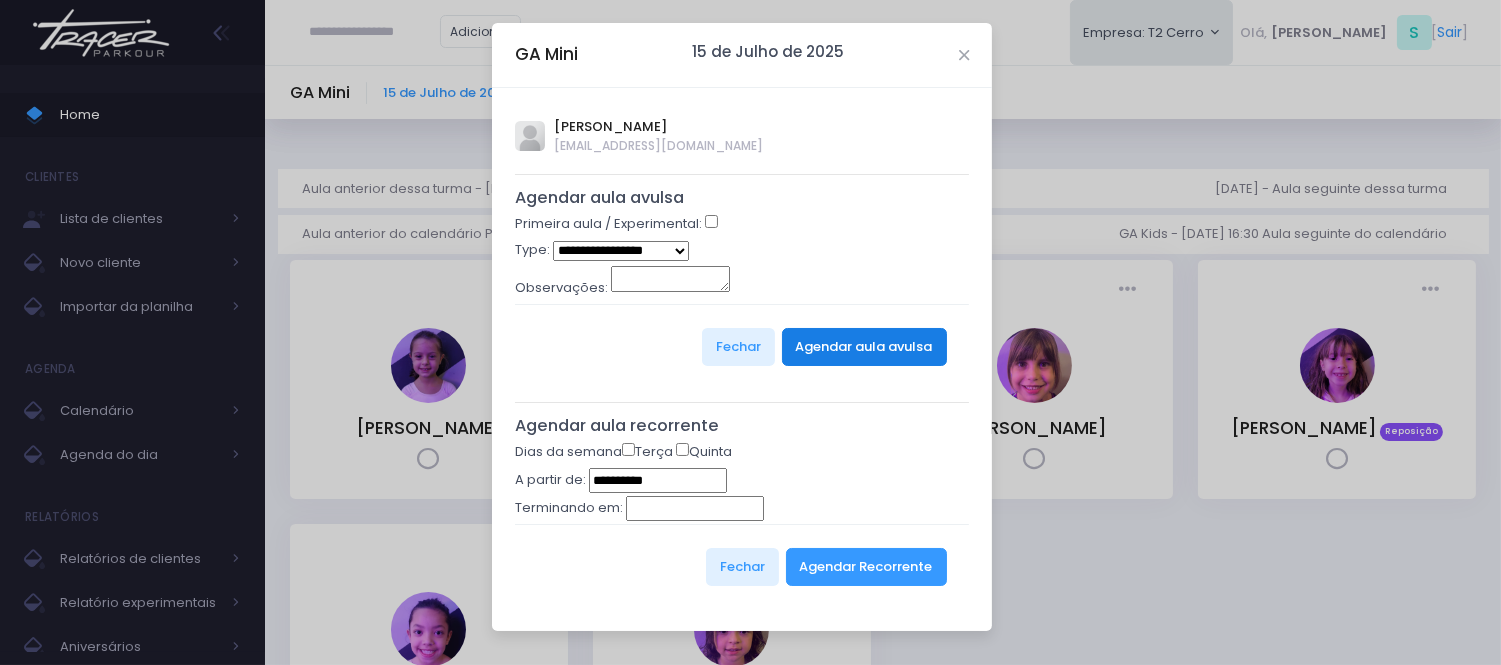 click on "Agendar aula avulsa" at bounding box center (864, 347) 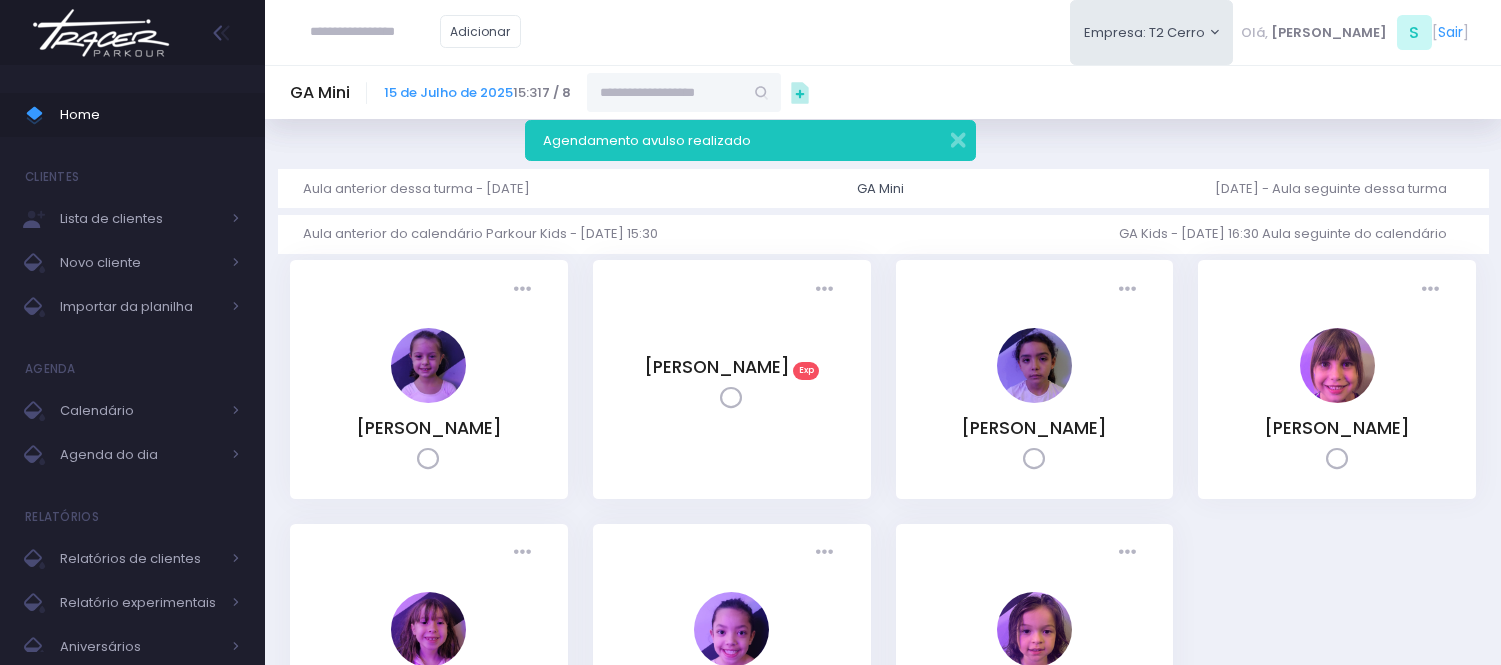 scroll, scrollTop: 0, scrollLeft: 0, axis: both 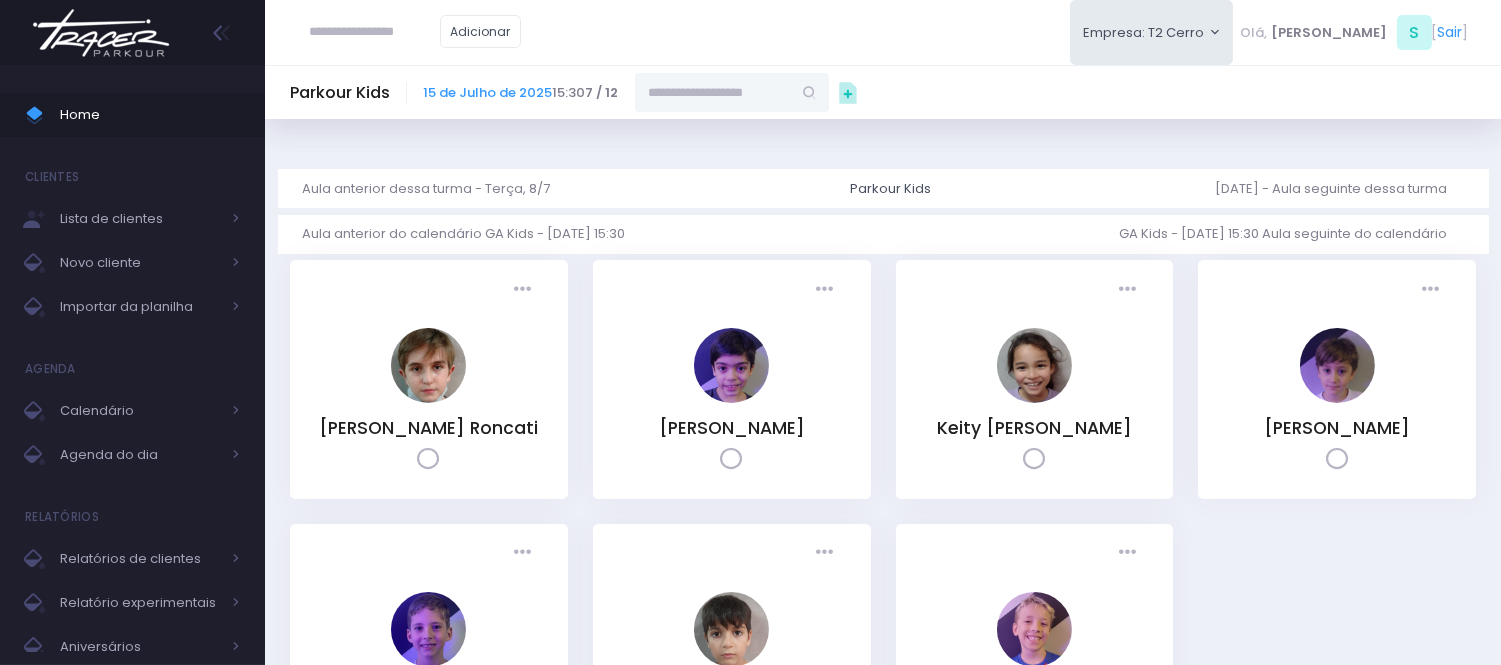 click at bounding box center [713, 92] 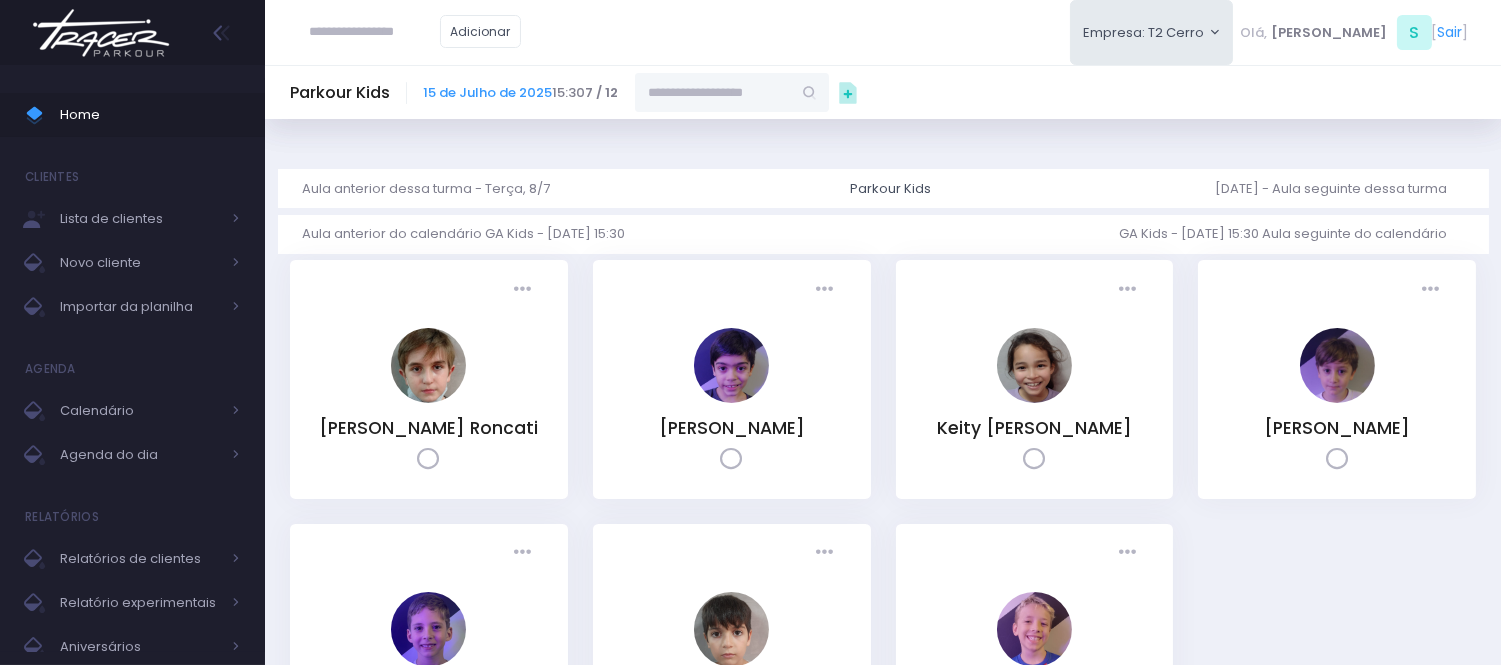 click at bounding box center (713, 92) 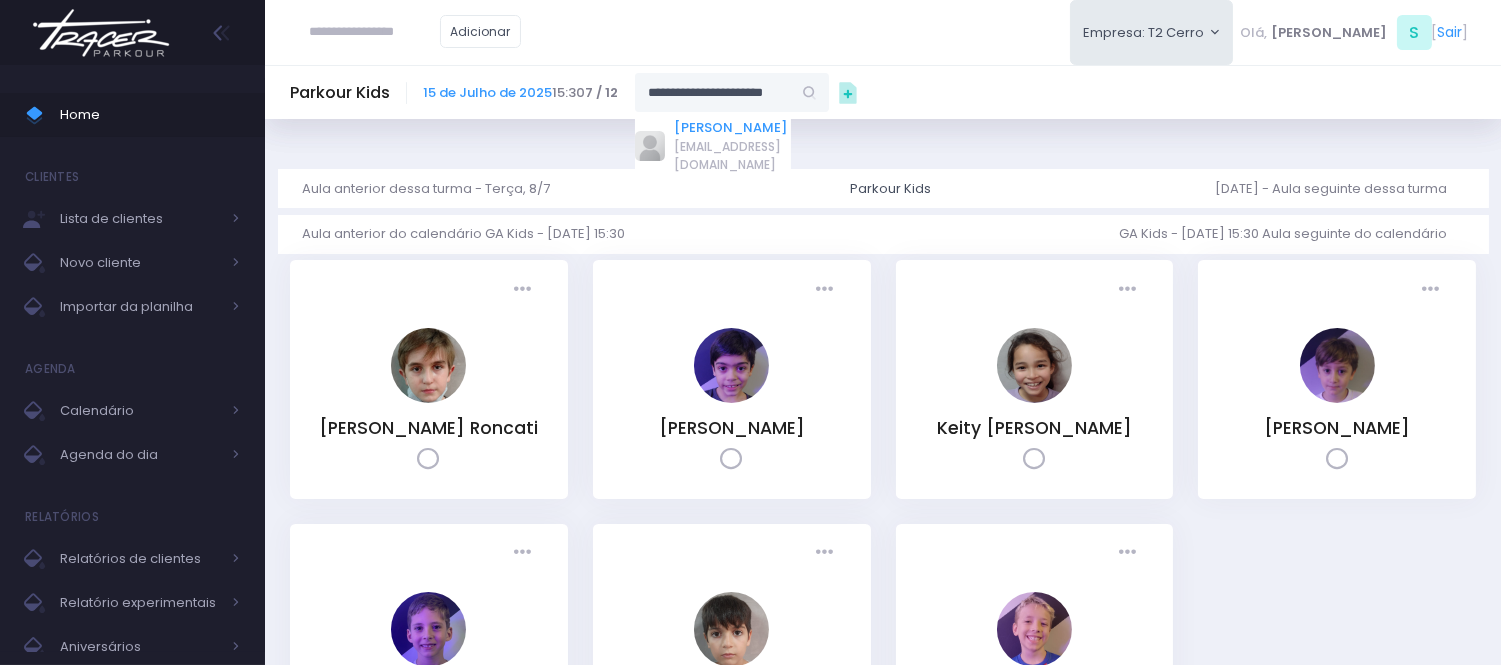 click on "Felipe Salles Fernandes" at bounding box center (733, 128) 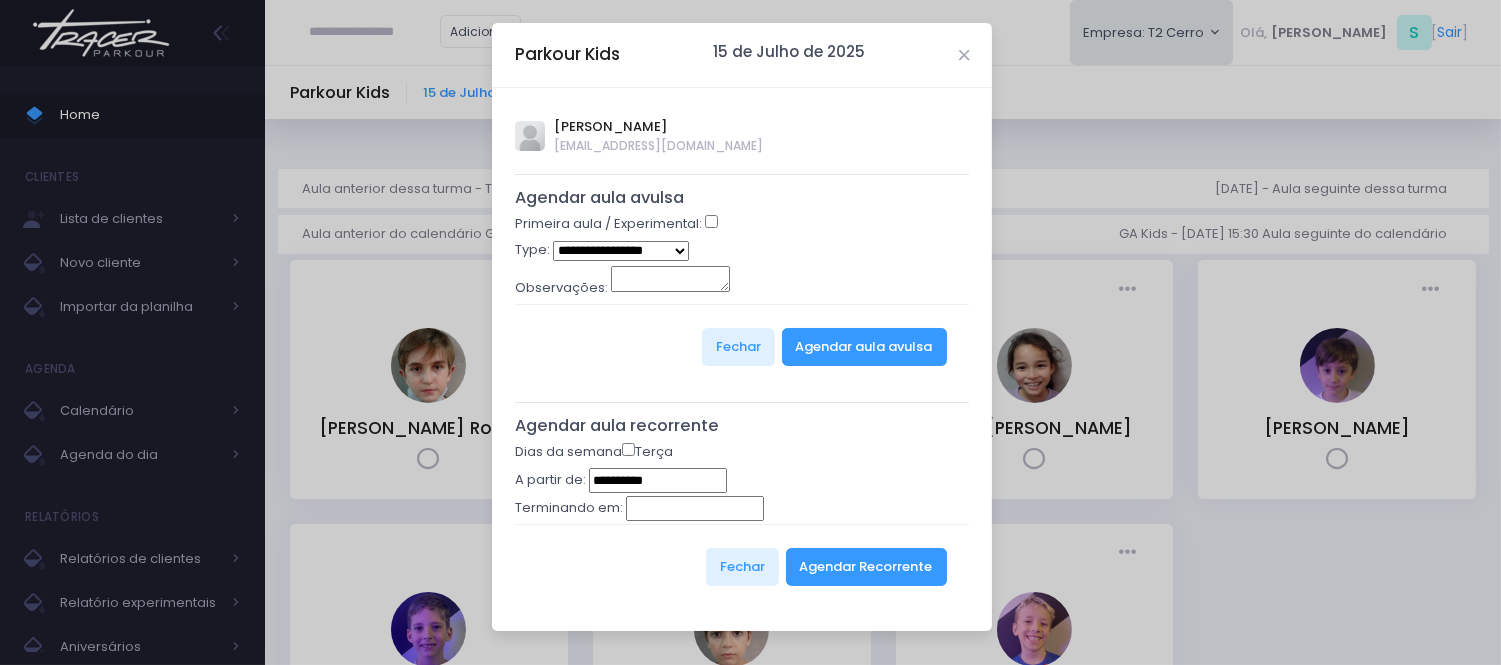 type on "**********" 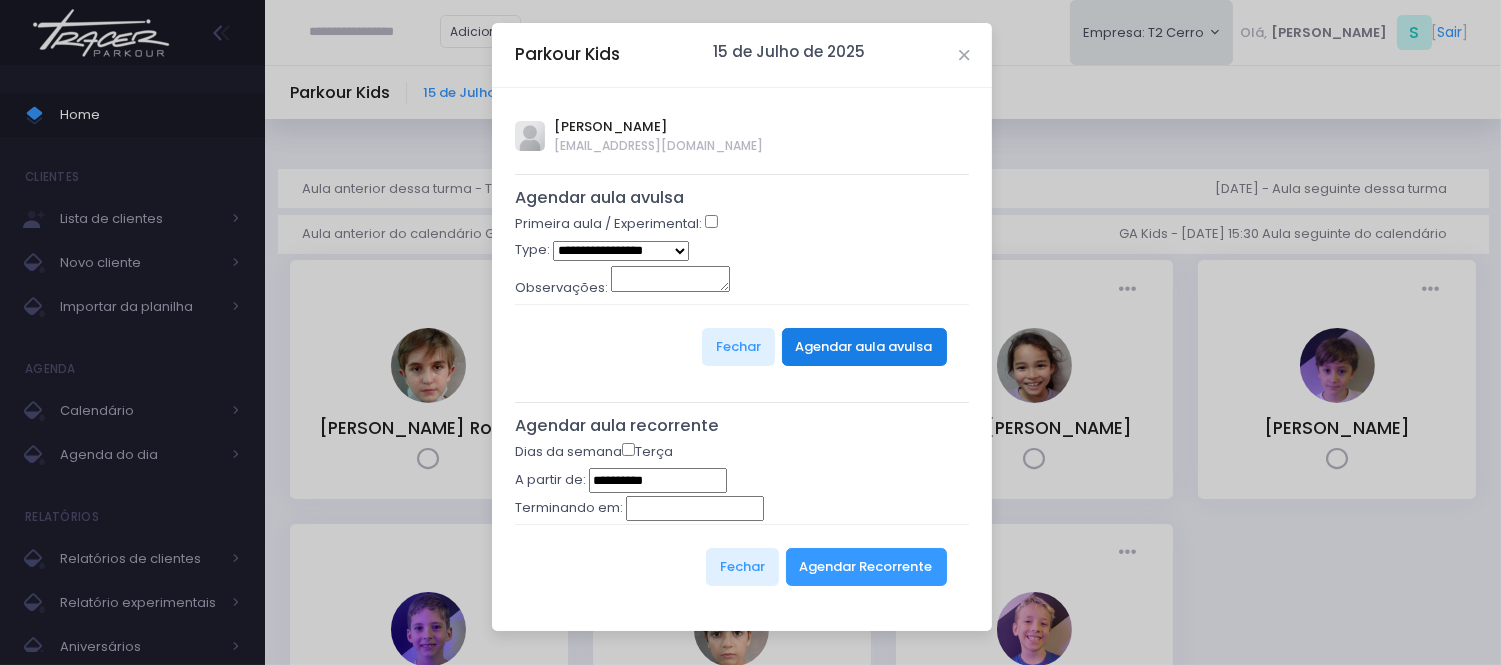 click on "Agendar aula avulsa" at bounding box center [864, 347] 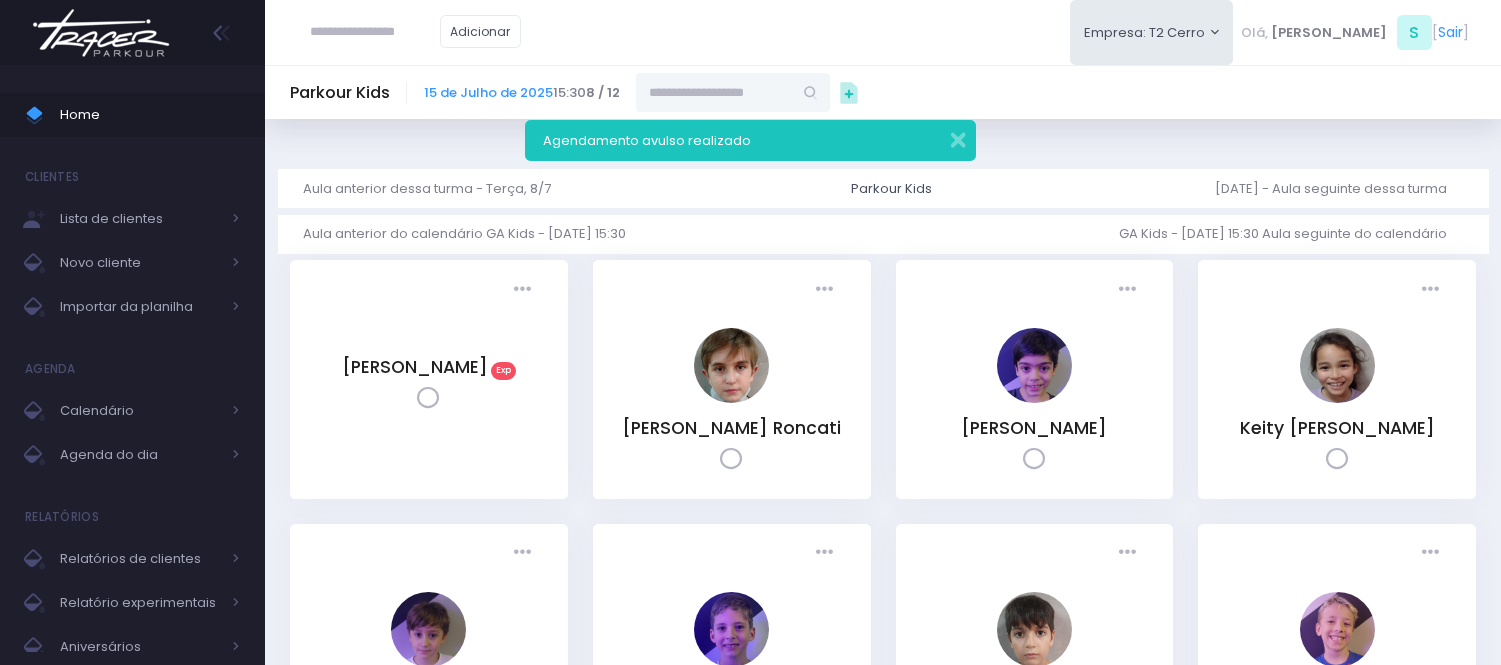 scroll, scrollTop: 0, scrollLeft: 0, axis: both 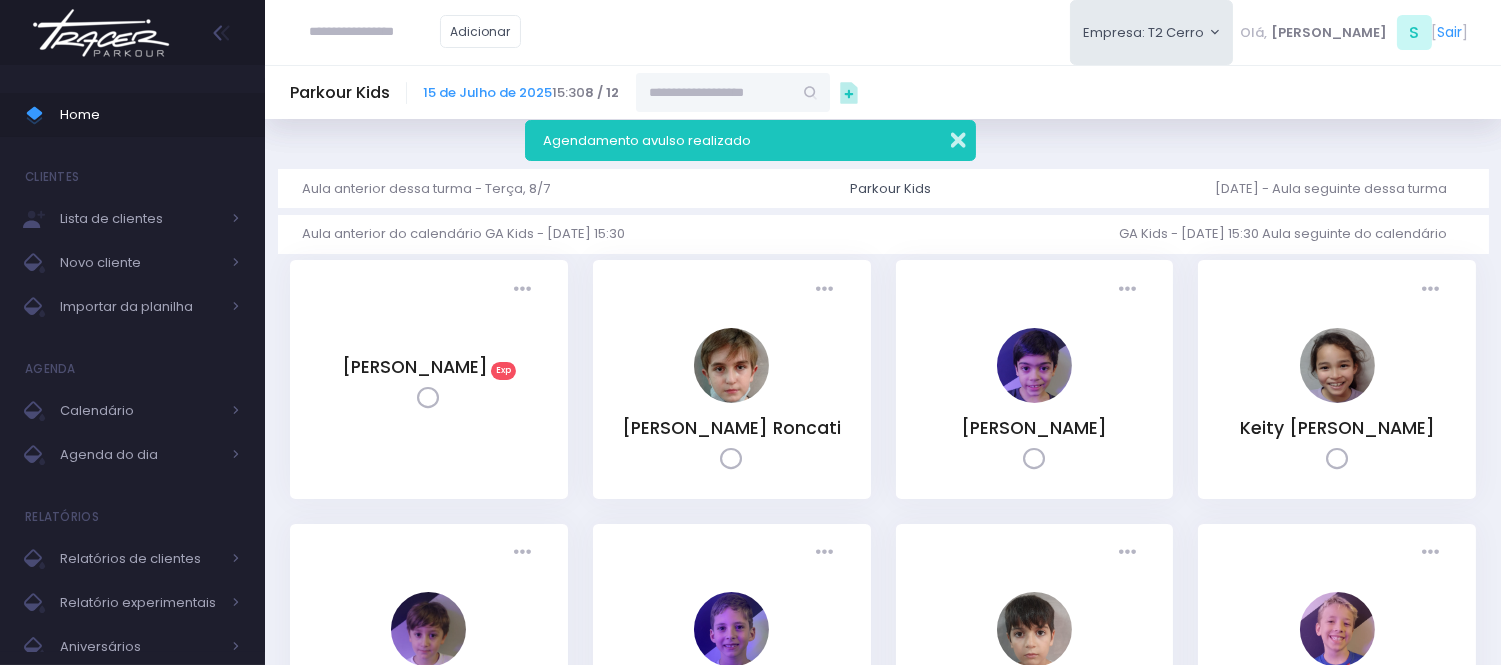 click at bounding box center [945, 137] 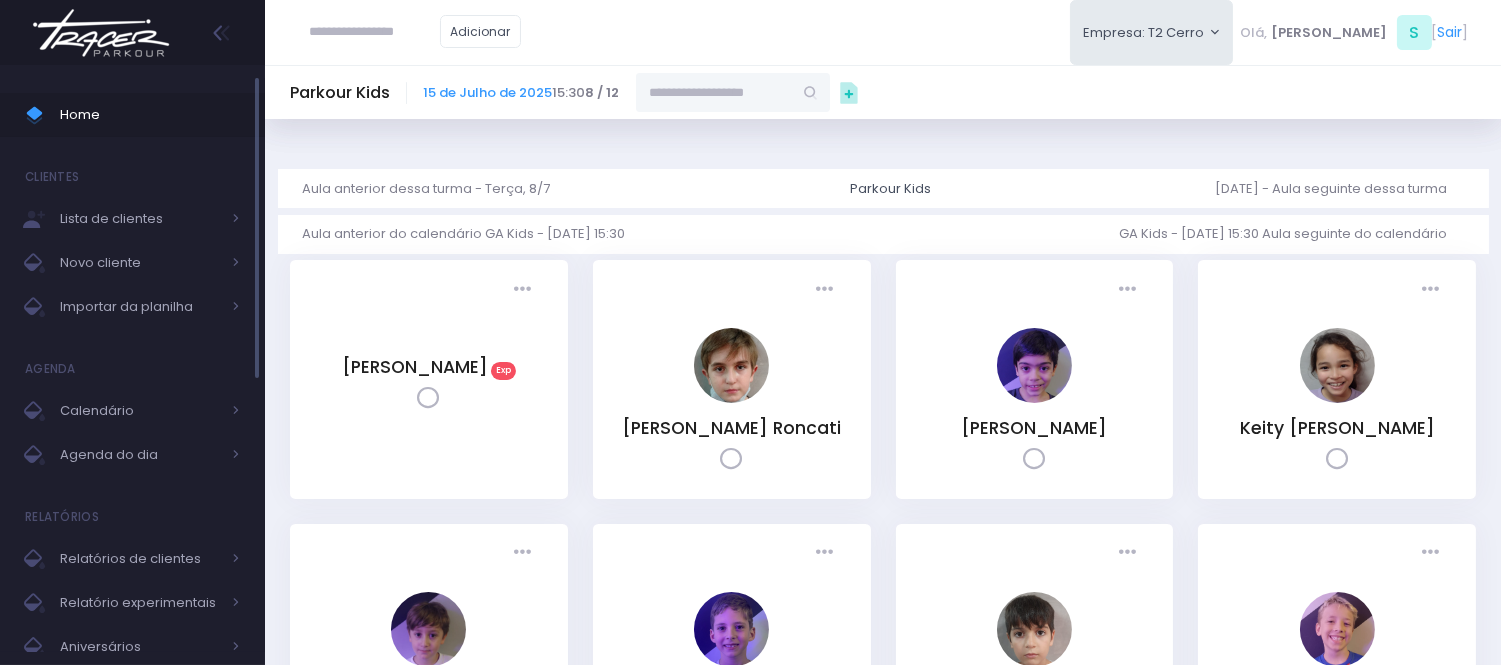 drag, startPoint x: 124, startPoint y: 121, endPoint x: 481, endPoint y: 10, distance: 373.85828 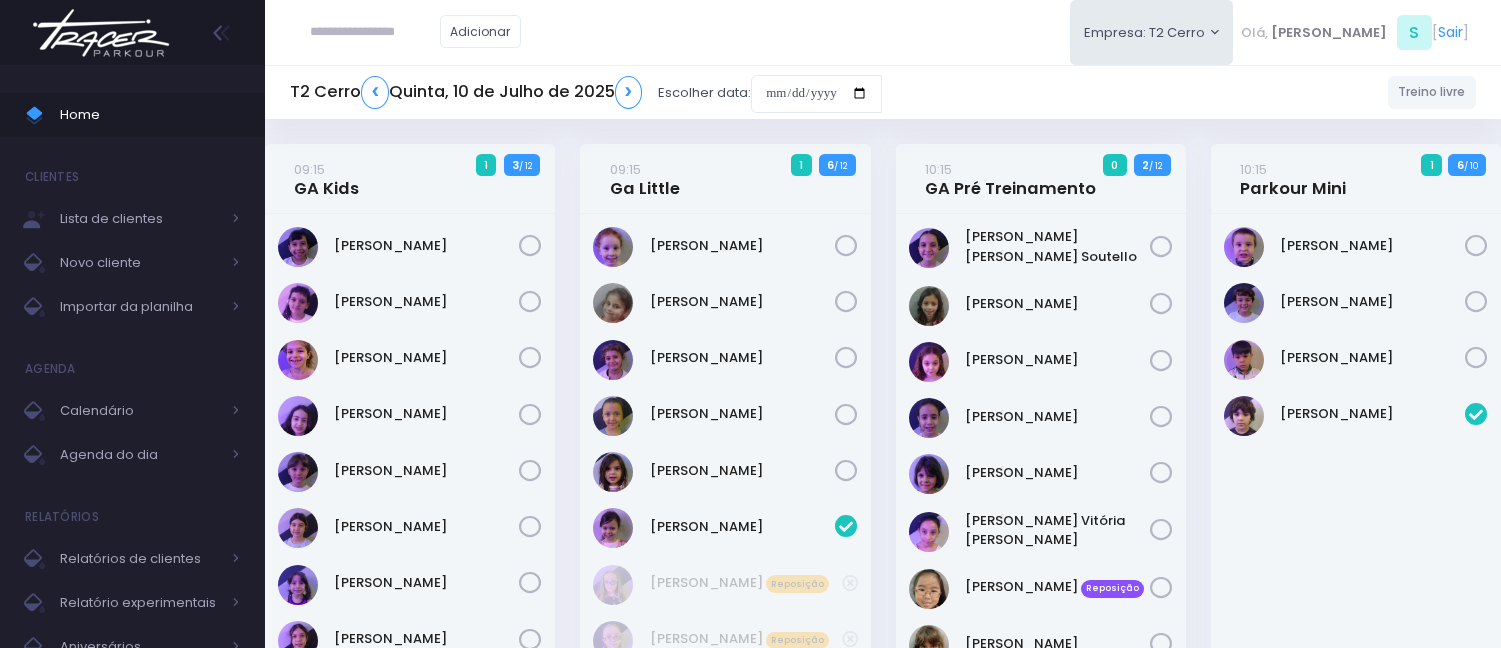 scroll, scrollTop: 0, scrollLeft: 0, axis: both 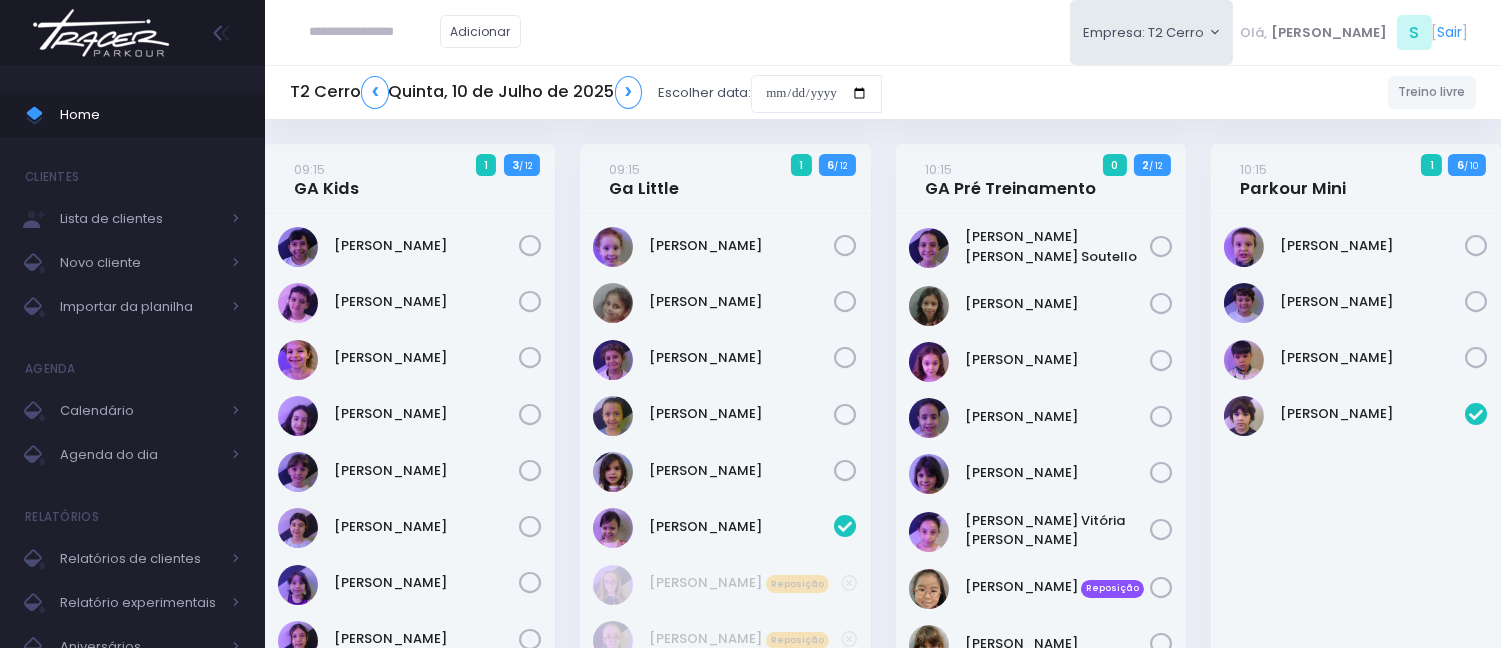 click at bounding box center (375, 32) 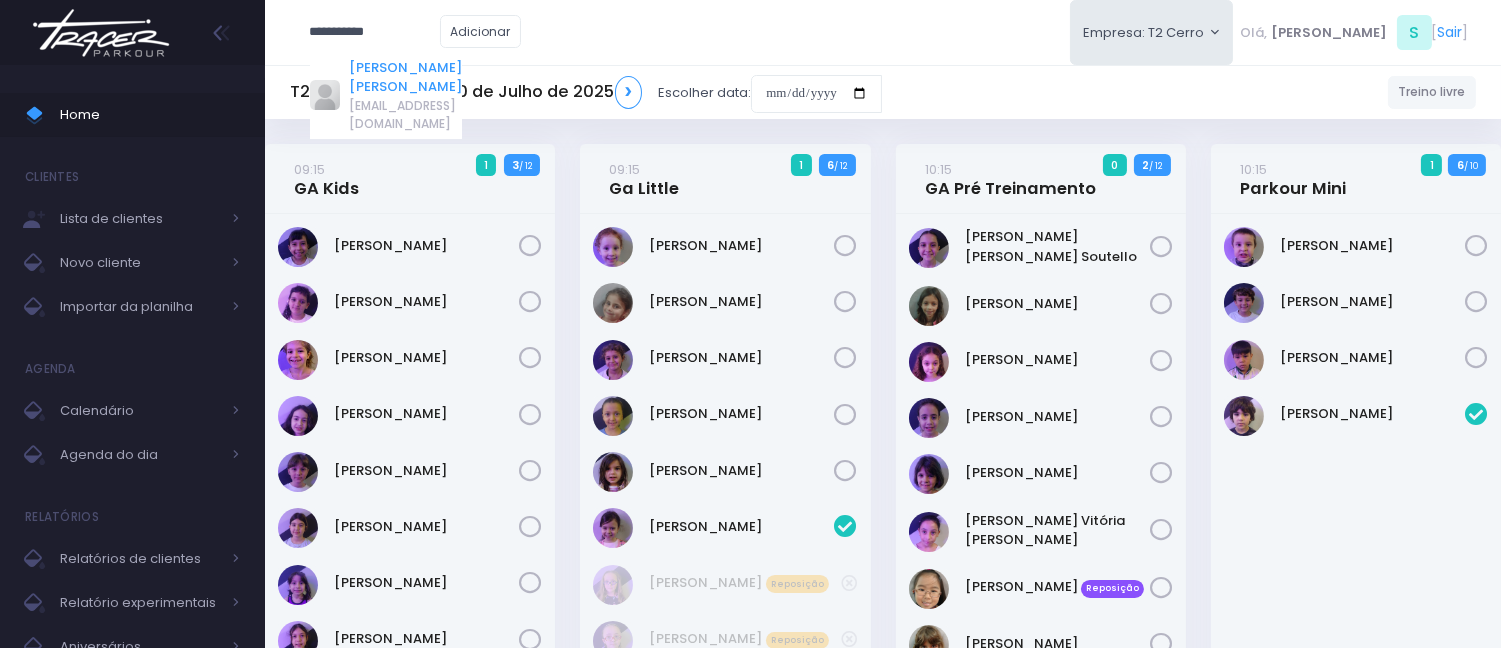 click on "[PERSON_NAME]" at bounding box center (405, 77) 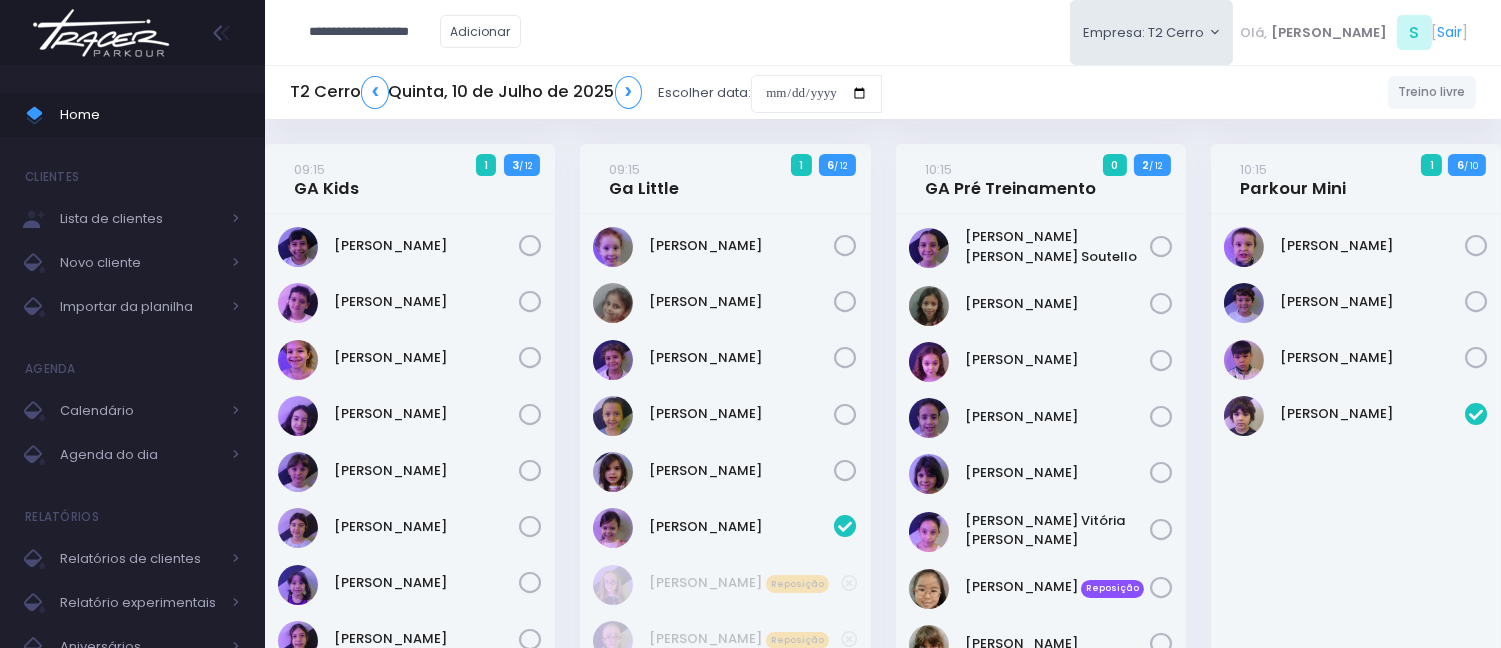 type on "**********" 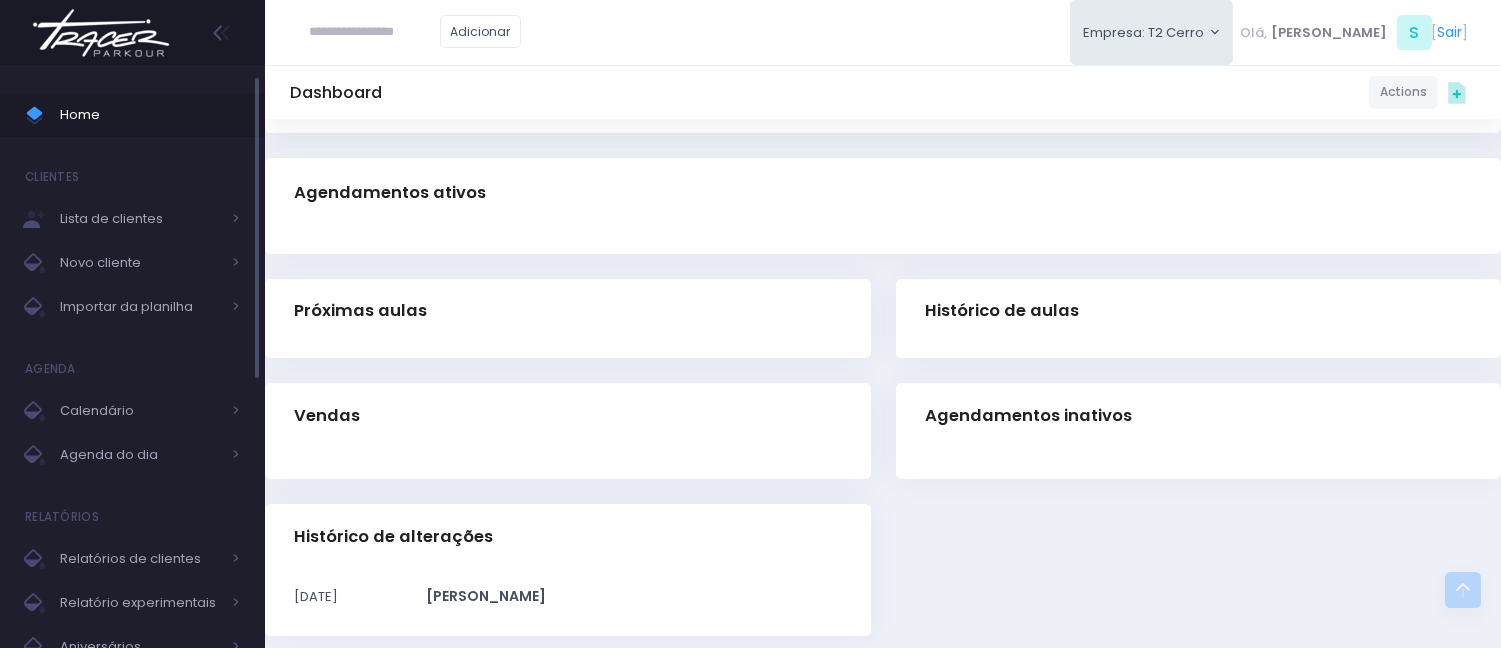 scroll, scrollTop: 380, scrollLeft: 0, axis: vertical 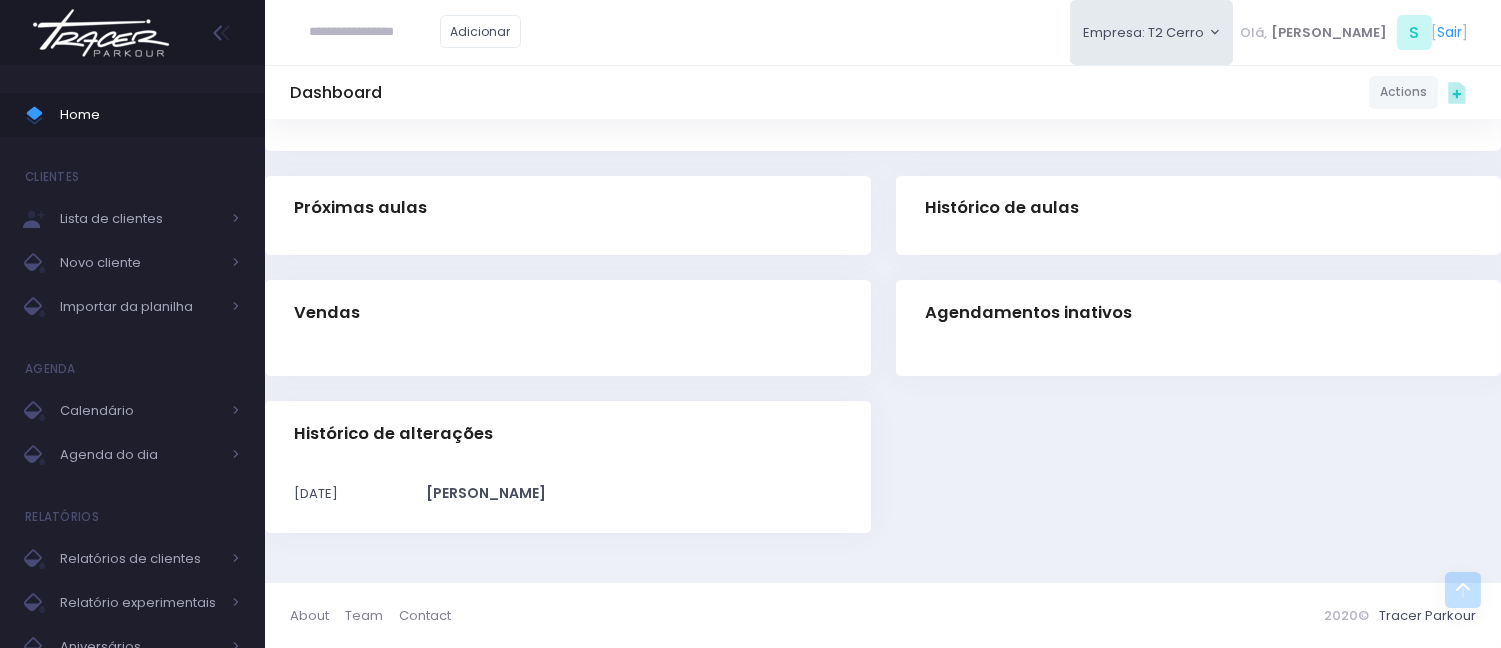 click at bounding box center (375, 32) 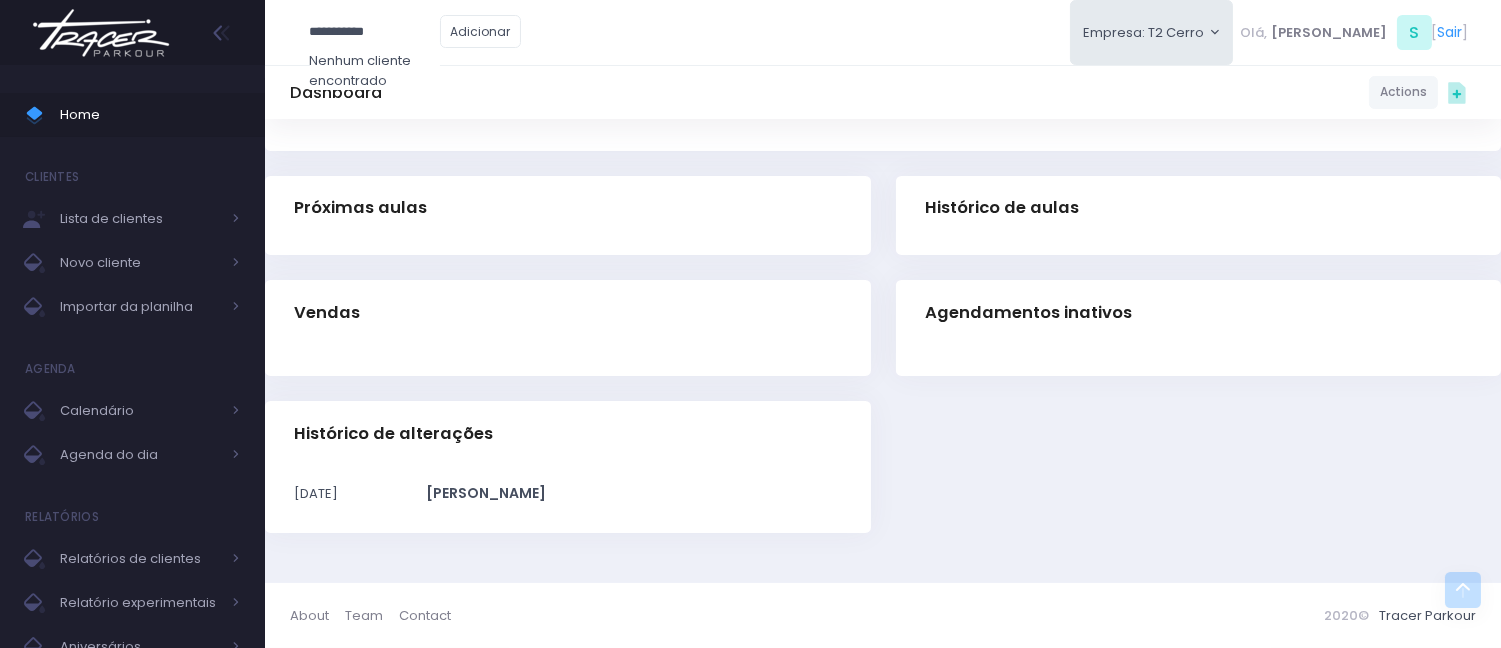 click on "**********" at bounding box center (375, 32) 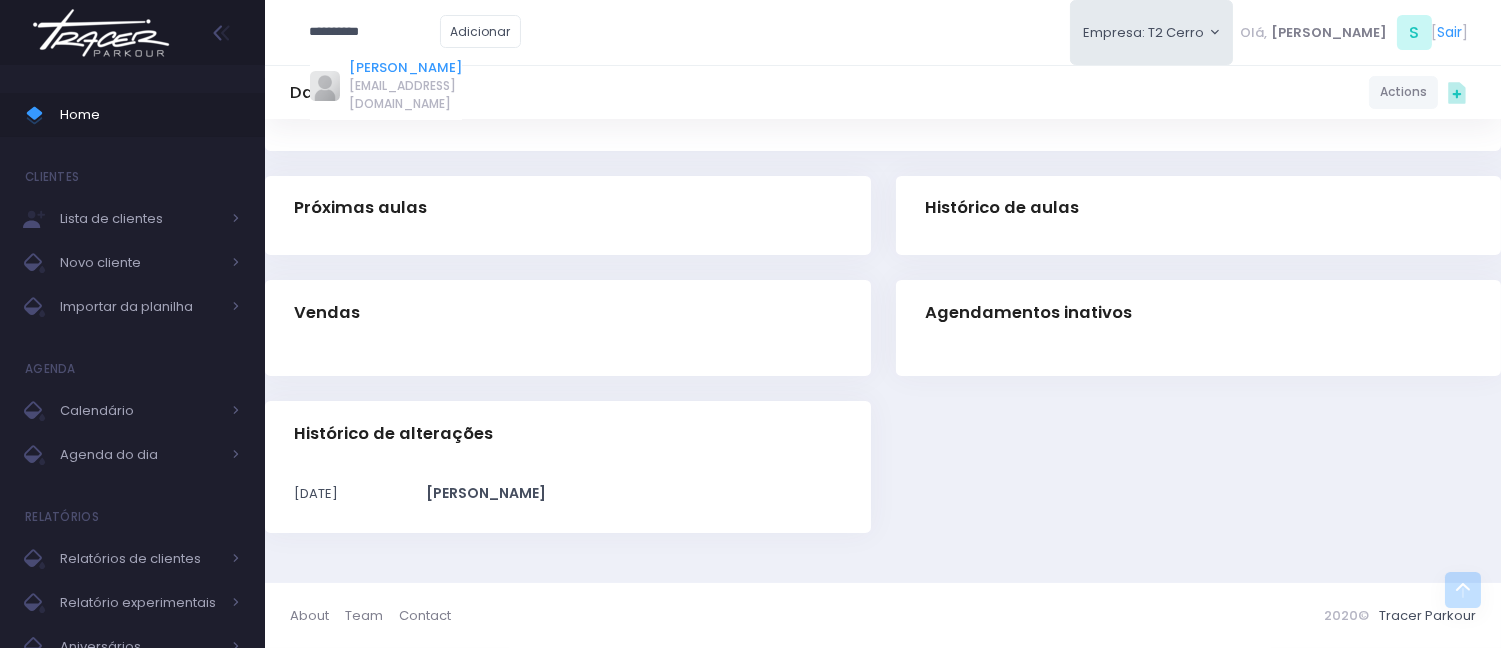 click on "[PERSON_NAME]" at bounding box center [405, 68] 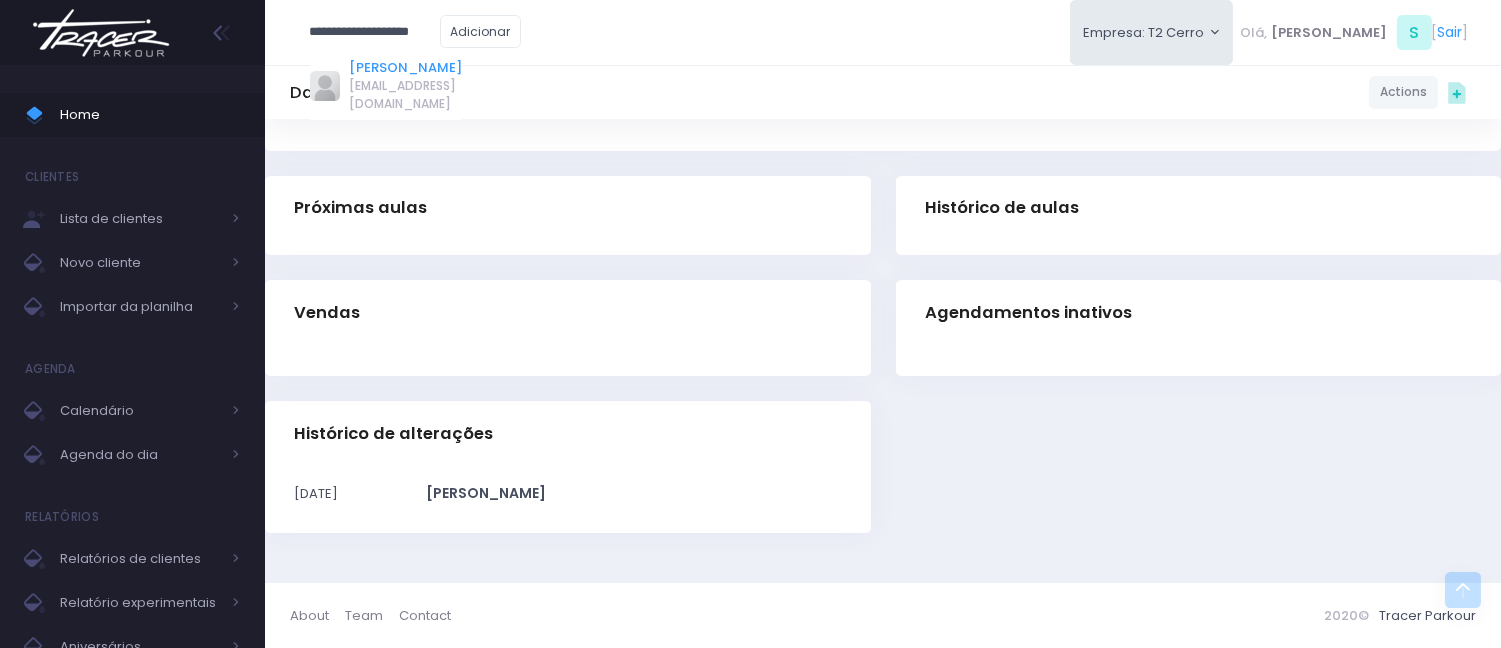 scroll, scrollTop: 0, scrollLeft: 0, axis: both 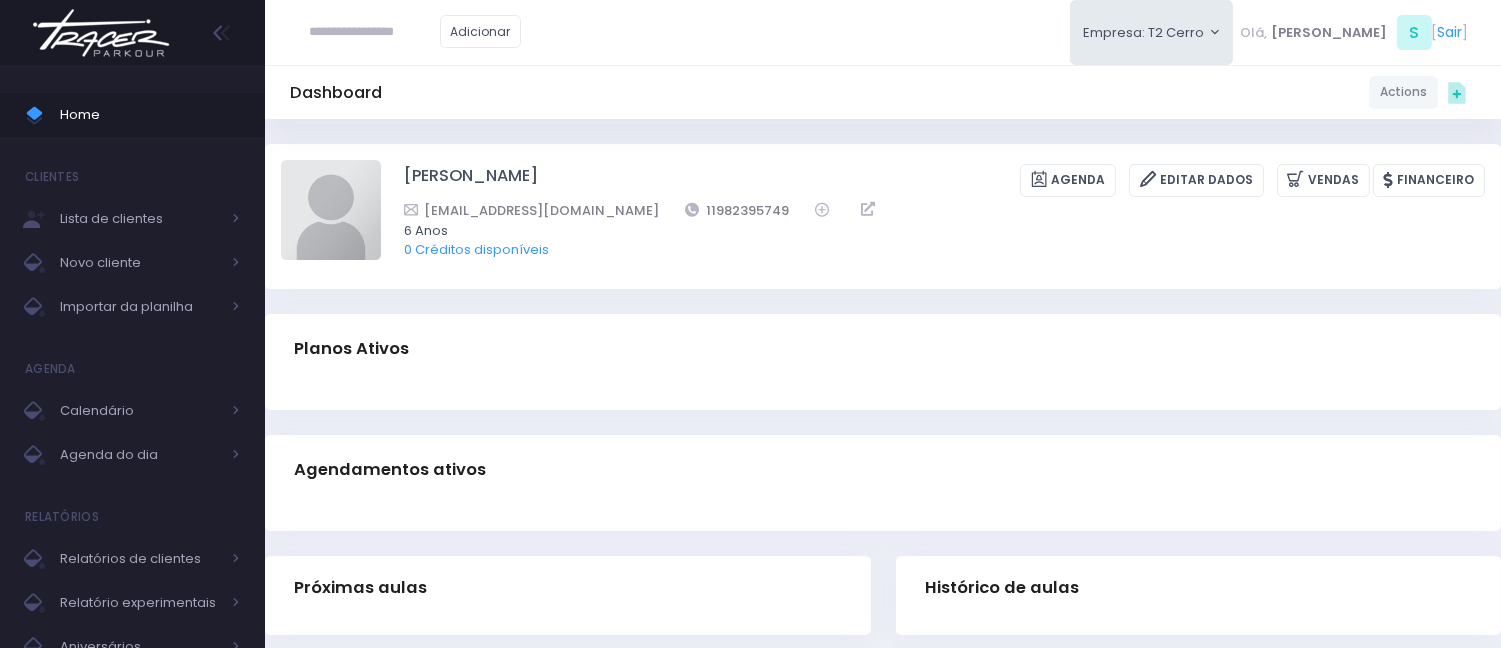 click at bounding box center (375, 32) 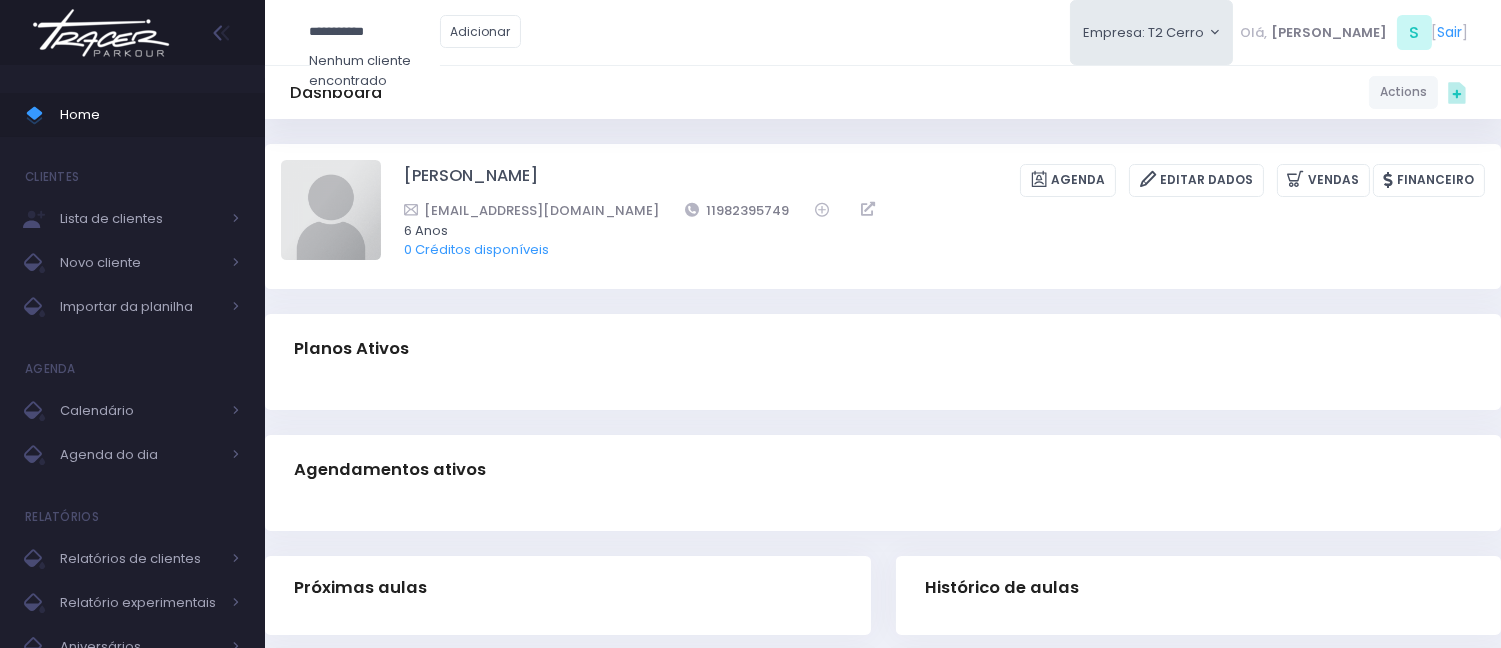 click on "**********" at bounding box center (375, 32) 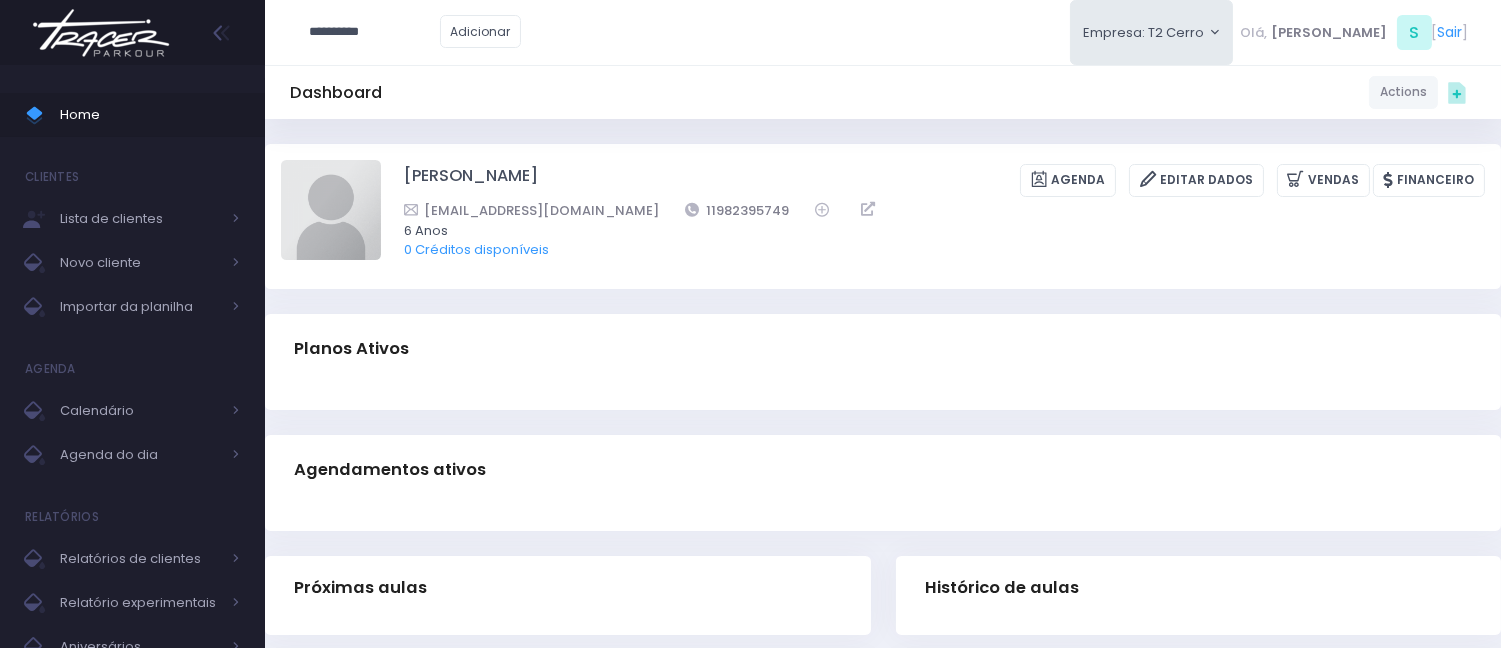 type on "*********" 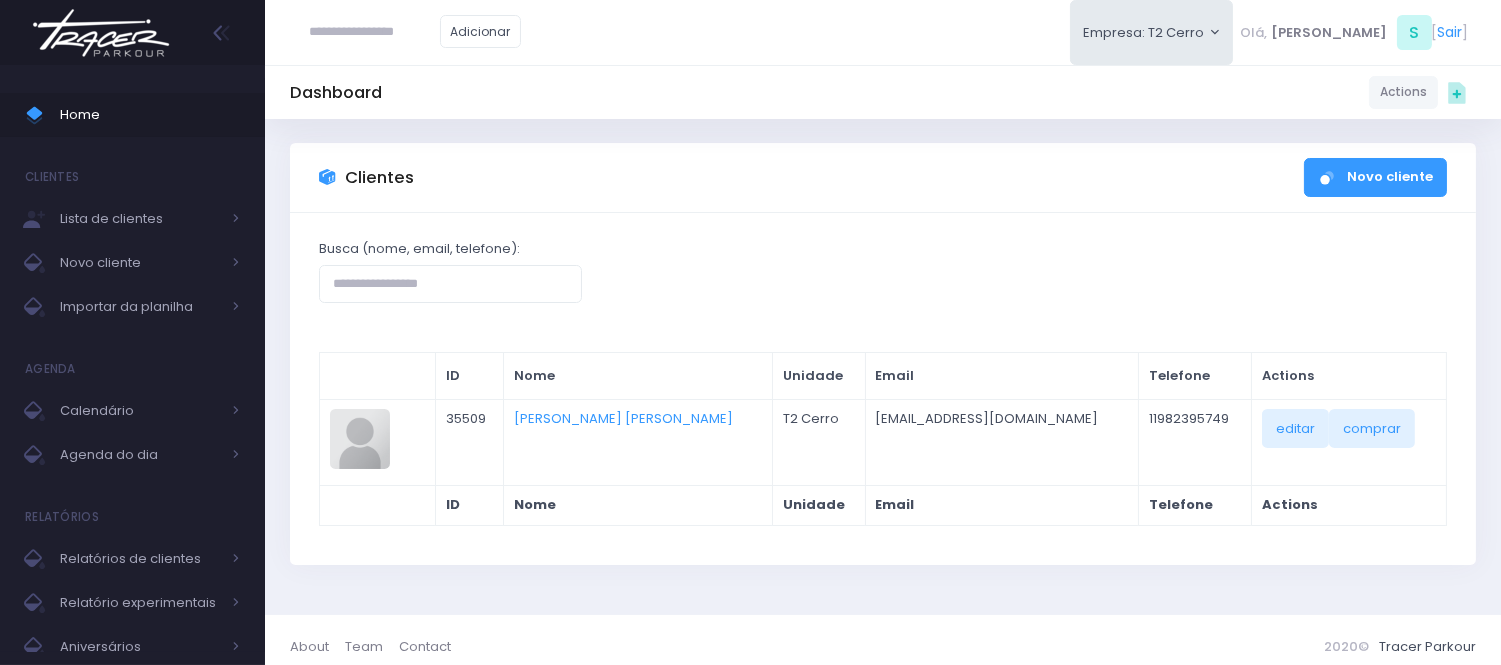 scroll, scrollTop: 41, scrollLeft: 0, axis: vertical 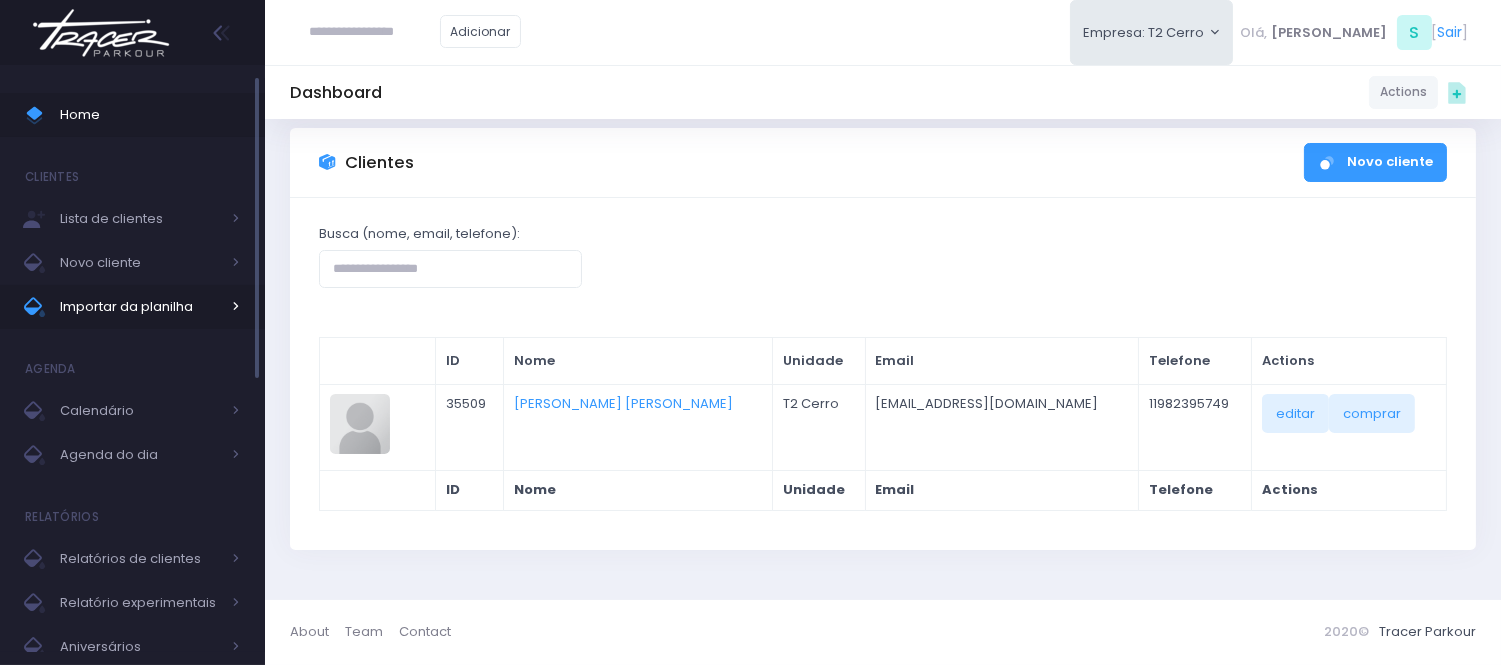 click on "Importar da planilha" at bounding box center [140, 307] 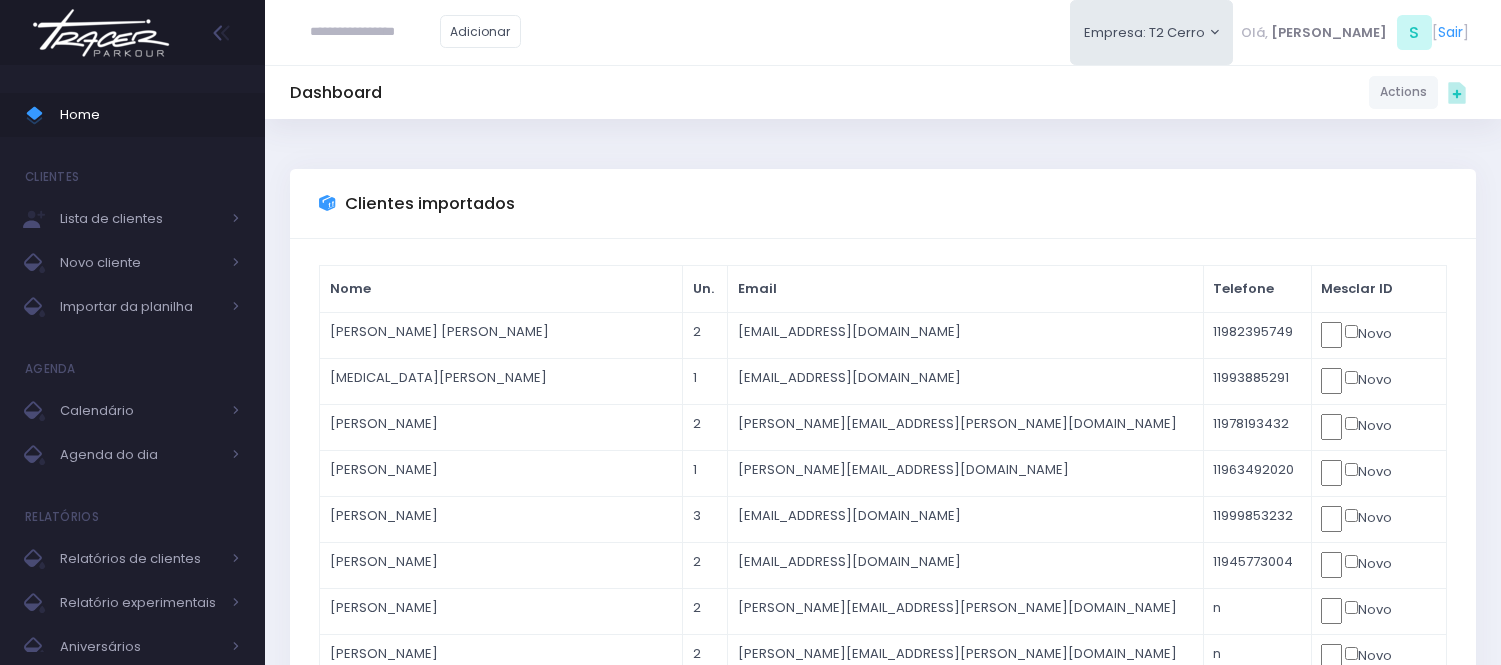 scroll, scrollTop: 0, scrollLeft: 0, axis: both 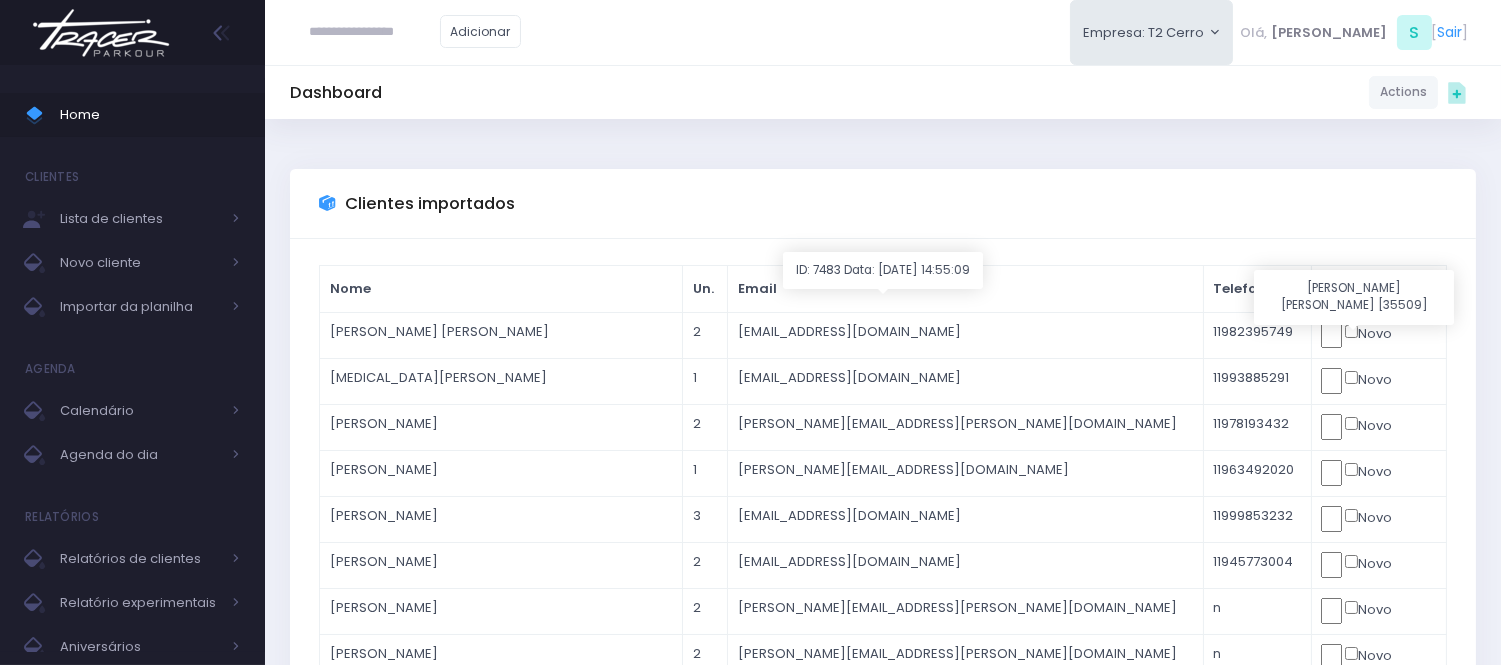 click at bounding box center [0, 0] 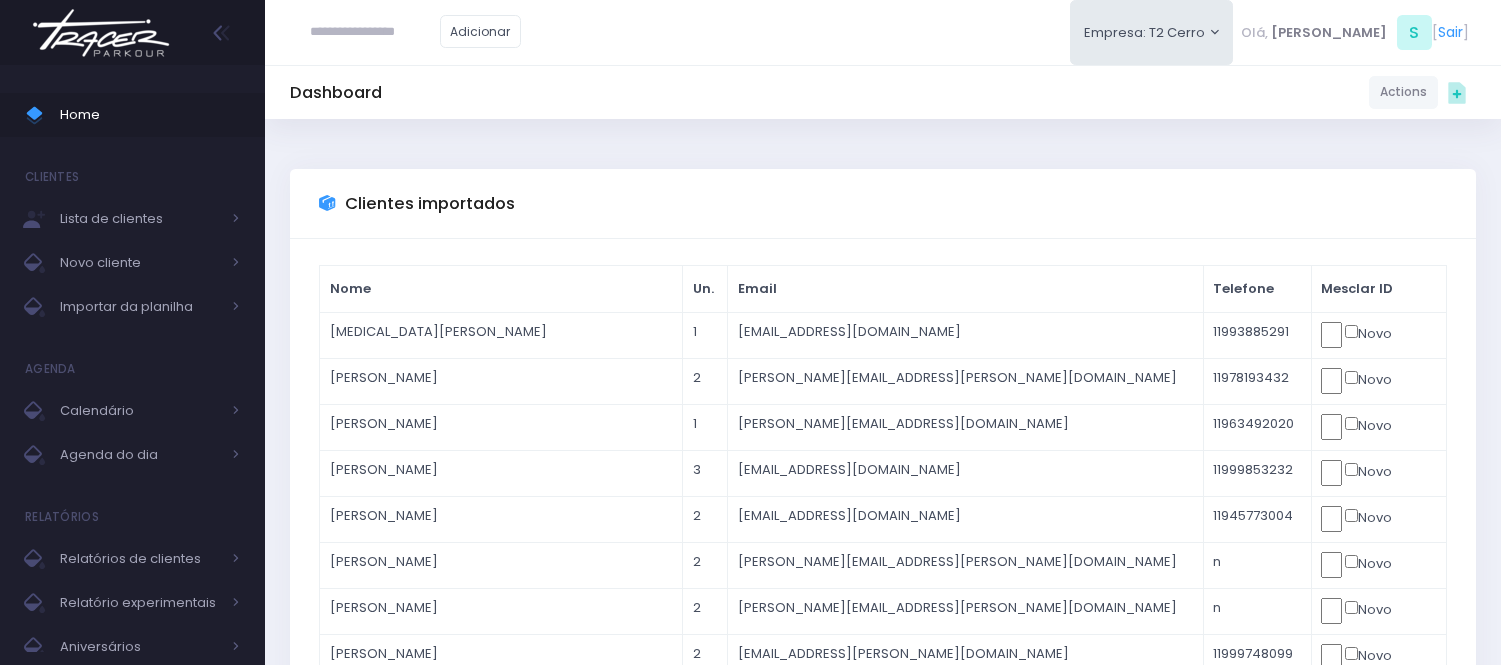 scroll, scrollTop: 0, scrollLeft: 0, axis: both 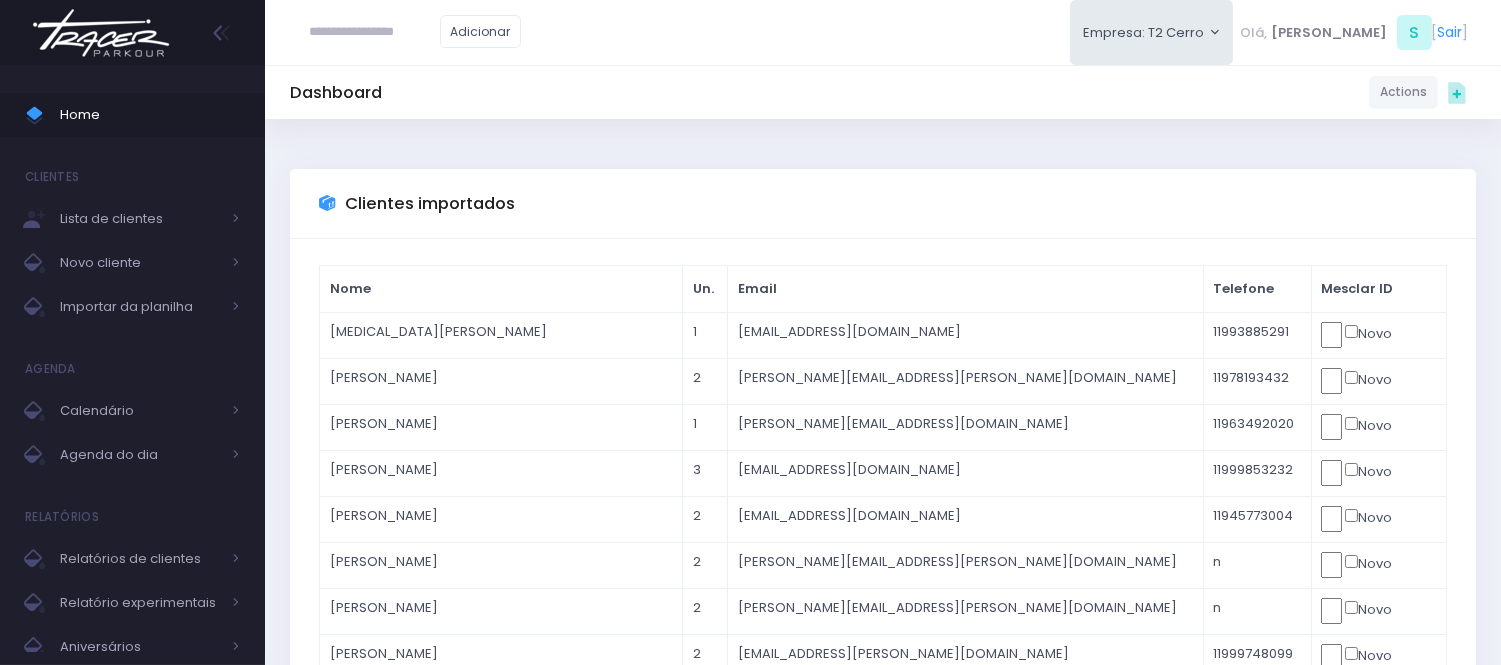 click at bounding box center (375, 32) 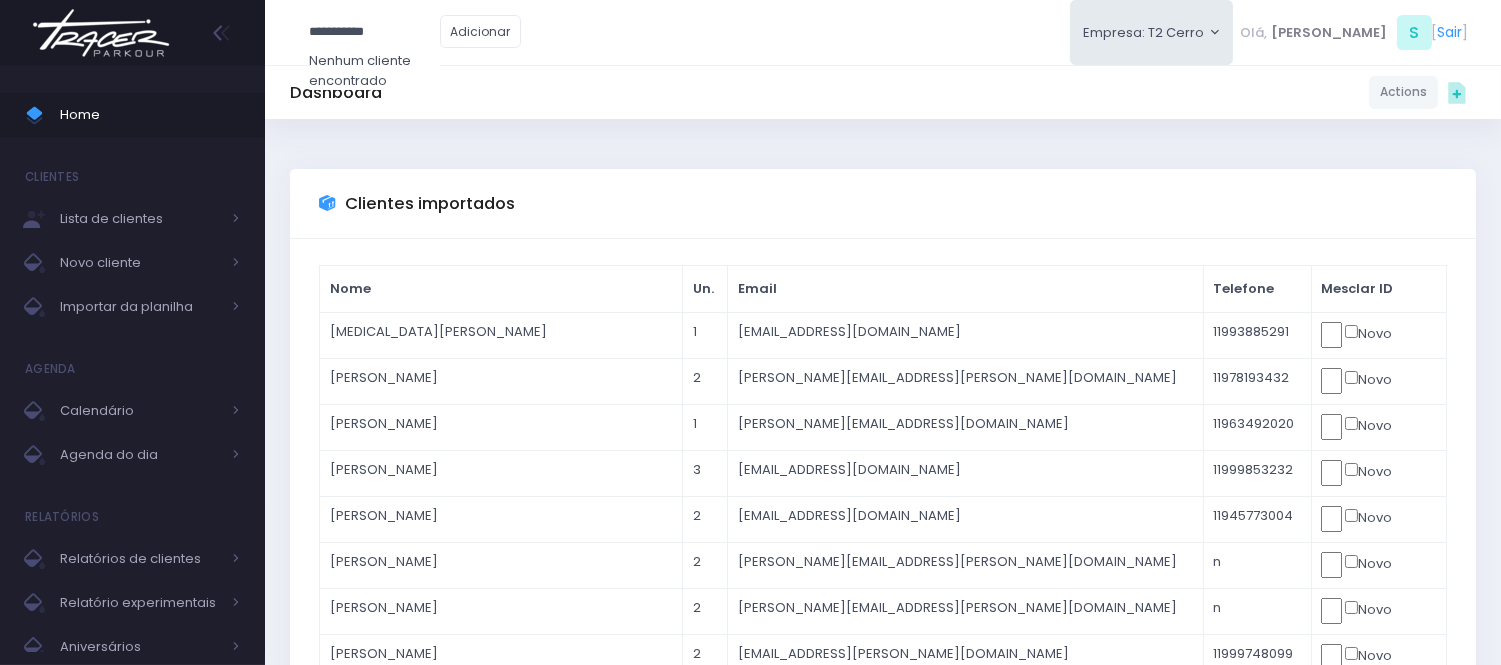 click on "**********" at bounding box center [375, 32] 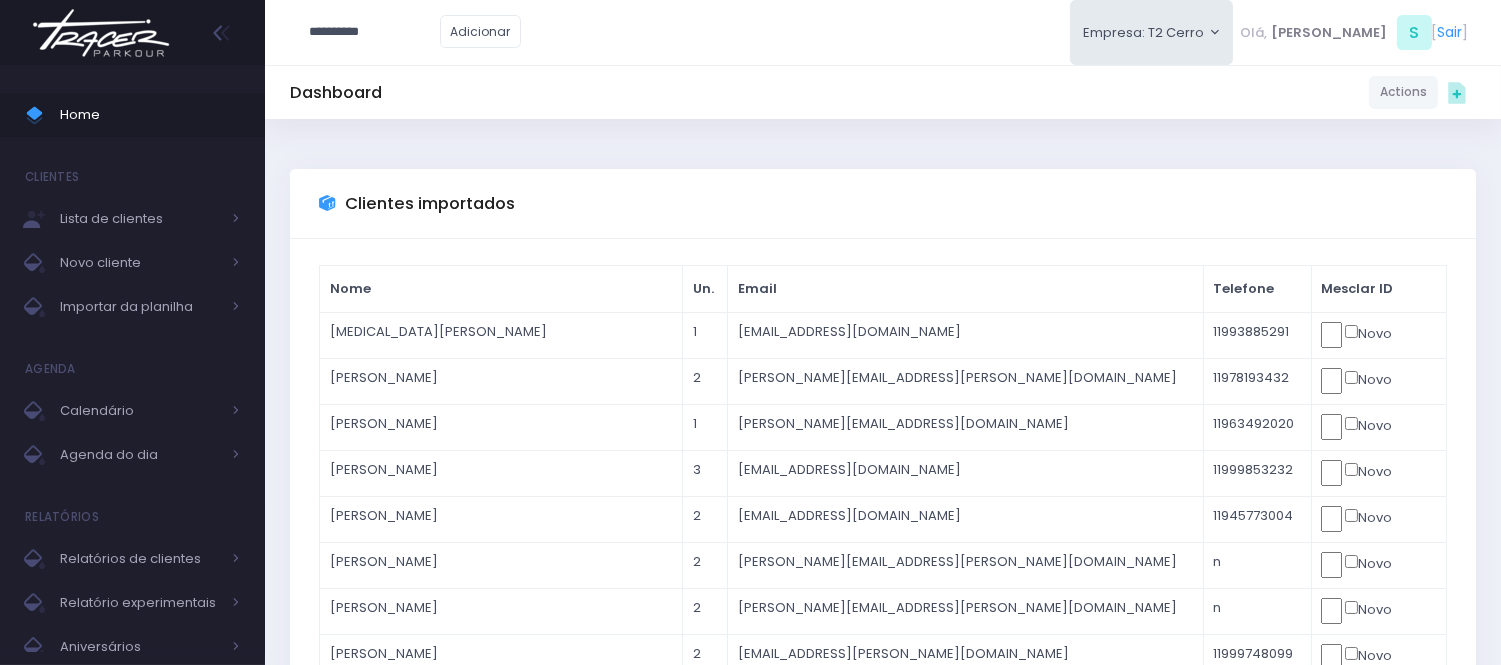 type on "*********" 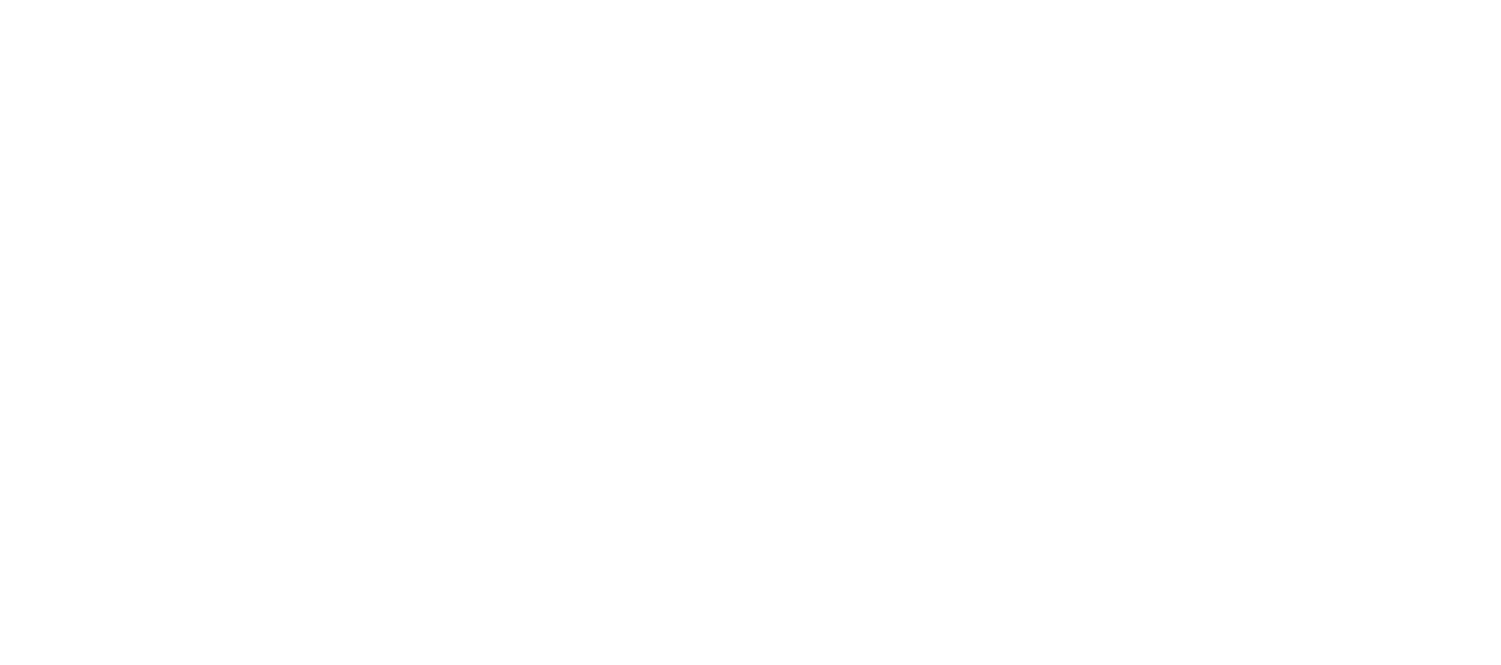 scroll, scrollTop: 0, scrollLeft: 0, axis: both 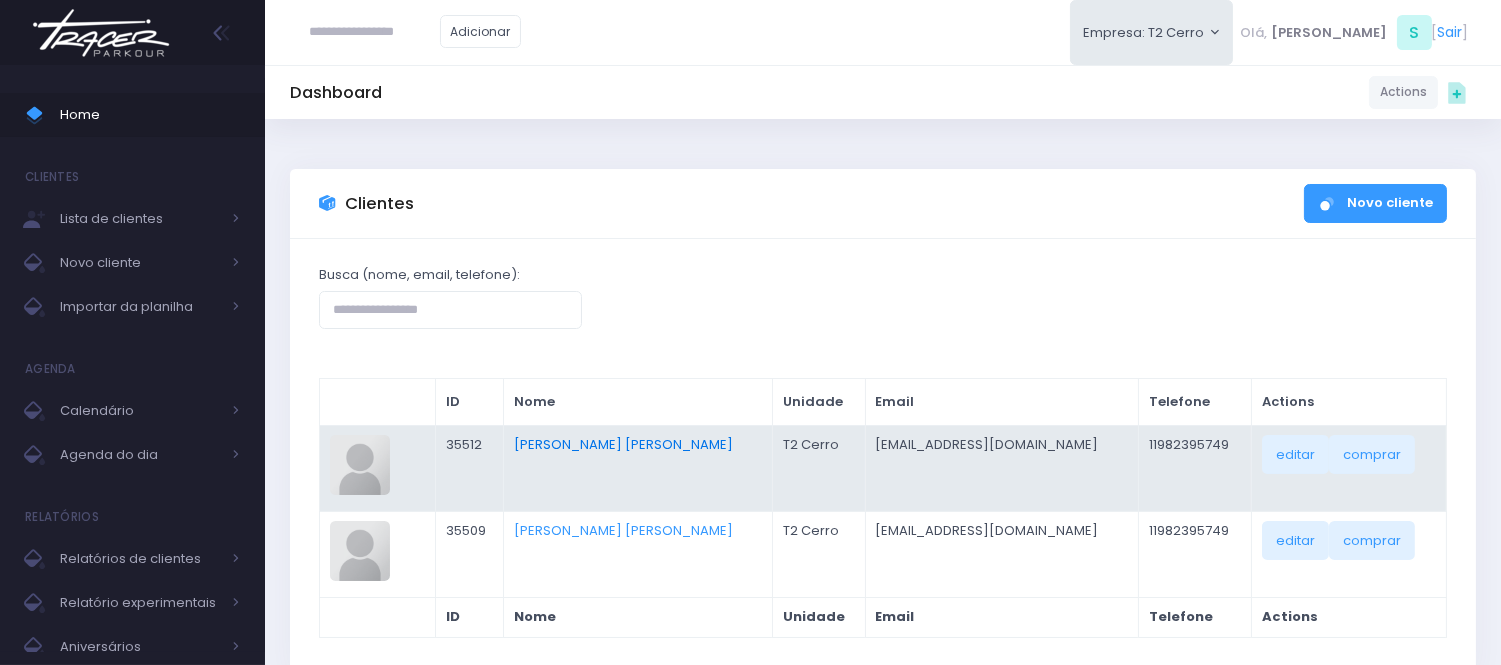 click on "[PERSON_NAME] [PERSON_NAME]" at bounding box center (623, 444) 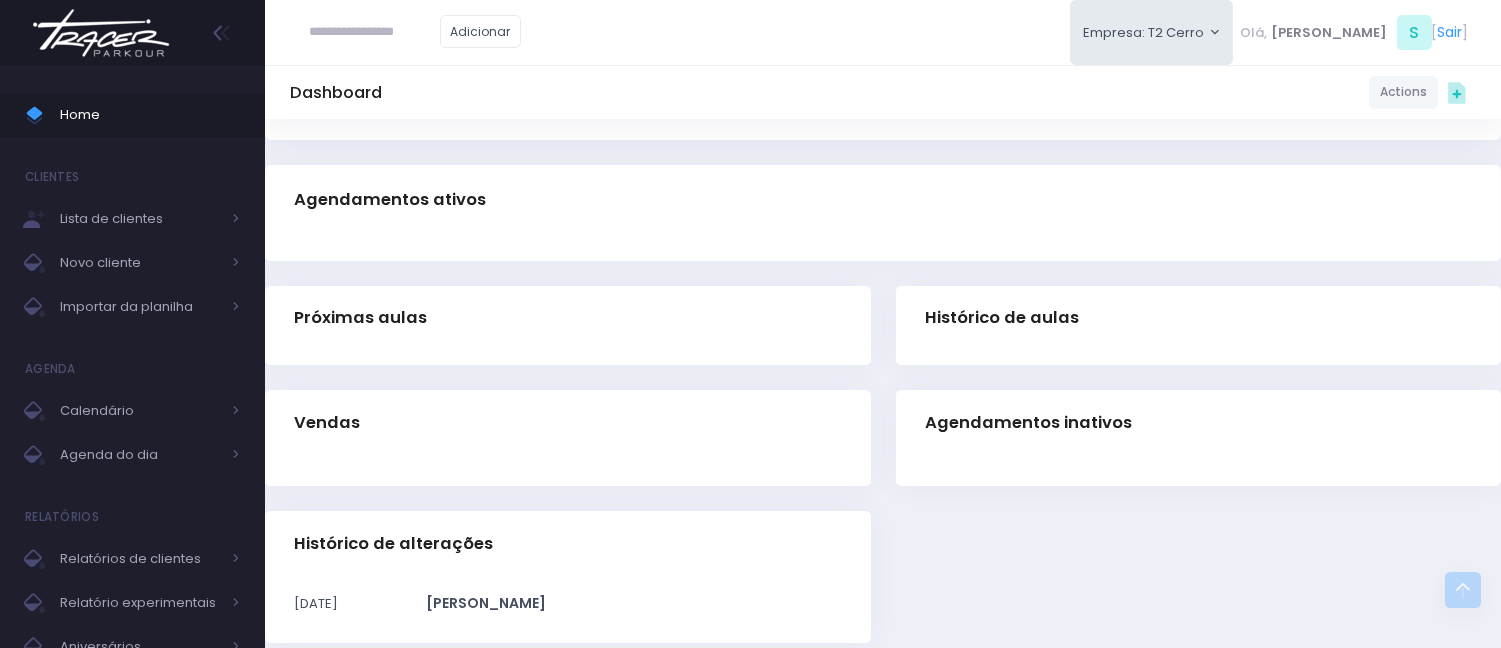 scroll, scrollTop: 0, scrollLeft: 0, axis: both 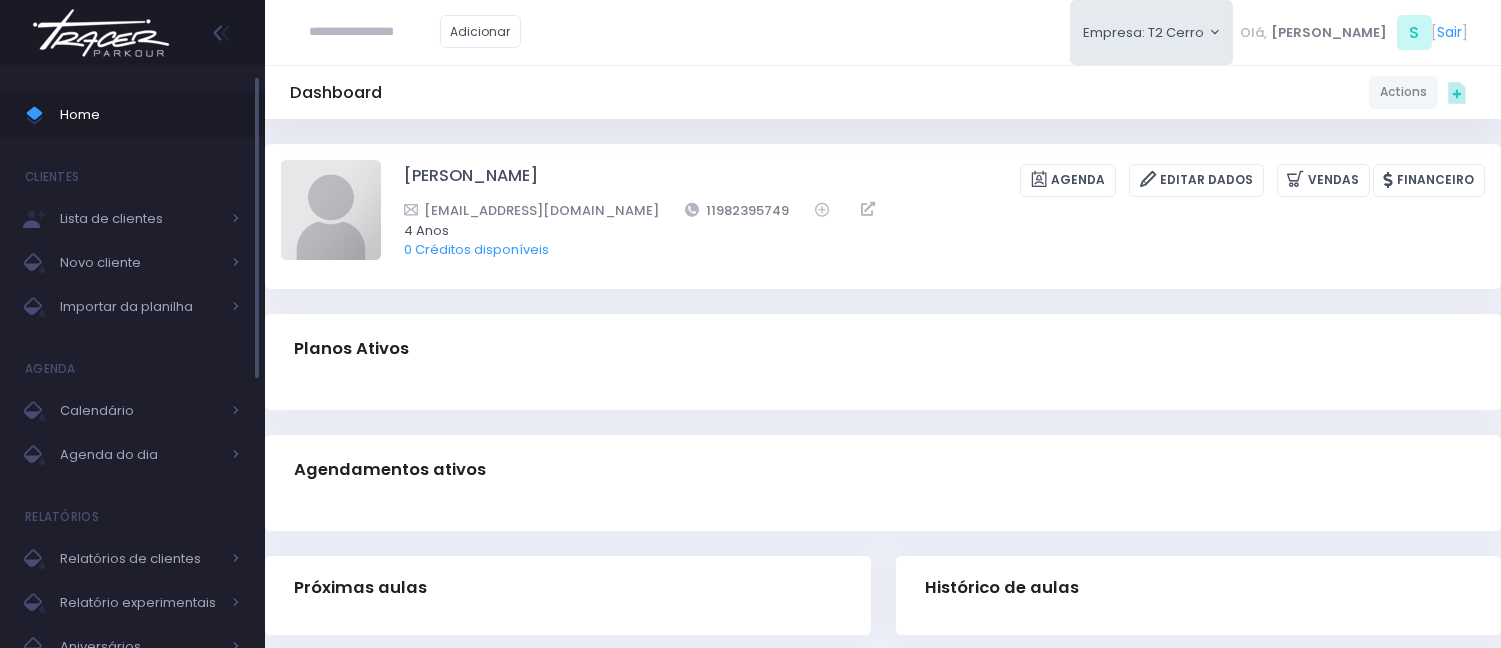 click on "Home" at bounding box center [150, 115] 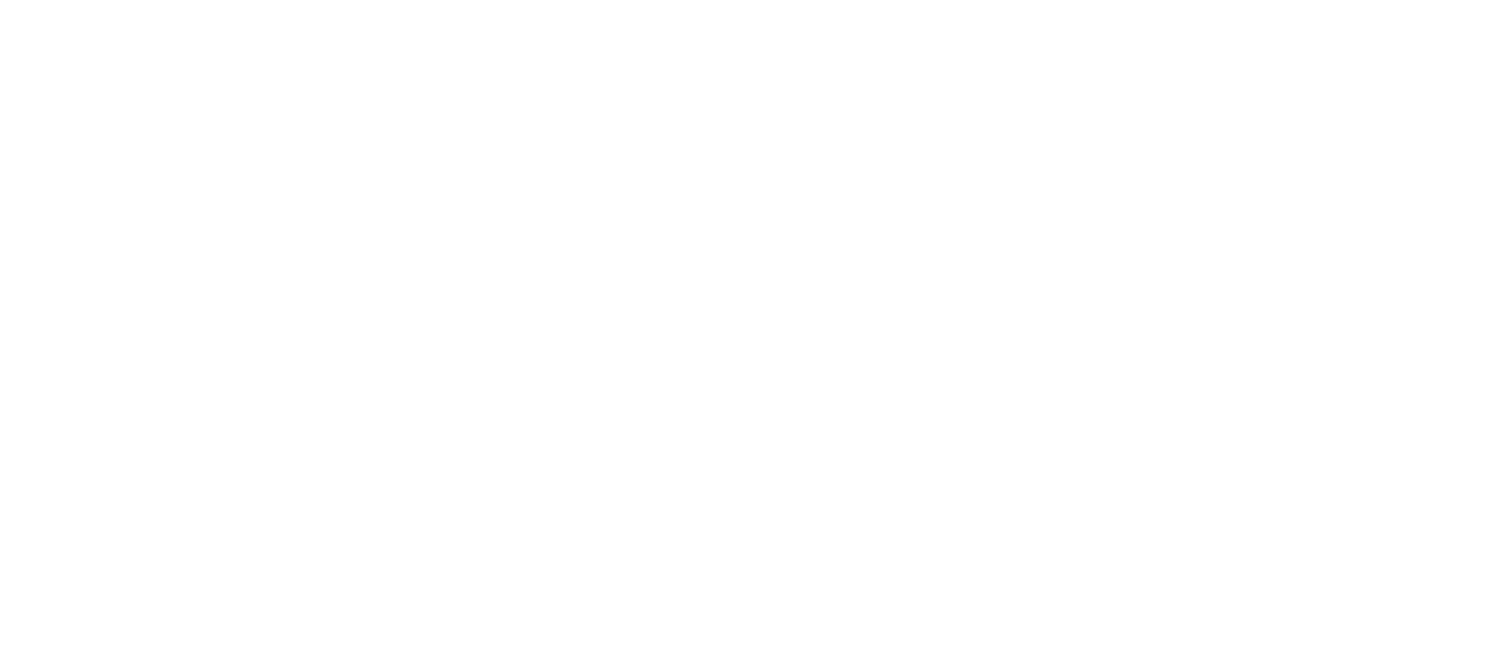 scroll, scrollTop: 0, scrollLeft: 0, axis: both 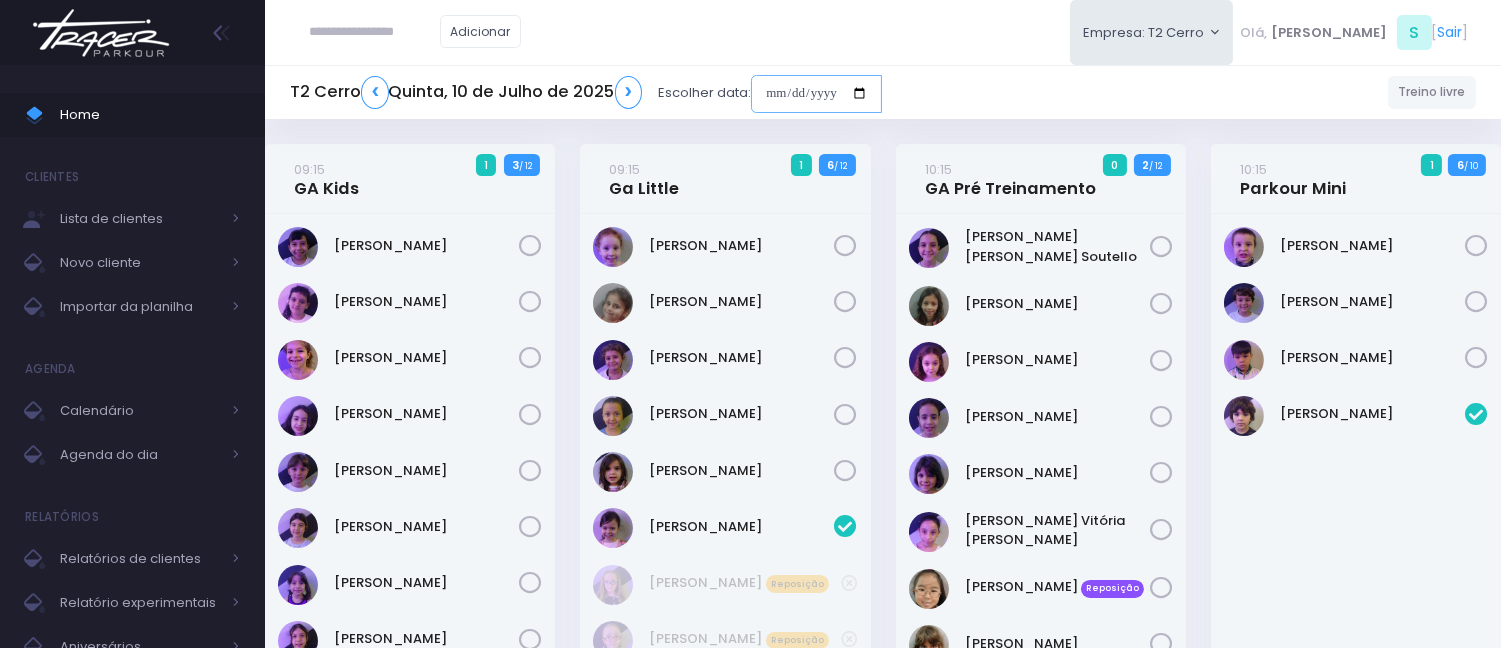 click at bounding box center (816, 94) 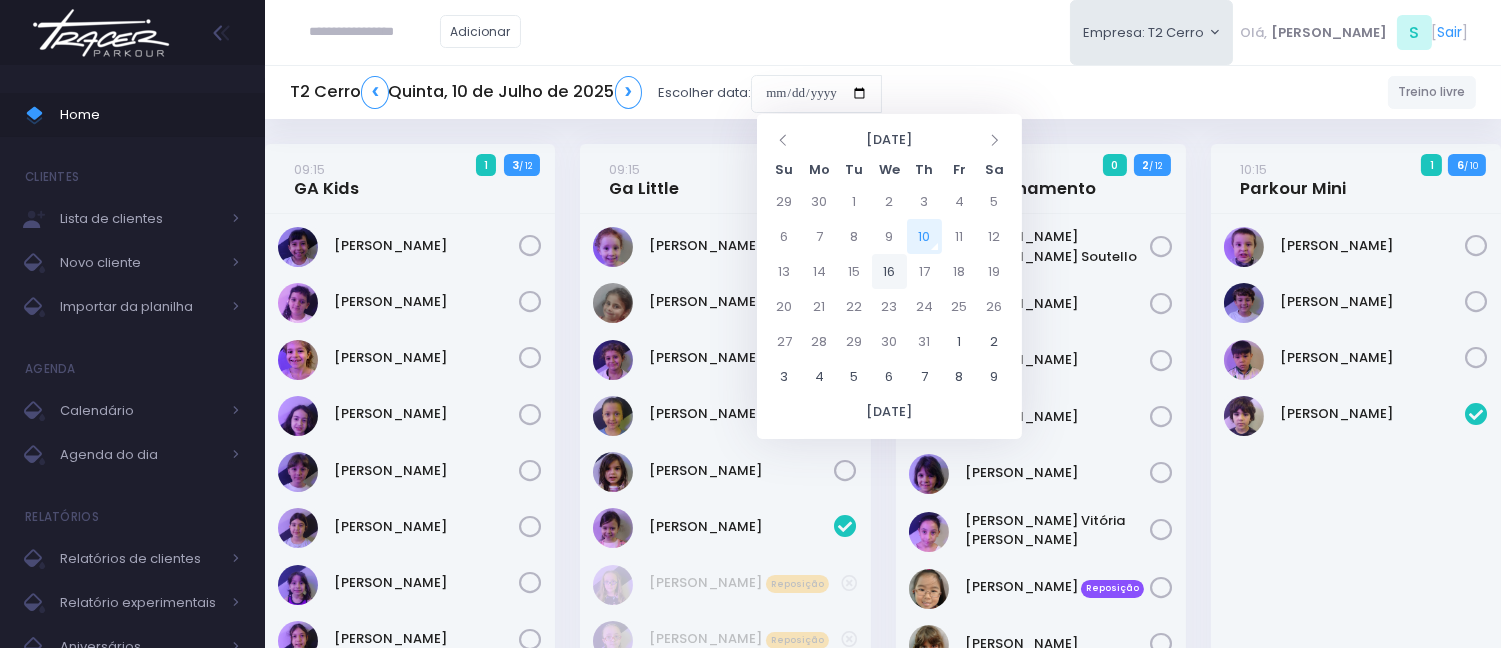click on "16" at bounding box center (889, 271) 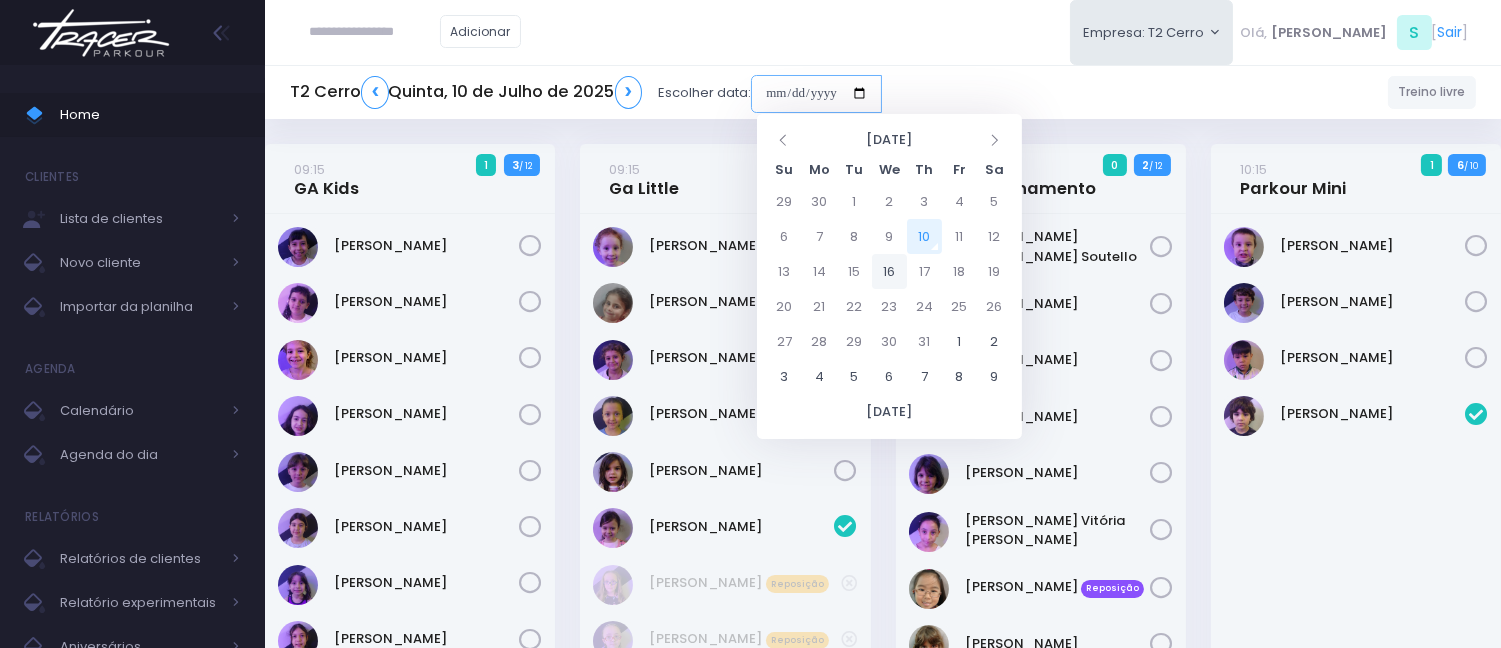 type on "**********" 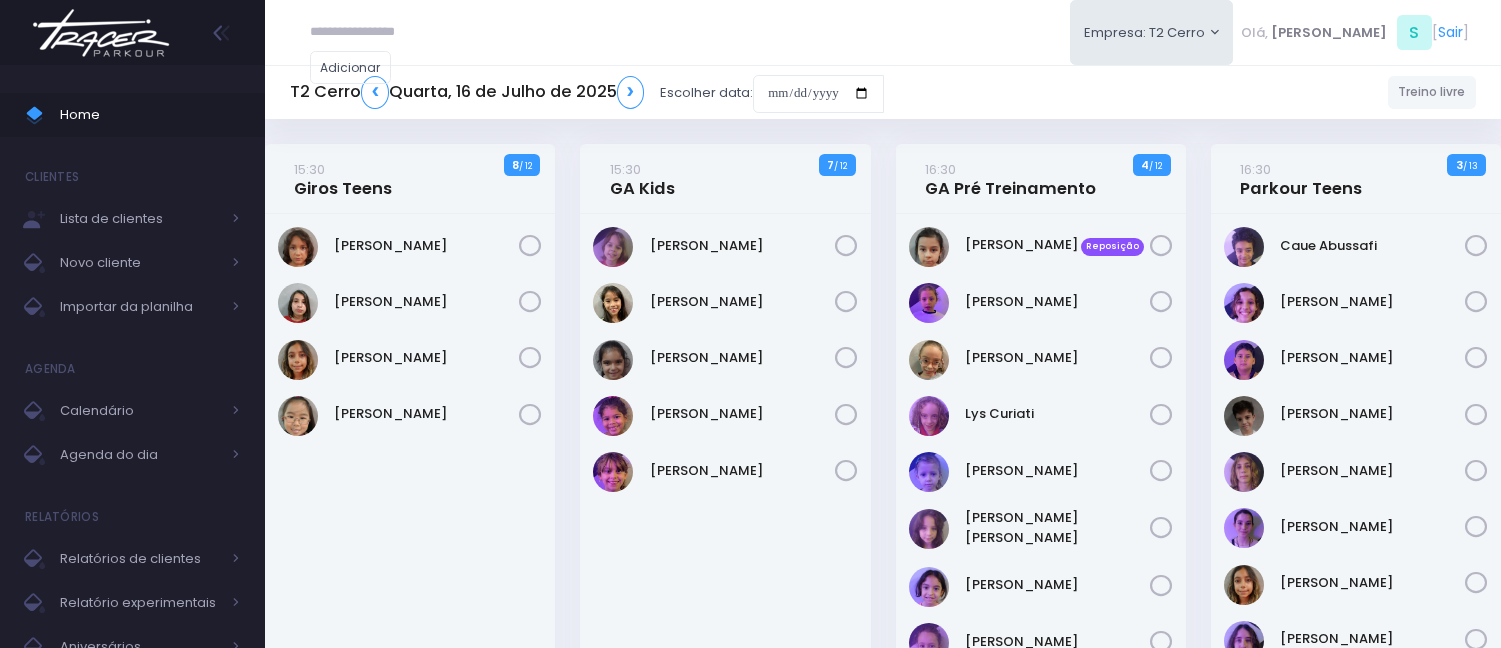 scroll, scrollTop: 0, scrollLeft: 0, axis: both 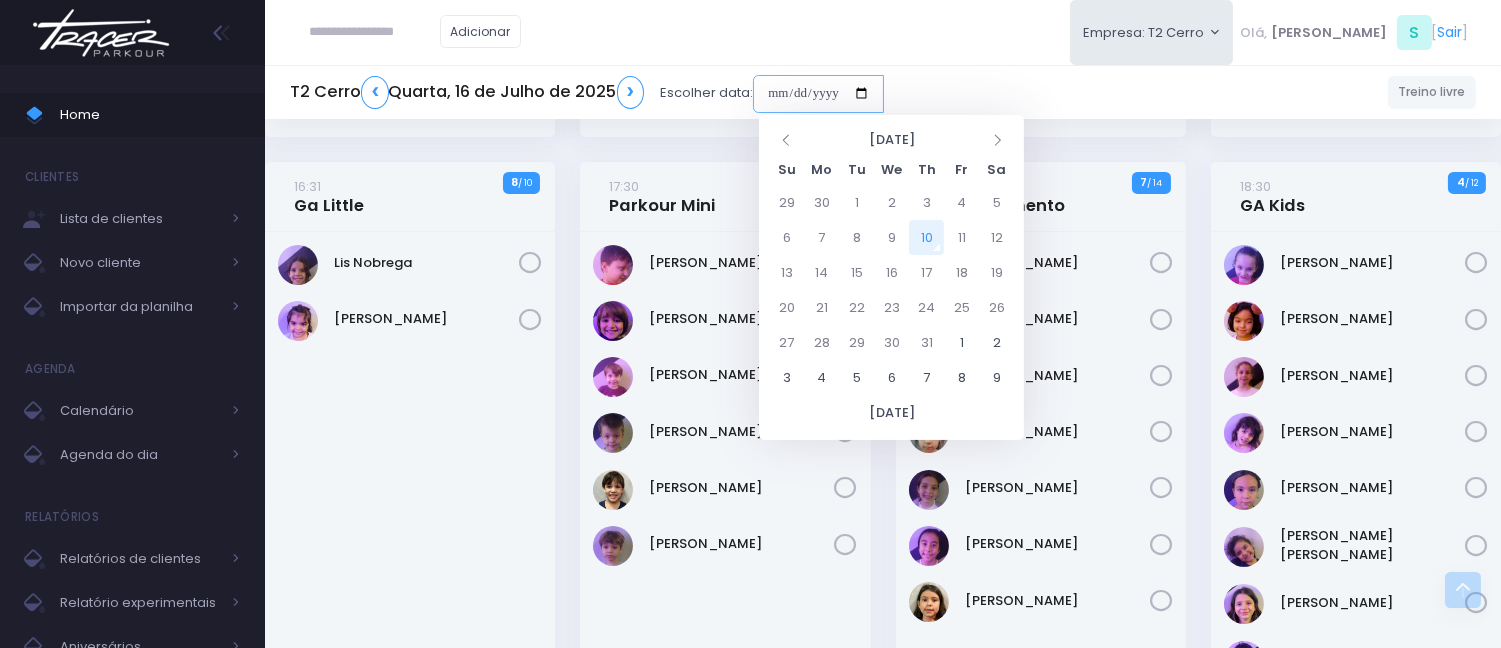 click at bounding box center (818, 94) 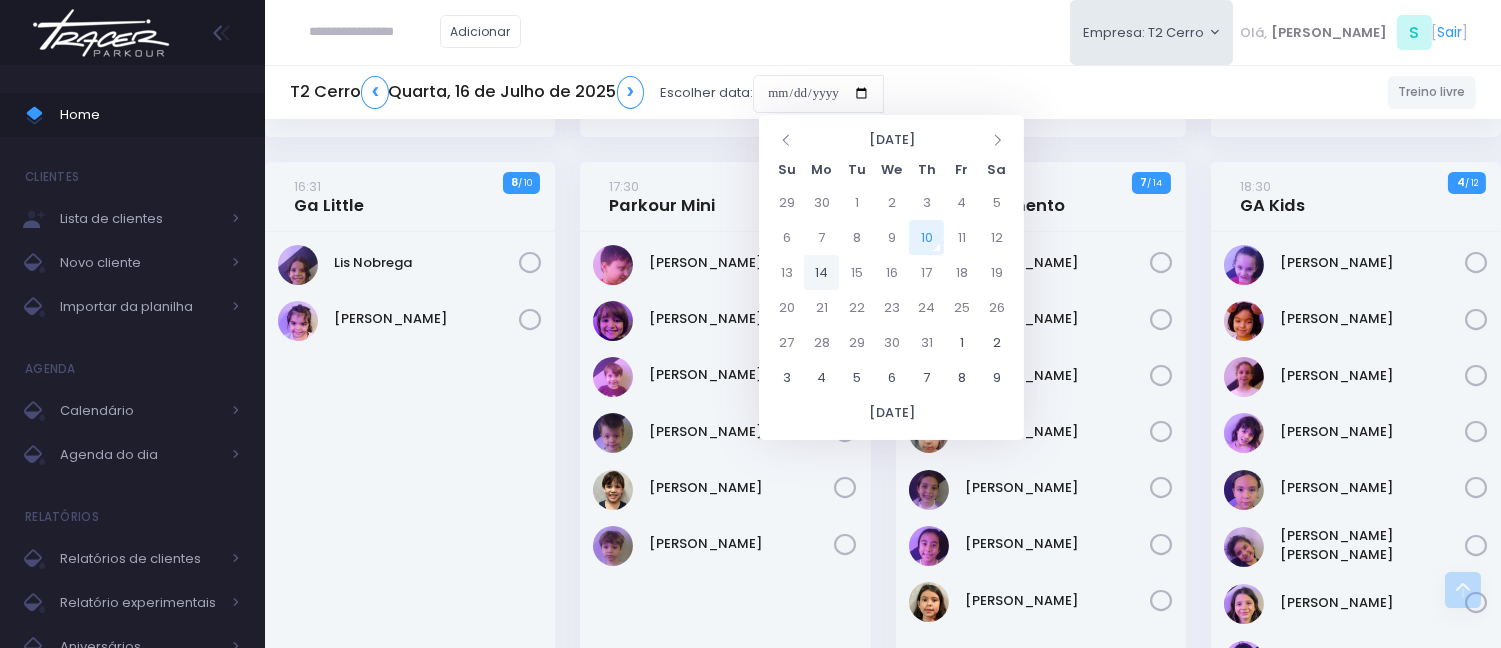 click on "14" at bounding box center [821, 272] 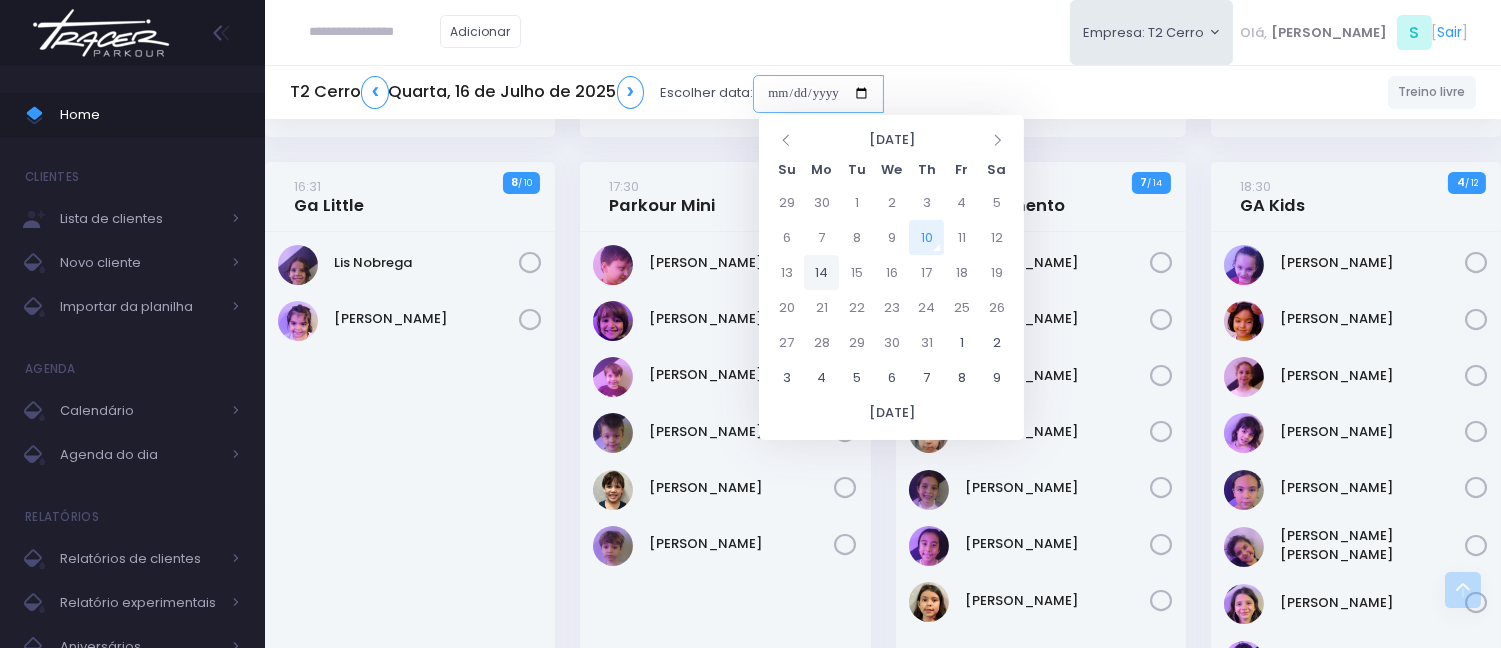 type on "**********" 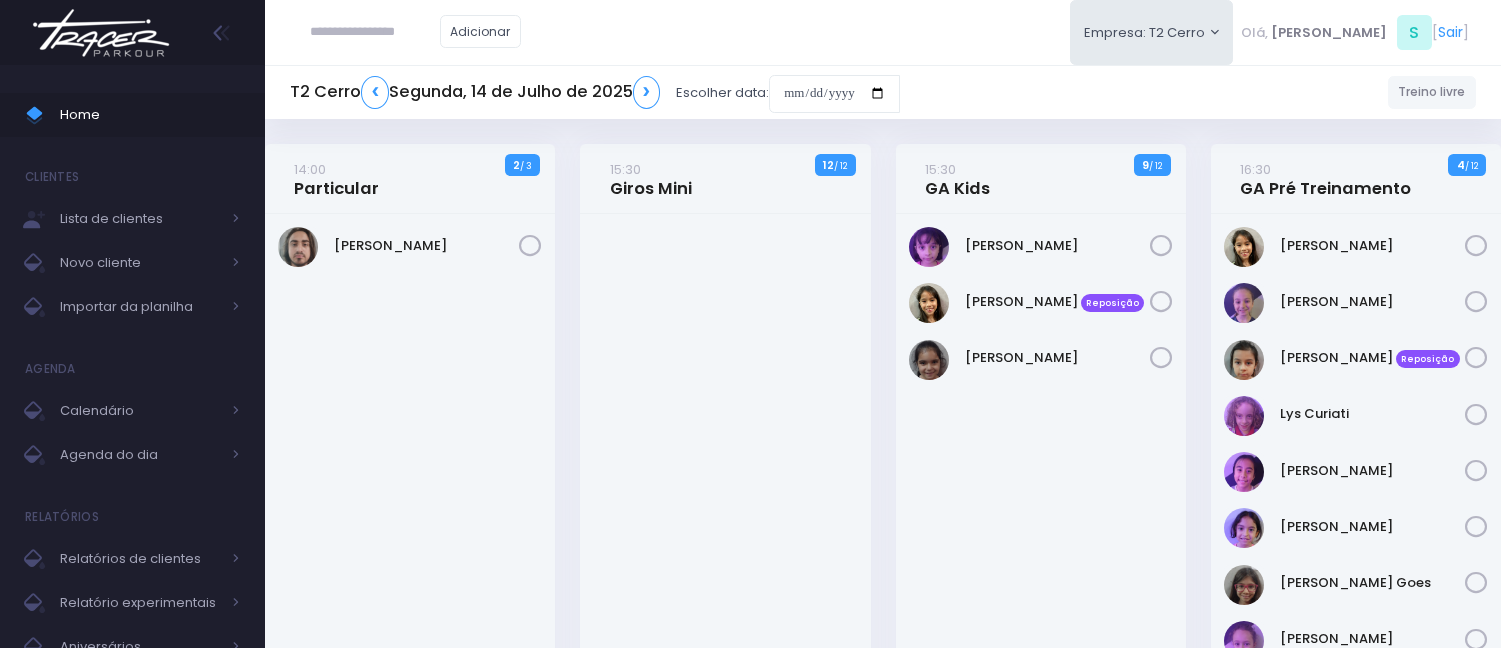 scroll, scrollTop: 0, scrollLeft: 0, axis: both 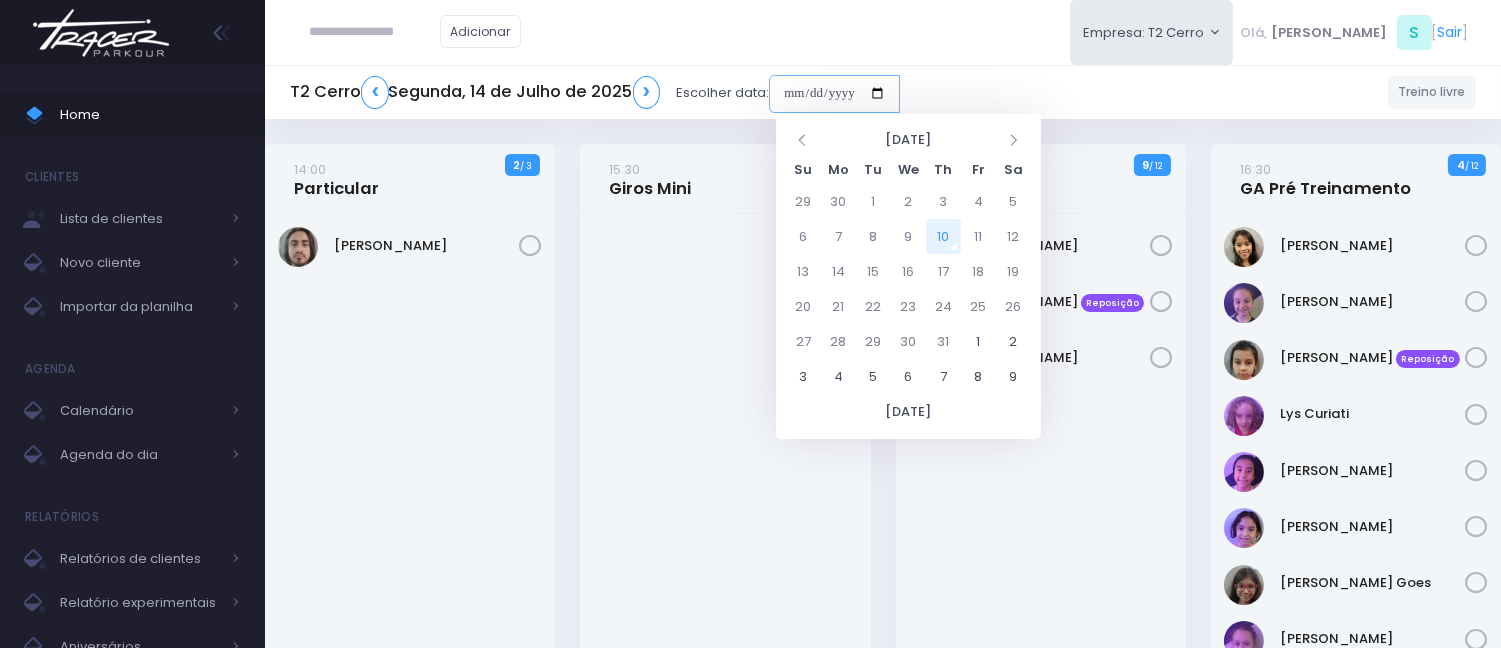 click at bounding box center (834, 94) 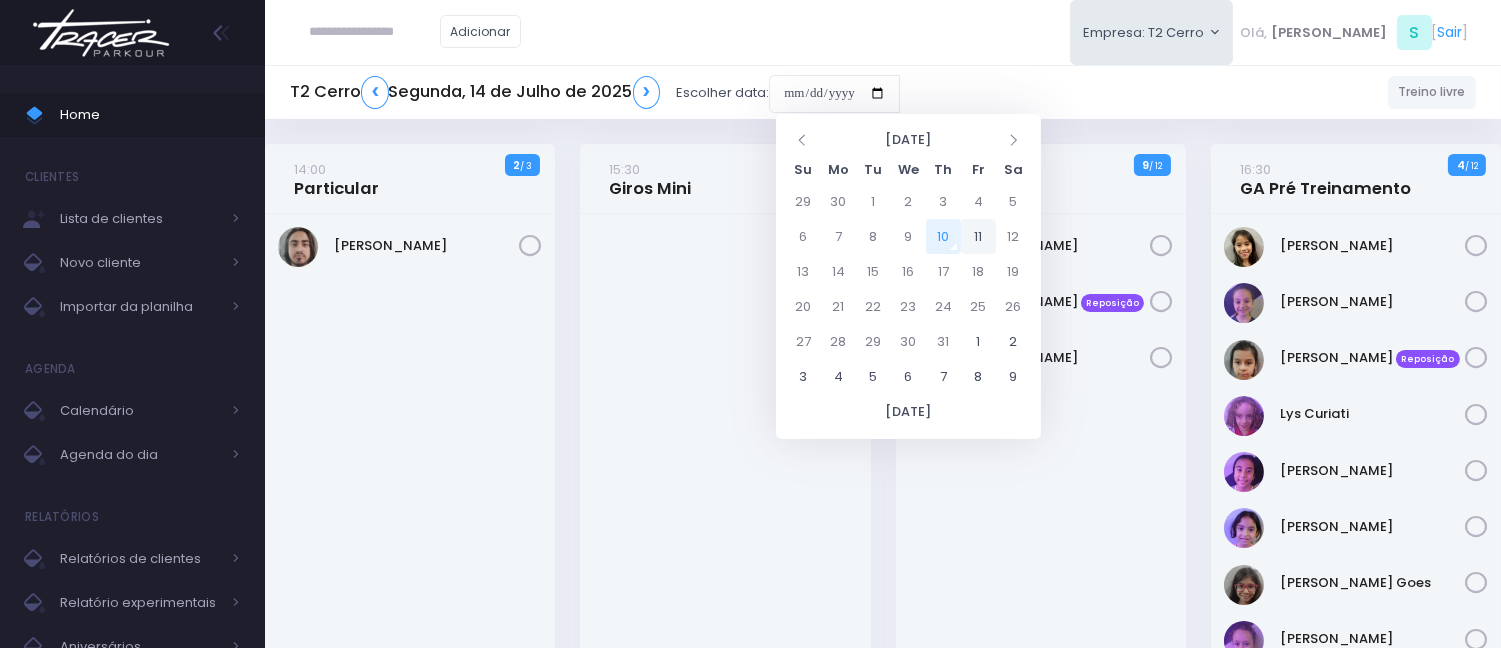 click on "11" at bounding box center (978, 236) 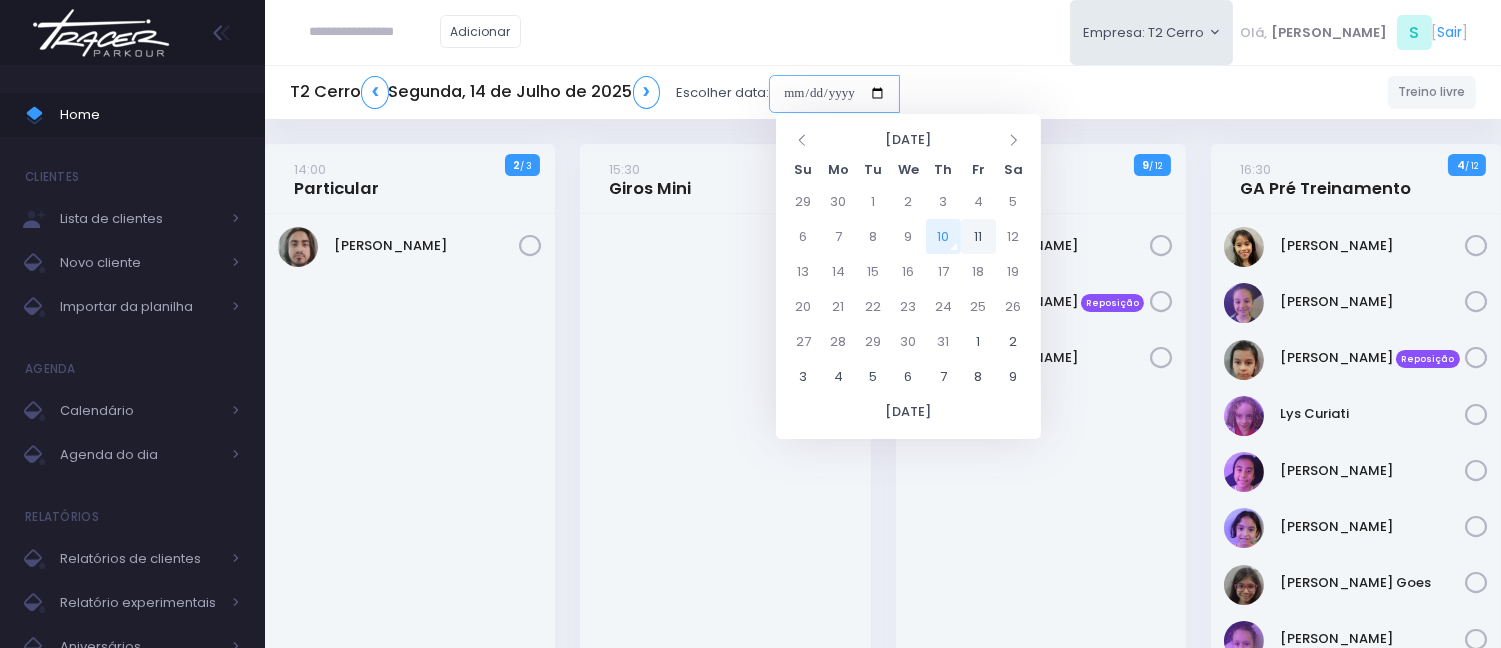 type on "**********" 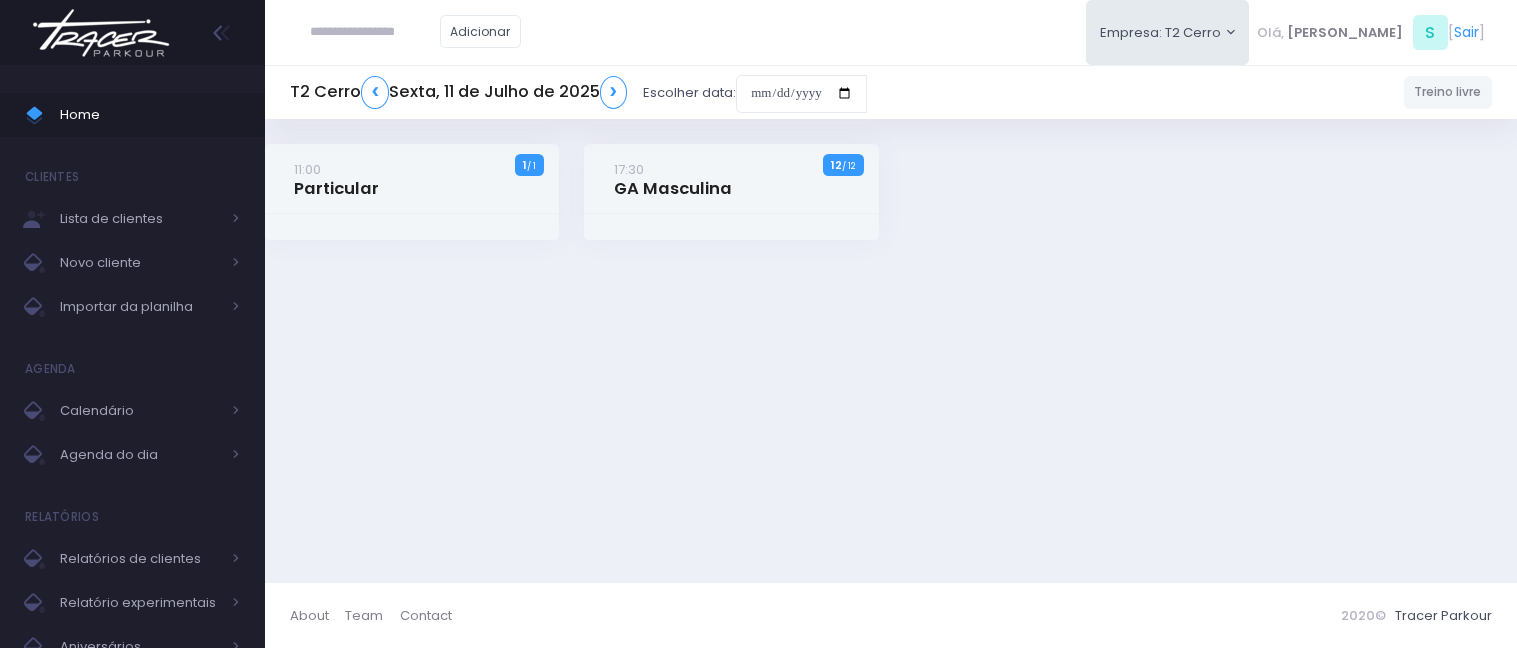 scroll, scrollTop: 0, scrollLeft: 0, axis: both 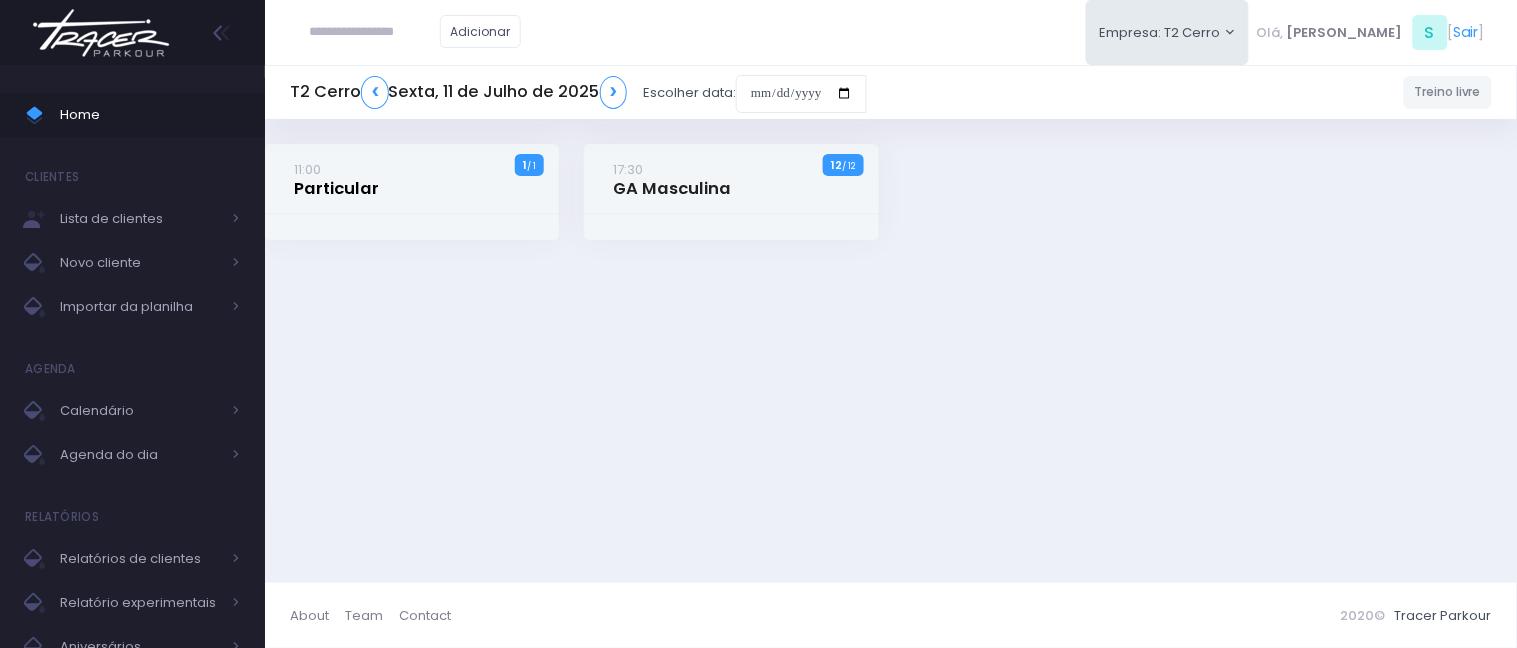 click on "11:00 Particular" at bounding box center (336, 179) 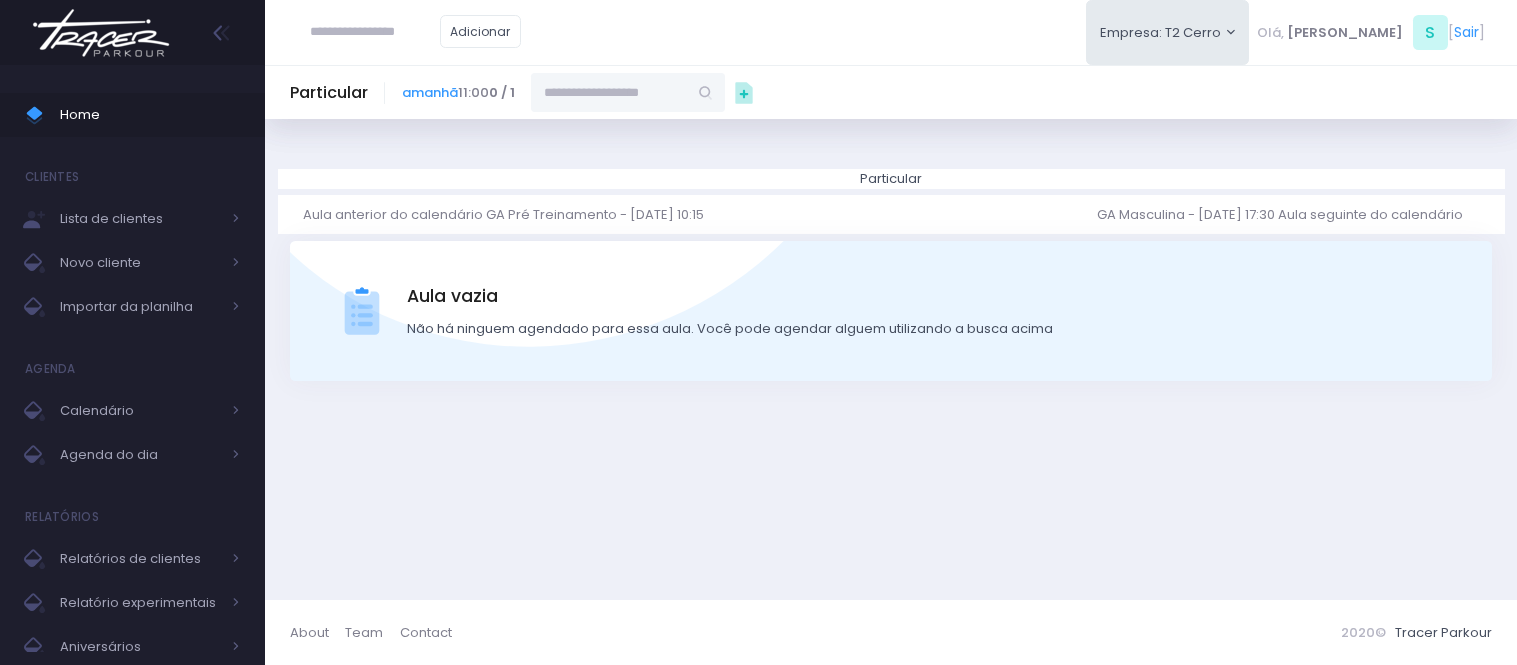 scroll, scrollTop: 0, scrollLeft: 0, axis: both 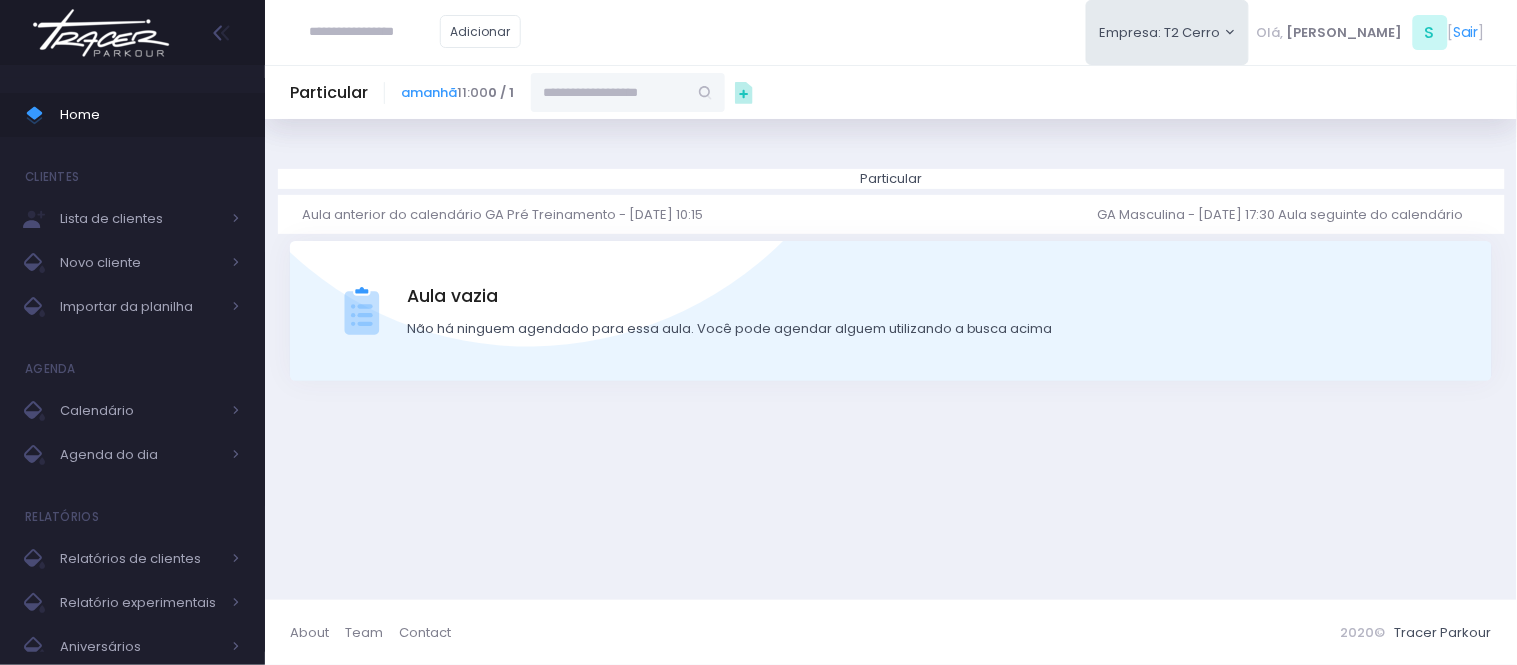 click at bounding box center (609, 92) 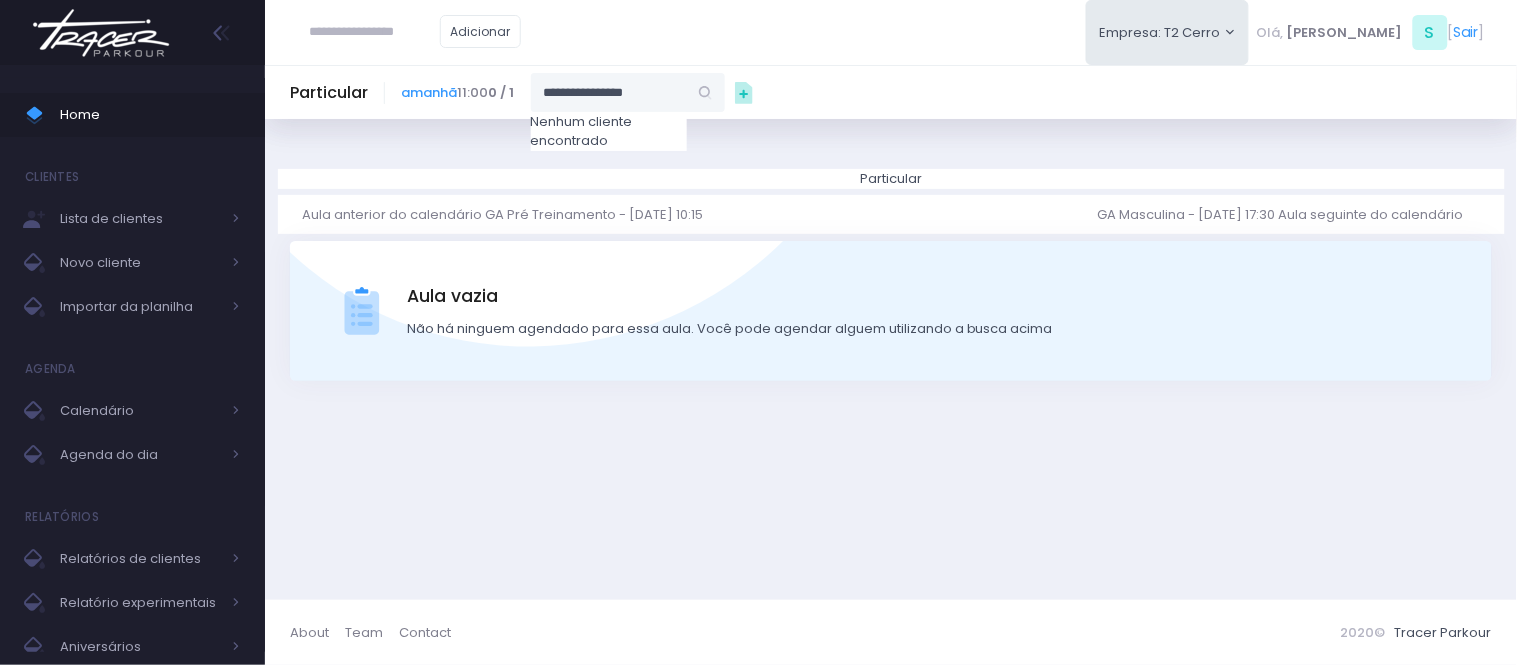 type on "**********" 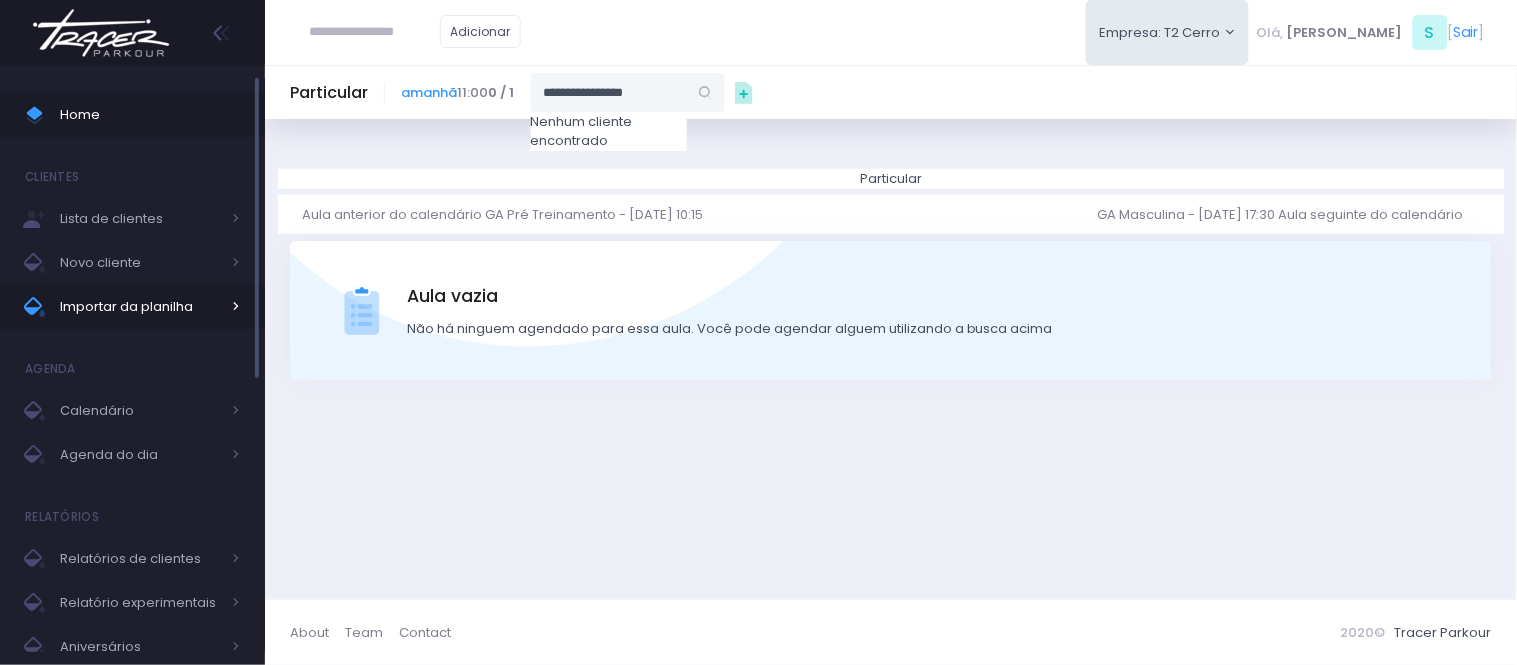 click on "Importar da planilha" at bounding box center (140, 307) 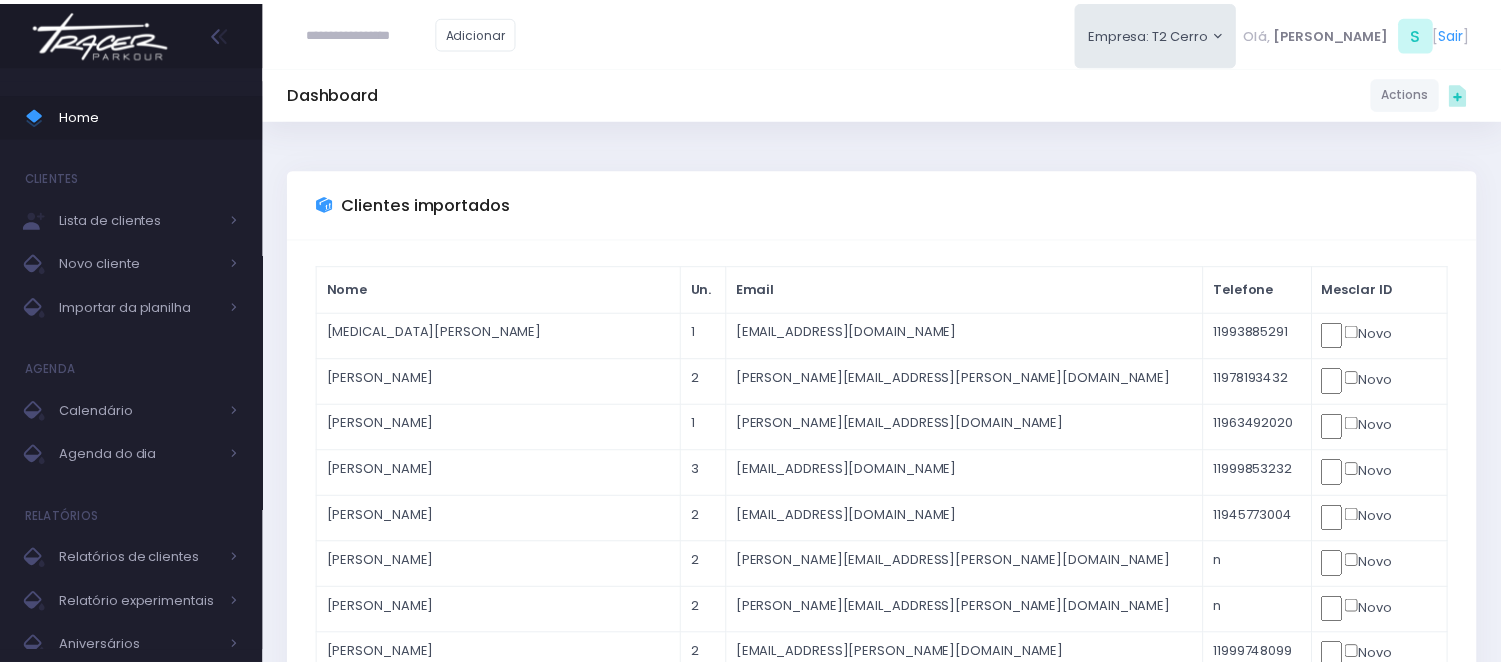 scroll, scrollTop: 0, scrollLeft: 0, axis: both 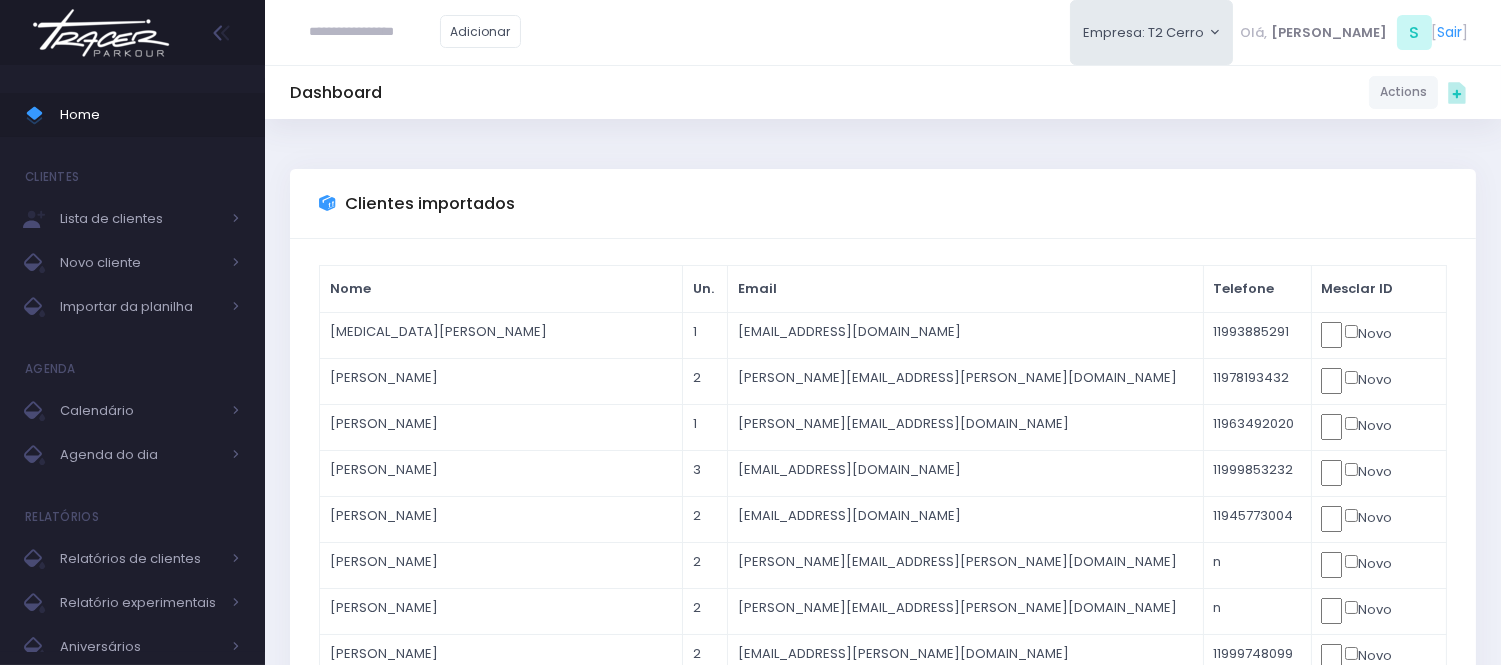 click at bounding box center (375, 32) 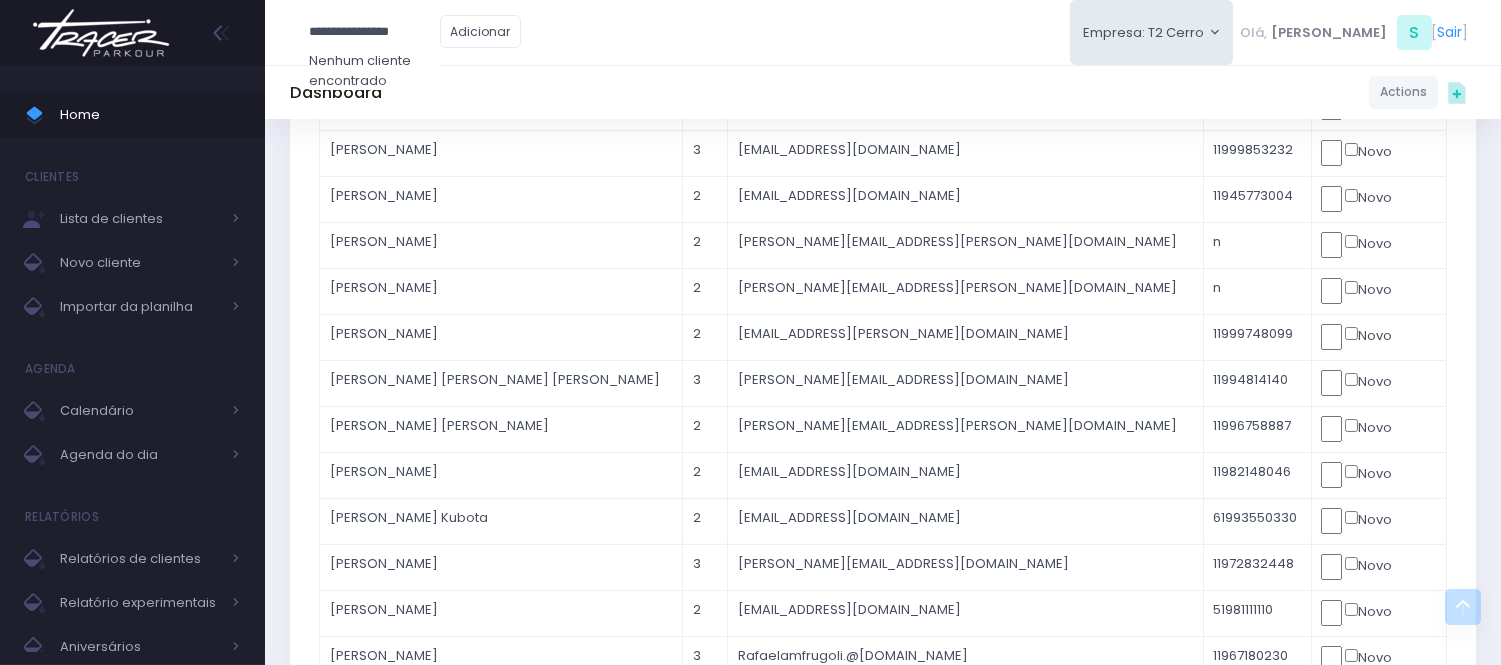 scroll, scrollTop: 333, scrollLeft: 0, axis: vertical 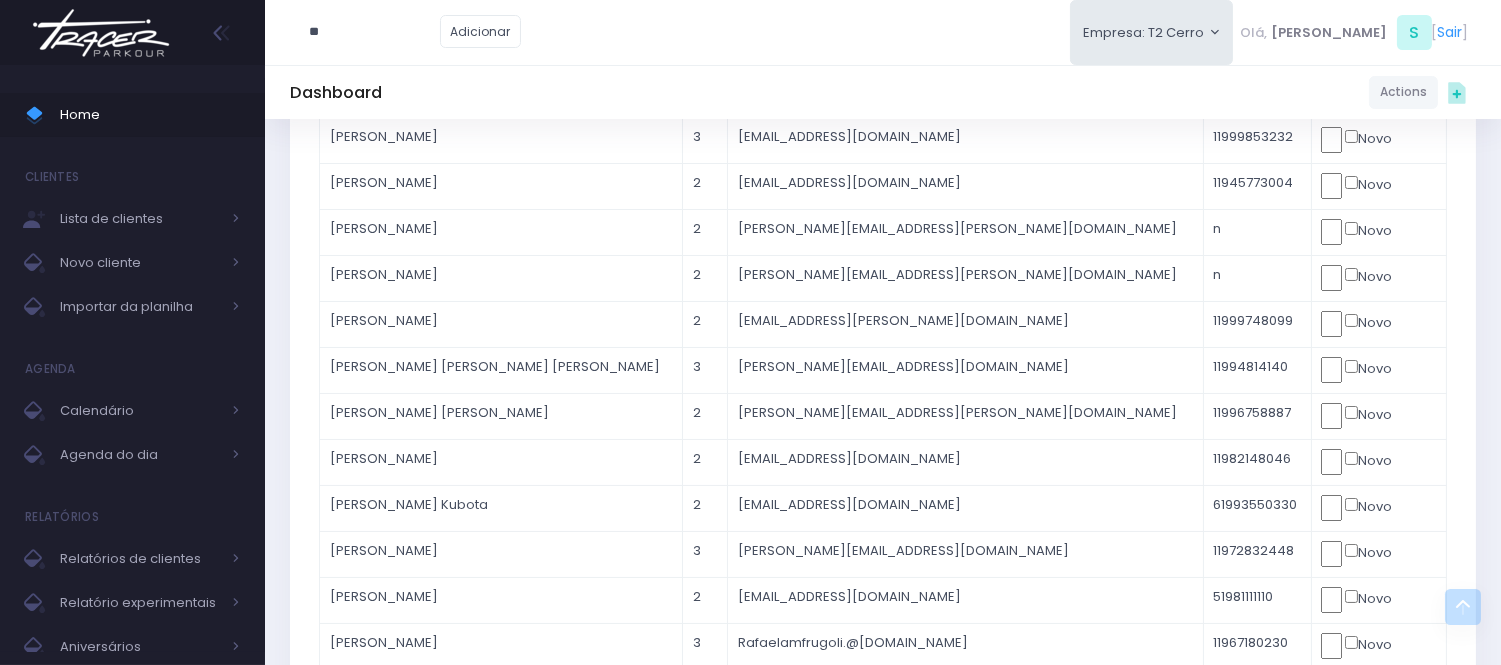 type on "*" 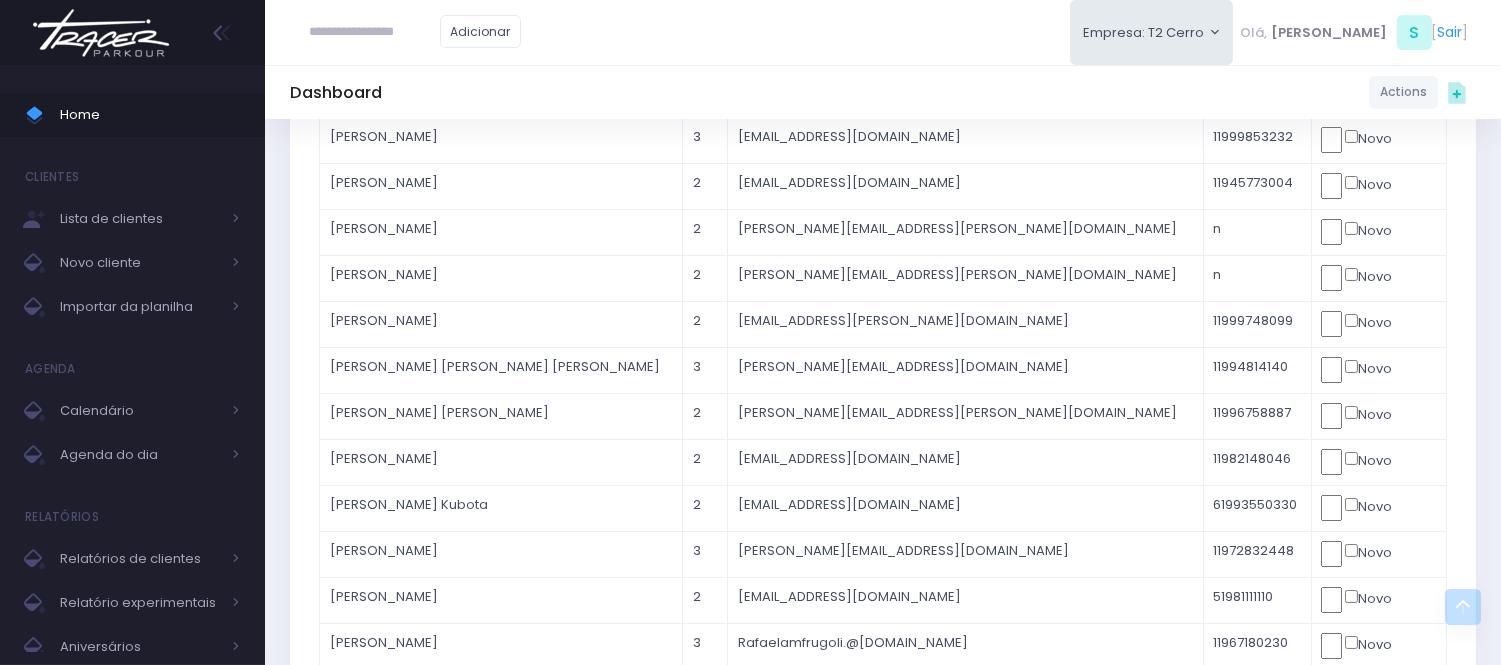 paste on "**********" 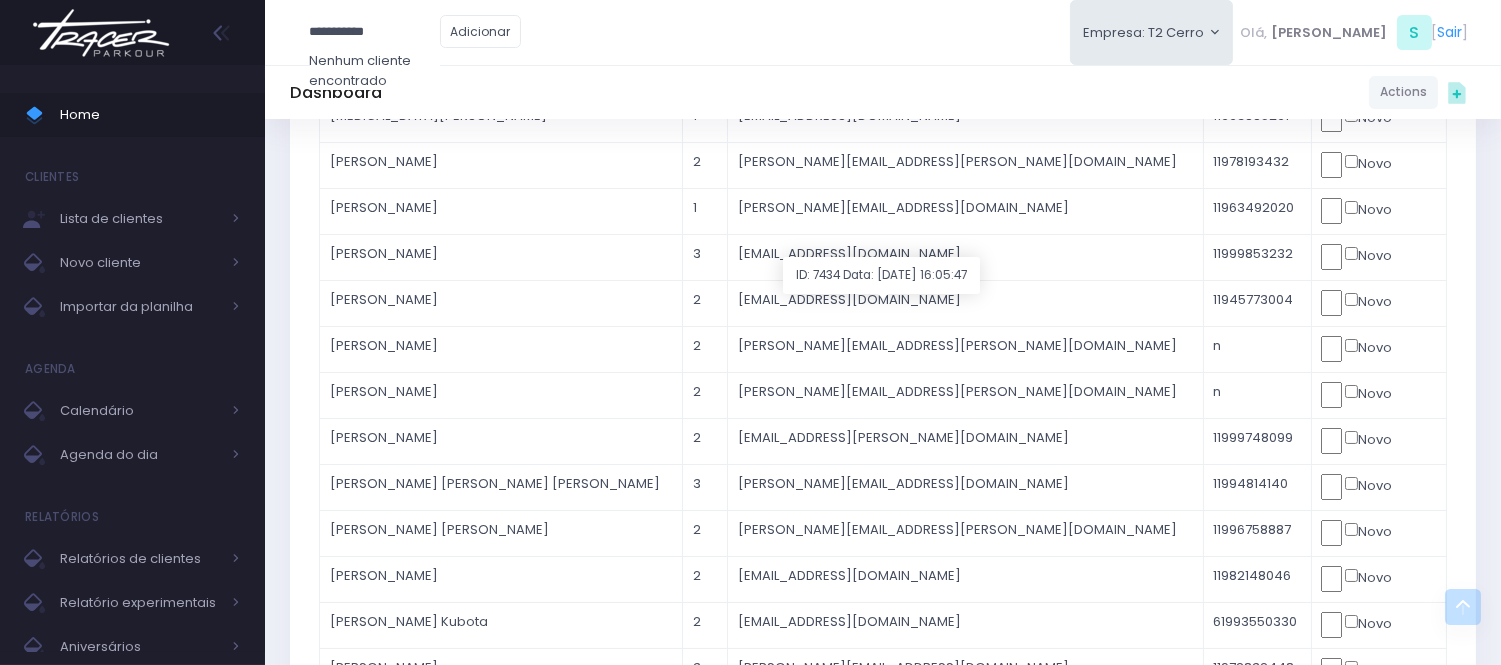 scroll, scrollTop: 0, scrollLeft: 0, axis: both 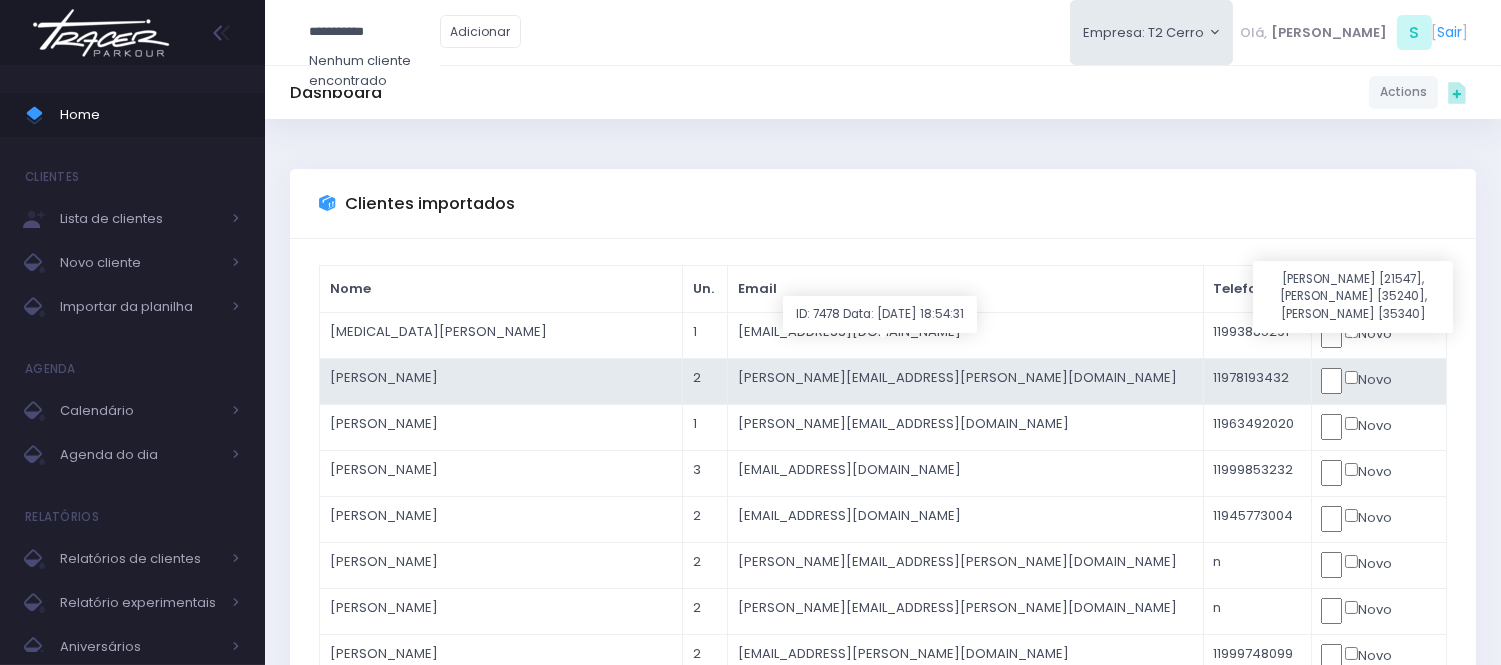 type on "**********" 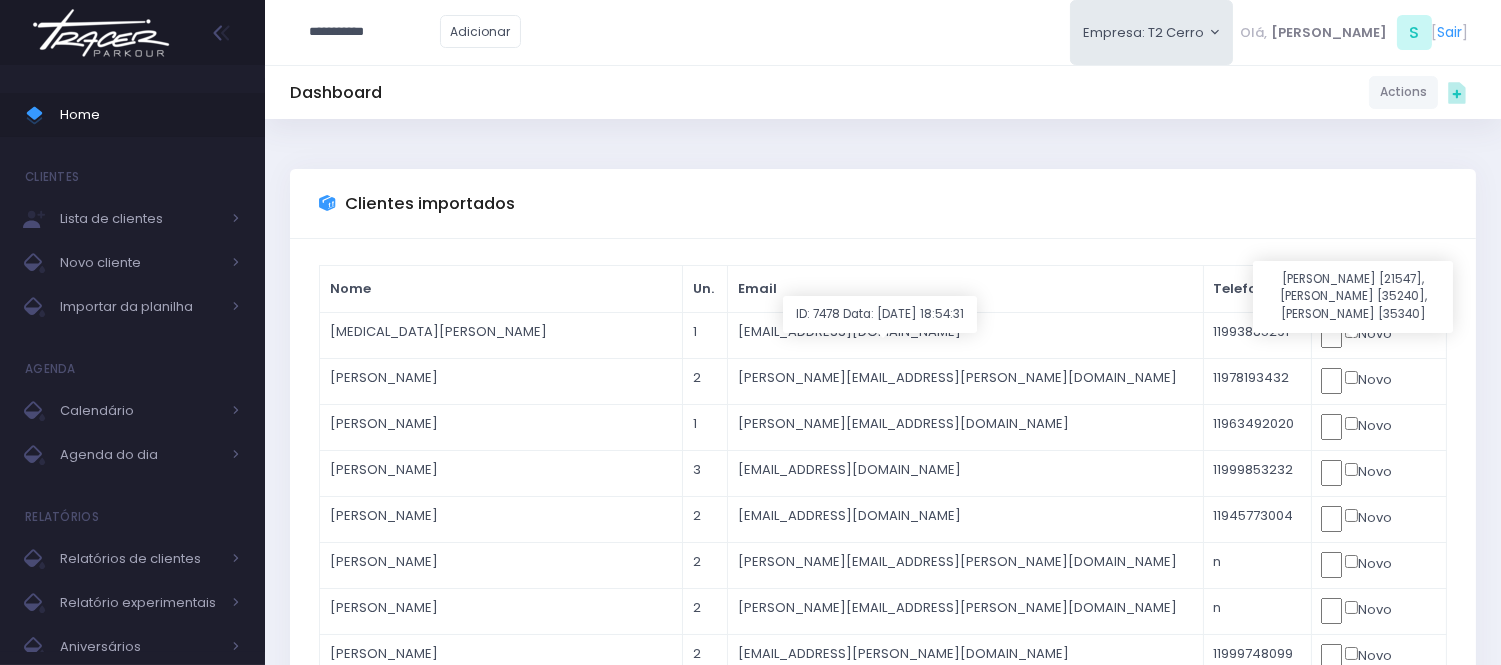 click at bounding box center [0, 0] 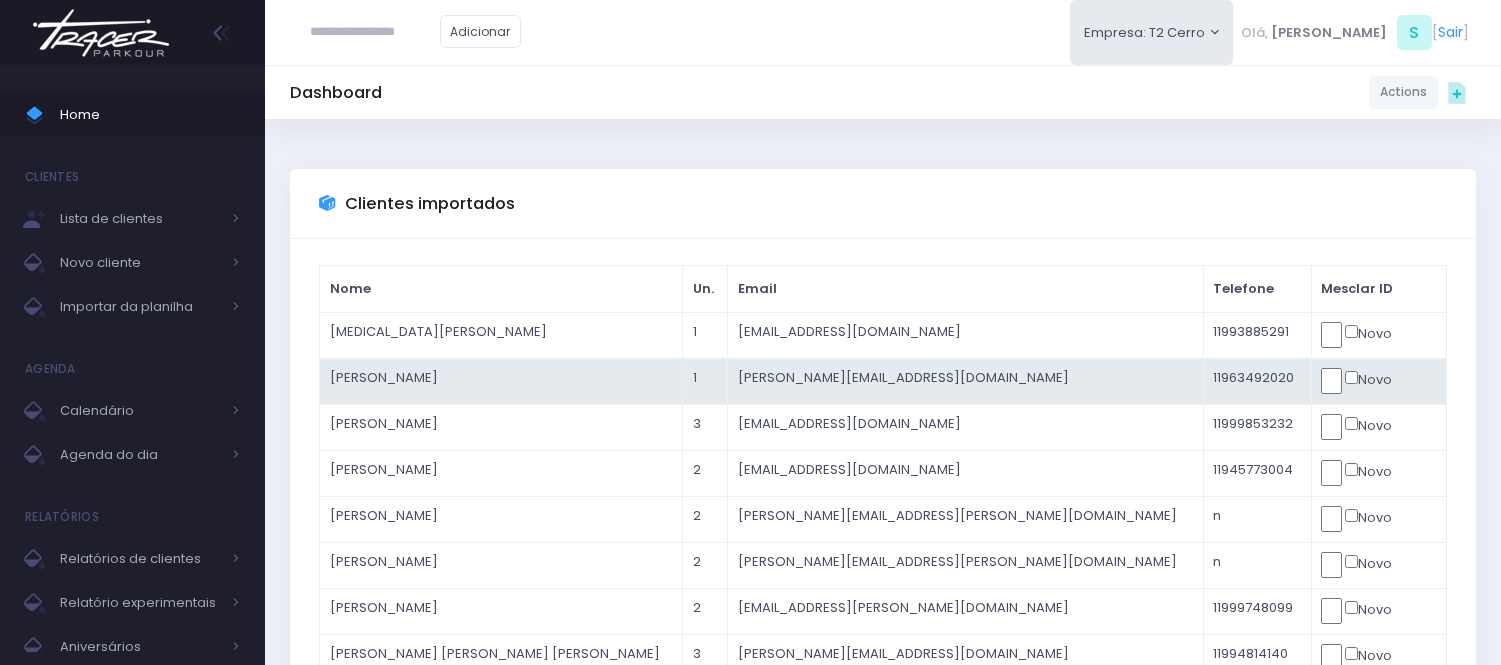 scroll, scrollTop: 0, scrollLeft: 0, axis: both 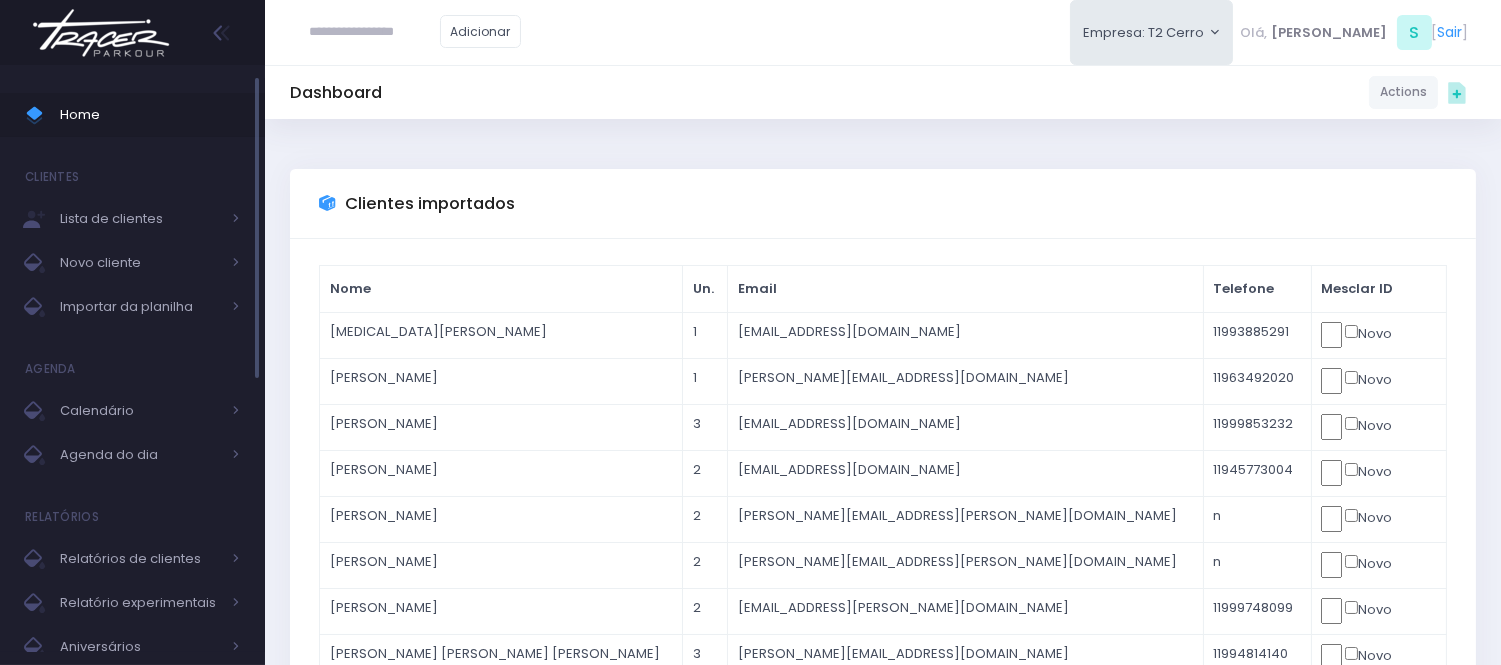 click on "Home" at bounding box center [150, 115] 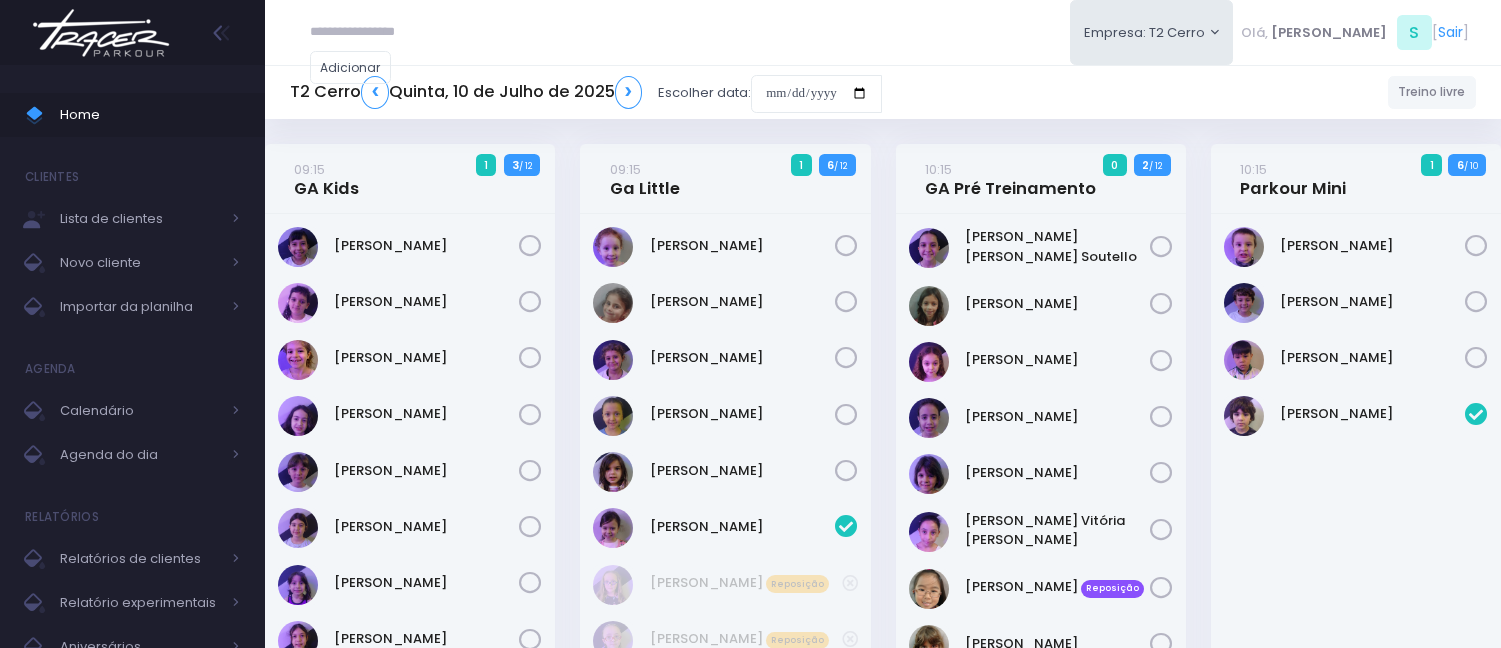 scroll, scrollTop: 0, scrollLeft: 0, axis: both 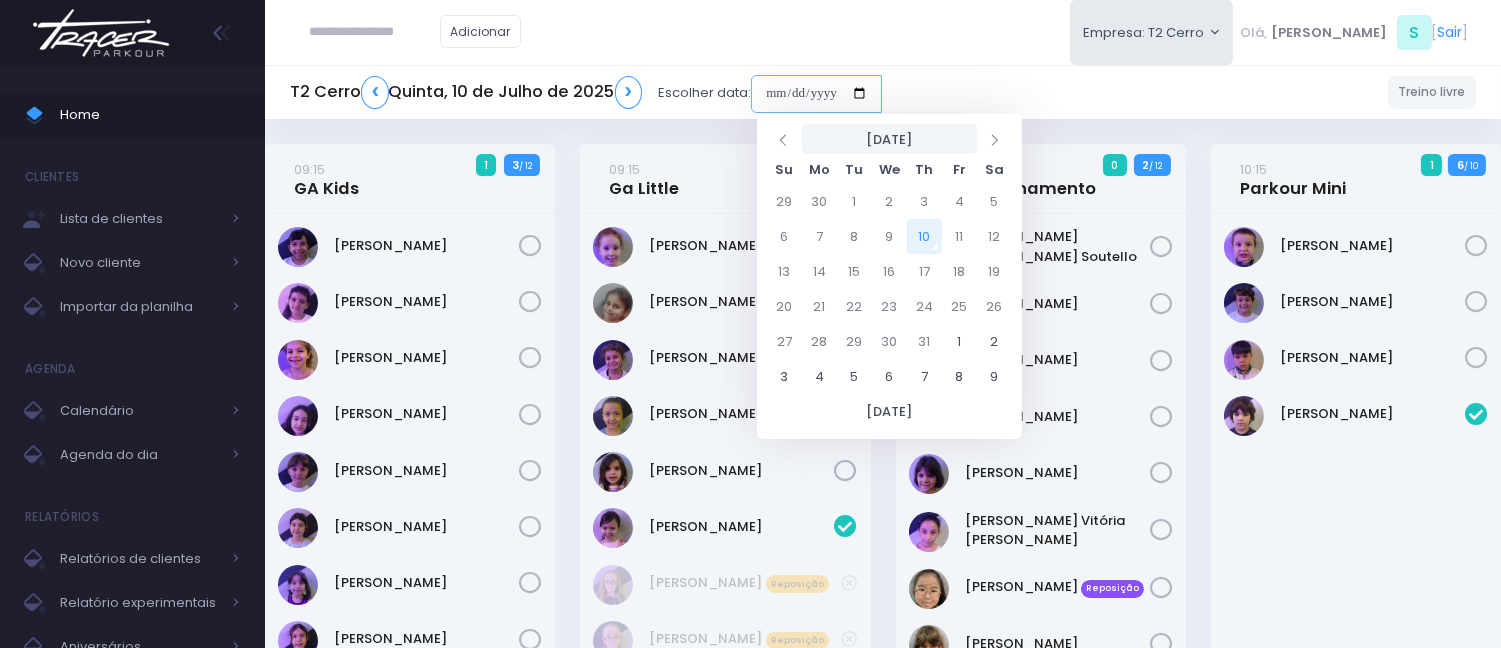 drag, startPoint x: 772, startPoint y: 91, endPoint x: 853, endPoint y: 143, distance: 96.25487 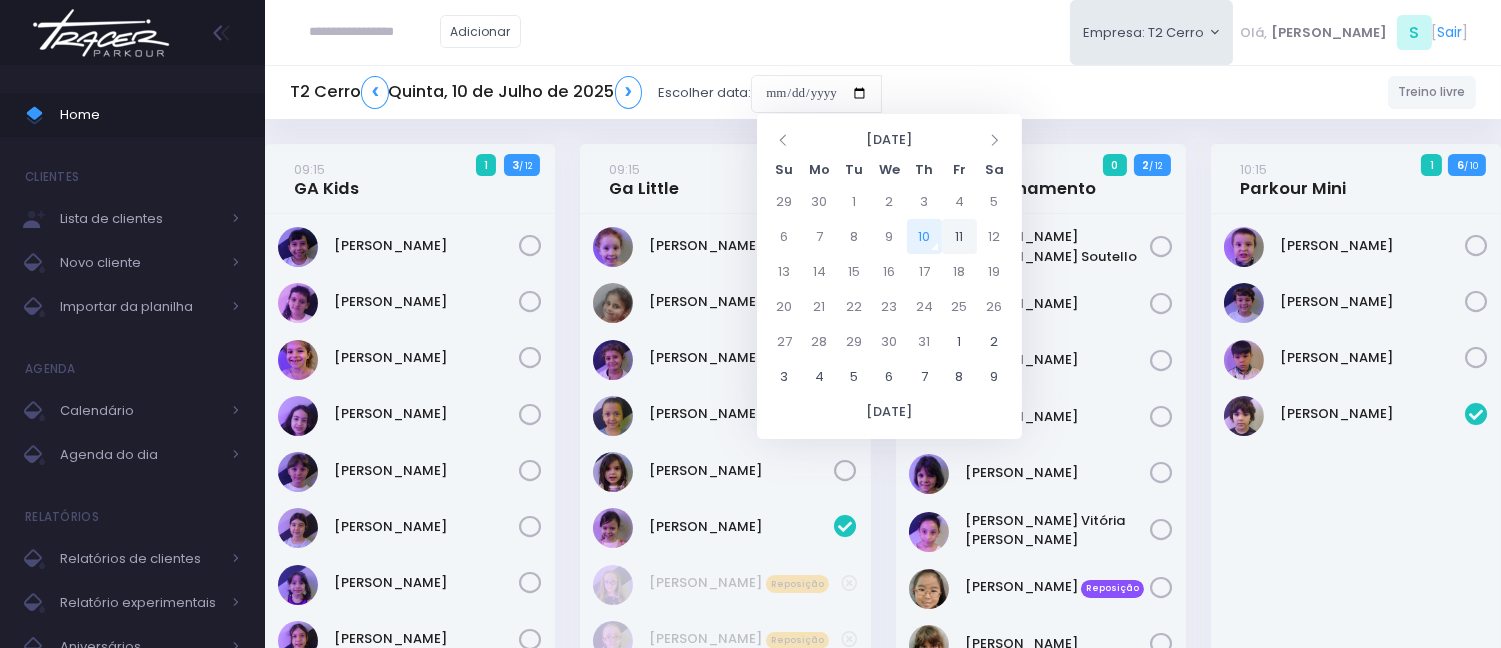 click on "11" at bounding box center (959, 236) 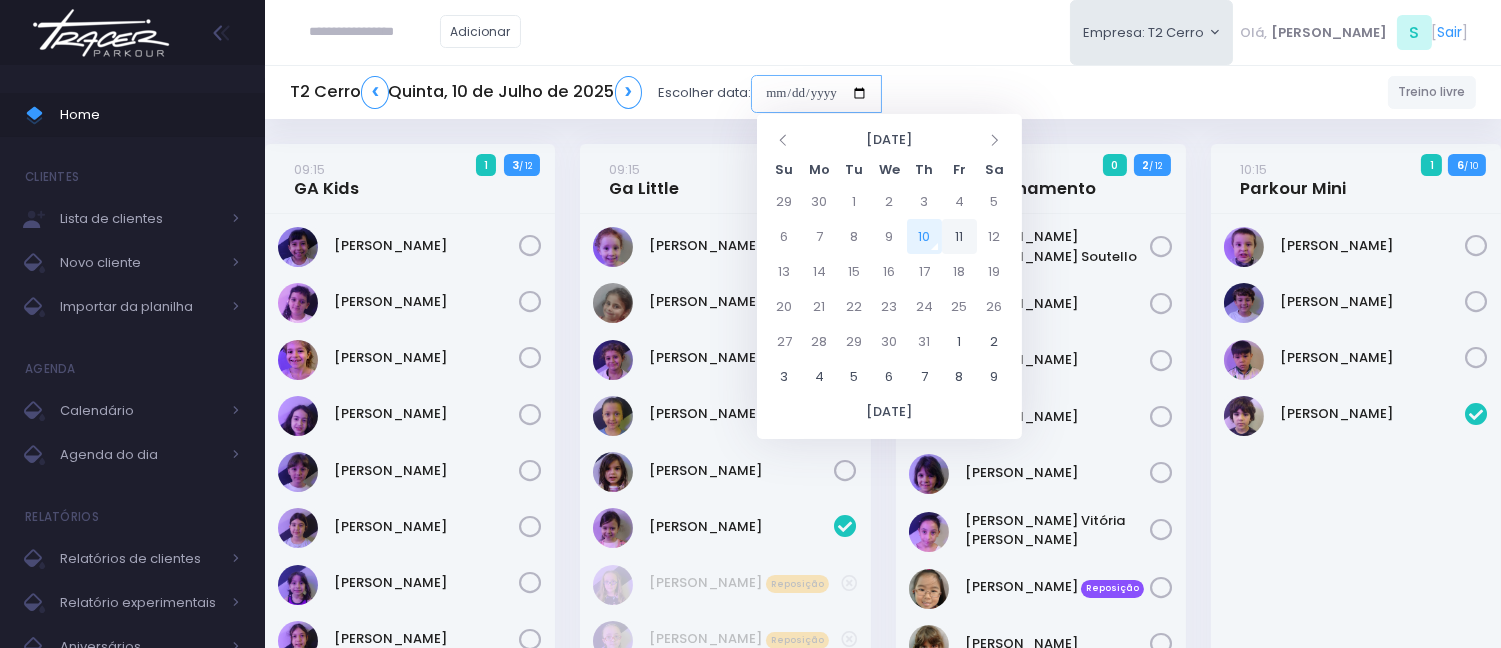 type on "**********" 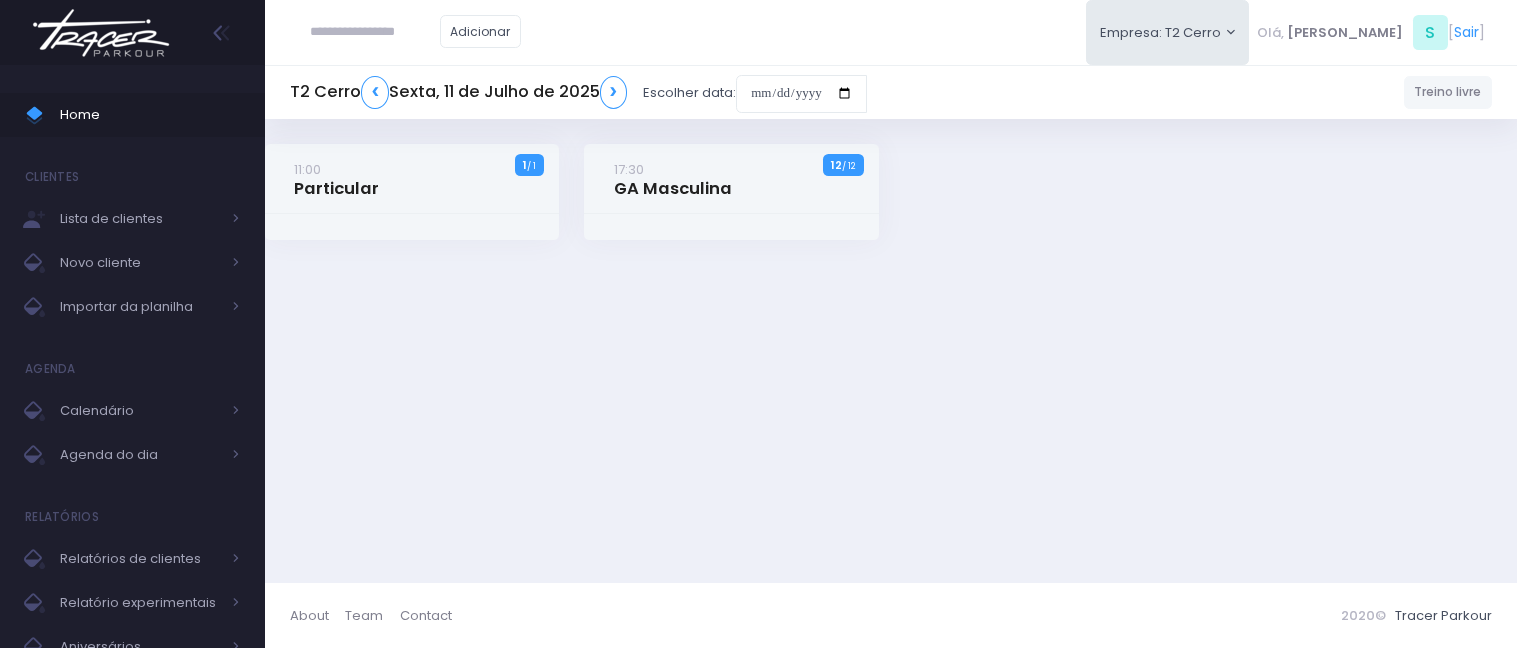 scroll, scrollTop: 0, scrollLeft: 0, axis: both 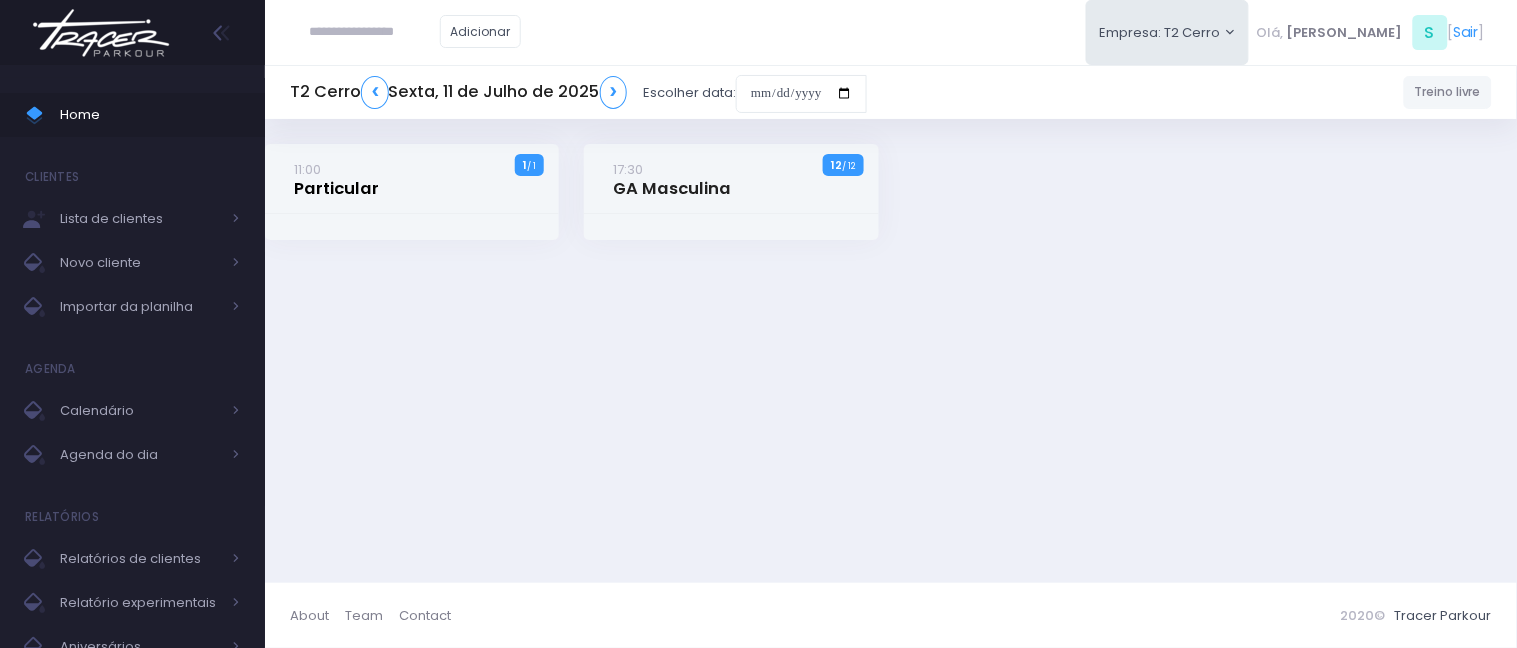 click on "11:00 Particular" at bounding box center (336, 179) 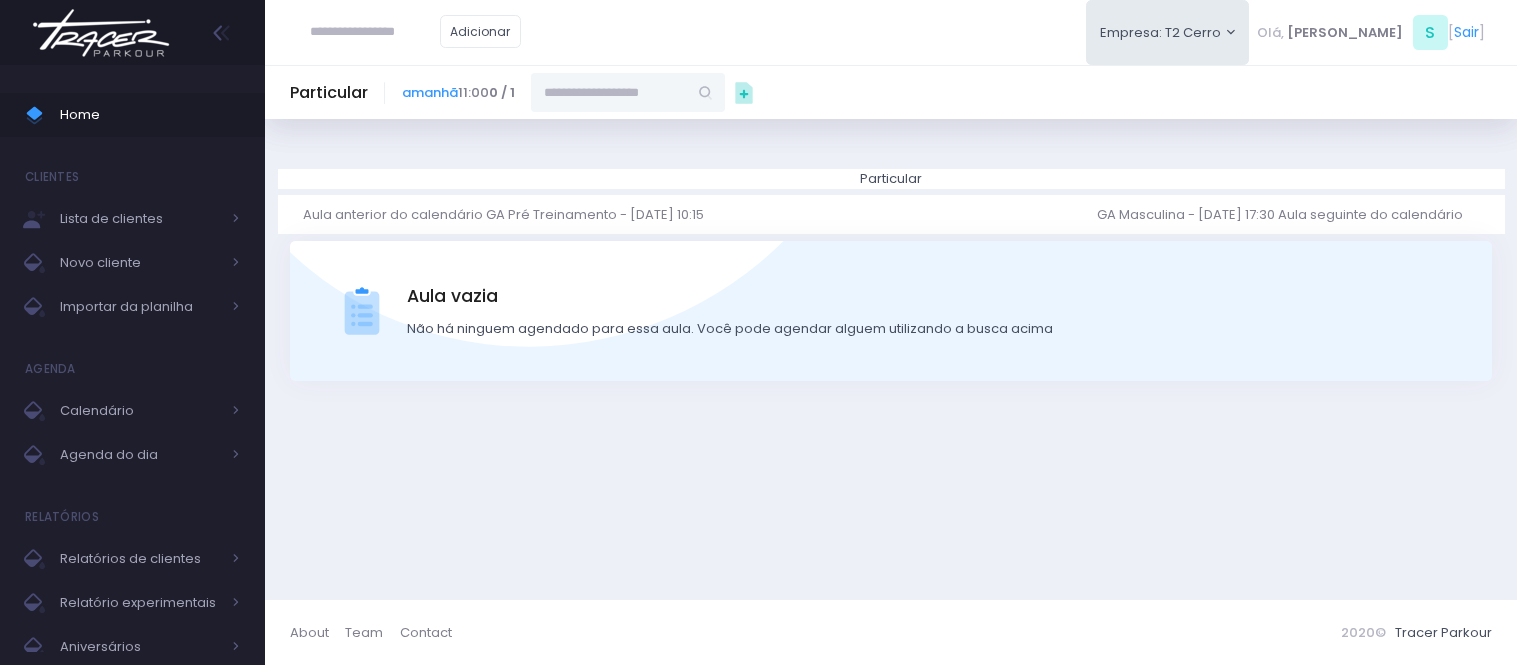 scroll, scrollTop: 0, scrollLeft: 0, axis: both 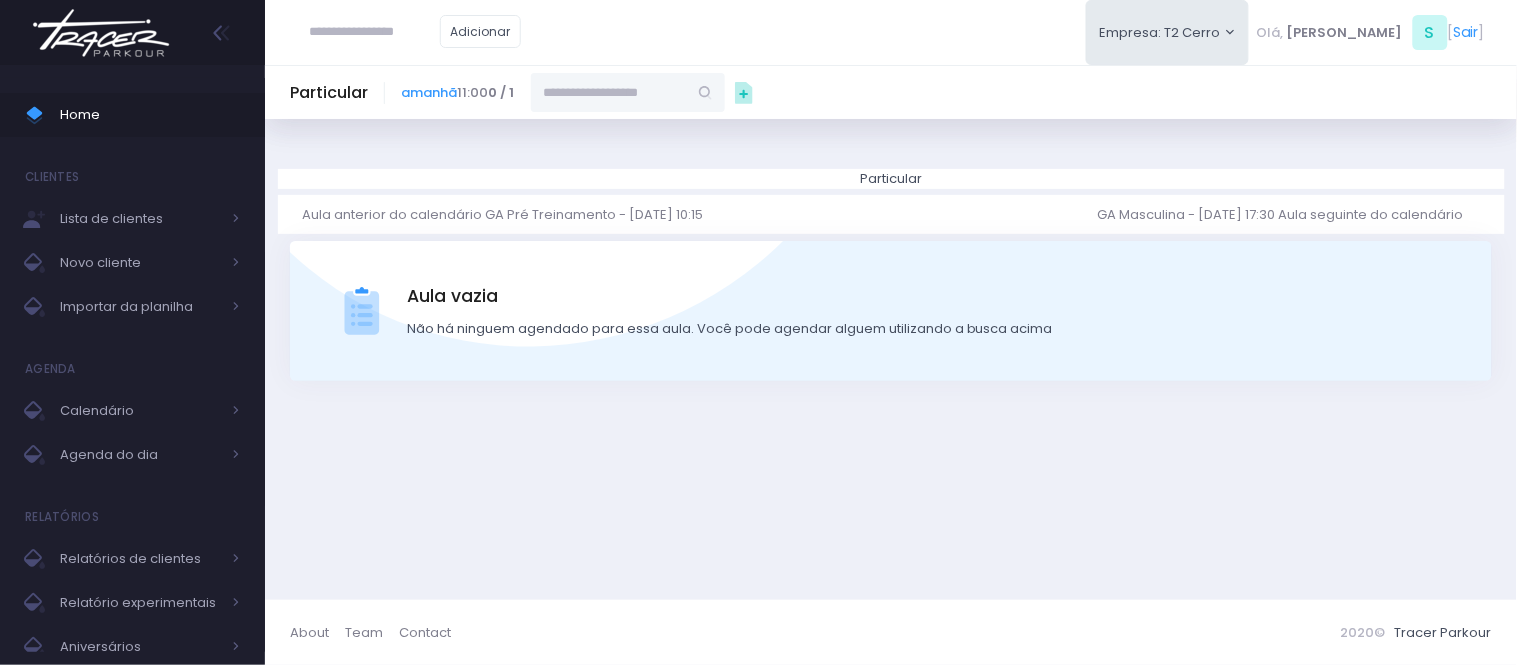 click at bounding box center [609, 92] 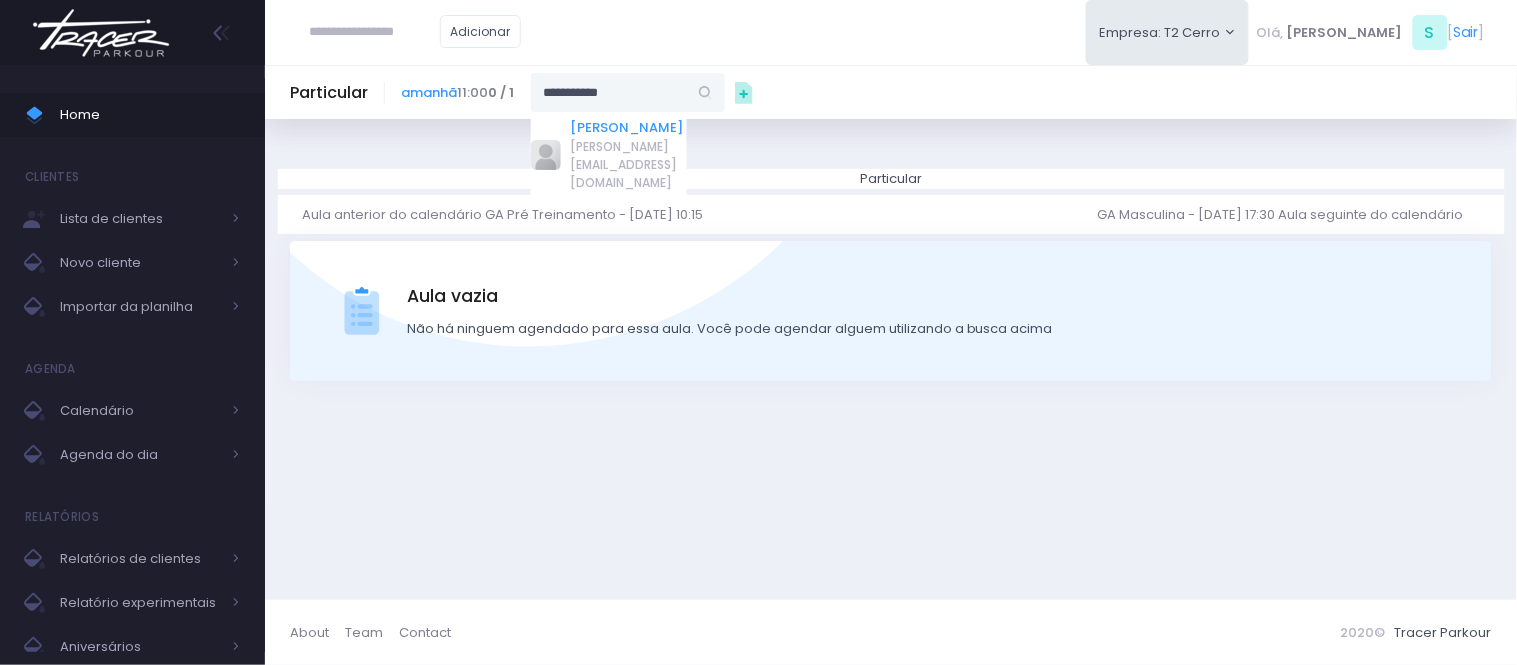 click on "Rafael Fernandes" at bounding box center (629, 128) 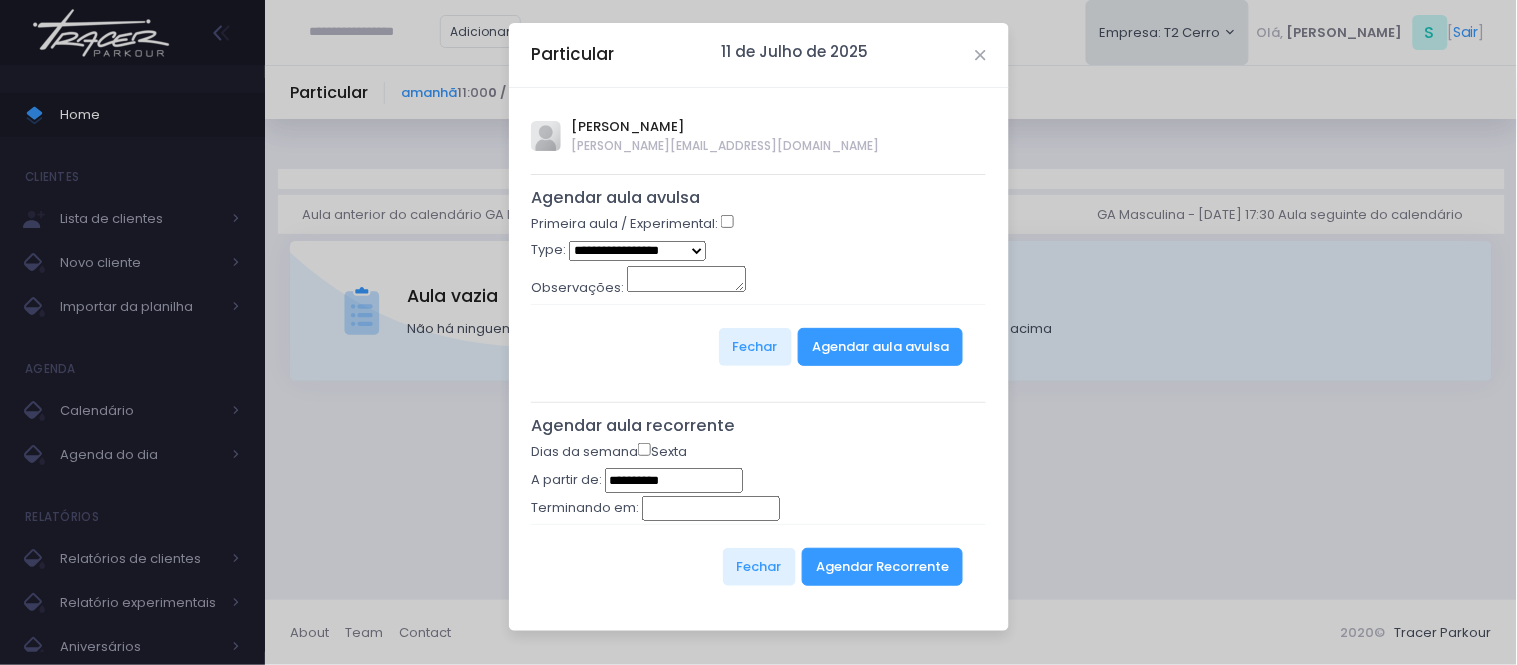 type on "**********" 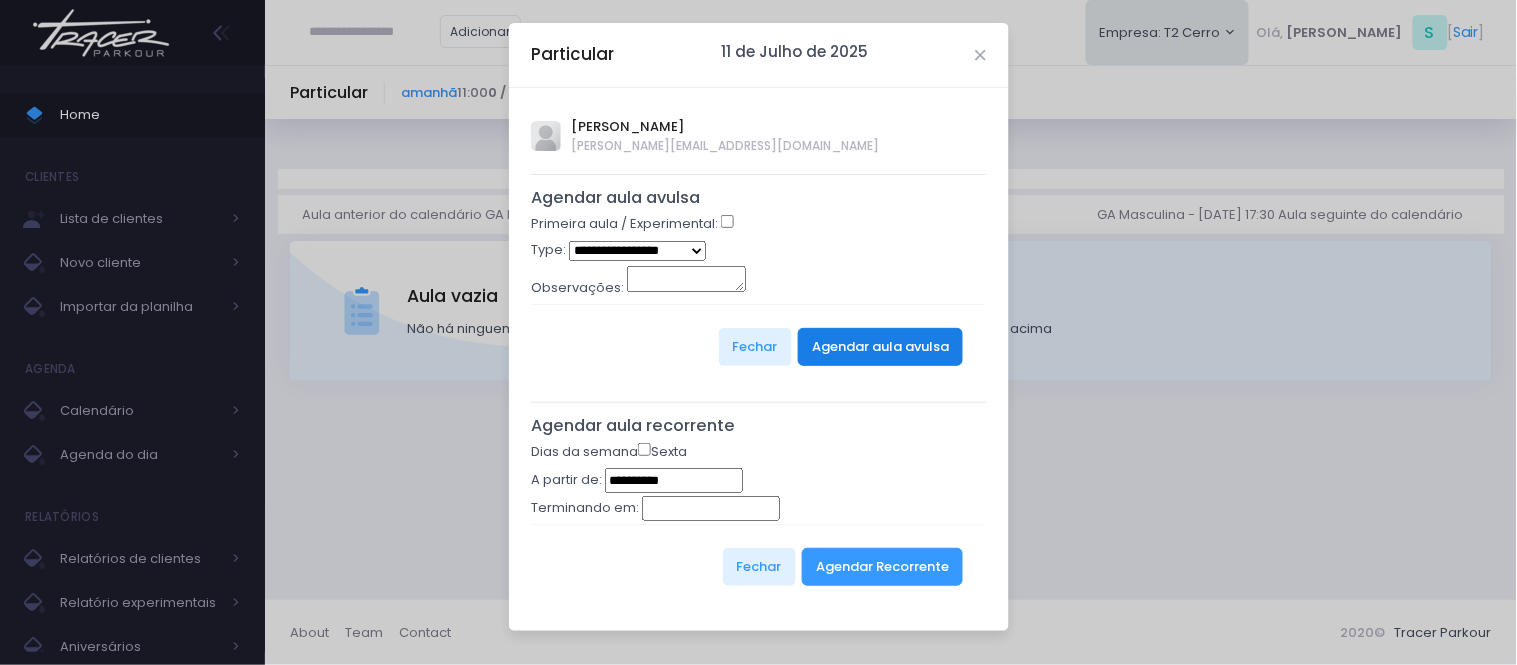 click on "Agendar aula avulsa" at bounding box center (880, 347) 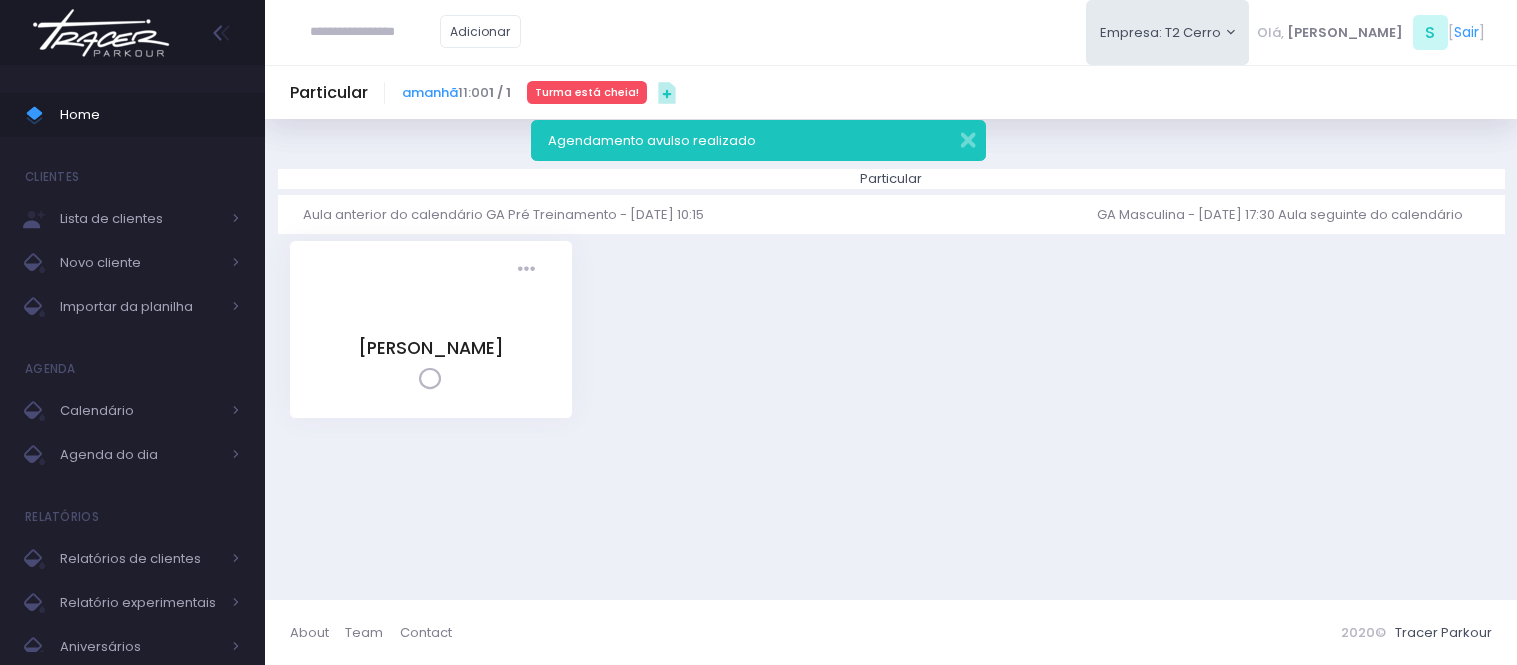 scroll, scrollTop: 0, scrollLeft: 0, axis: both 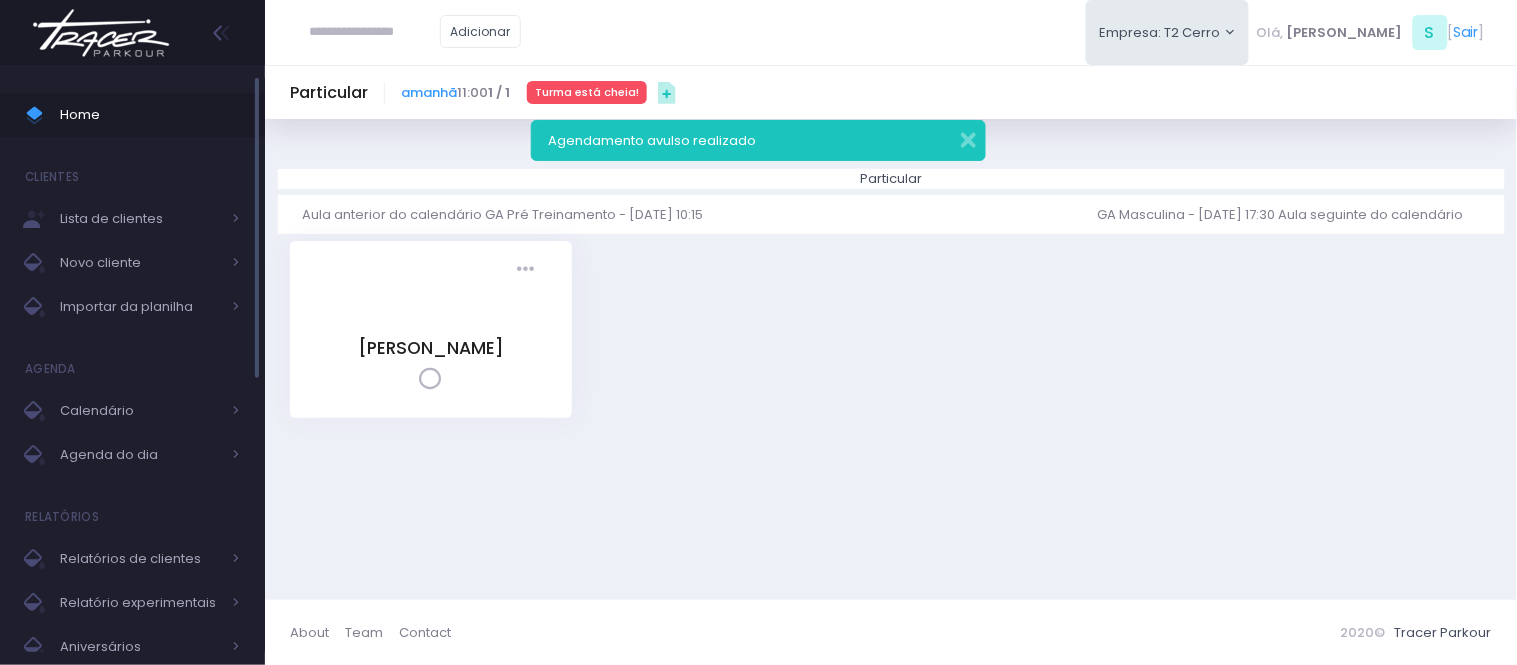 click on "Home" at bounding box center [150, 115] 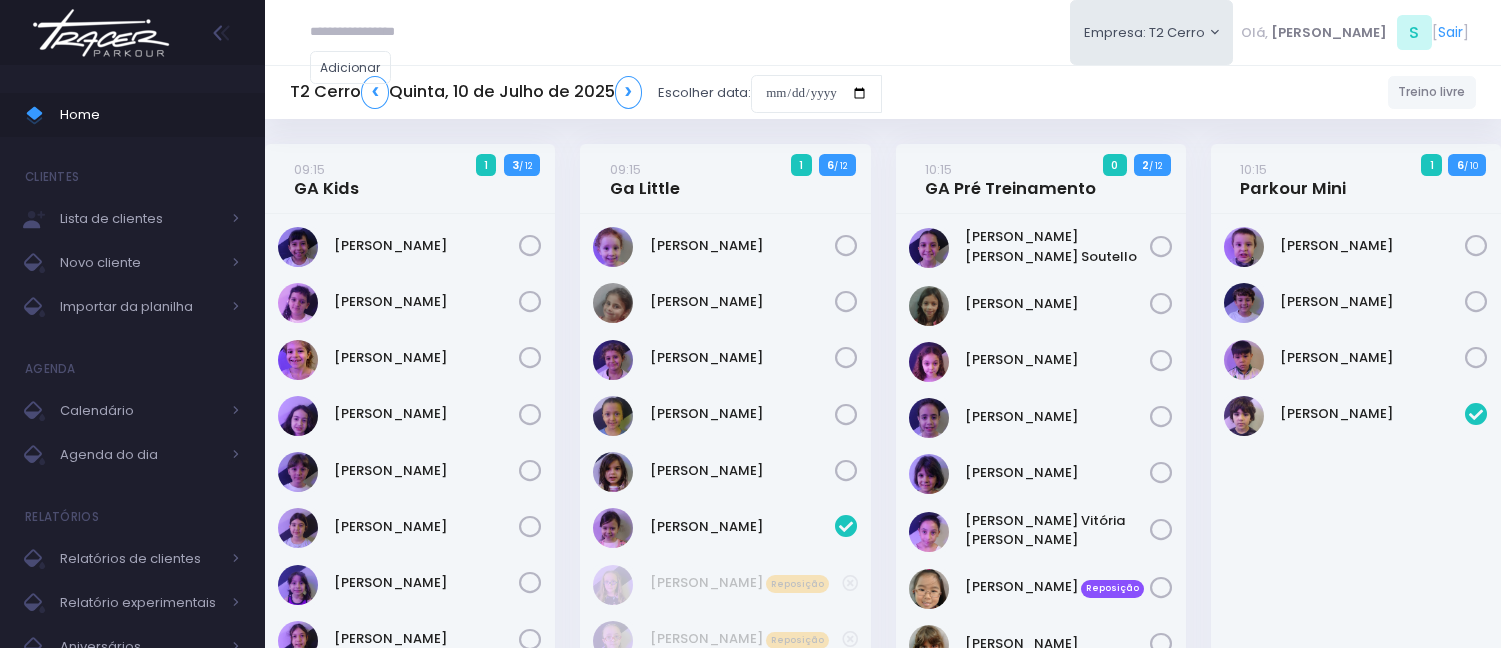 scroll, scrollTop: 0, scrollLeft: 0, axis: both 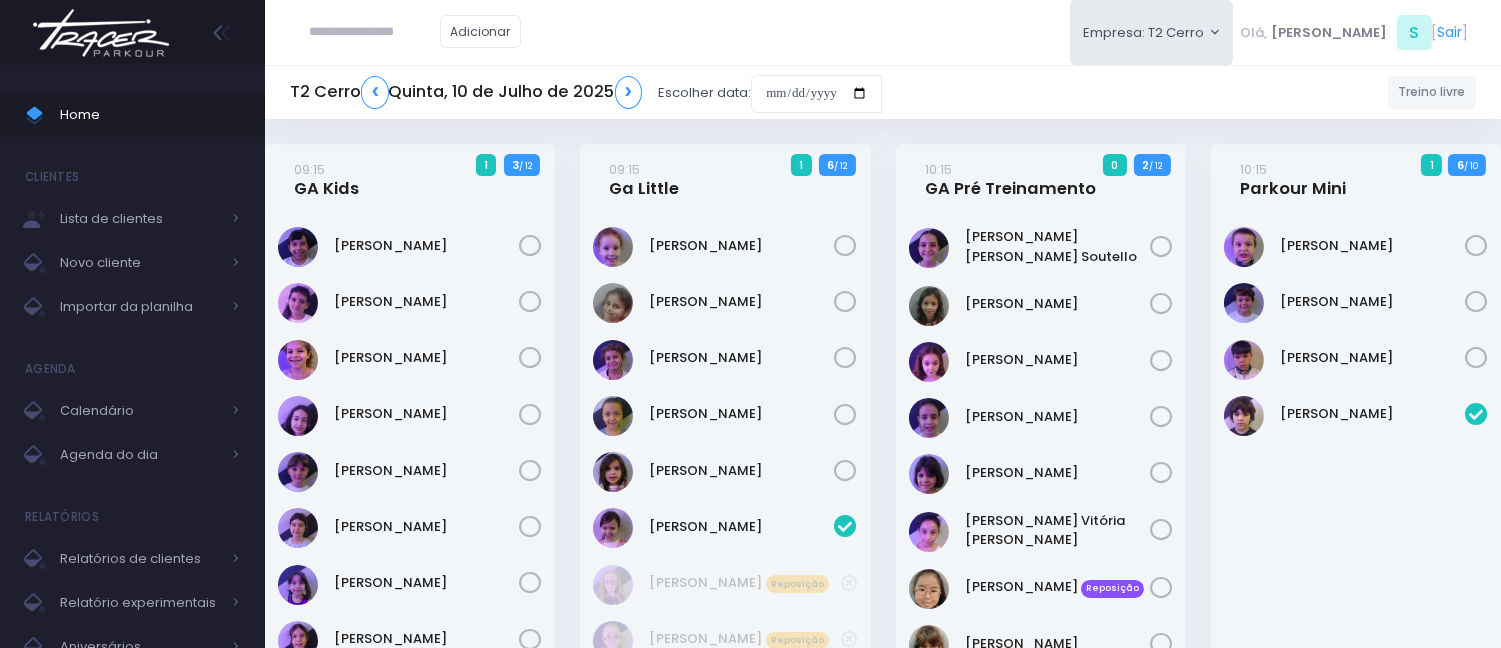 click at bounding box center (375, 32) 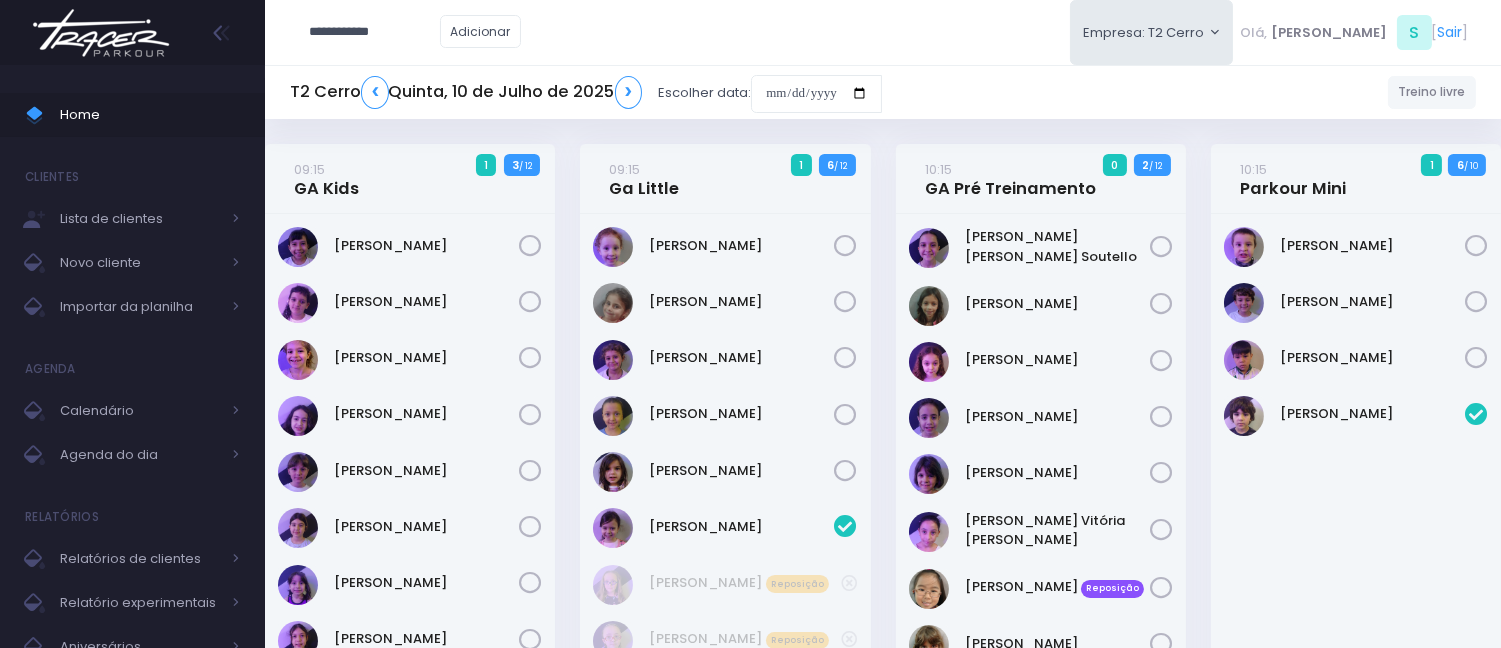 type on "**********" 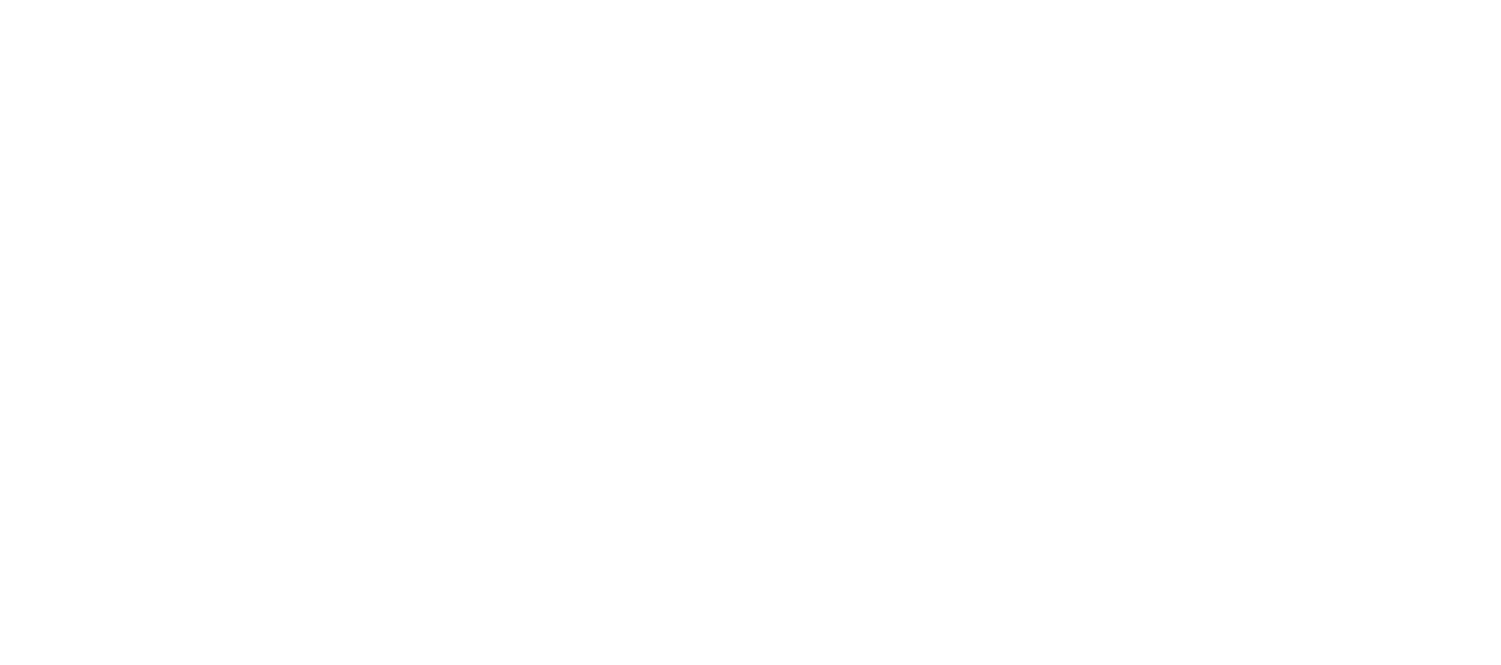 scroll, scrollTop: 0, scrollLeft: 0, axis: both 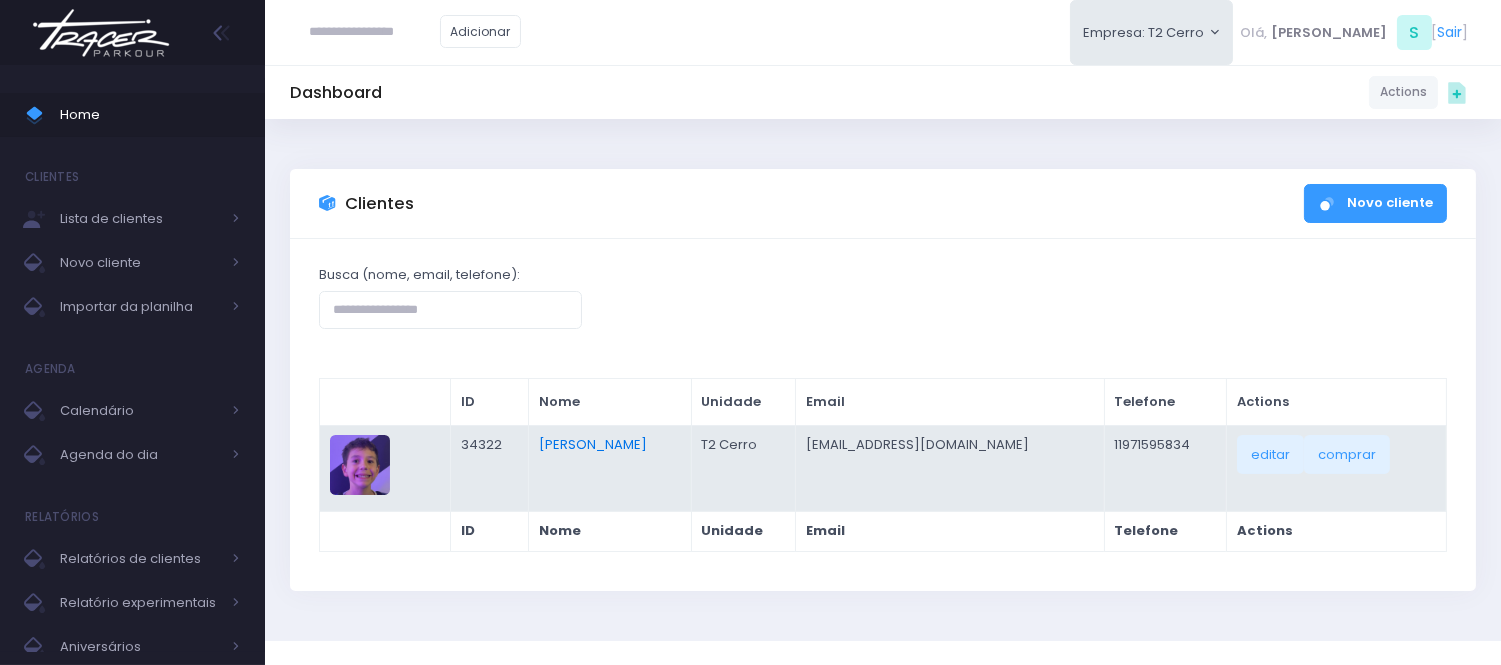 click on "[PERSON_NAME]" at bounding box center [593, 444] 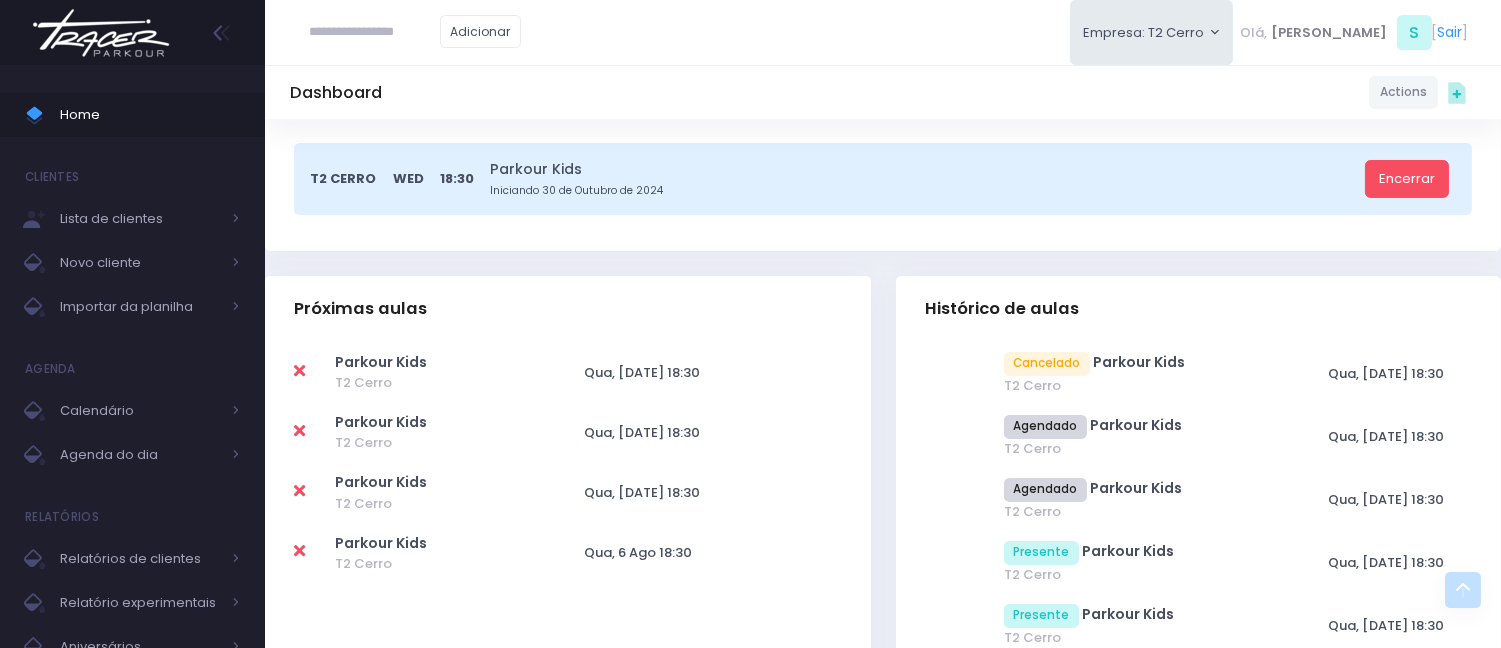 scroll, scrollTop: 0, scrollLeft: 0, axis: both 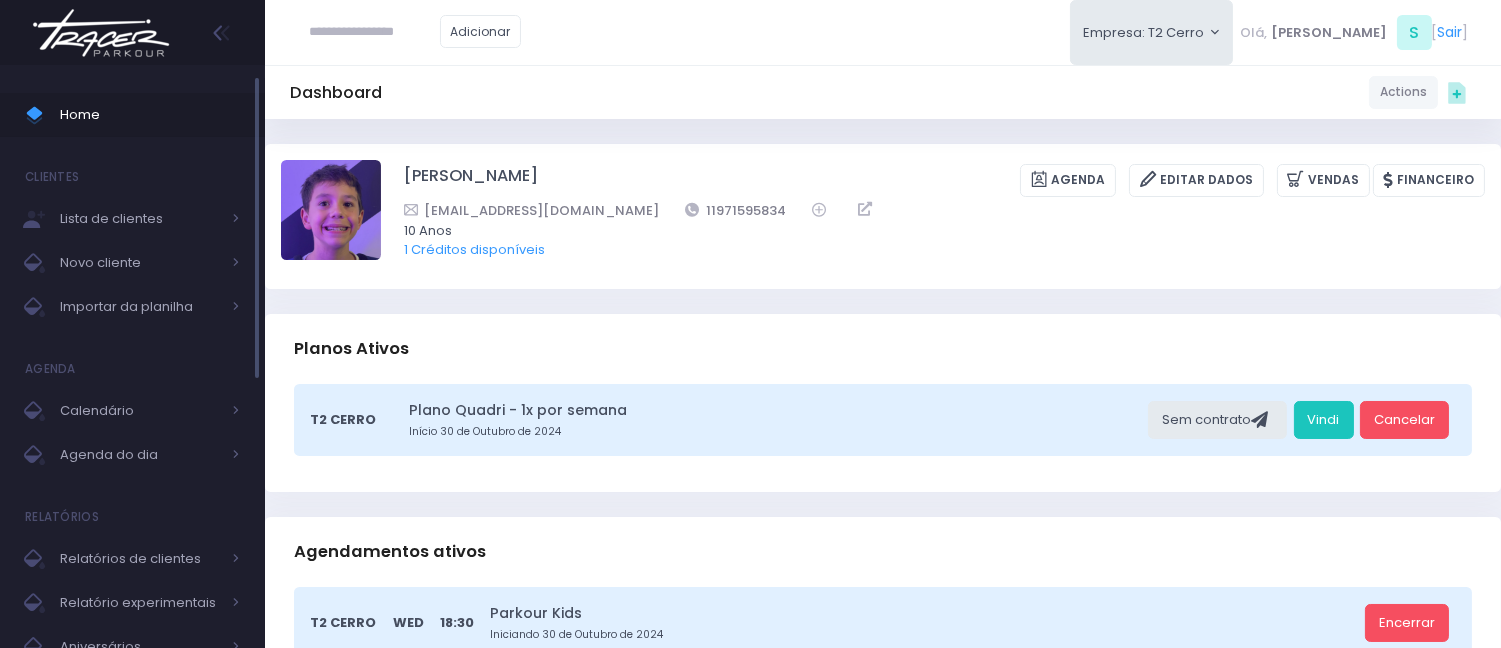 drag, startPoint x: 230, startPoint y: 116, endPoint x: 196, endPoint y: 107, distance: 35.17101 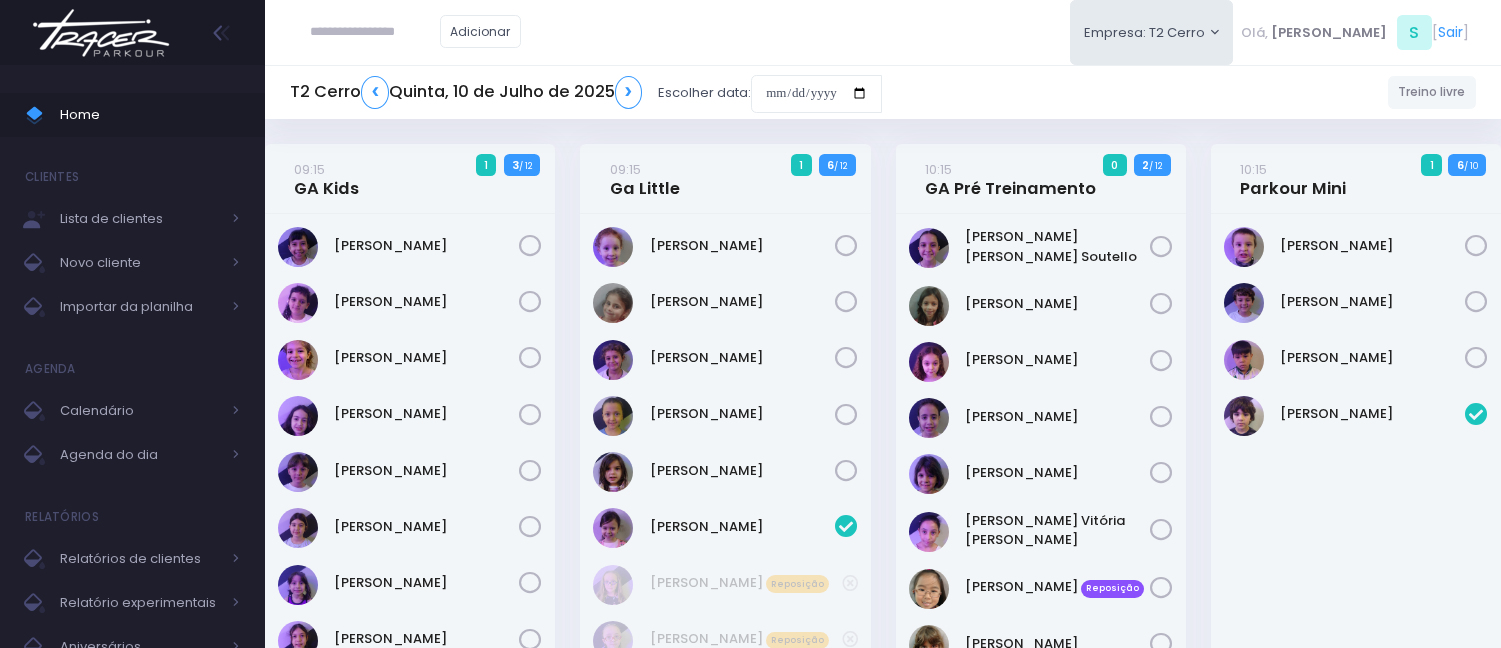 scroll, scrollTop: 0, scrollLeft: 0, axis: both 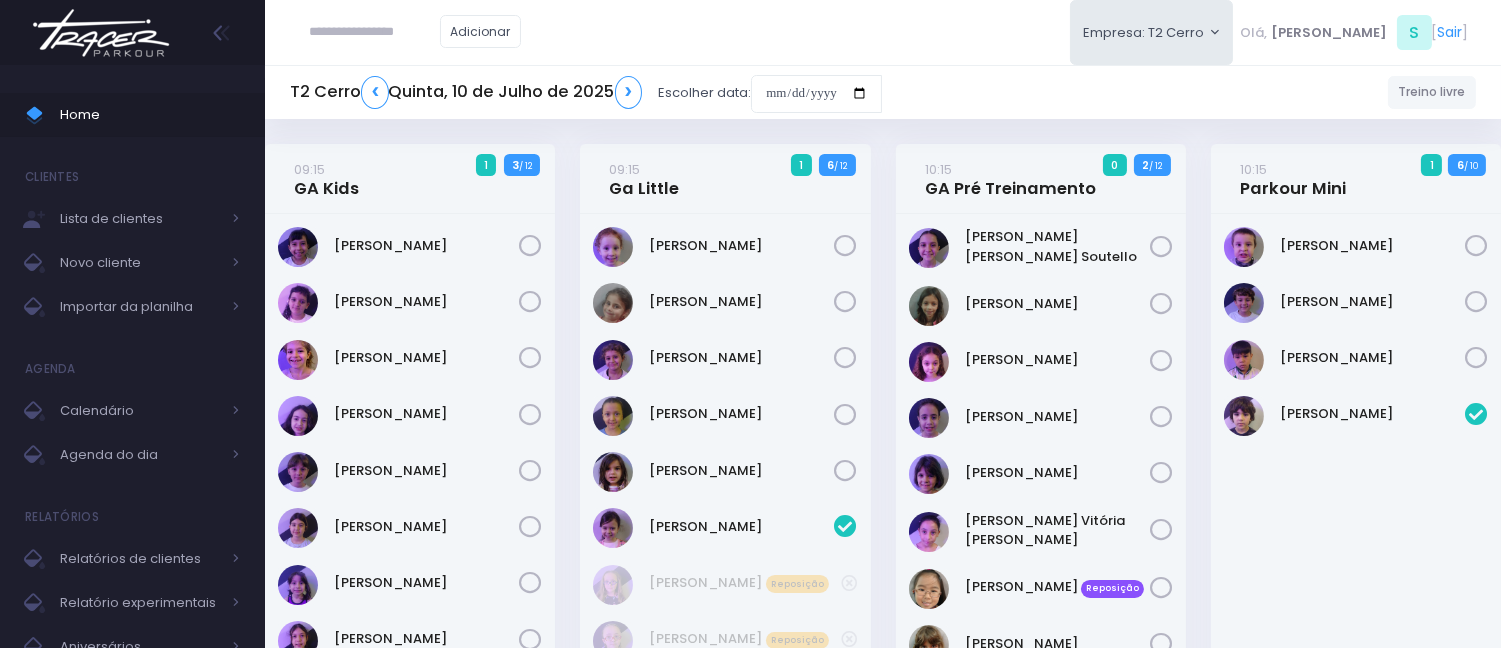 click at bounding box center (375, 32) 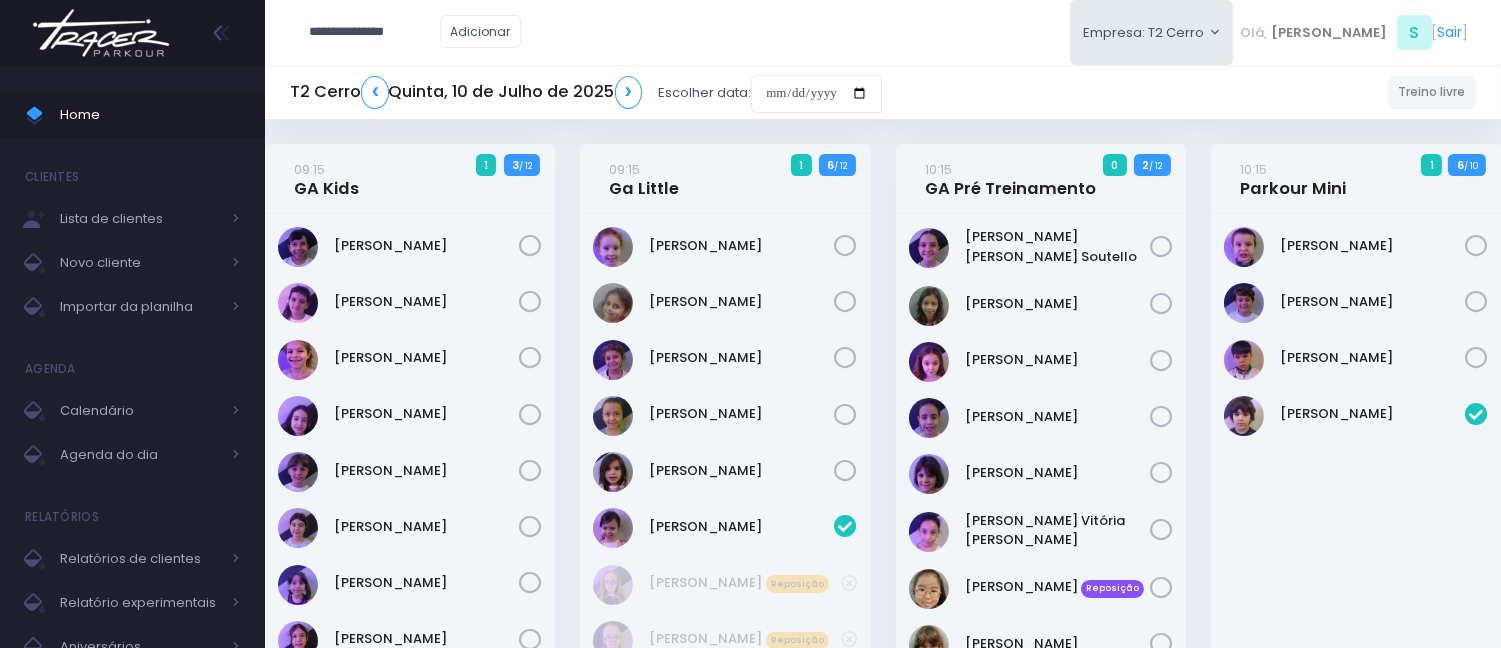 type on "**********" 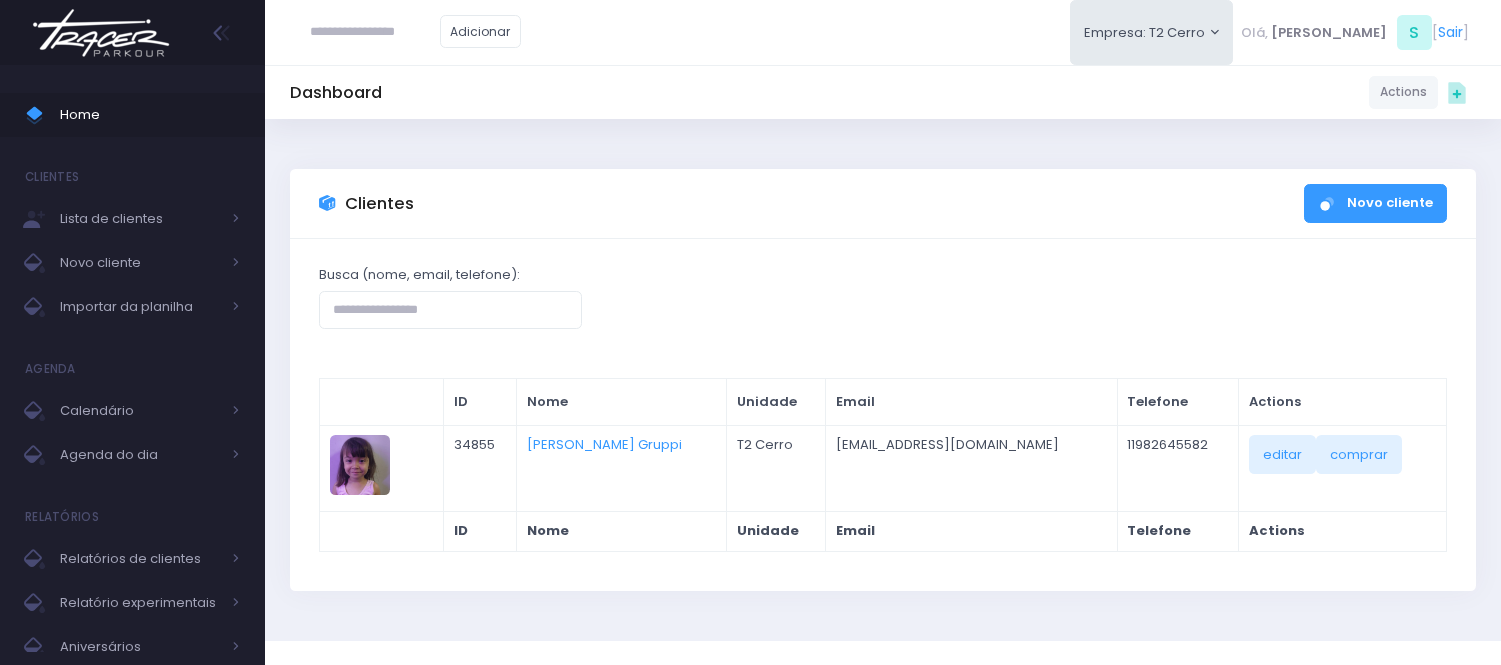 scroll, scrollTop: 0, scrollLeft: 0, axis: both 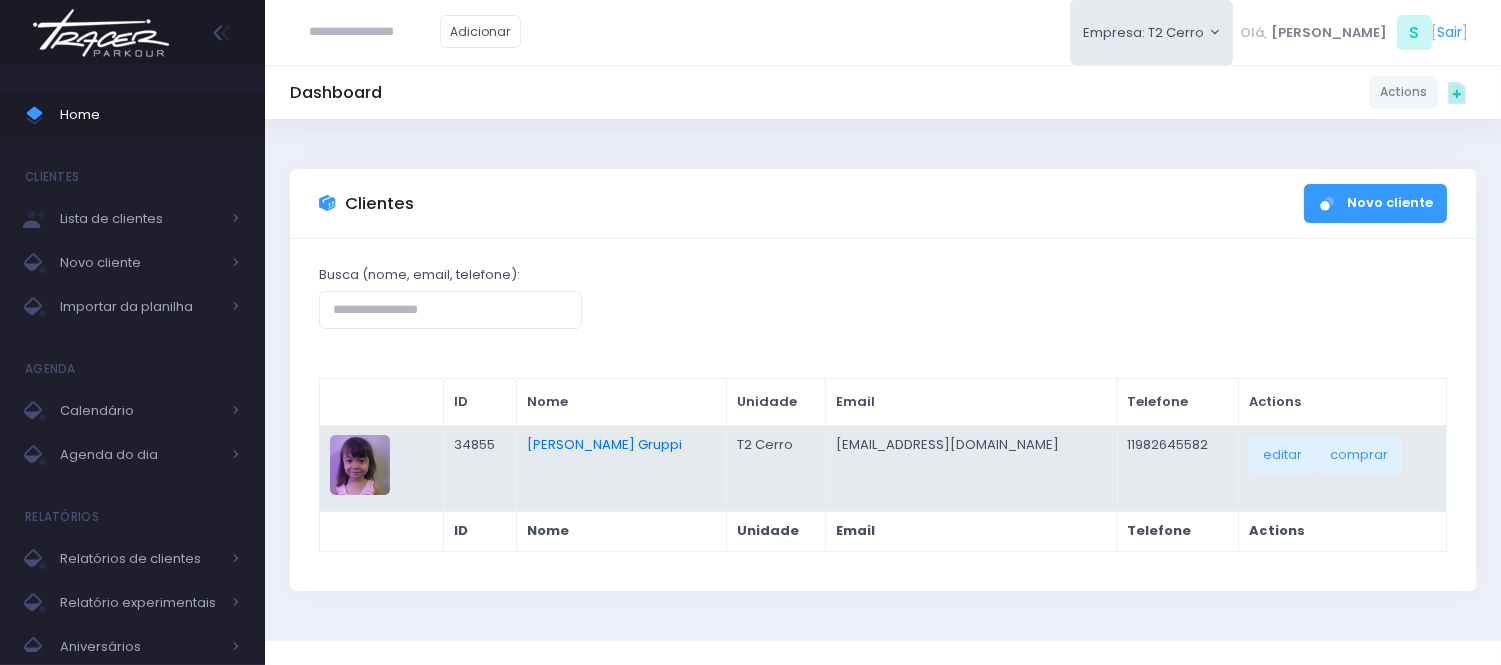 click on "Heloísa Tavares Gruppi" at bounding box center (604, 444) 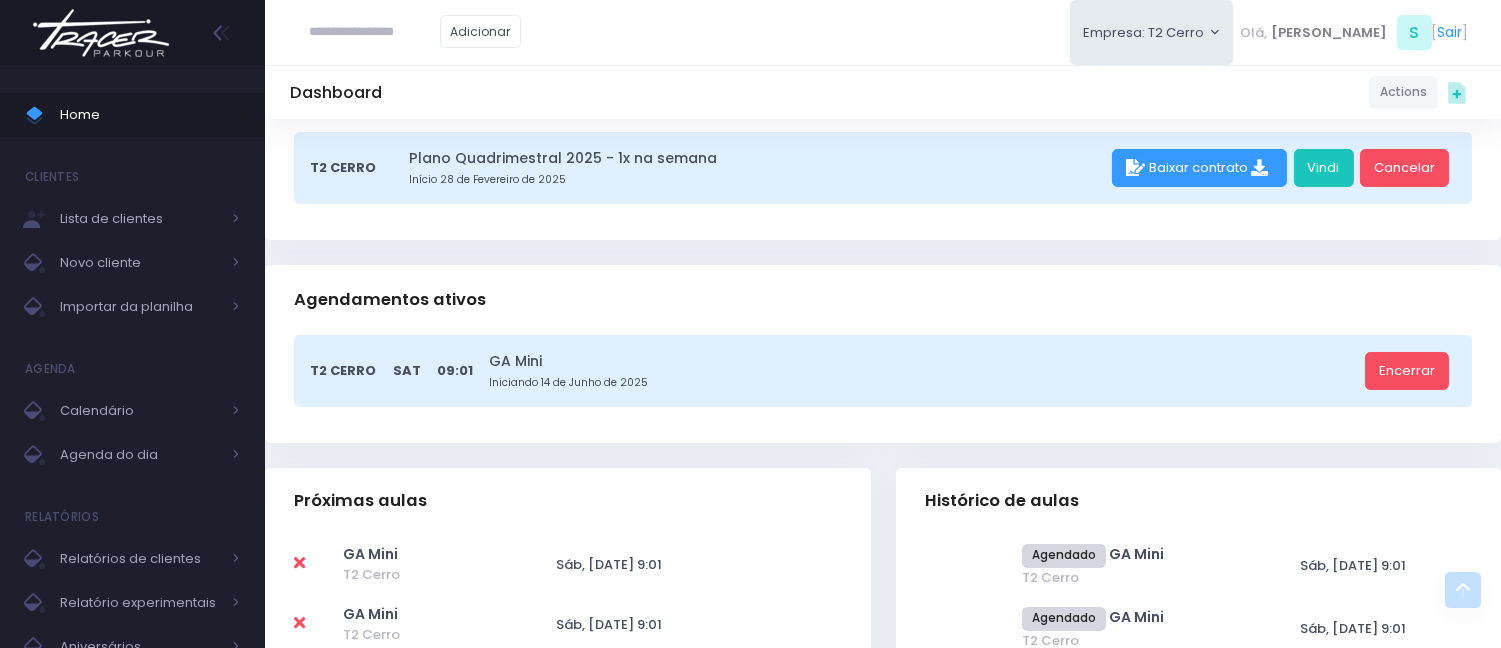 scroll, scrollTop: 0, scrollLeft: 0, axis: both 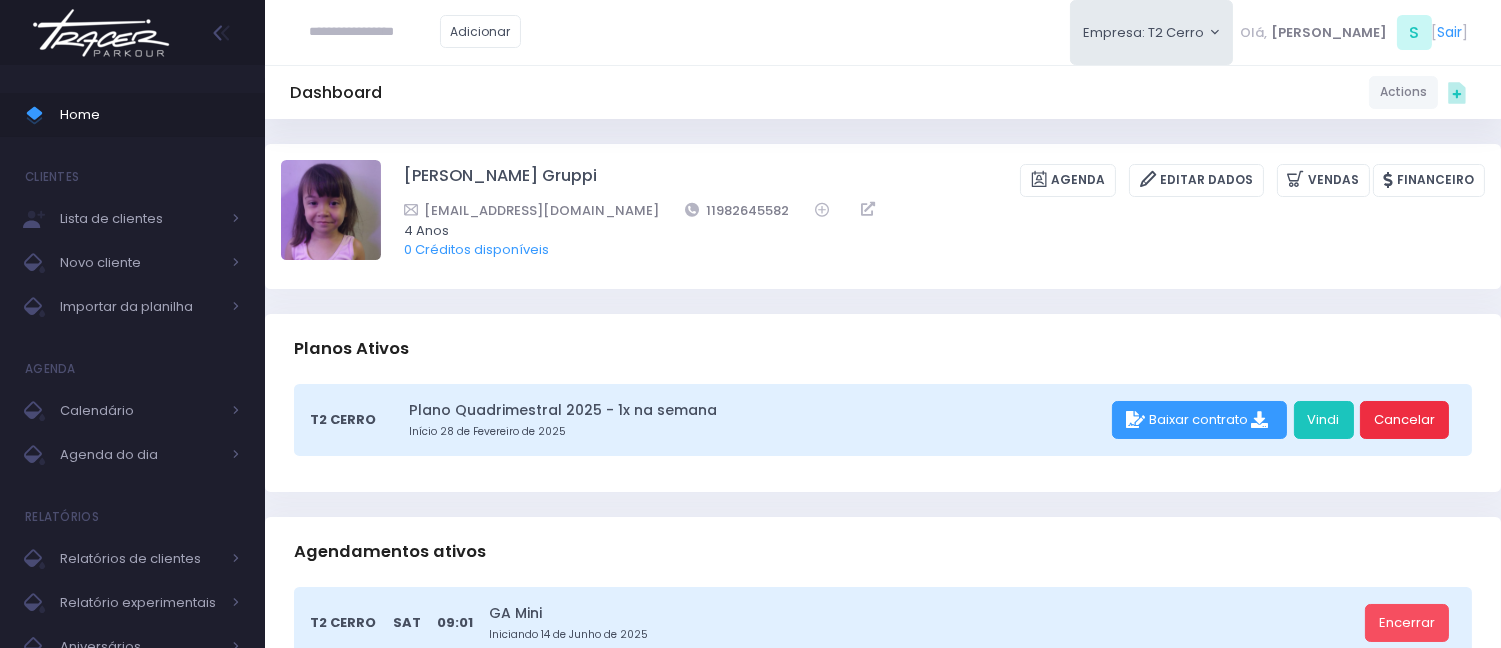 click on "Cancelar" at bounding box center [1404, 420] 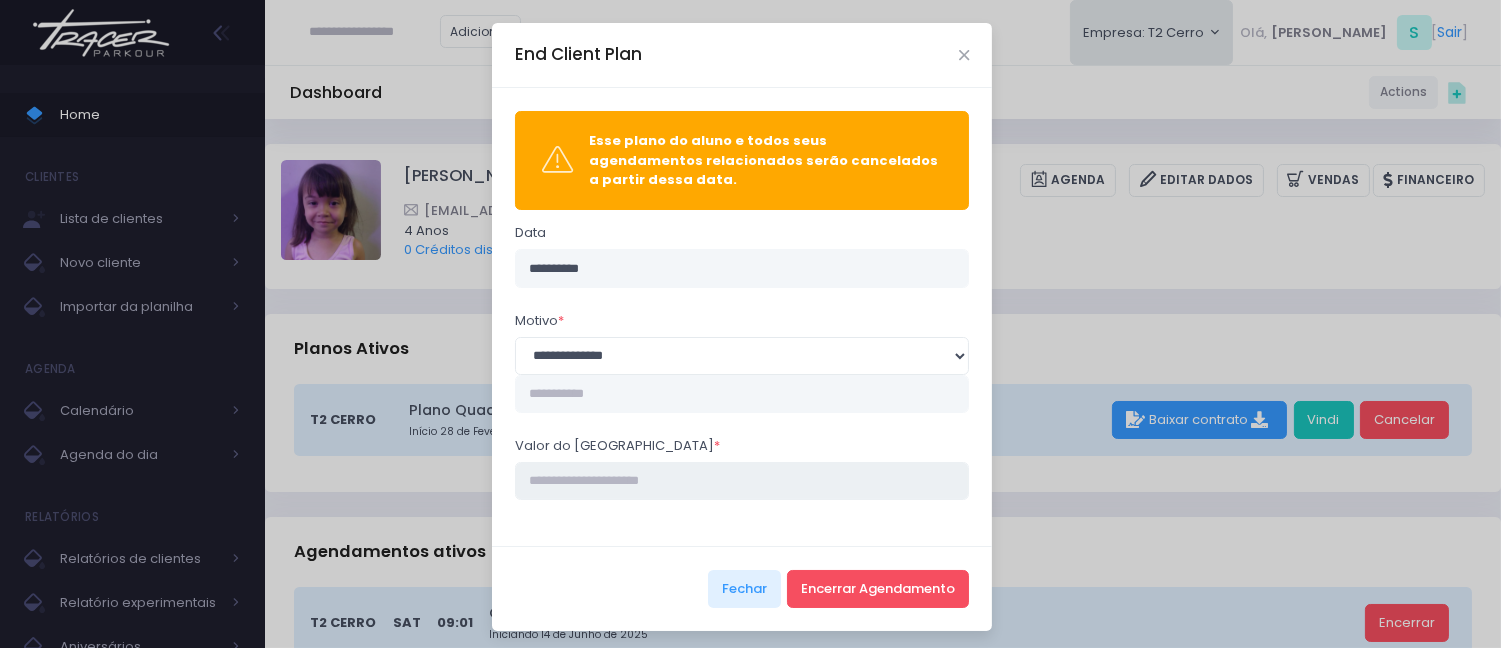 click on "Valor do estorno  *" at bounding box center (742, 481) 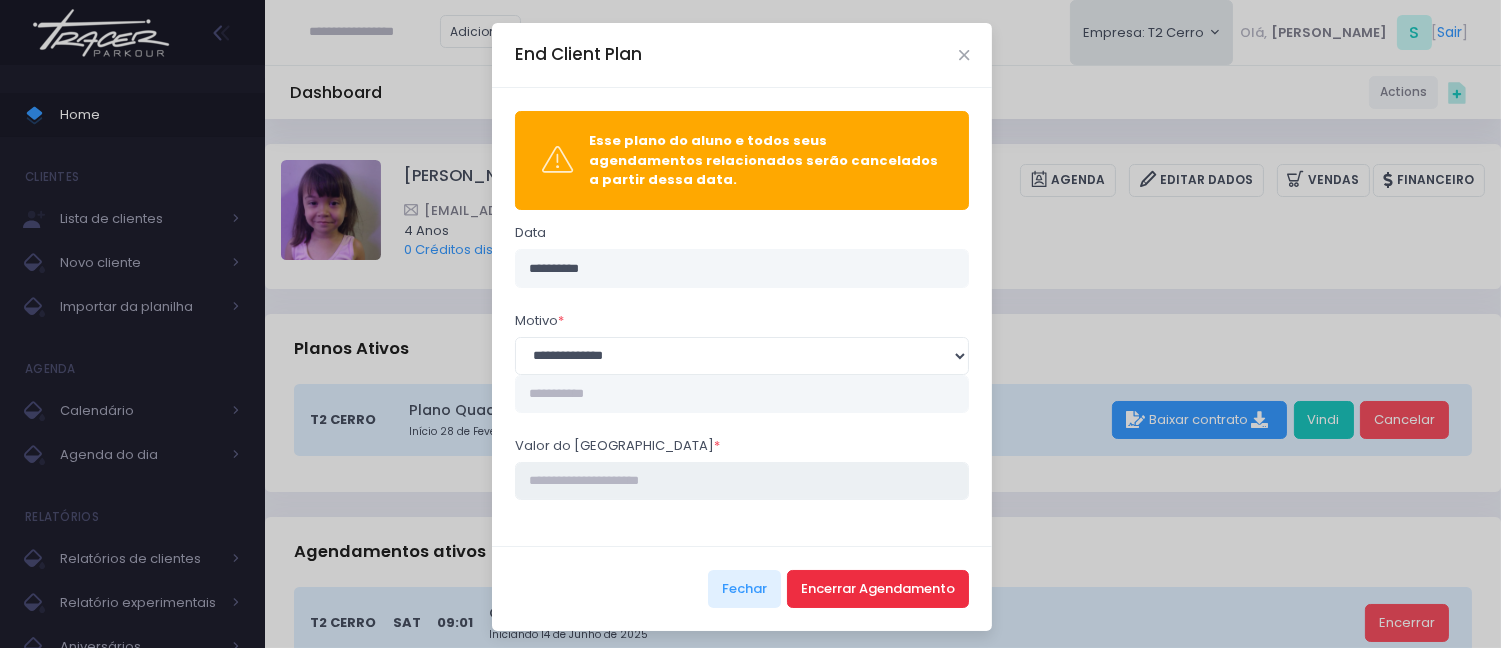 type on "****" 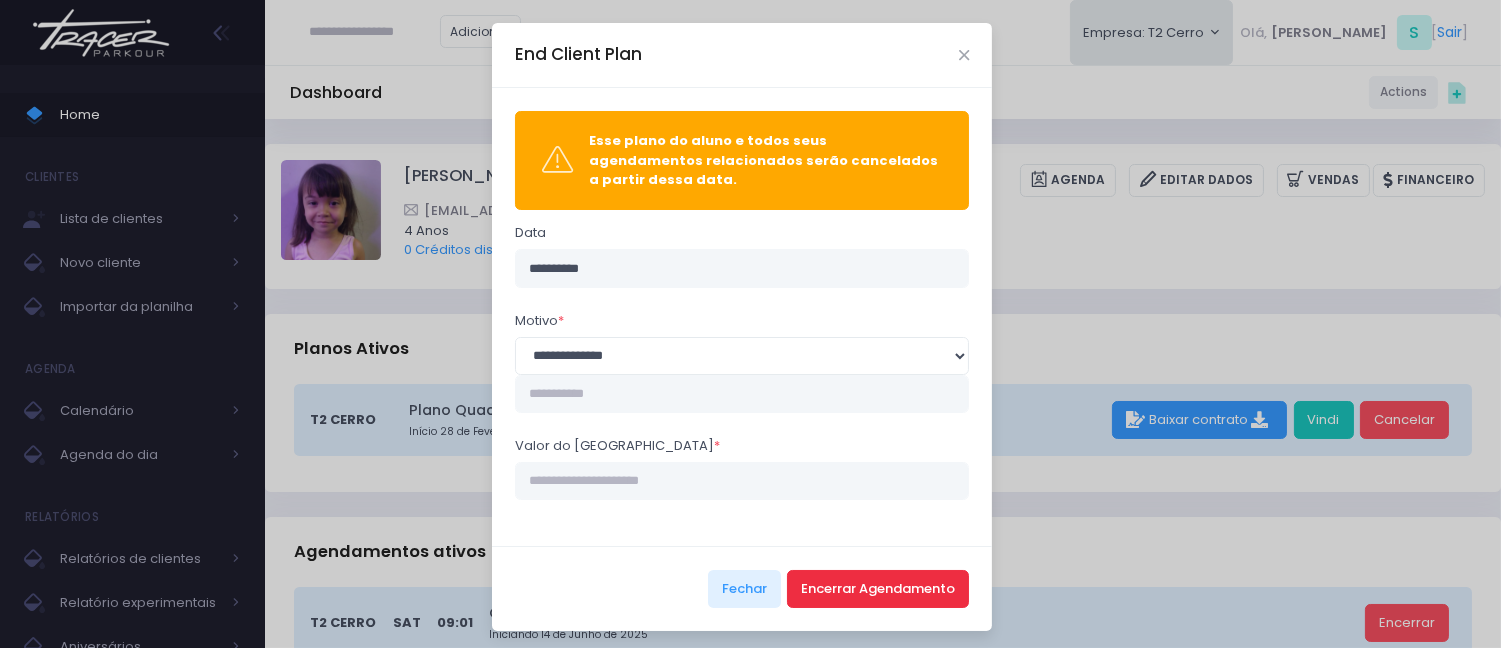 click on "Encerrar Agendamento" at bounding box center [878, 589] 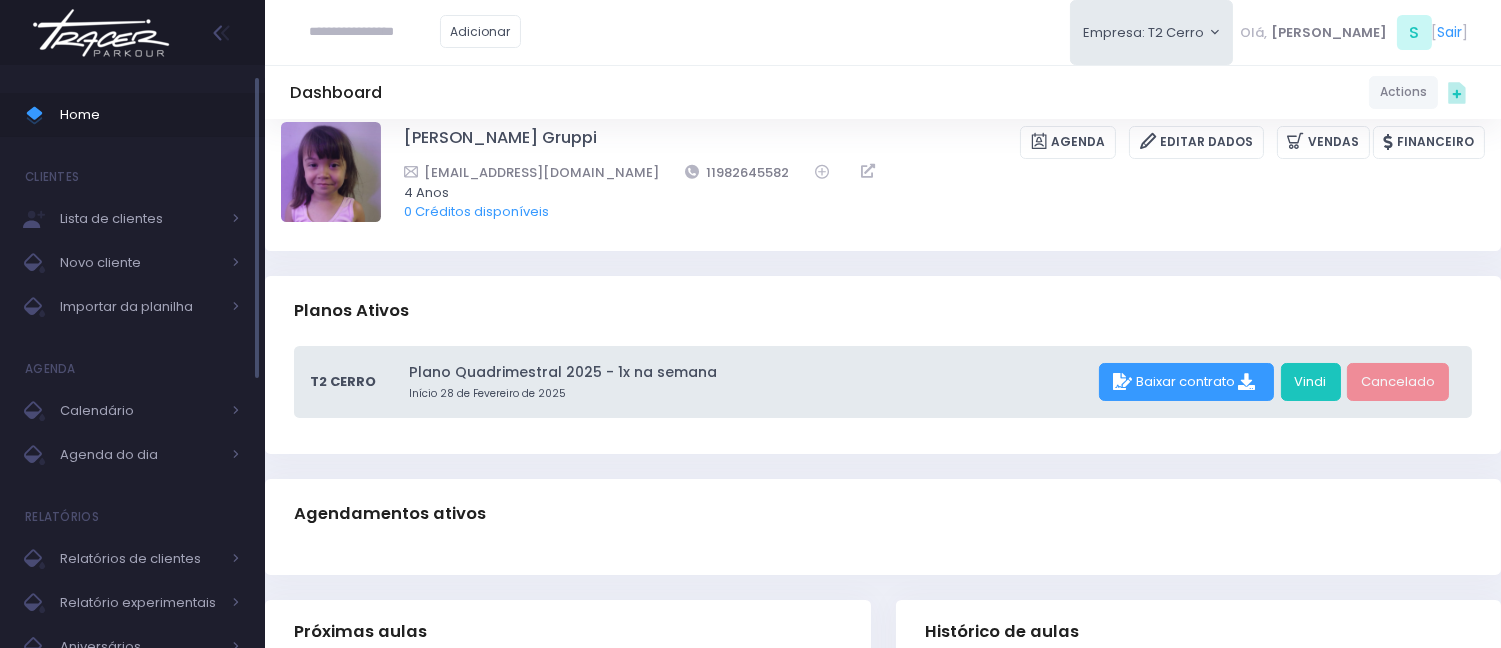 scroll, scrollTop: 0, scrollLeft: 0, axis: both 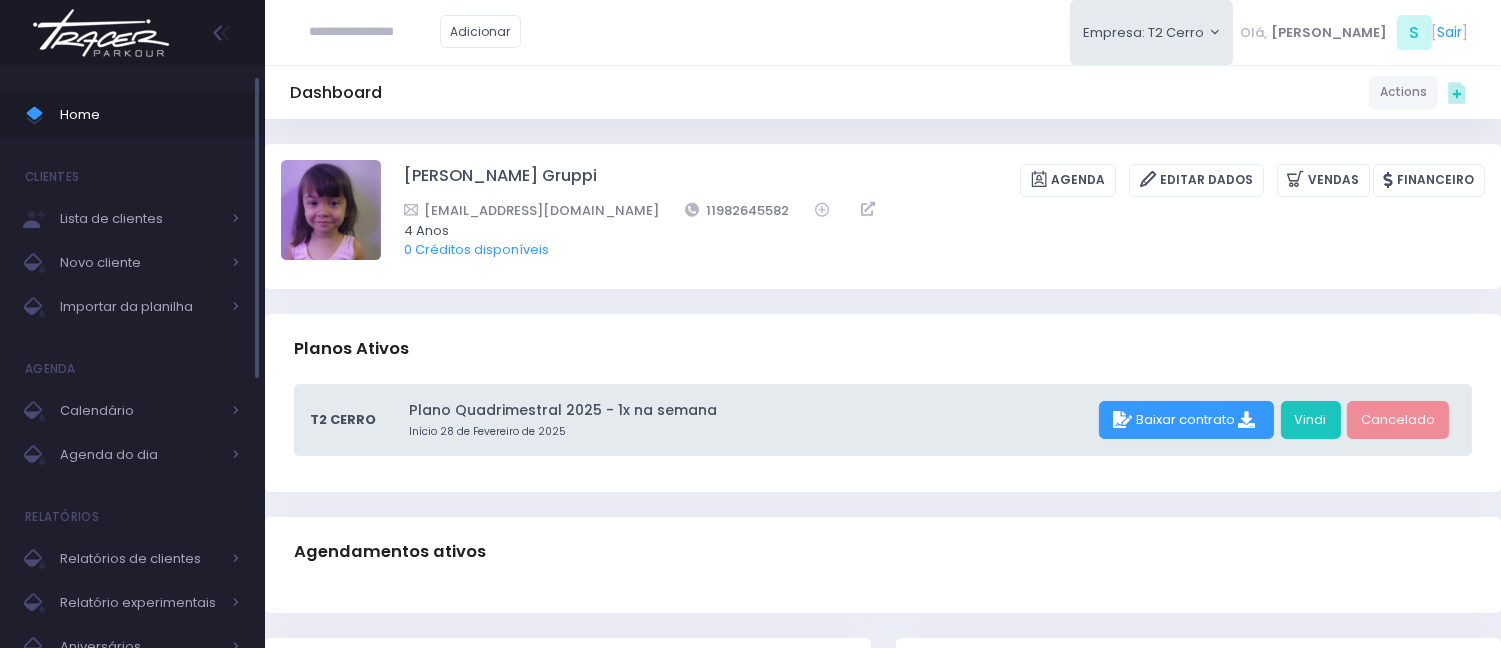 click on "Home" at bounding box center [150, 115] 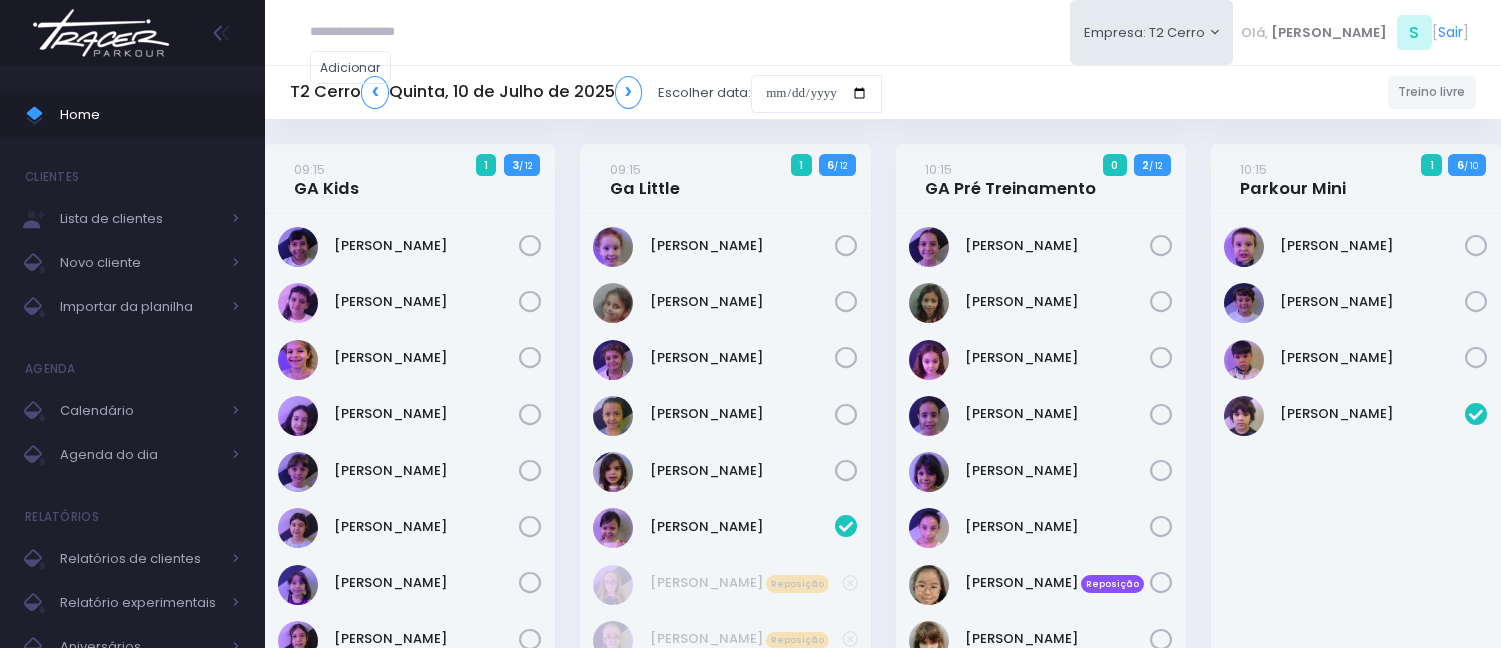 scroll, scrollTop: 0, scrollLeft: 0, axis: both 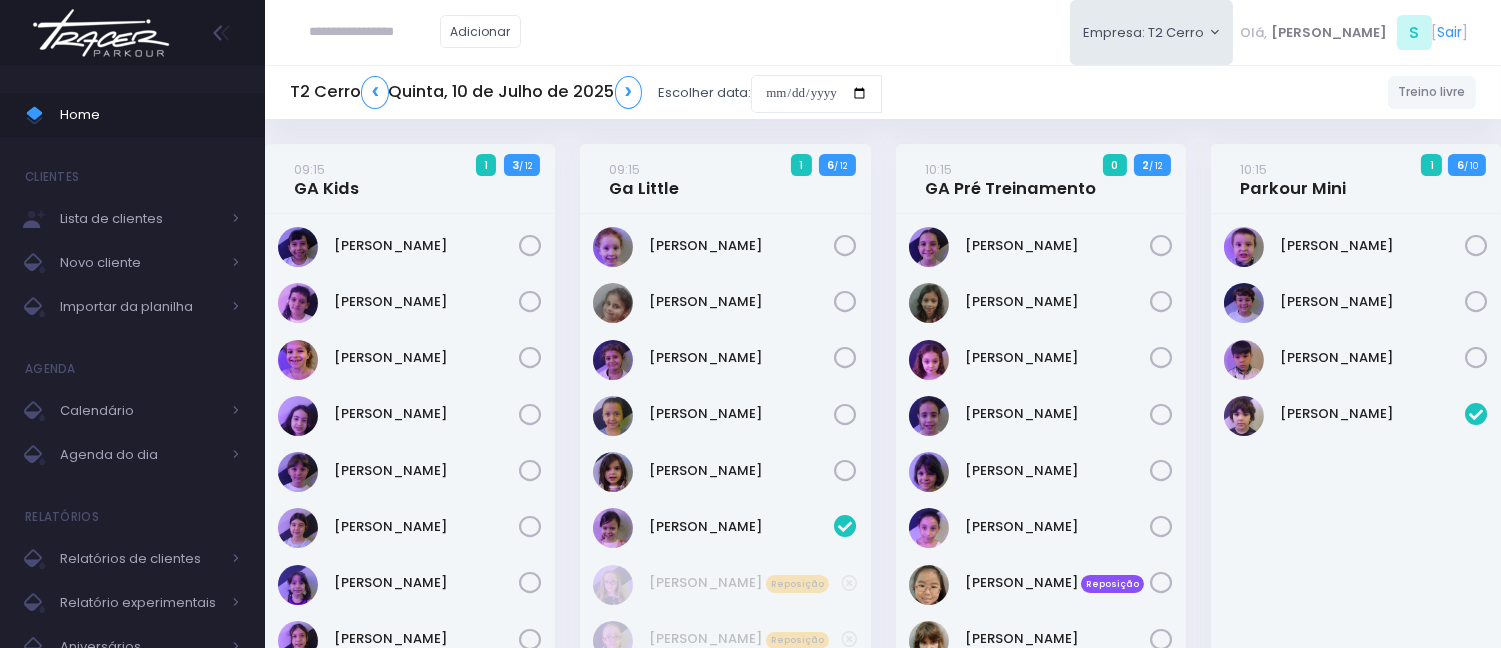 click on "T2 Cerro  ❮
Quinta, 10 de Julho de 2025  ❯
Escolher data:
Treino livre" at bounding box center (883, 93) 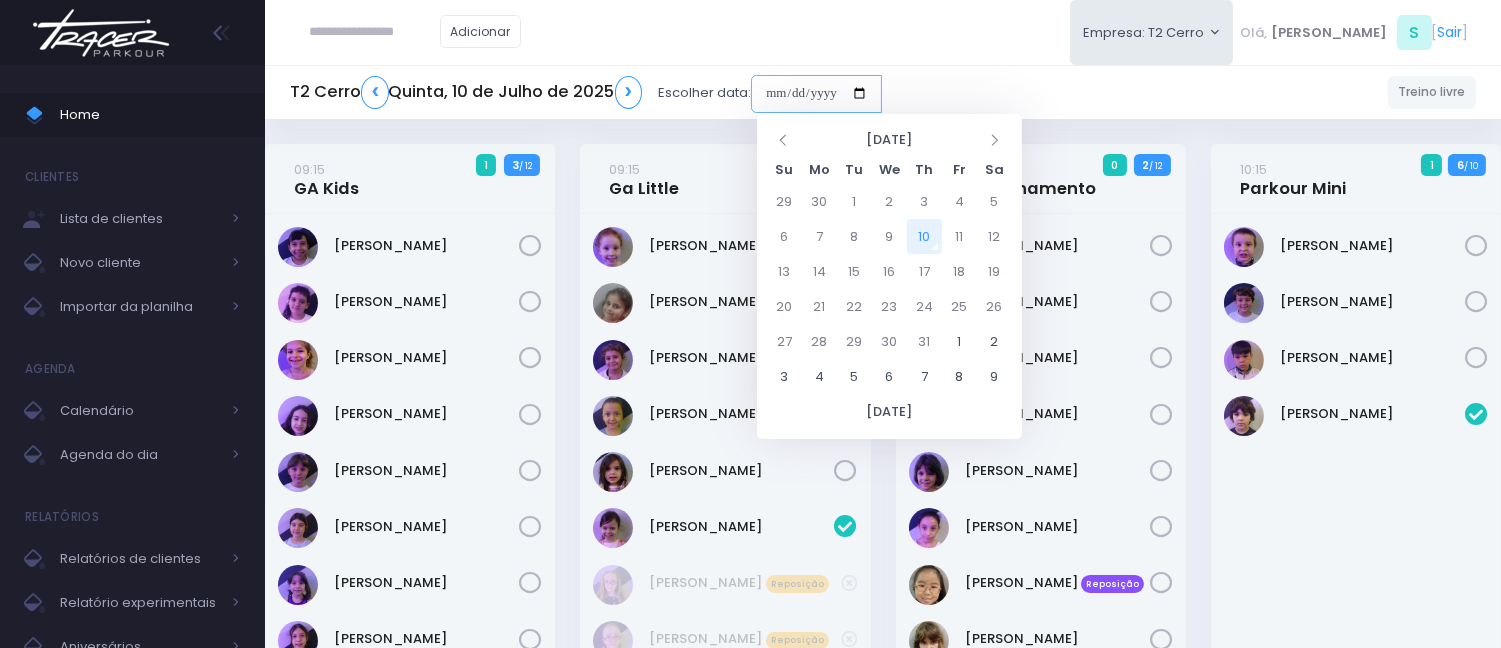 click at bounding box center [816, 94] 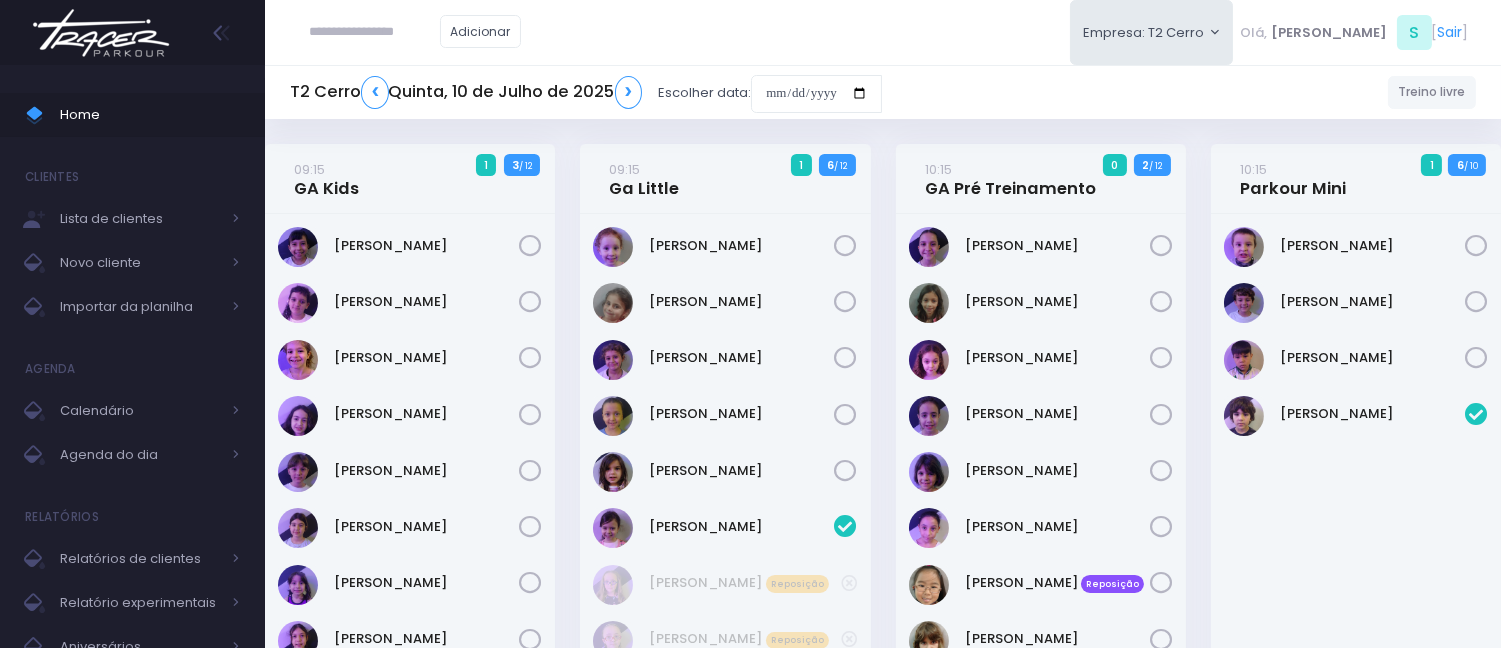 drag, startPoint x: 1080, startPoint y: 51, endPoint x: 1024, endPoint y: 267, distance: 223.1412 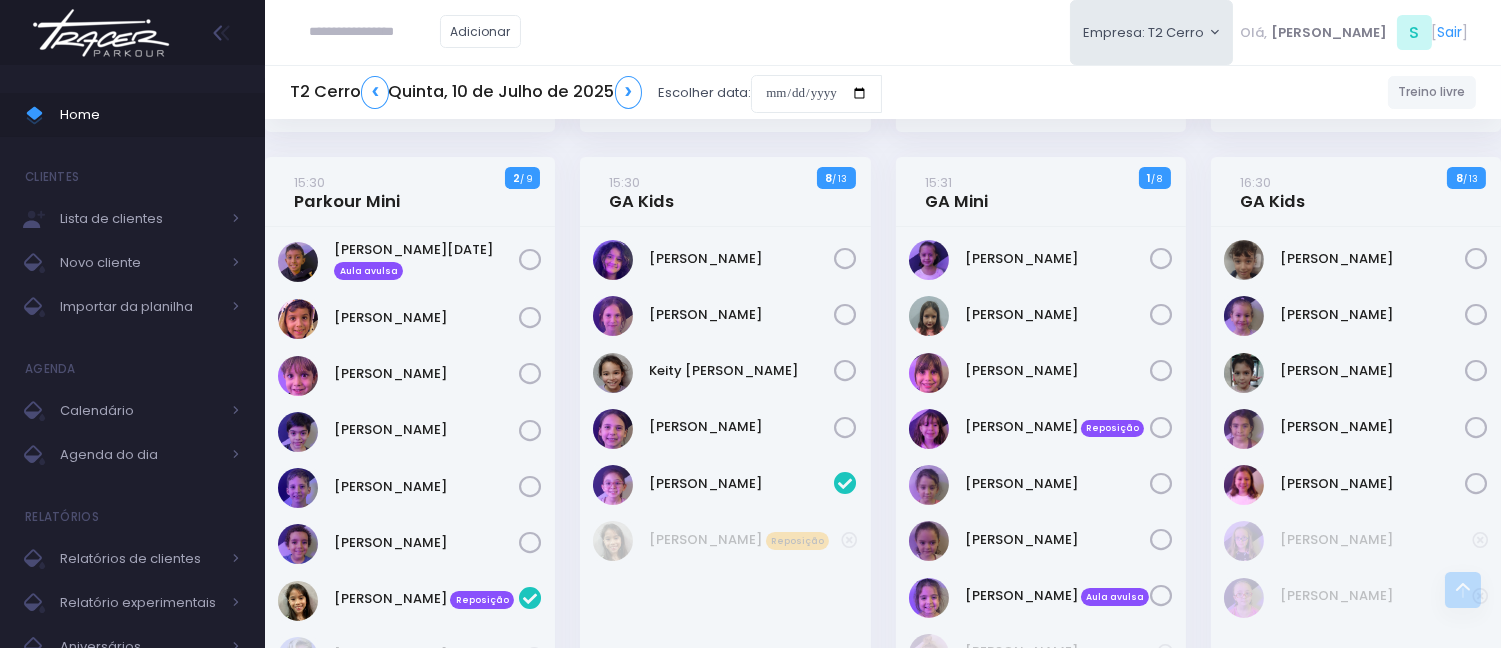 scroll, scrollTop: 777, scrollLeft: 0, axis: vertical 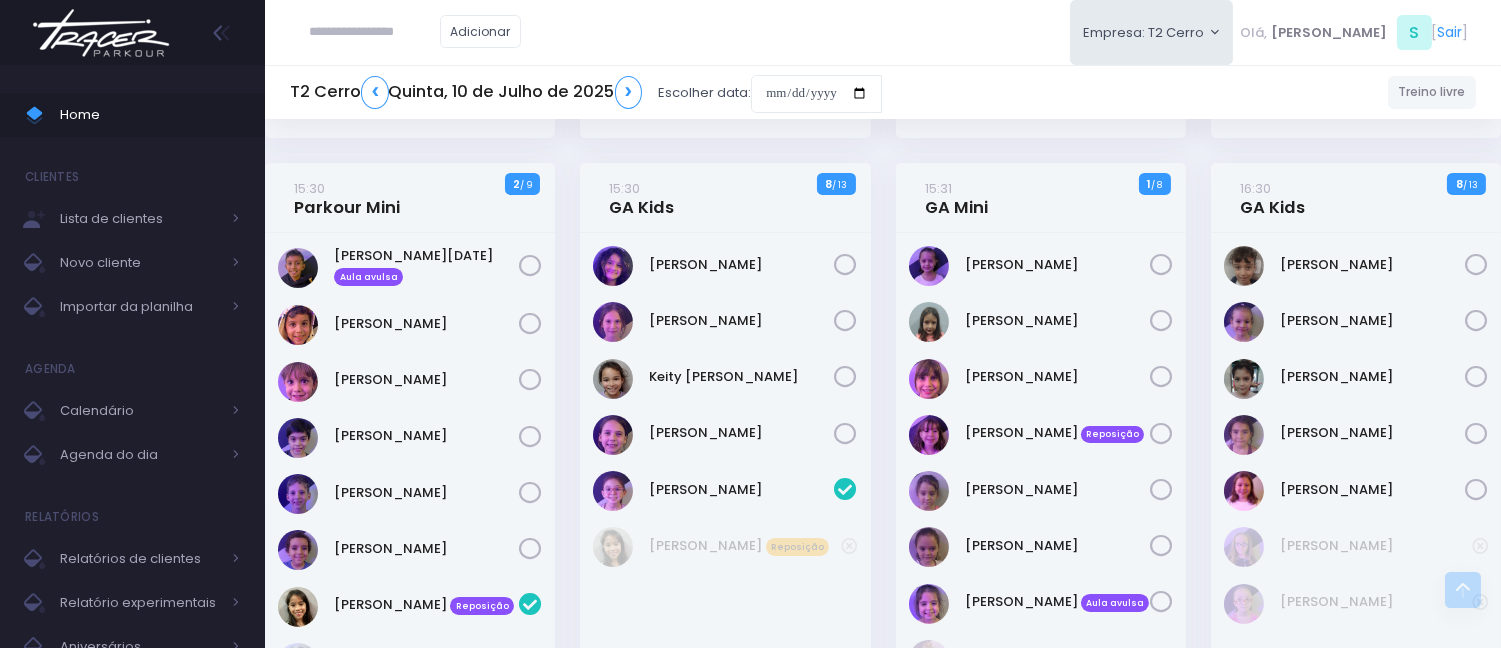 click at bounding box center (375, 32) 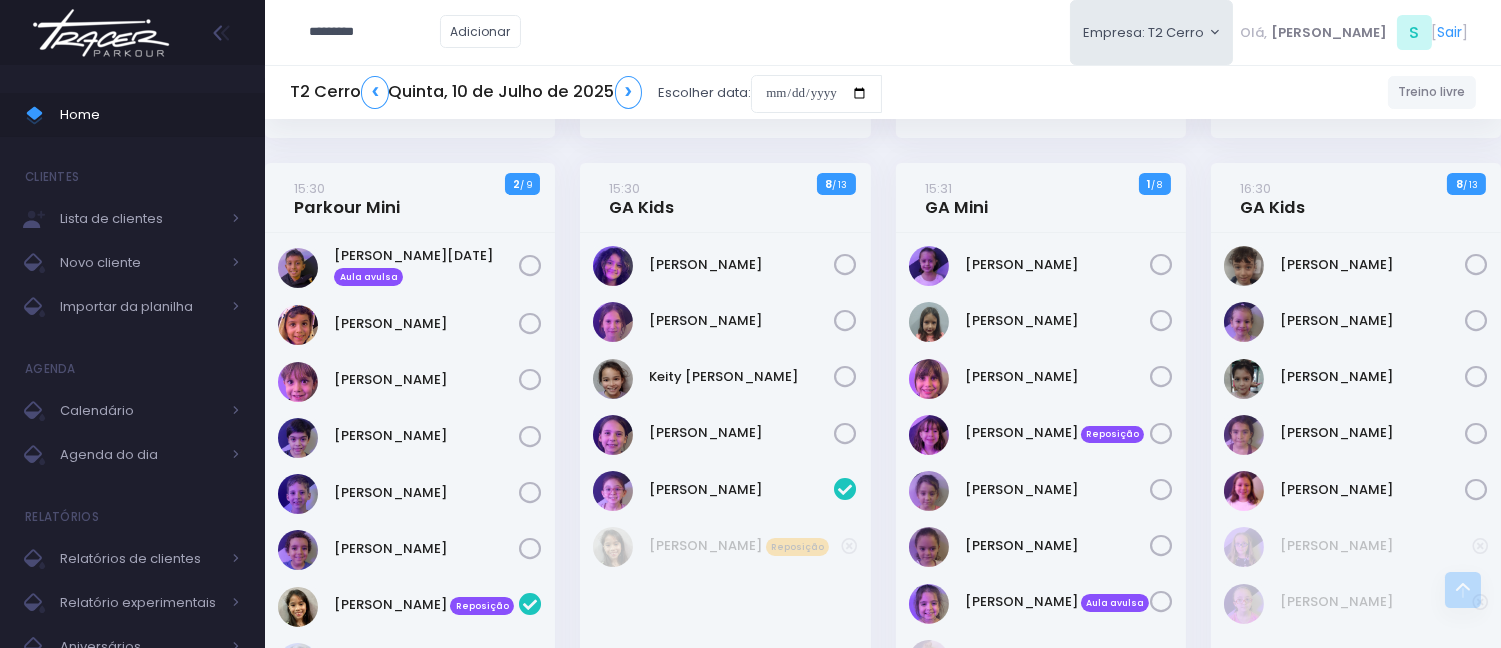 type on "**********" 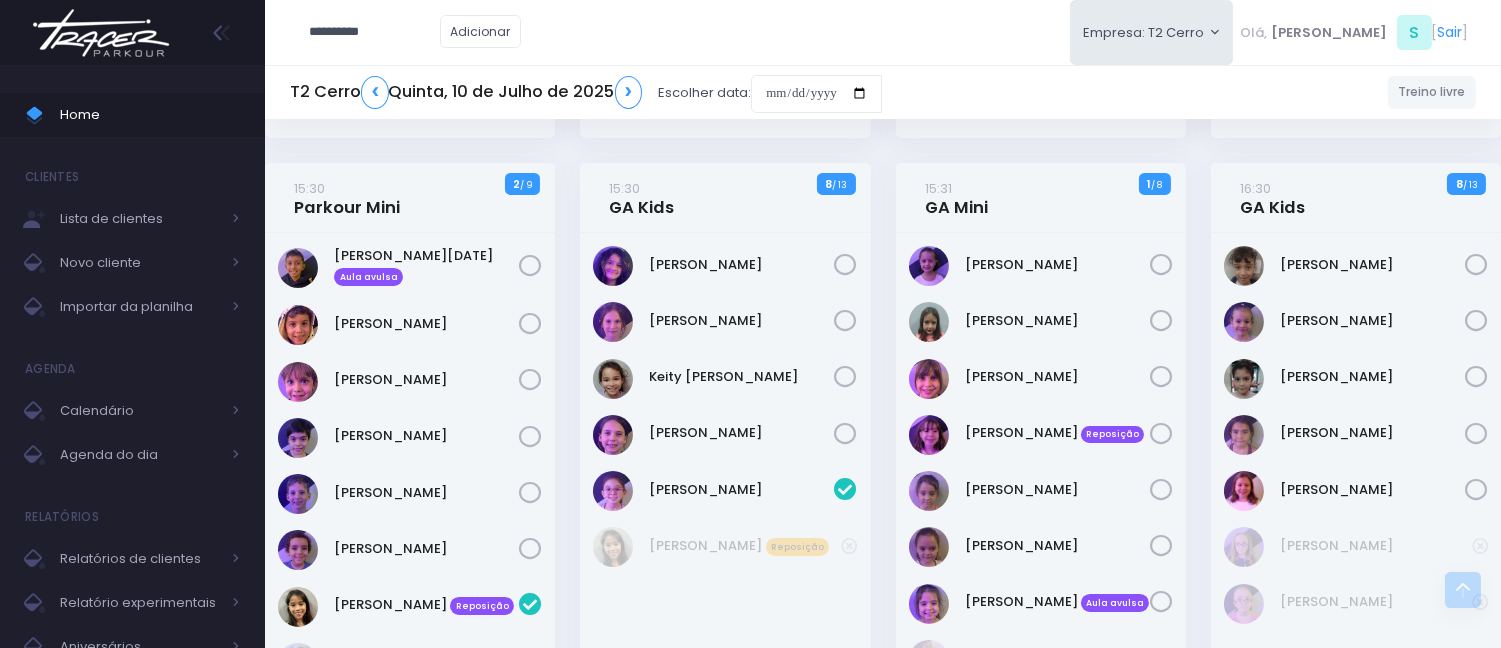 type on "**********" 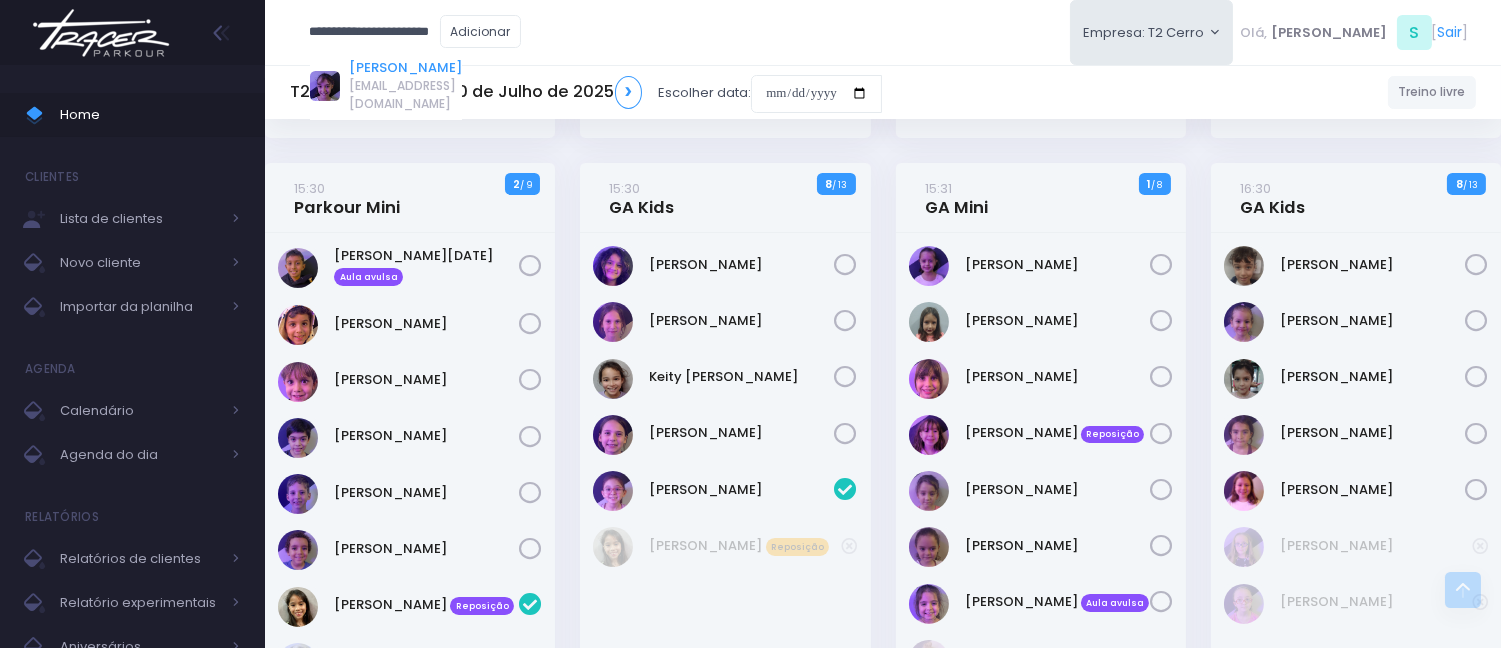 click on "Natiely Rodrigues Barros" at bounding box center (405, 68) 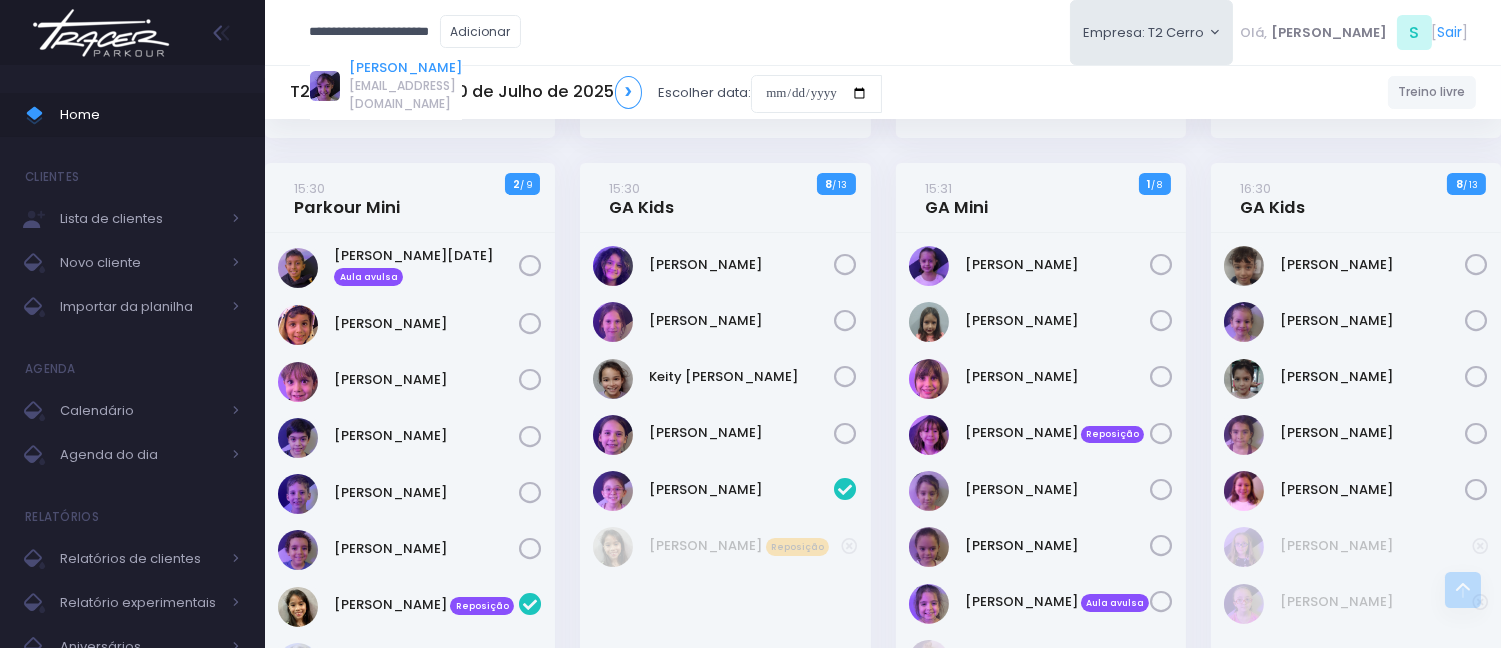 scroll, scrollTop: 0, scrollLeft: 0, axis: both 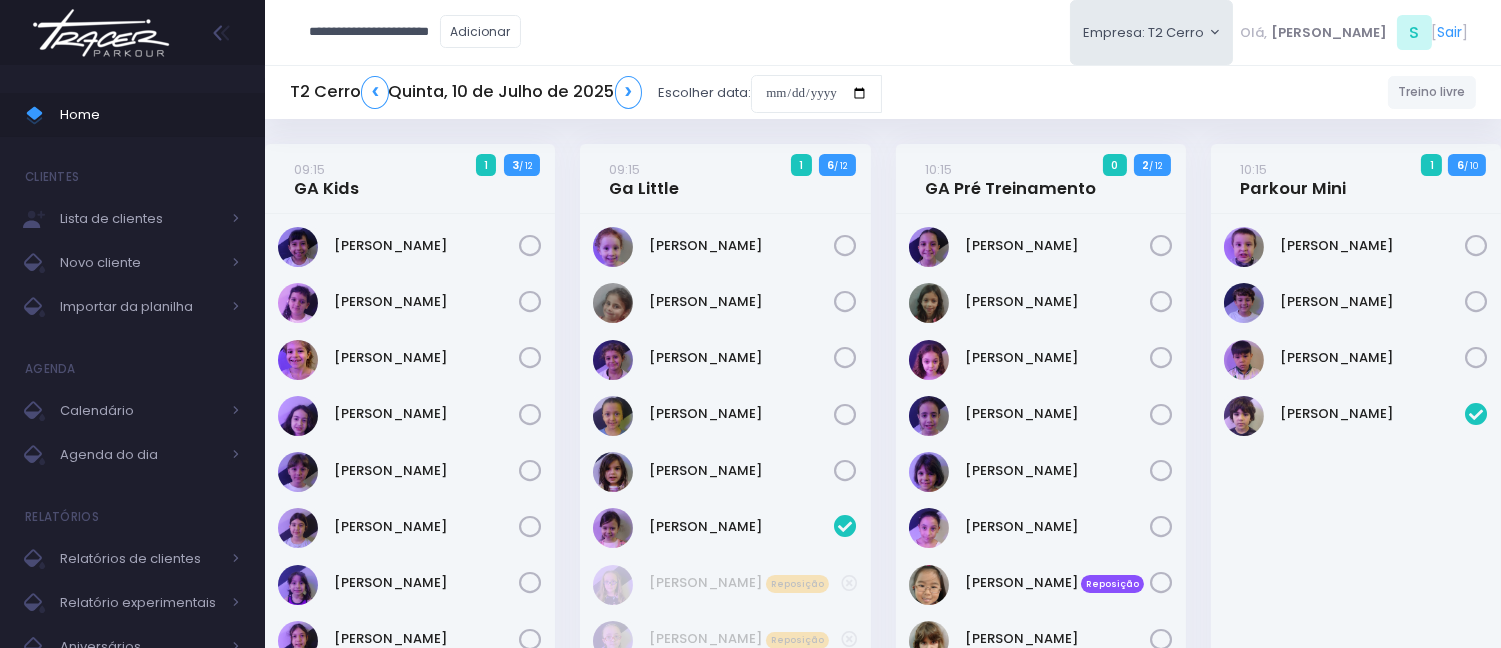 type on "**********" 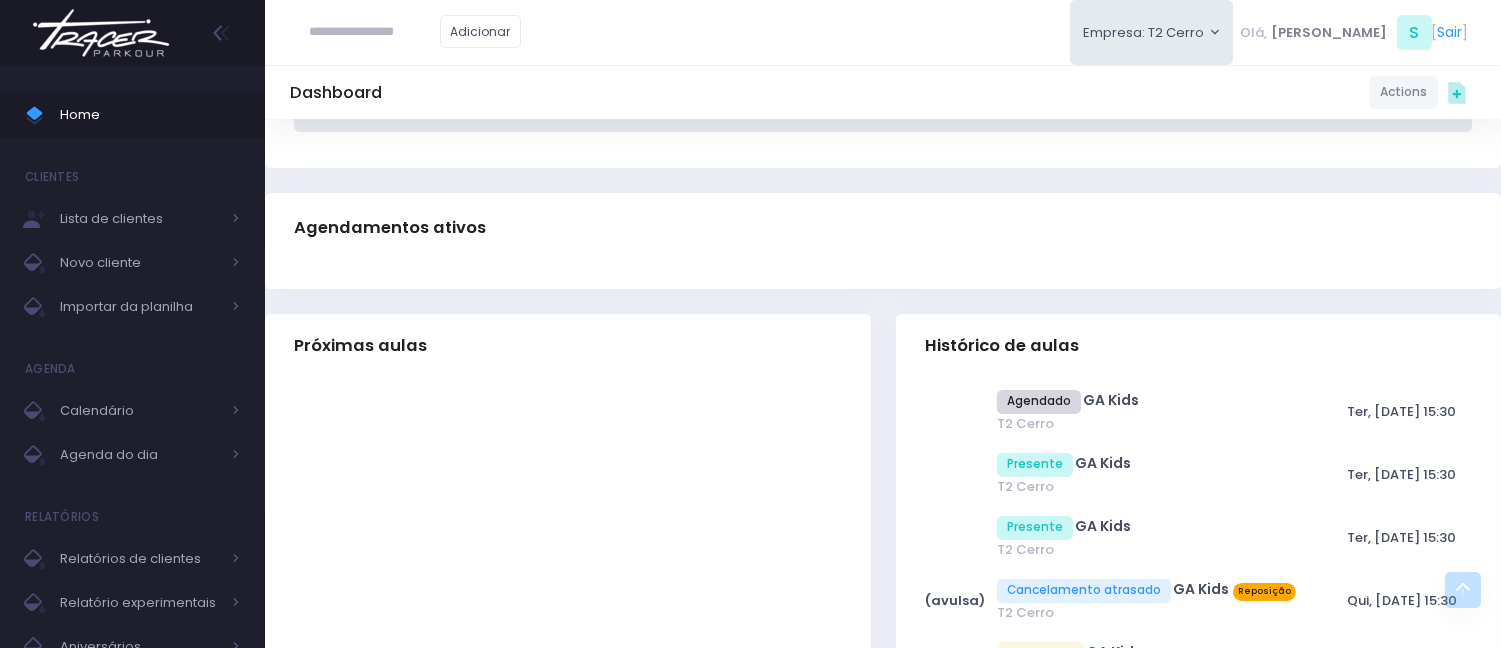 scroll, scrollTop: 333, scrollLeft: 0, axis: vertical 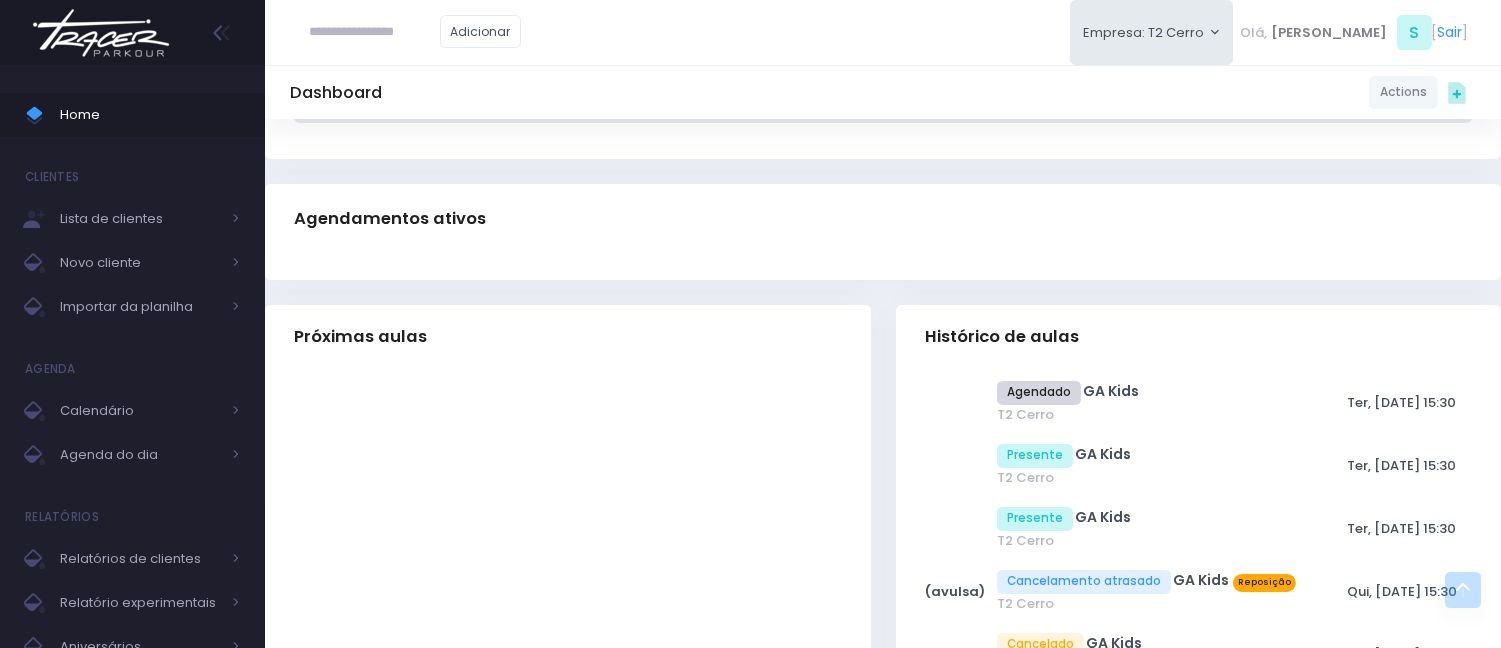 drag, startPoint x: 321, startPoint y: 26, endPoint x: 347, endPoint y: 31, distance: 26.476404 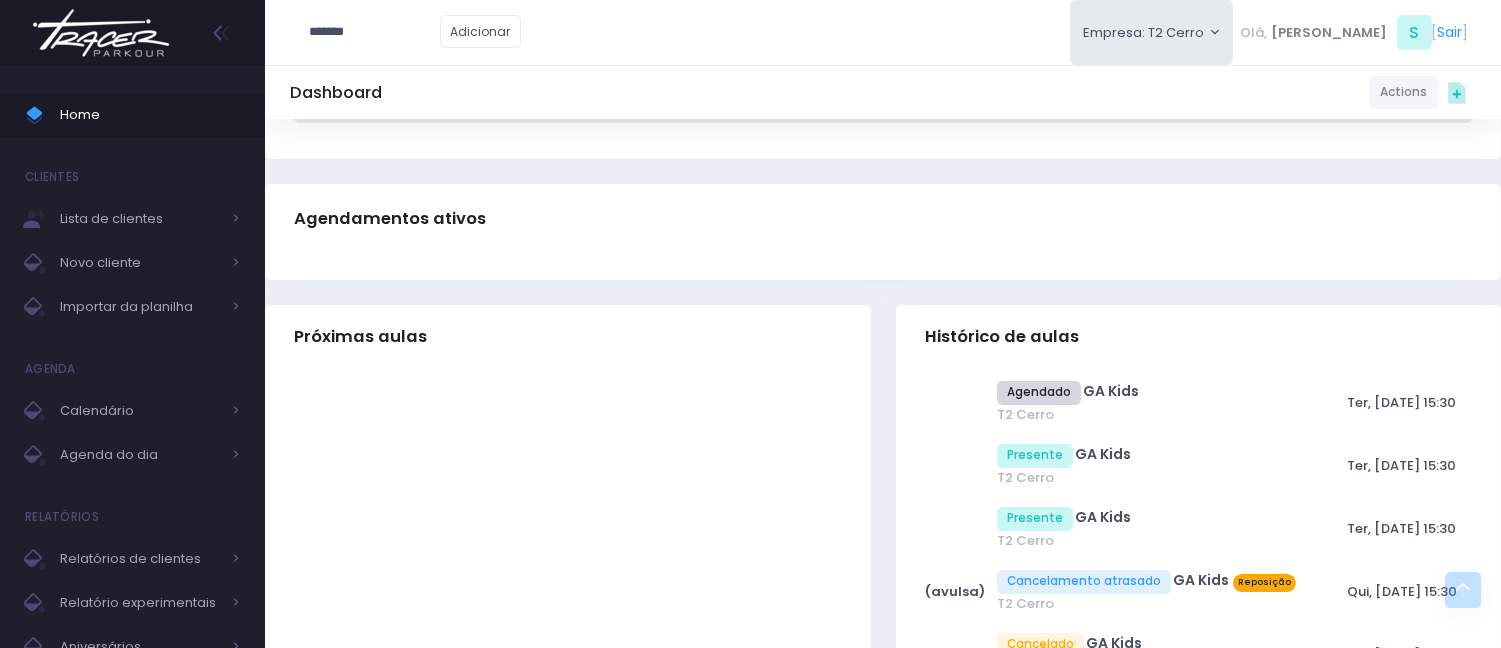 type on "******" 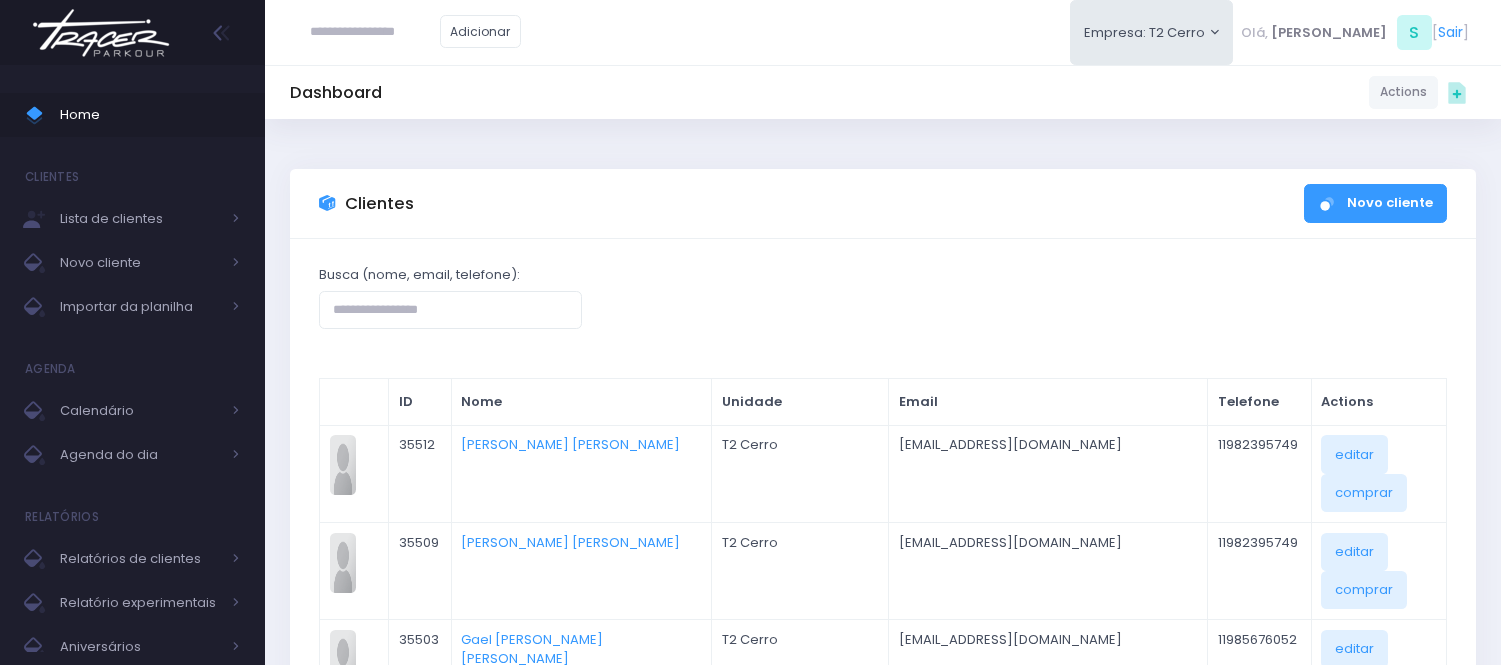 scroll, scrollTop: 0, scrollLeft: 0, axis: both 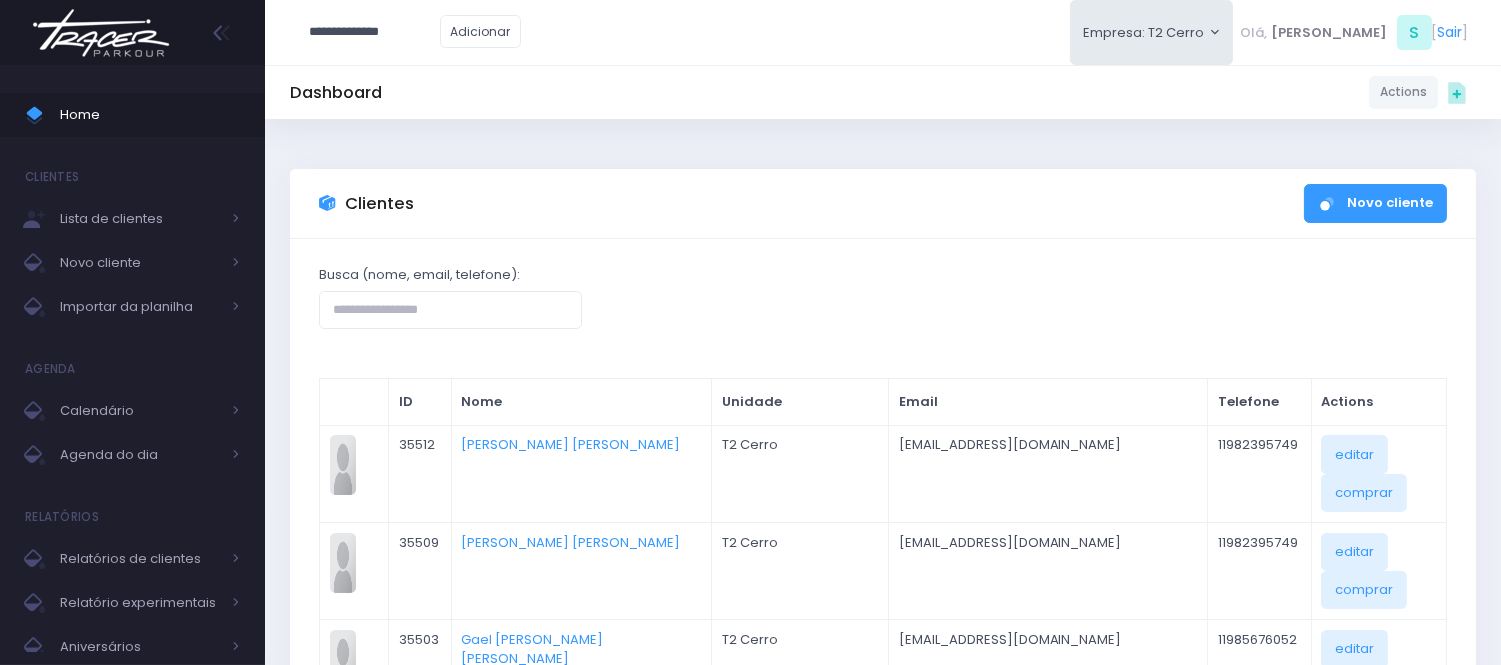 type on "**********" 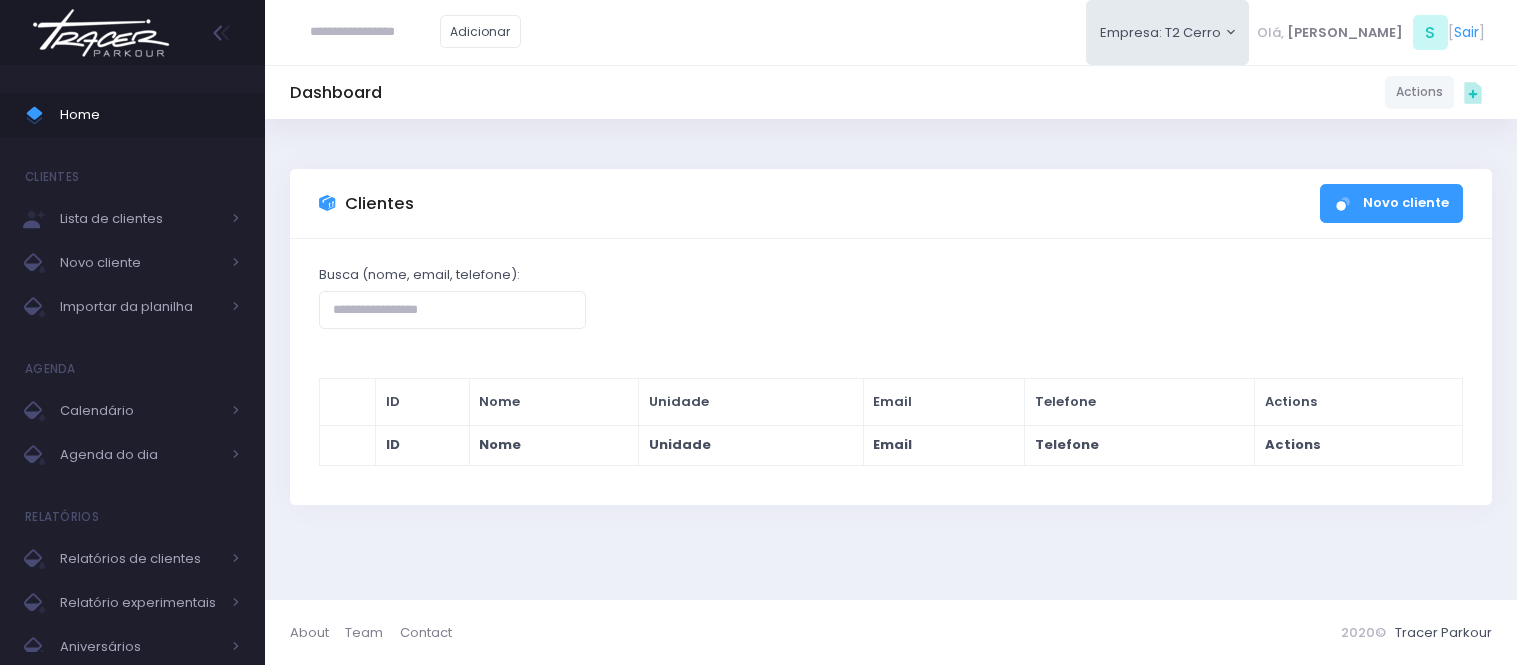 scroll, scrollTop: 0, scrollLeft: 0, axis: both 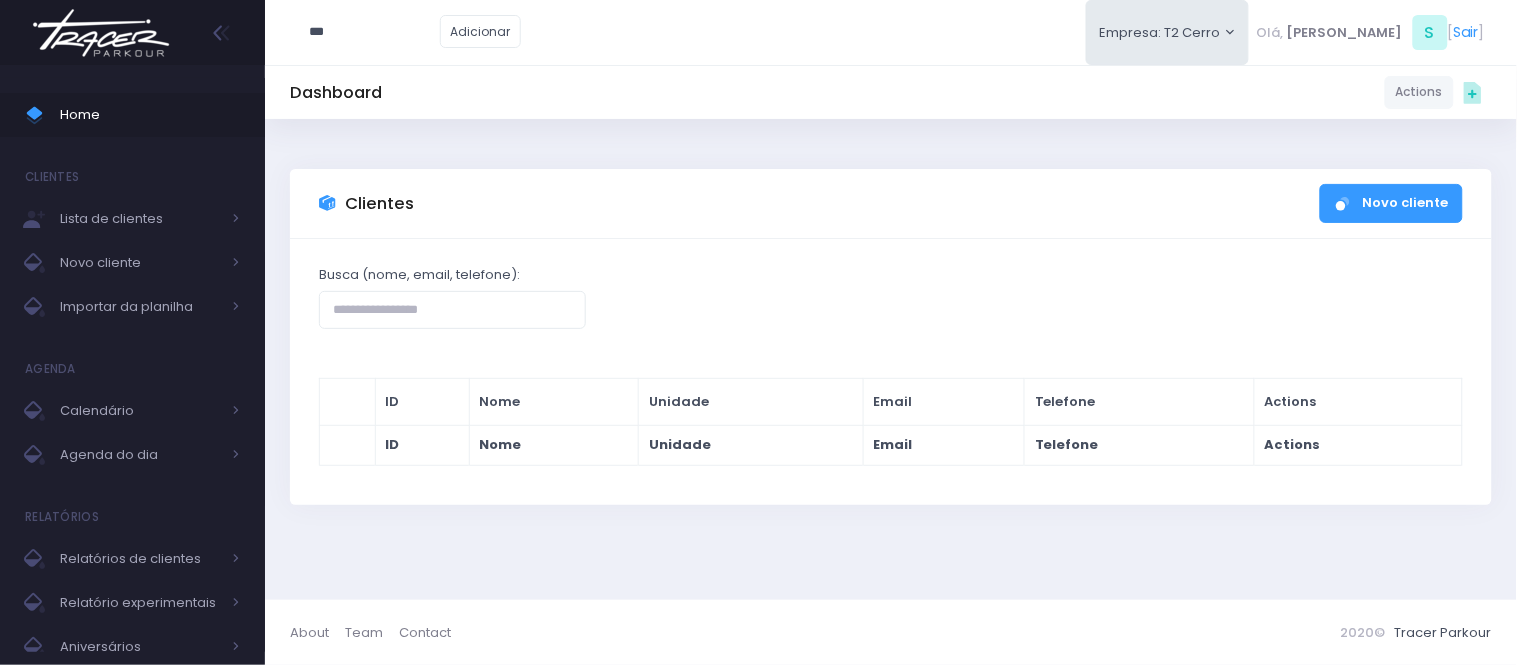 drag, startPoint x: 831, startPoint y: 70, endPoint x: 872, endPoint y: 6, distance: 76.00658 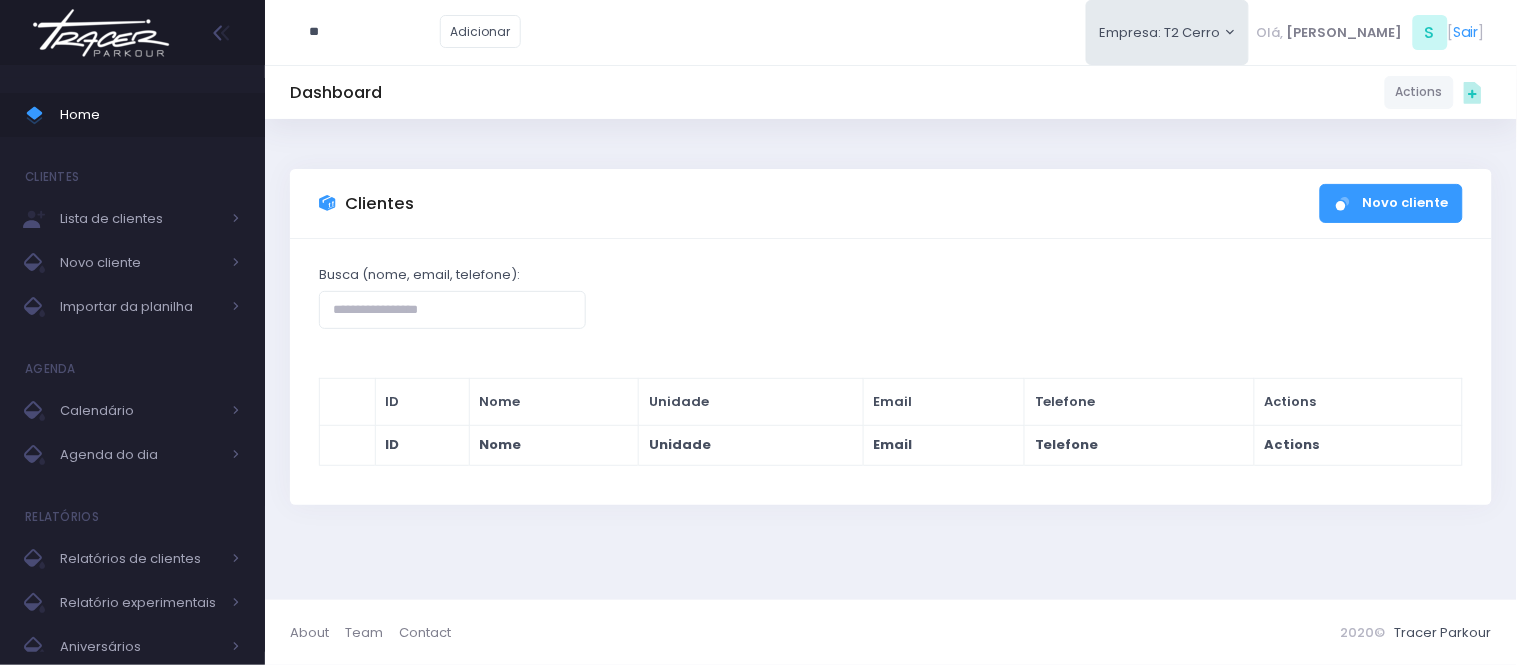 type on "*" 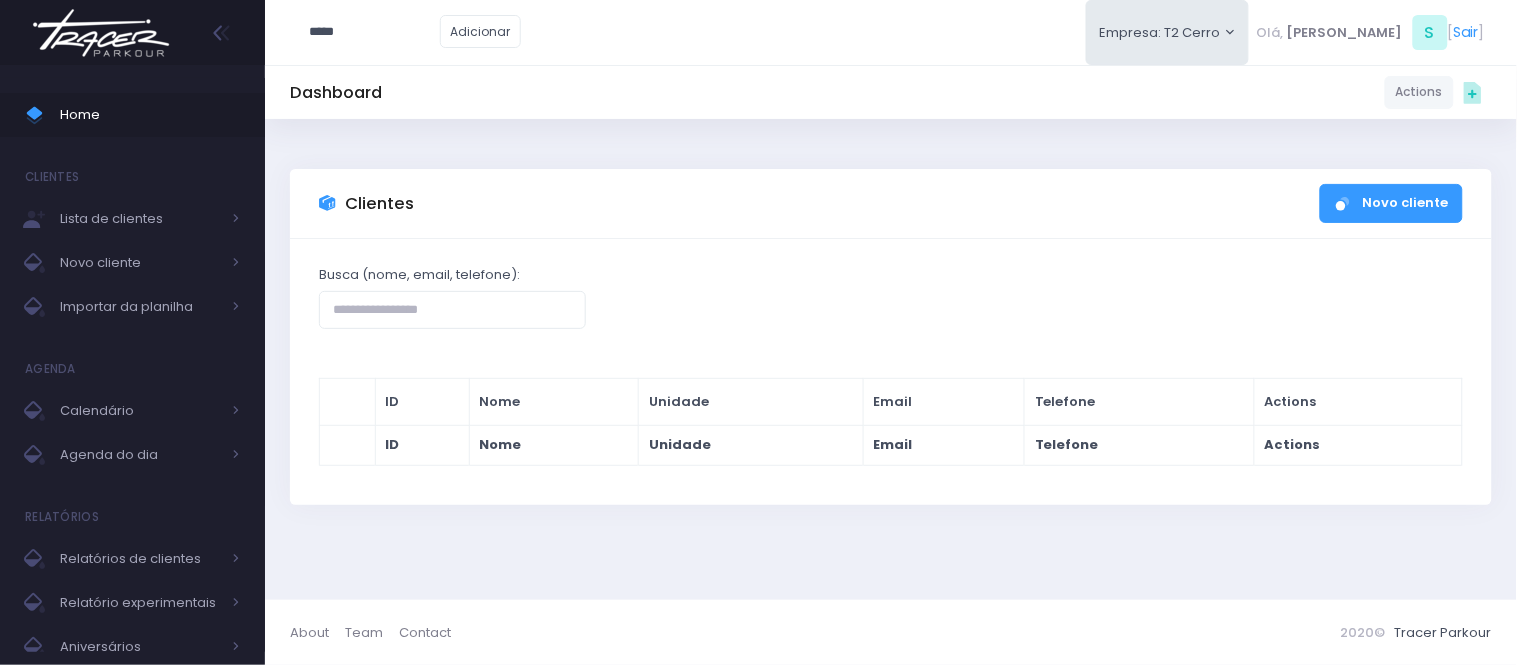 type on "*****" 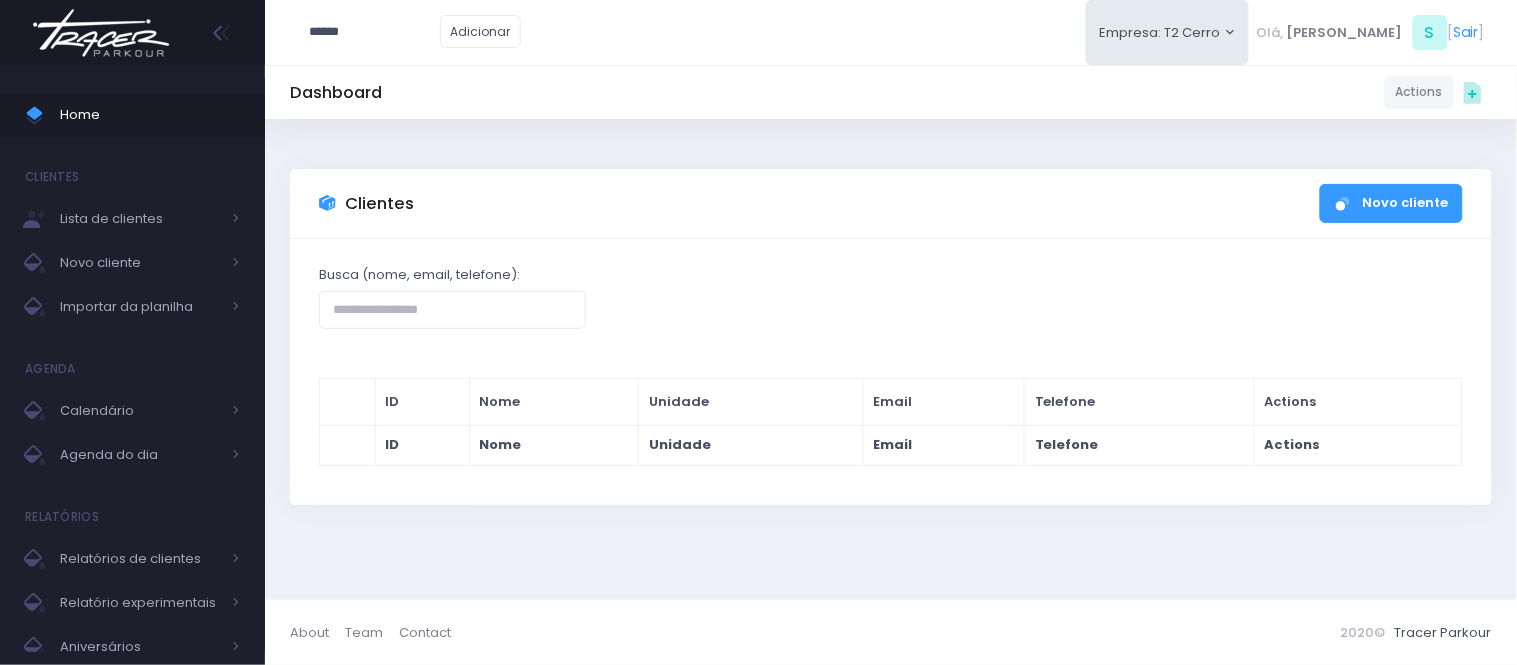type on "**********" 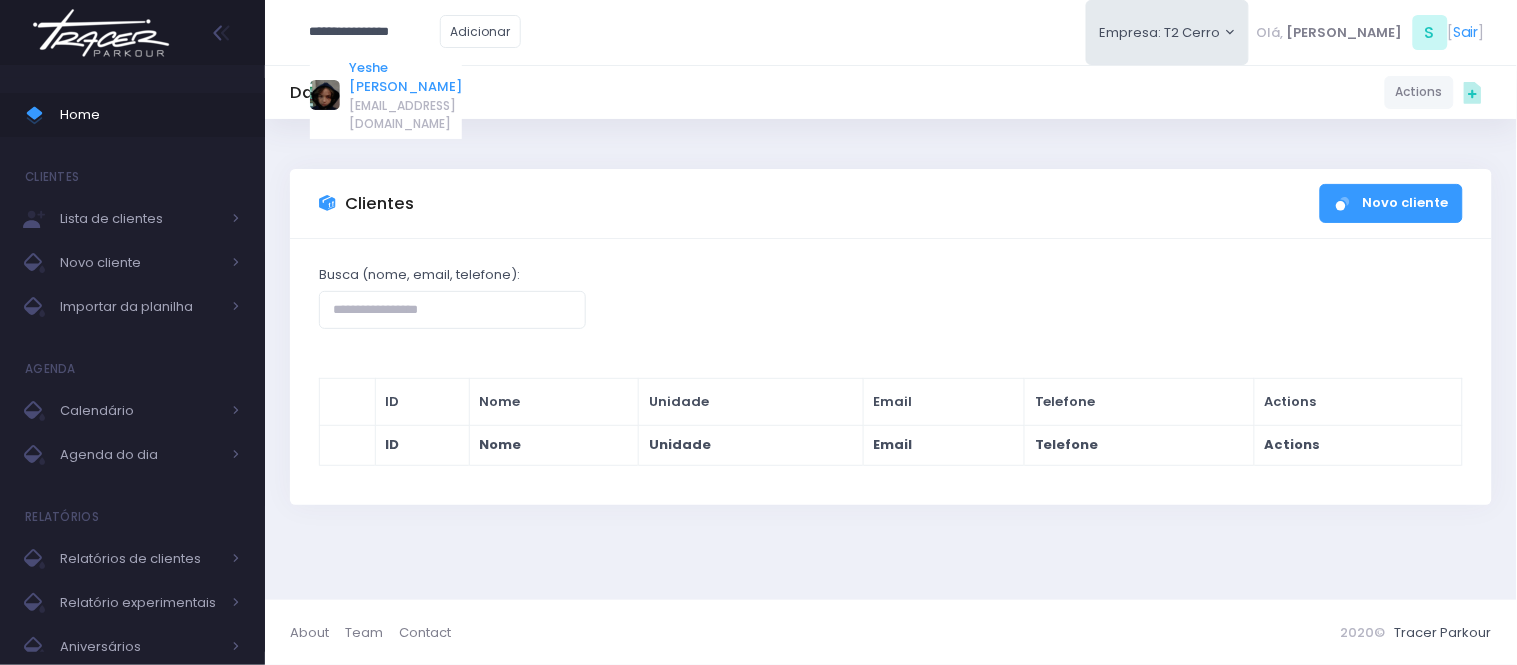 click on "Yeshe Idargo Kis" at bounding box center [405, 77] 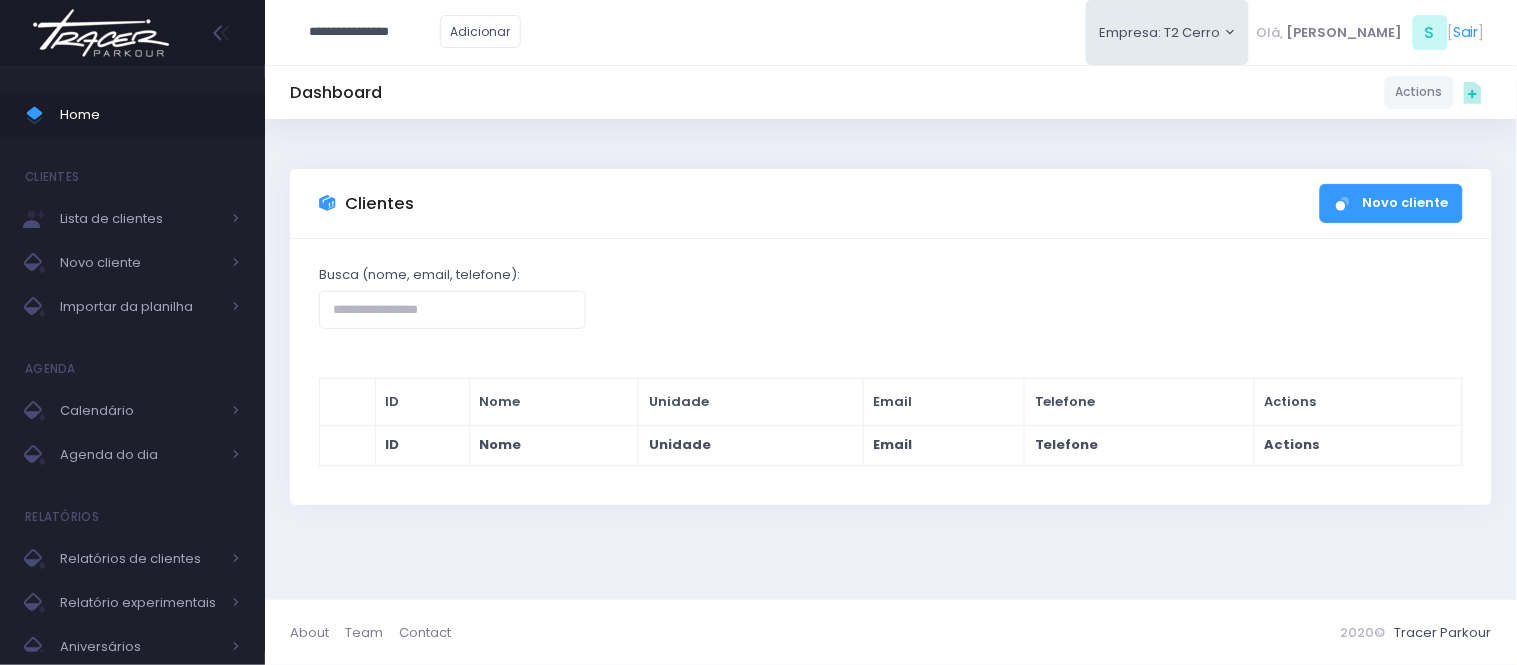 type on "**********" 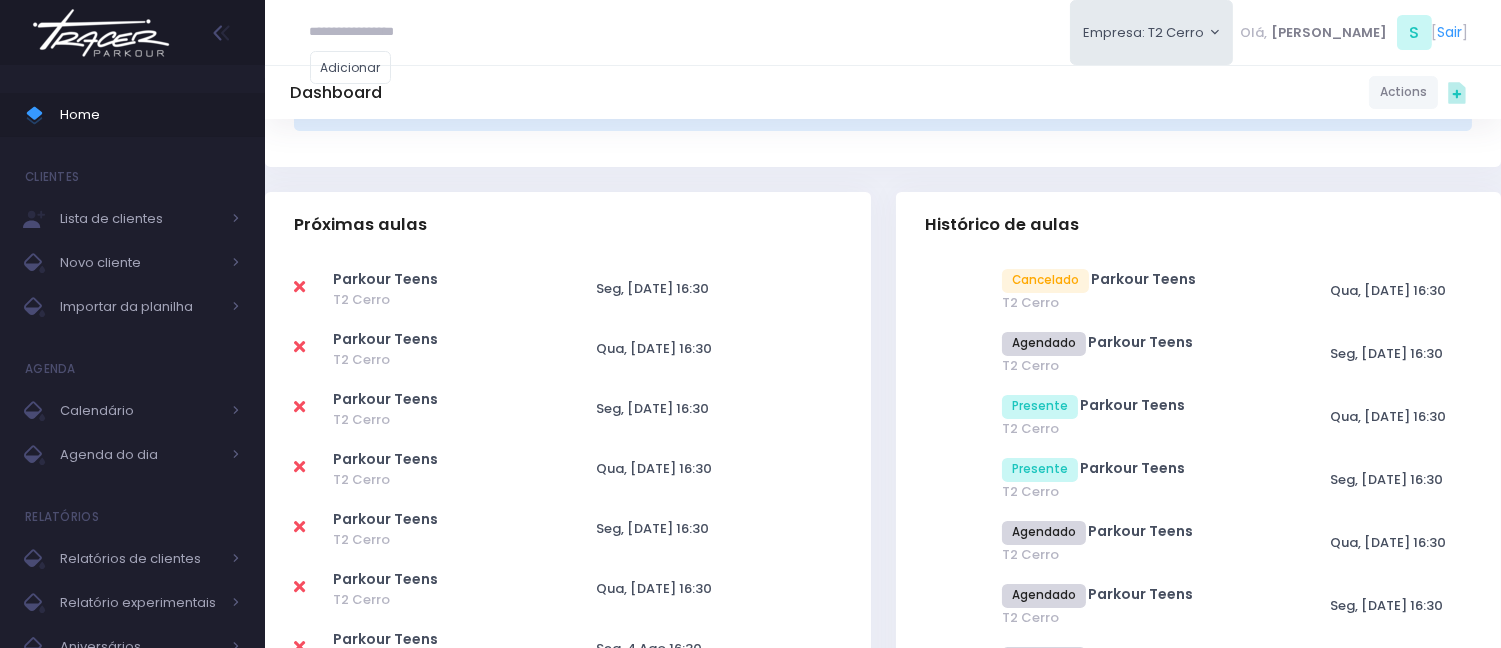 scroll, scrollTop: 555, scrollLeft: 0, axis: vertical 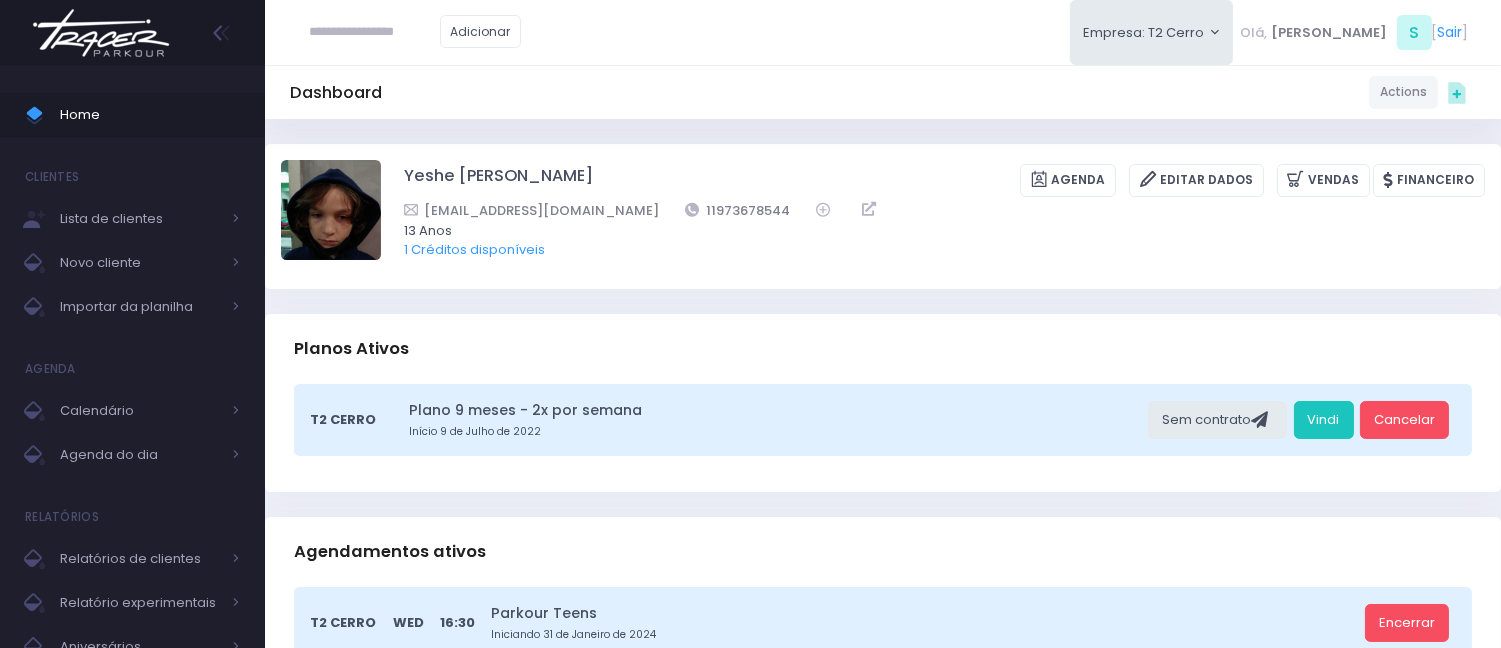 click on "Dashboard
Actions
Choose Label:
Customer
Partner
Suplier
Member
Staff
Add new" at bounding box center (883, 92) 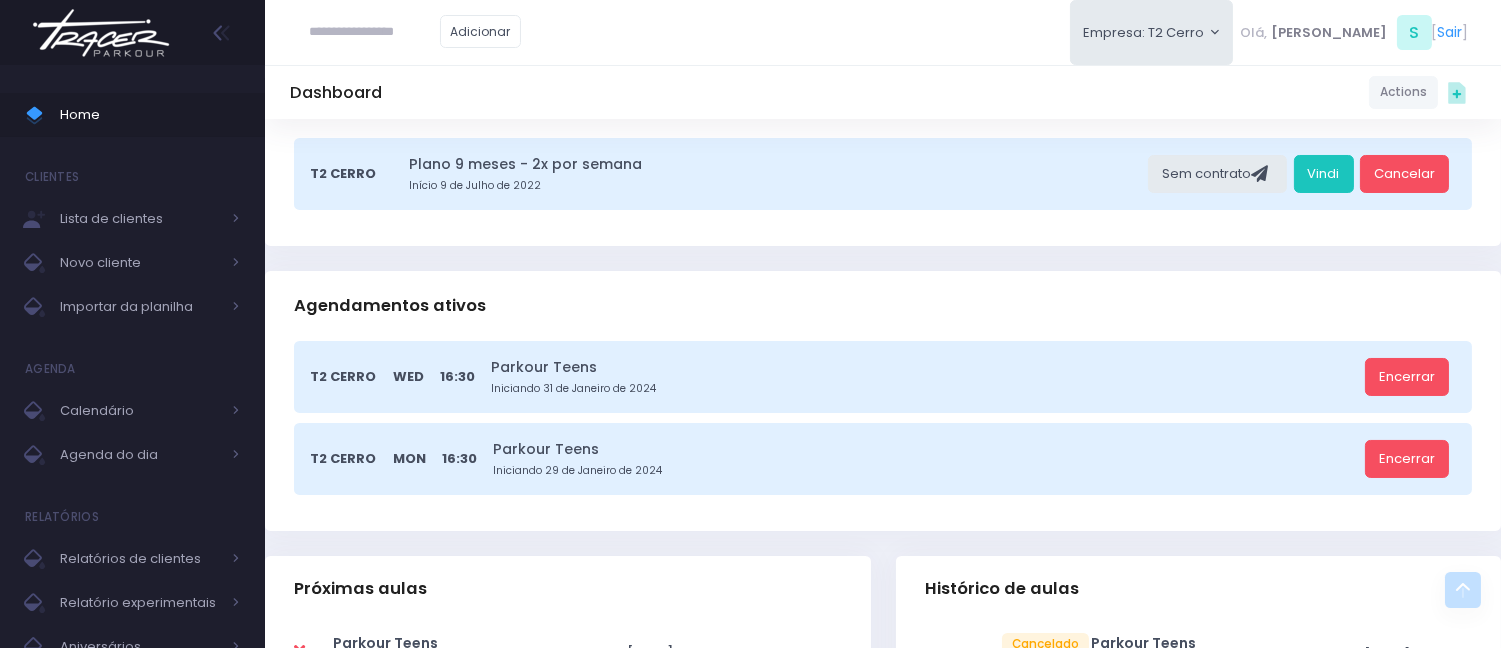 scroll, scrollTop: 0, scrollLeft: 0, axis: both 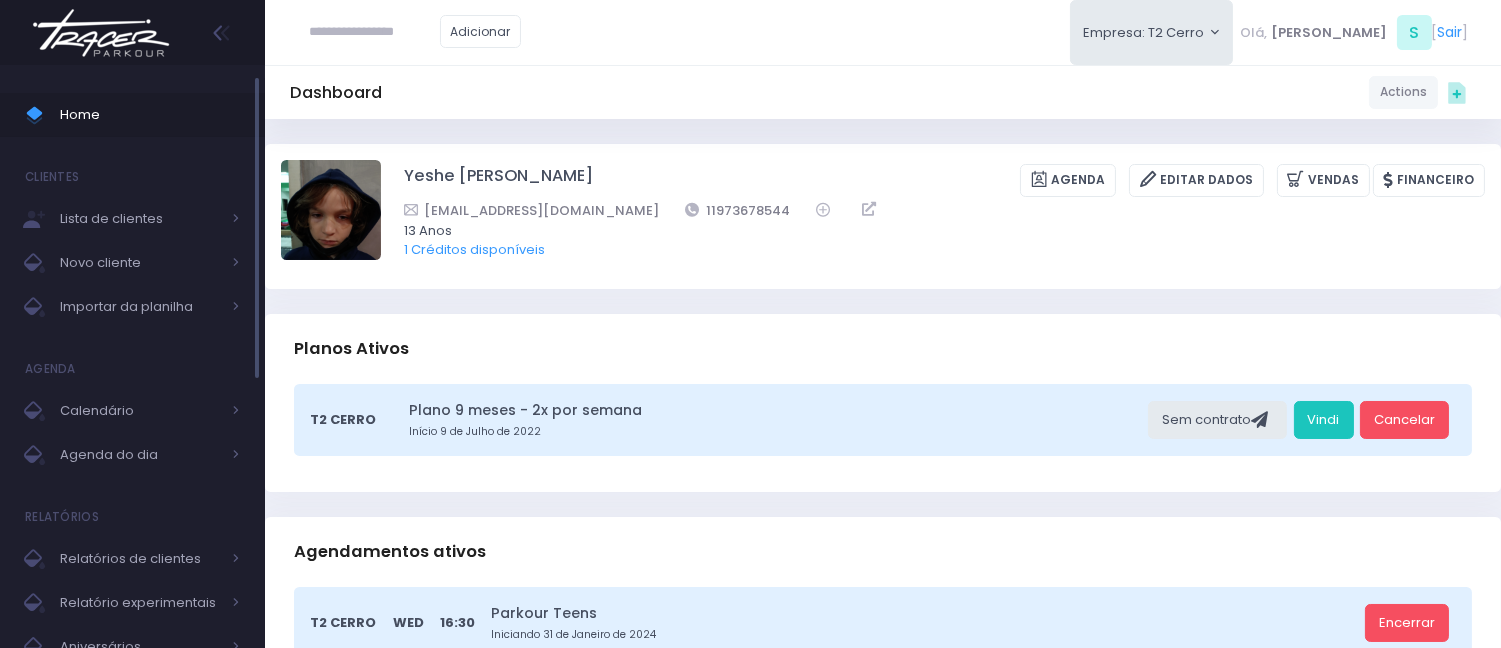 click on "Home" at bounding box center (150, 115) 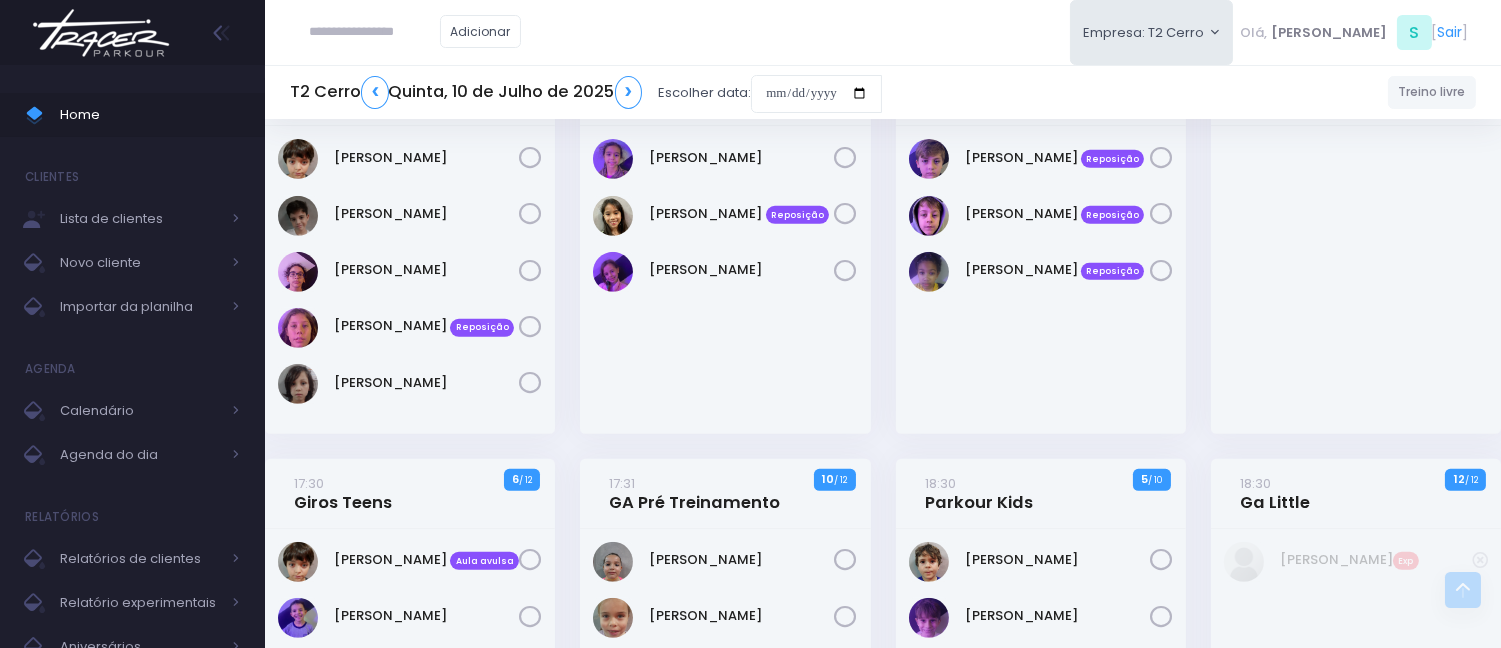 scroll, scrollTop: 1504, scrollLeft: 0, axis: vertical 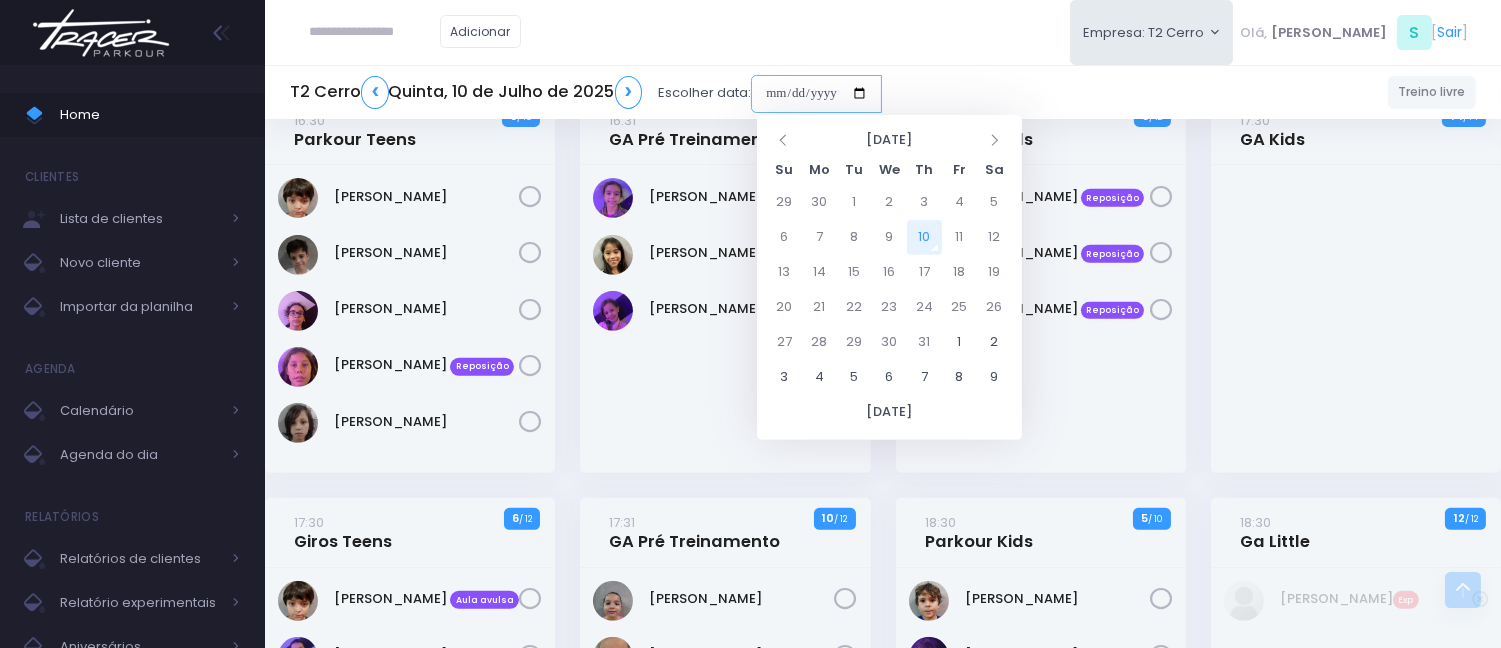 click at bounding box center [816, 94] 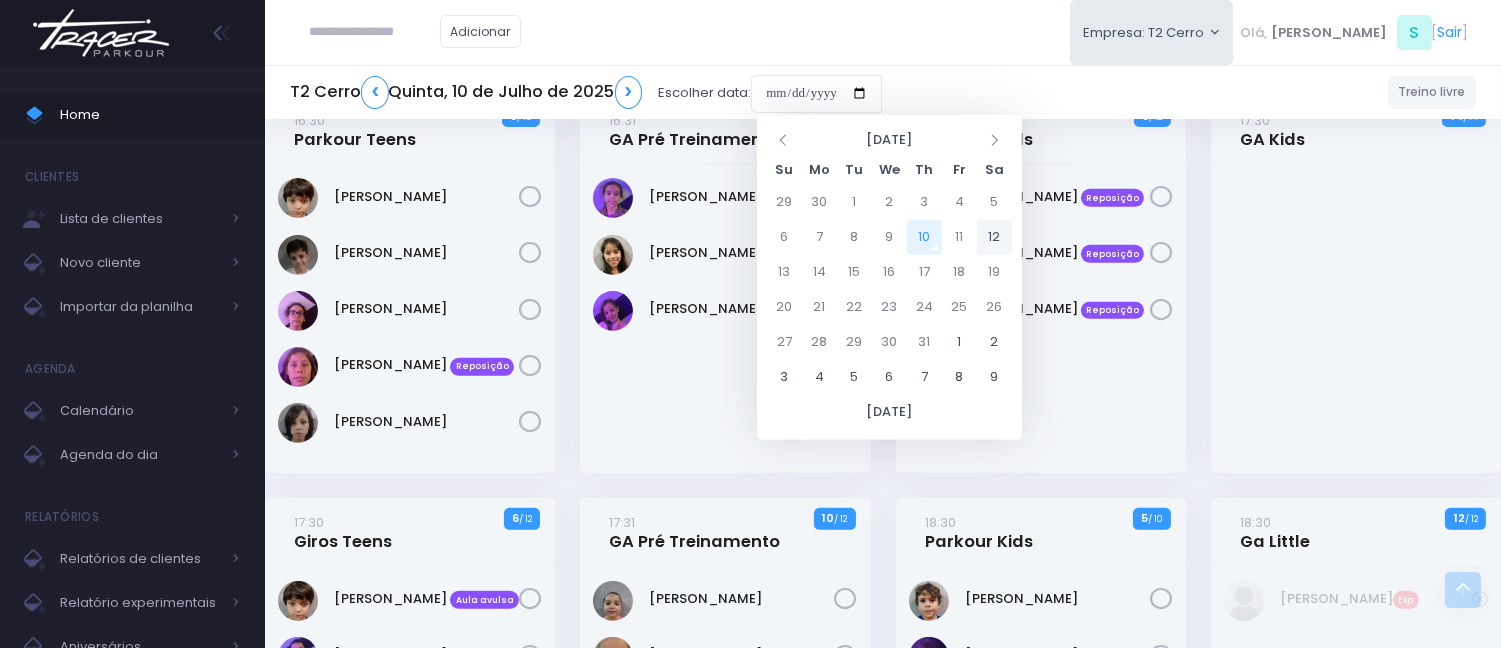 click on "12" at bounding box center (994, 237) 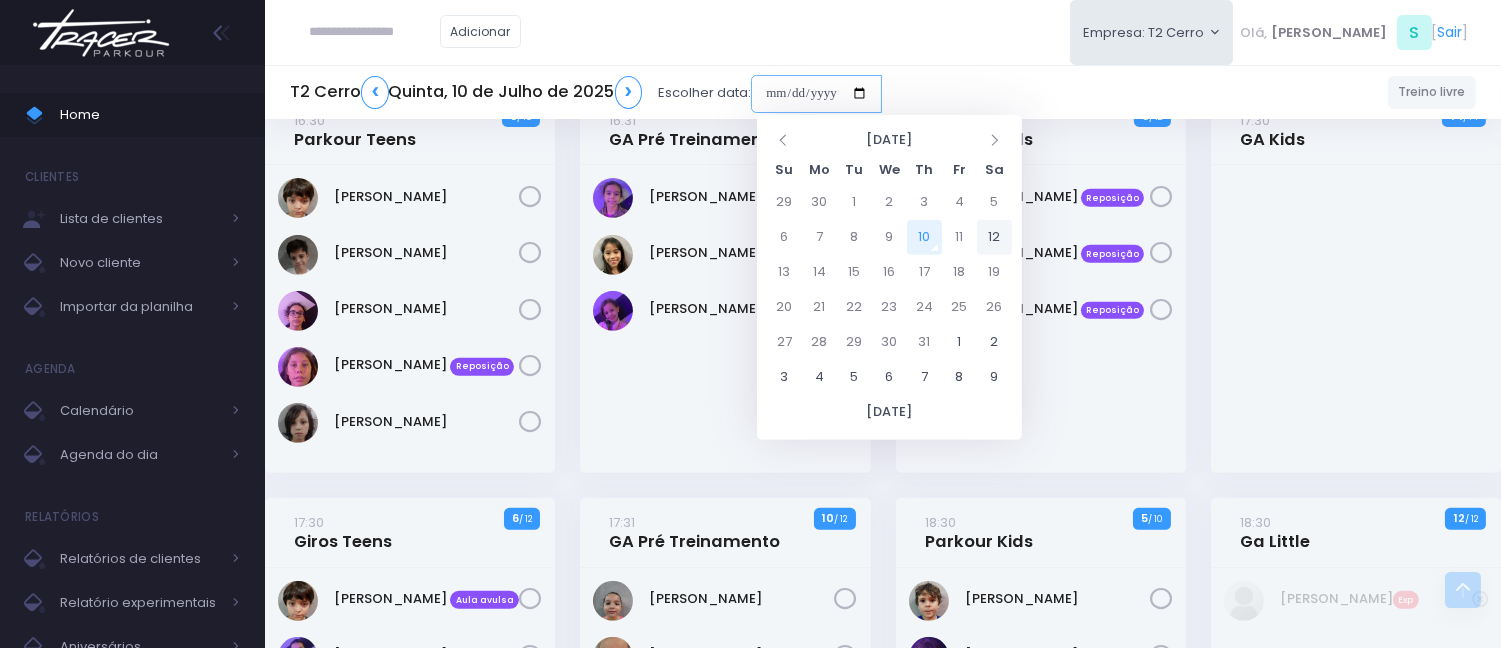 type on "**********" 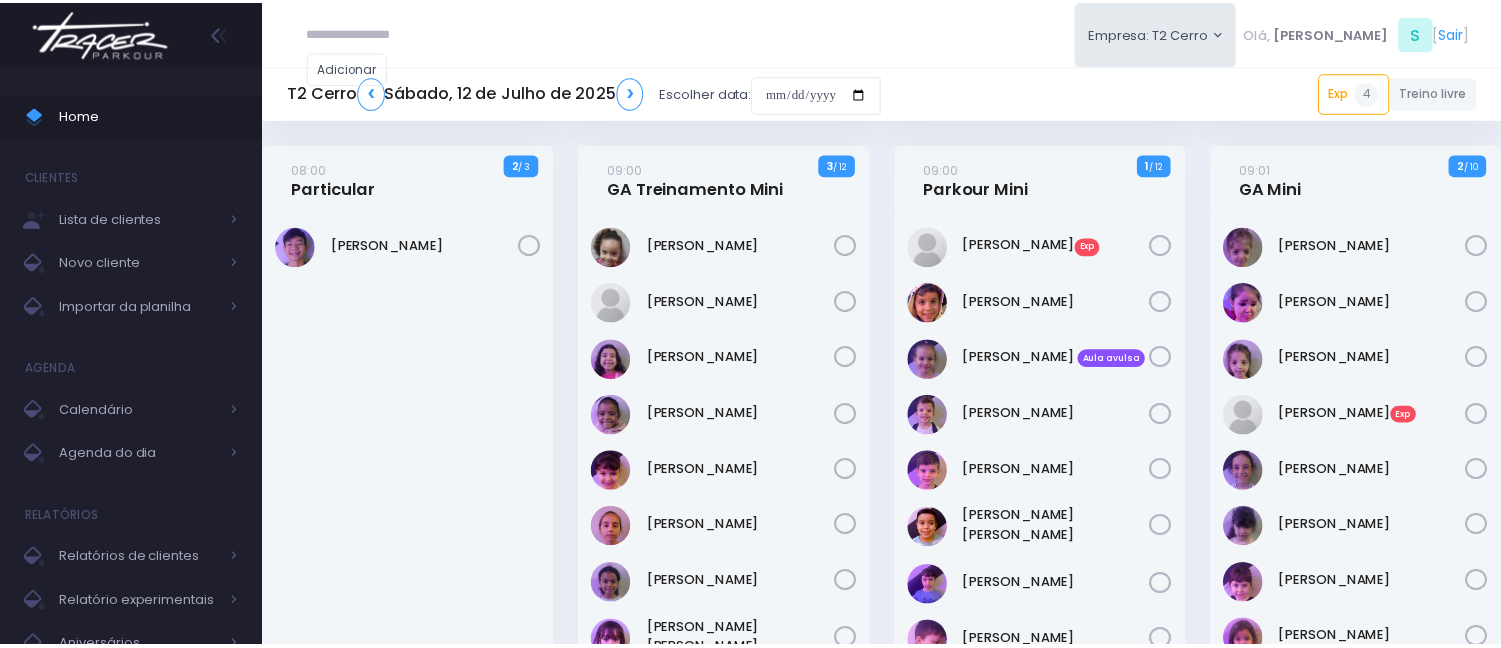 scroll, scrollTop: 0, scrollLeft: 0, axis: both 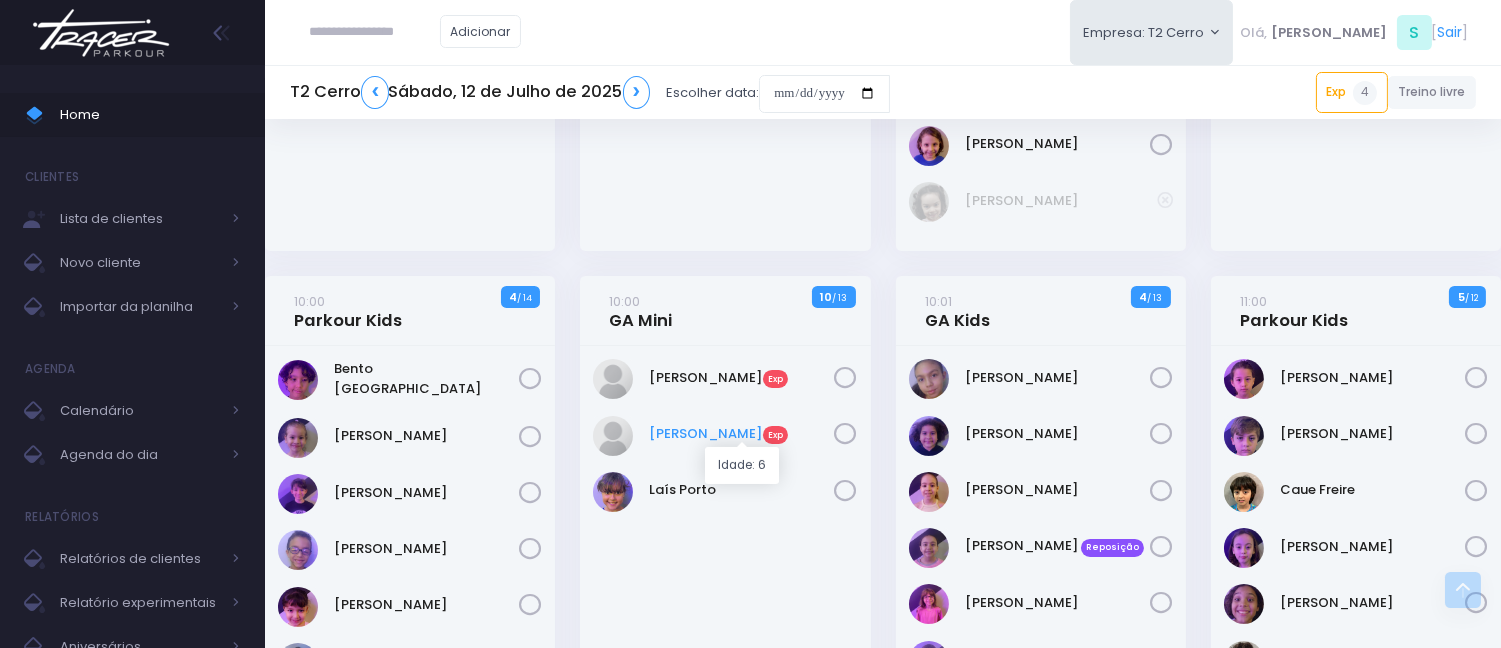 click on "Cláudia Ribeiro
Exp" at bounding box center (742, 434) 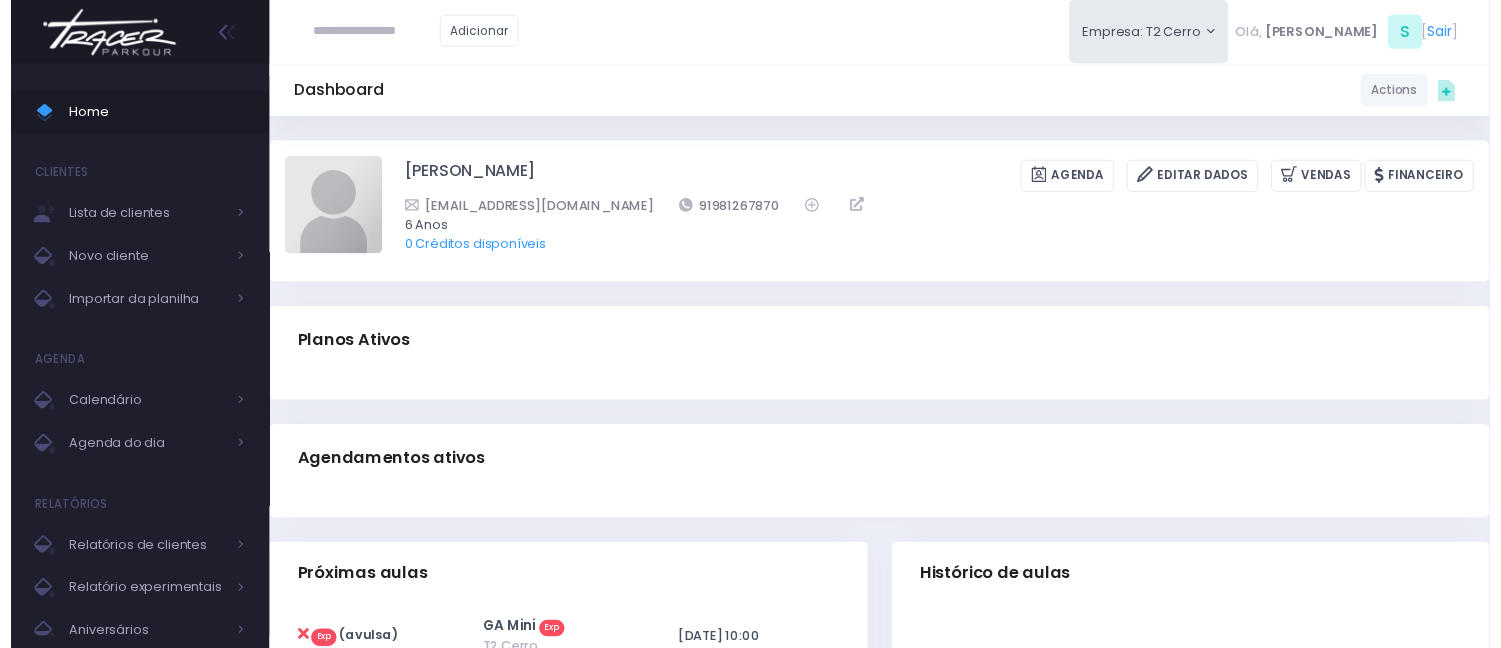 scroll, scrollTop: 0, scrollLeft: 0, axis: both 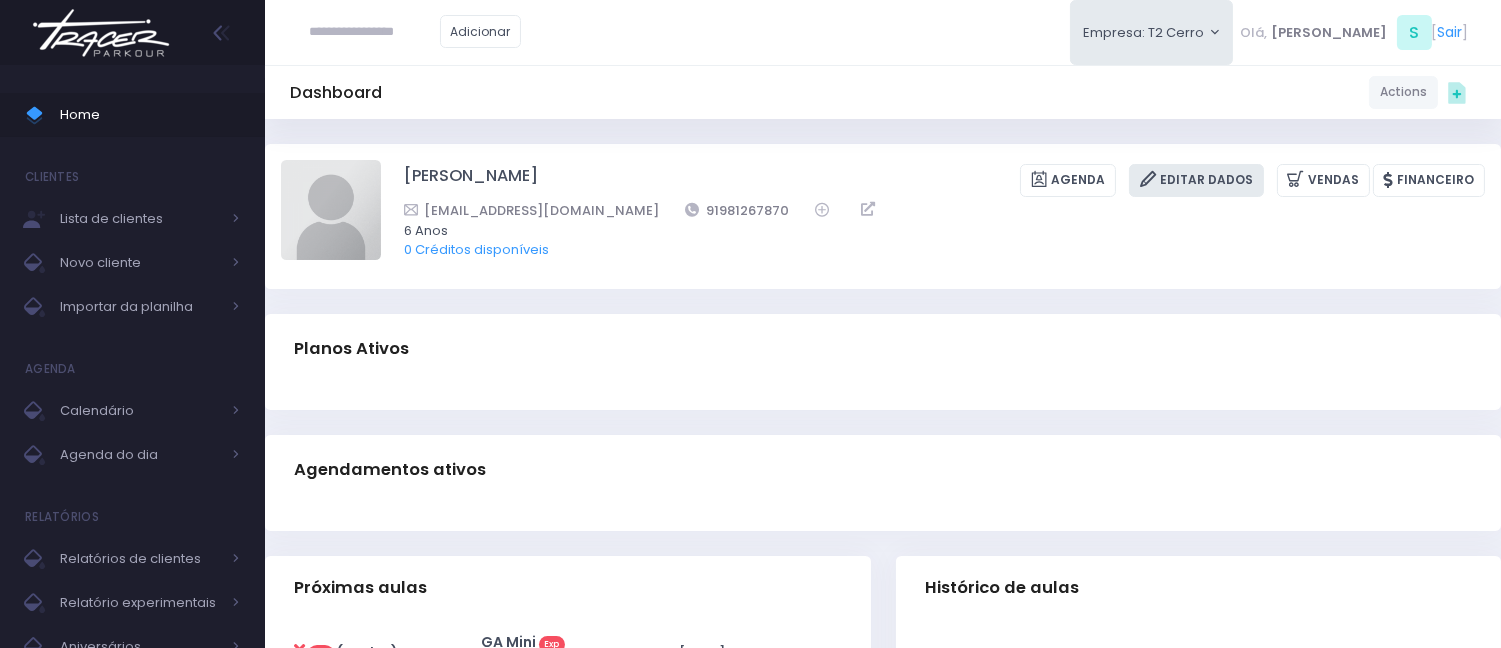 click on "Editar Dados" at bounding box center [1196, 180] 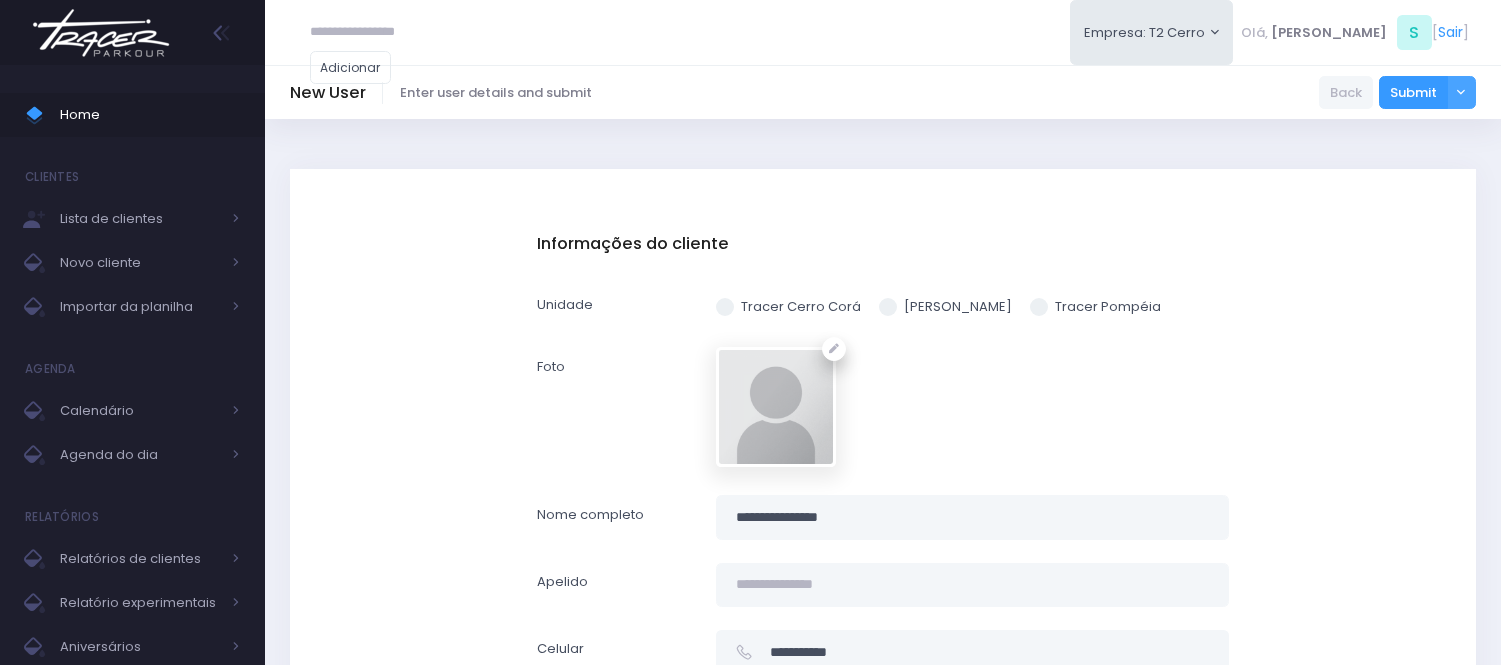 scroll, scrollTop: 0, scrollLeft: 0, axis: both 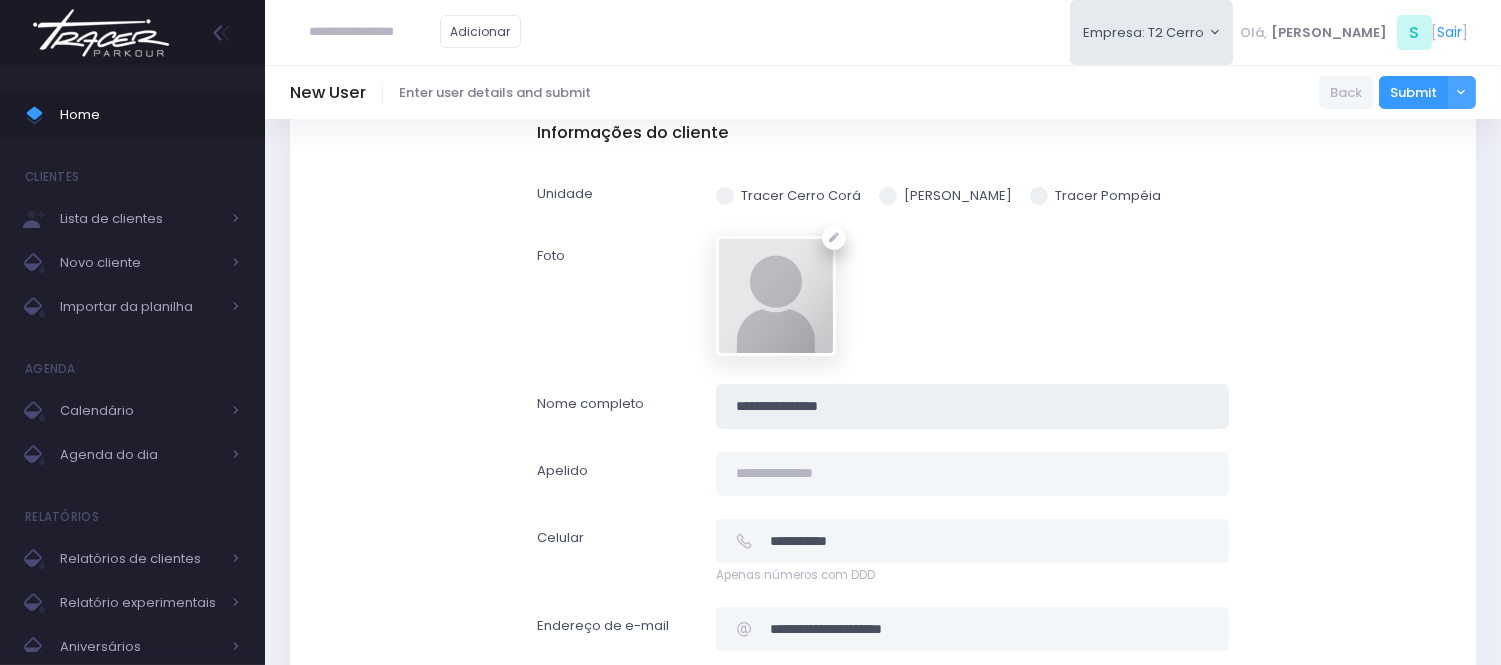 click on "**********" at bounding box center (972, 406) 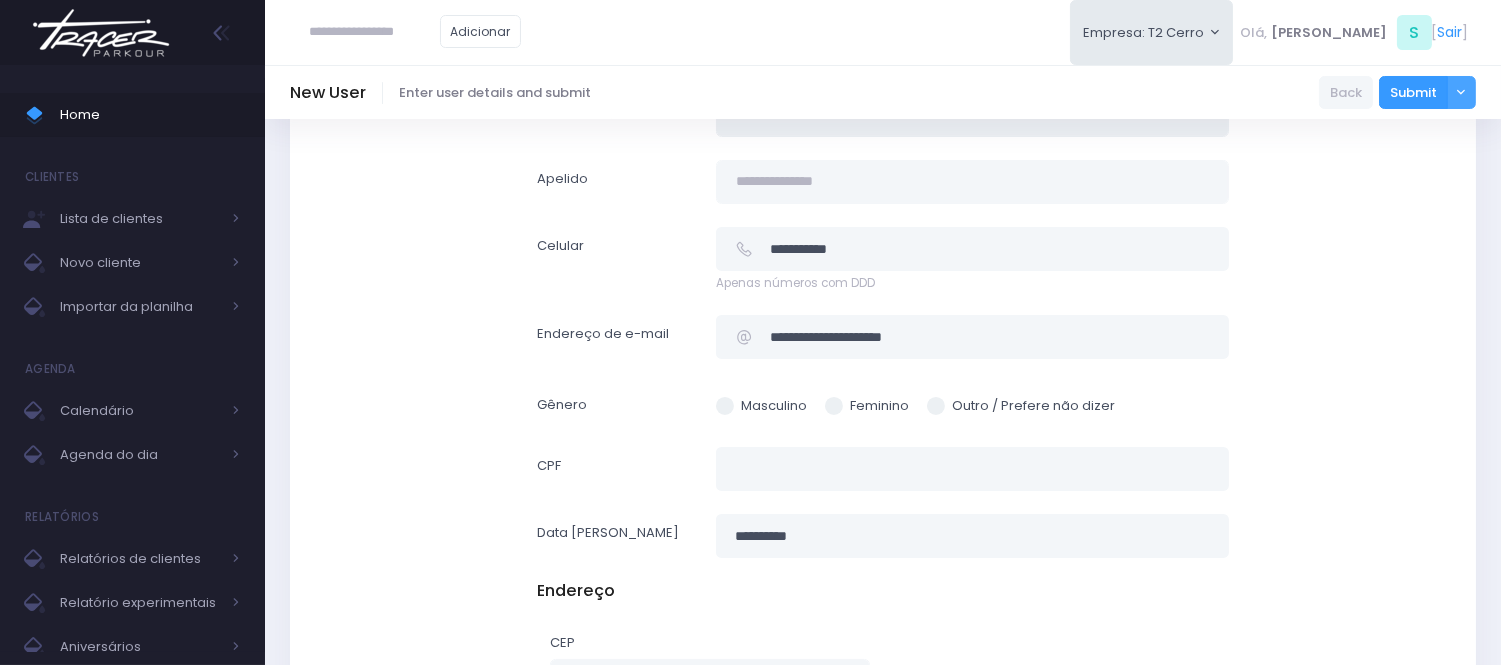 scroll, scrollTop: 1000, scrollLeft: 0, axis: vertical 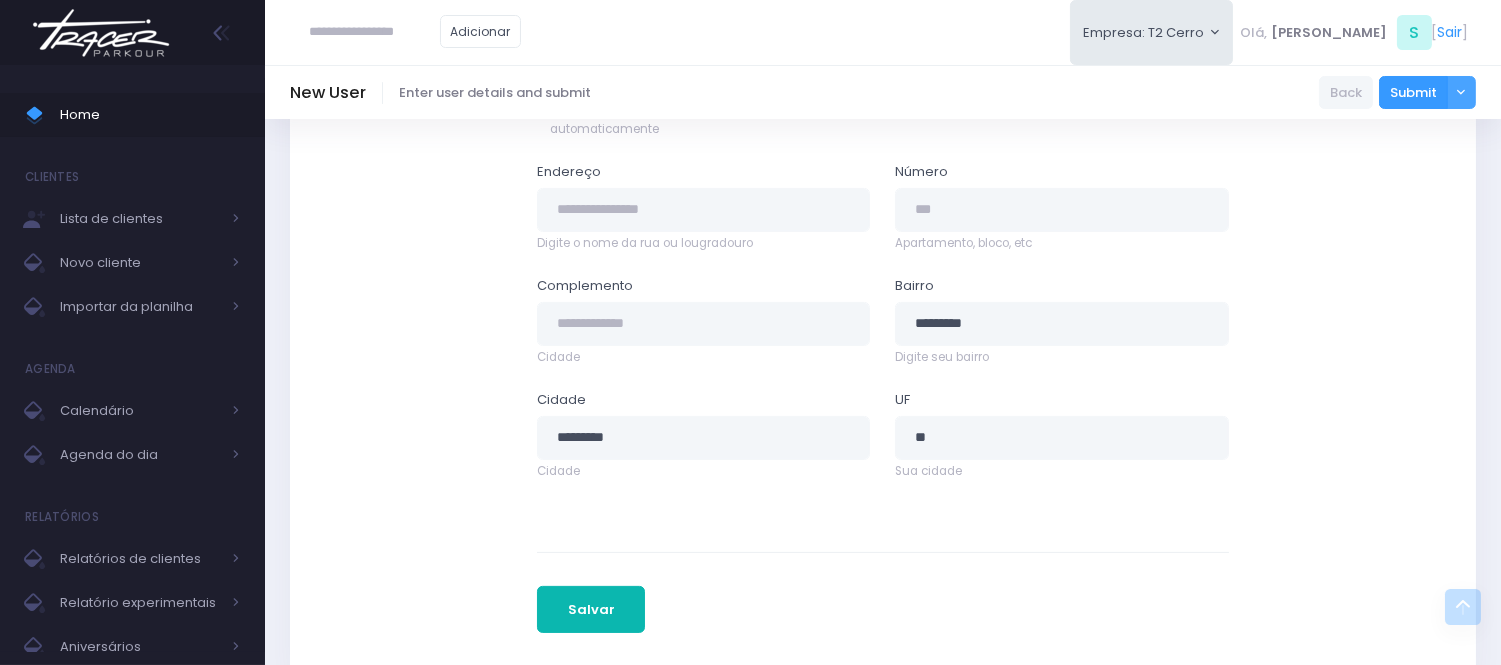 type on "**********" 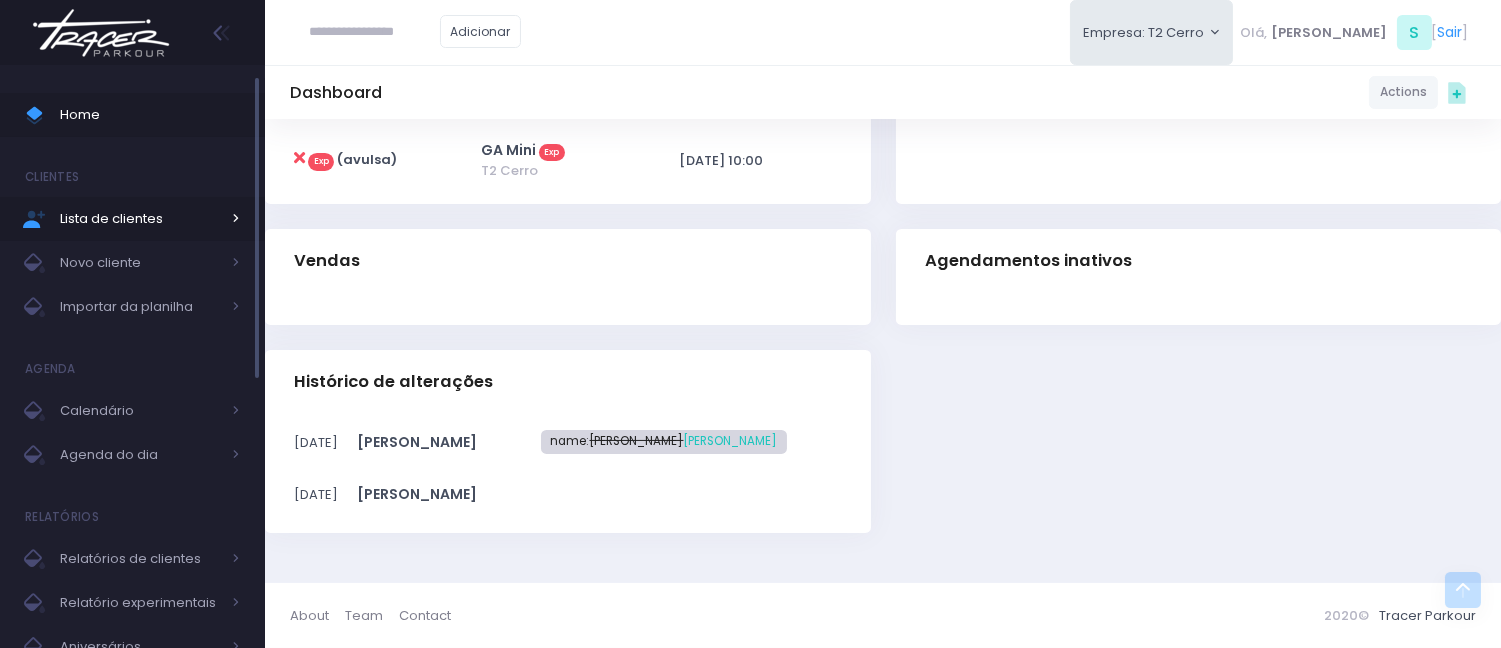 scroll, scrollTop: 0, scrollLeft: 0, axis: both 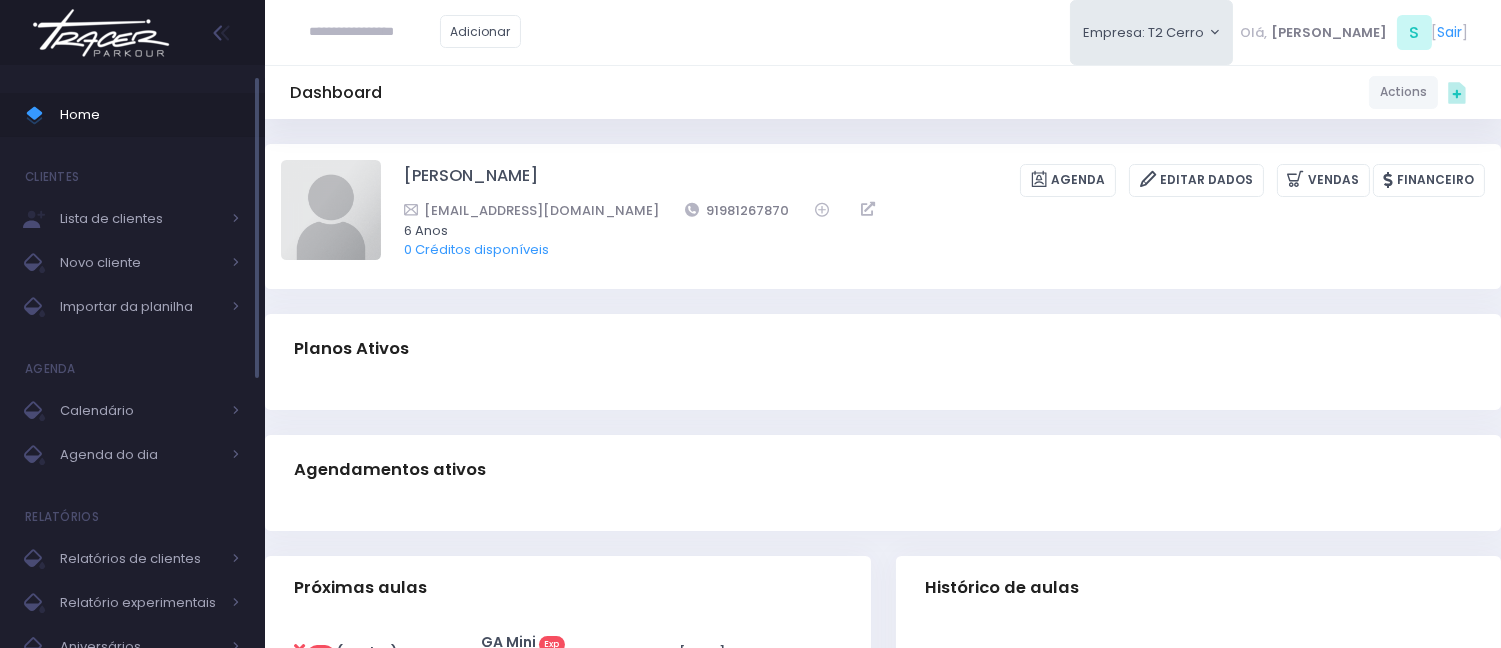 click on "Home" at bounding box center [150, 115] 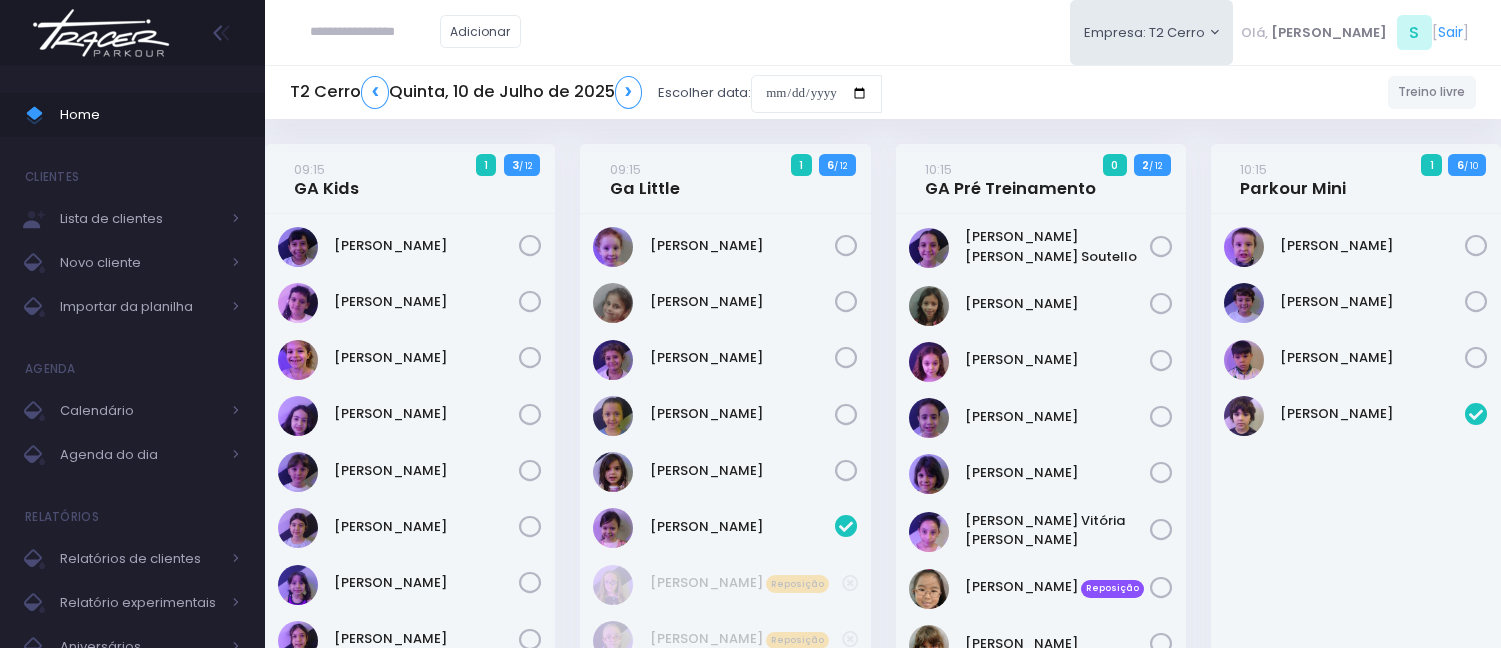 scroll, scrollTop: 948, scrollLeft: 0, axis: vertical 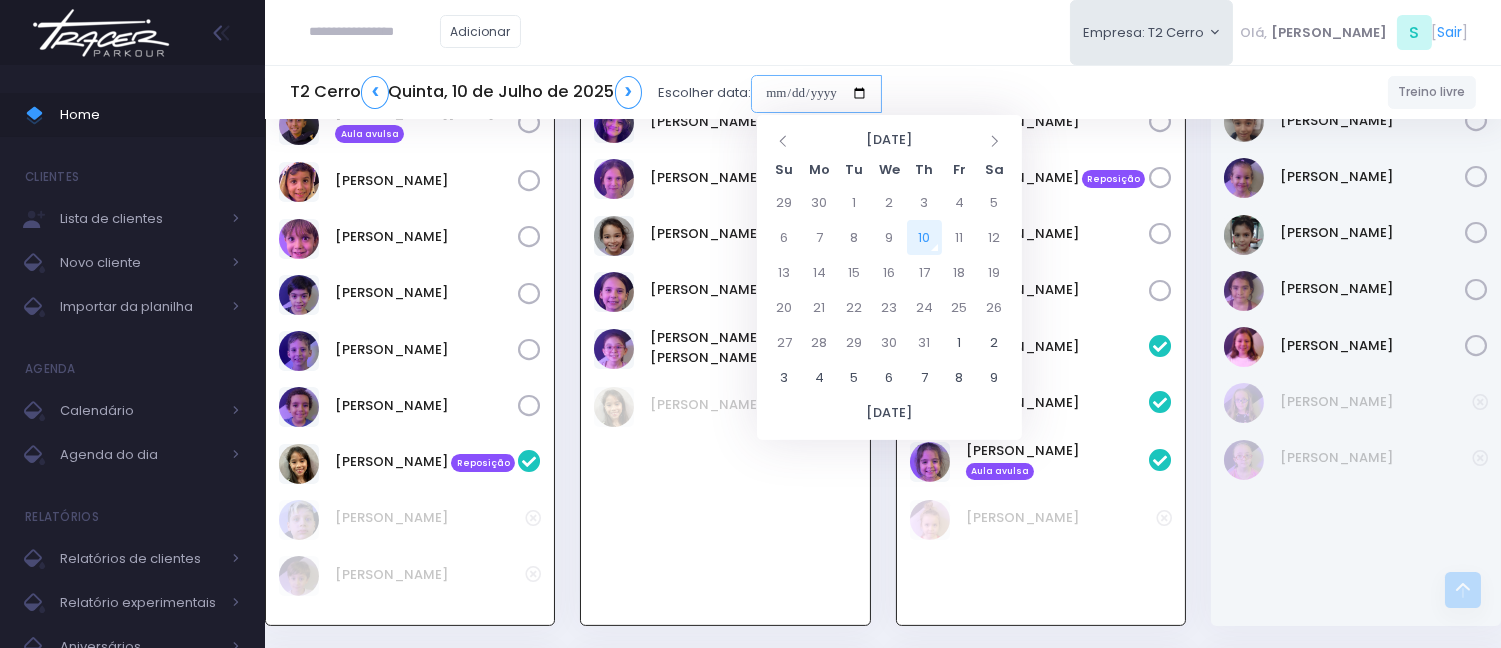 click at bounding box center [816, 94] 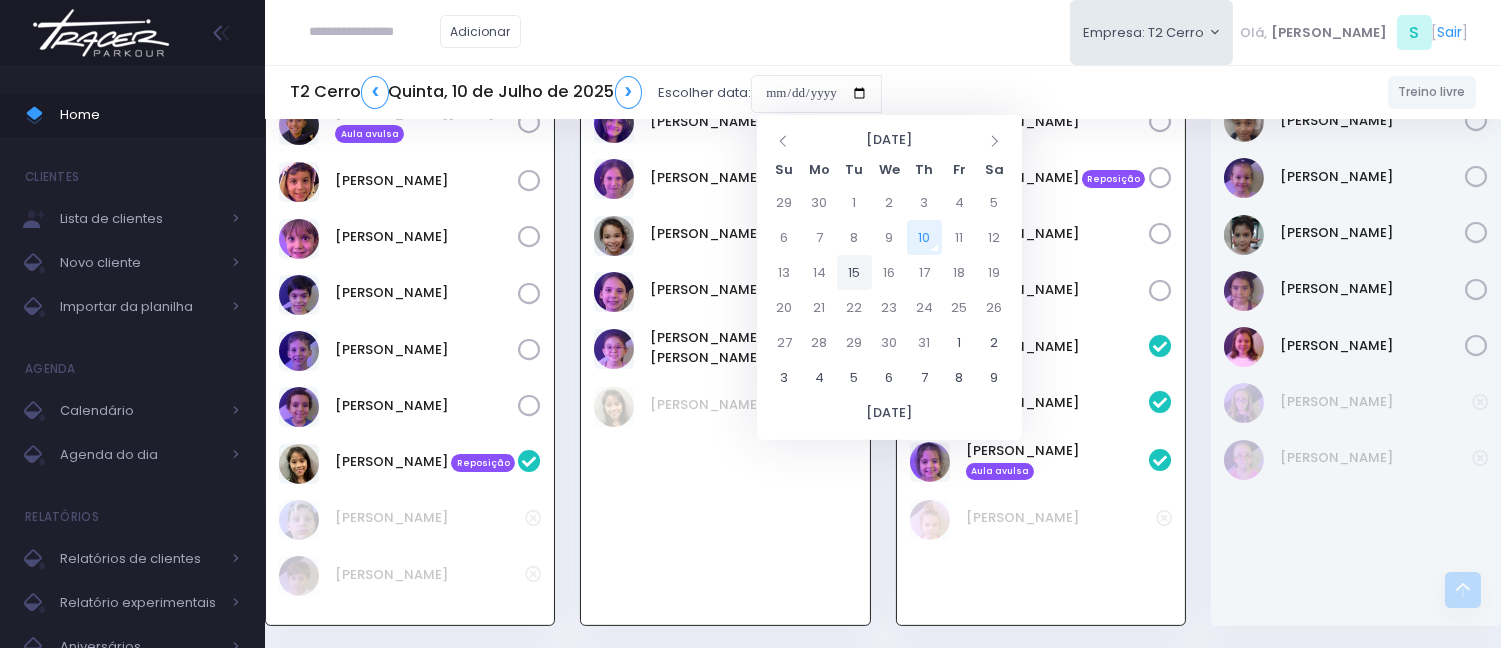 click on "15" at bounding box center [854, 272] 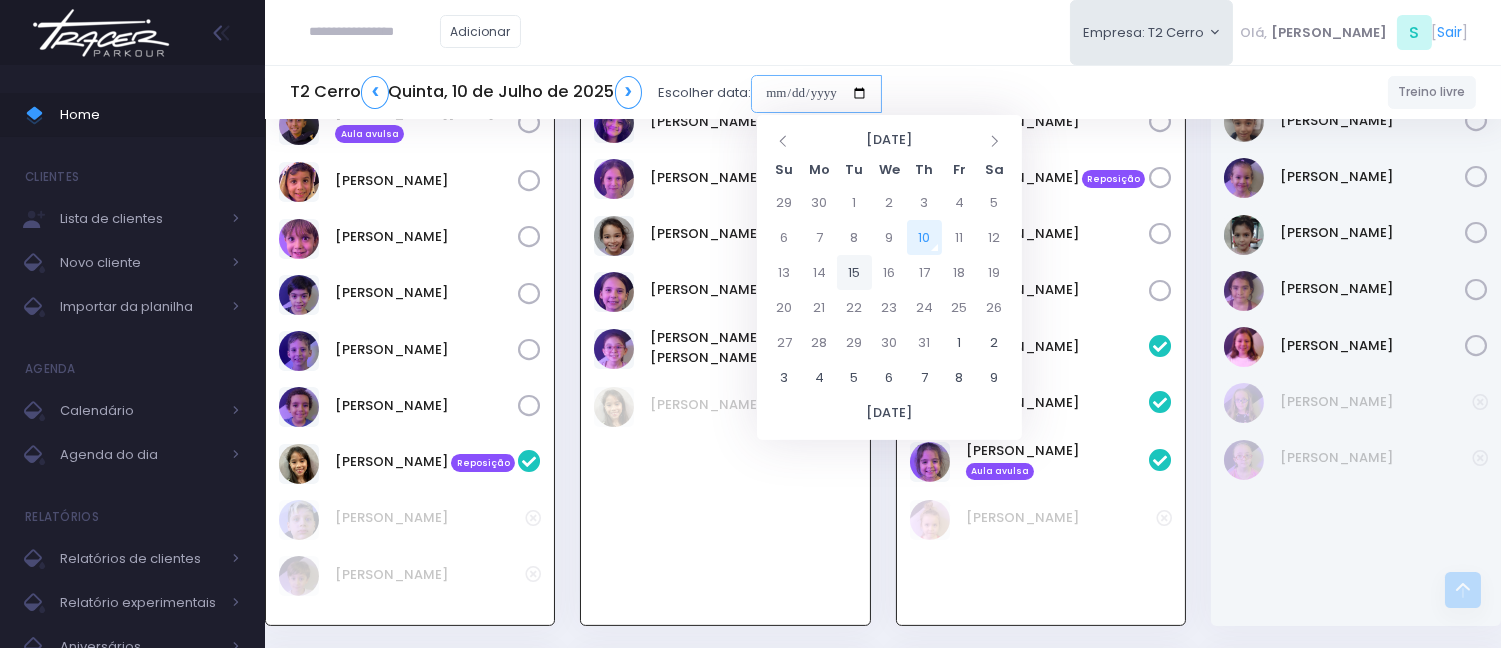 type on "**********" 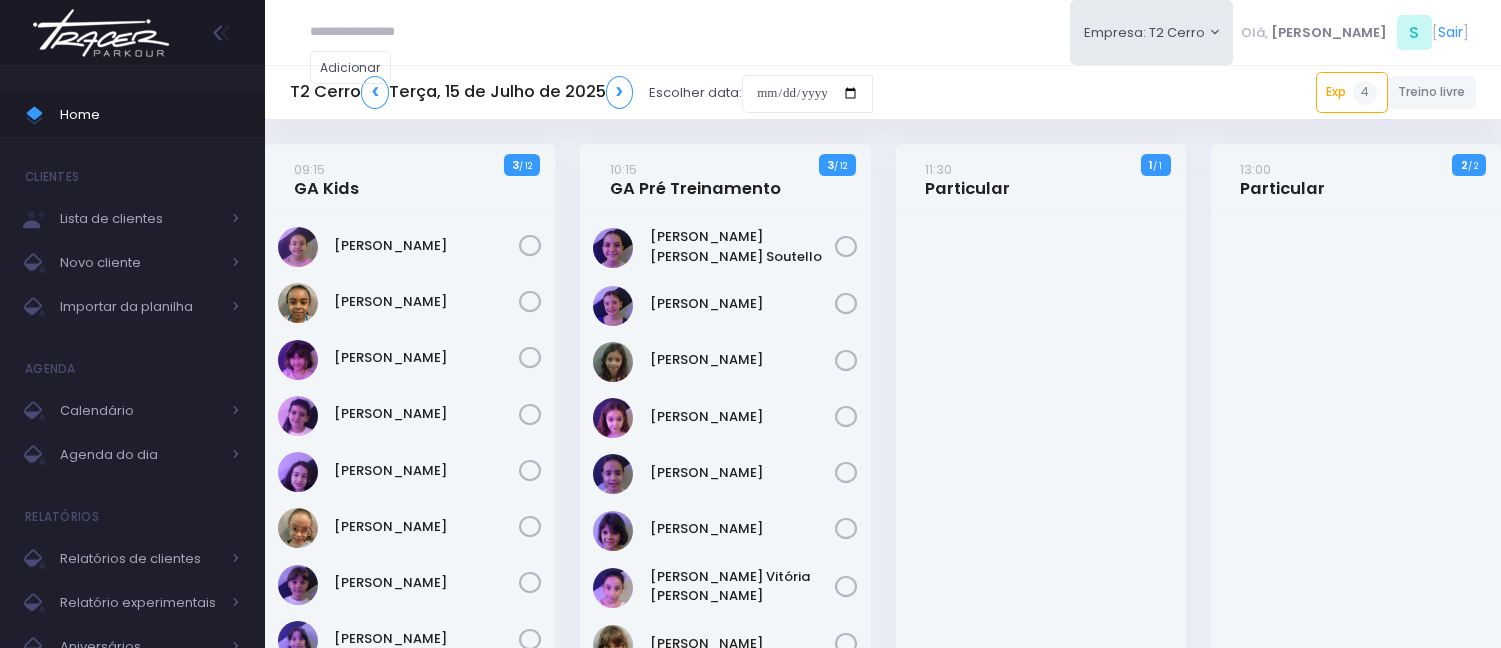 scroll, scrollTop: 0, scrollLeft: 0, axis: both 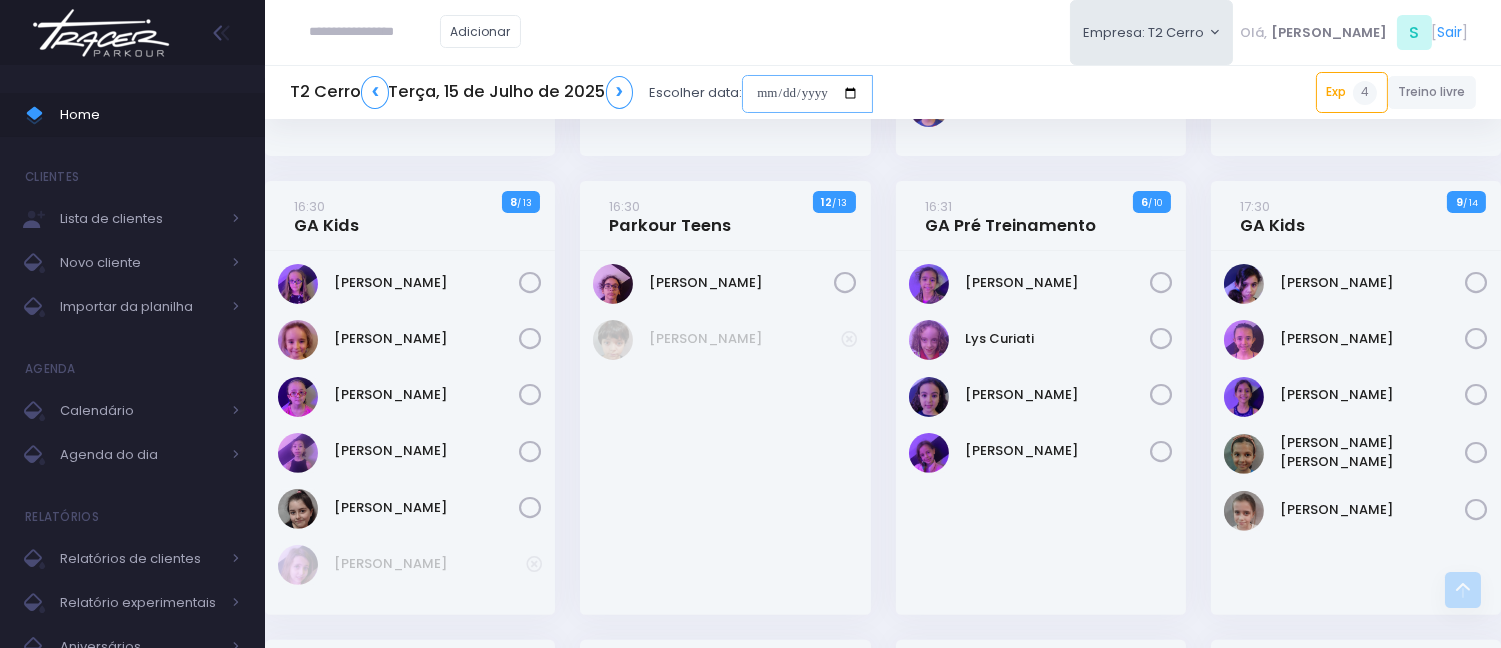 click at bounding box center [807, 94] 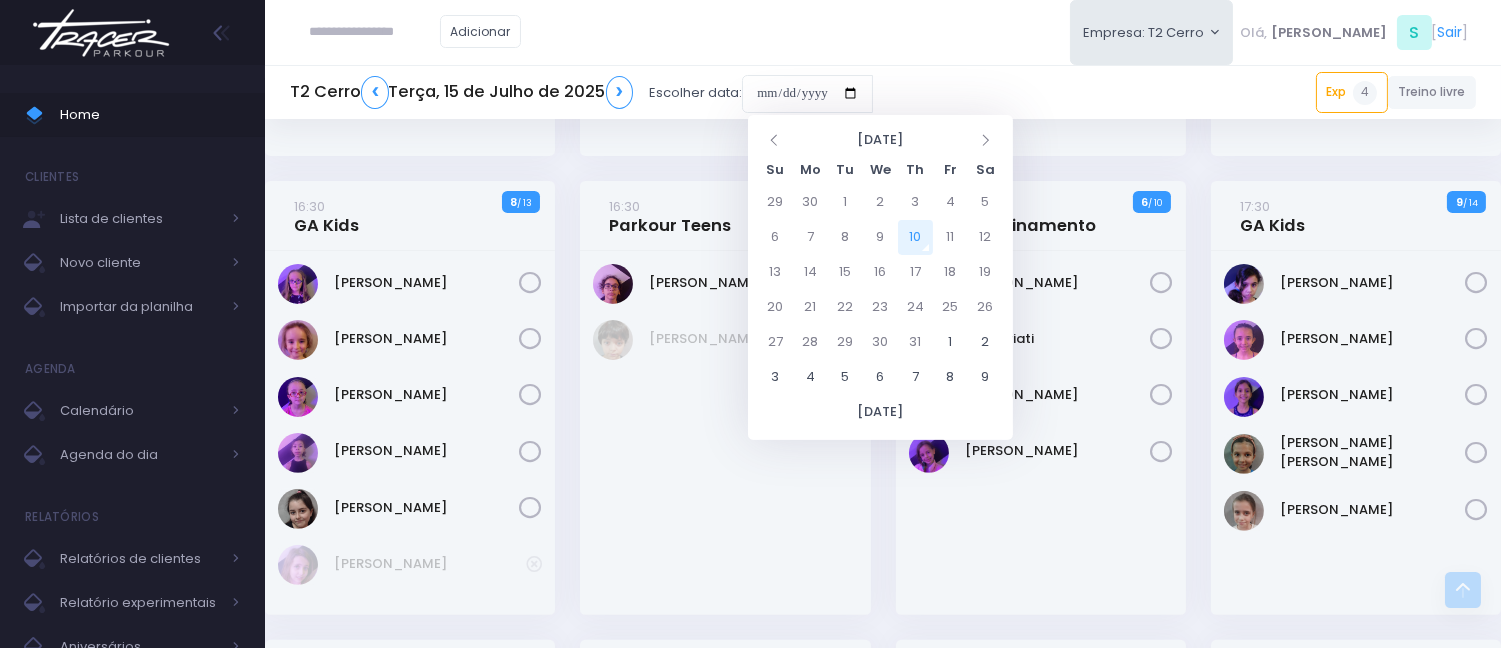 click on "10" at bounding box center (915, 237) 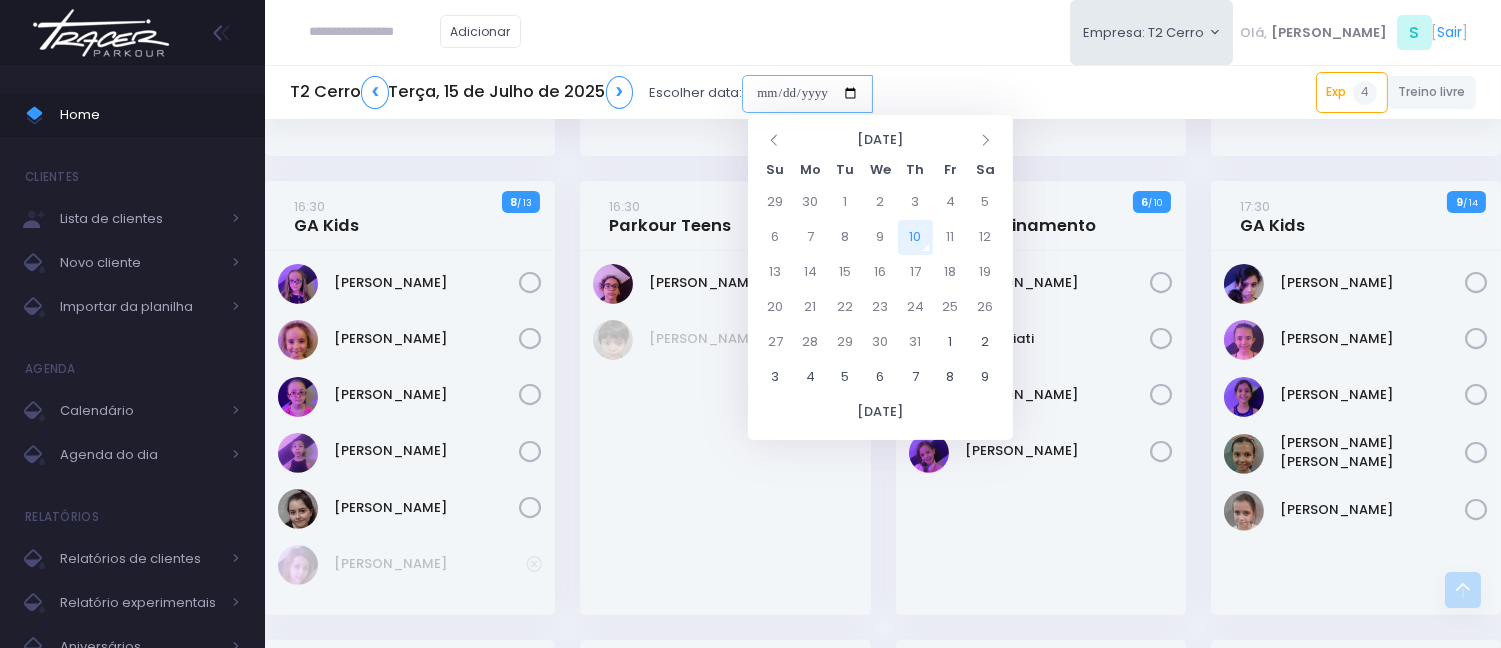 type on "**********" 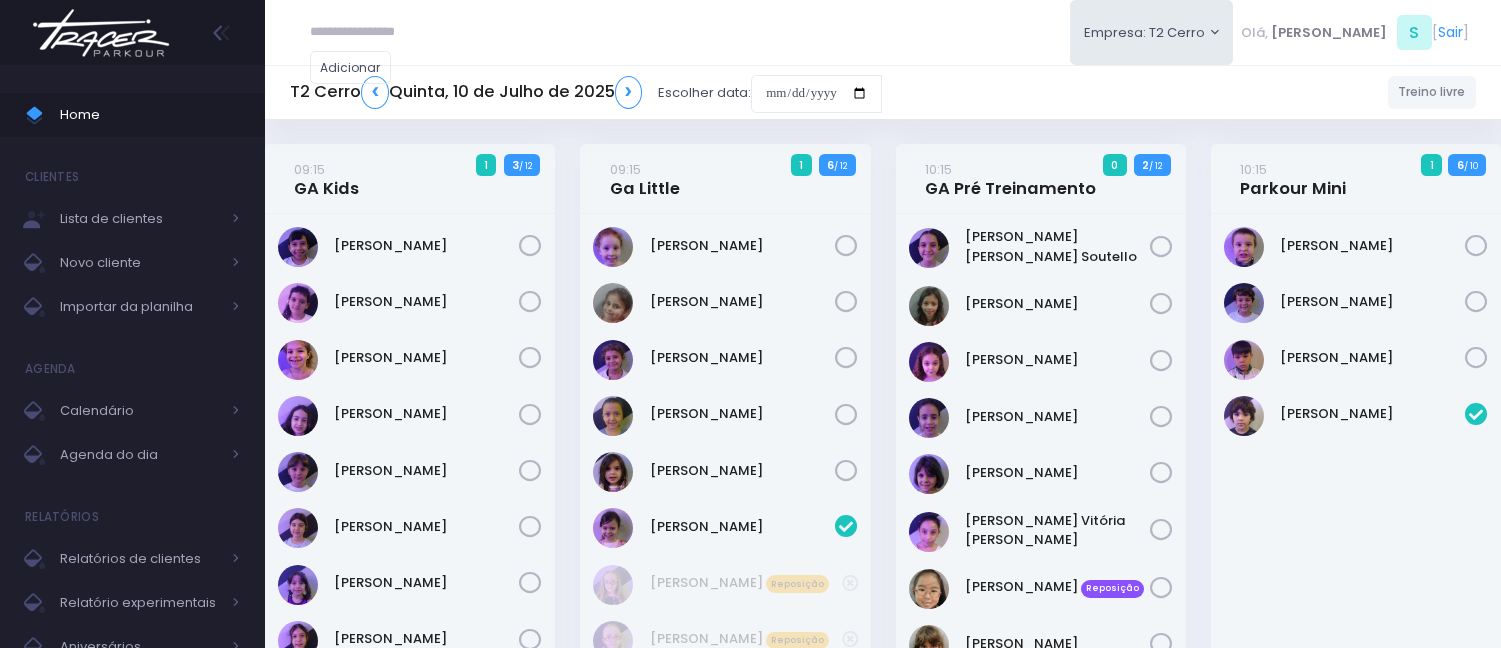 scroll, scrollTop: 948, scrollLeft: 0, axis: vertical 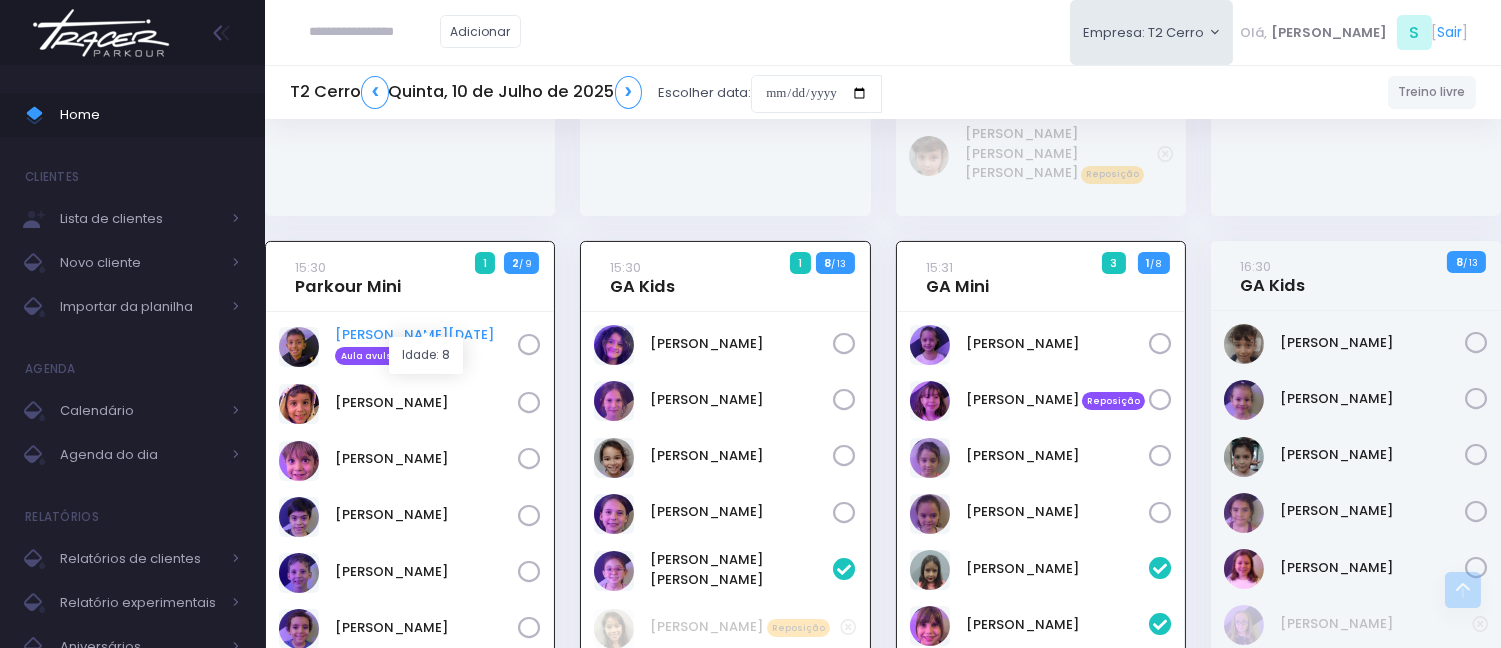 click on "[PERSON_NAME][DATE]
Aula avulsa" at bounding box center (426, 345) 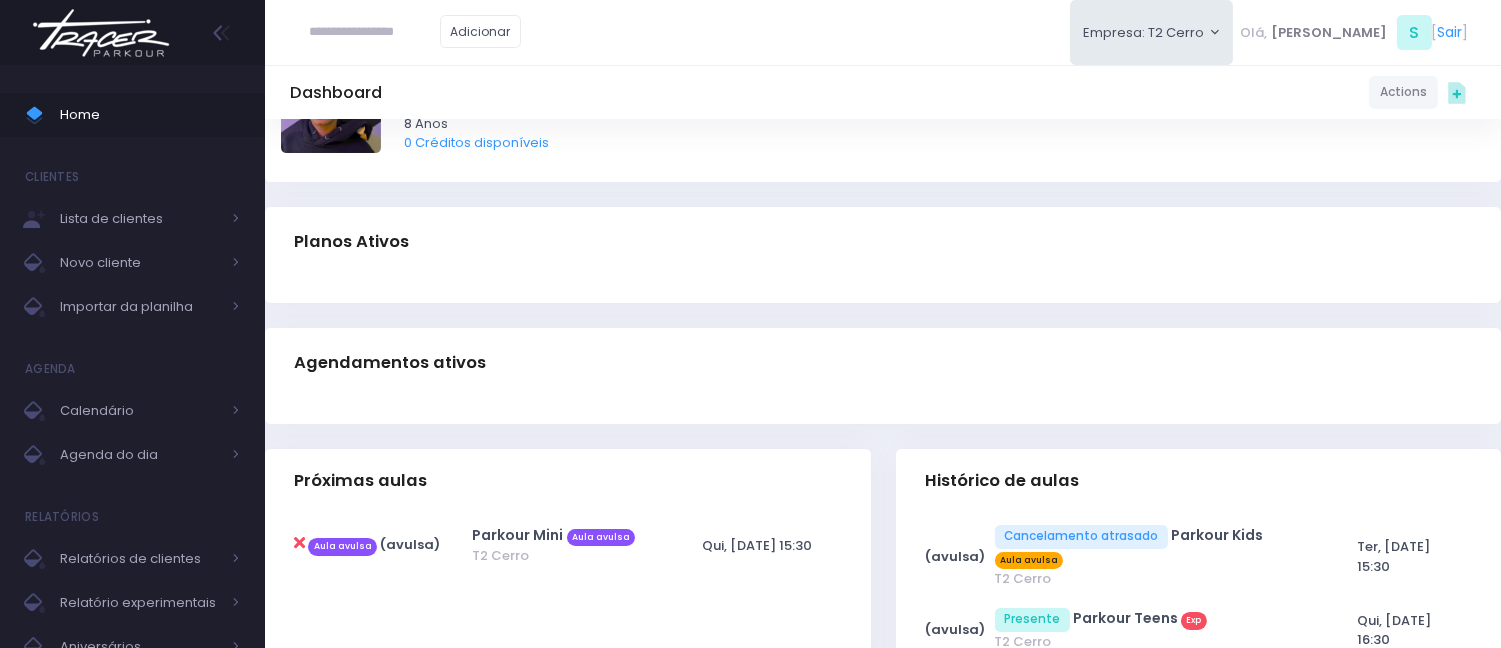 scroll, scrollTop: 0, scrollLeft: 0, axis: both 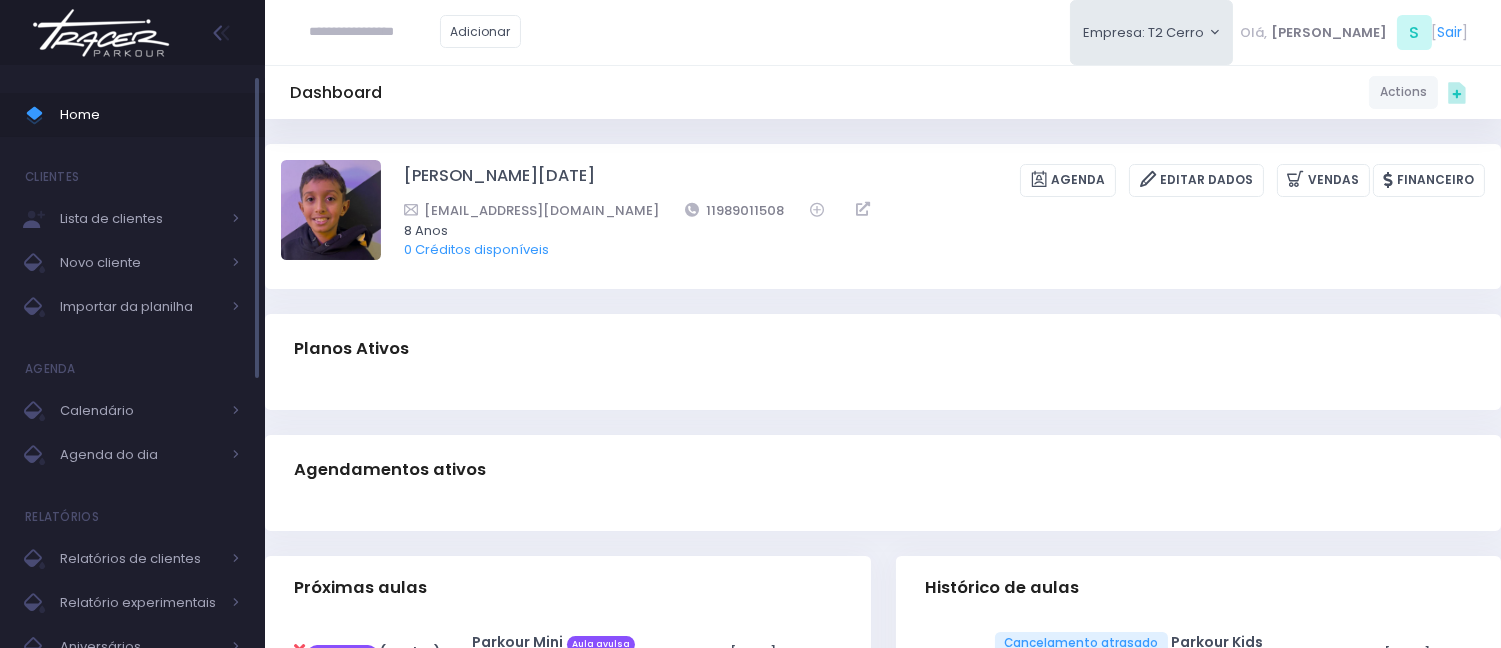 click on "Home" at bounding box center (150, 115) 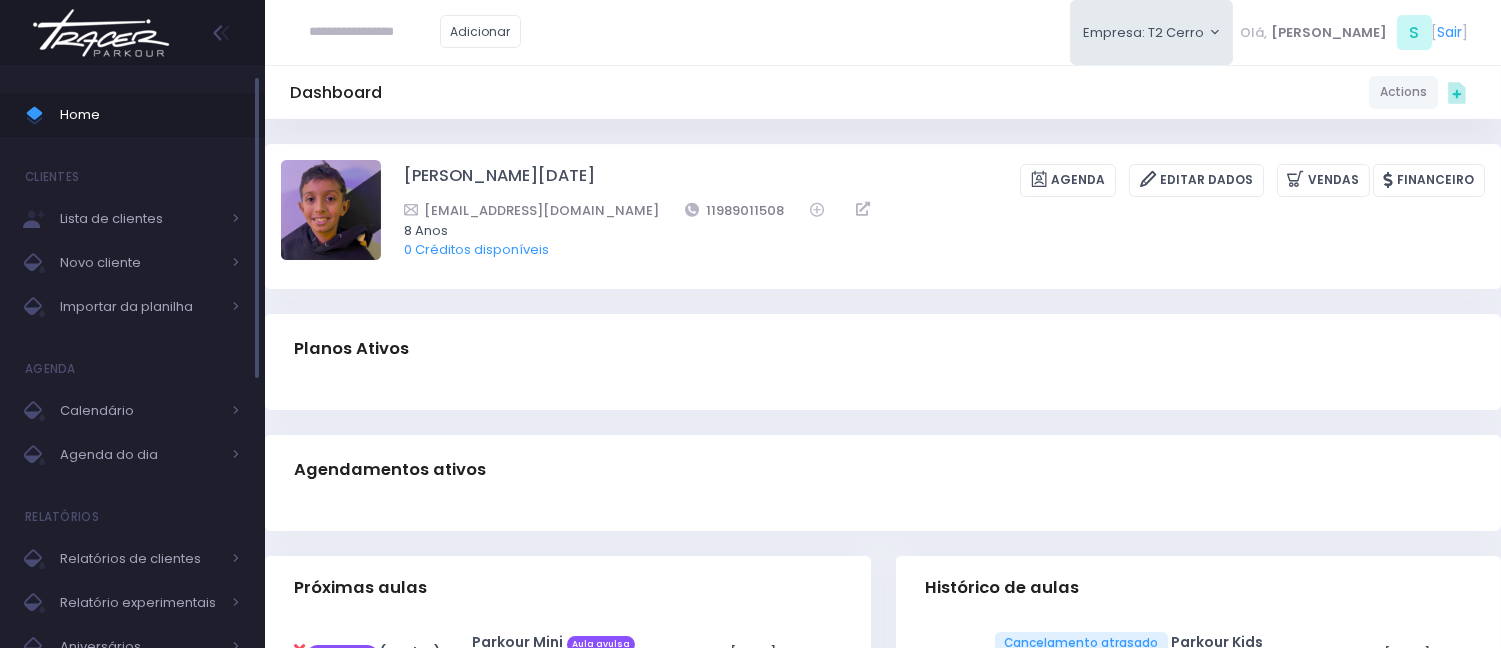 click on "Home" at bounding box center [150, 115] 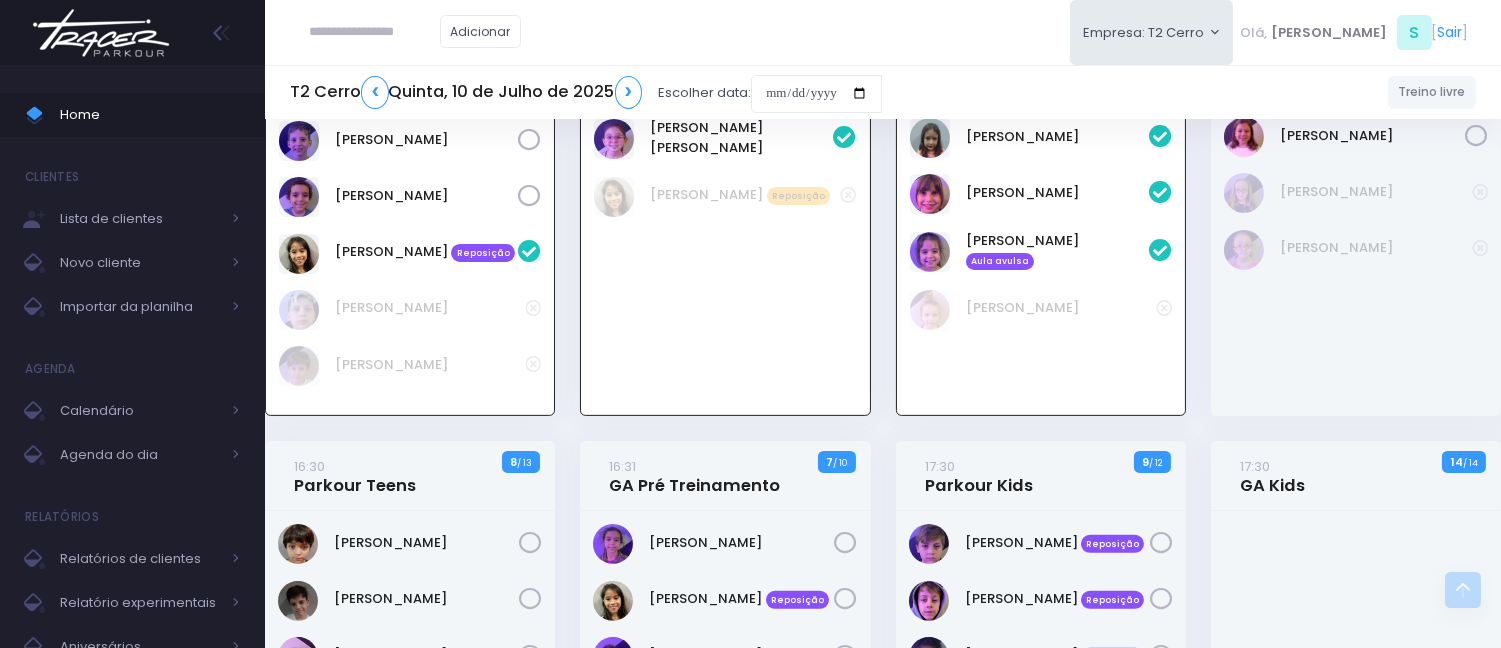 scroll, scrollTop: 1171, scrollLeft: 0, axis: vertical 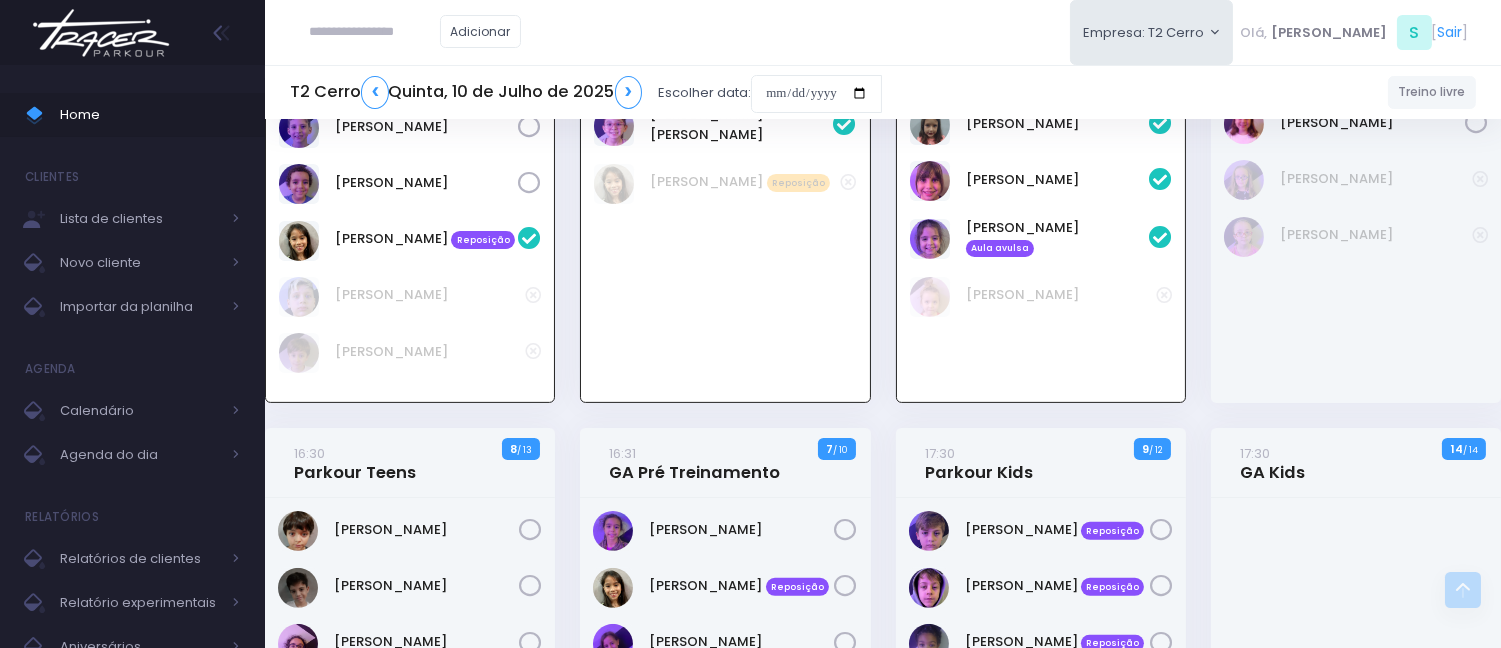 click at bounding box center [375, 32] 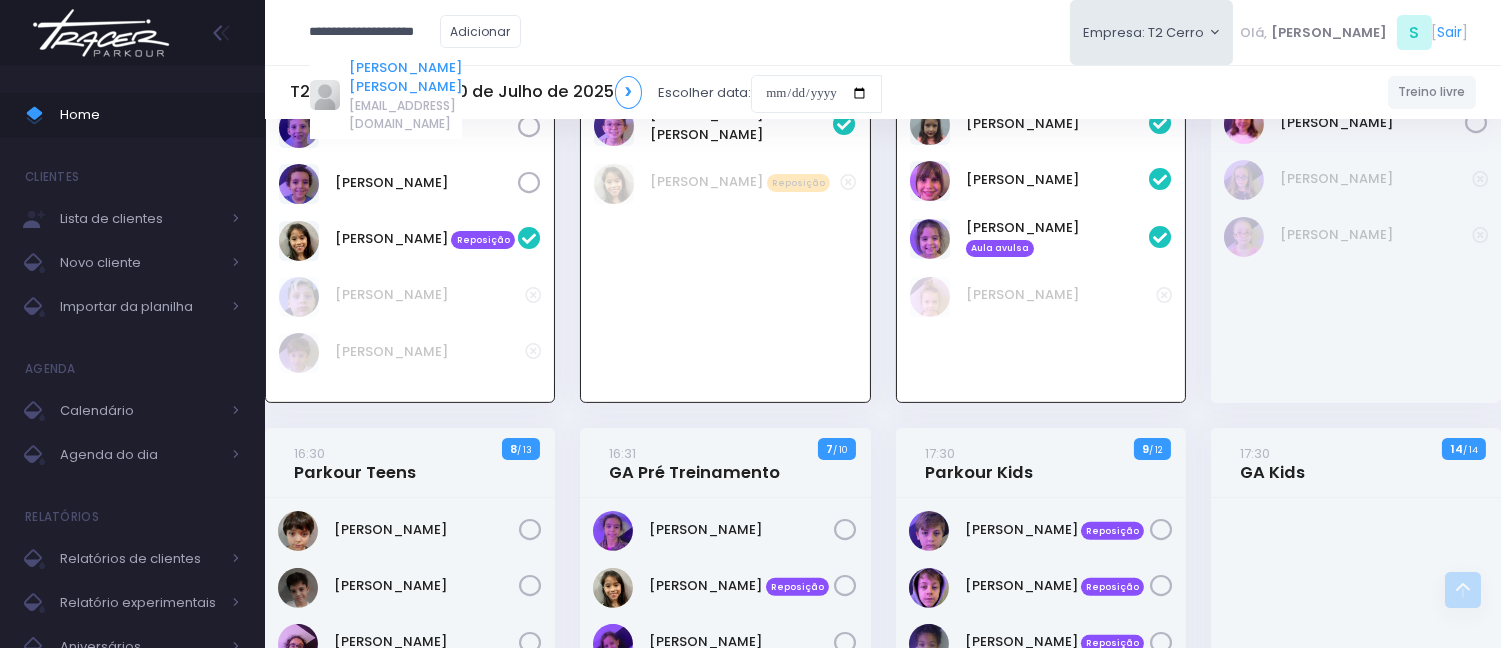 click on "Maria Ribeiro Martins" at bounding box center [405, 77] 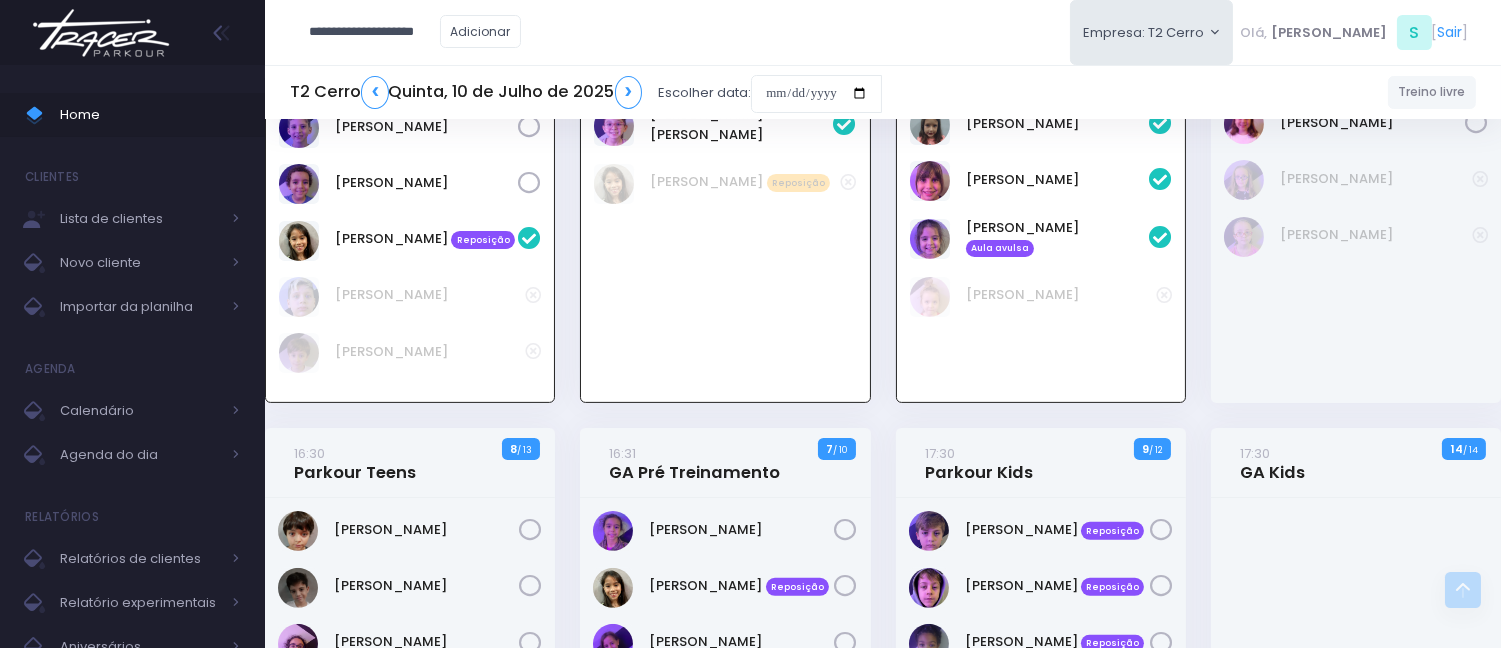 scroll, scrollTop: 0, scrollLeft: 0, axis: both 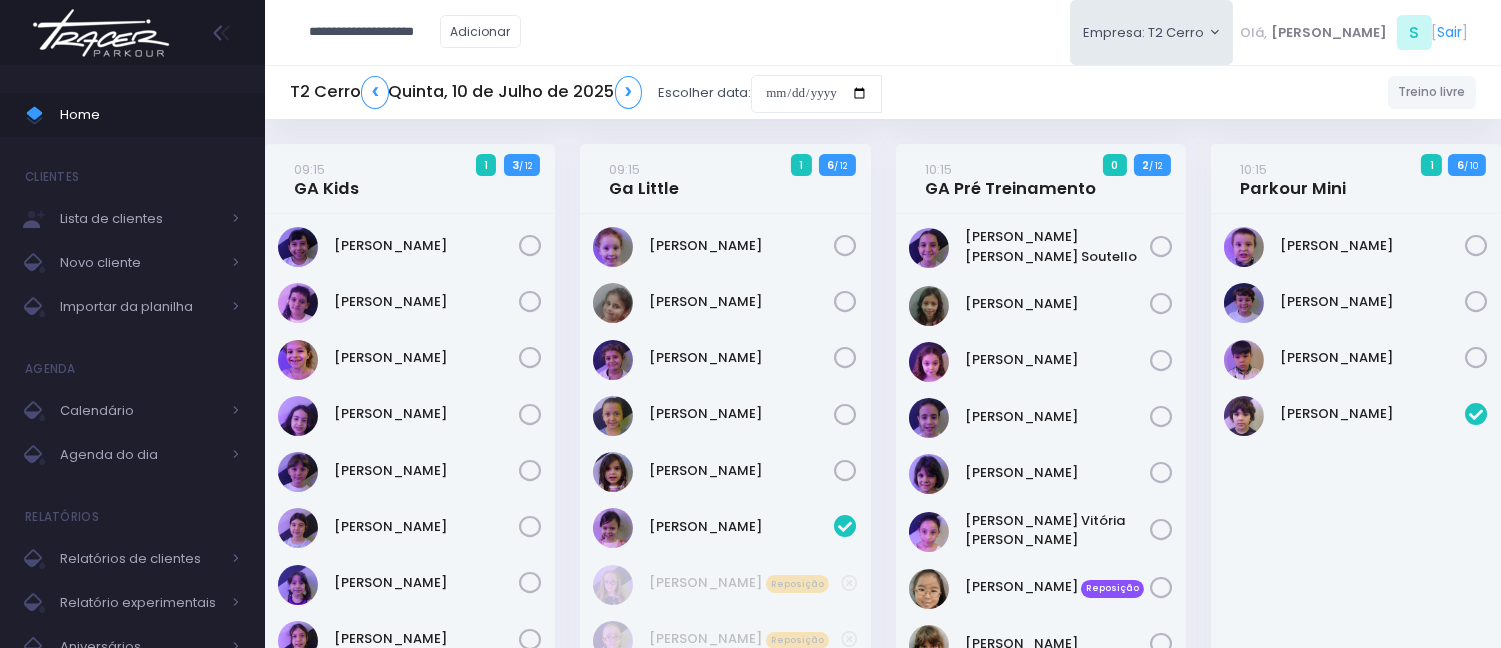 type on "**********" 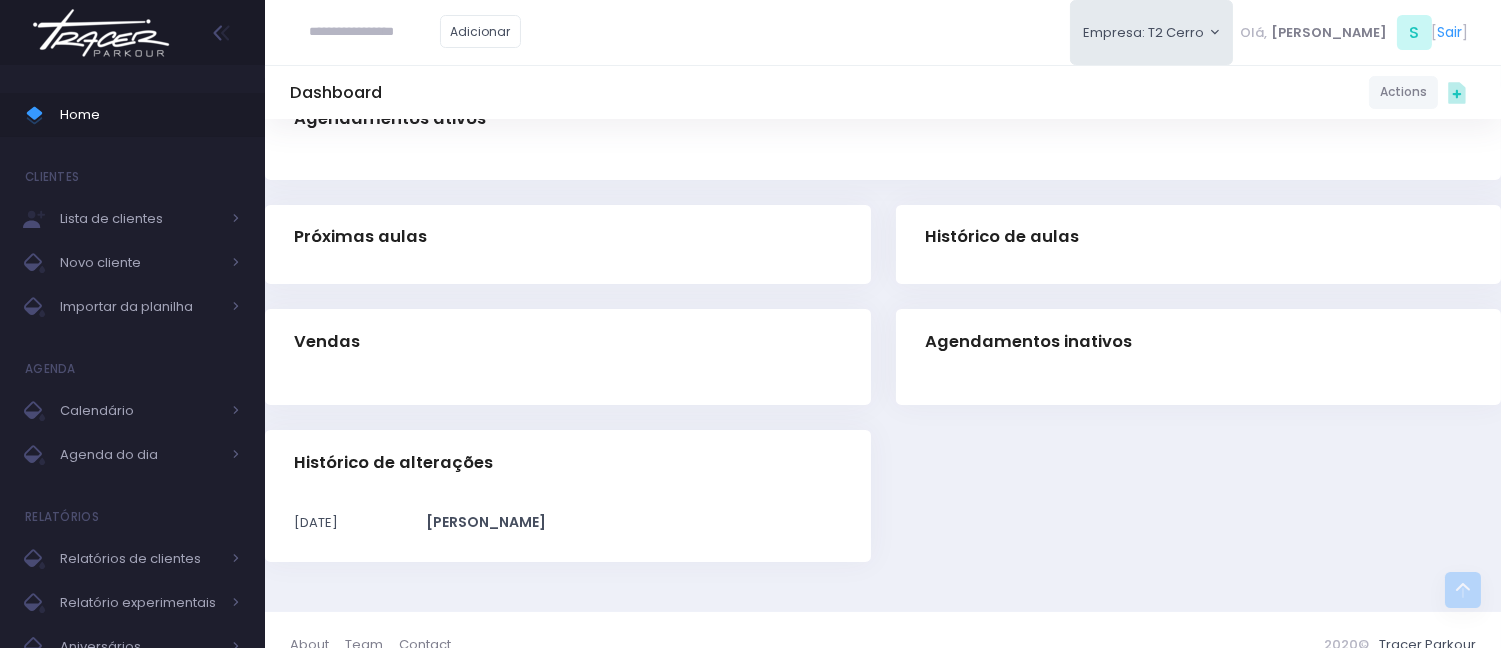scroll, scrollTop: 0, scrollLeft: 0, axis: both 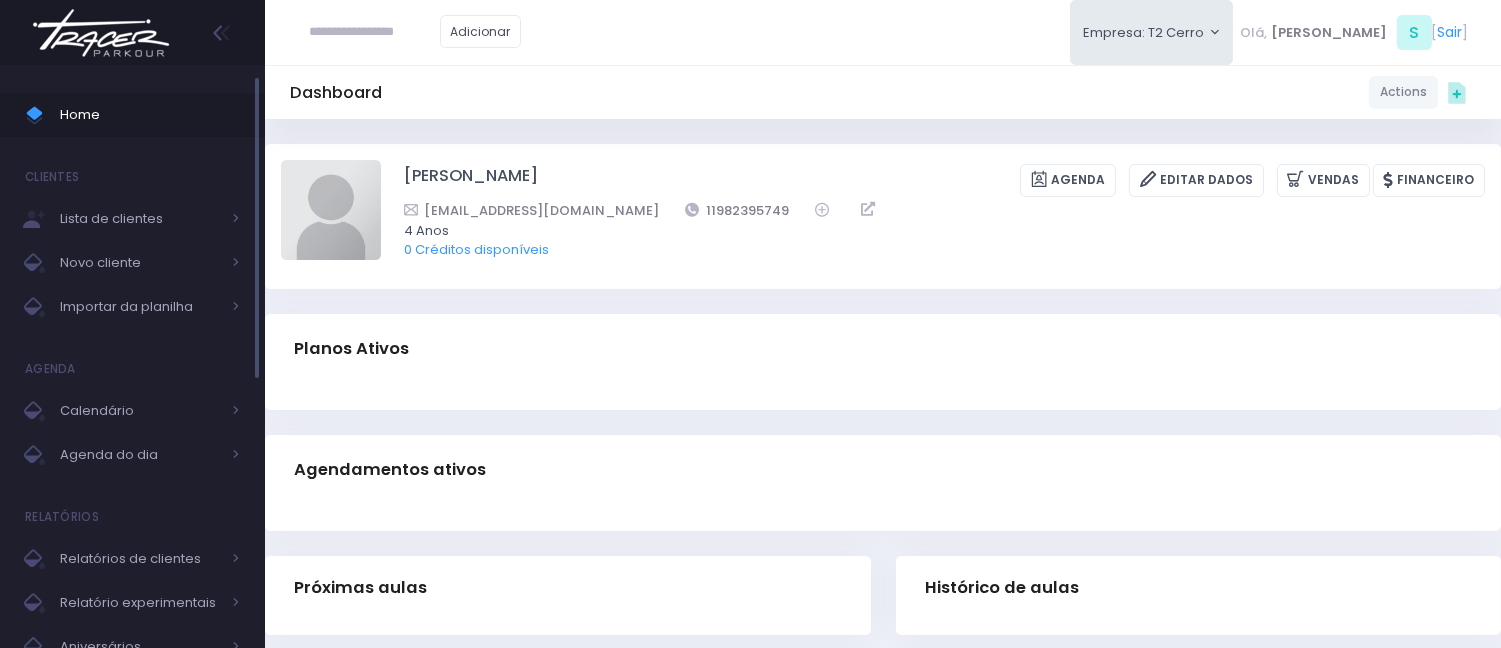 click on "Home" at bounding box center (150, 115) 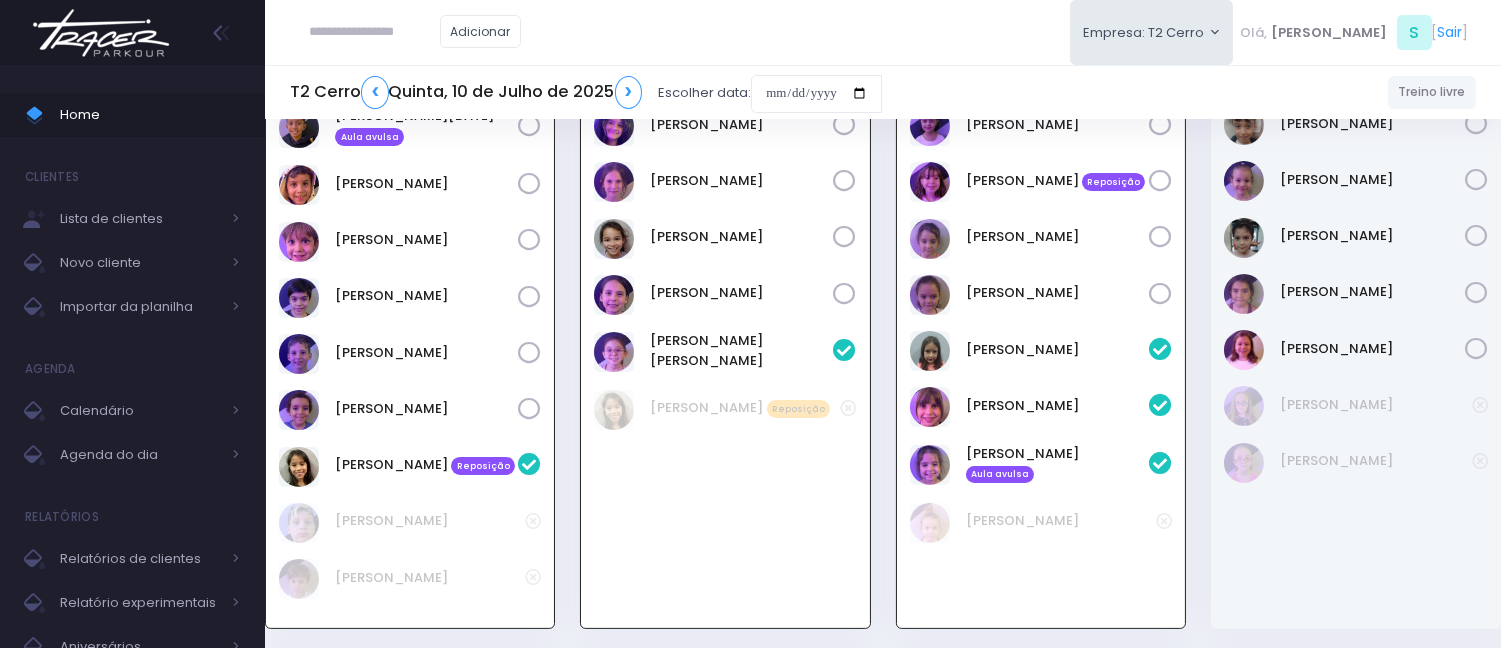 scroll, scrollTop: 948, scrollLeft: 0, axis: vertical 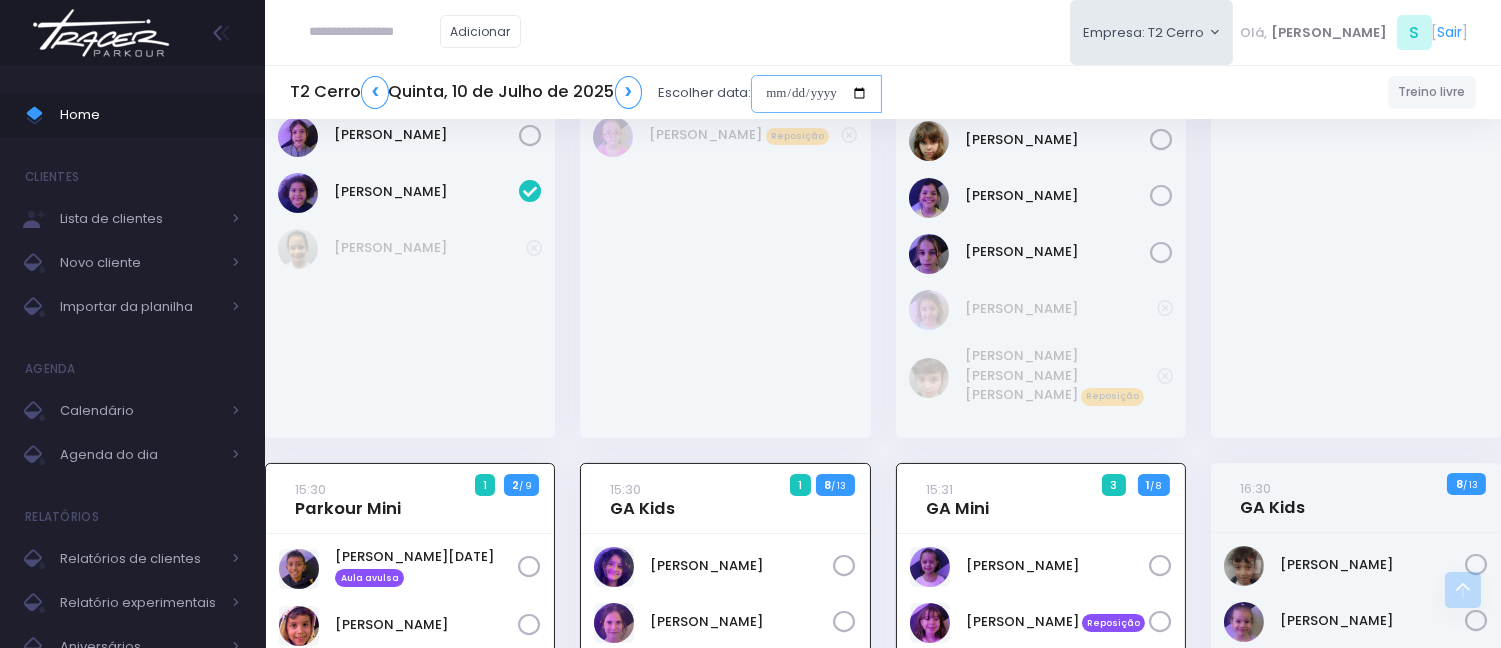 click at bounding box center (816, 94) 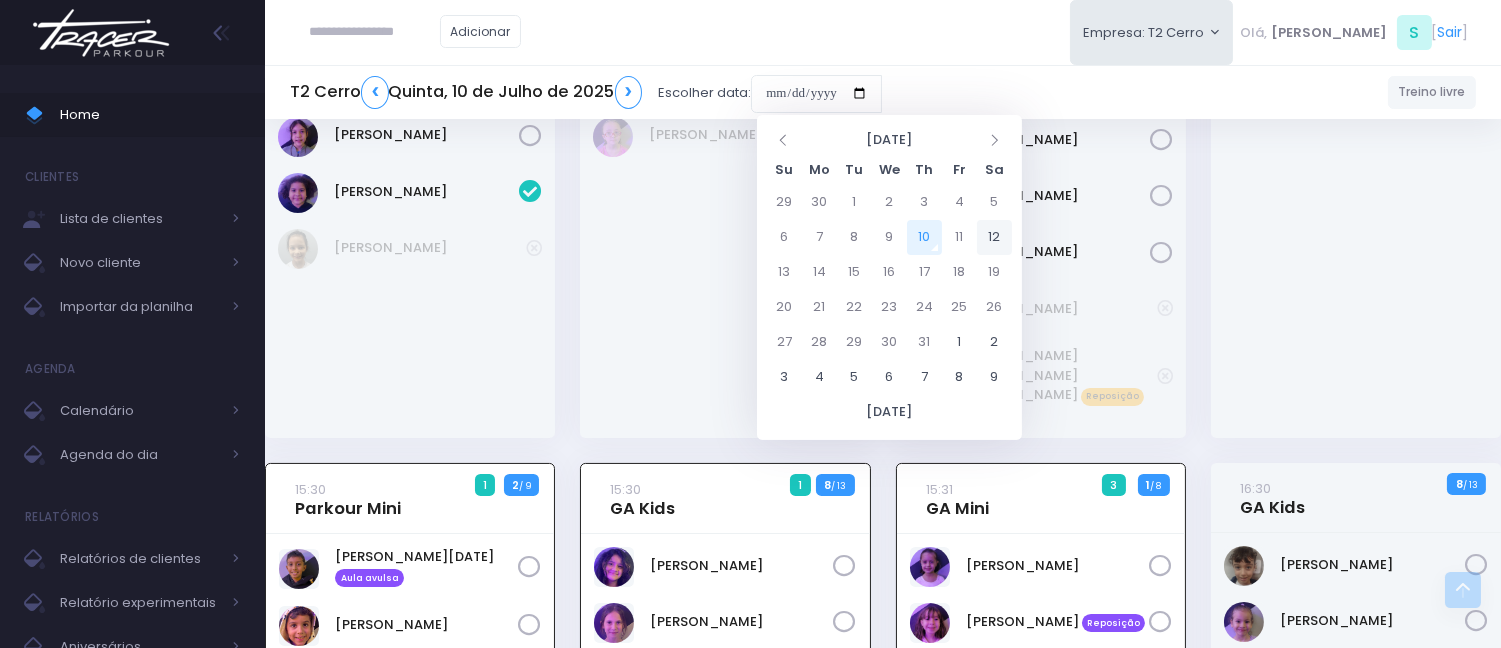 click on "12" at bounding box center (994, 237) 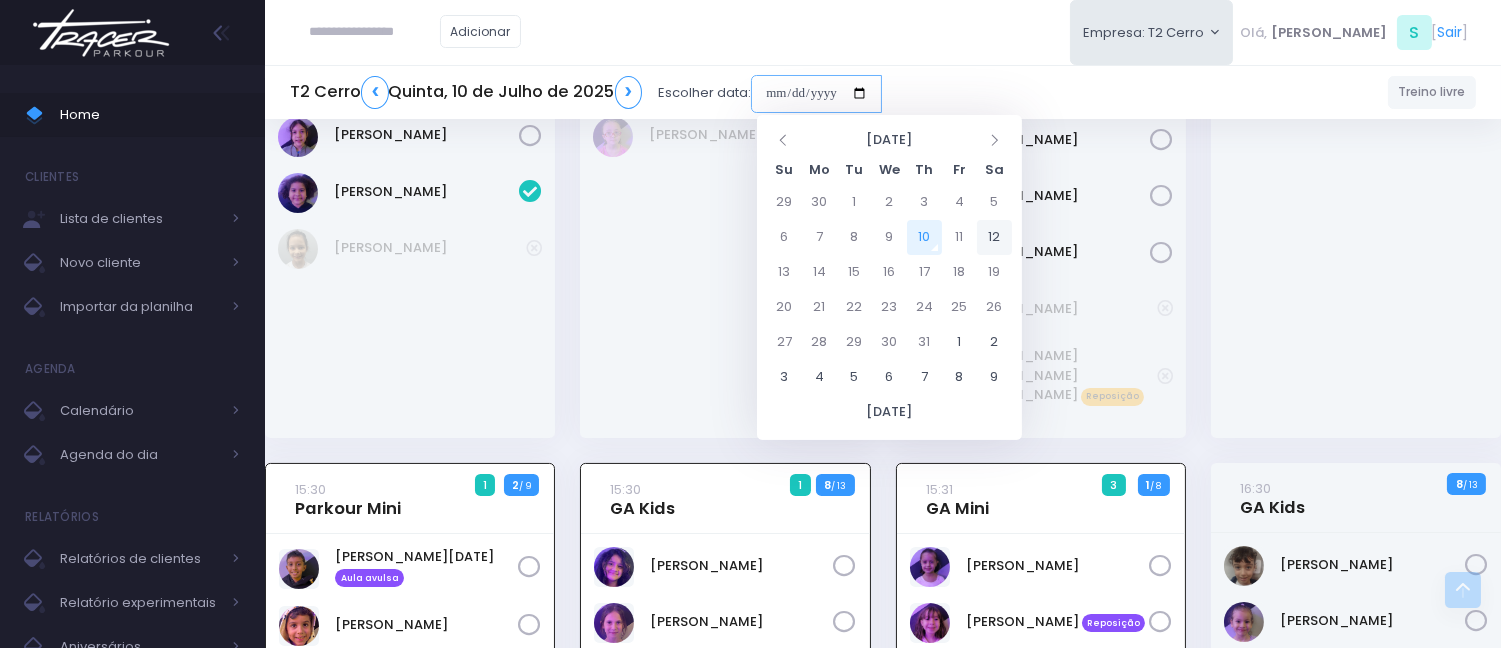 type on "**********" 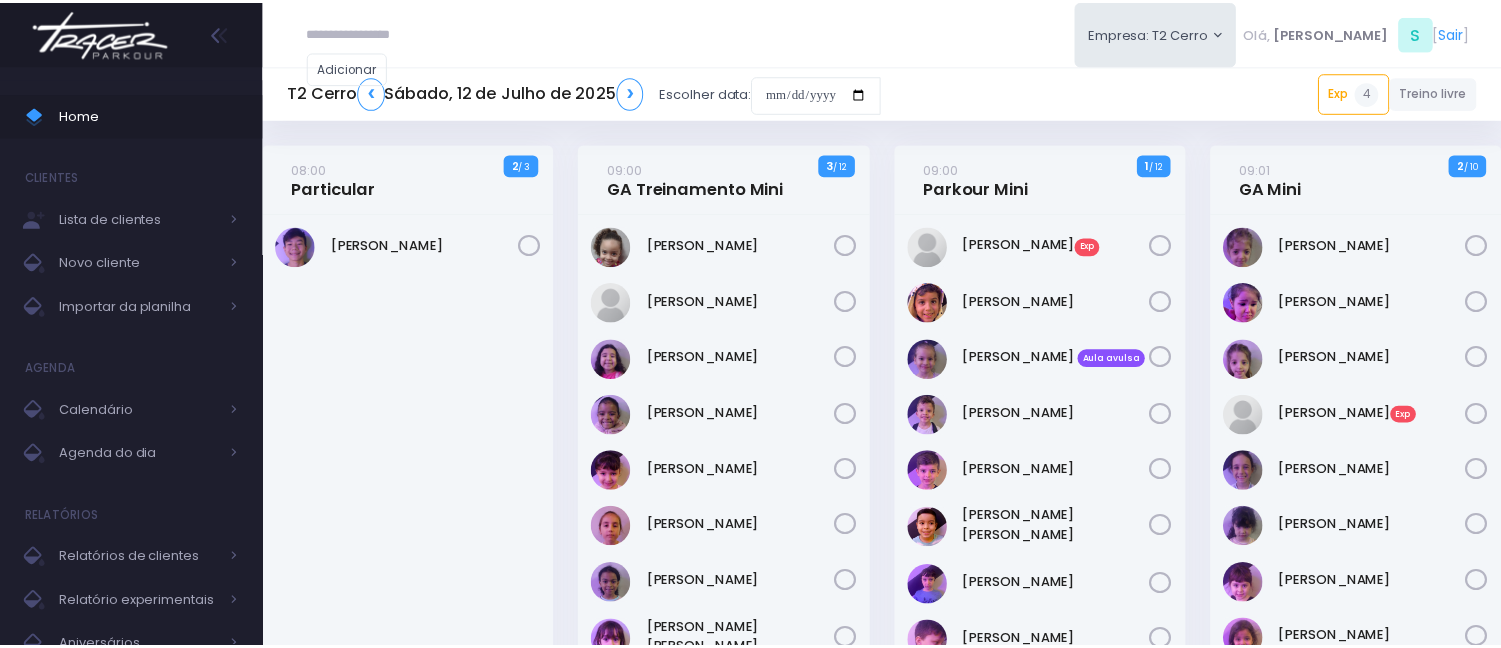scroll, scrollTop: 0, scrollLeft: 0, axis: both 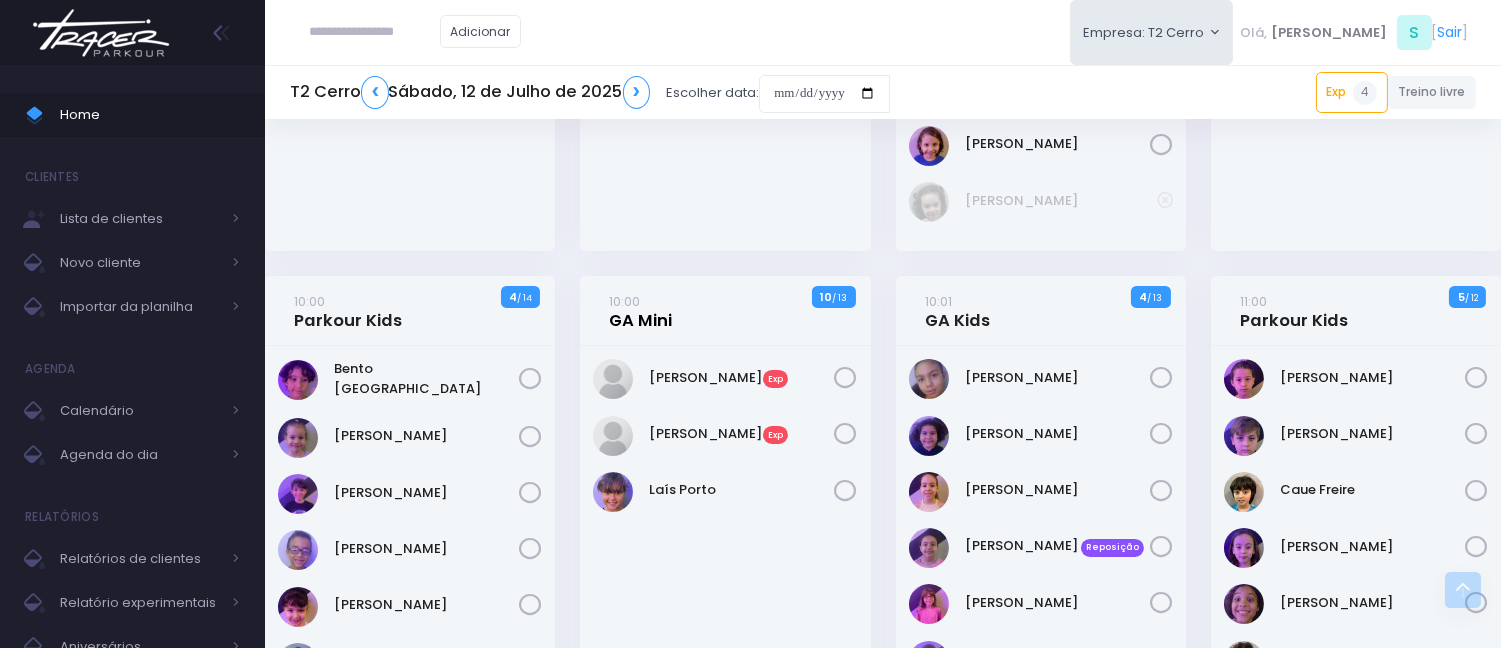 click on "10:00 GA Mini" at bounding box center (641, 311) 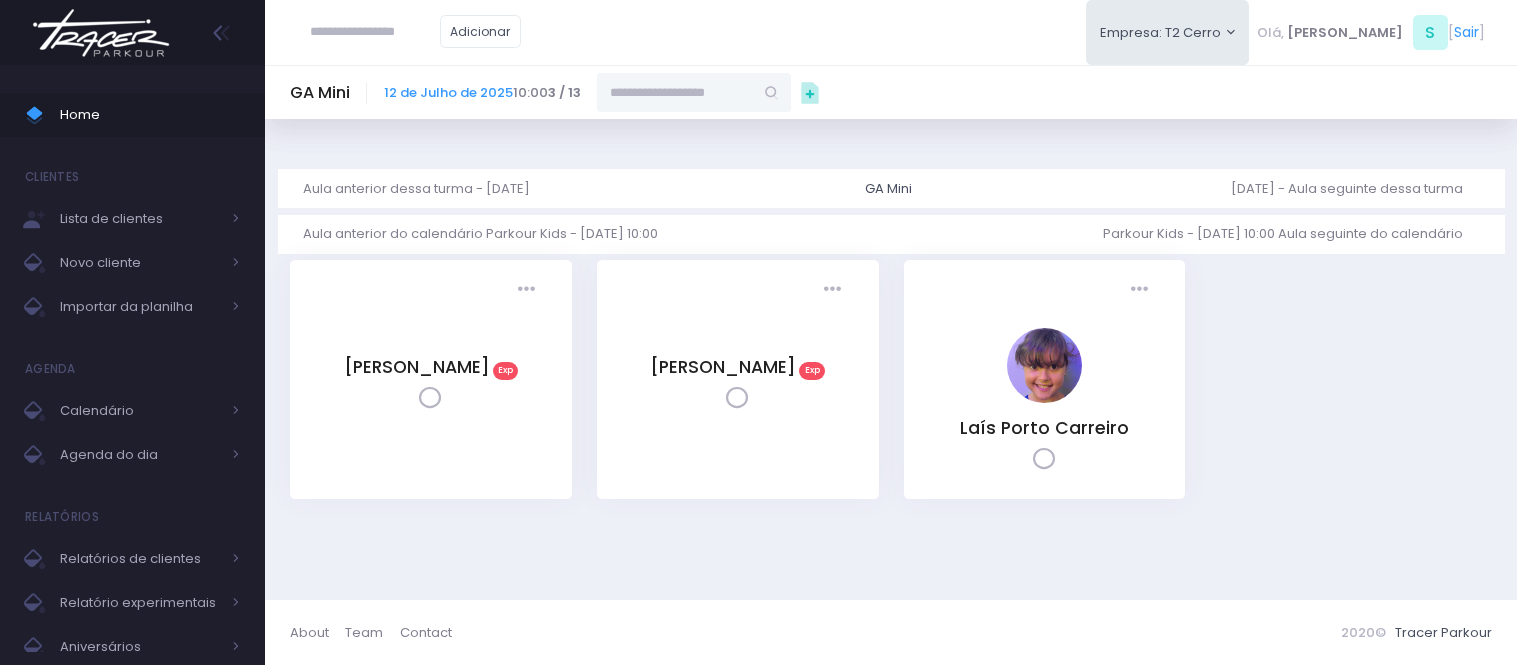 scroll, scrollTop: 0, scrollLeft: 0, axis: both 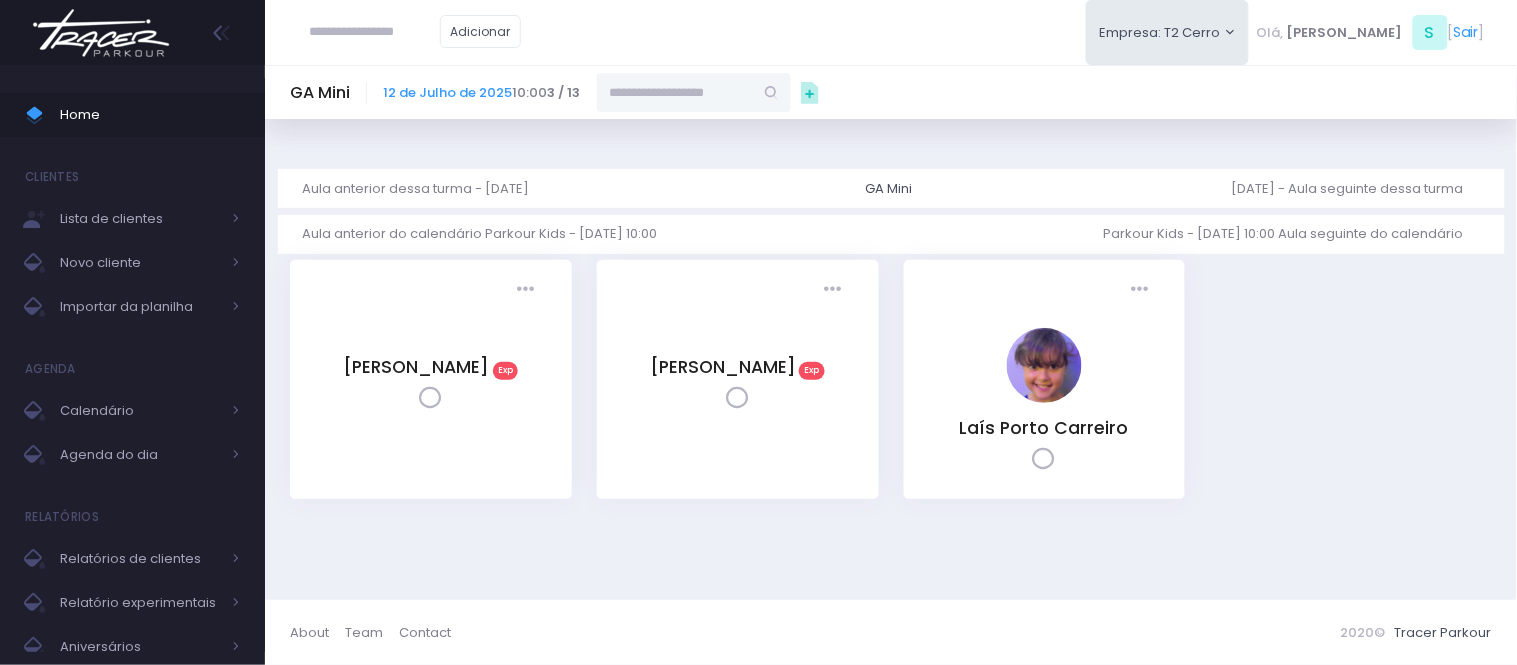 click at bounding box center [675, 92] 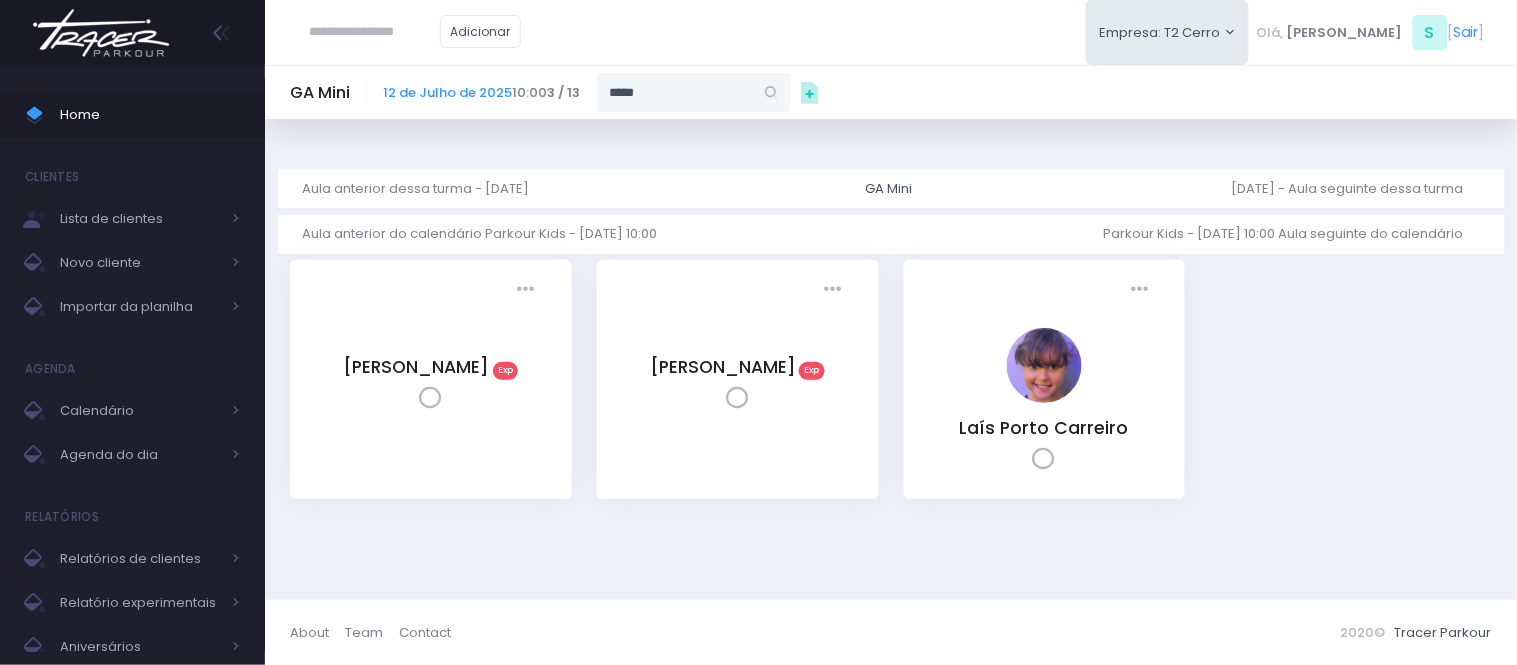 type on "*****" 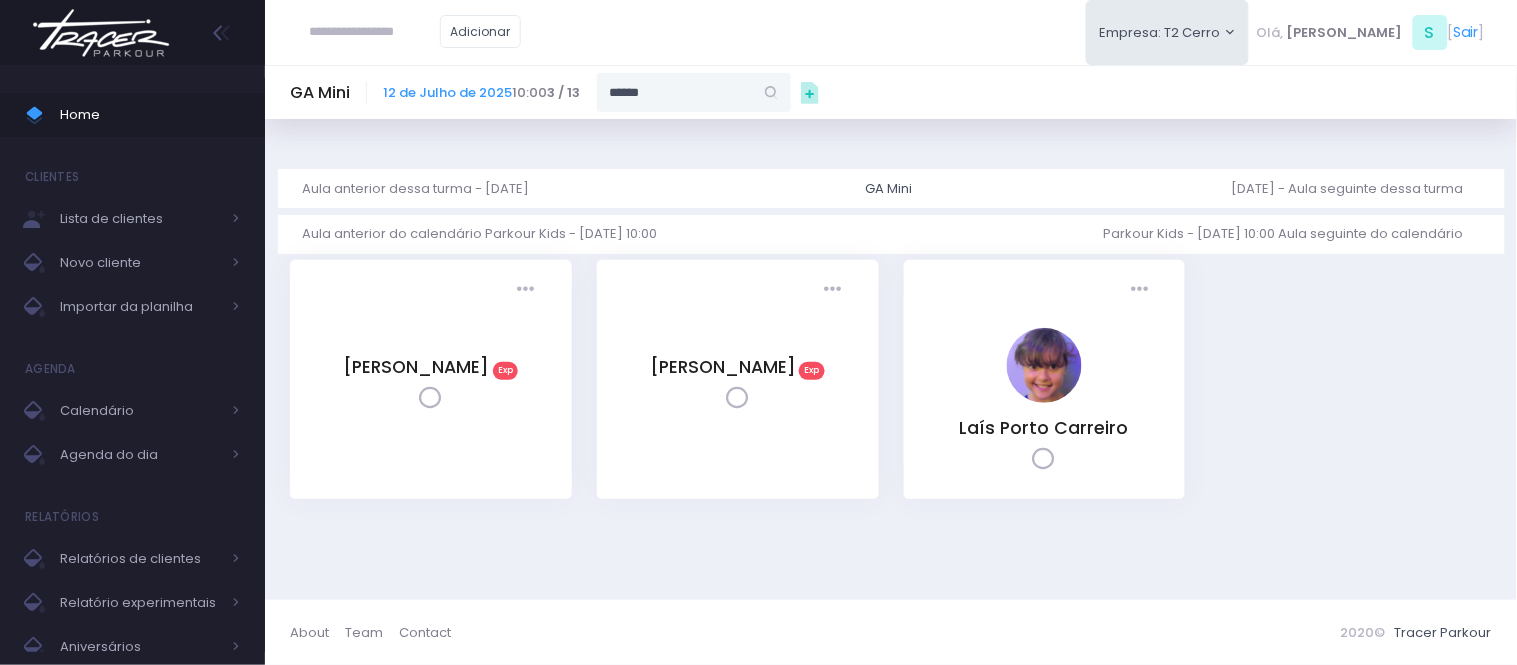 type on "**********" 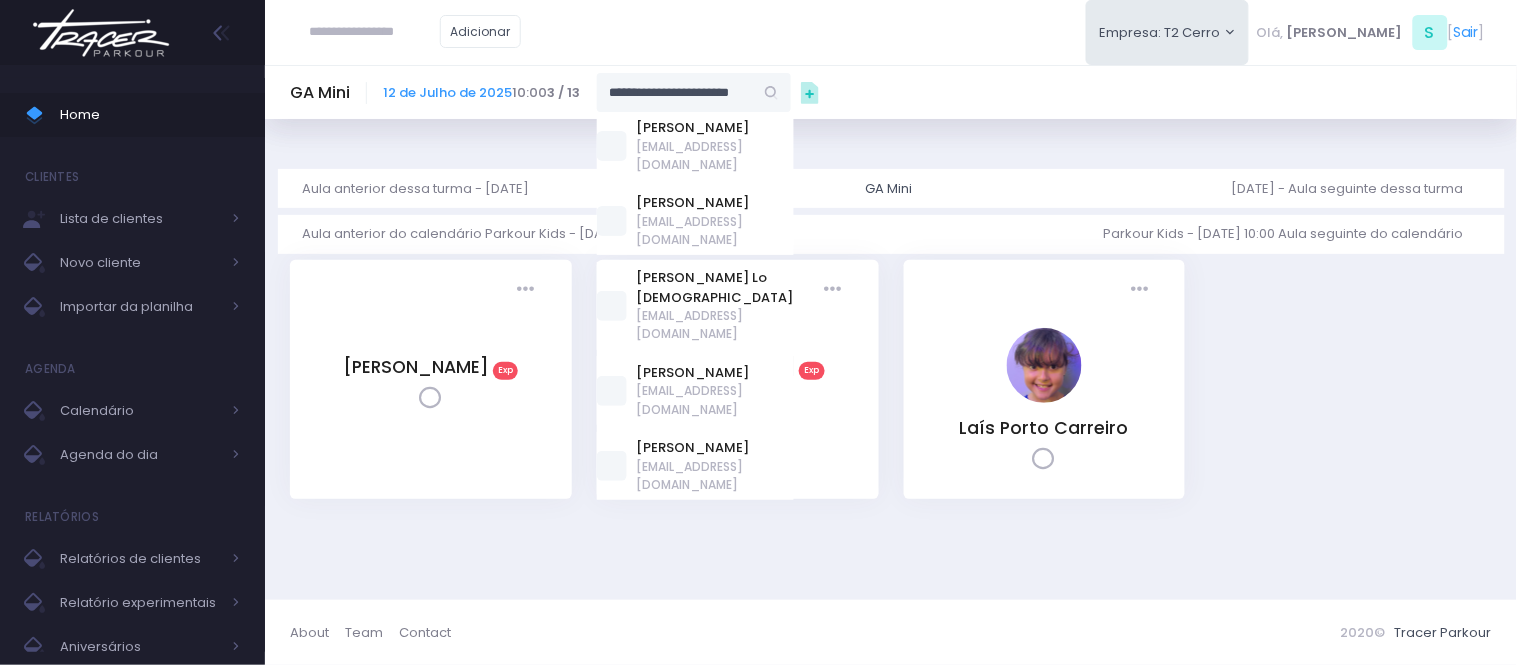 type 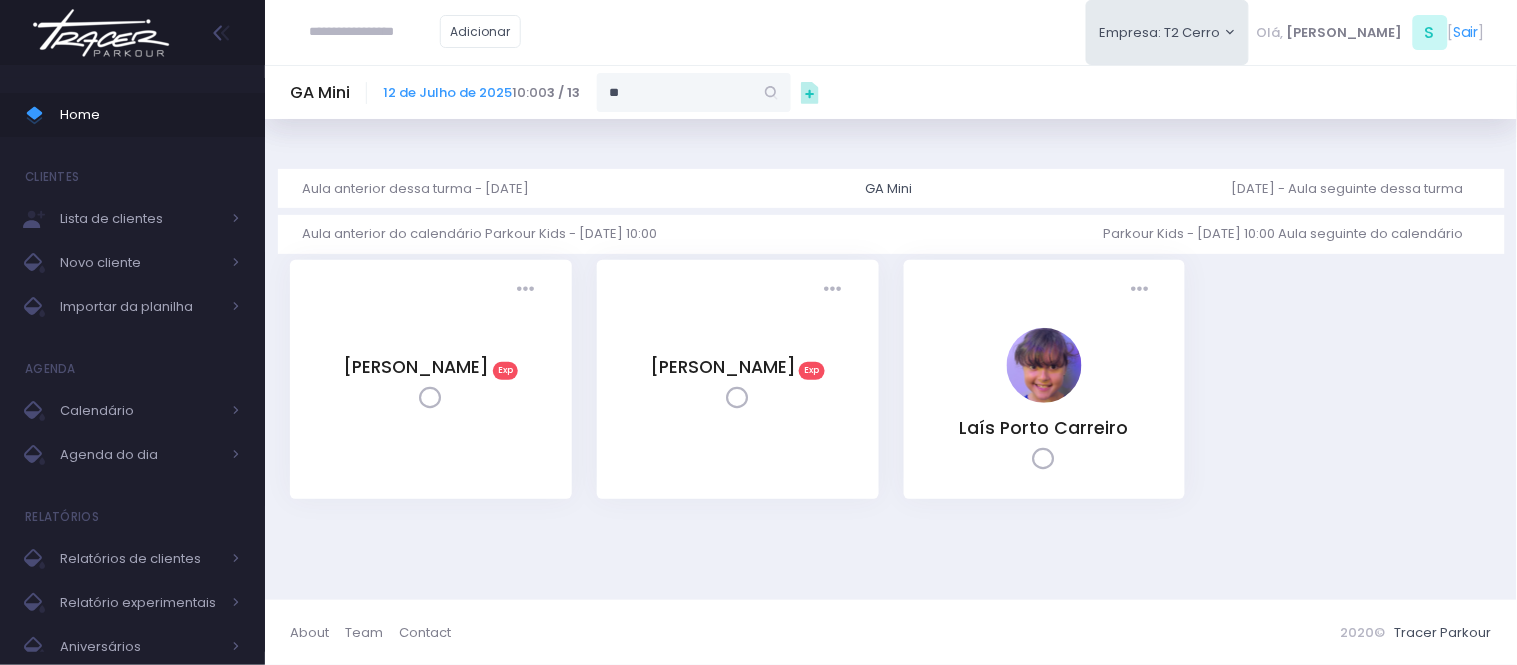 type on "*" 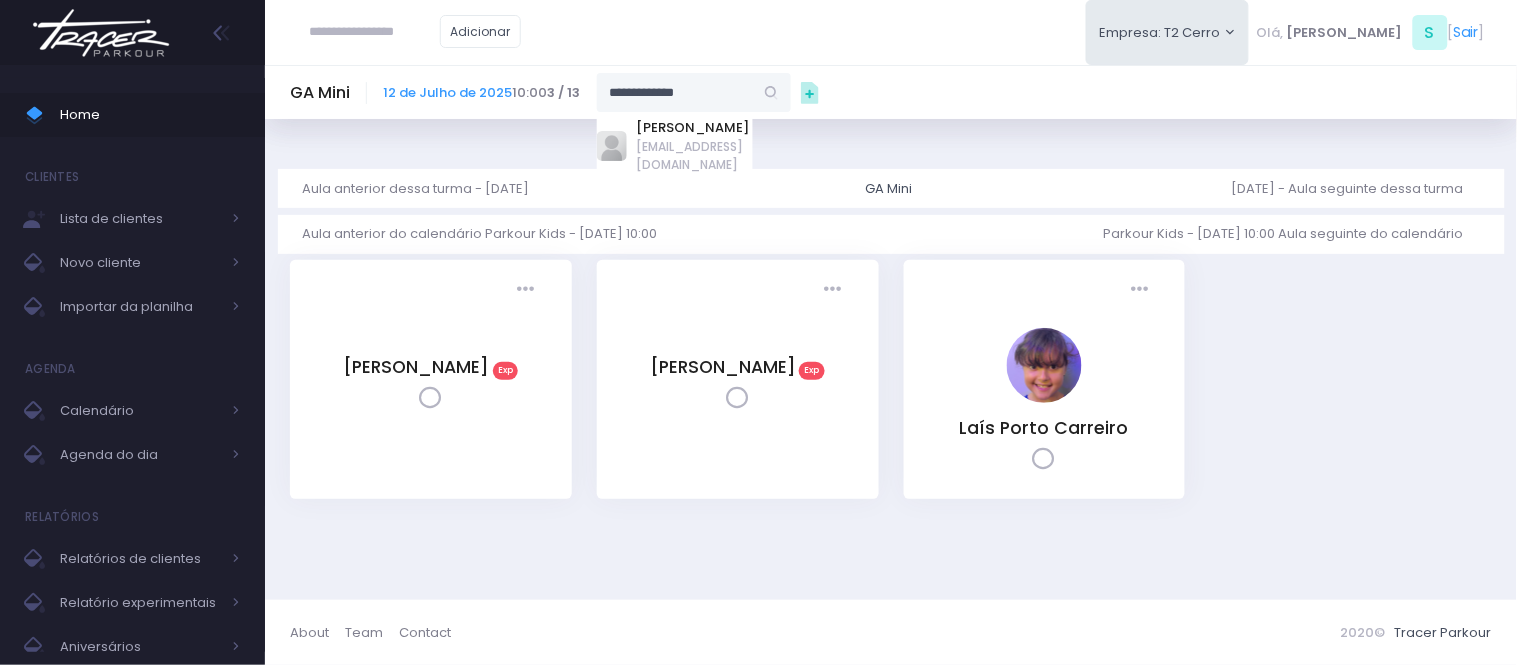 click on "Mayara Santos
mayararibeiromr@hotmail.com" at bounding box center [675, 146] 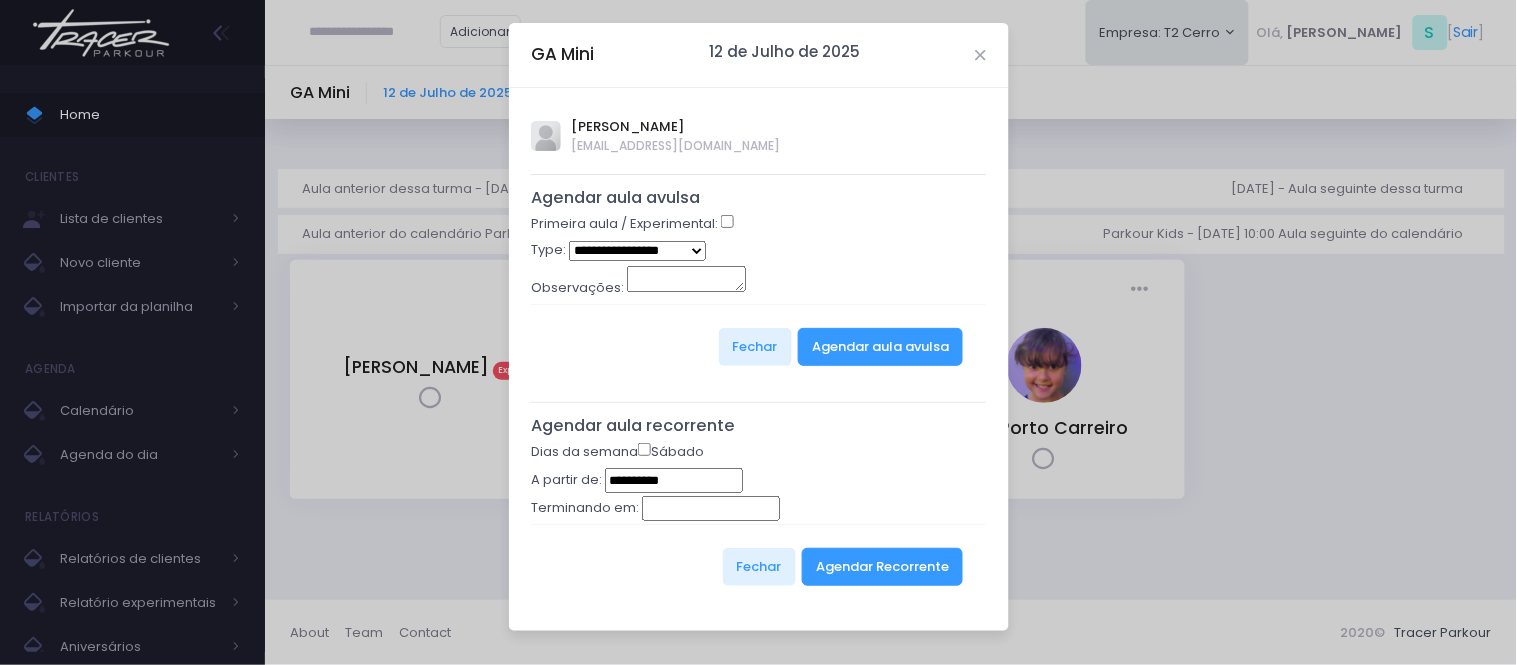 click on "GA Mini 12 de Julho de 2025" at bounding box center (759, 55) 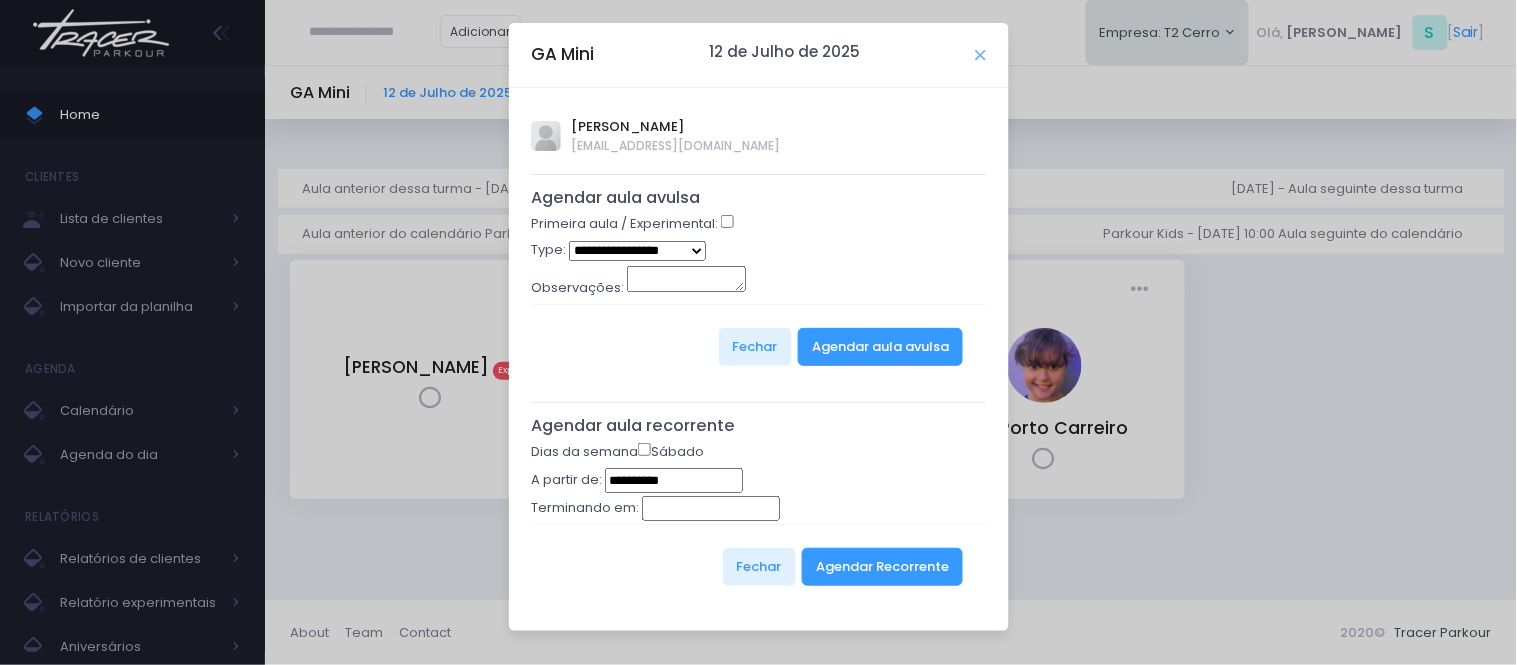 click at bounding box center (981, 55) 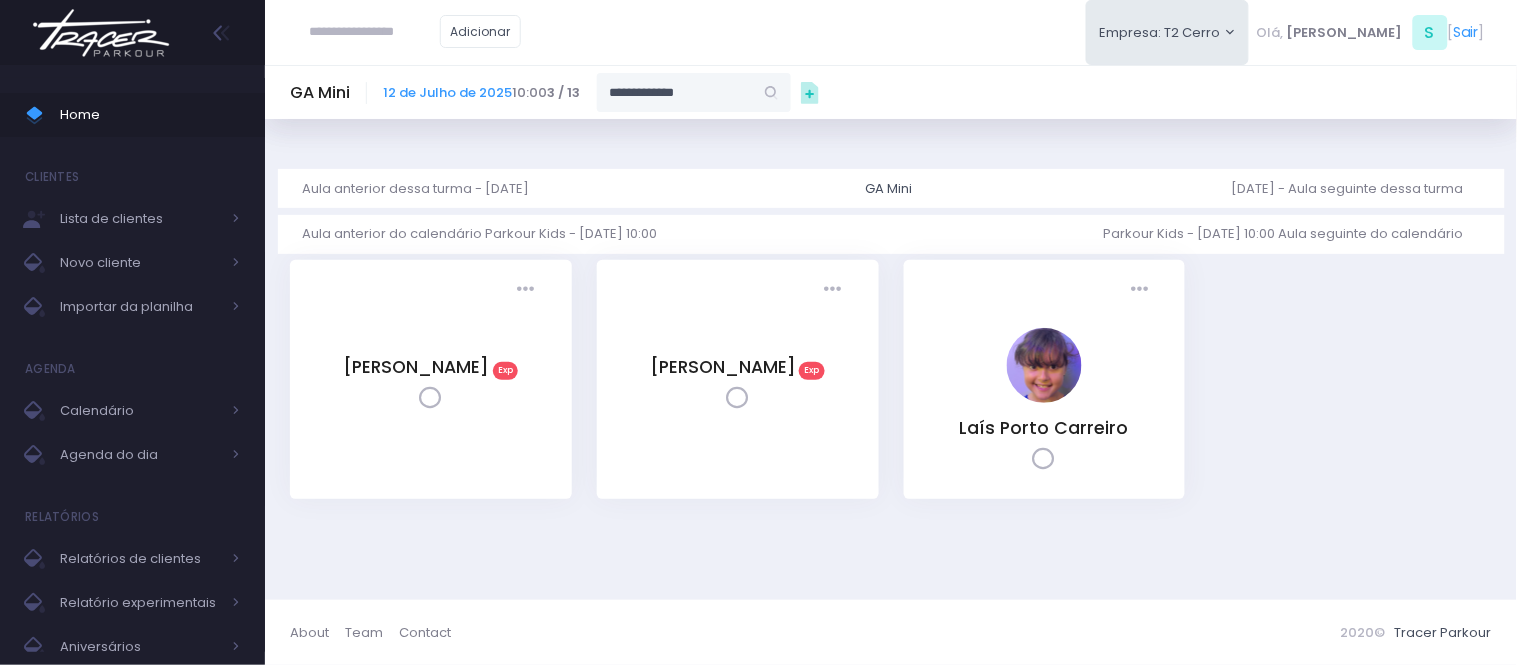 click on "**********" at bounding box center (675, 92) 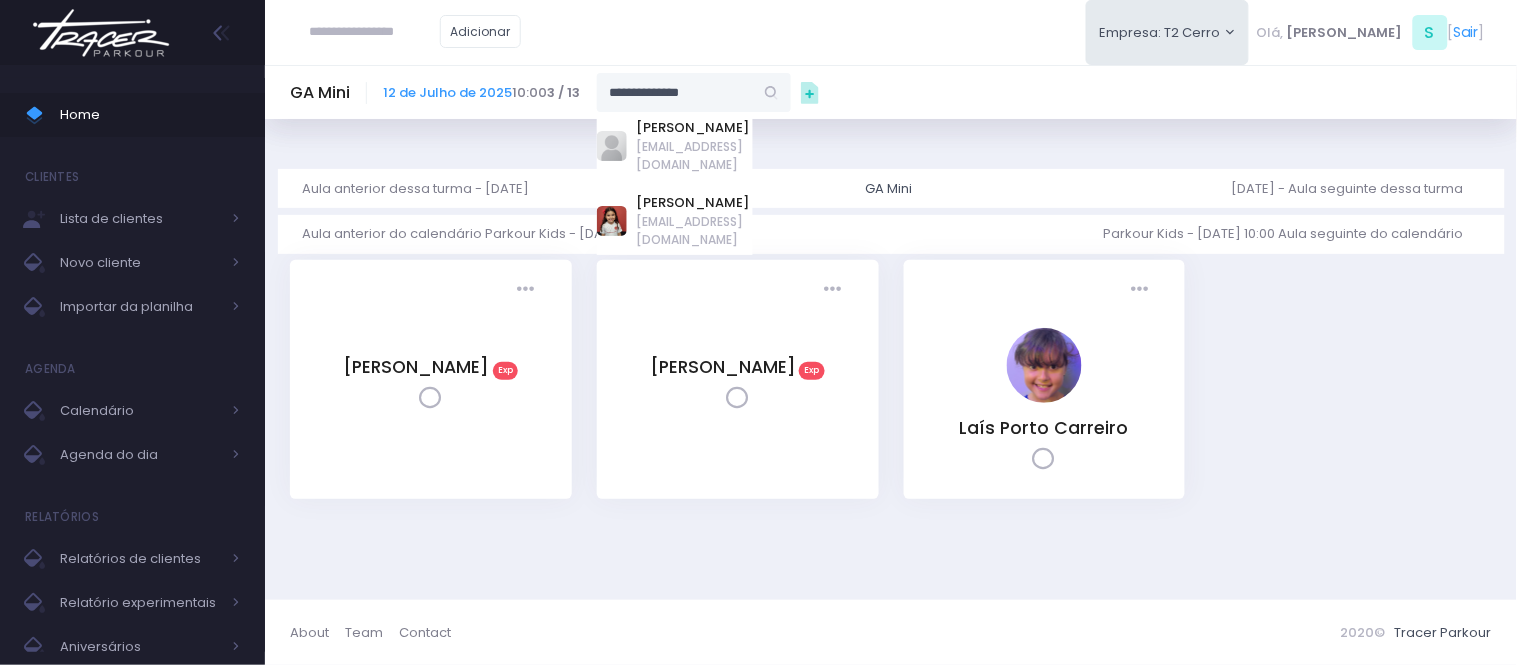 click on "**********" at bounding box center (675, 92) 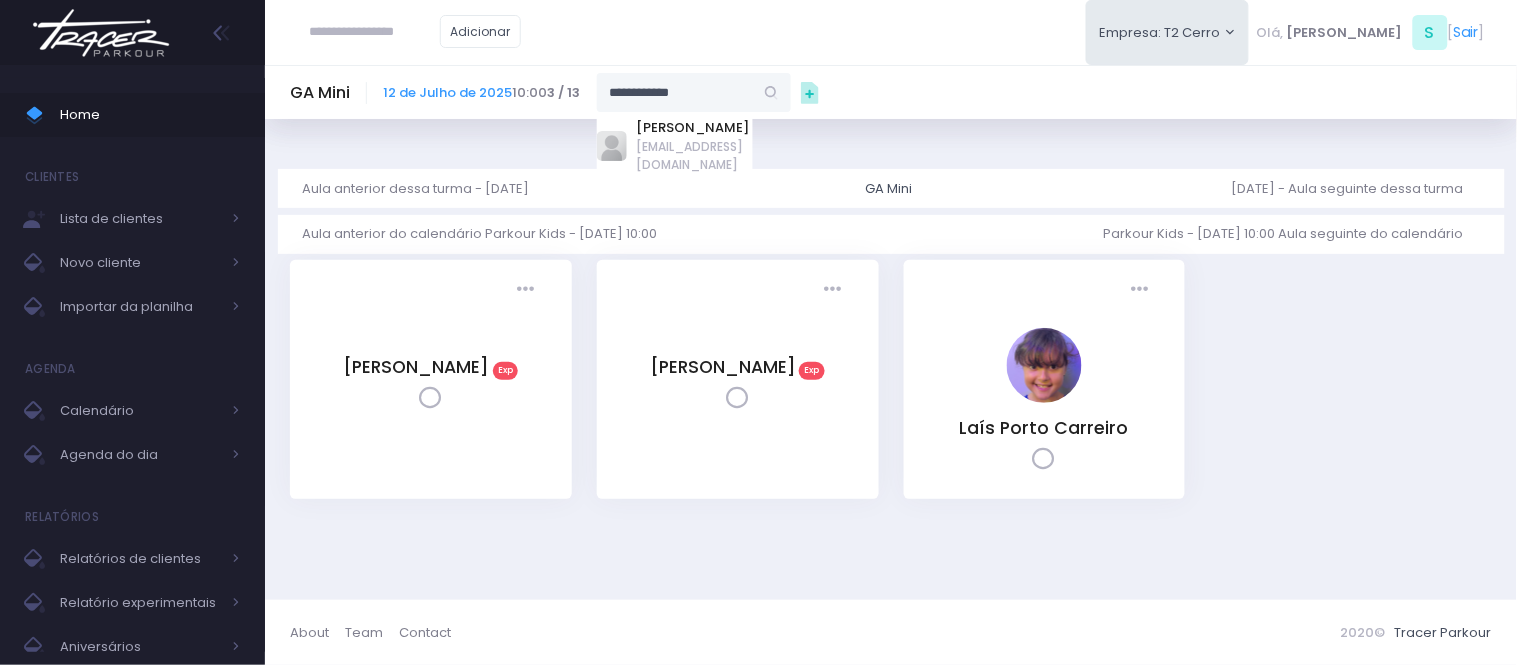 click on "**********" at bounding box center (675, 92) 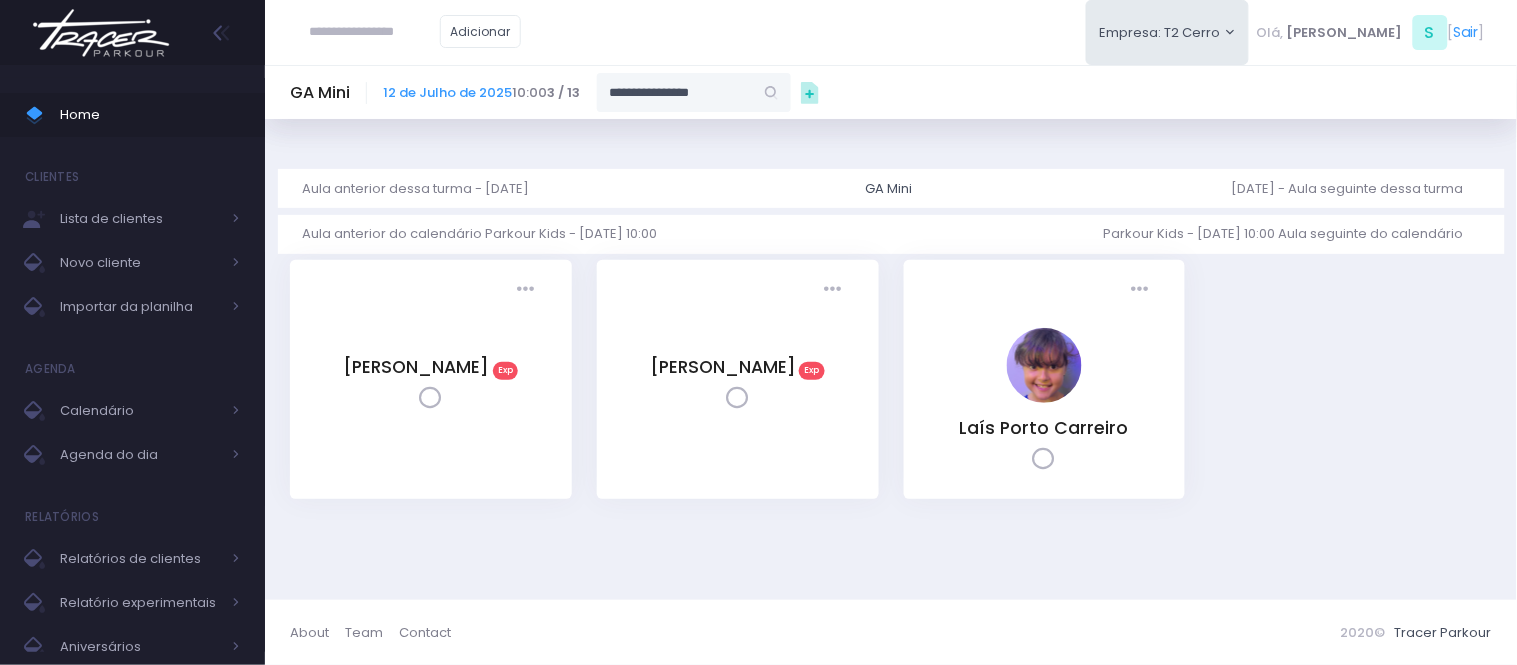 type on "**********" 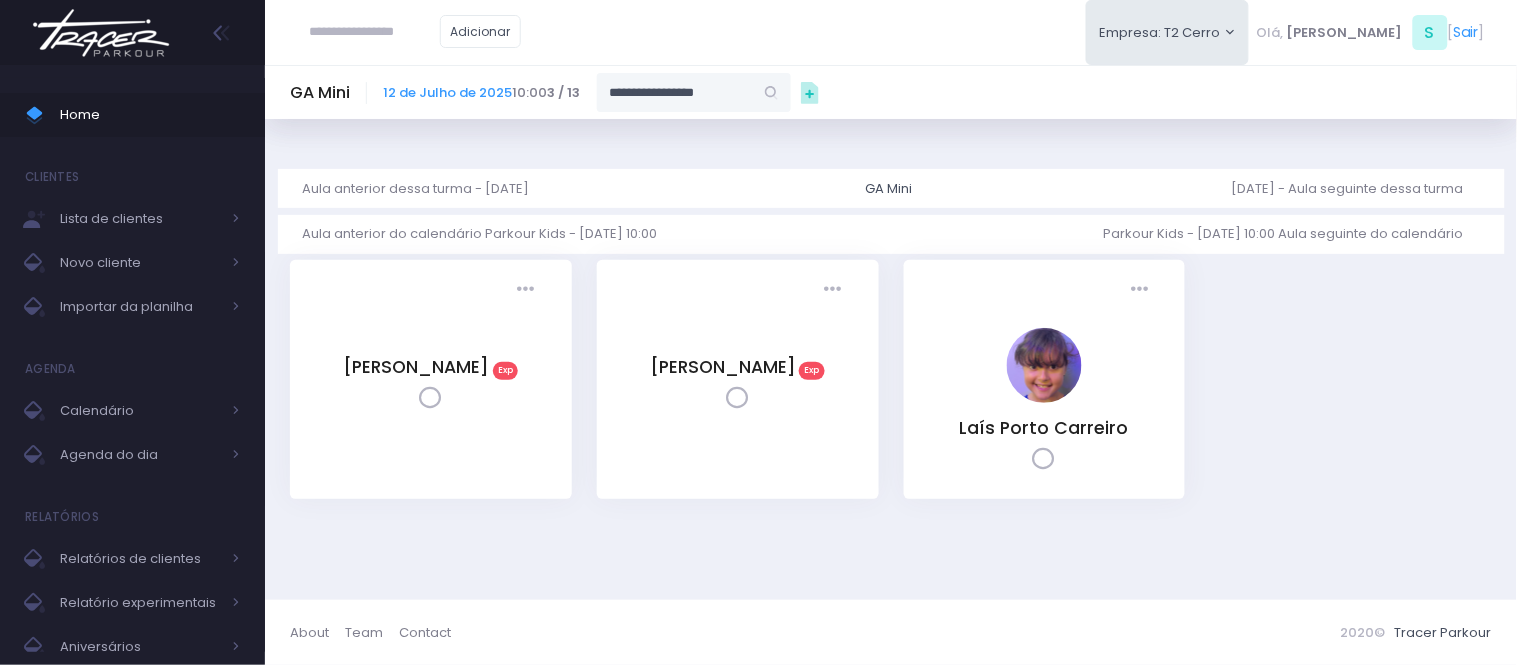 type on "**********" 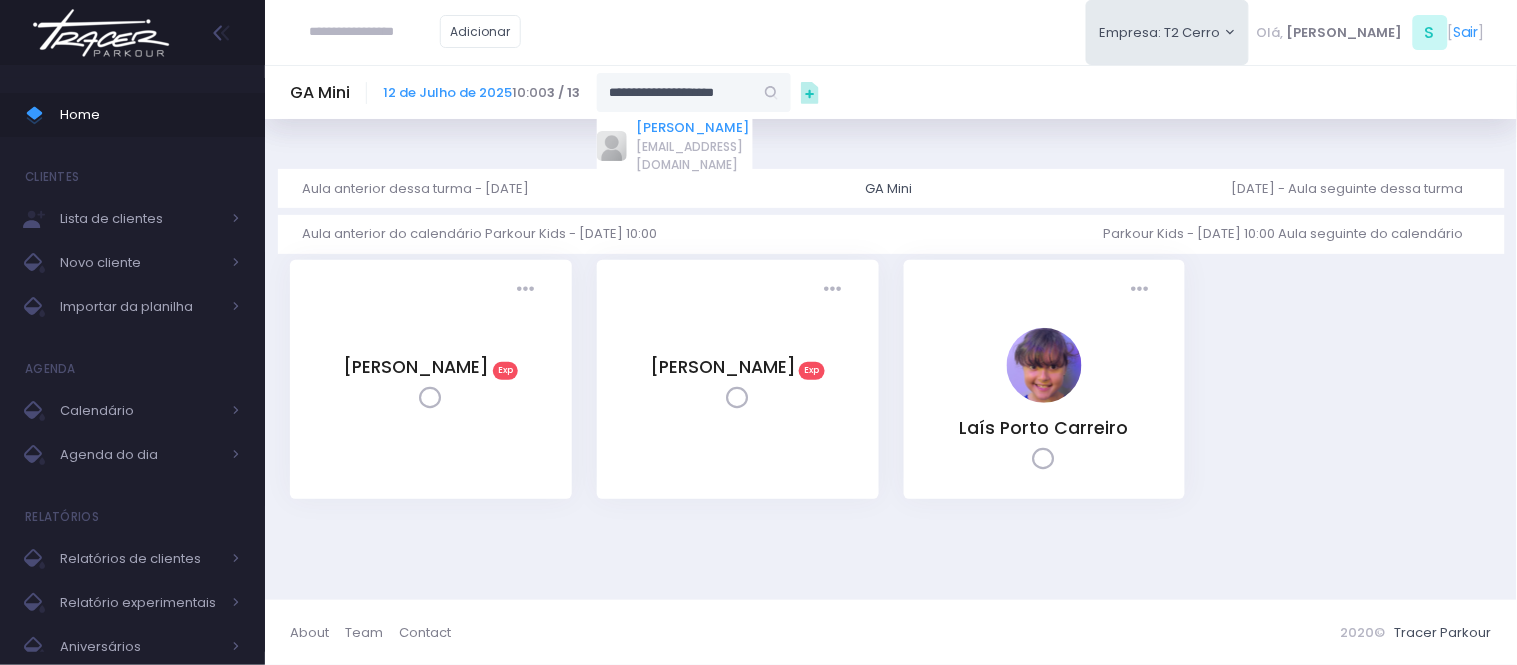 click on "Maya Ribeiro Martins" at bounding box center [695, 128] 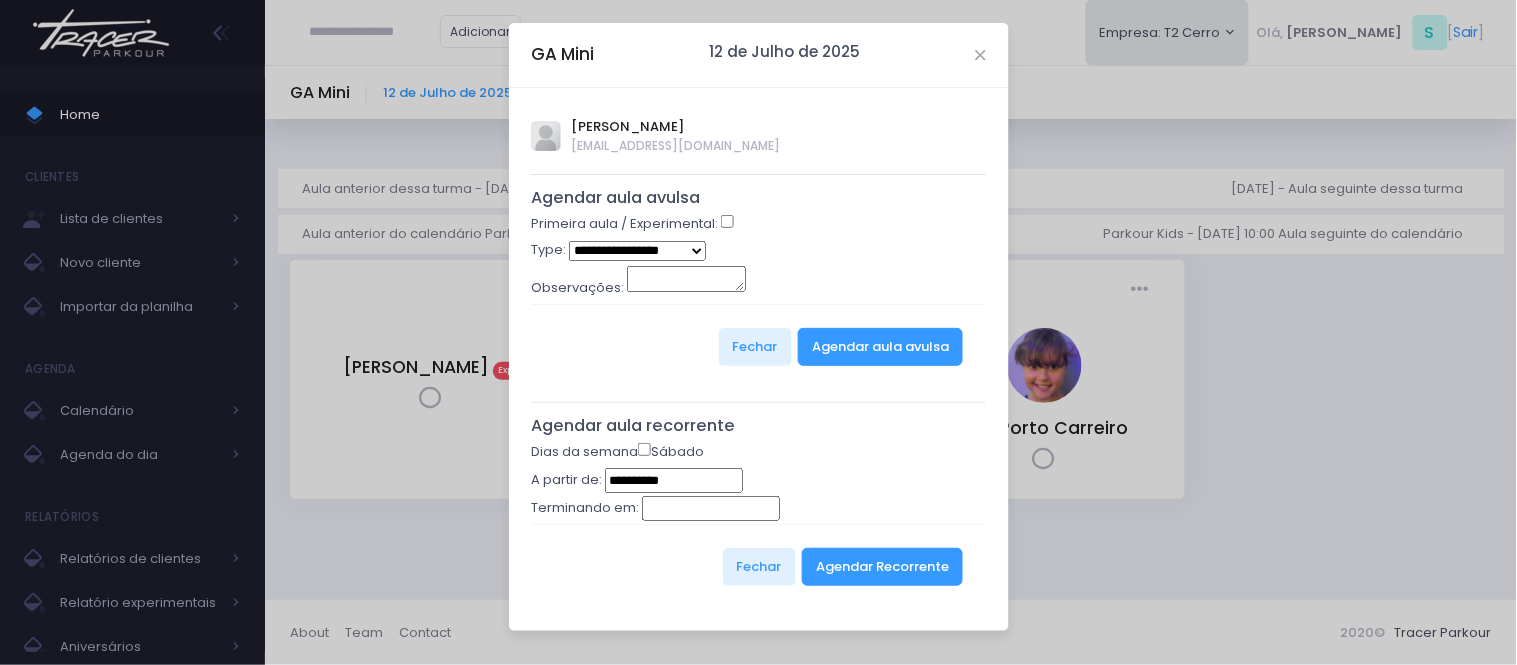type on "**********" 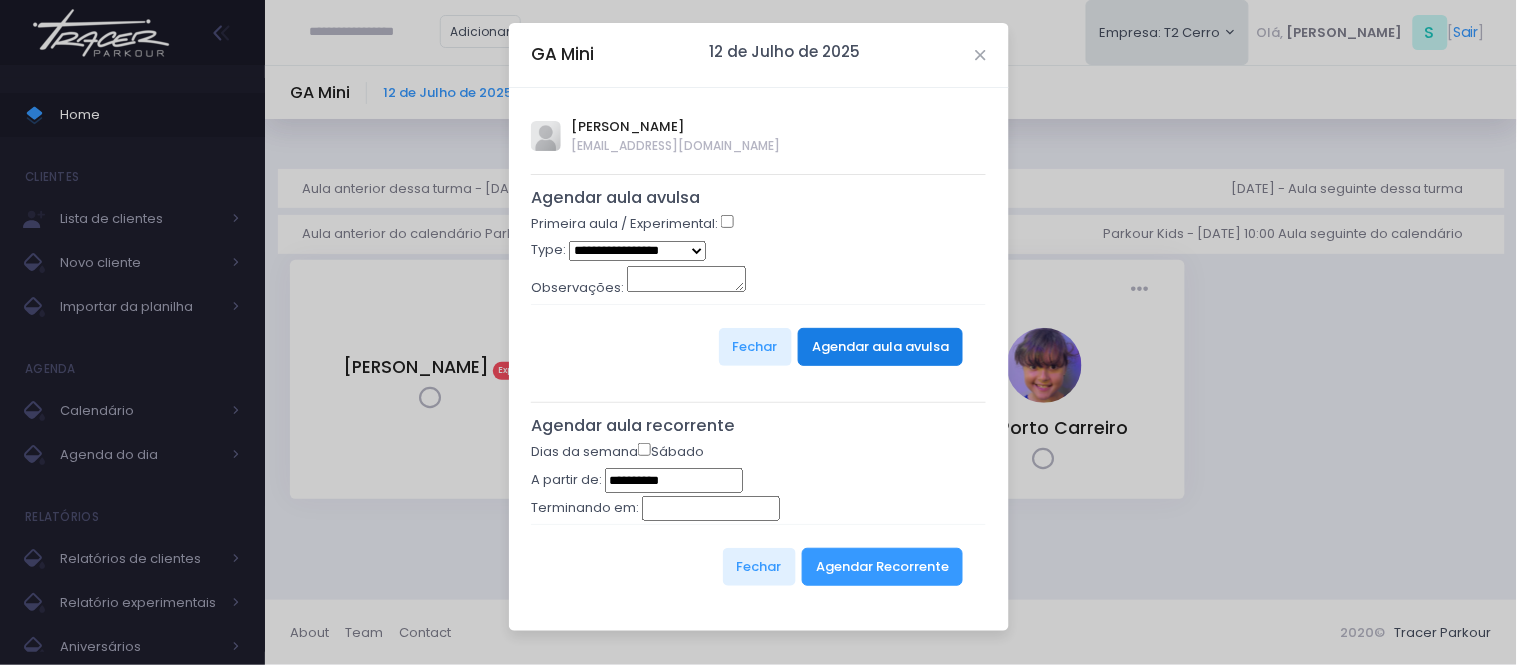 click on "Agendar aula avulsa" at bounding box center (880, 347) 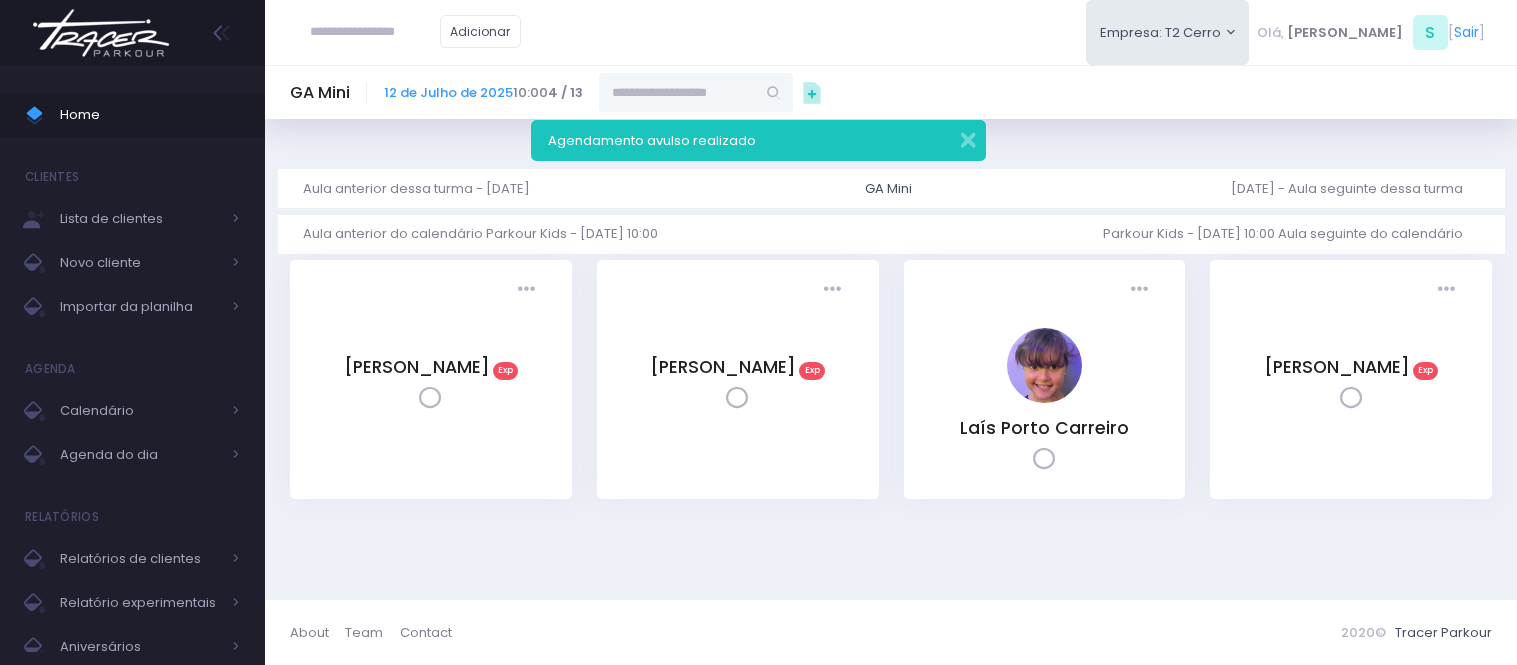 scroll, scrollTop: 0, scrollLeft: 0, axis: both 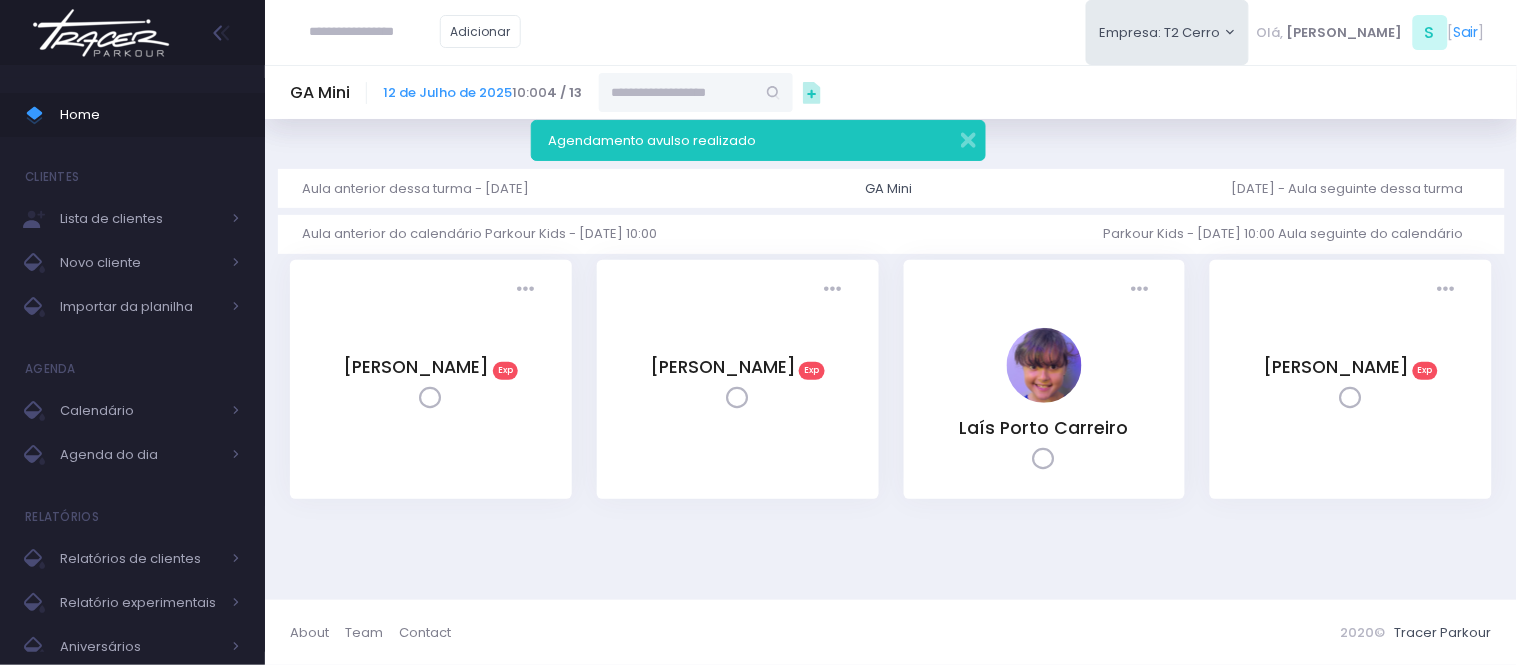 click at bounding box center (677, 92) 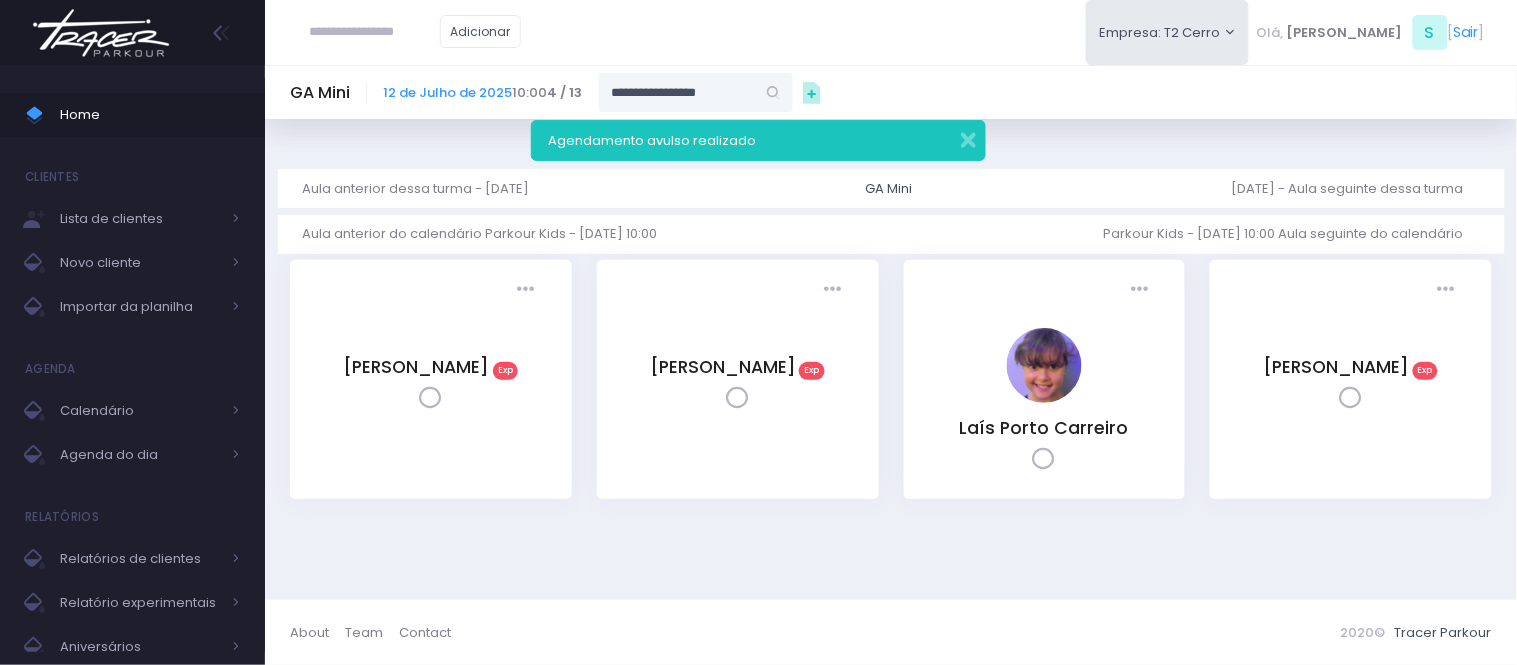 type on "**********" 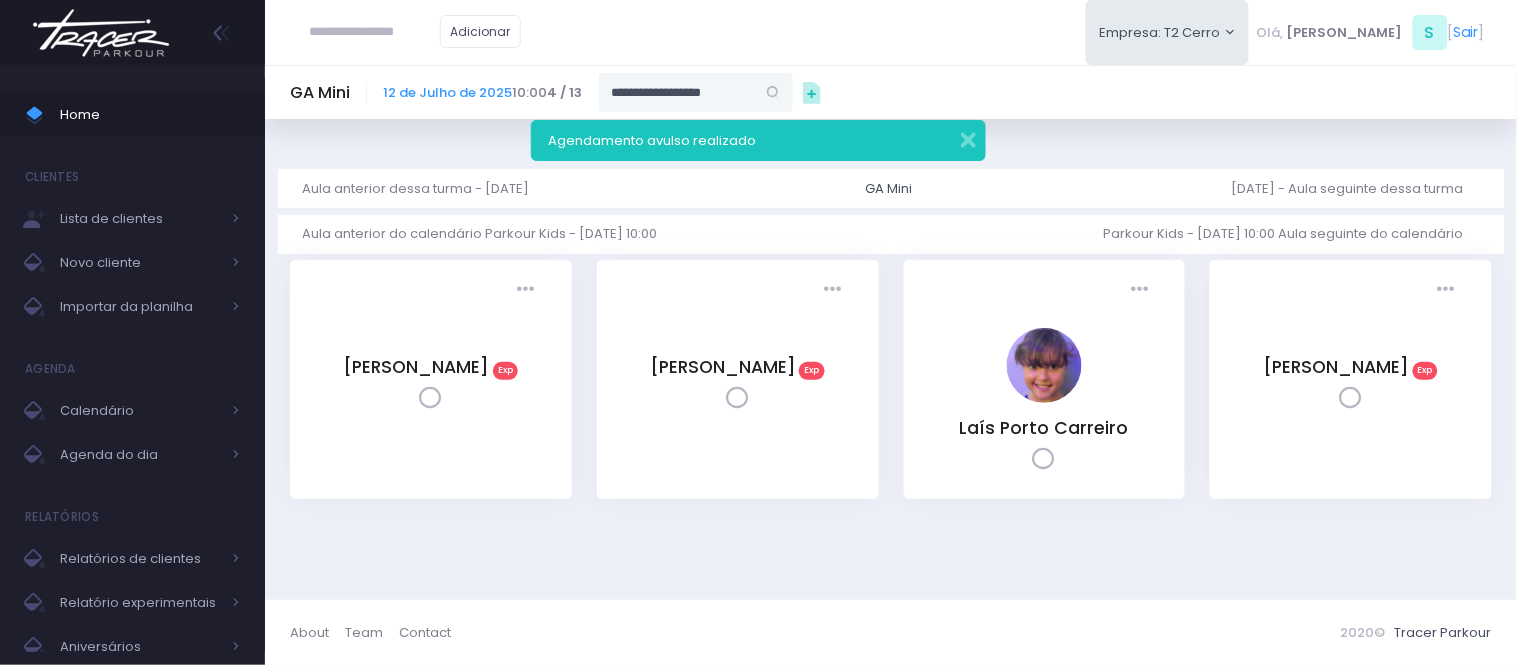 type on "**********" 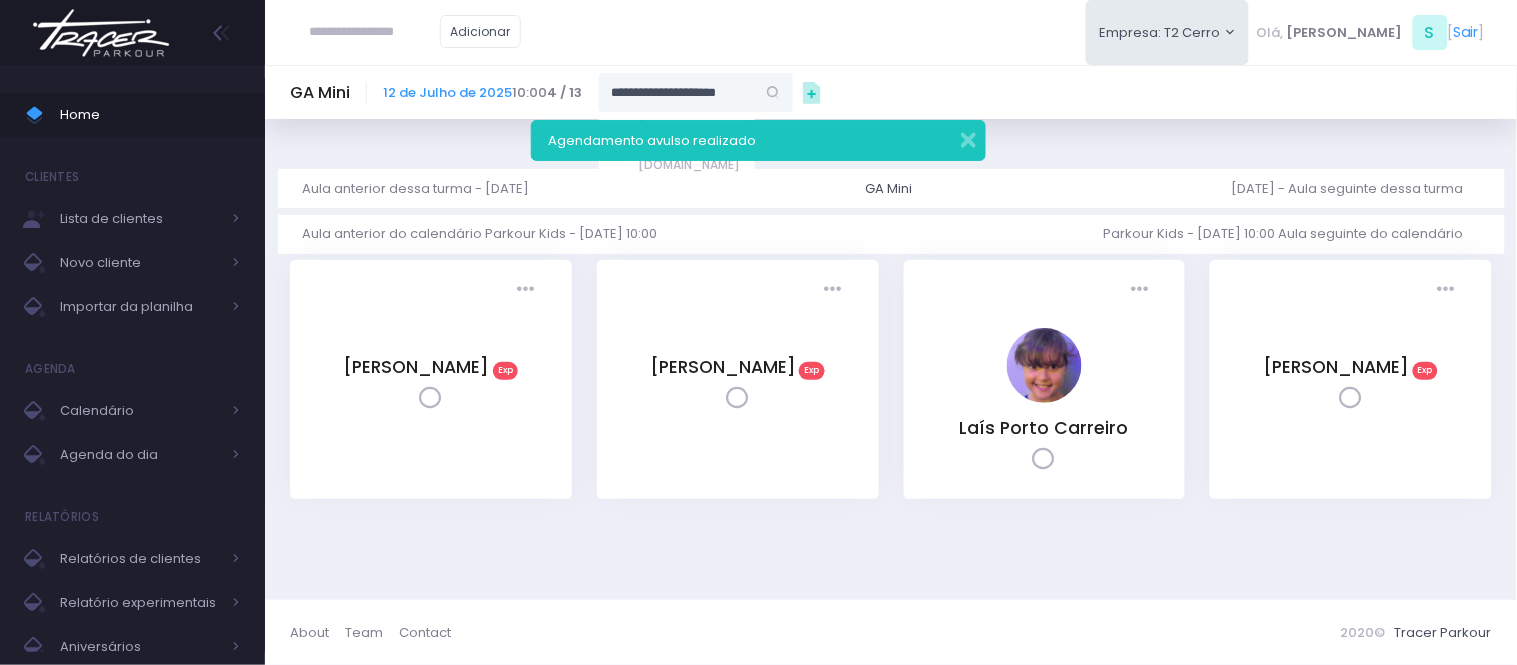 type on "**********" 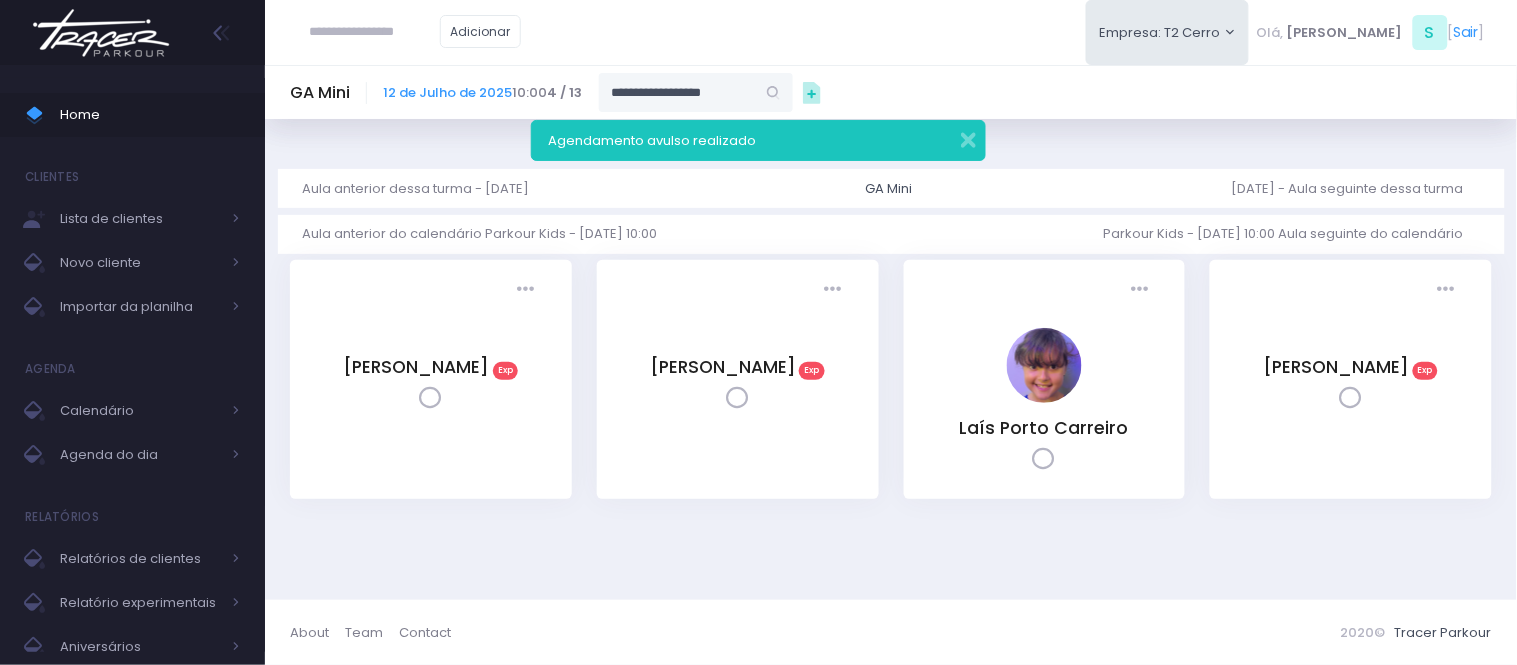 click on "Agendamento avulso realizado" at bounding box center [758, 140] 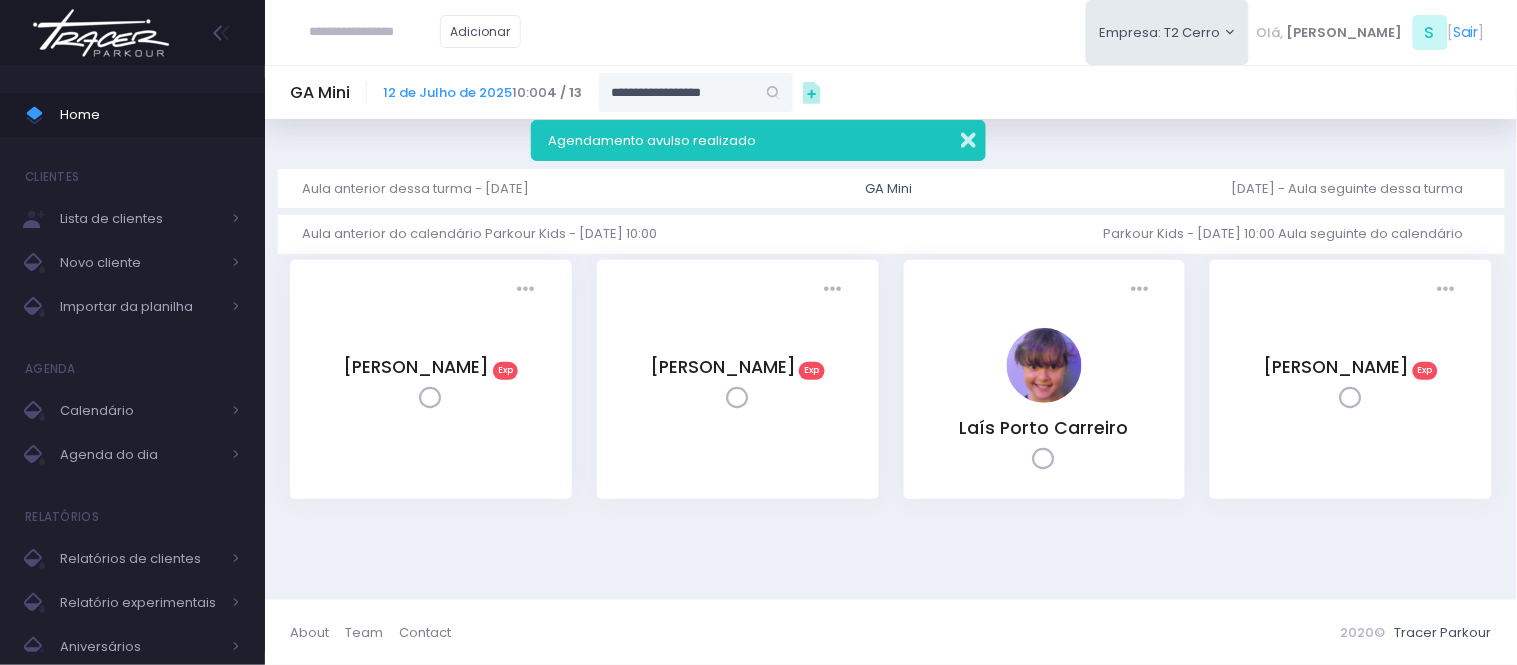 click at bounding box center (955, 137) 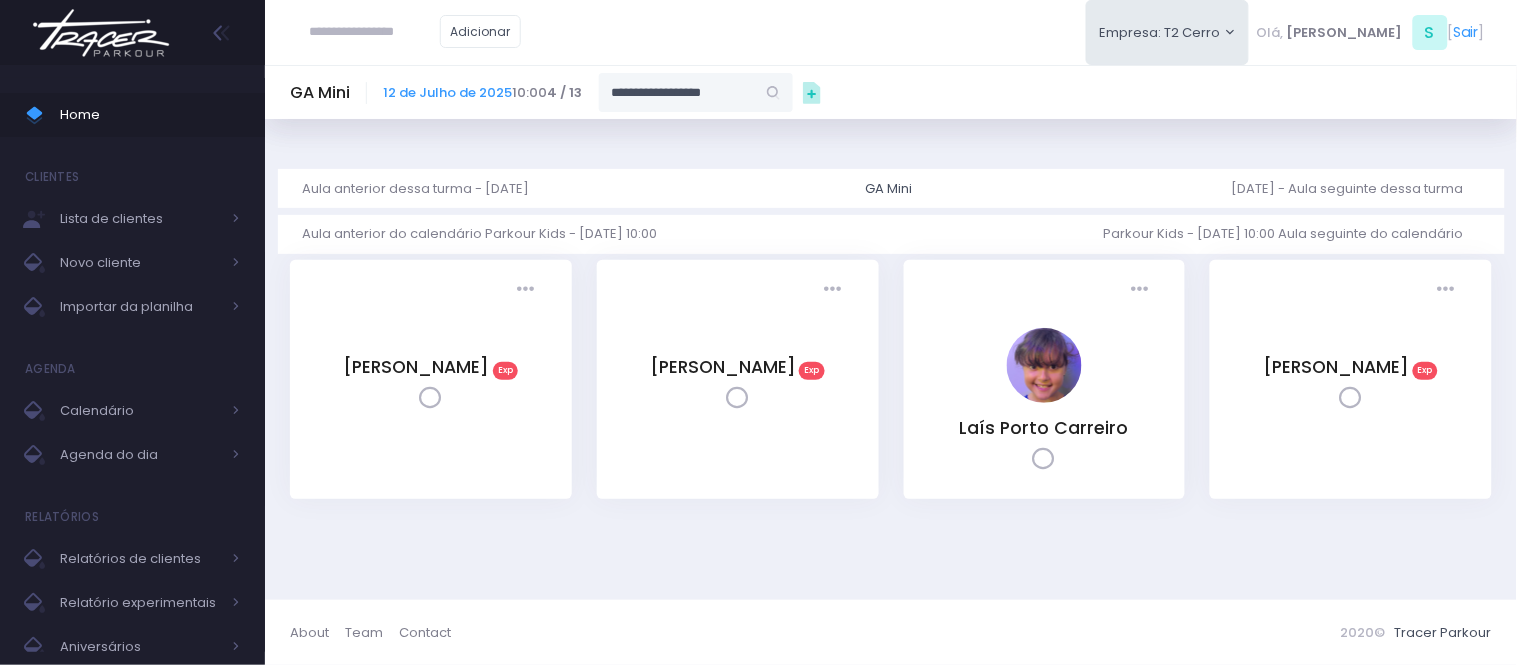 type on "**********" 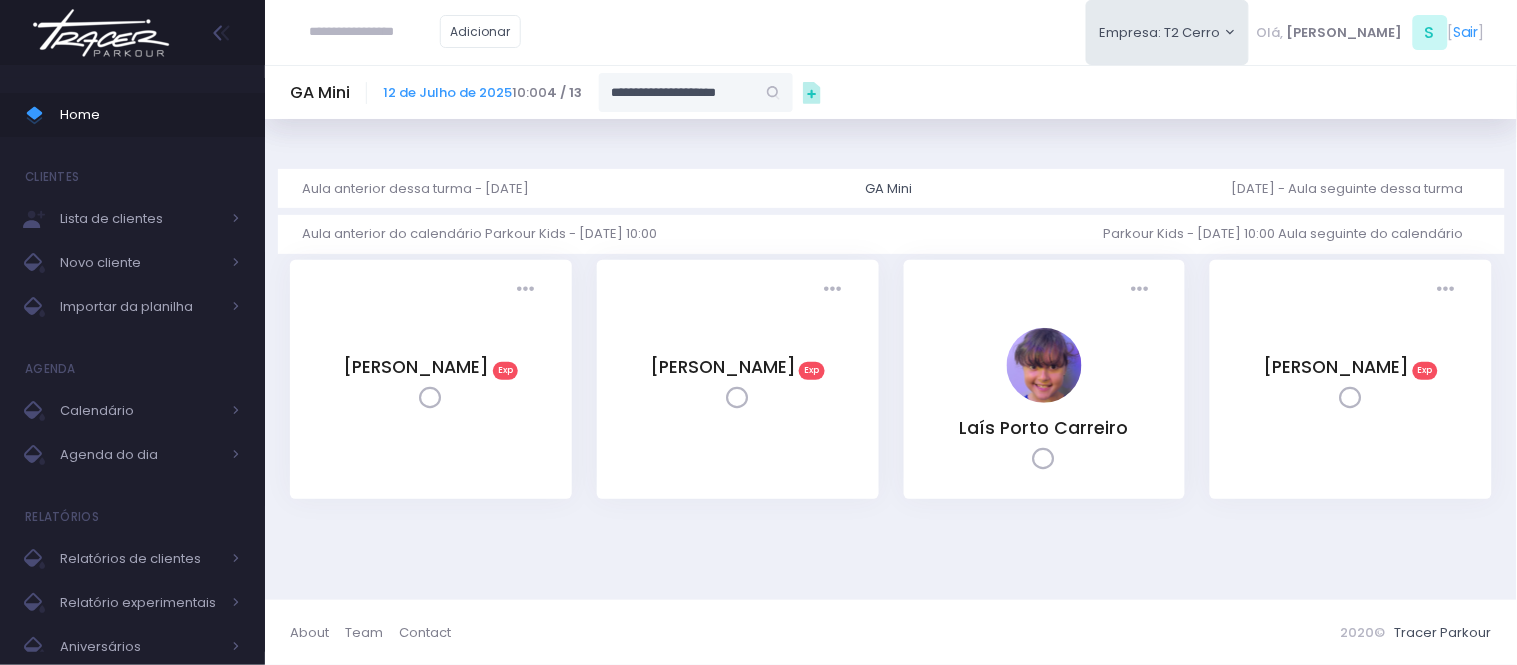 click on "**********" at bounding box center (677, 92) 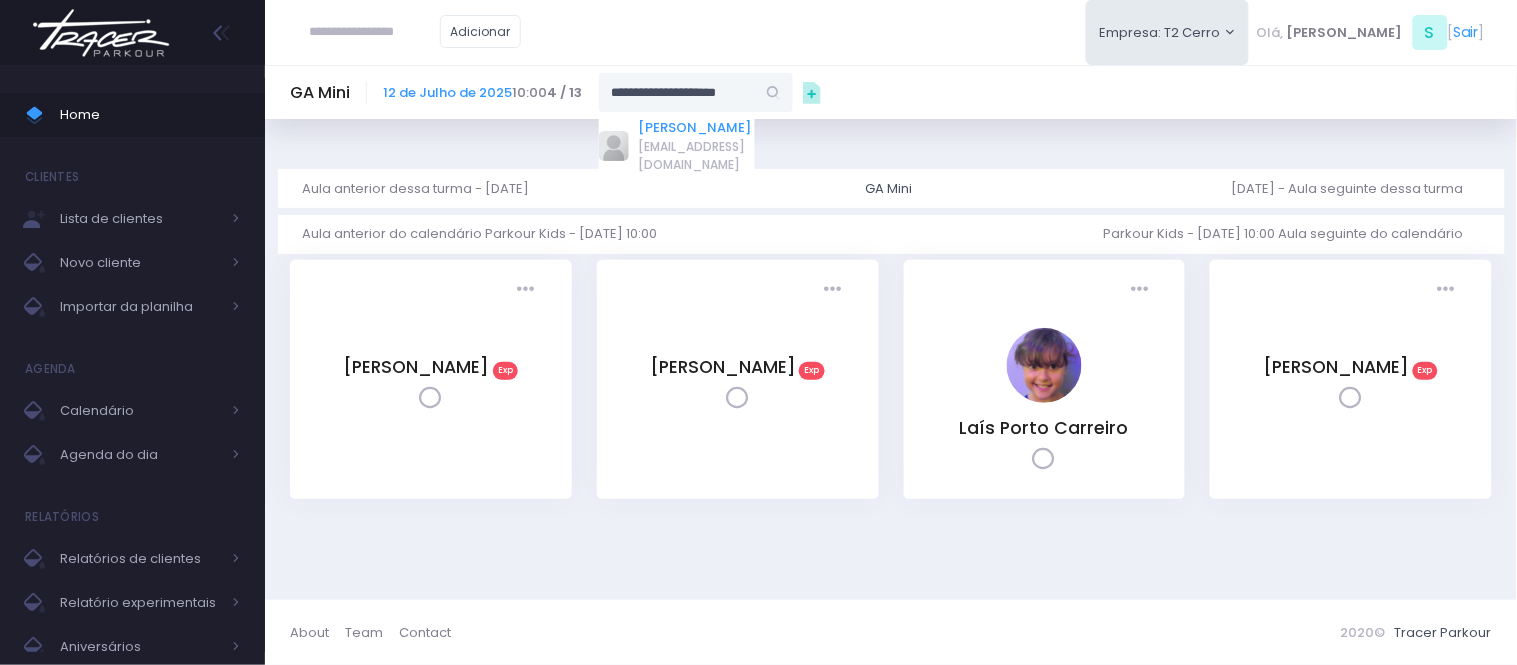 click on "Maria Ribeiro Martins" at bounding box center [697, 128] 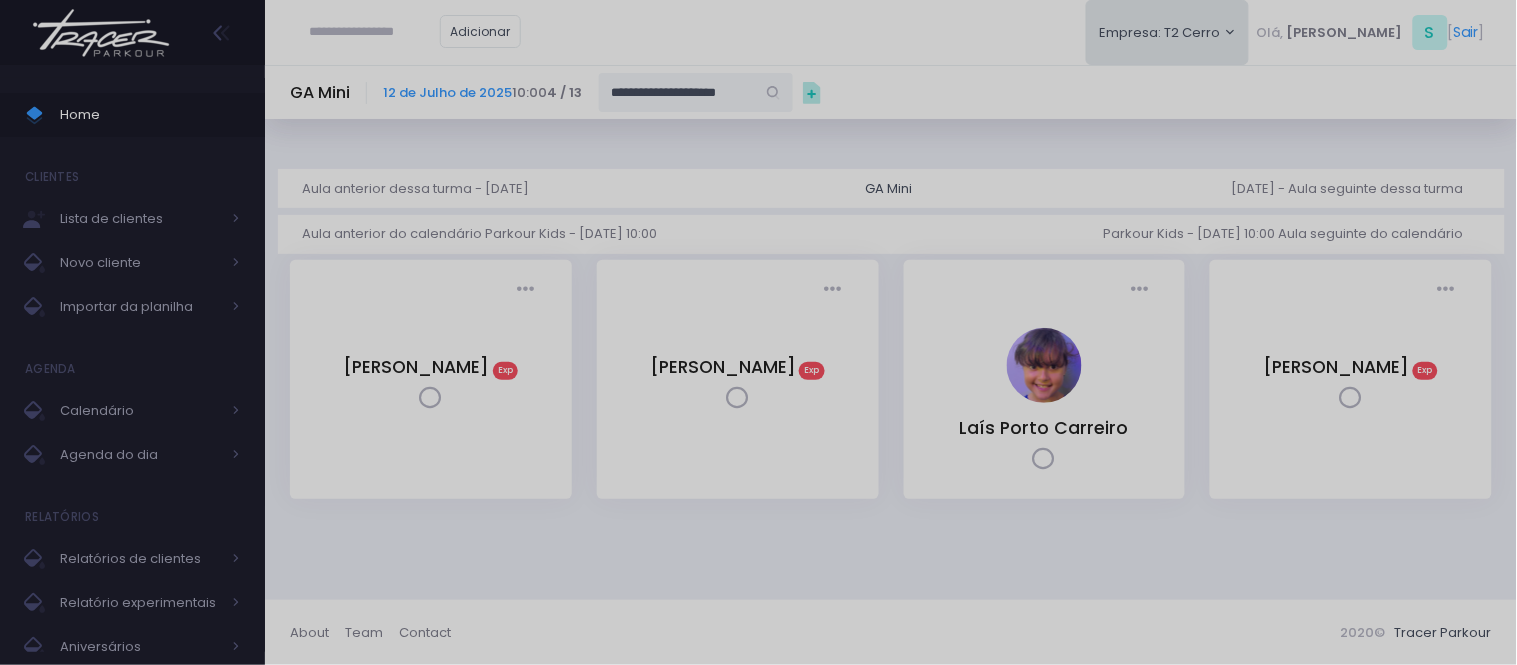 type 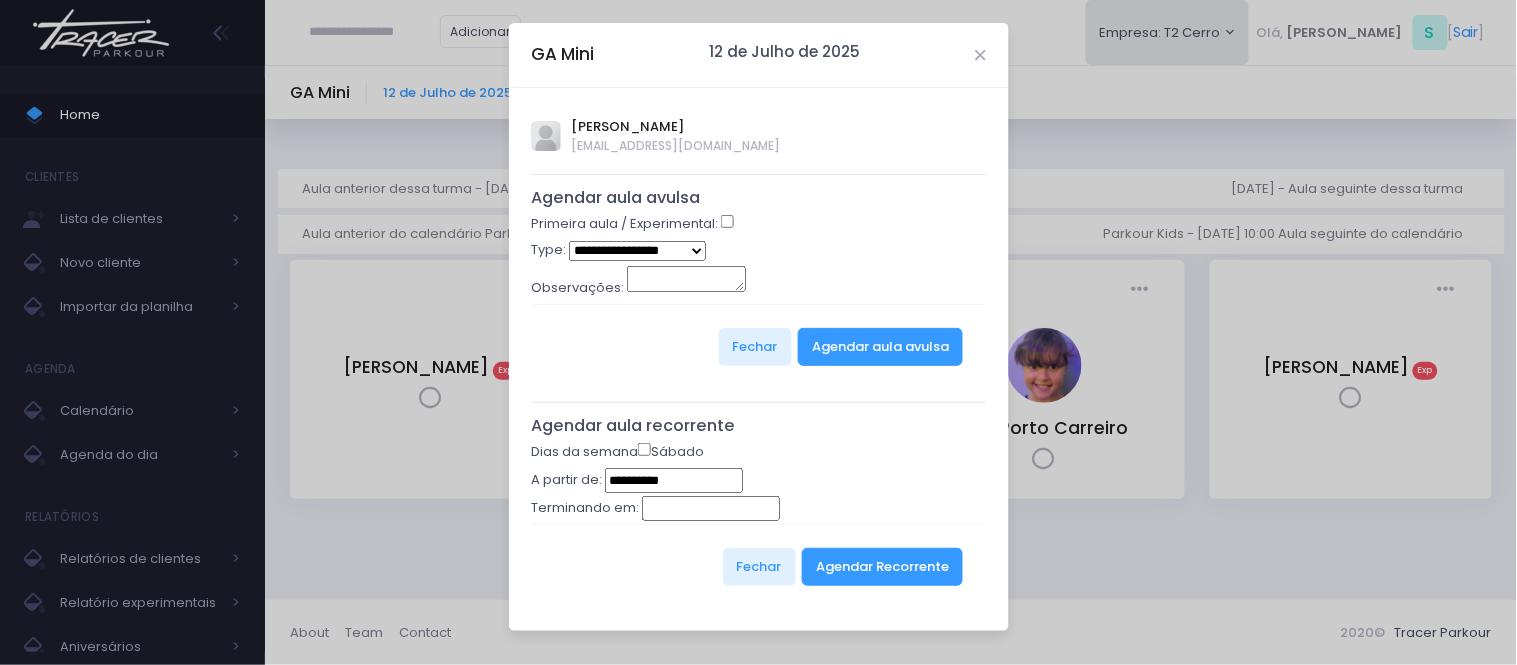 select on "*" 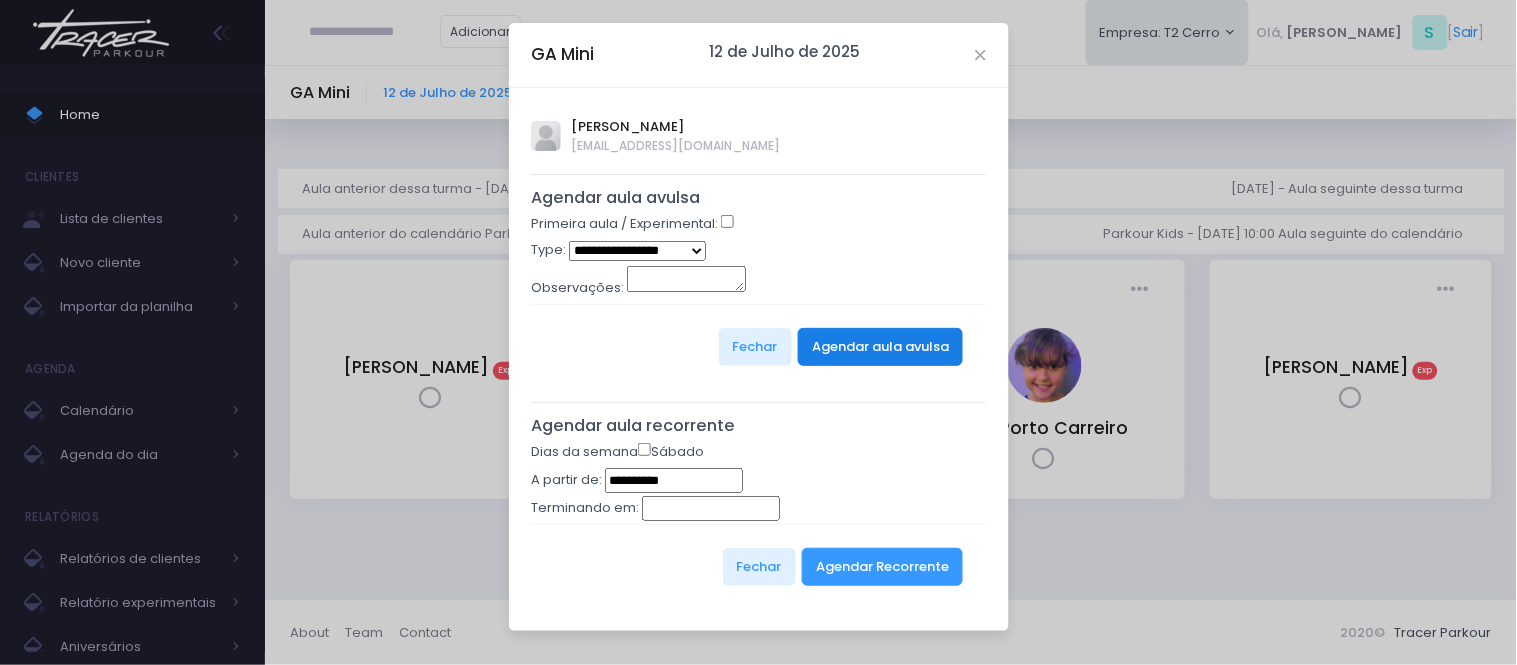 click on "Agendar aula avulsa" at bounding box center [880, 347] 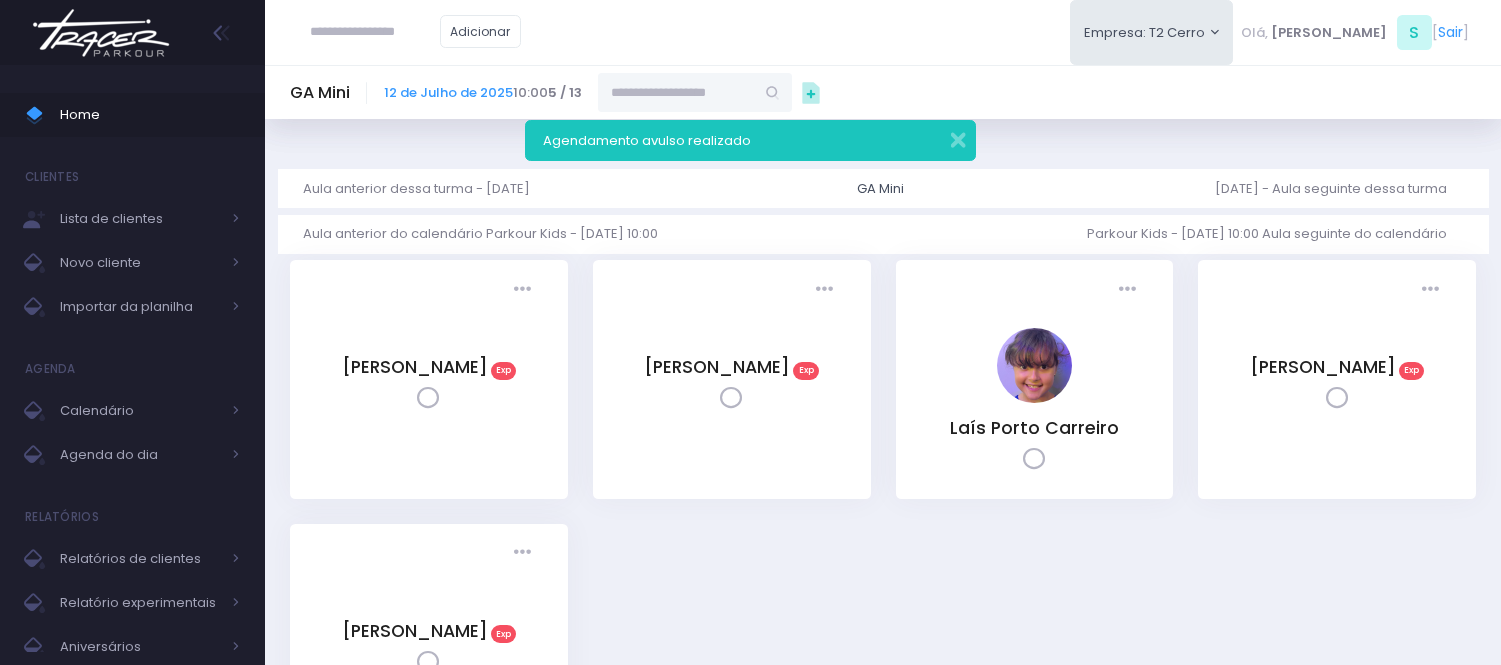 scroll, scrollTop: 0, scrollLeft: 0, axis: both 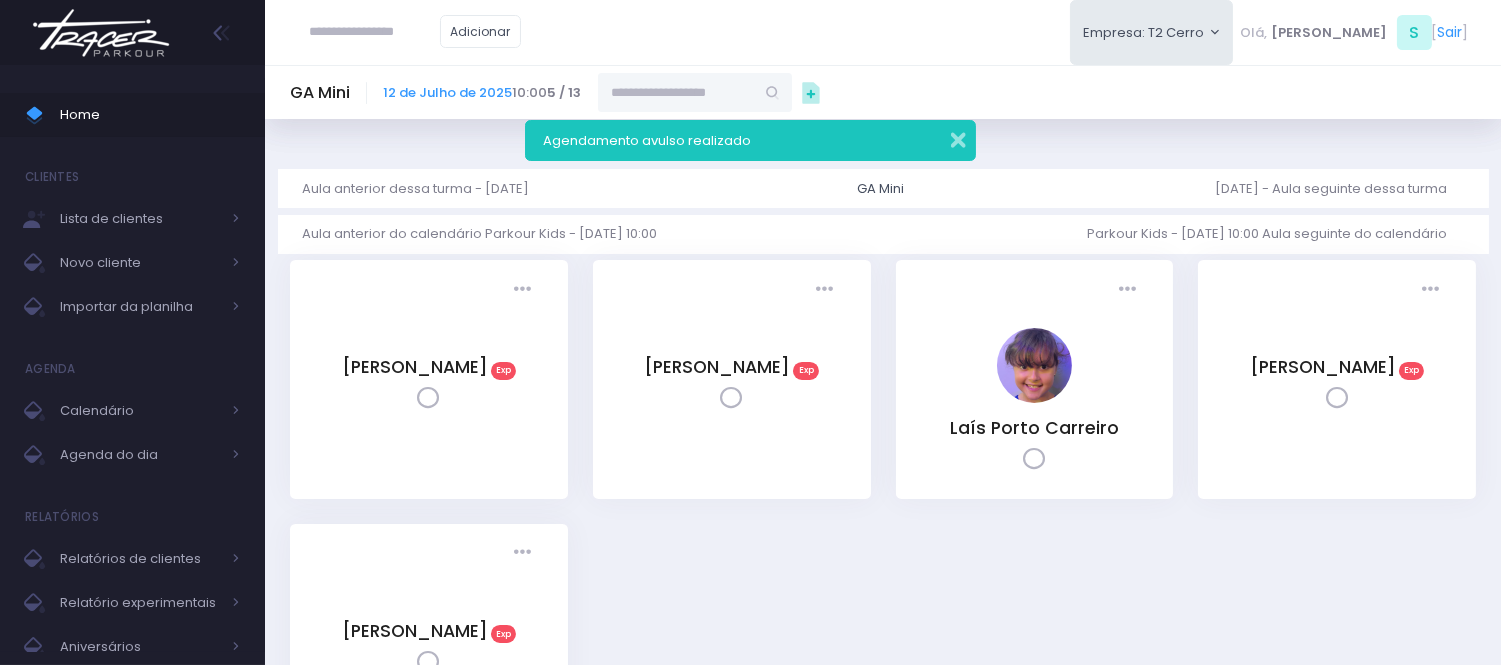 click on "Agendamento avulso realizado" at bounding box center [750, 140] 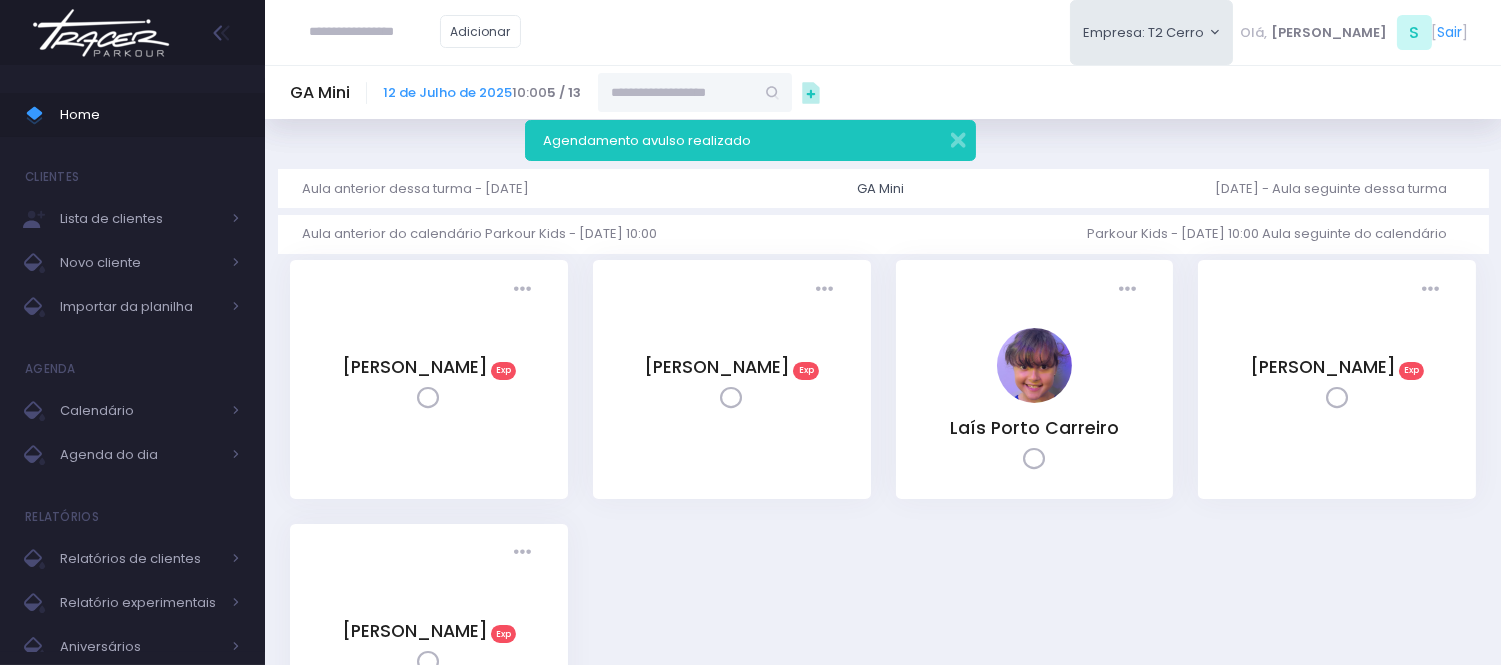 drag, startPoint x: 403, startPoint y: 25, endPoint x: 417, endPoint y: 16, distance: 16.643316 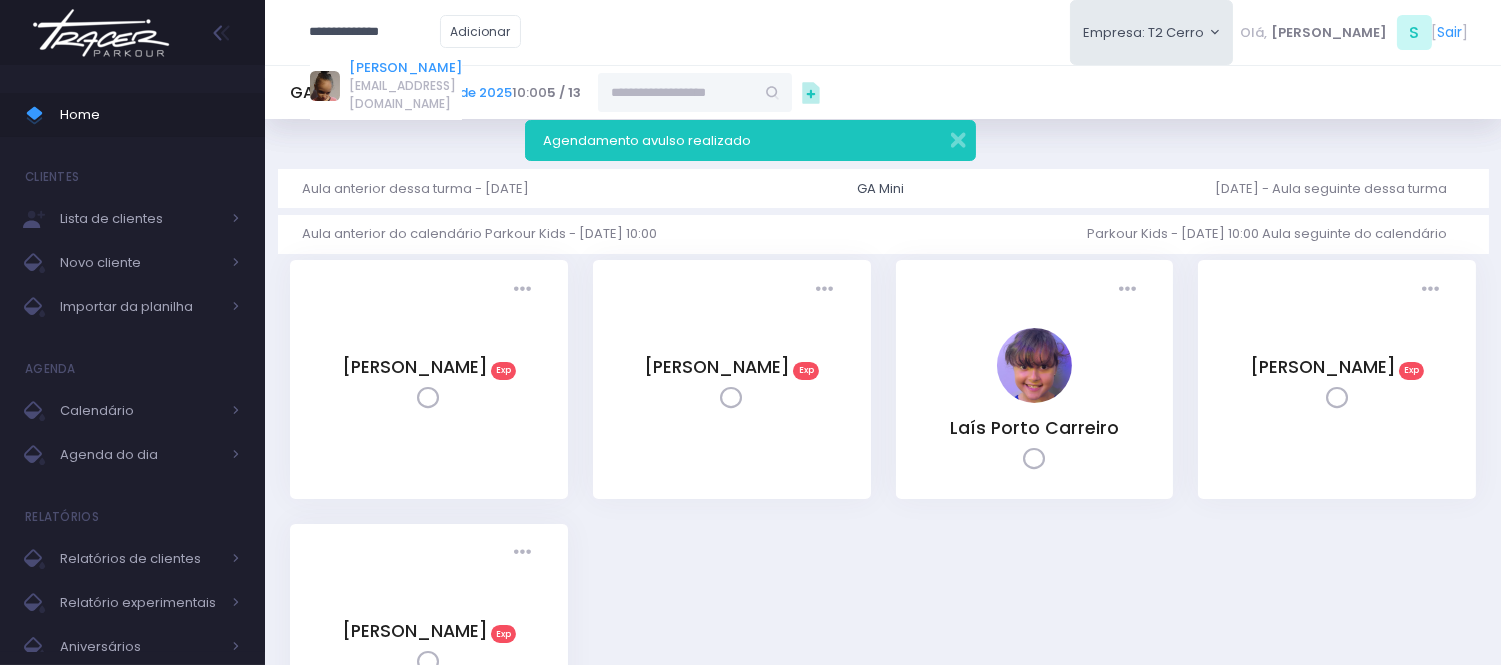click on "[PERSON_NAME]" at bounding box center [405, 68] 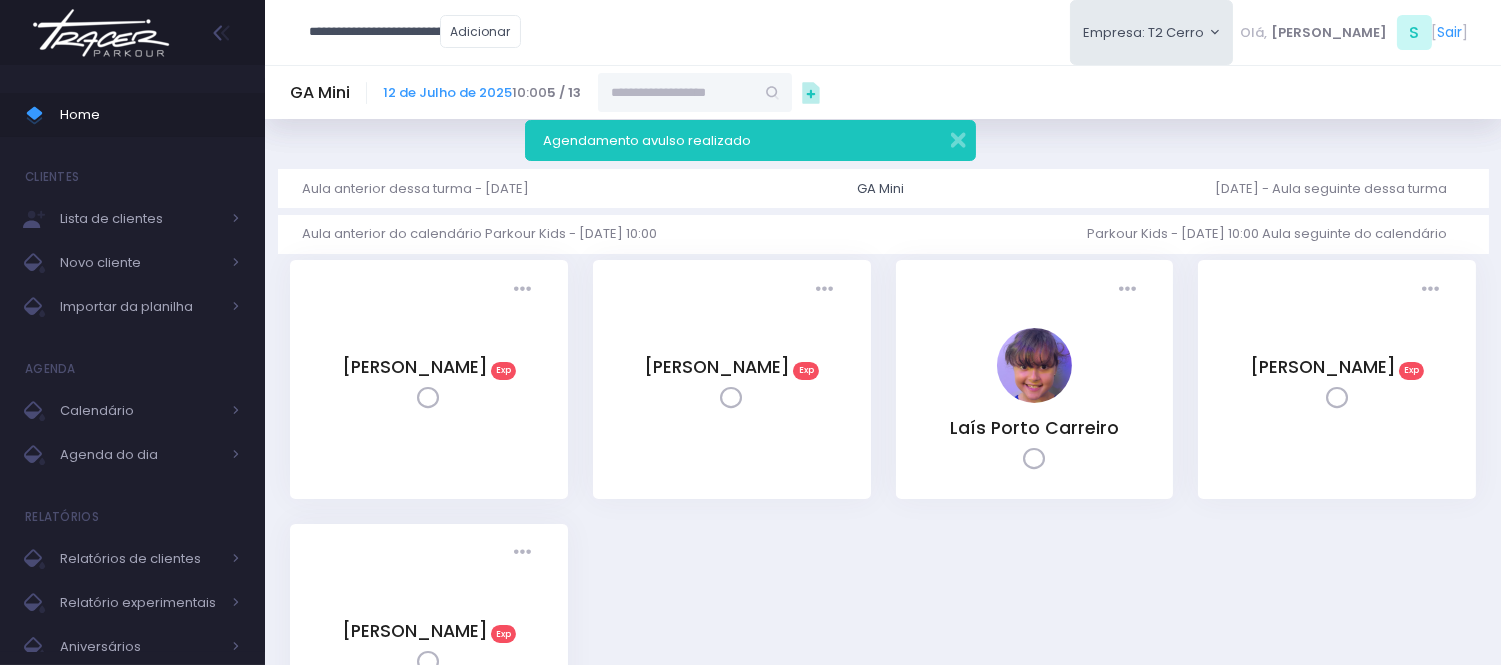 type on "**********" 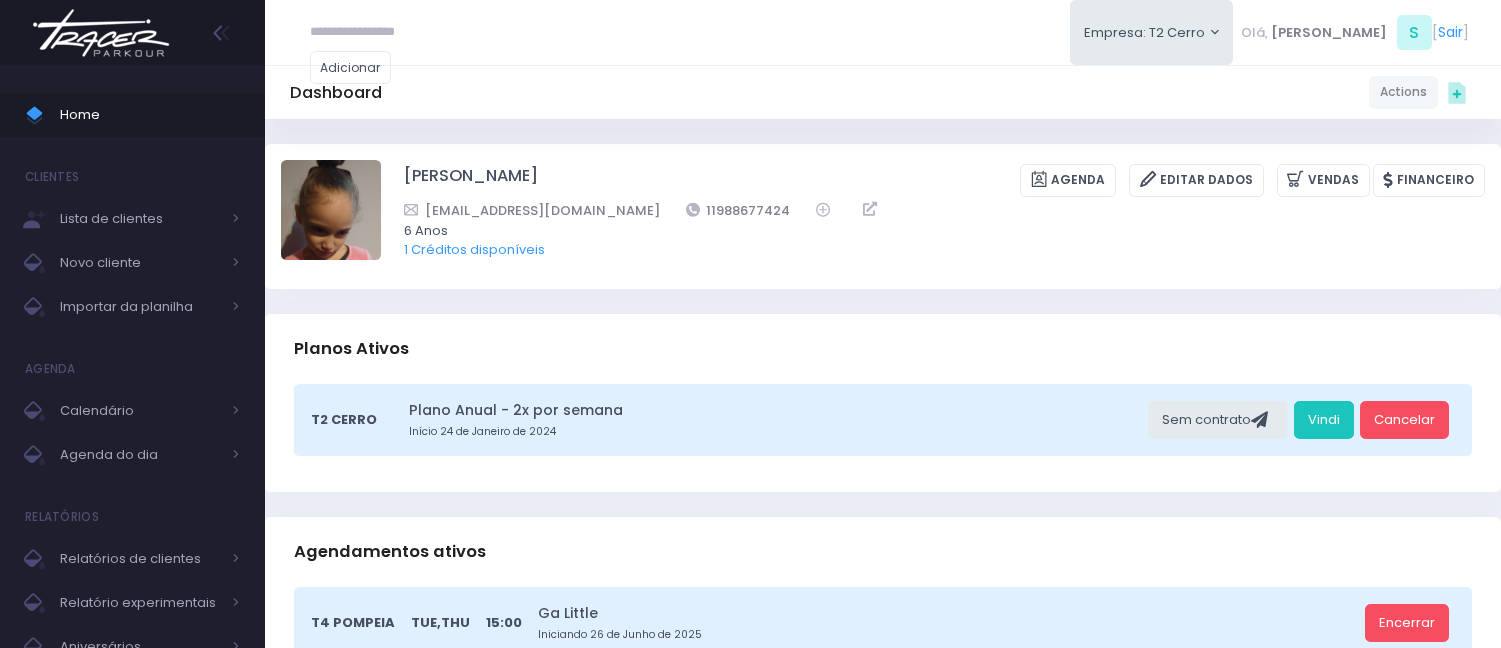 scroll, scrollTop: 0, scrollLeft: 0, axis: both 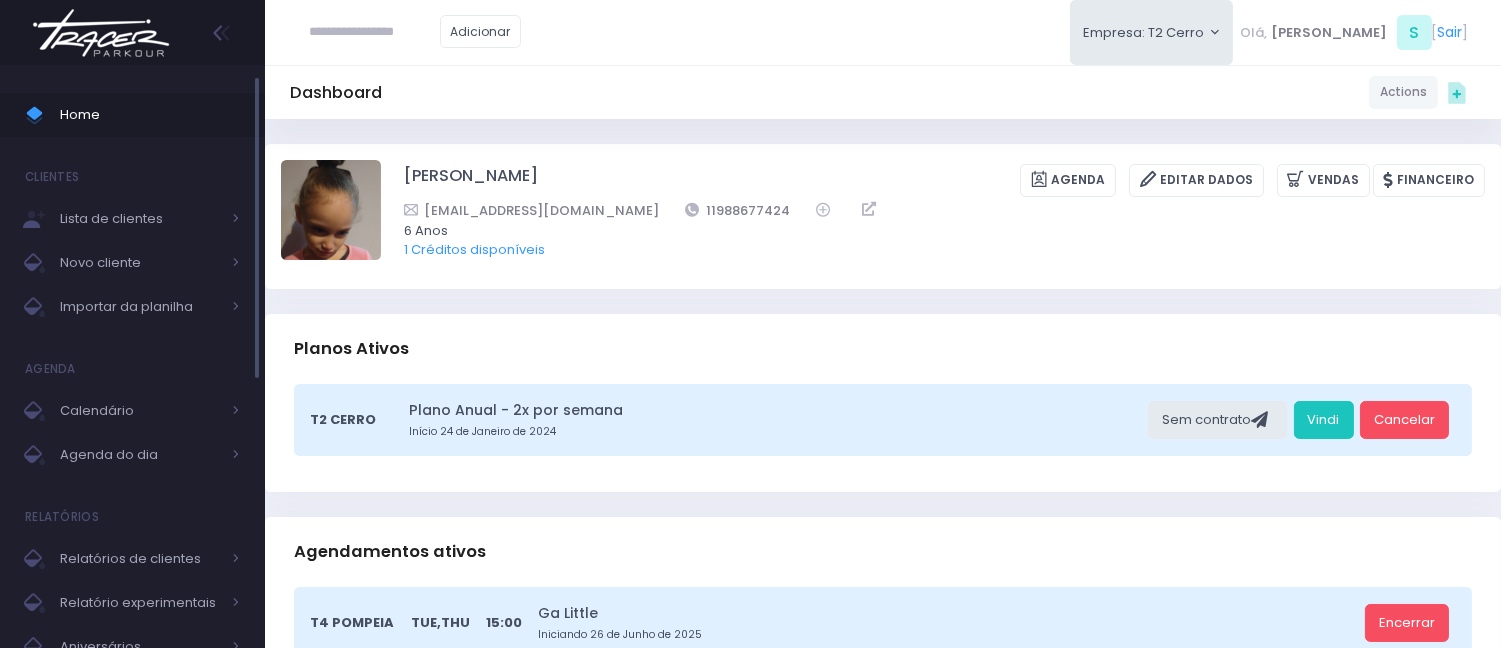 click at bounding box center (42, 115) 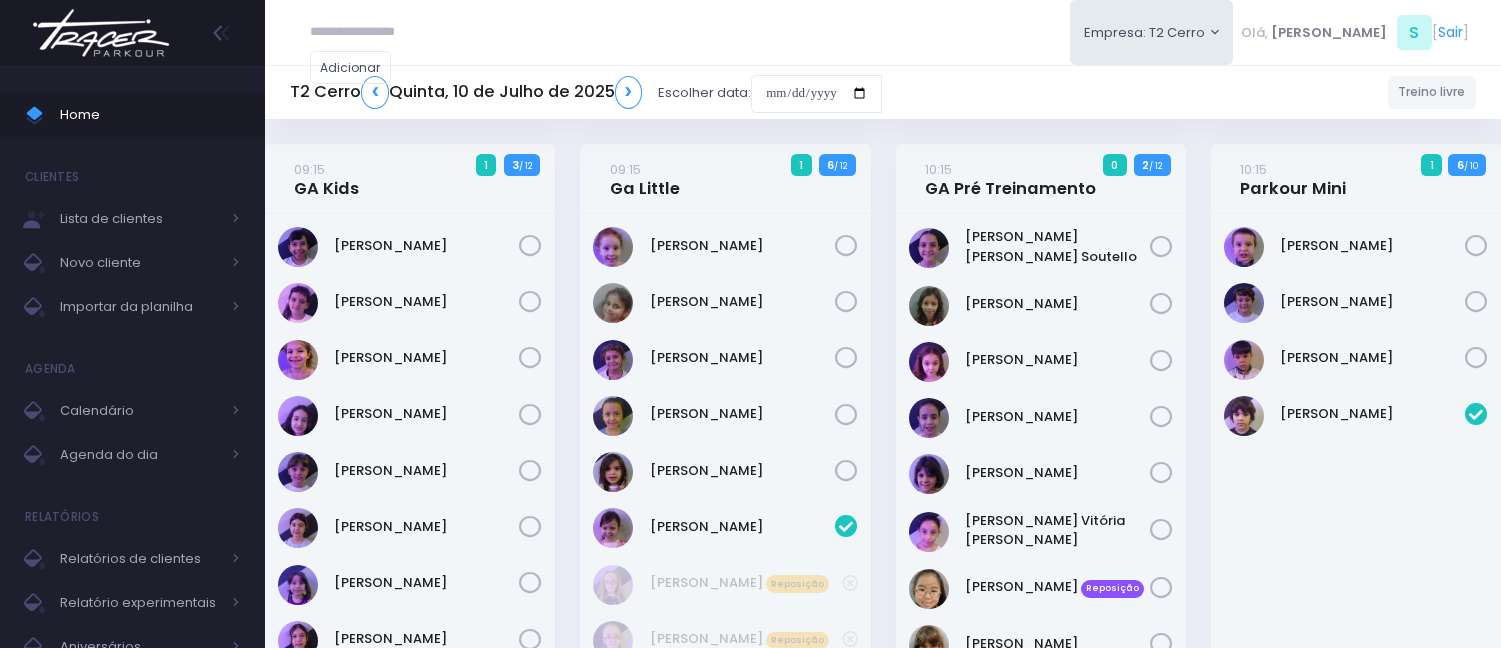 scroll, scrollTop: 0, scrollLeft: 0, axis: both 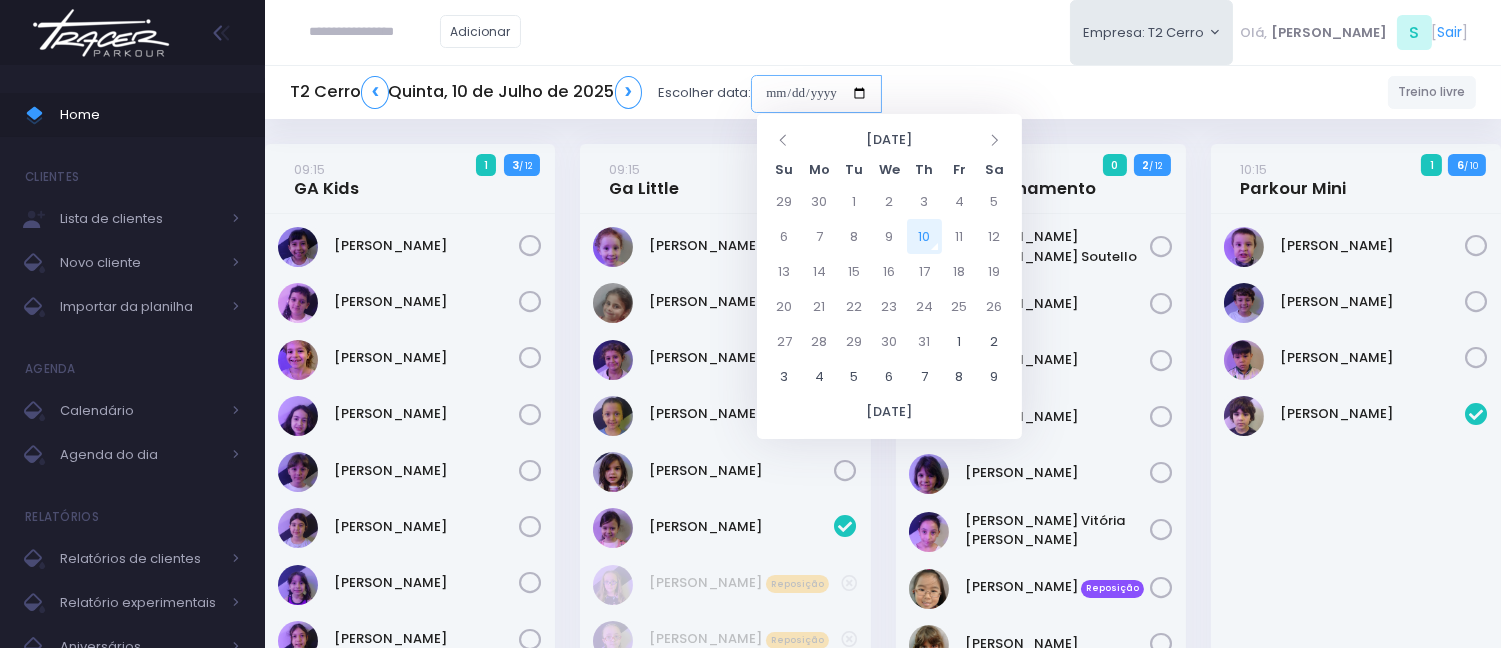 click at bounding box center [816, 94] 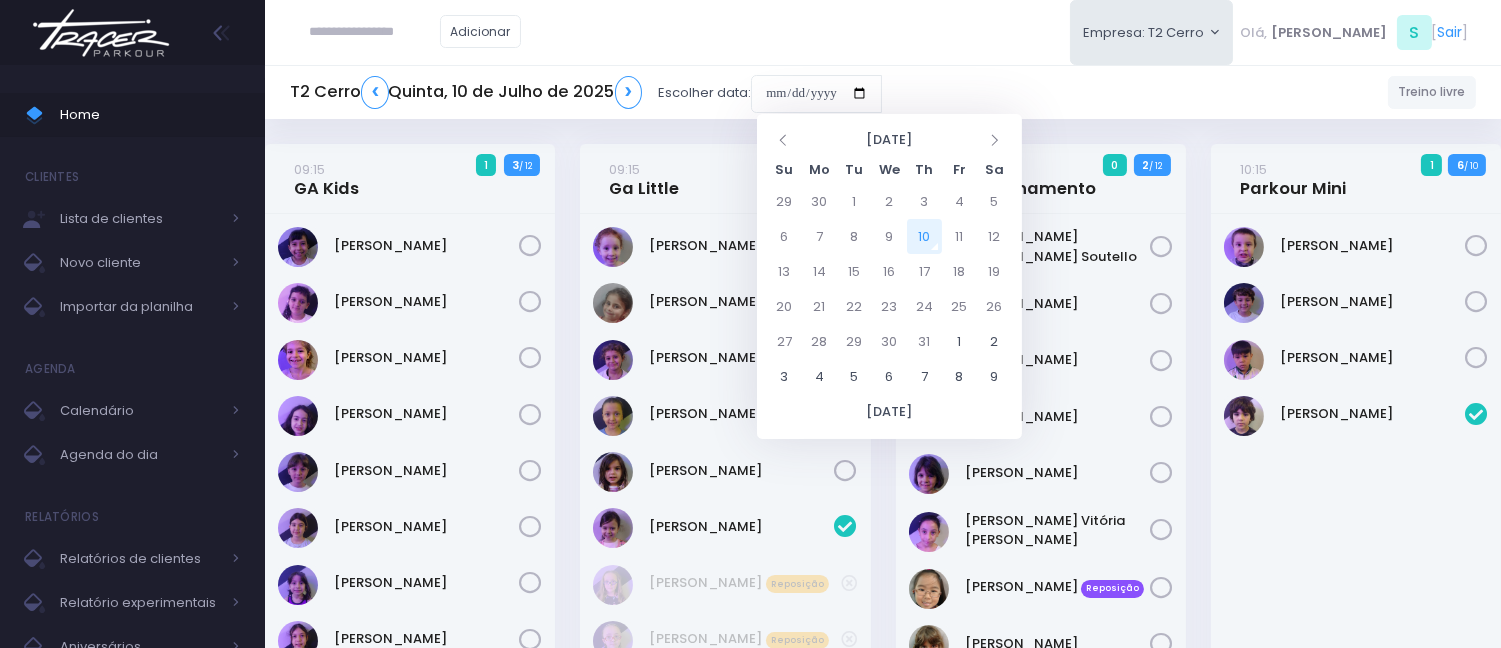 click on "10" at bounding box center [924, 236] 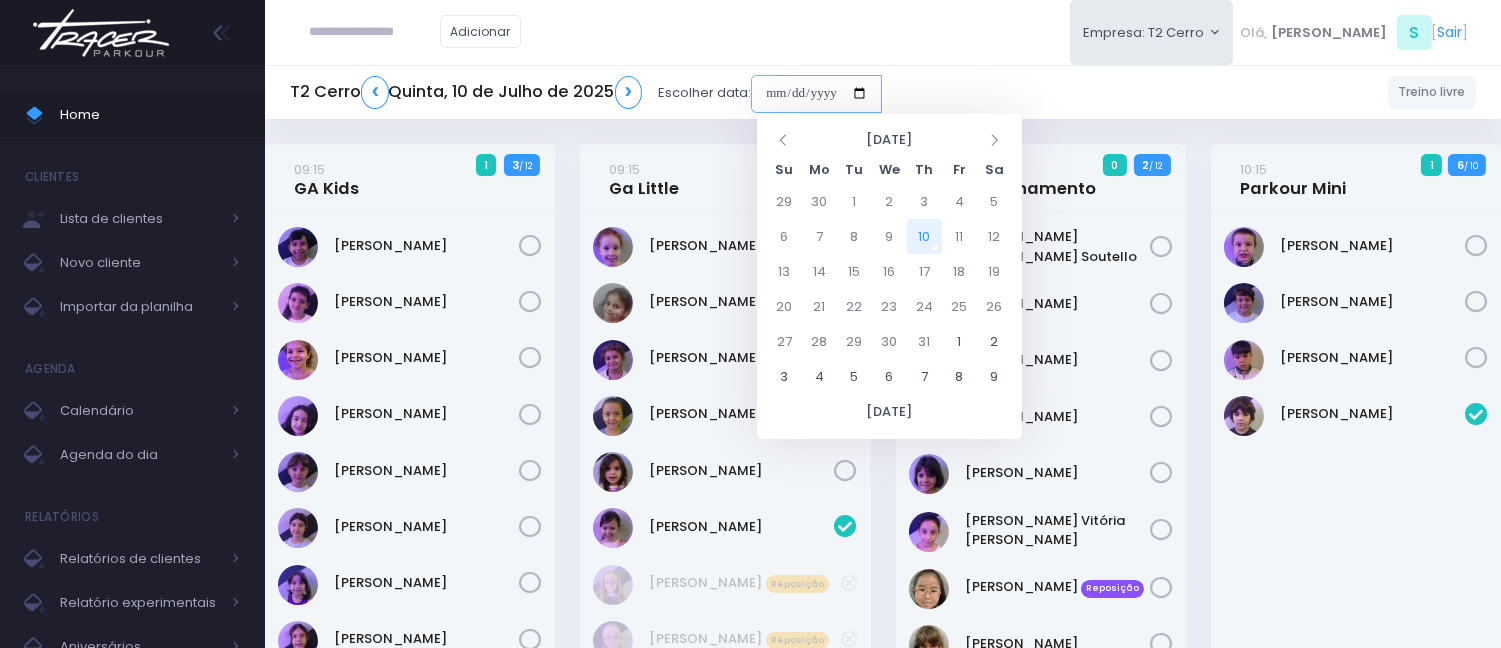 type on "**********" 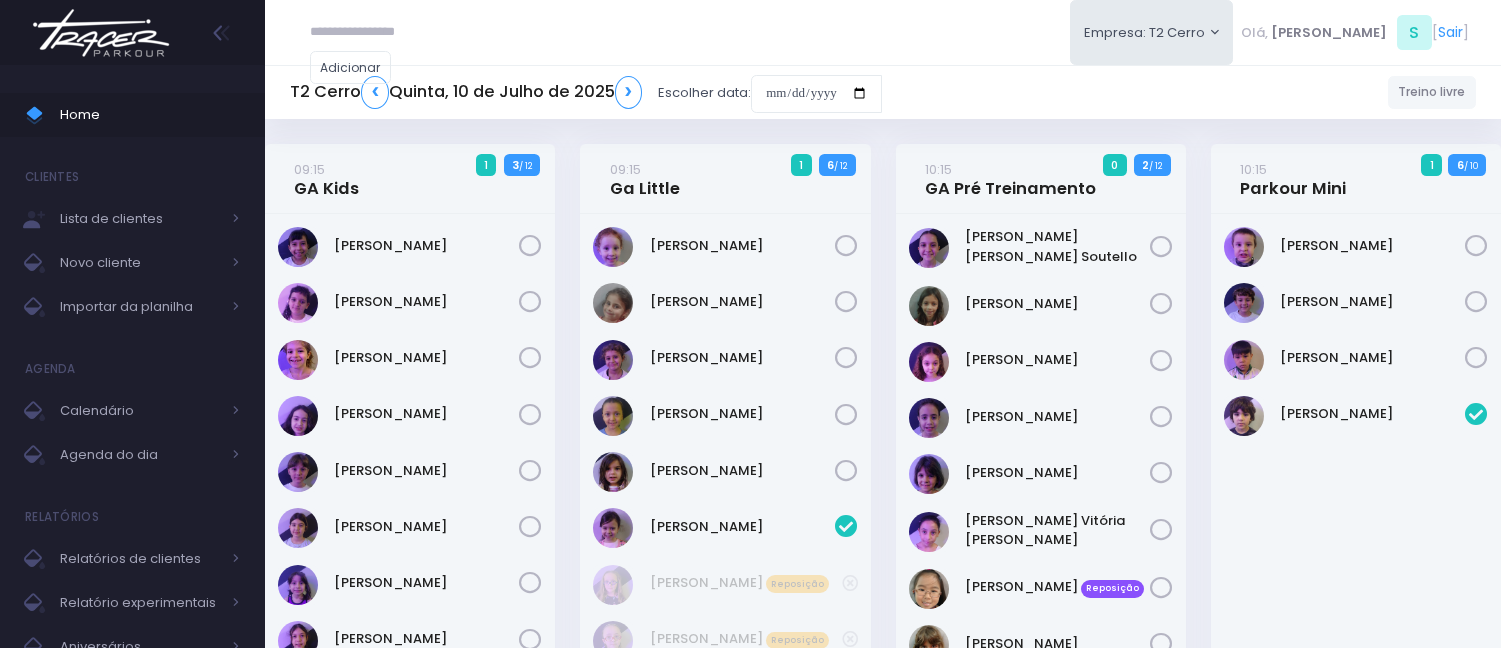 scroll, scrollTop: 0, scrollLeft: 0, axis: both 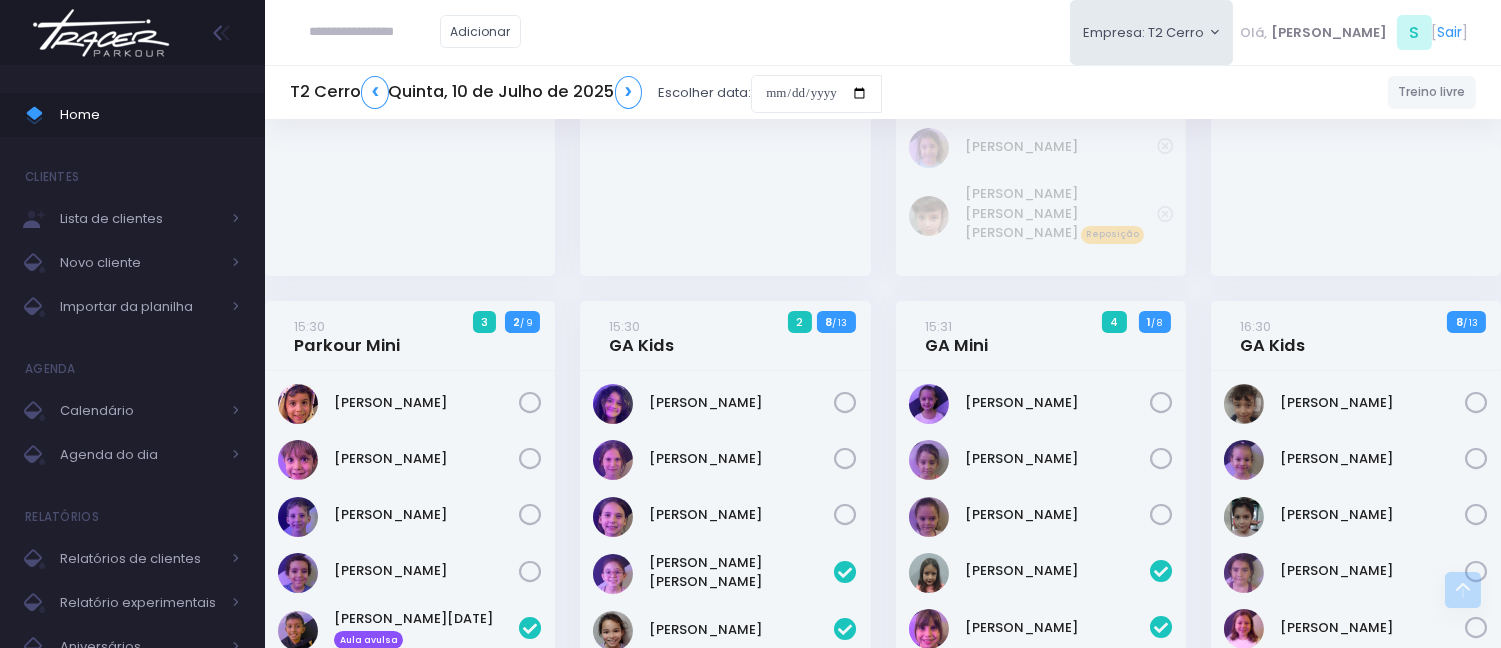 drag, startPoint x: 1295, startPoint y: 248, endPoint x: 886, endPoint y: 162, distance: 417.9438 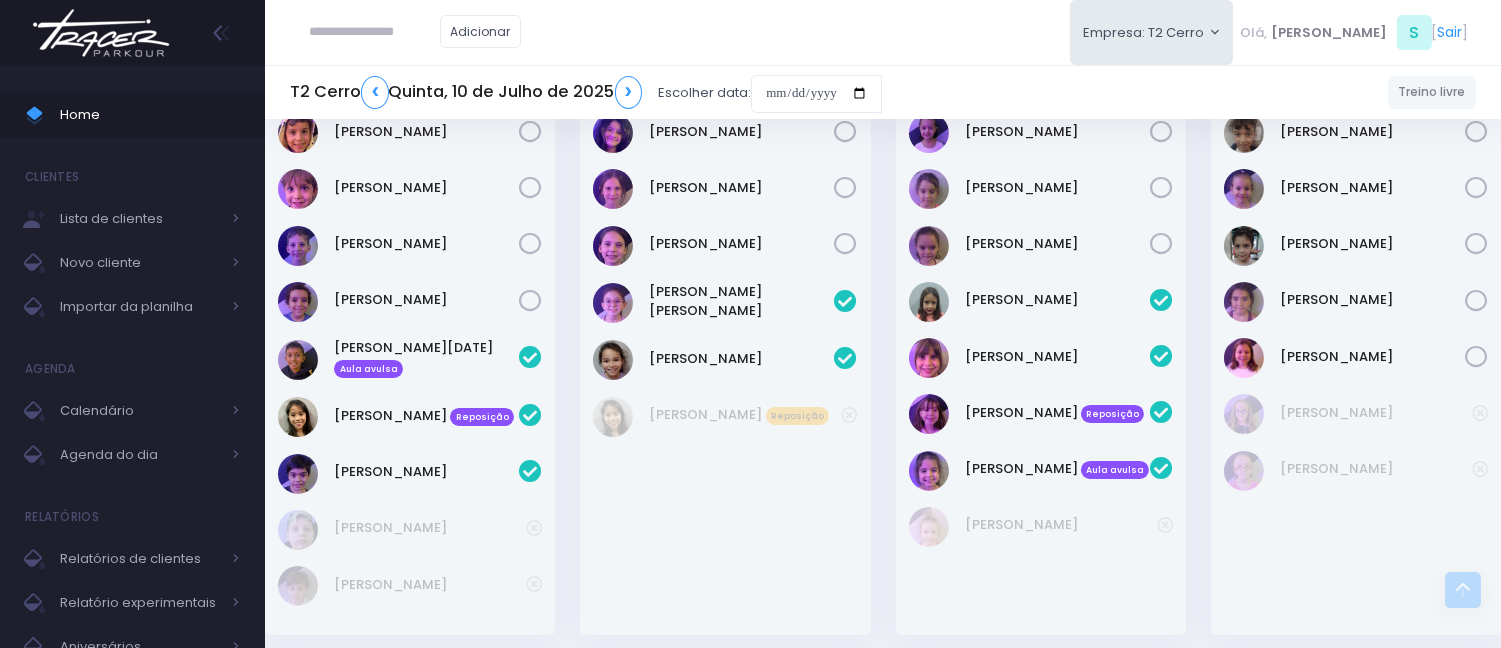 scroll, scrollTop: 888, scrollLeft: 0, axis: vertical 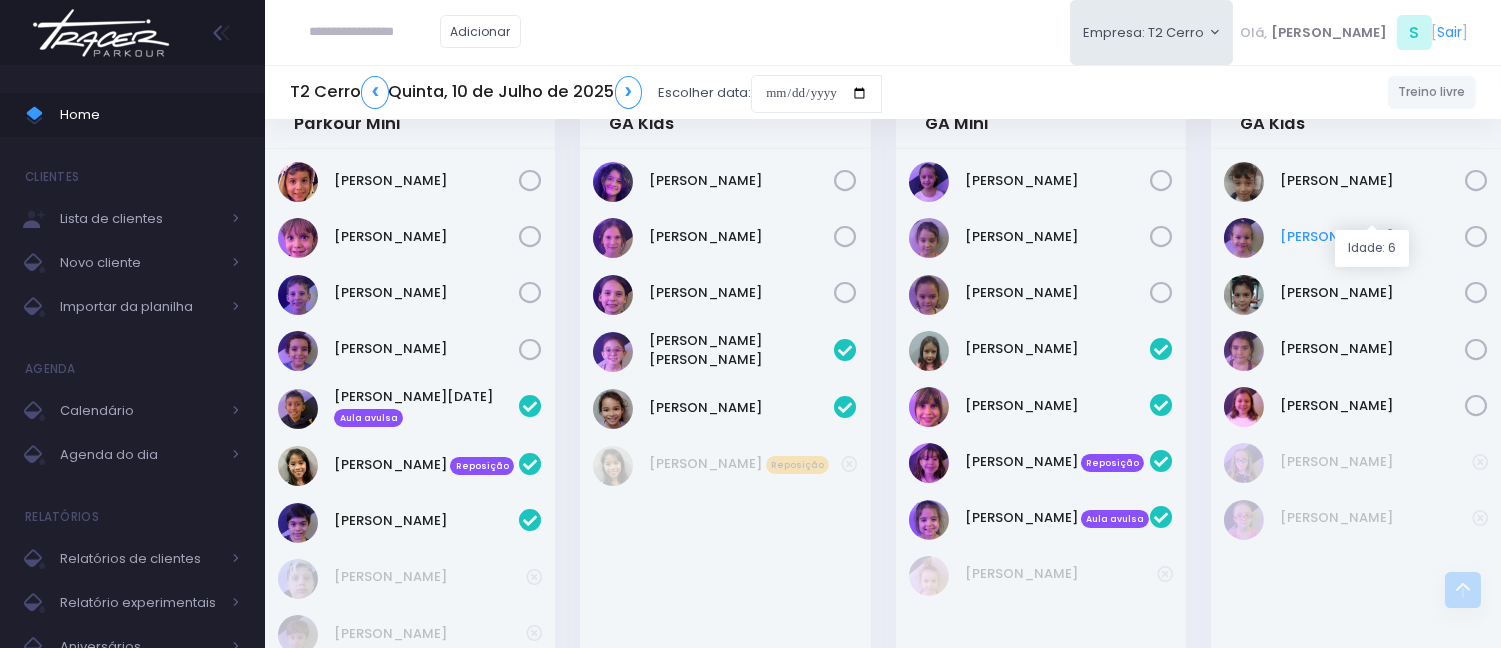 click on "[PERSON_NAME]" at bounding box center (1372, 237) 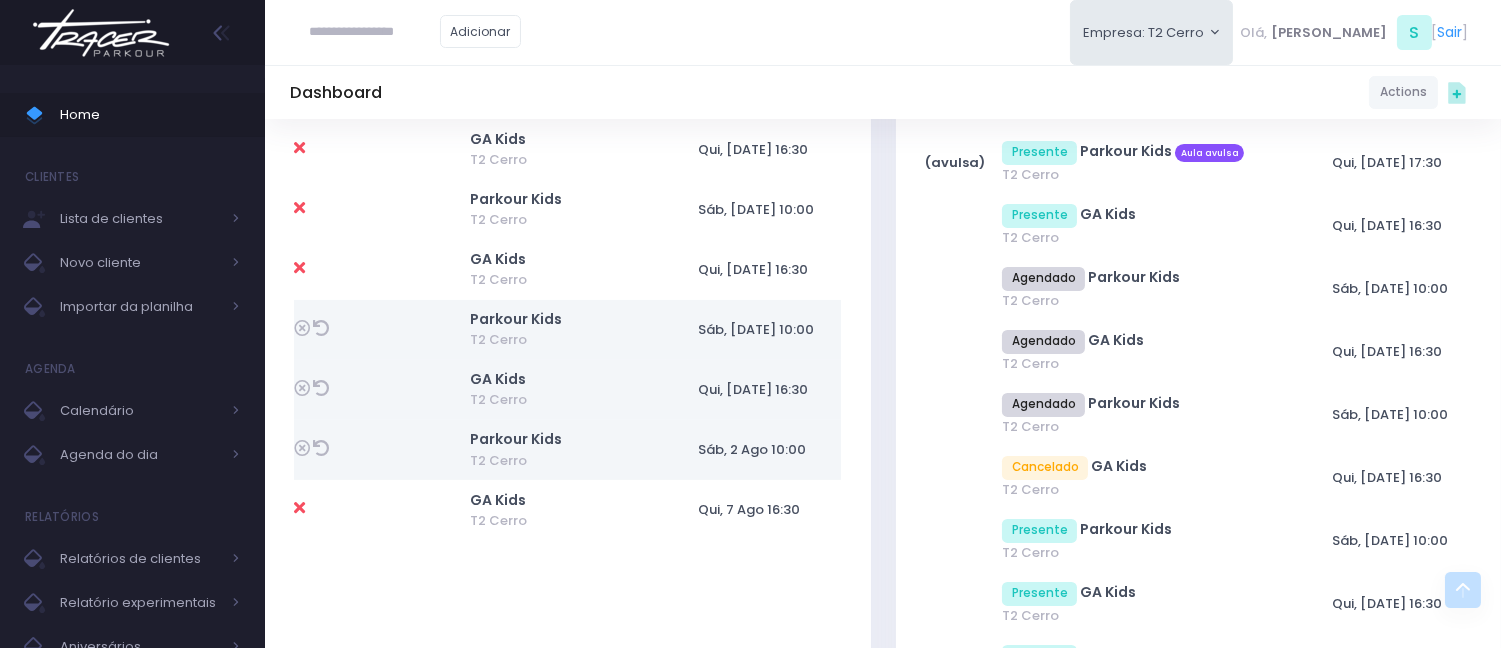 scroll, scrollTop: 1000, scrollLeft: 0, axis: vertical 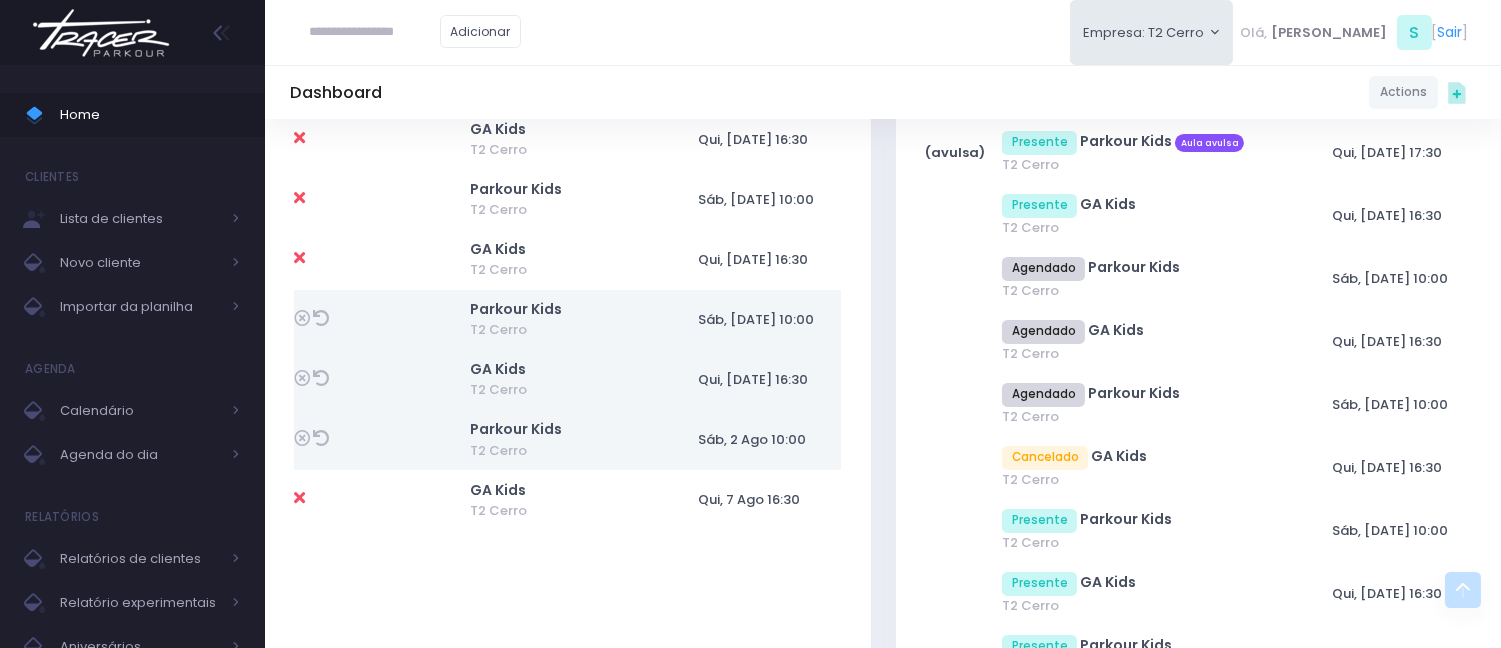 click at bounding box center [382, 260] 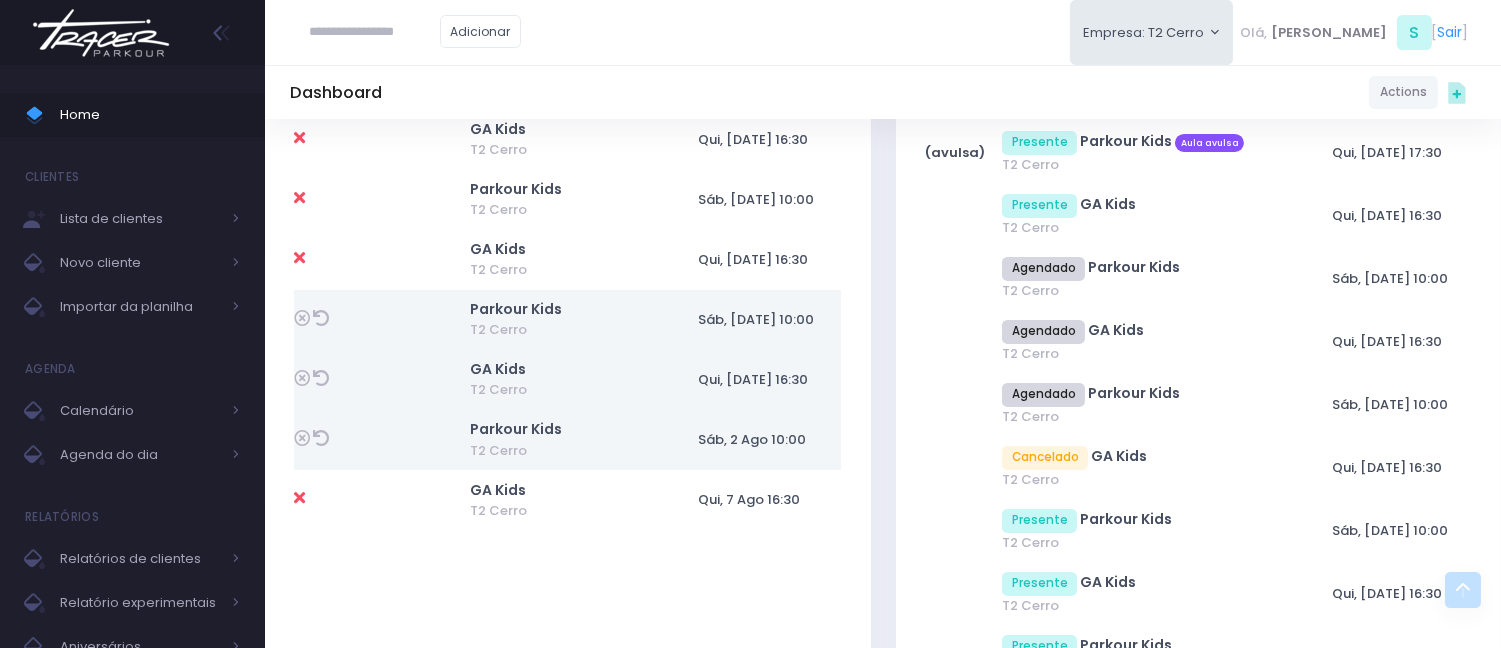 click on "(avulsa)
Presente
GA Mini" at bounding box center [1199, 659] 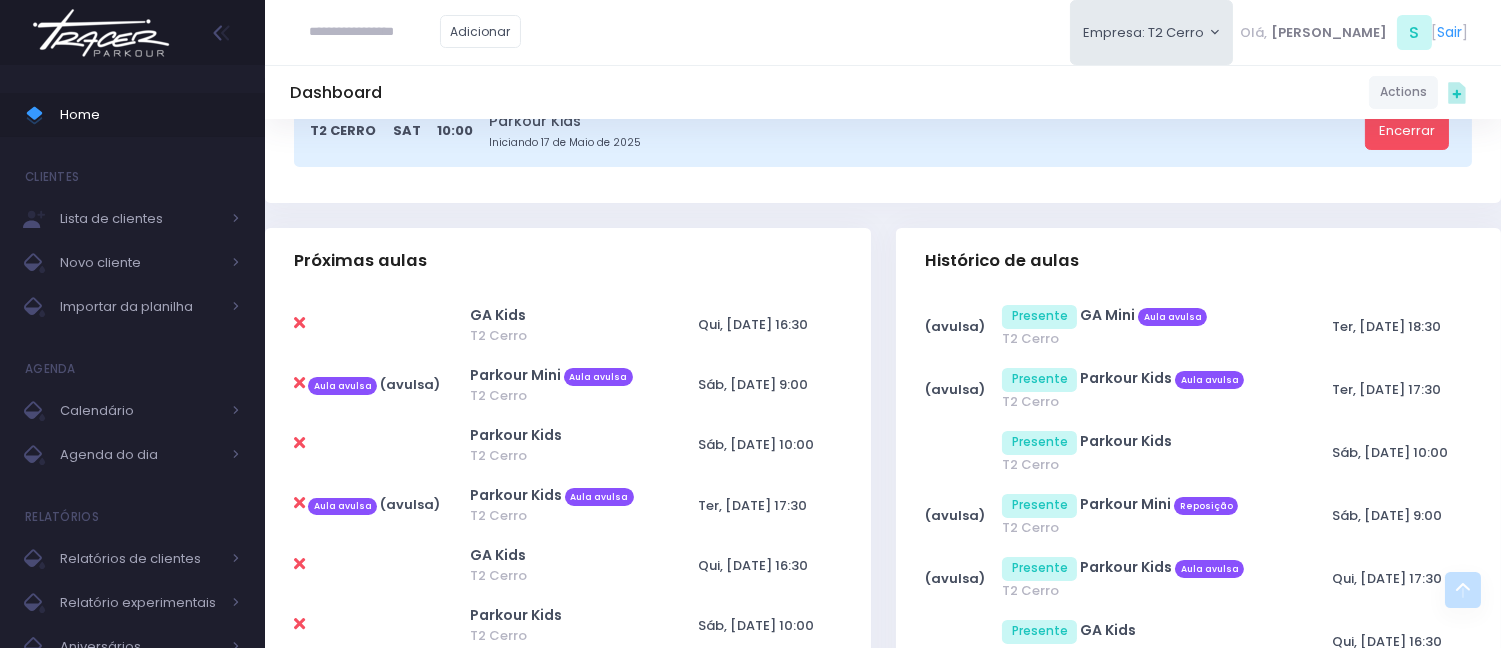scroll, scrollTop: 555, scrollLeft: 0, axis: vertical 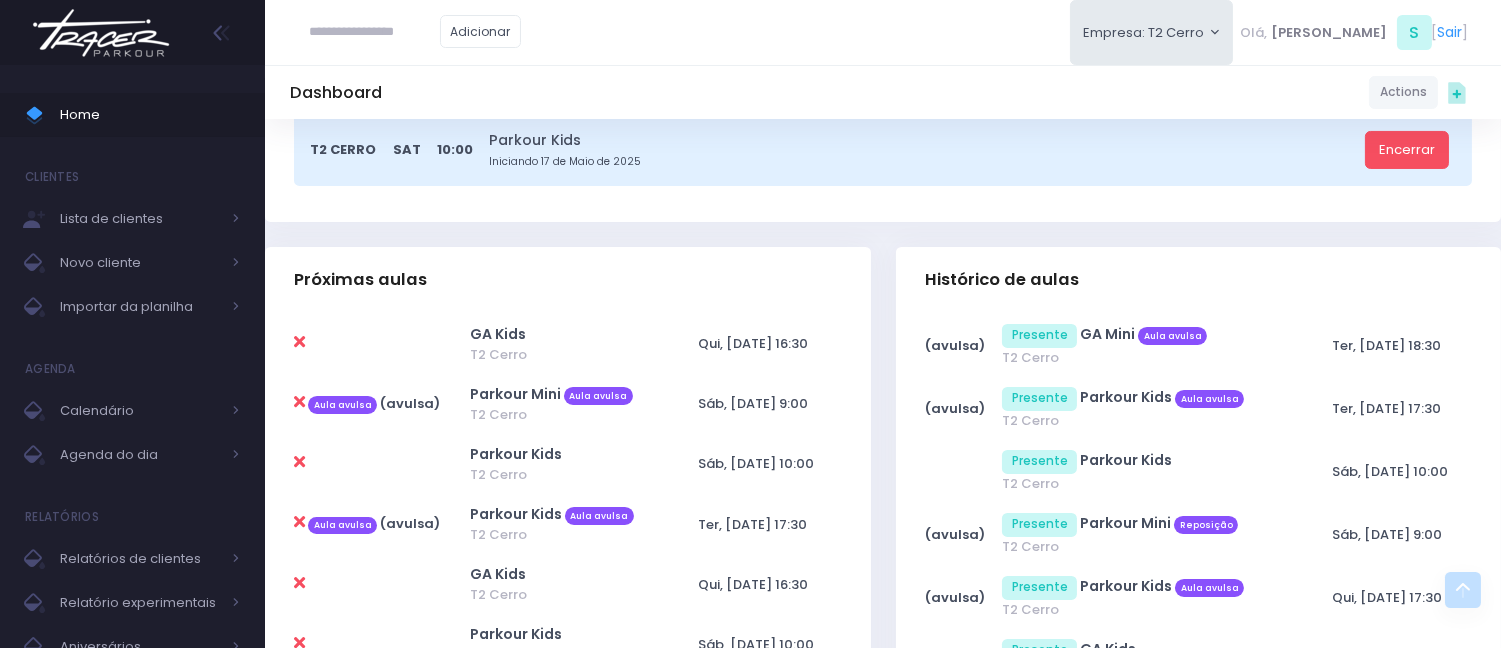 click at bounding box center [299, 402] 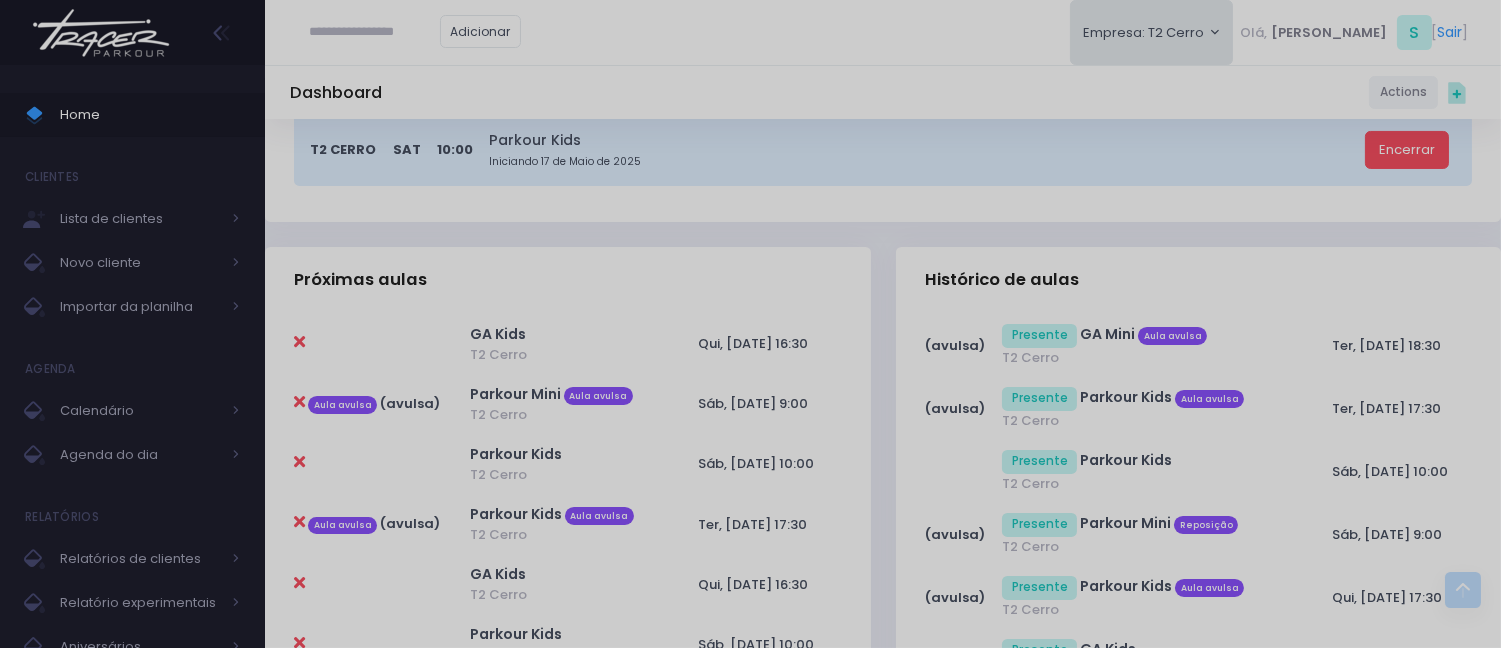 scroll, scrollTop: 0, scrollLeft: 0, axis: both 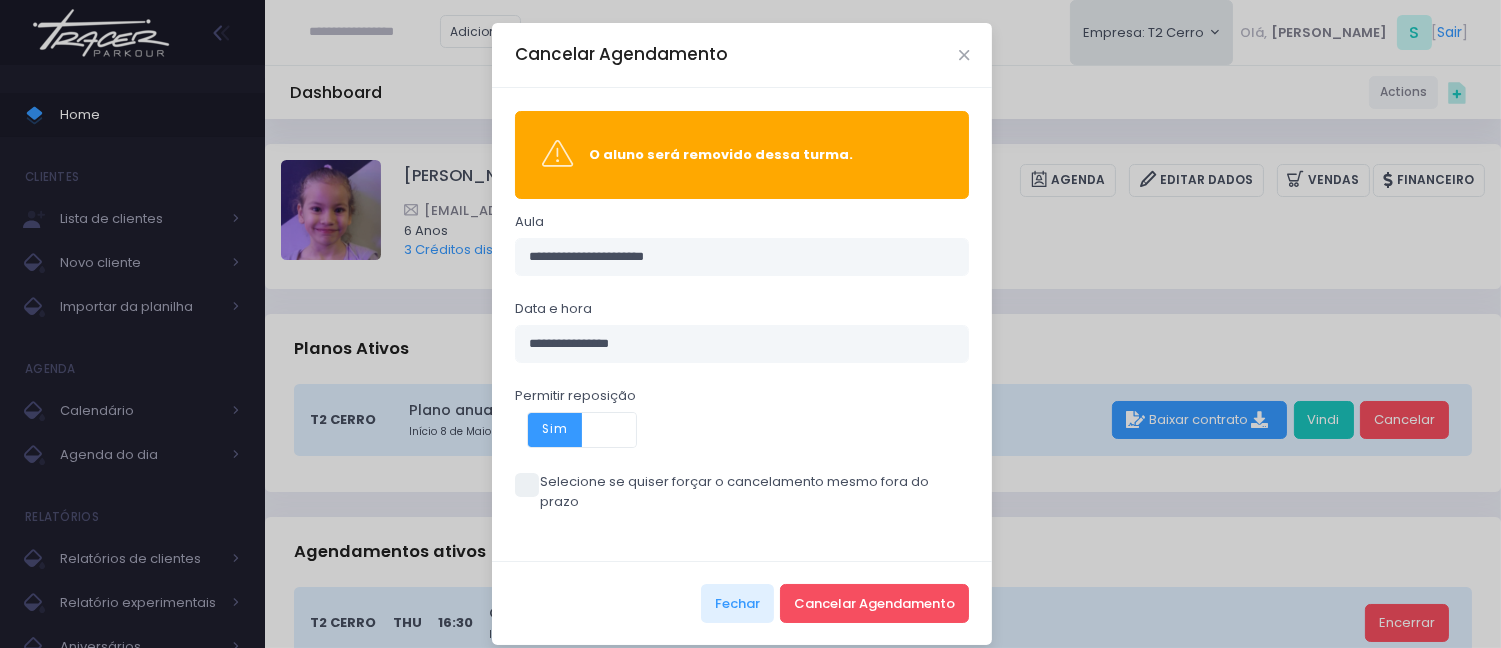 click at bounding box center (527, 485) 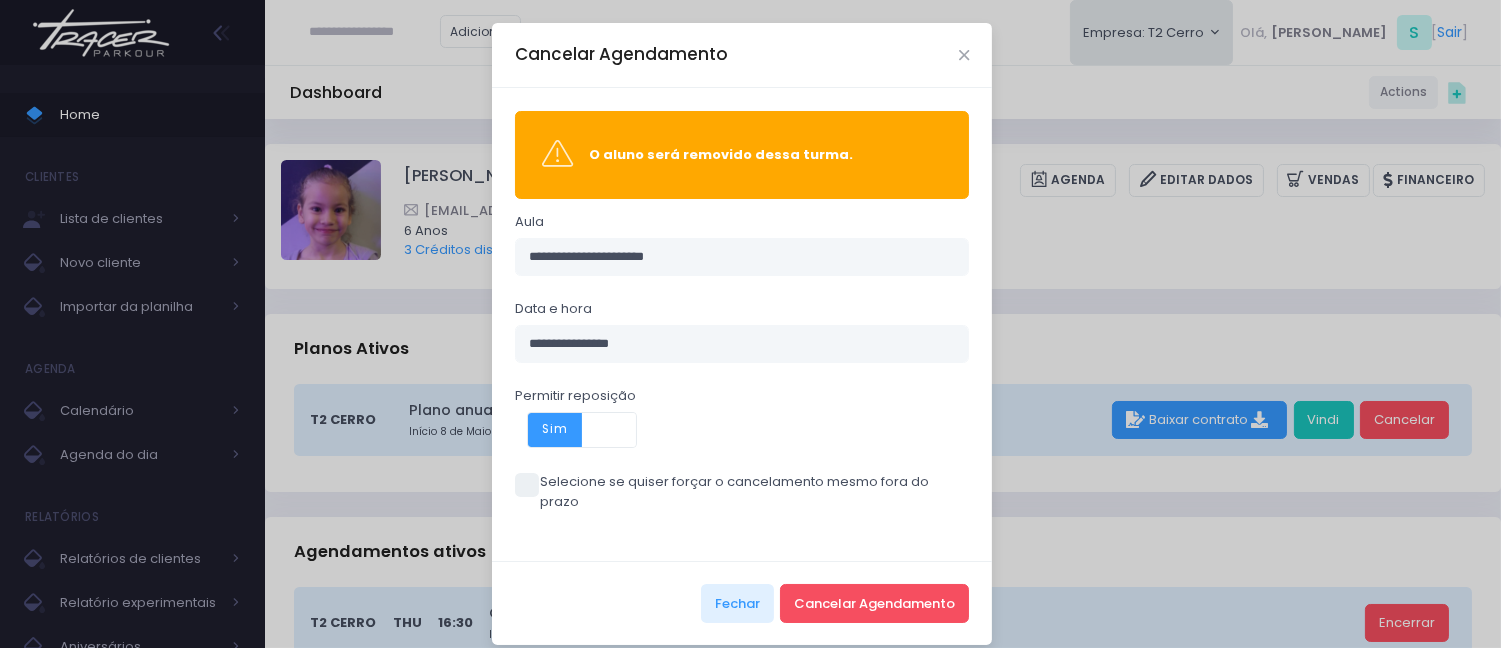 click at bounding box center (527, 485) 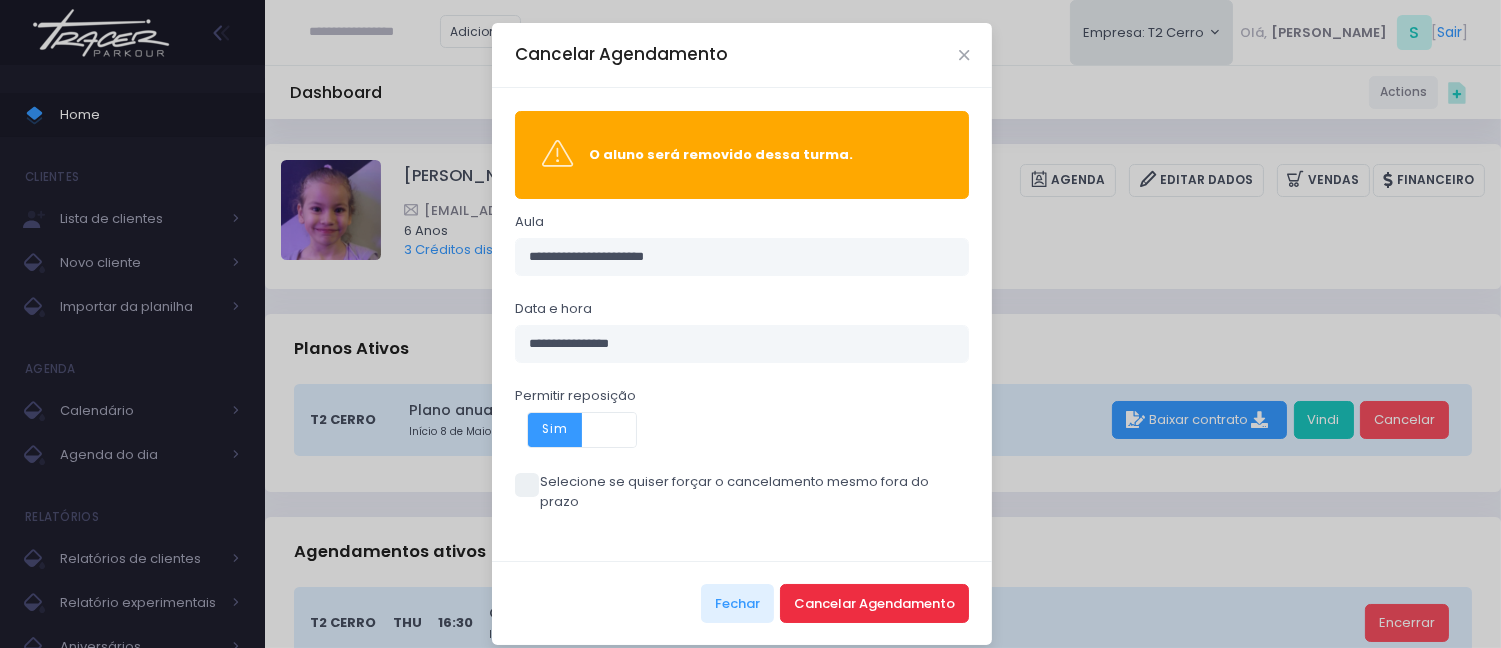 click on "Cancelar Agendamento" at bounding box center (874, 603) 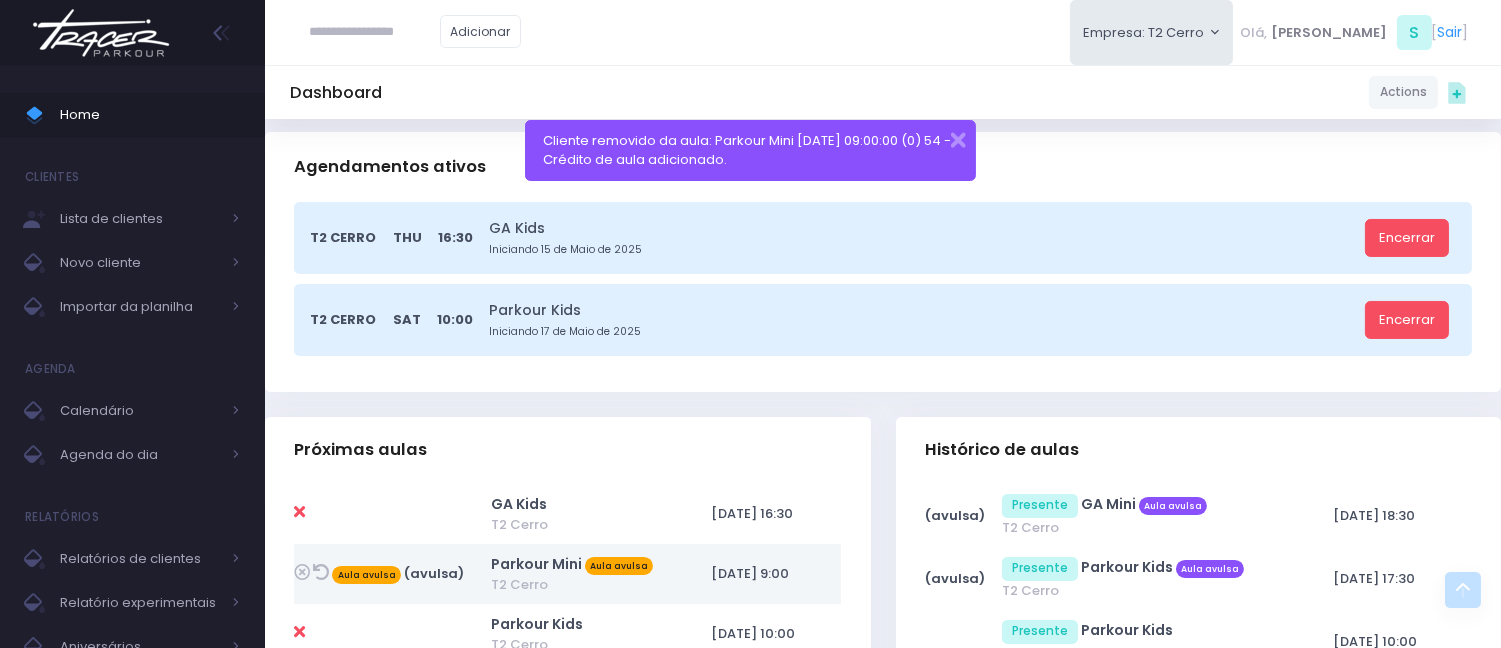 scroll, scrollTop: 555, scrollLeft: 0, axis: vertical 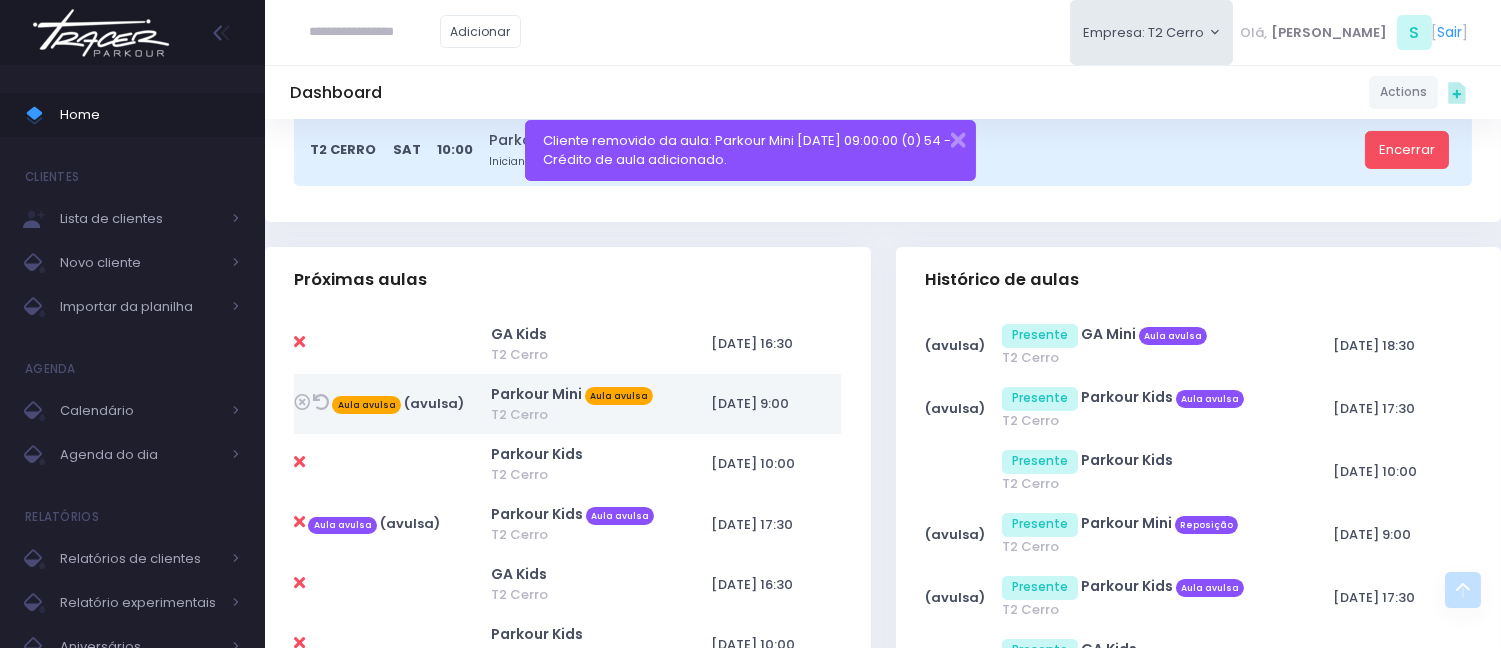 click at bounding box center [299, 462] 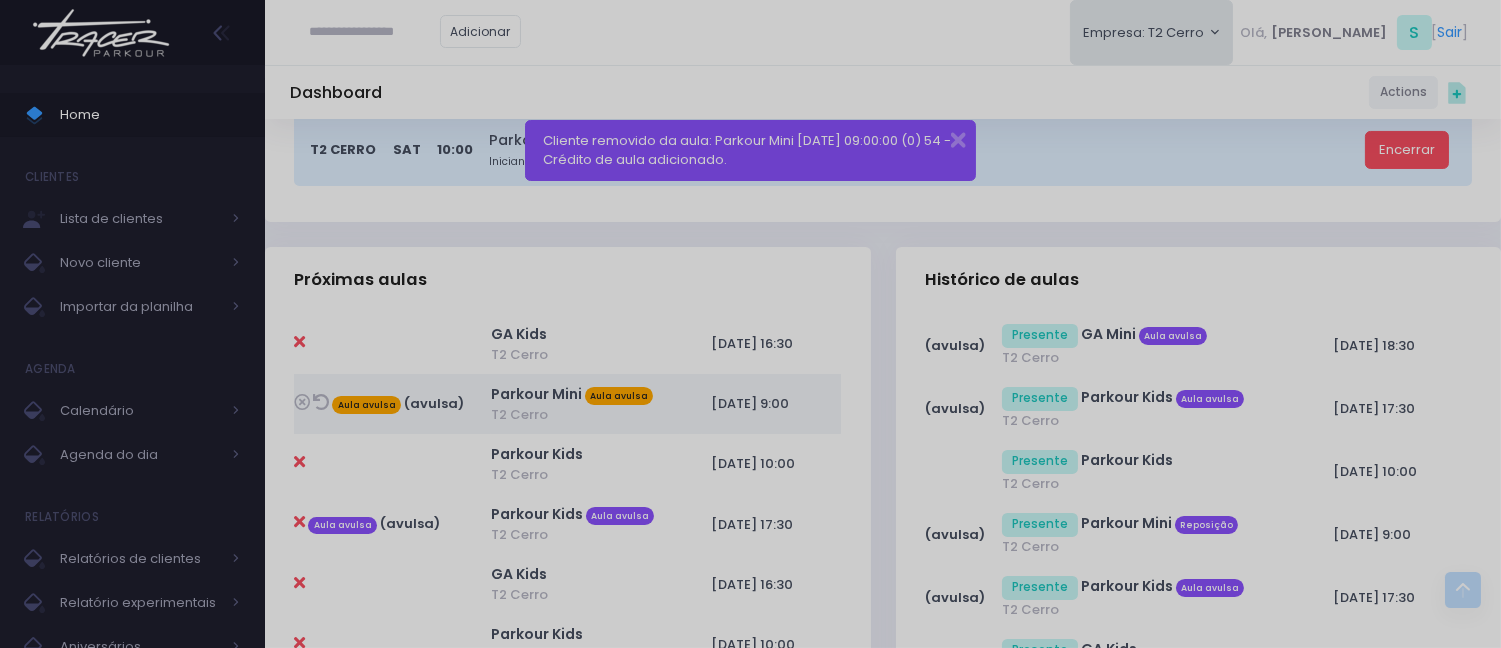 scroll, scrollTop: 0, scrollLeft: 0, axis: both 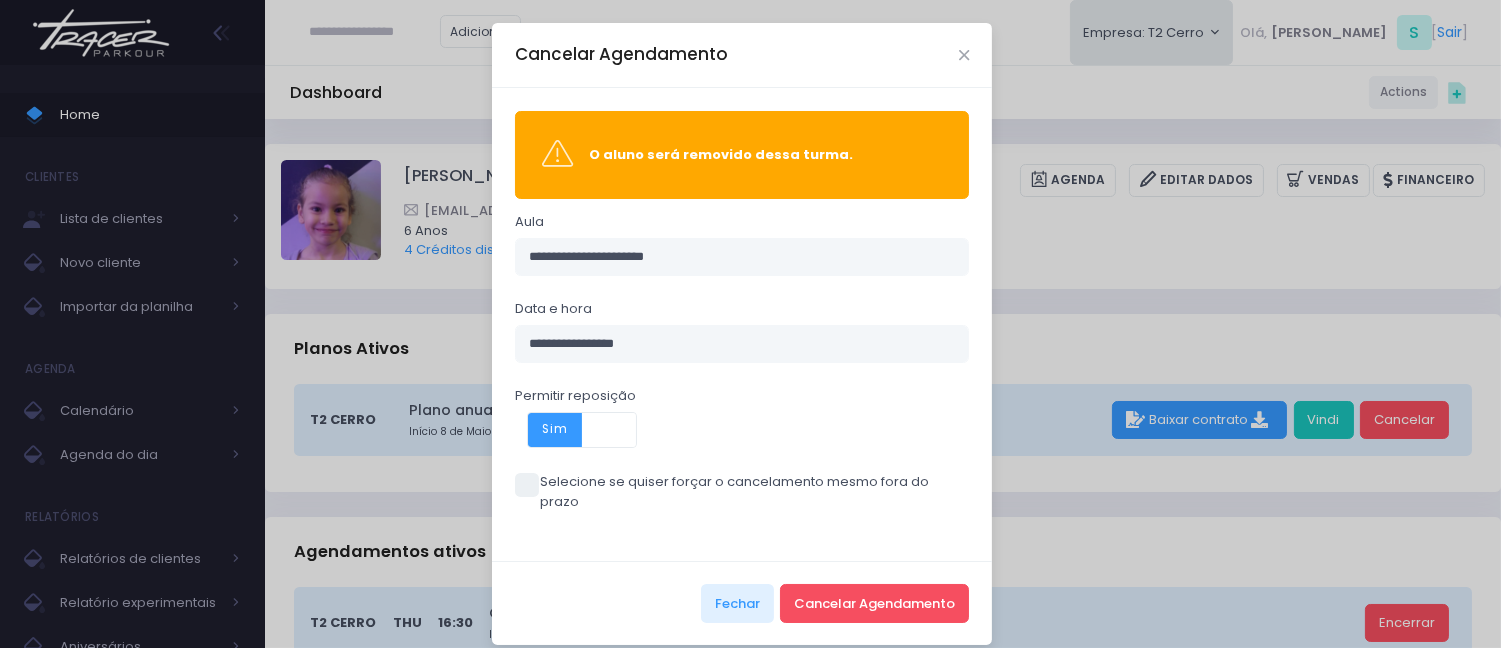 click on "Selecione se quiser forçar o cancelamento mesmo fora do prazo" at bounding box center [742, 491] 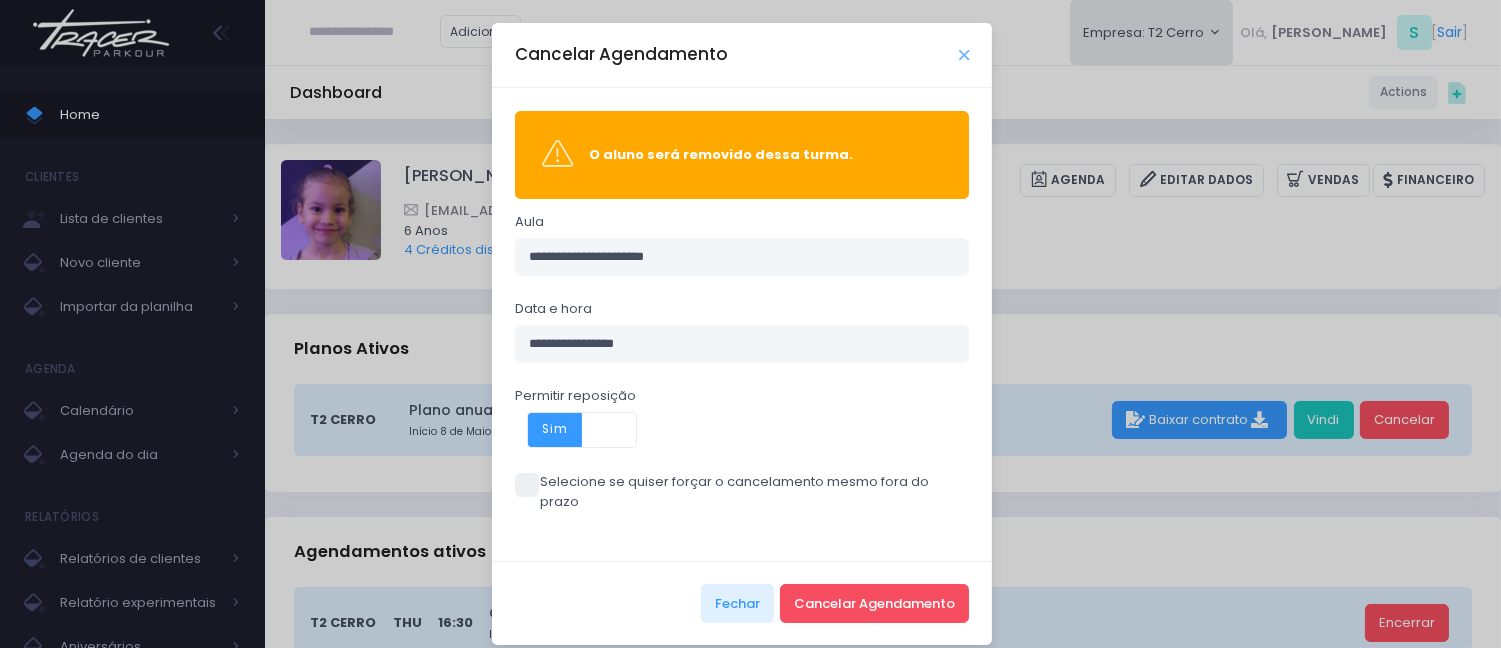 click at bounding box center [964, 55] 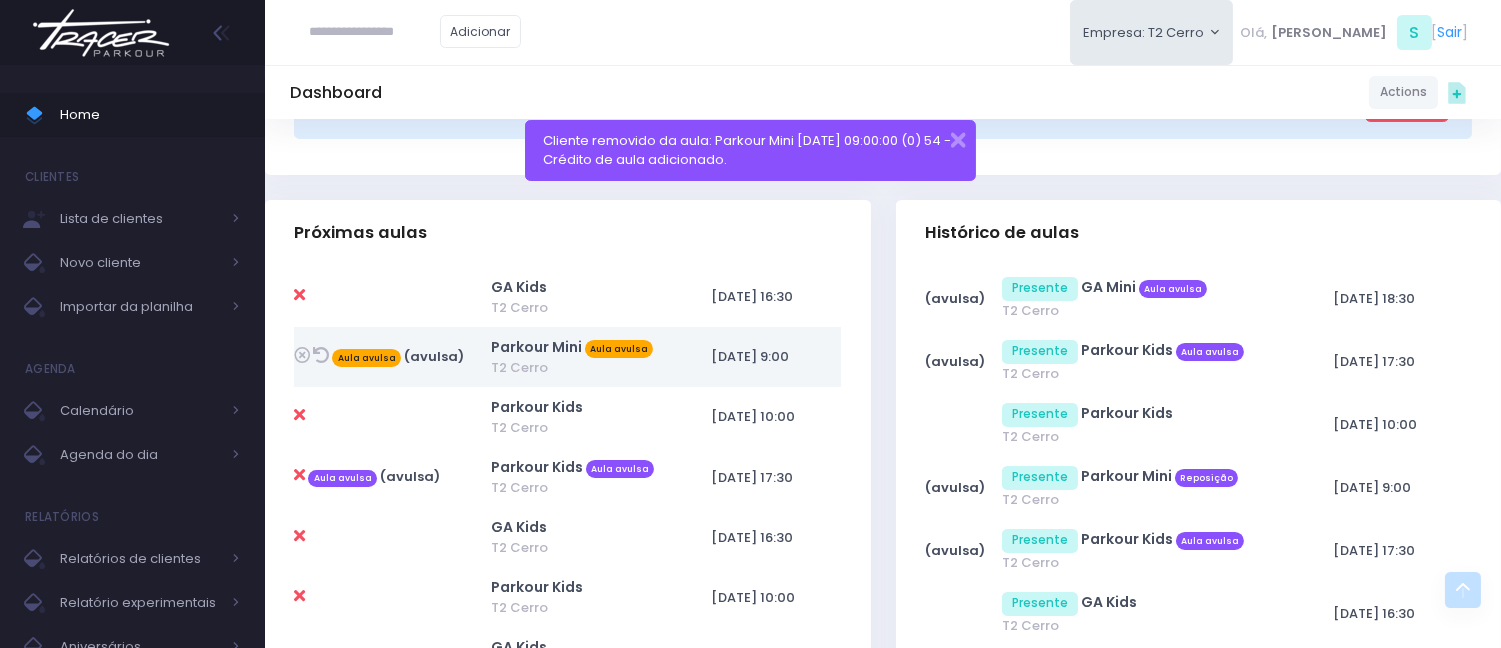 scroll, scrollTop: 666, scrollLeft: 0, axis: vertical 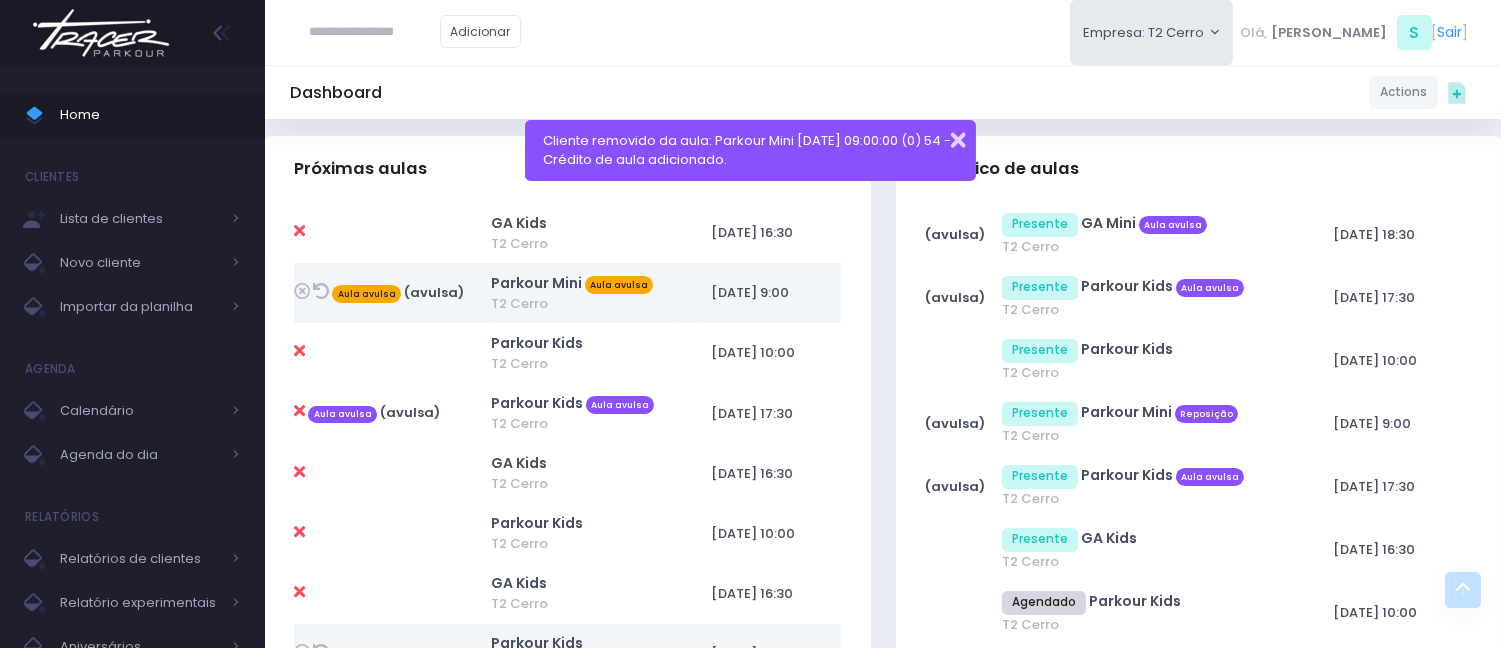 drag, startPoint x: 958, startPoint y: 140, endPoint x: 947, endPoint y: 135, distance: 12.083046 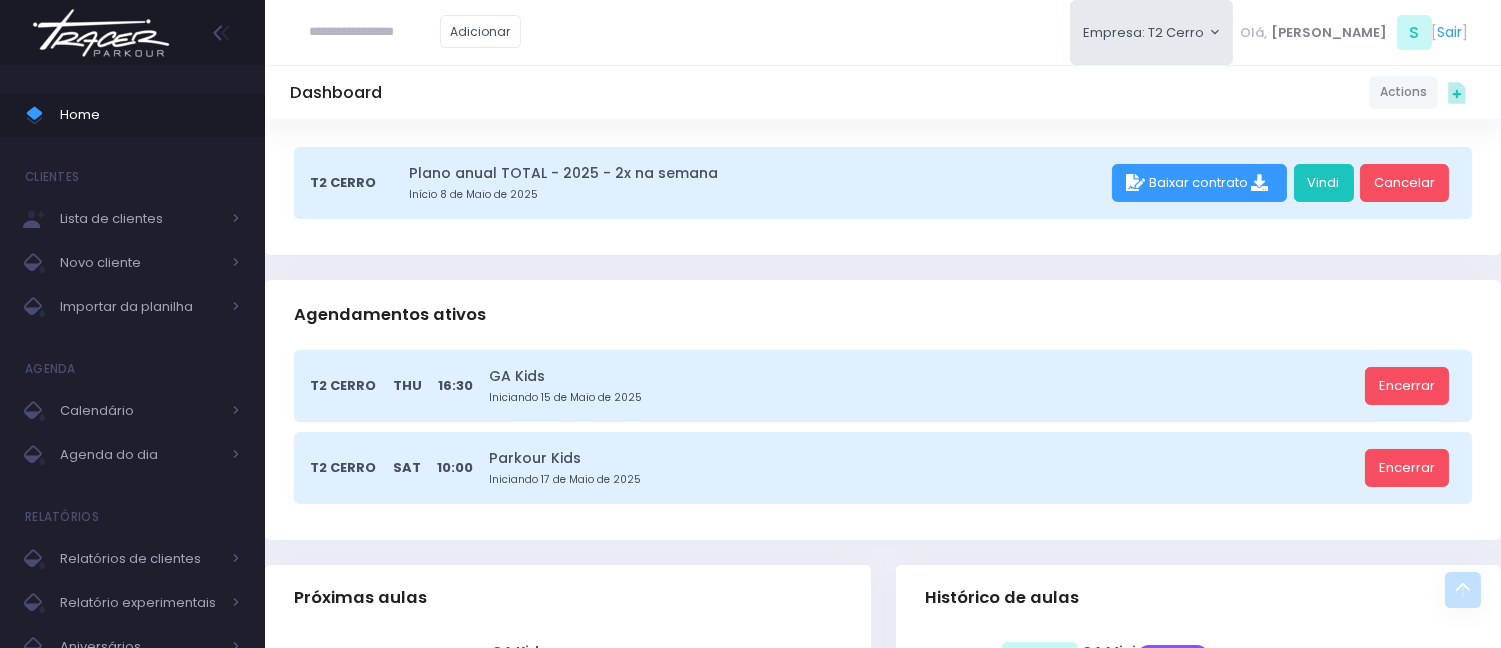 scroll, scrollTop: 0, scrollLeft: 0, axis: both 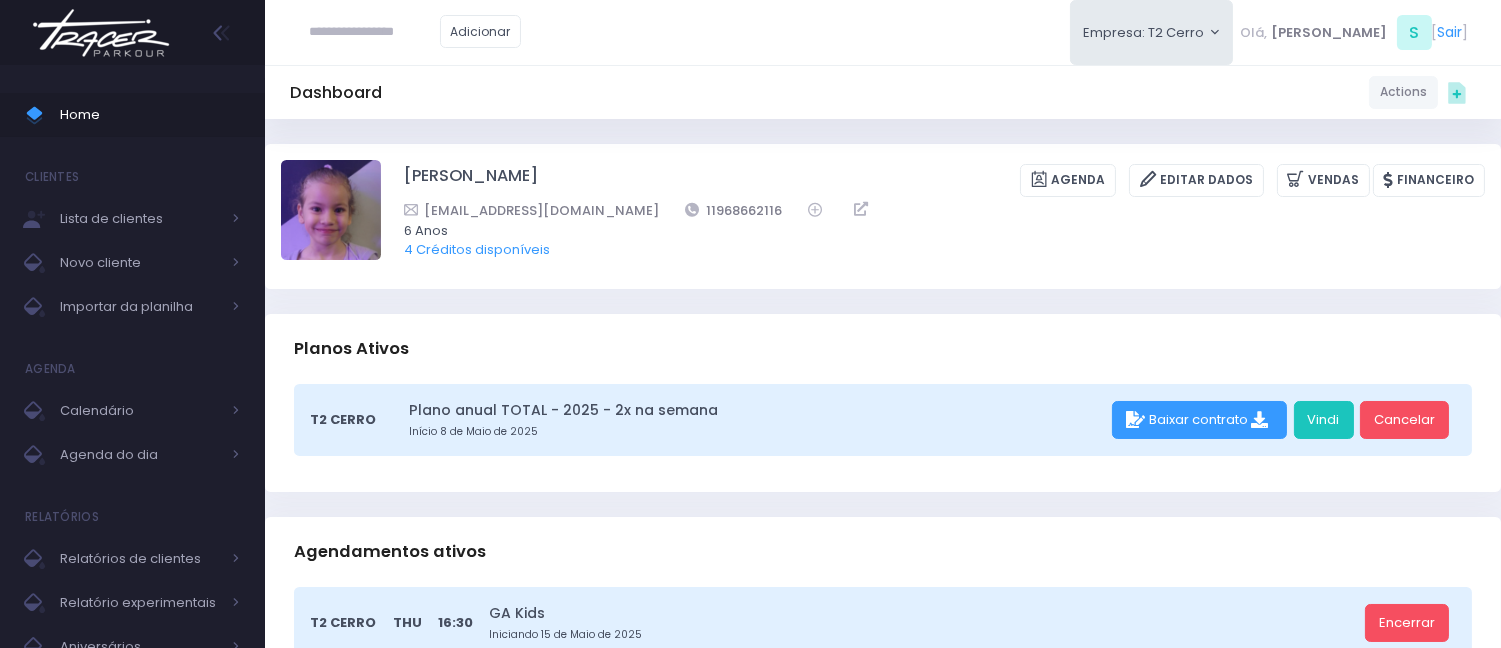 drag, startPoint x: 851, startPoint y: 125, endPoint x: 840, endPoint y: 100, distance: 27.313 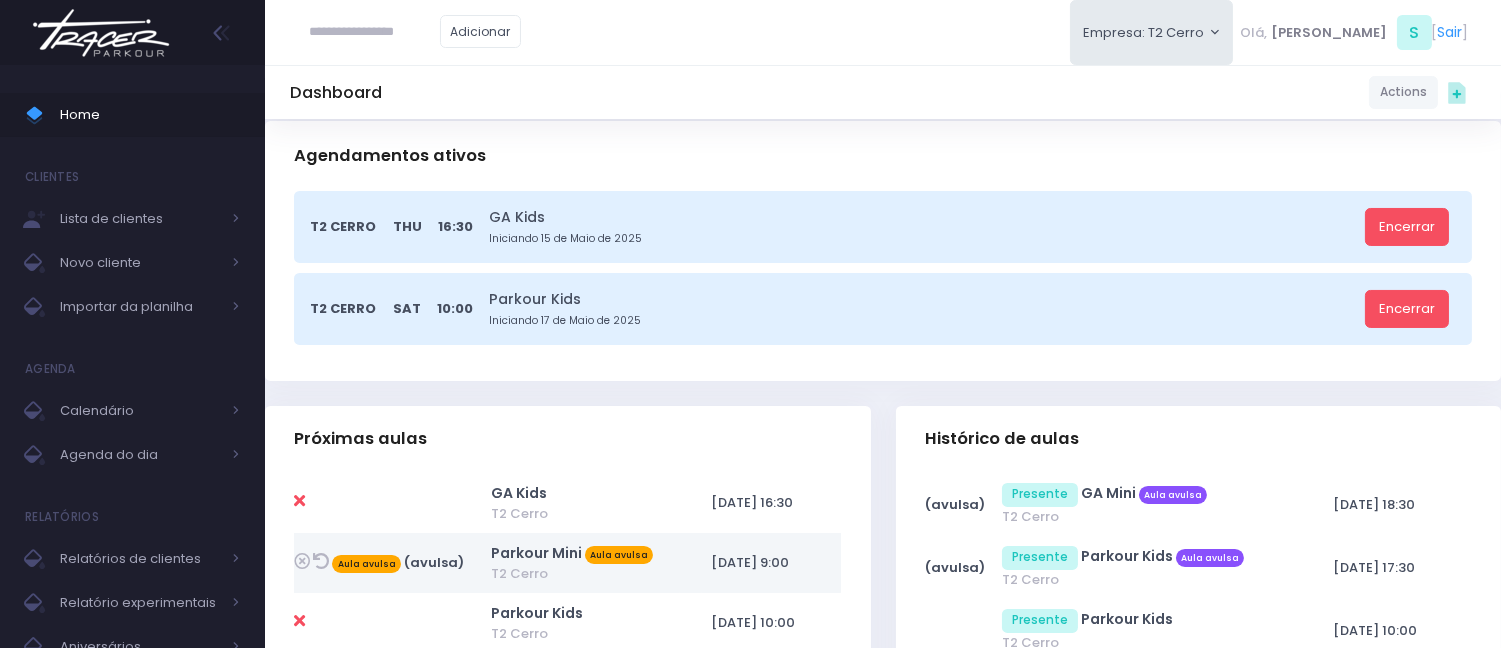 scroll, scrollTop: 444, scrollLeft: 0, axis: vertical 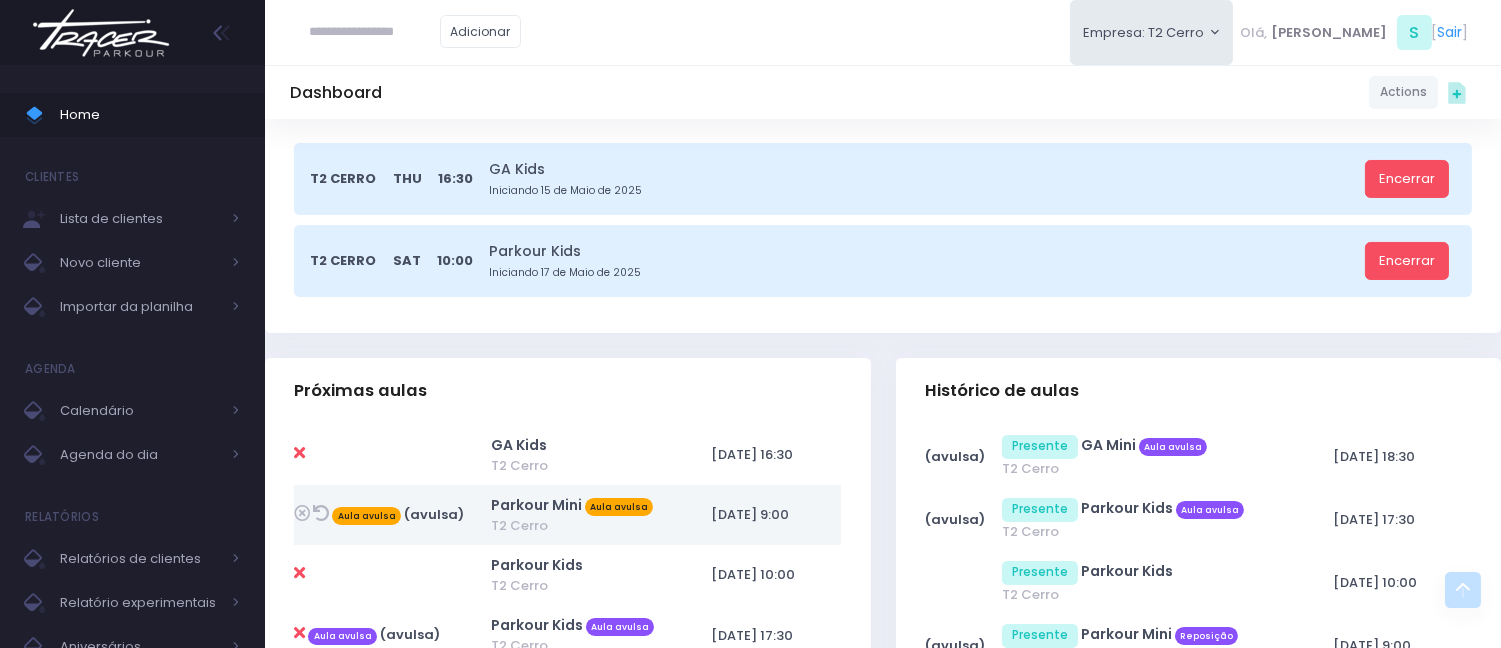 drag, startPoint x: 1202, startPoint y: 305, endPoint x: 1225, endPoint y: 325, distance: 30.479502 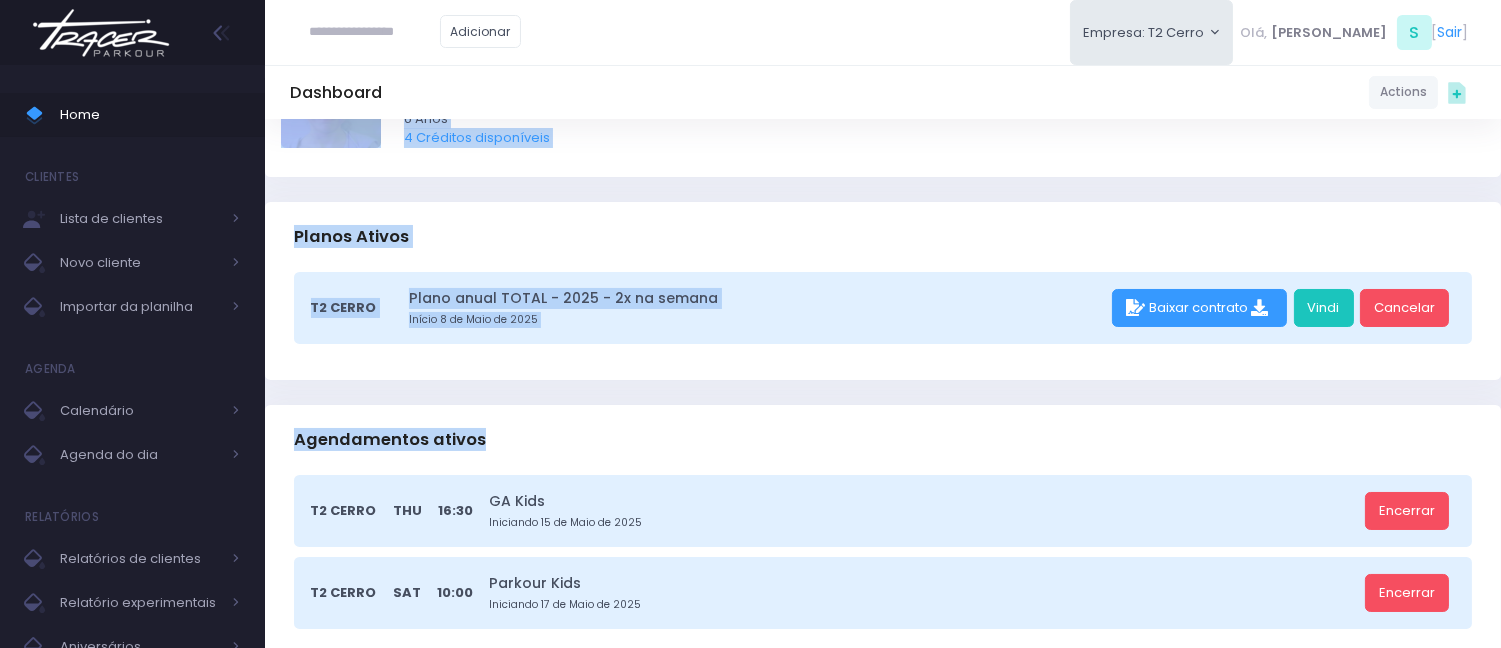 scroll, scrollTop: 111, scrollLeft: 0, axis: vertical 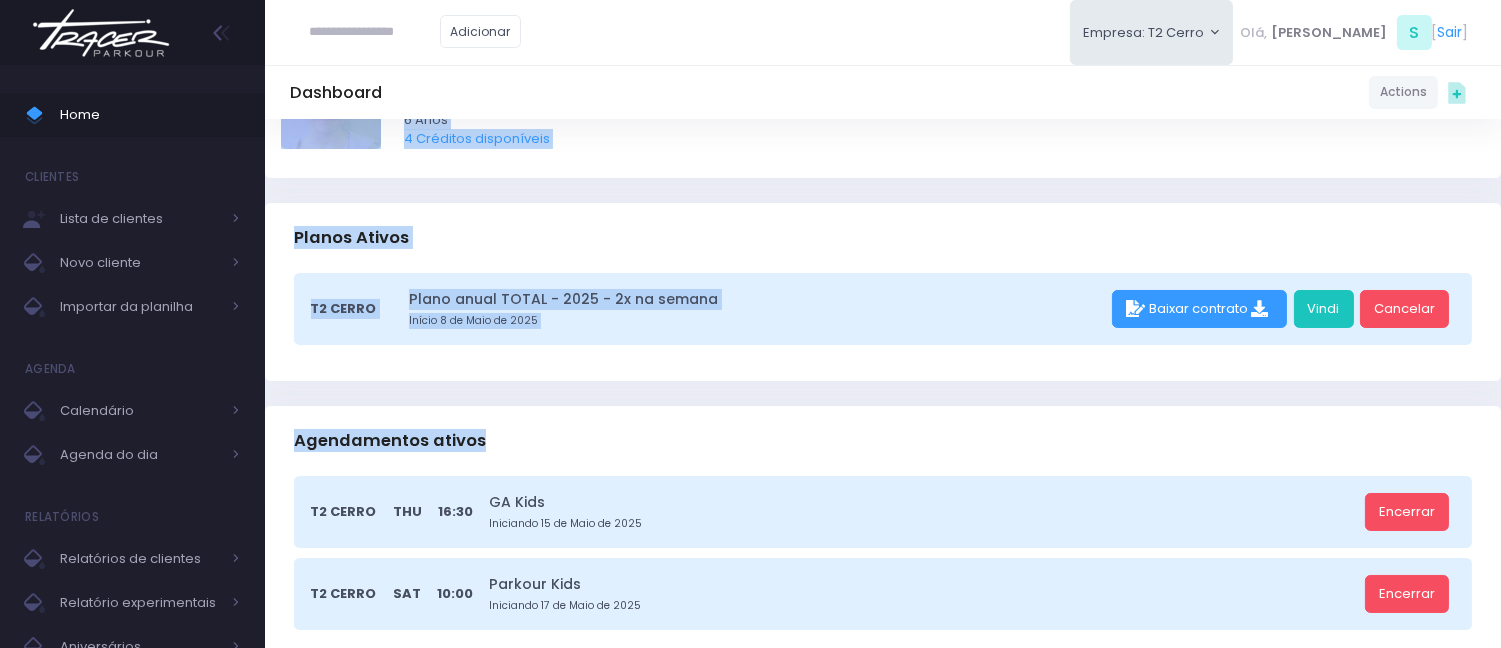click on "Planos Ativos" at bounding box center (883, 238) 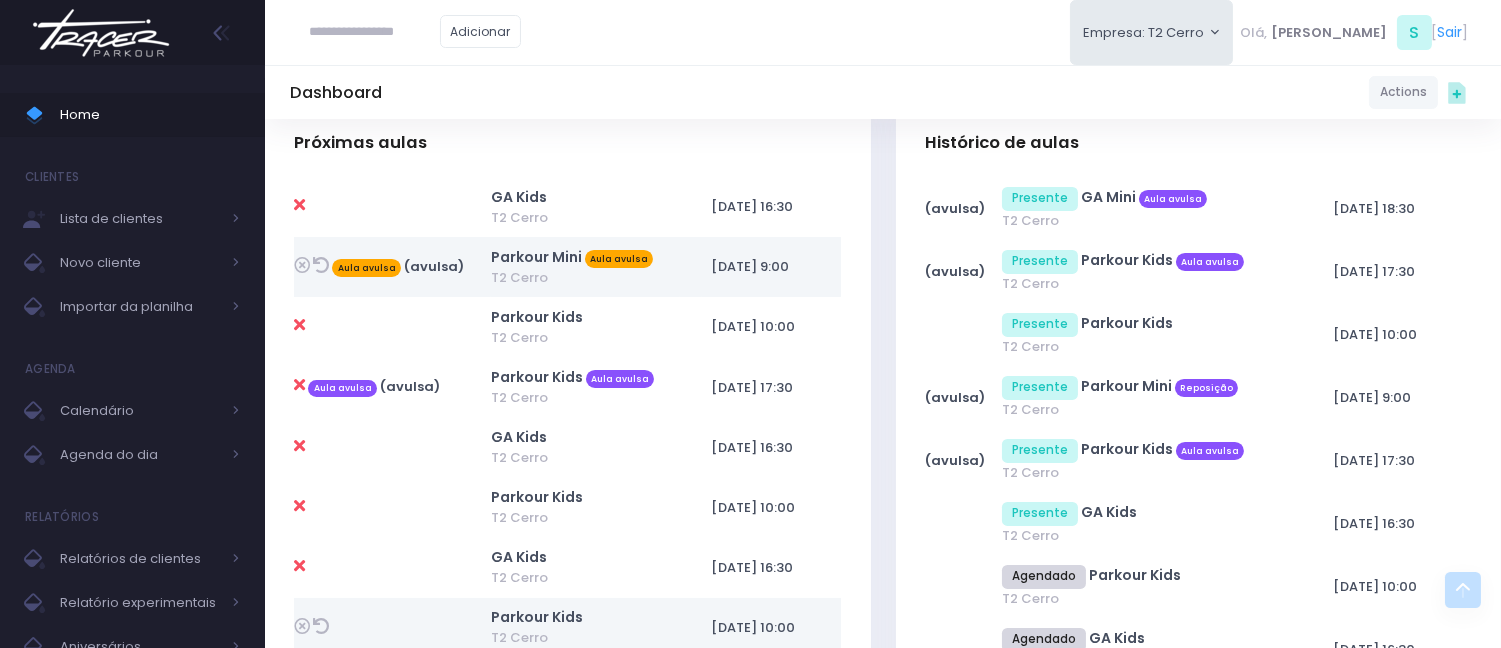 scroll, scrollTop: 666, scrollLeft: 0, axis: vertical 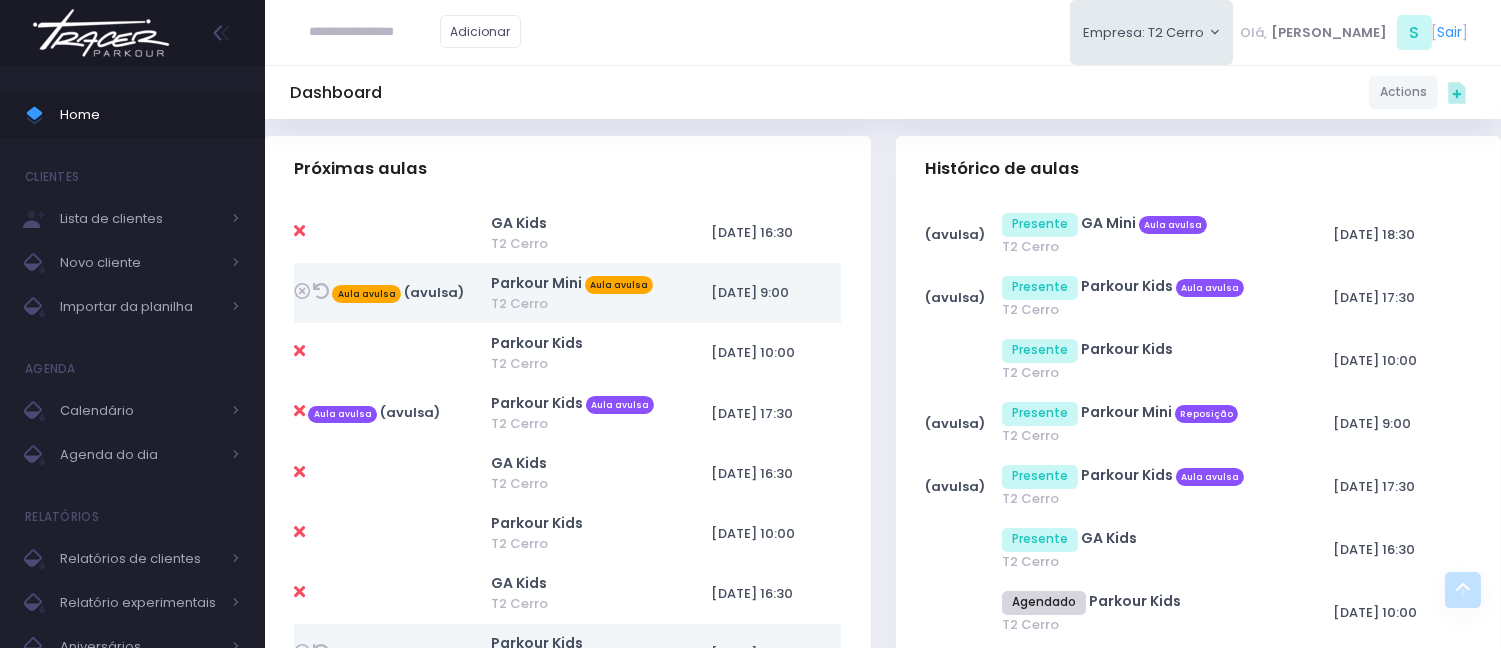 click on "Dashboard
Actions
Choose Label:
Customer
Partner
Suplier
Member
Staff
Add new" at bounding box center [883, 92] 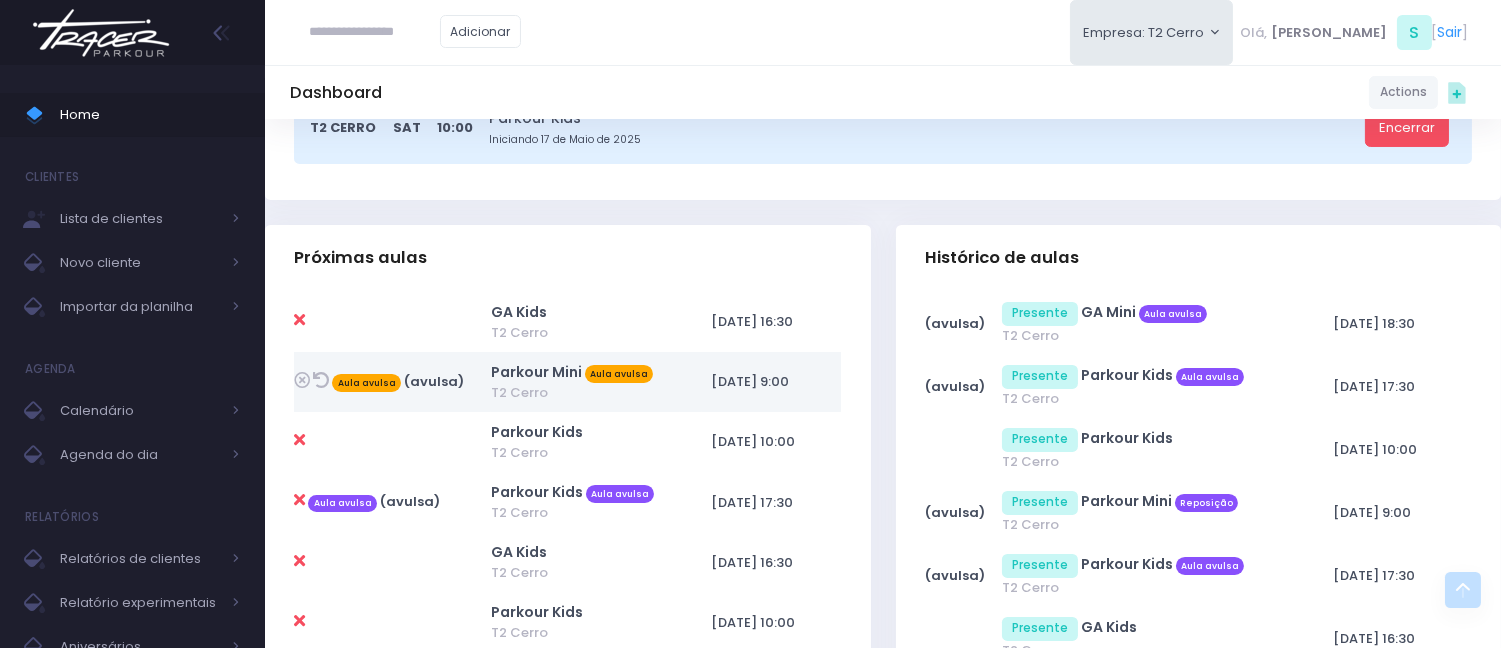 scroll, scrollTop: 555, scrollLeft: 0, axis: vertical 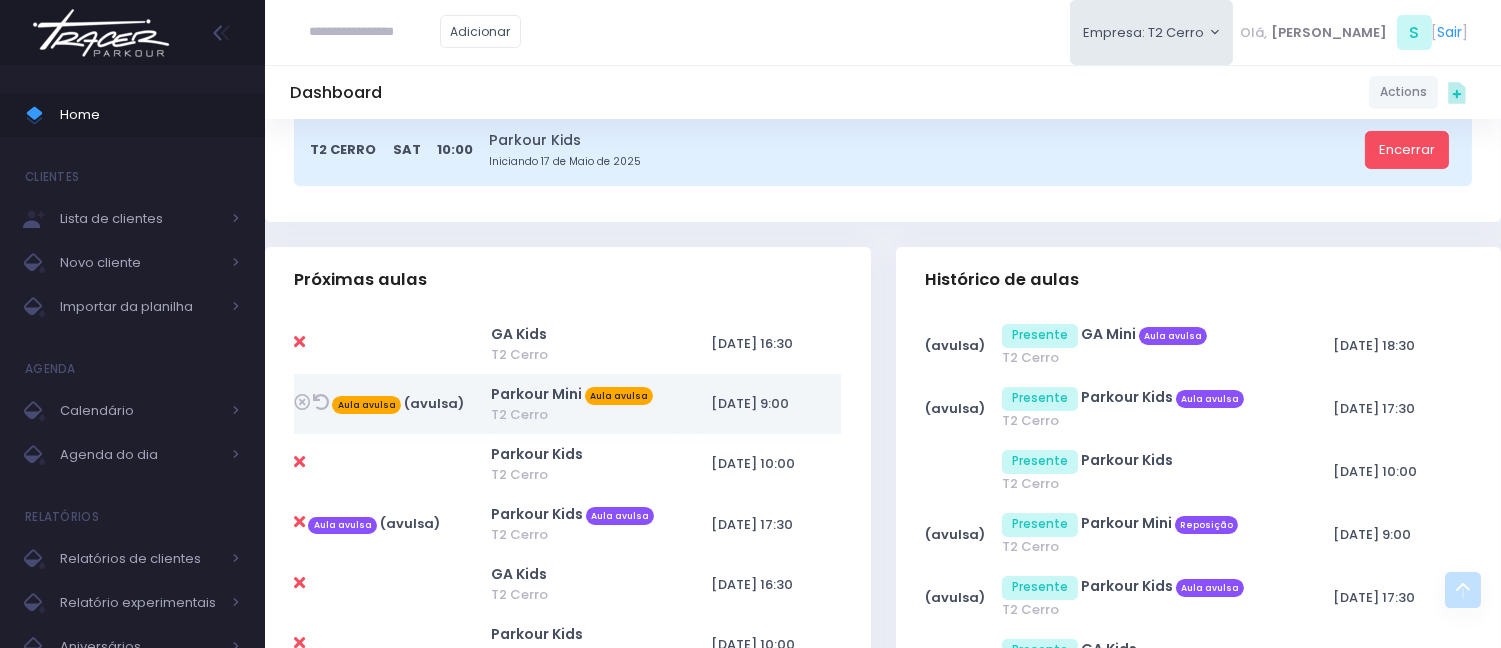 click on "Próximas aulas" at bounding box center (568, 282) 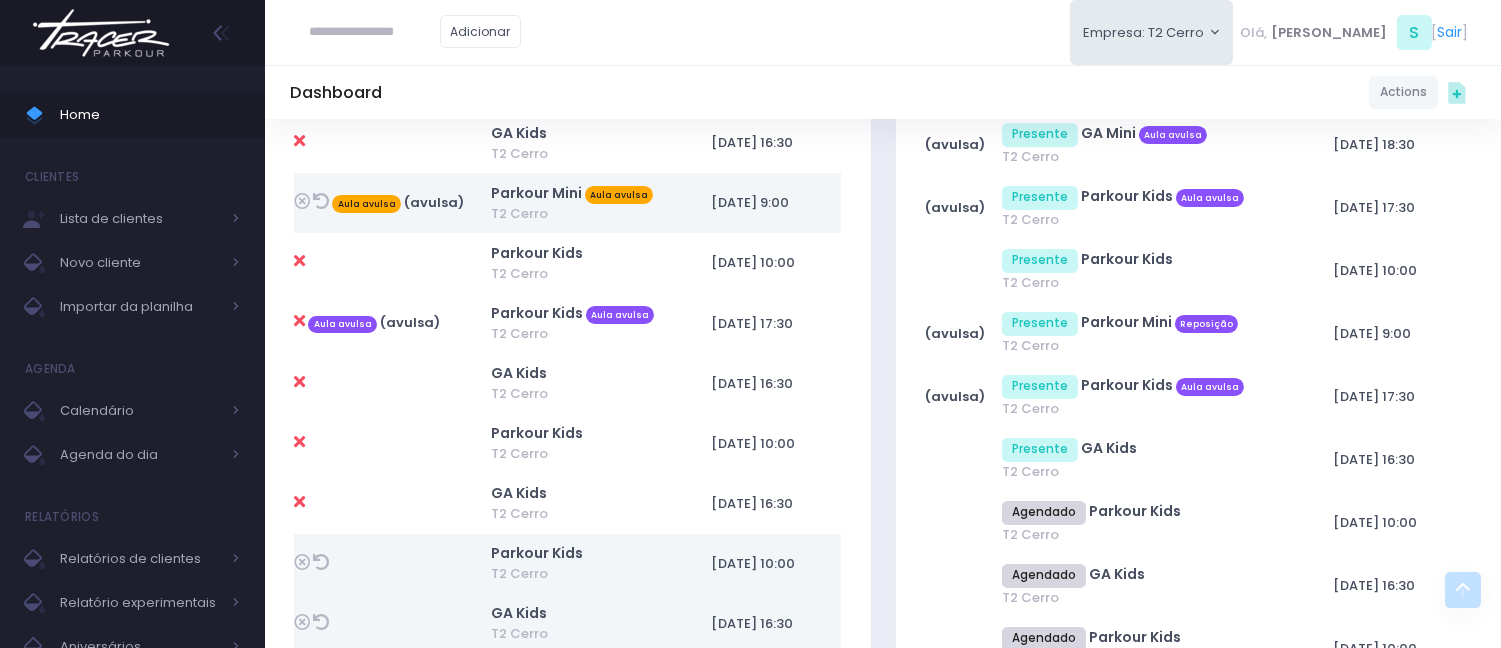 scroll, scrollTop: 777, scrollLeft: 0, axis: vertical 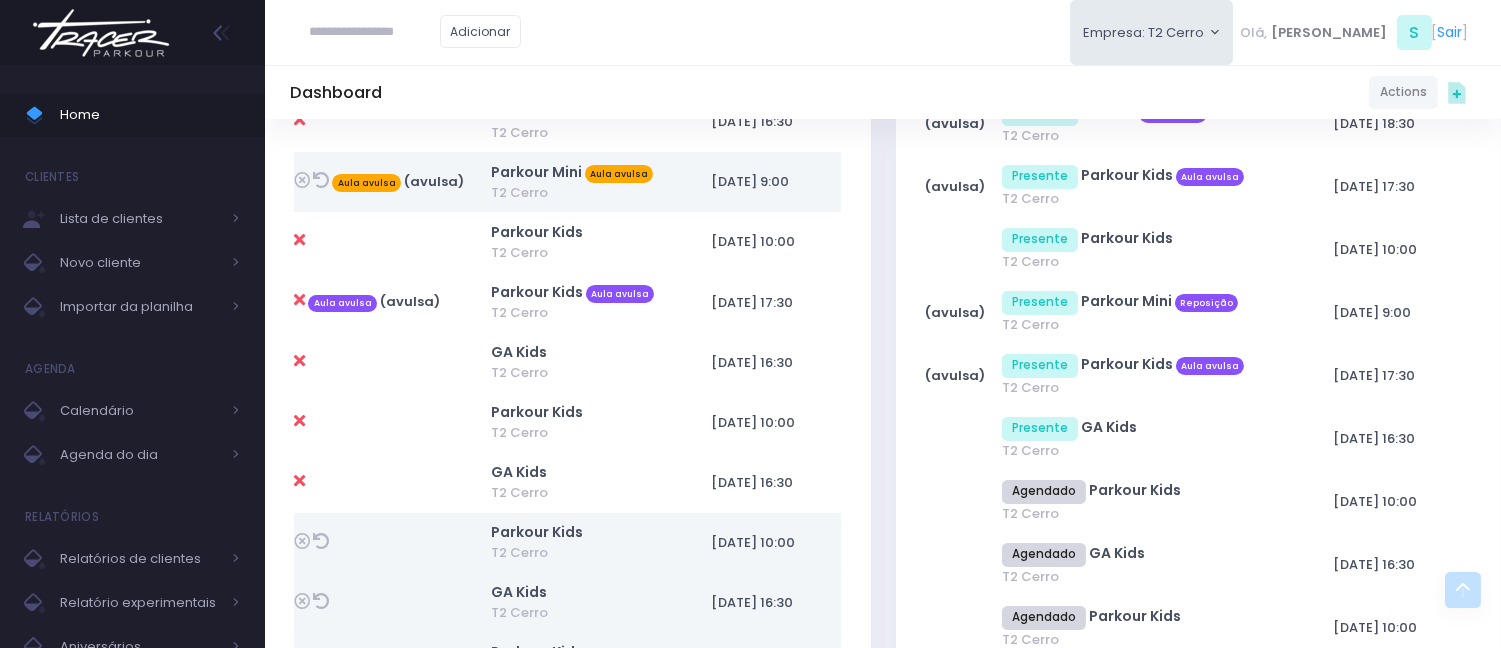 click on "Adicionar
Empresa: T2 Cerro
T2 Cerro T3 Santana T4 Pompeia Olá, S [" at bounding box center [883, 32] 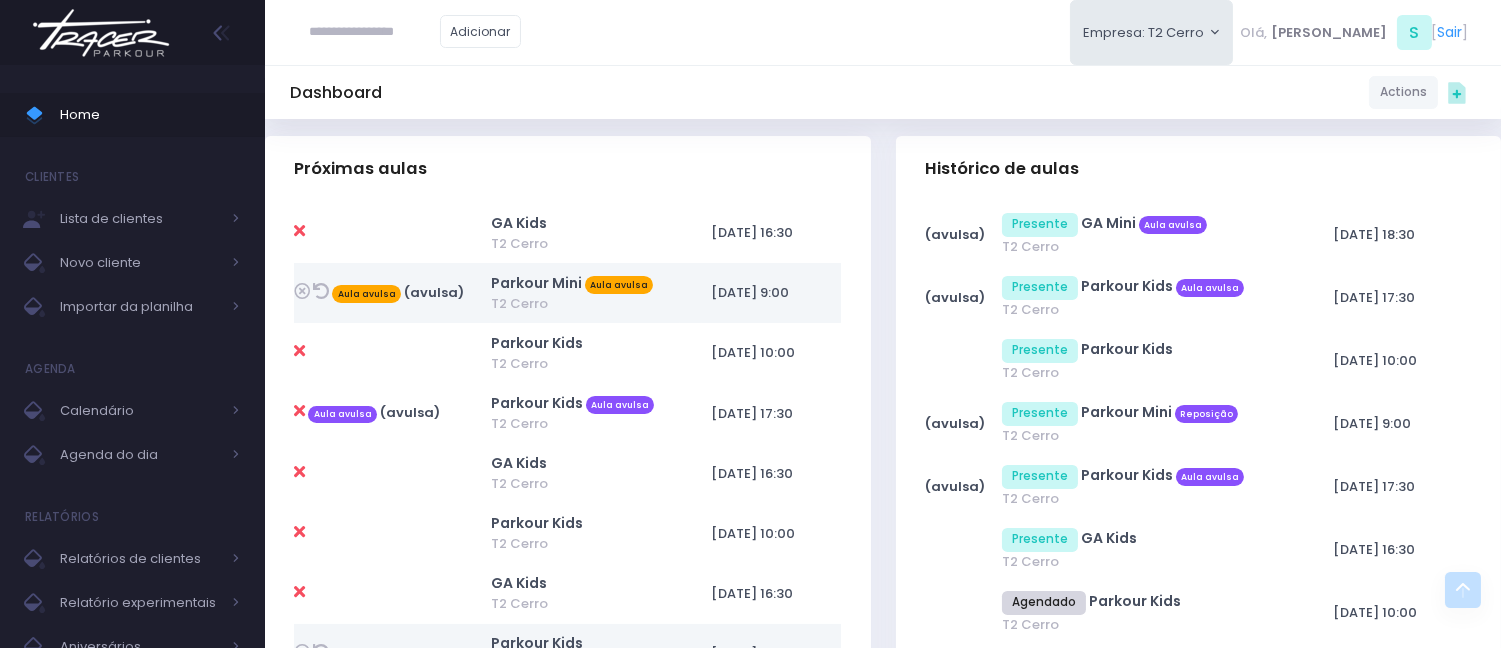 click on "Dashboard
Actions
Choose Label:
Customer
Partner
Suplier
Member
Staff
Add new" at bounding box center [883, 92] 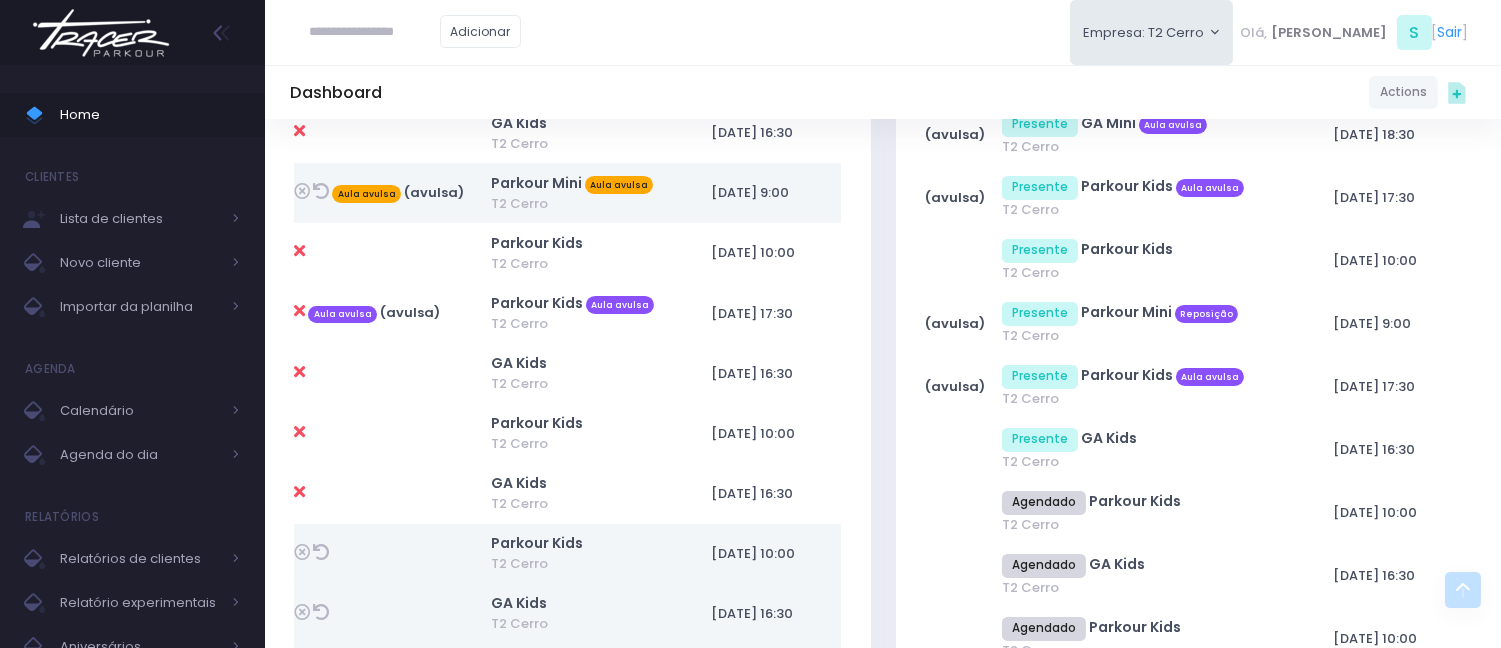 scroll, scrollTop: 777, scrollLeft: 0, axis: vertical 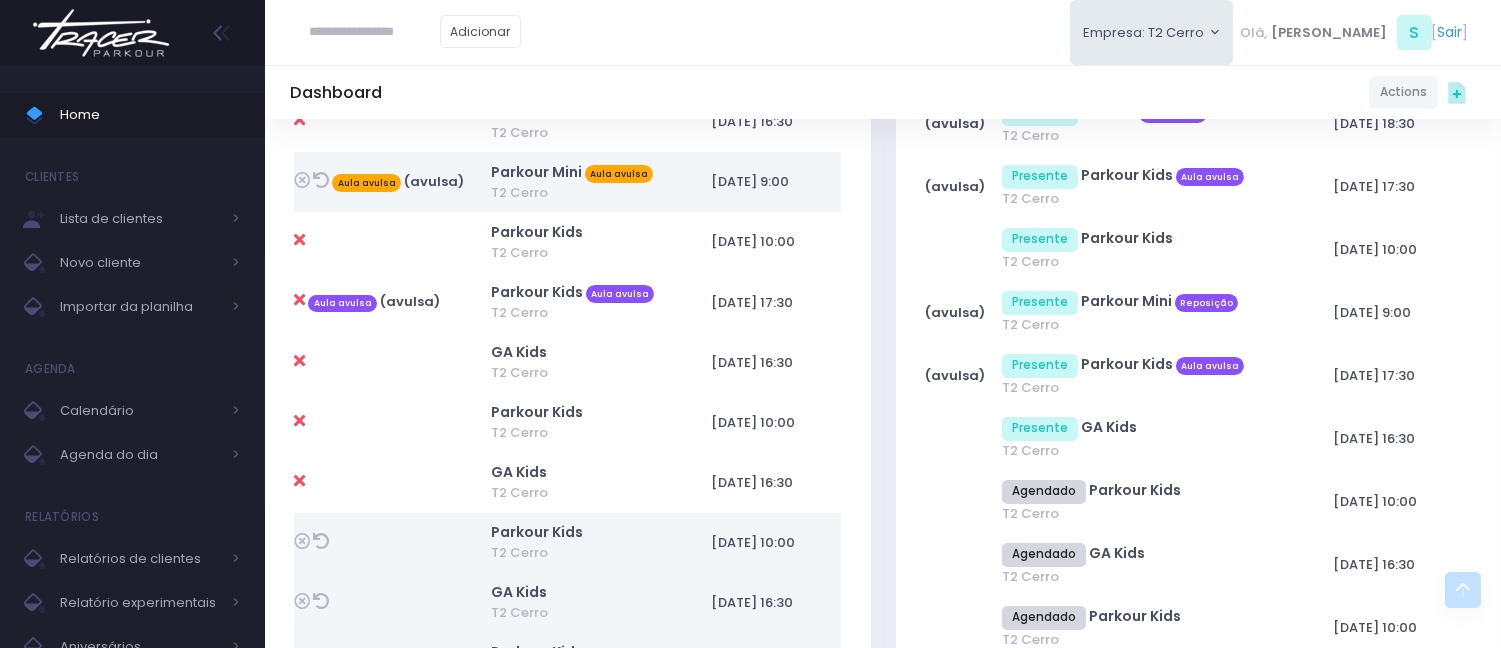 click on "(avulsa)" at bounding box center (955, 375) 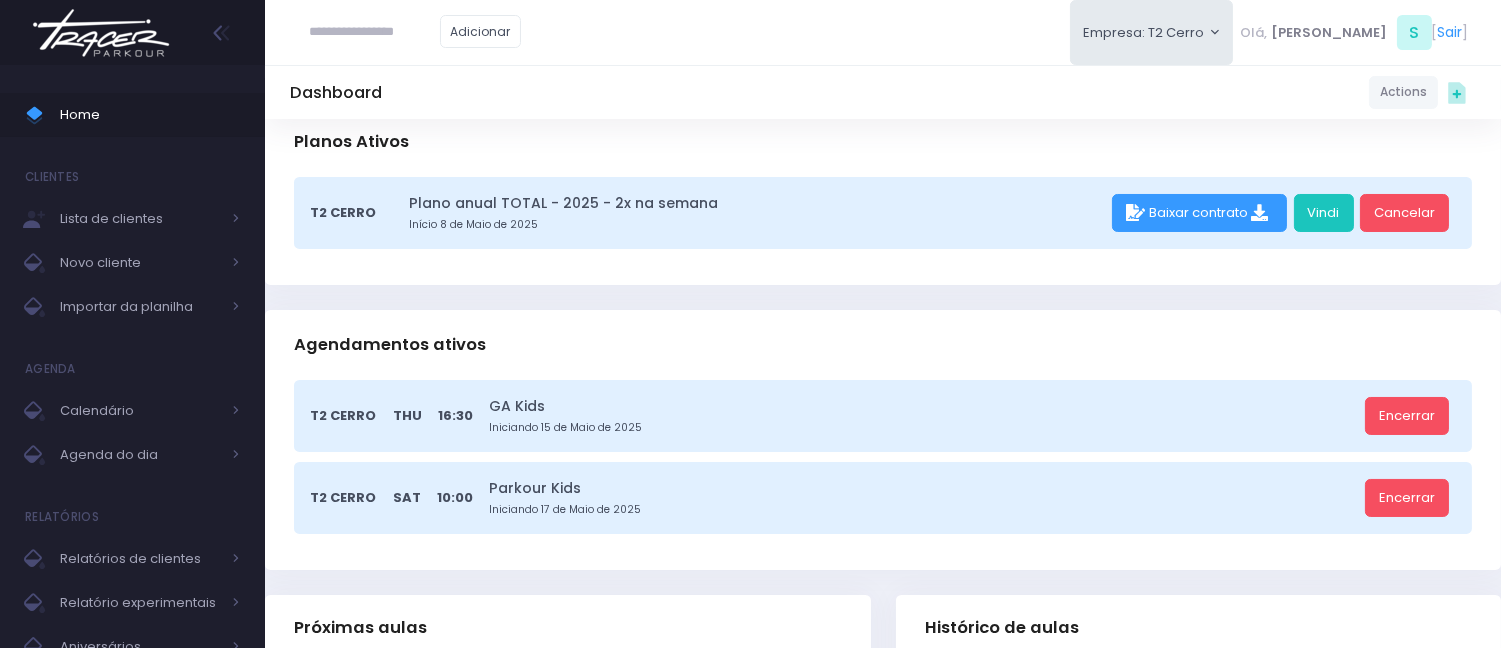 scroll, scrollTop: 111, scrollLeft: 0, axis: vertical 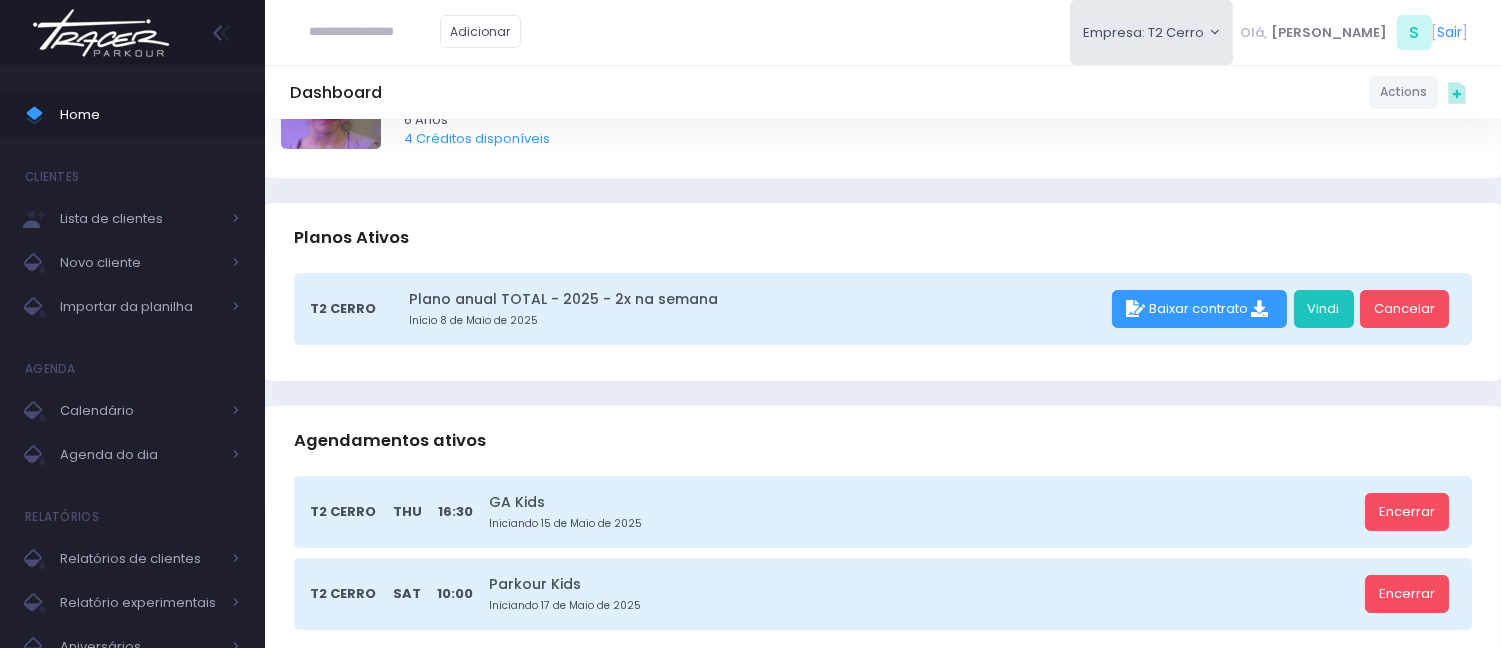 click on "Cecilia Machado
Agenda
Editar Dados
Vendas
Financeiro
Lorennabio@gmail.com
11968662116" at bounding box center [944, 105] 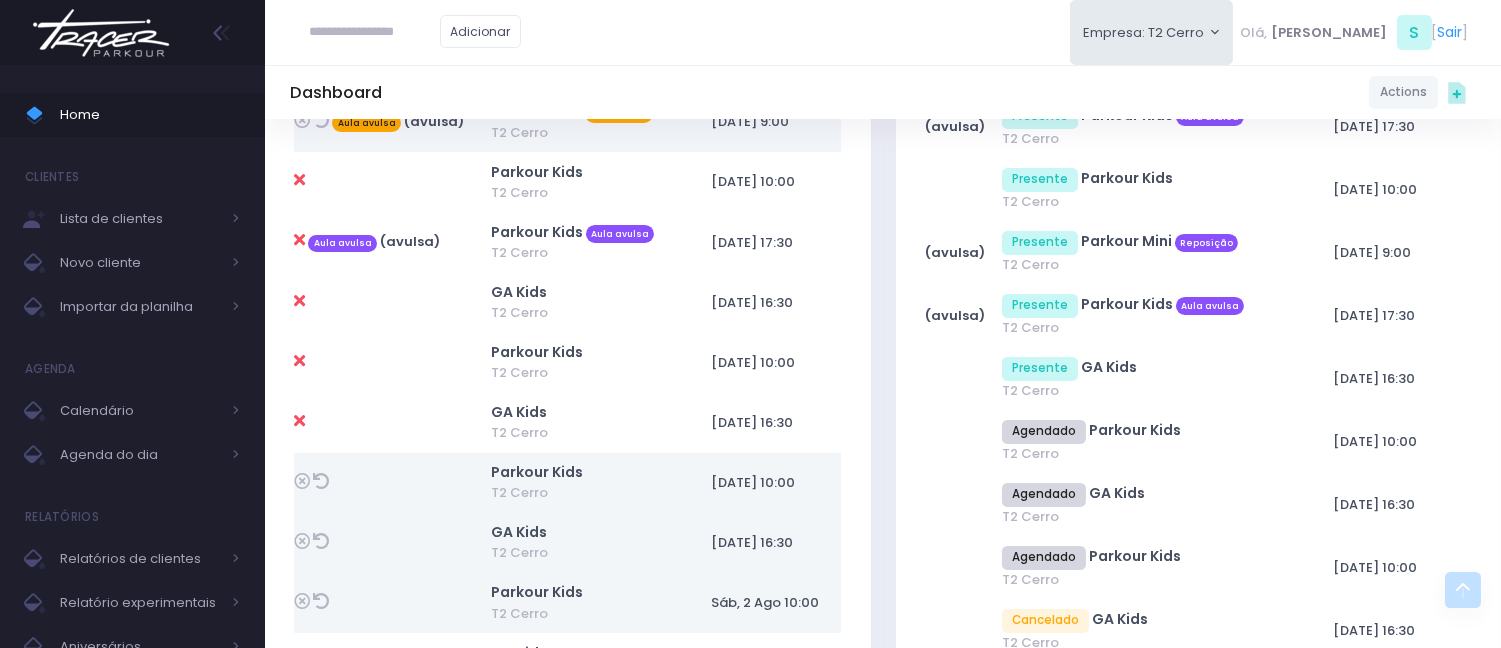 scroll, scrollTop: 777, scrollLeft: 0, axis: vertical 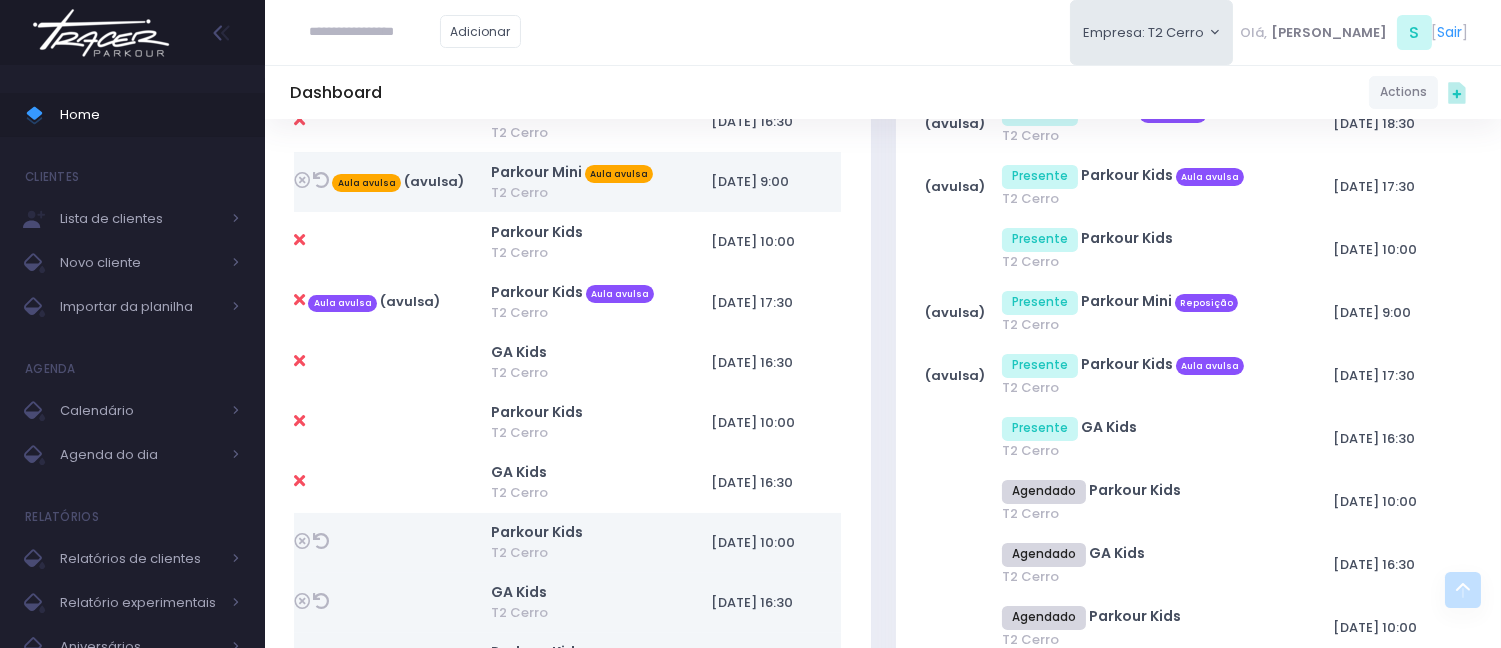click at bounding box center [299, 300] 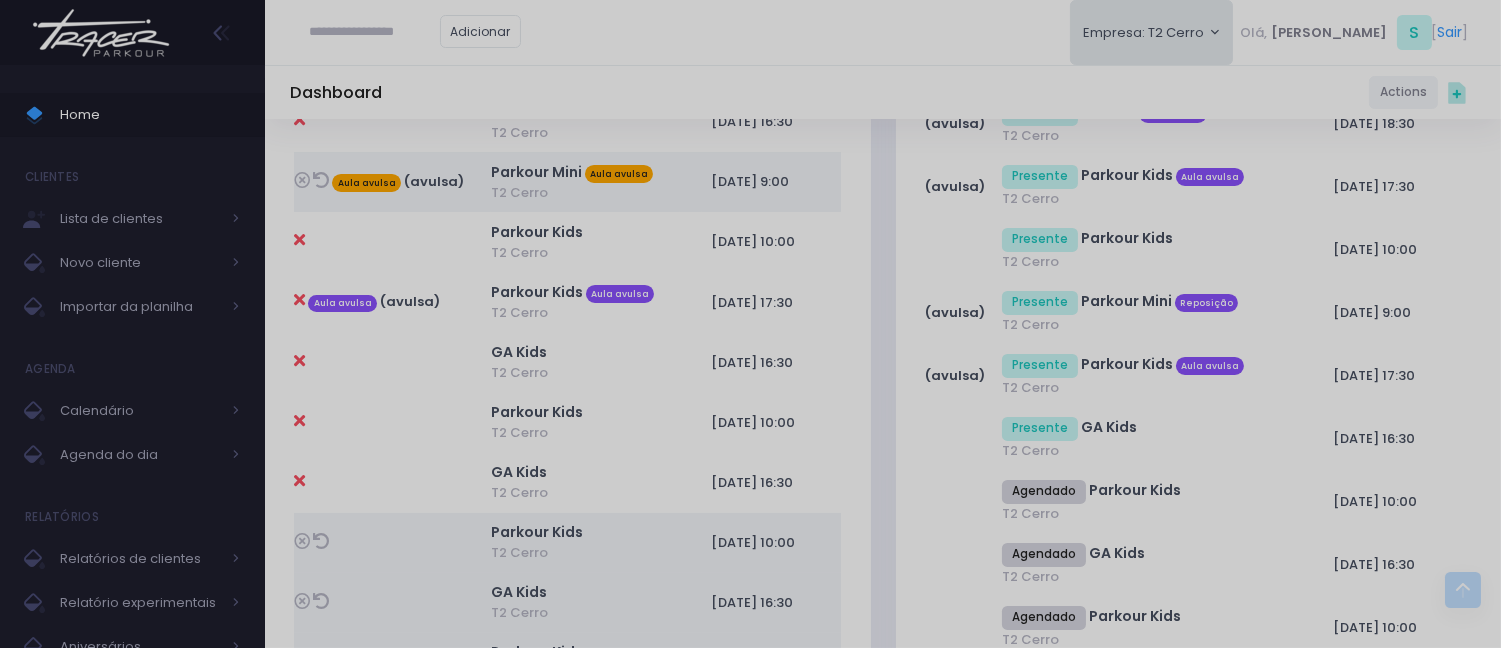 scroll, scrollTop: 0, scrollLeft: 0, axis: both 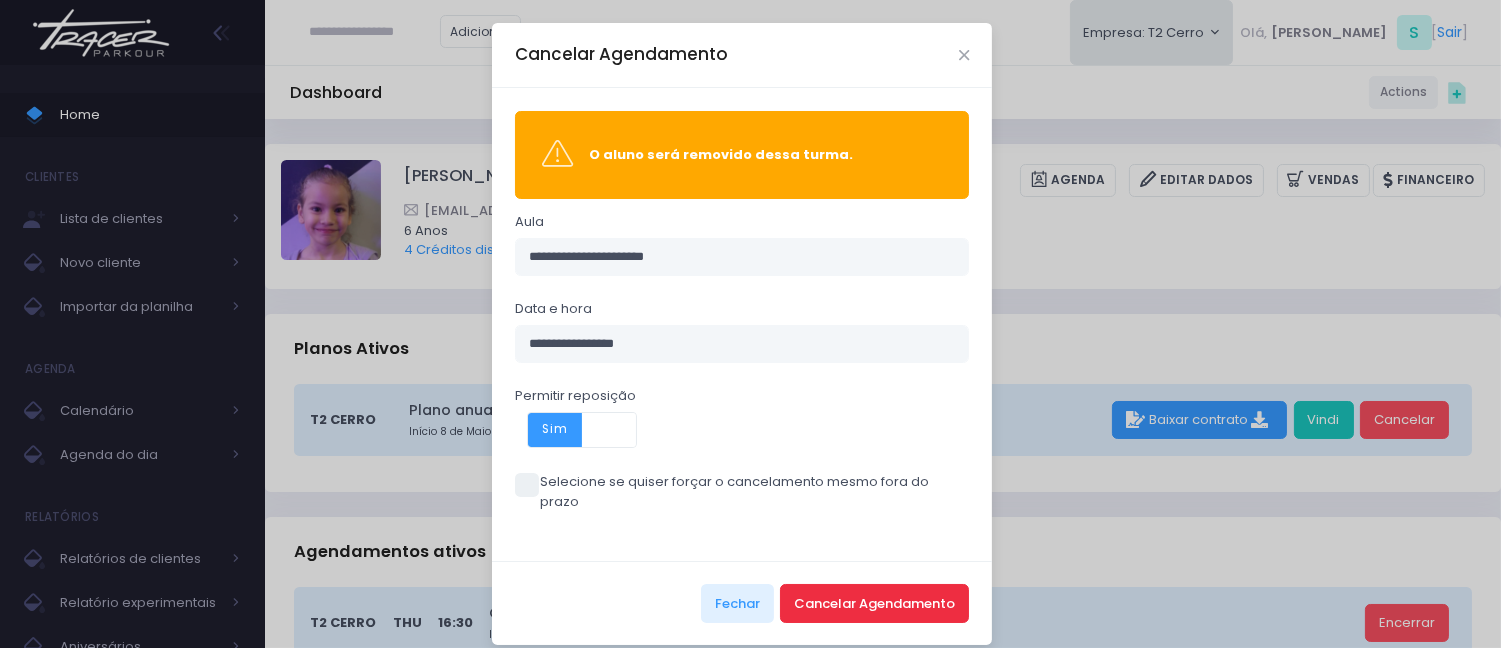 click on "Cancelar Agendamento" at bounding box center (874, 603) 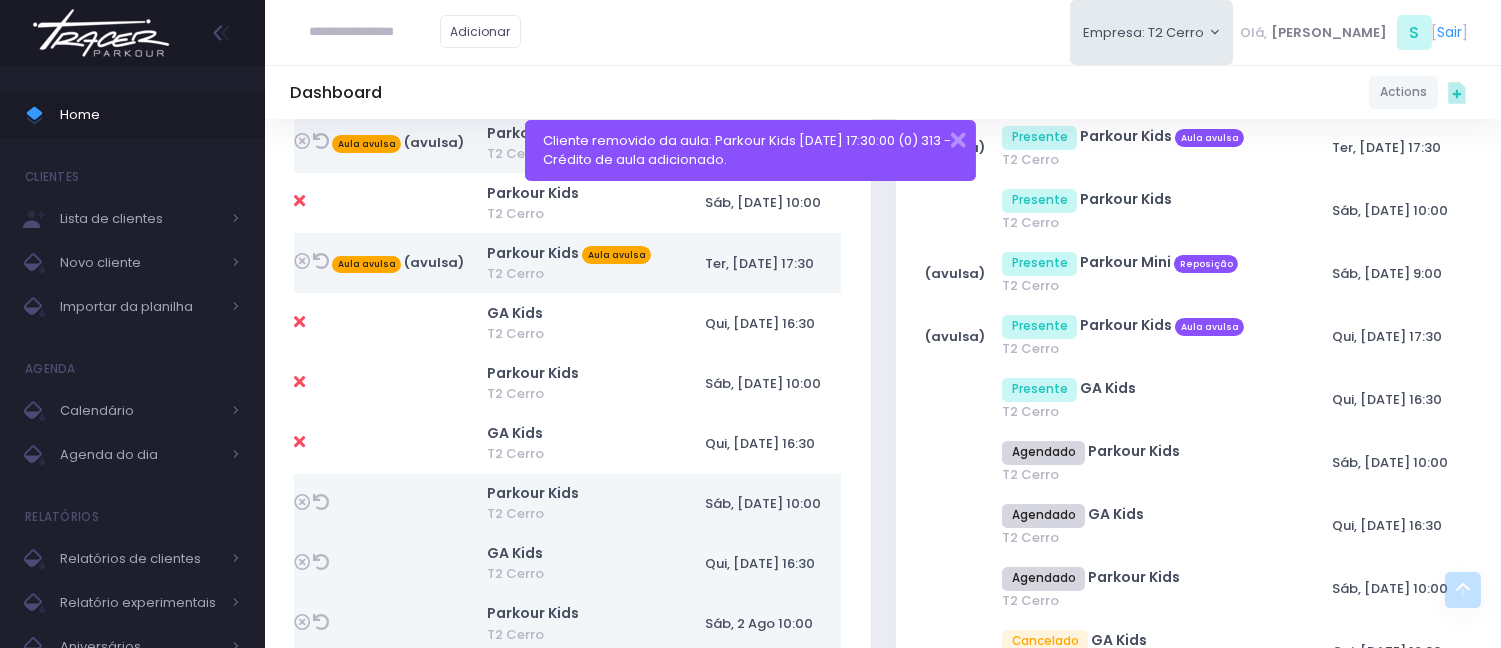 scroll, scrollTop: 777, scrollLeft: 0, axis: vertical 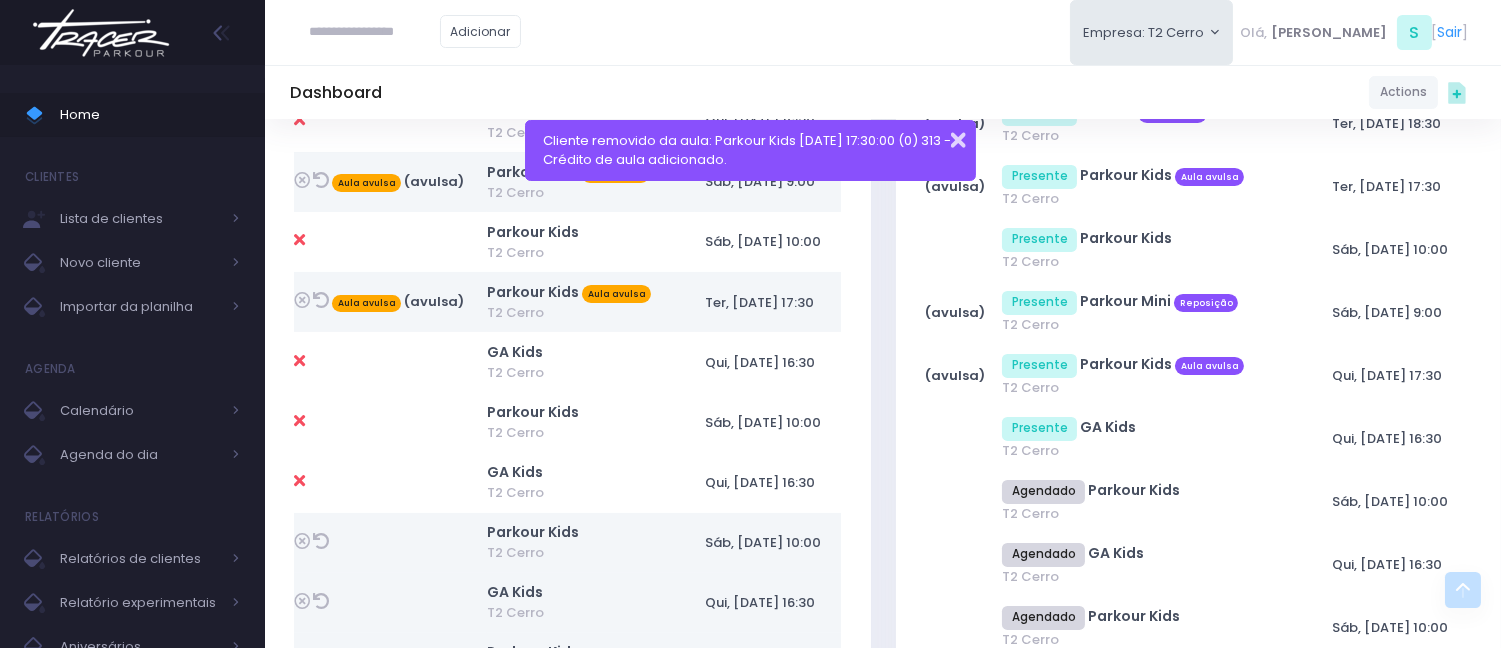 click at bounding box center [945, 137] 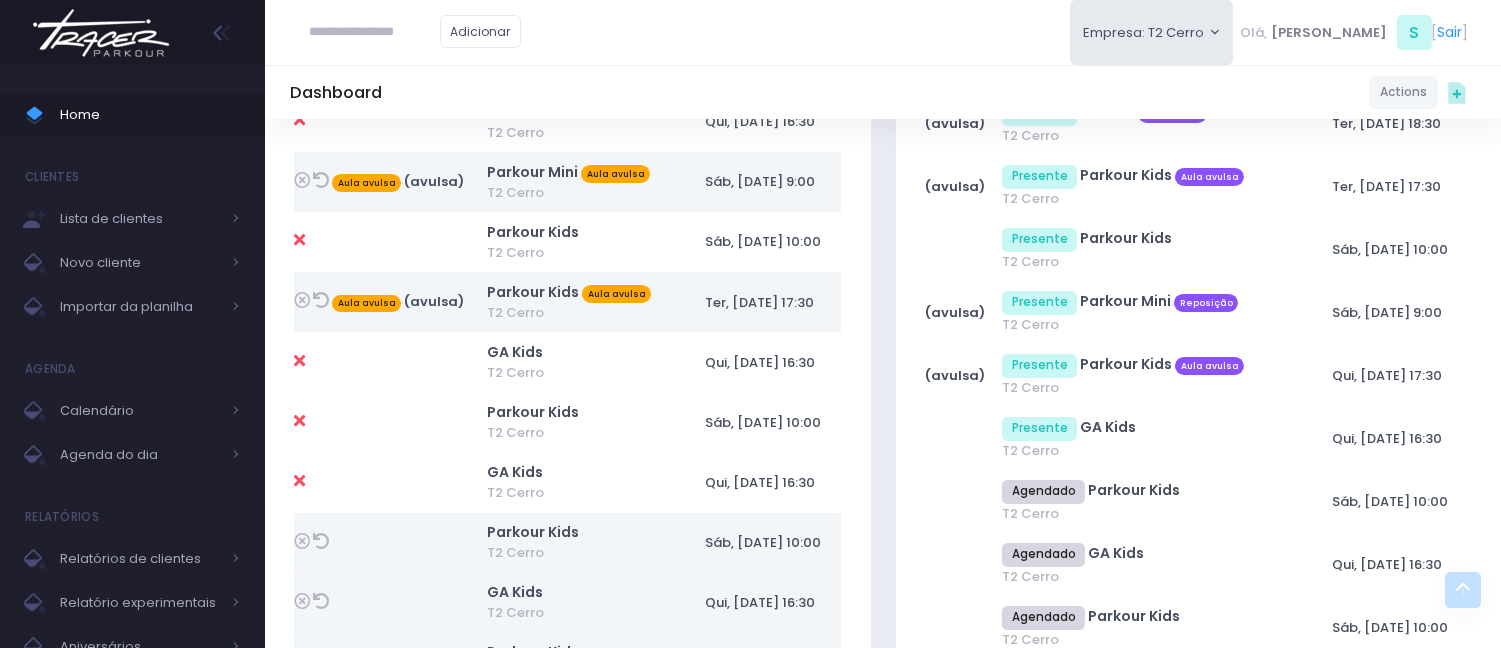 click on "Dashboard
Actions
Choose Label:
Customer
Partner
Suplier
Member
Staff
Add new" at bounding box center (883, 92) 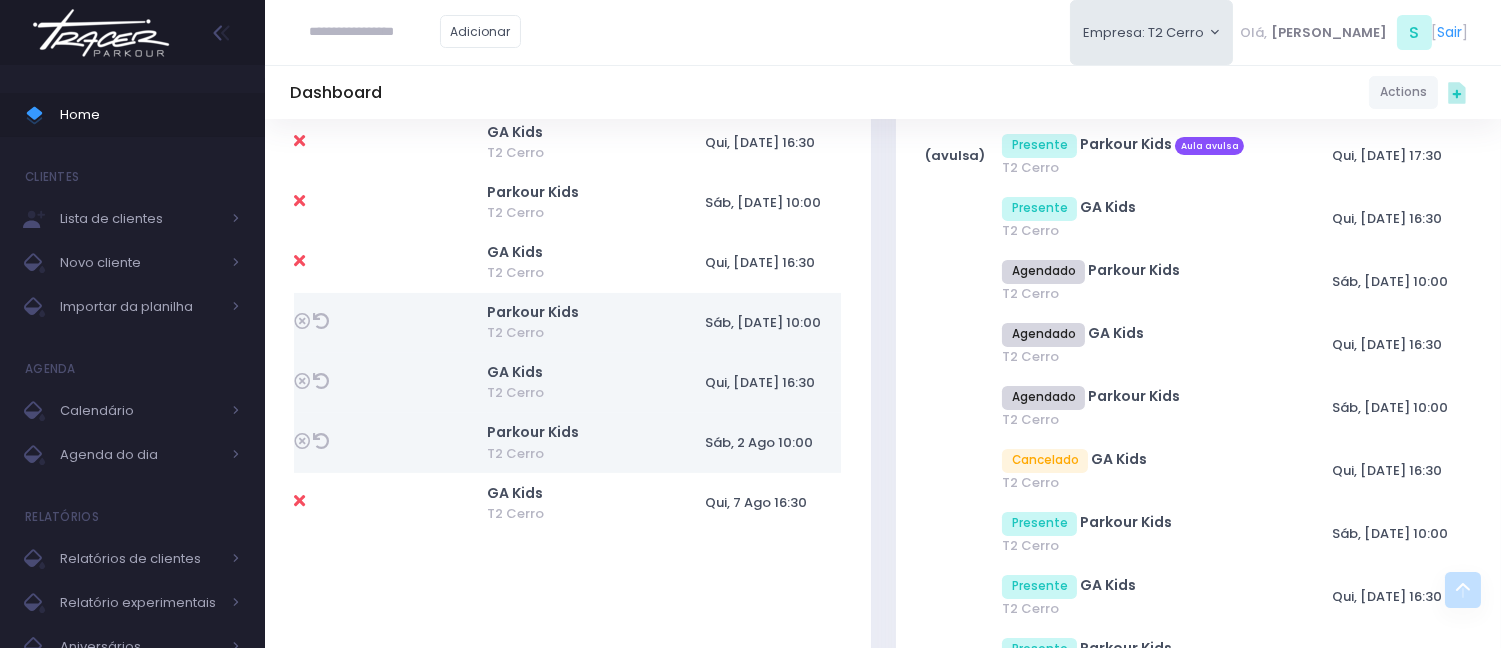 scroll, scrollTop: 1000, scrollLeft: 0, axis: vertical 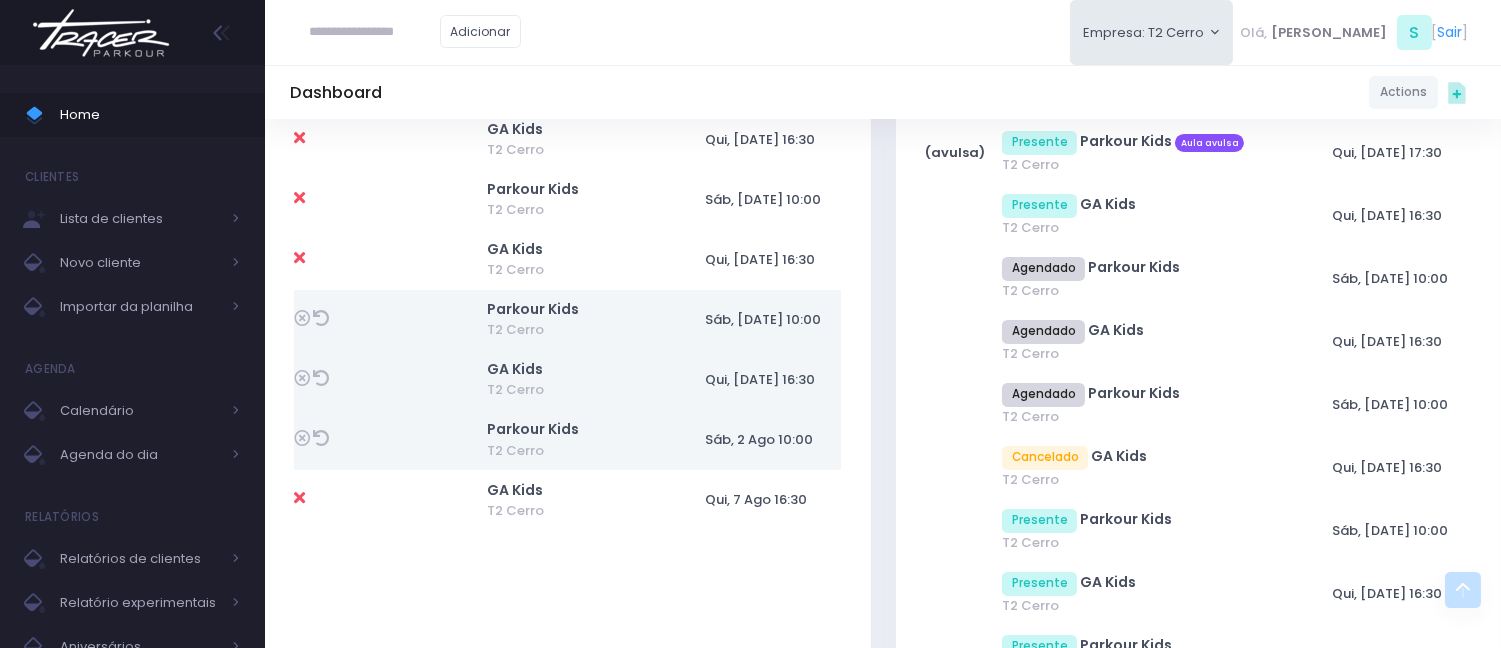 click on "Dashboard
Actions
Choose Label:
Customer
Partner
Suplier
Member
Staff
Add new" at bounding box center (883, 92) 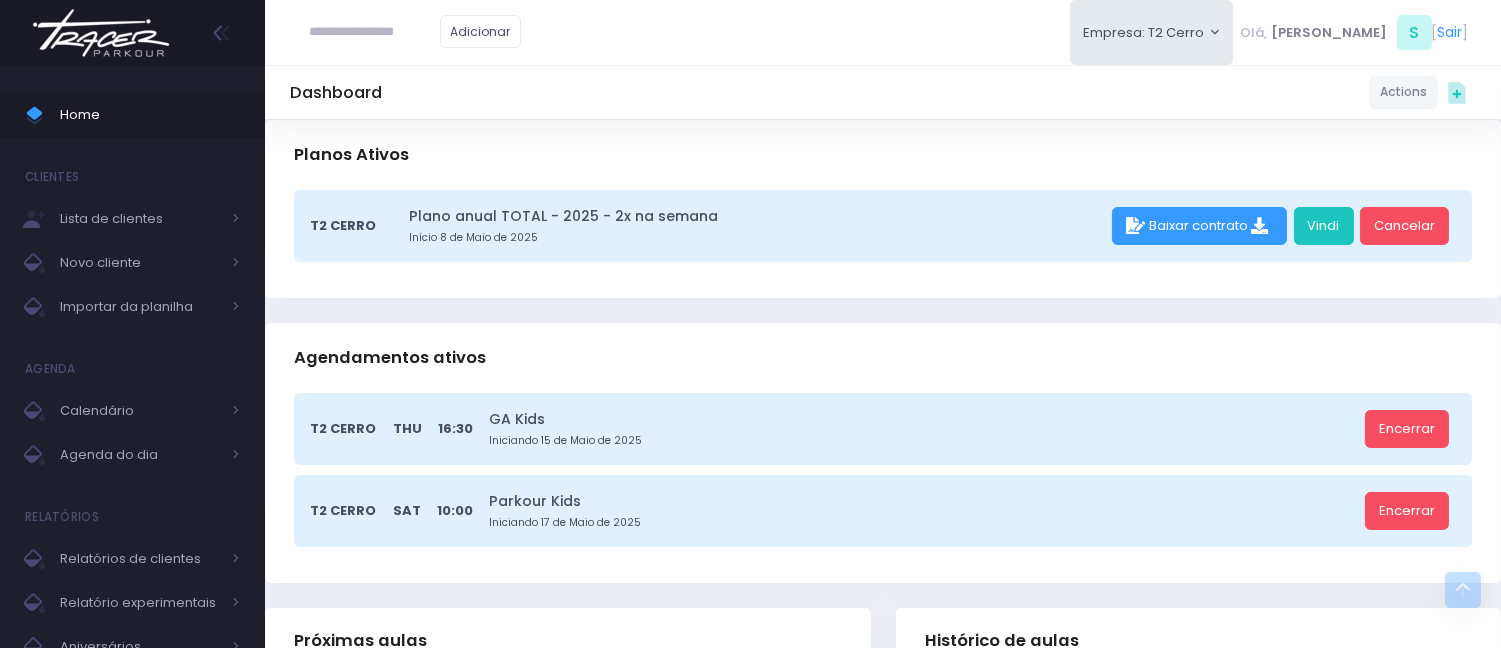 scroll, scrollTop: 0, scrollLeft: 0, axis: both 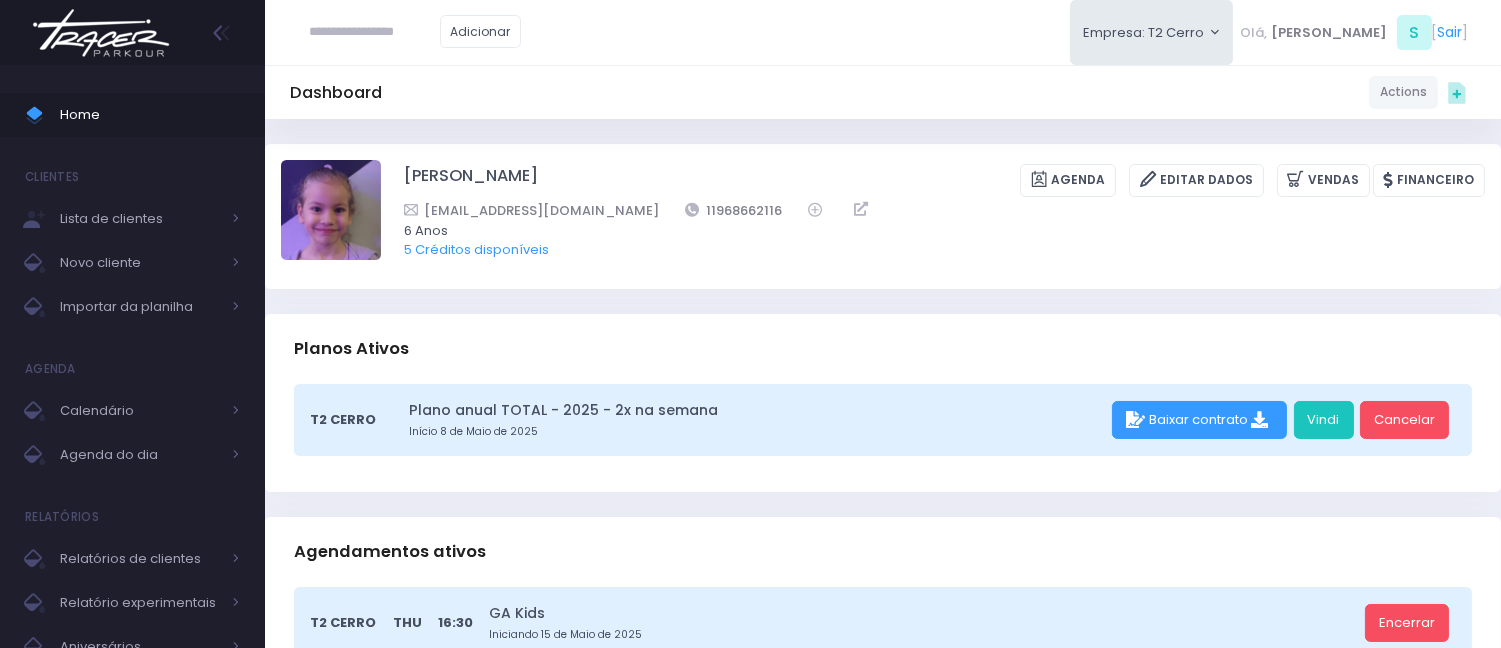 click on "Dashboard
Actions
Choose Label:
Customer
Partner
Suplier
Member
Staff
Add new" at bounding box center (883, 2244) 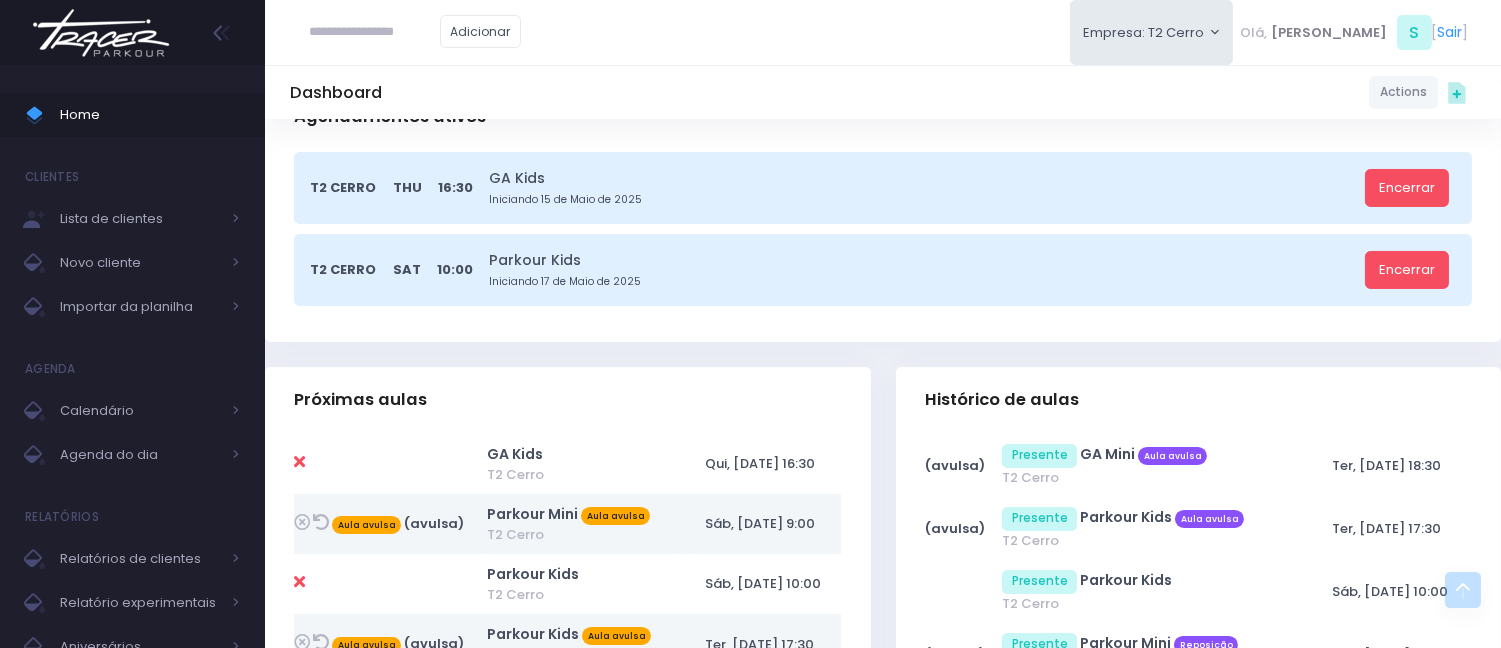 scroll, scrollTop: 666, scrollLeft: 0, axis: vertical 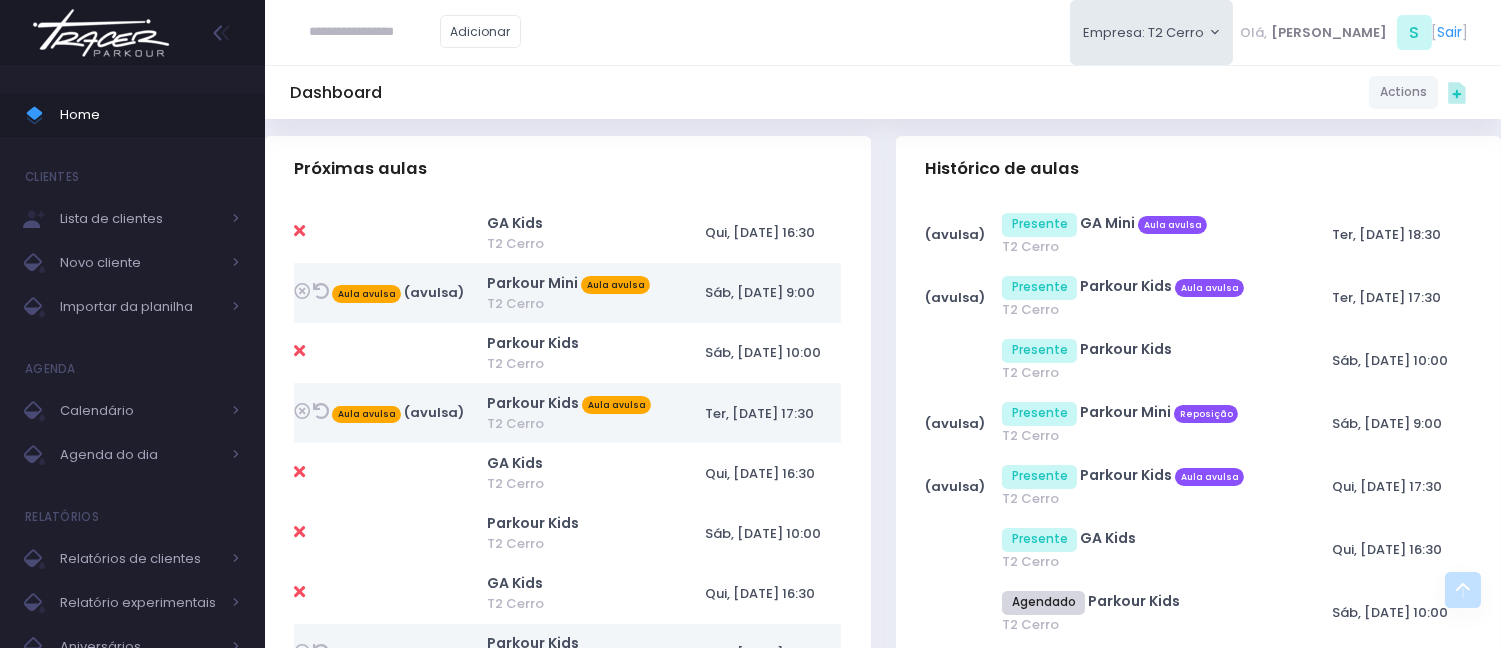 click at bounding box center (375, 32) 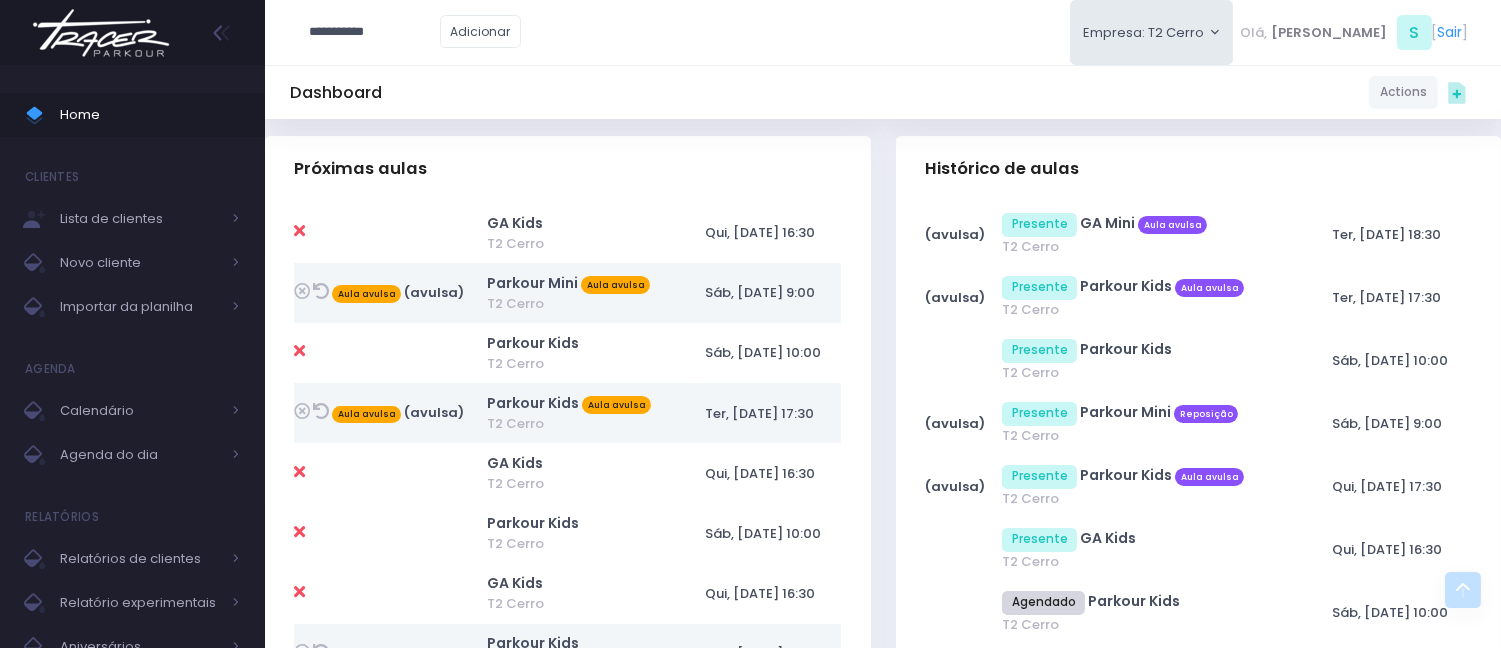 type on "**********" 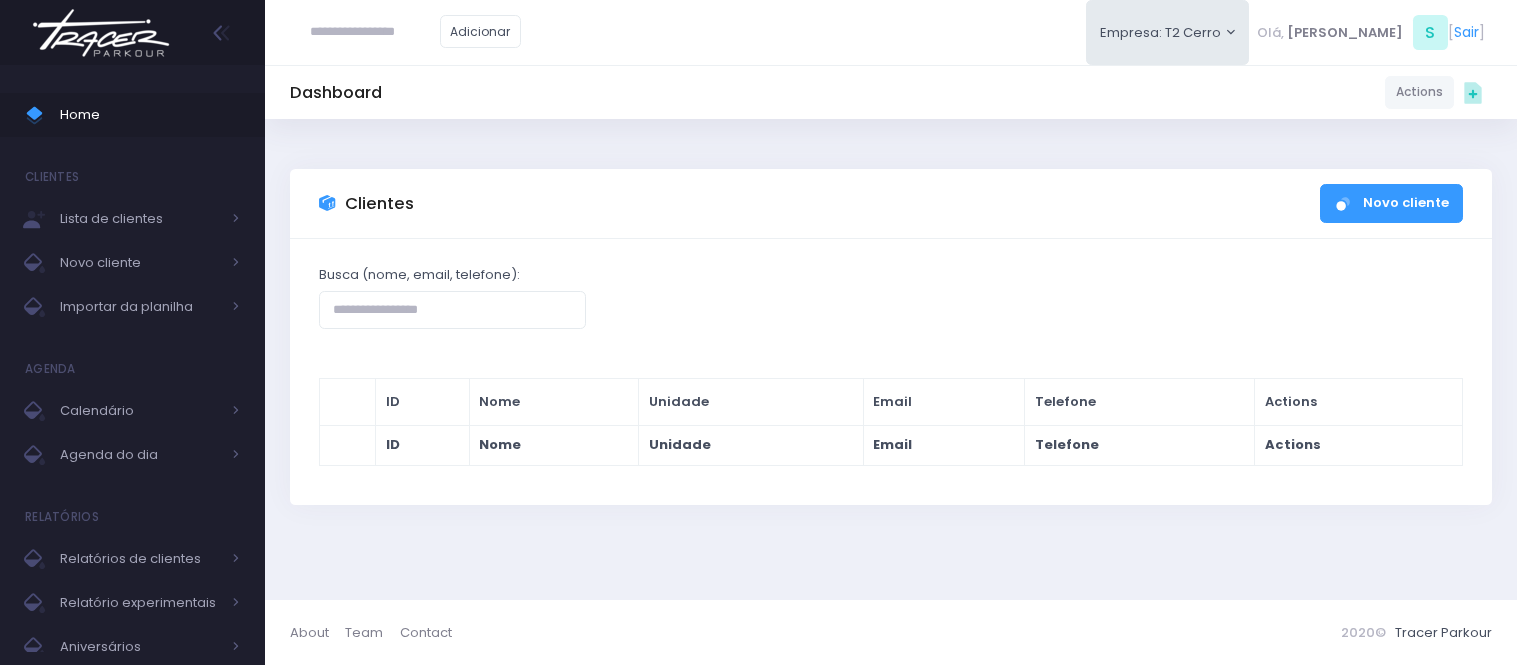 scroll, scrollTop: 0, scrollLeft: 0, axis: both 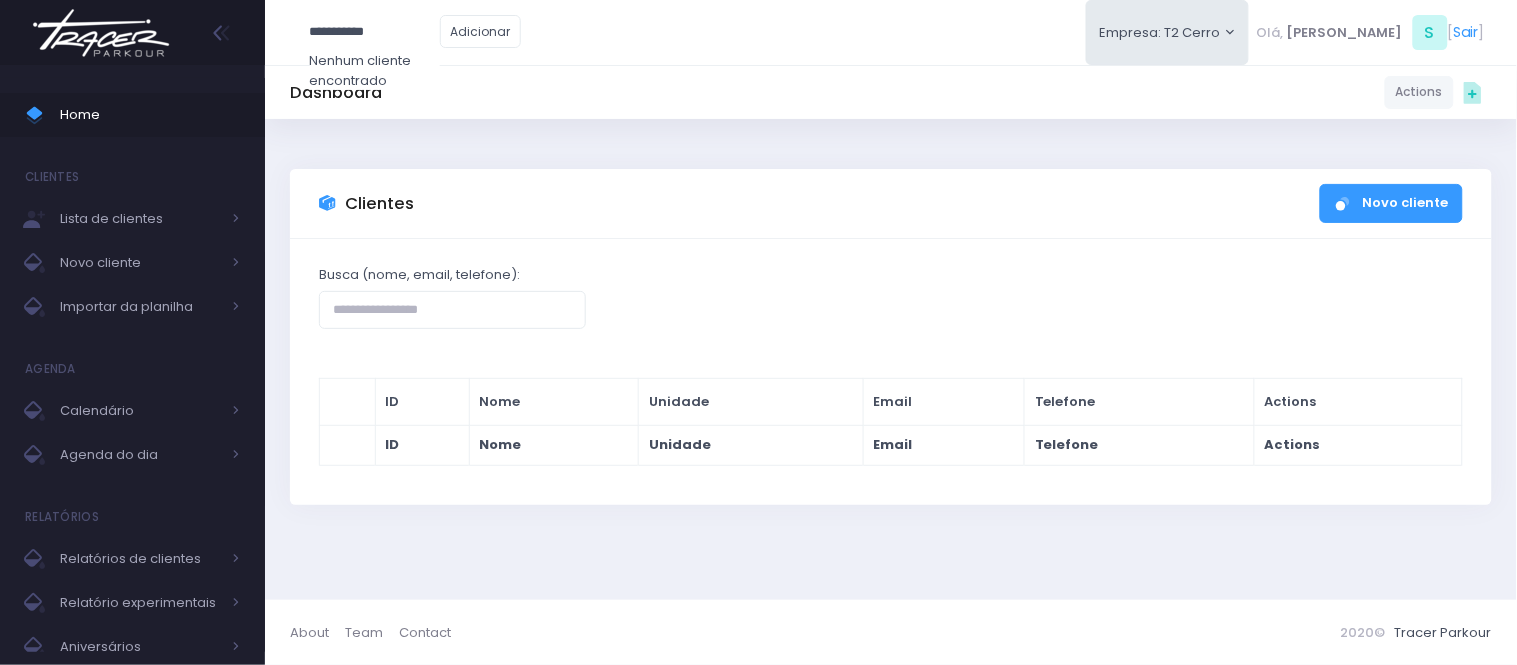 click on "**********" at bounding box center [375, 32] 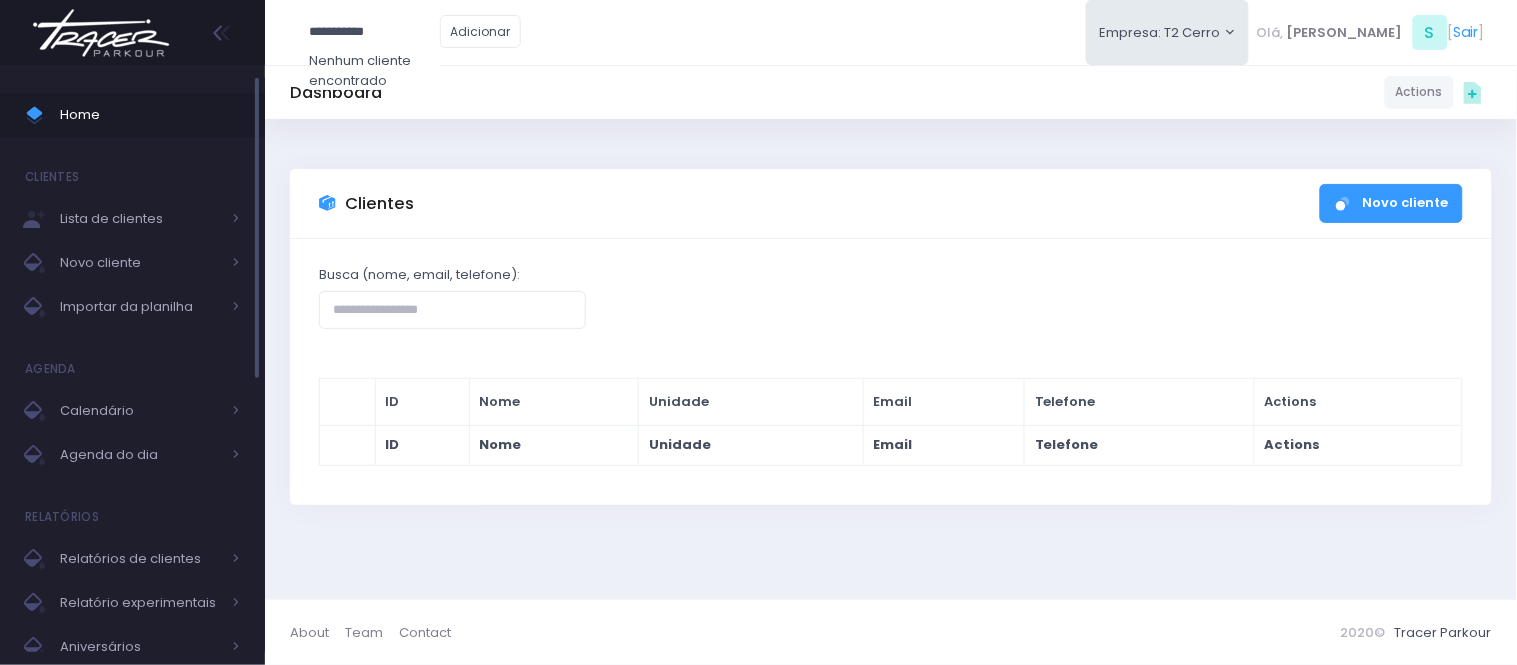 click on "Home" at bounding box center [132, 115] 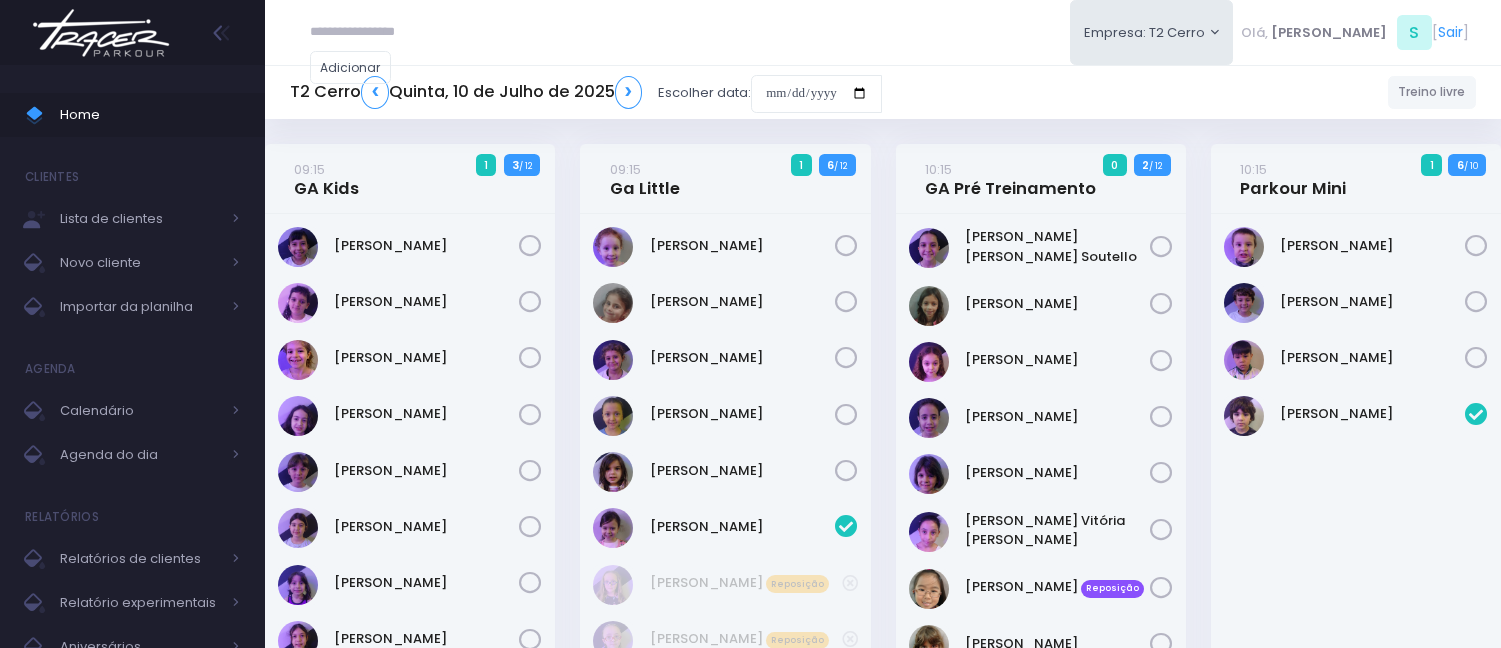 scroll, scrollTop: 0, scrollLeft: 0, axis: both 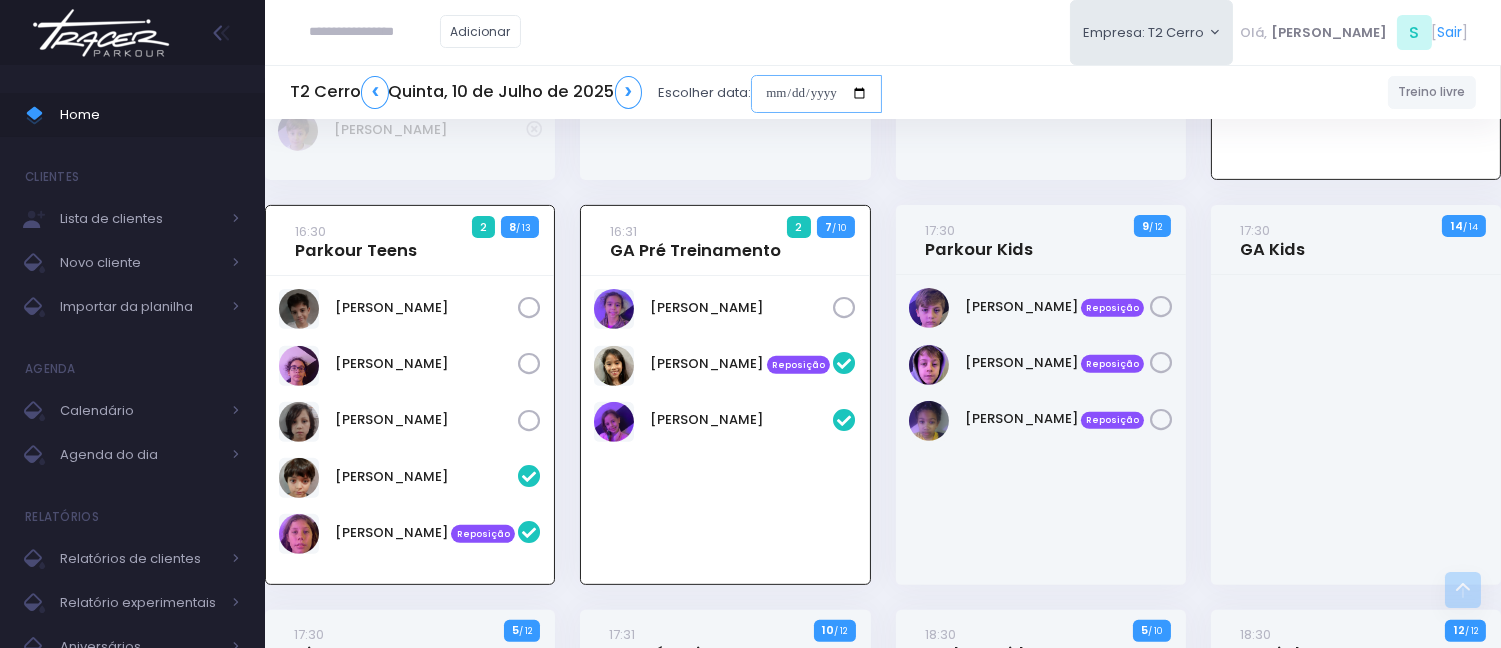 click at bounding box center (816, 94) 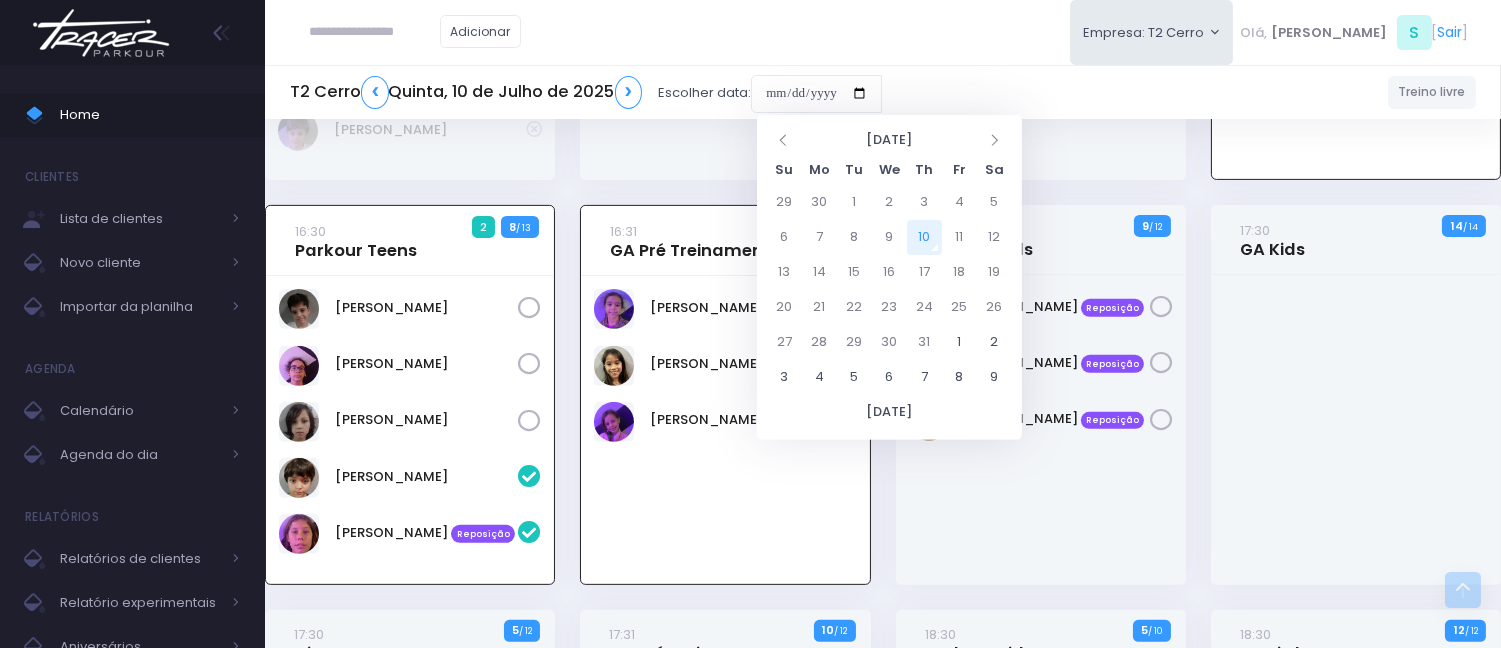 click on "Adicionar
Empresa: T2 Cerro
T2 Cerro T3 Santana T4 Pompeia Olá, S [" at bounding box center [883, 32] 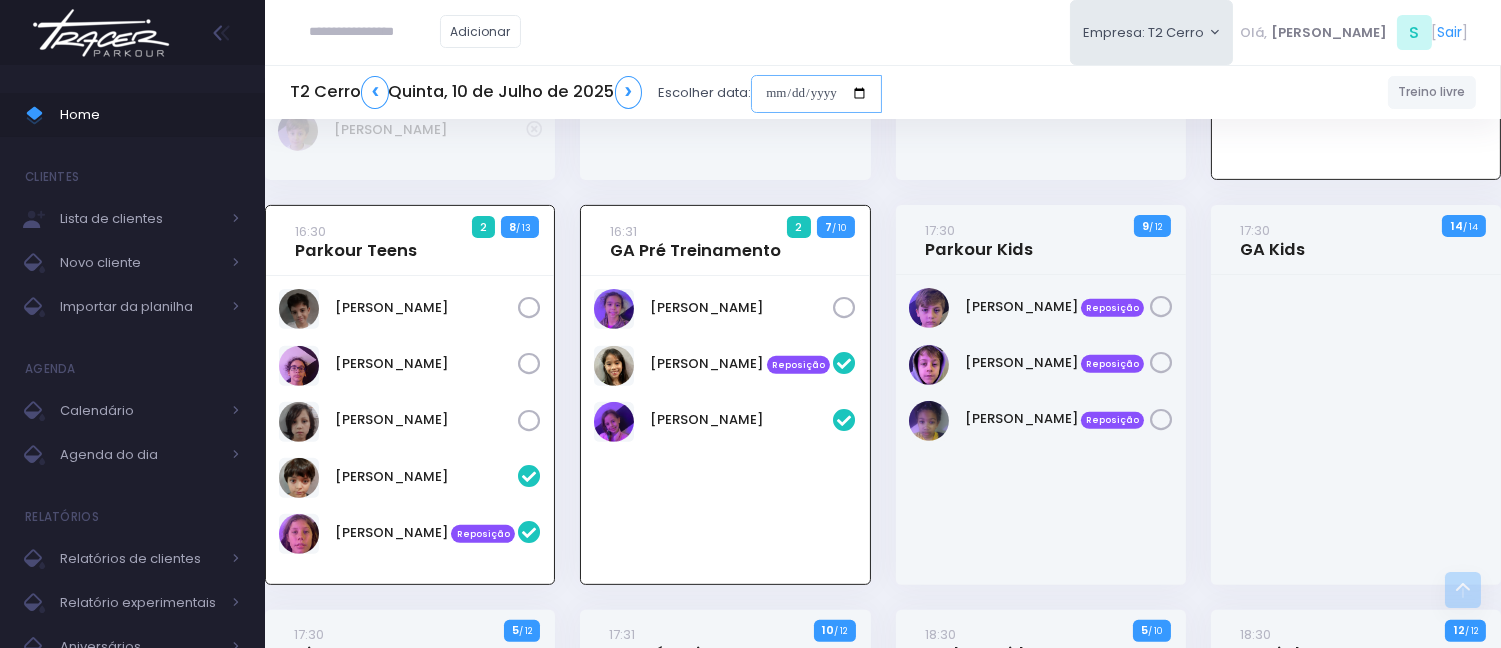 click at bounding box center [816, 94] 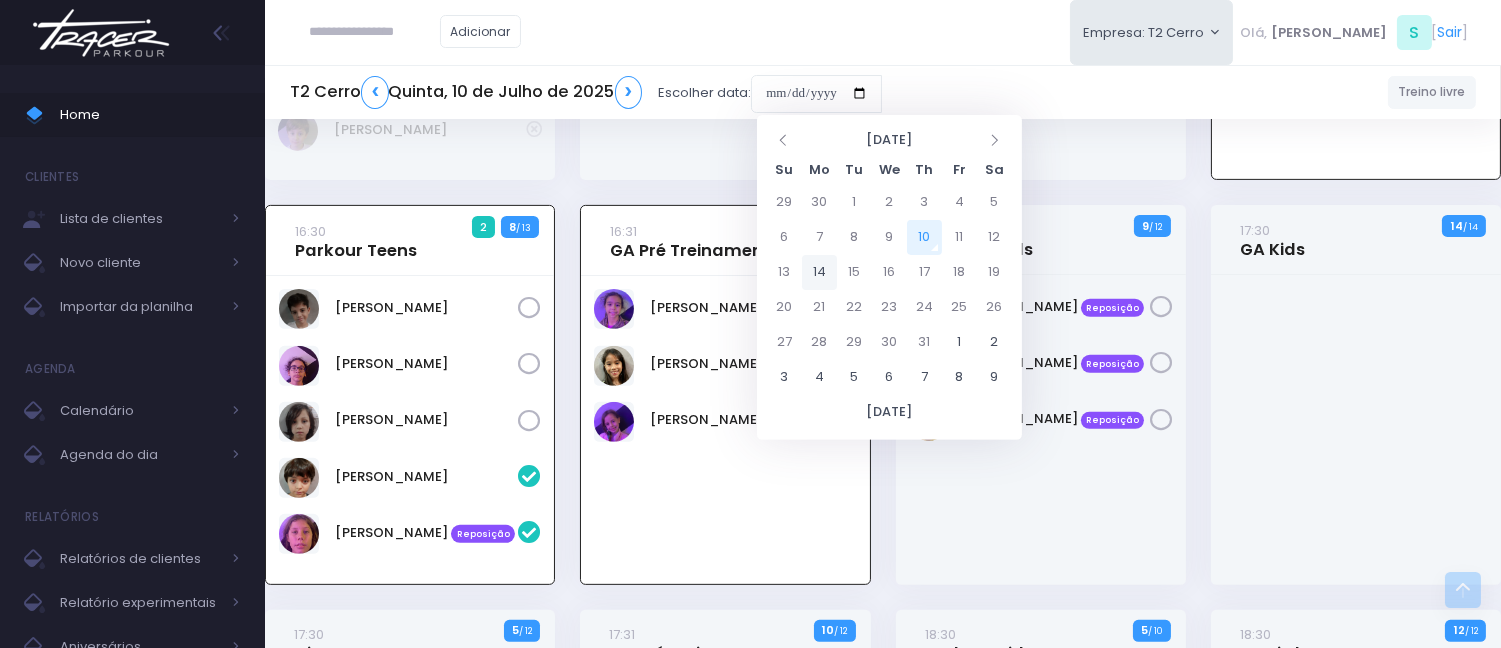click on "14" at bounding box center [819, 272] 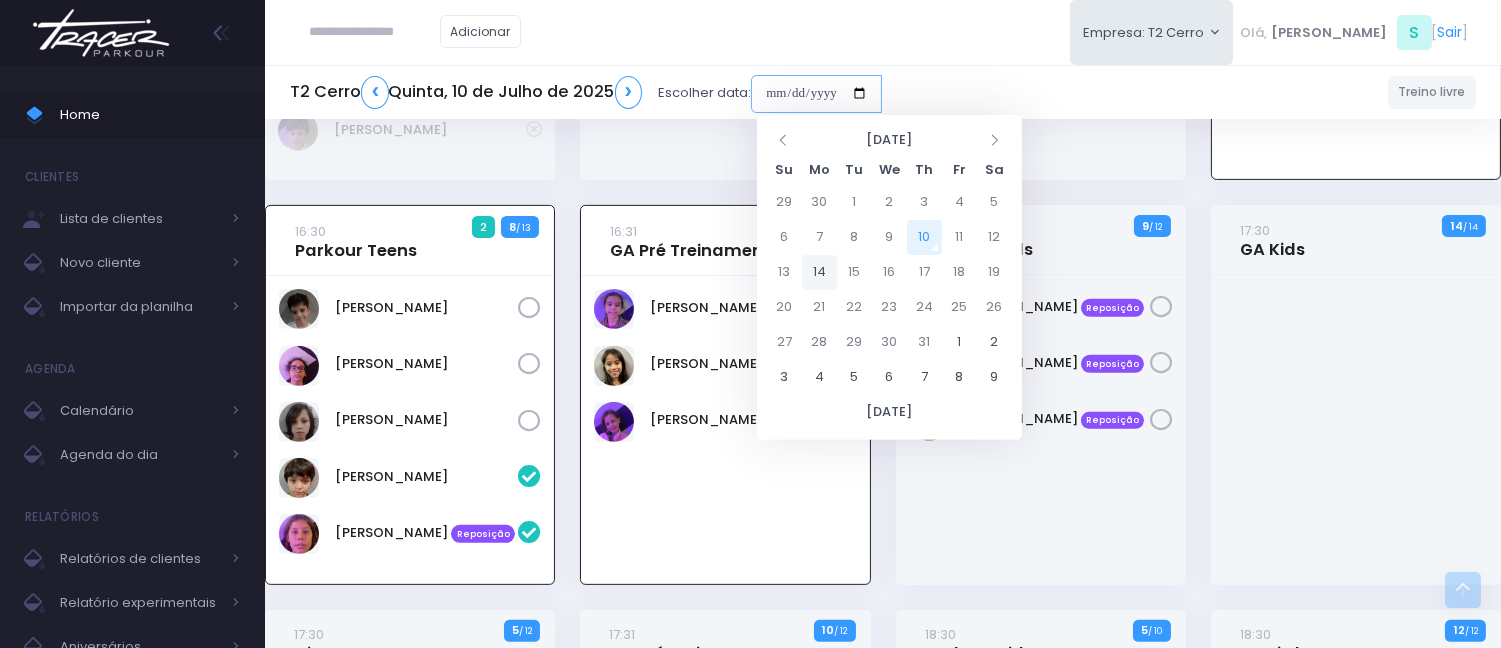 type on "**********" 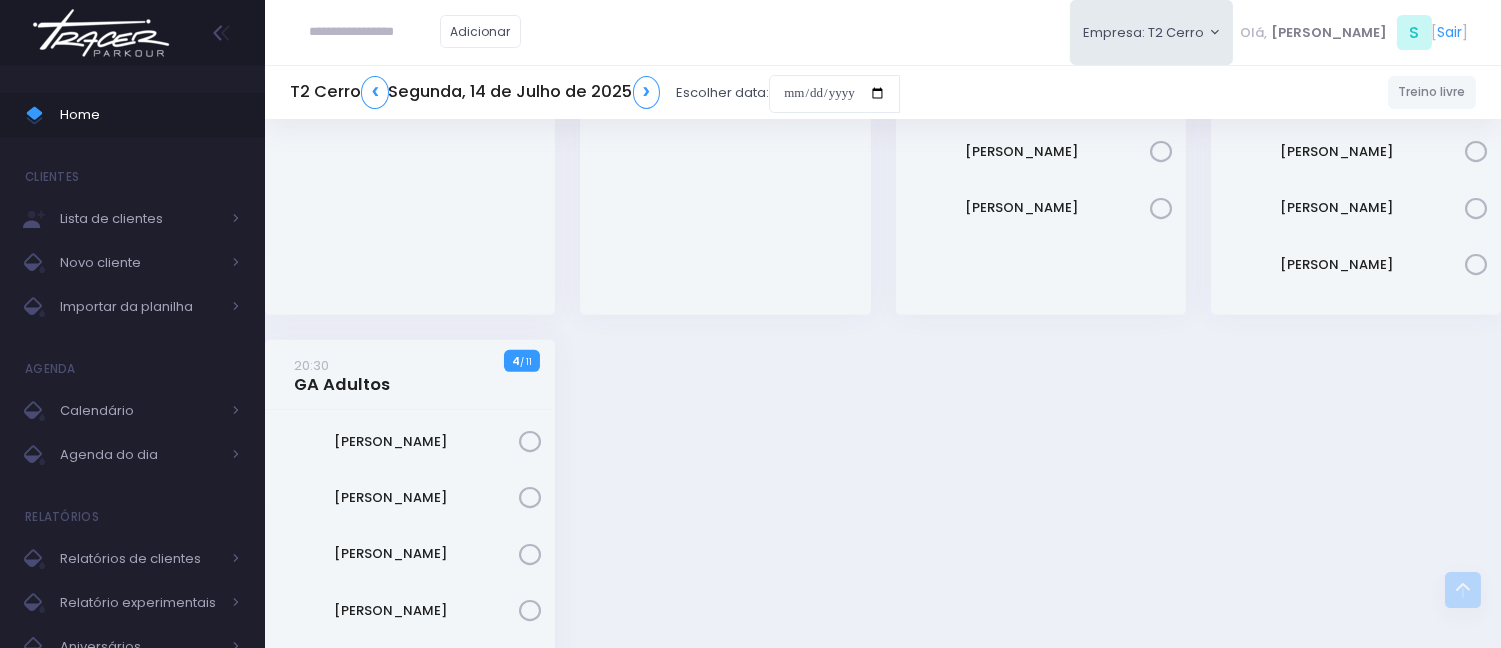 scroll, scrollTop: 2222, scrollLeft: 0, axis: vertical 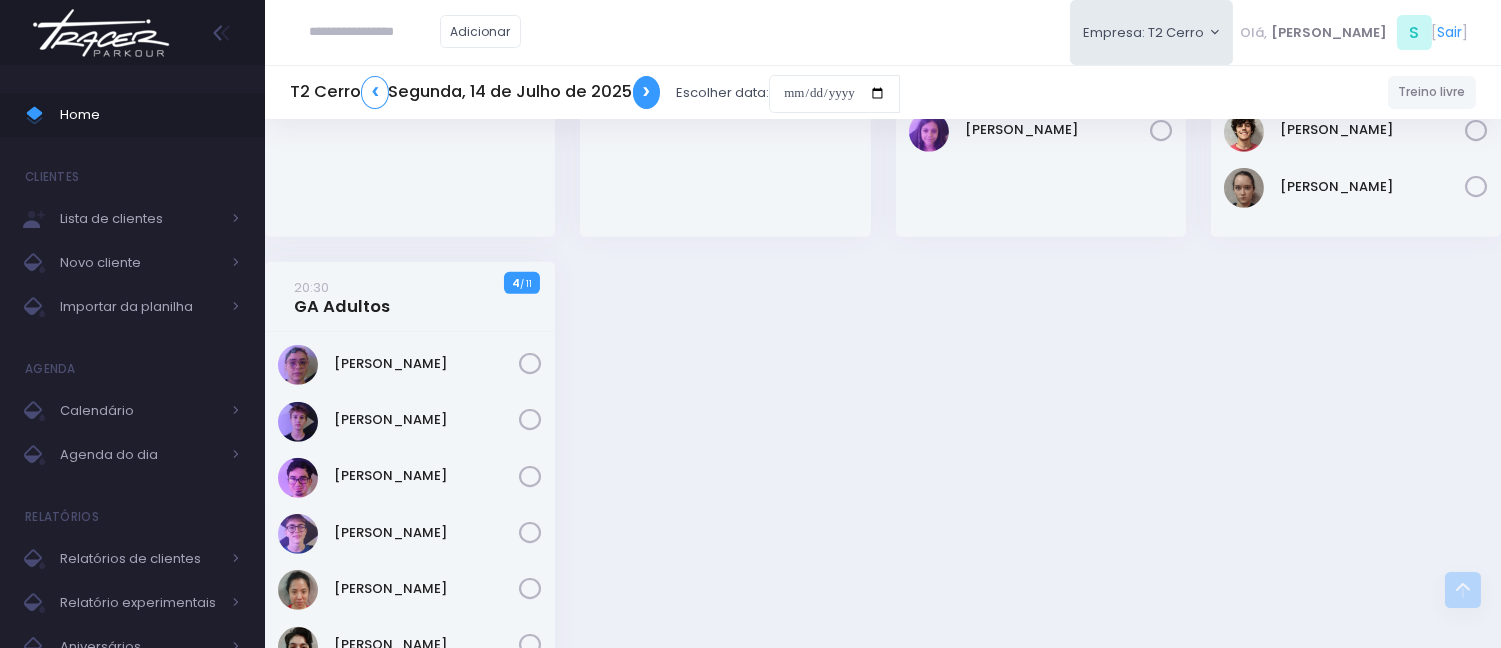 click on "❯" at bounding box center [647, 92] 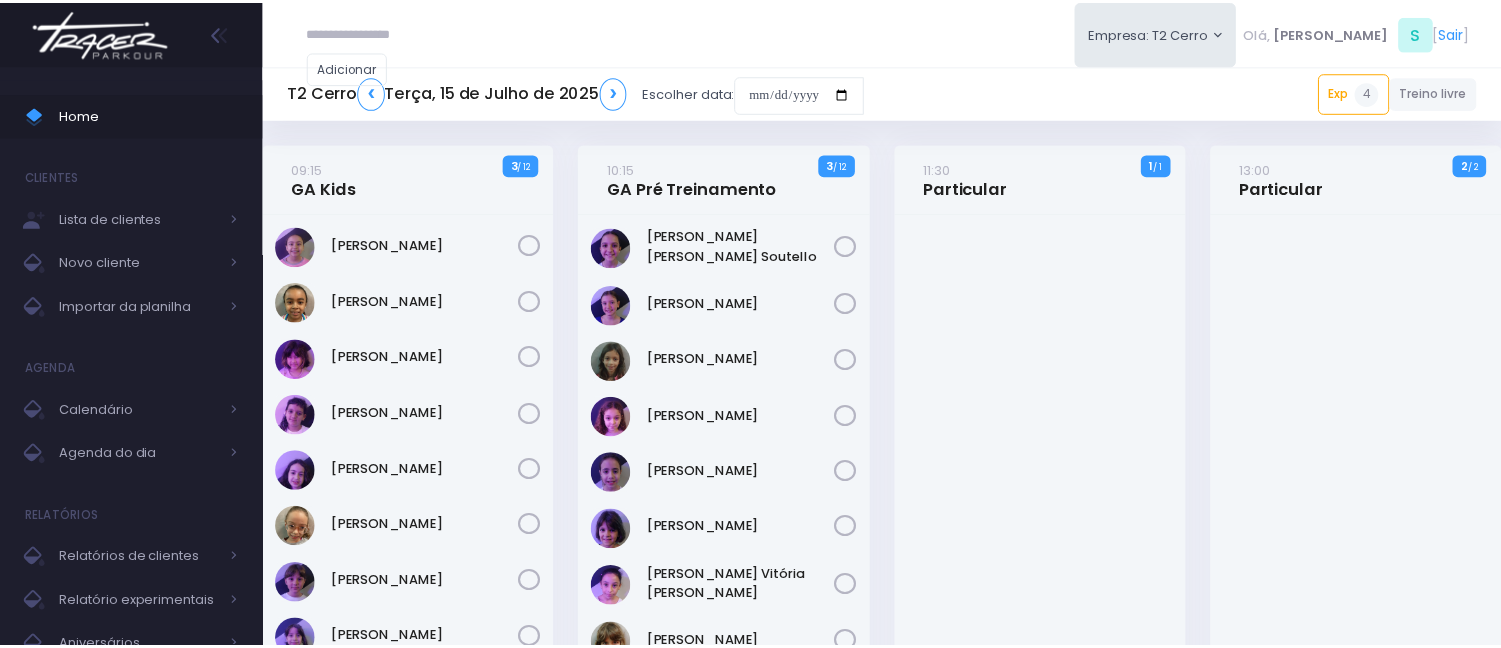 scroll, scrollTop: 0, scrollLeft: 0, axis: both 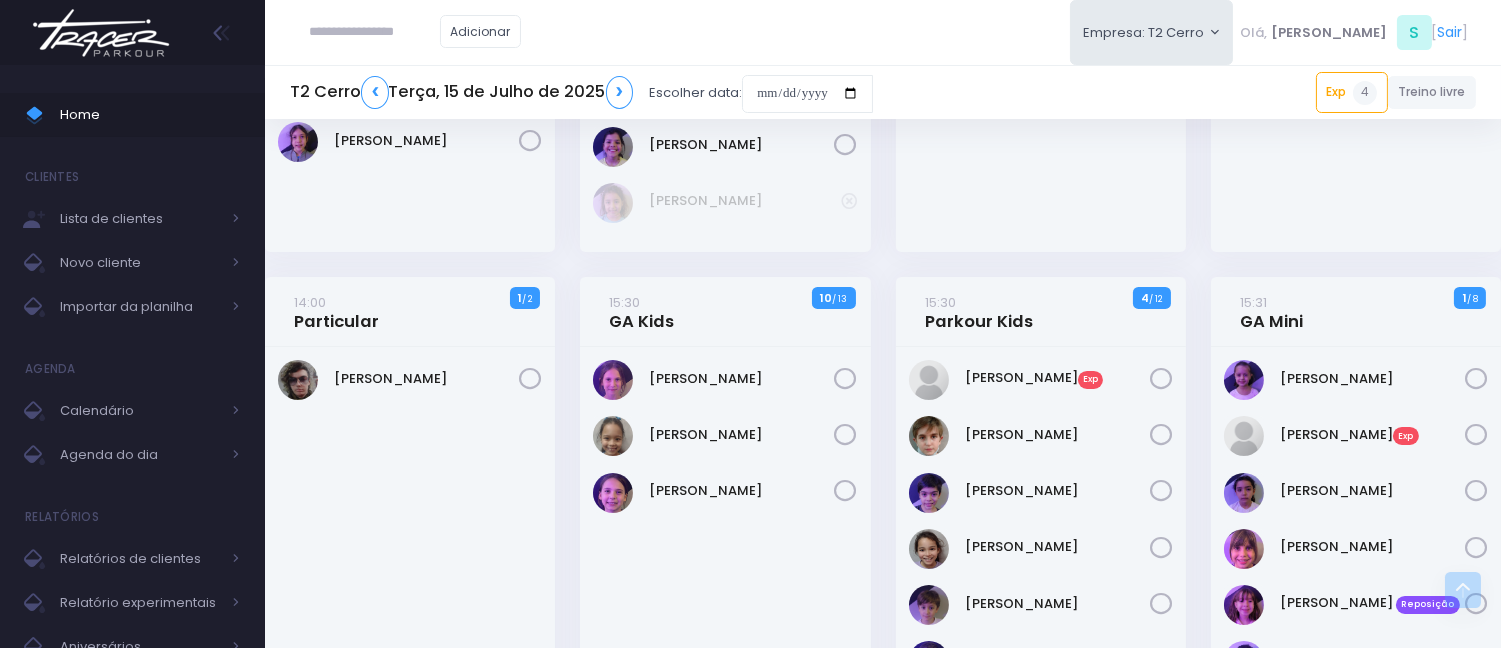 click on "10:15 GA Pré Treinamento
3  / 12" at bounding box center (725, -67) 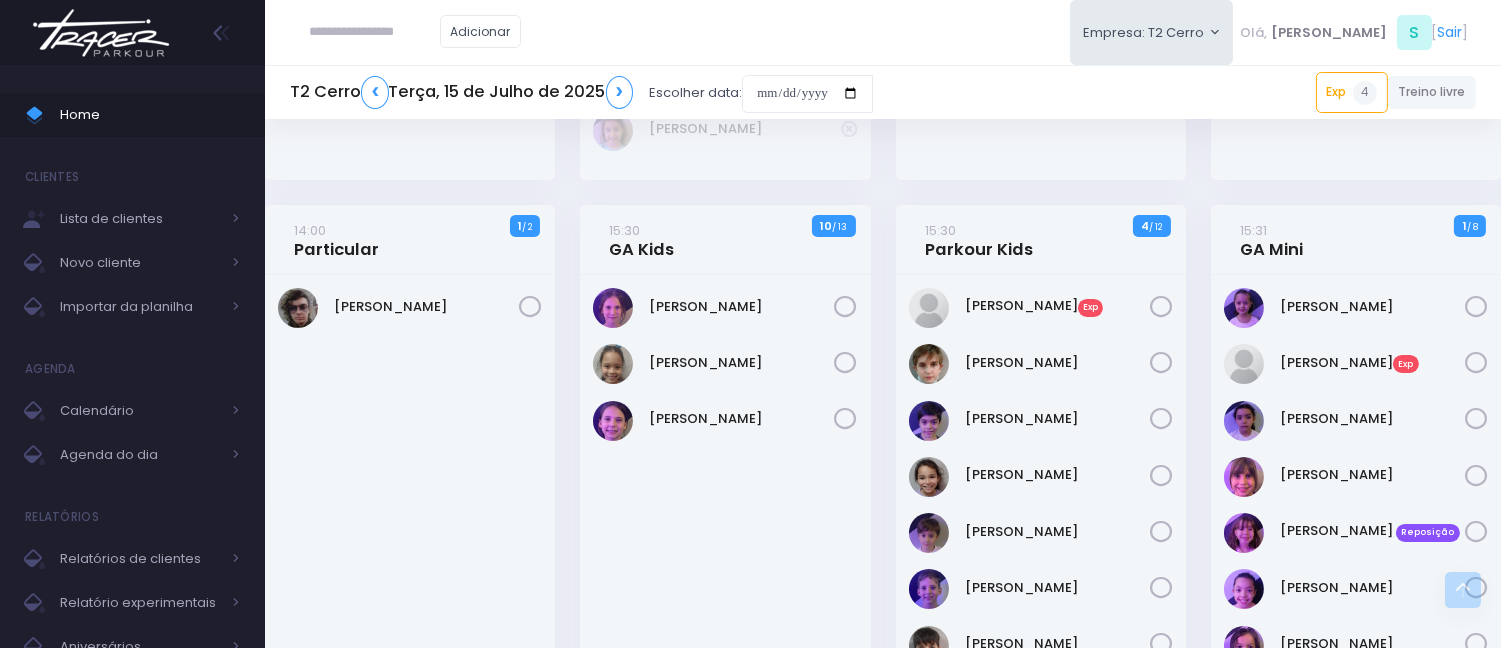 scroll, scrollTop: 666, scrollLeft: 0, axis: vertical 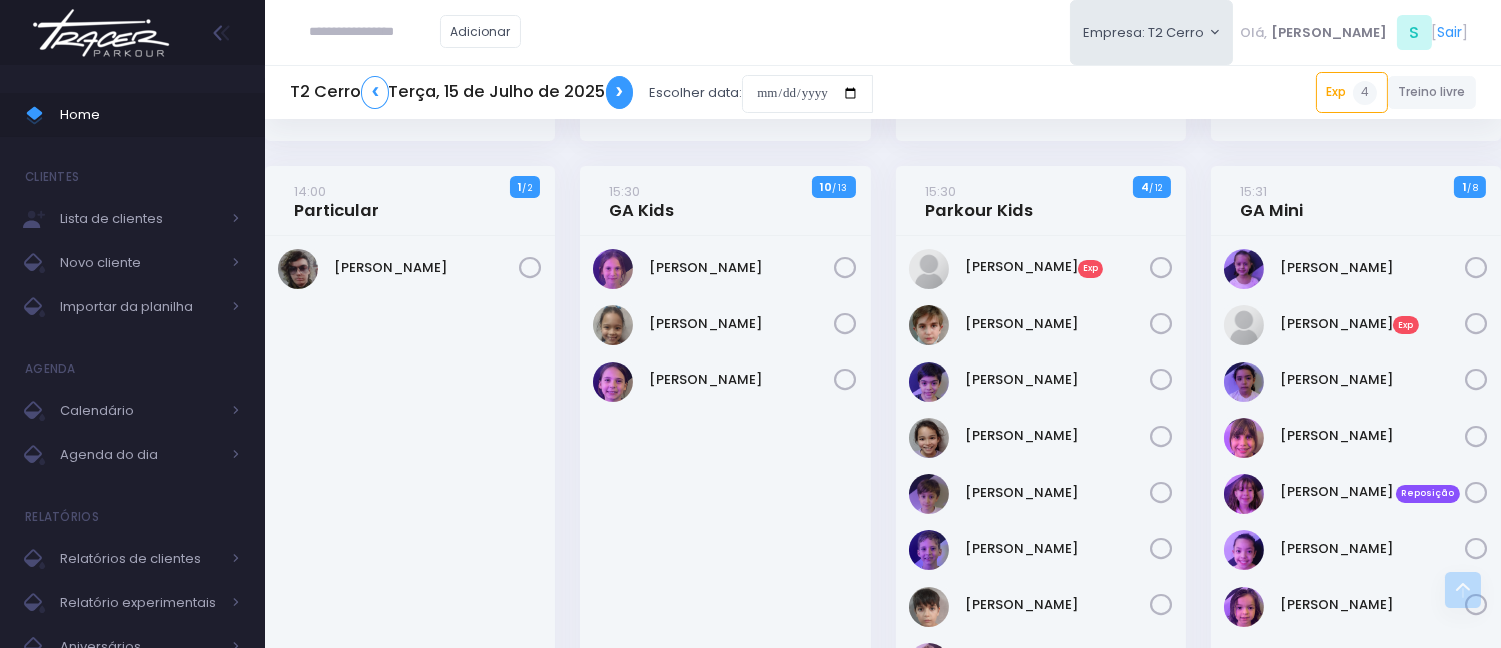 click on "❯" at bounding box center (620, 92) 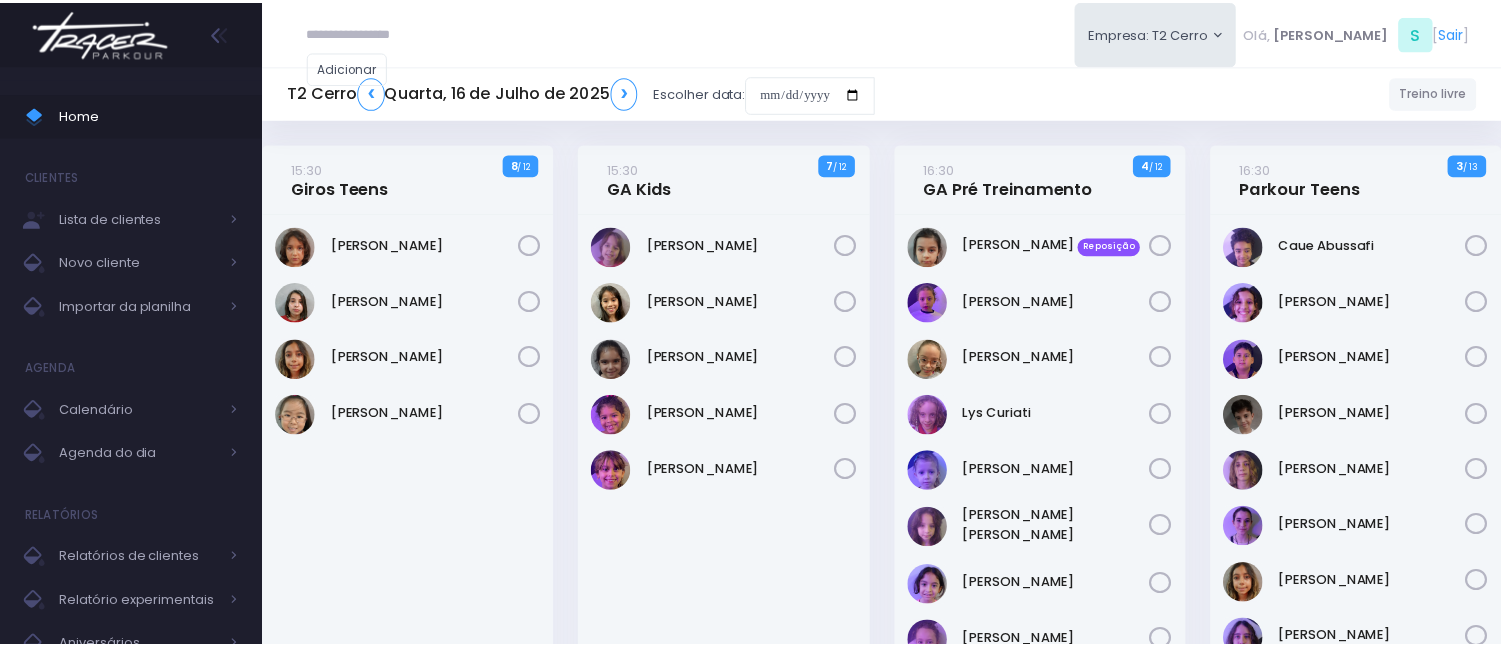 scroll, scrollTop: 0, scrollLeft: 0, axis: both 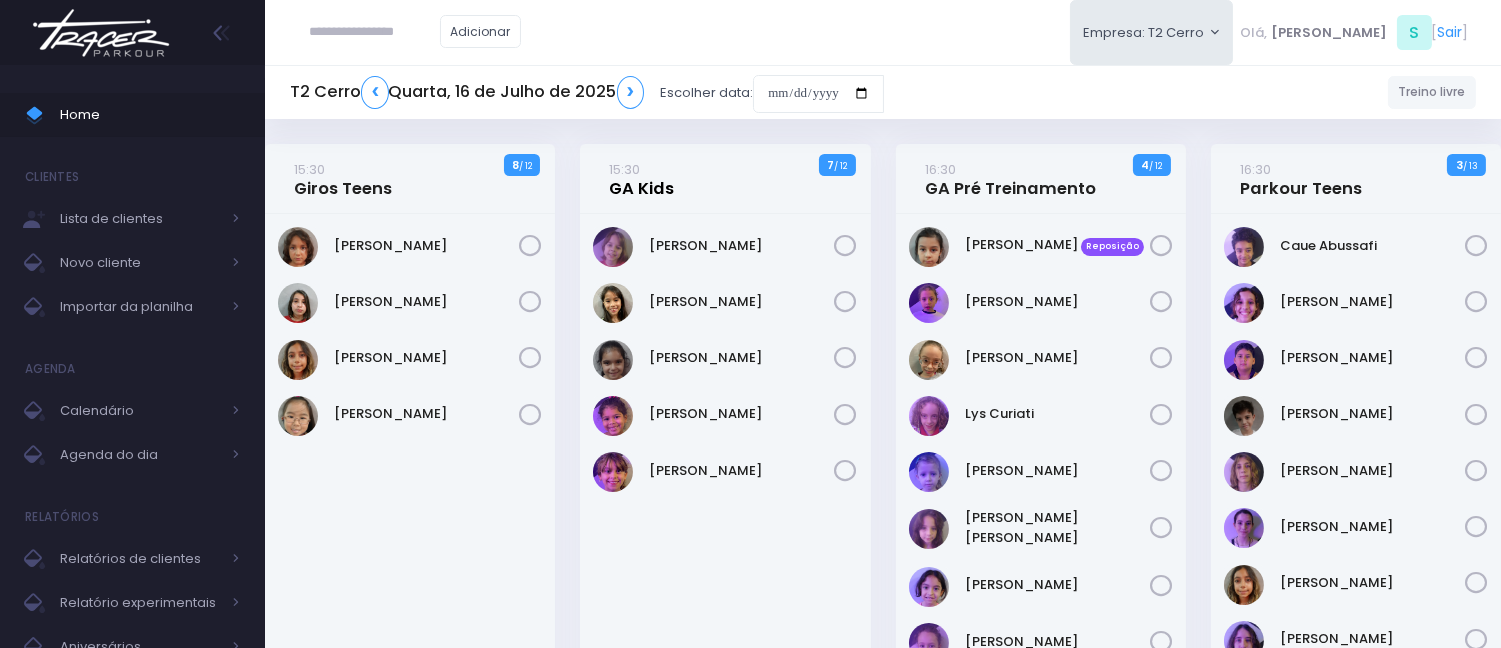 click on "15:30 GA Kids" at bounding box center (642, 179) 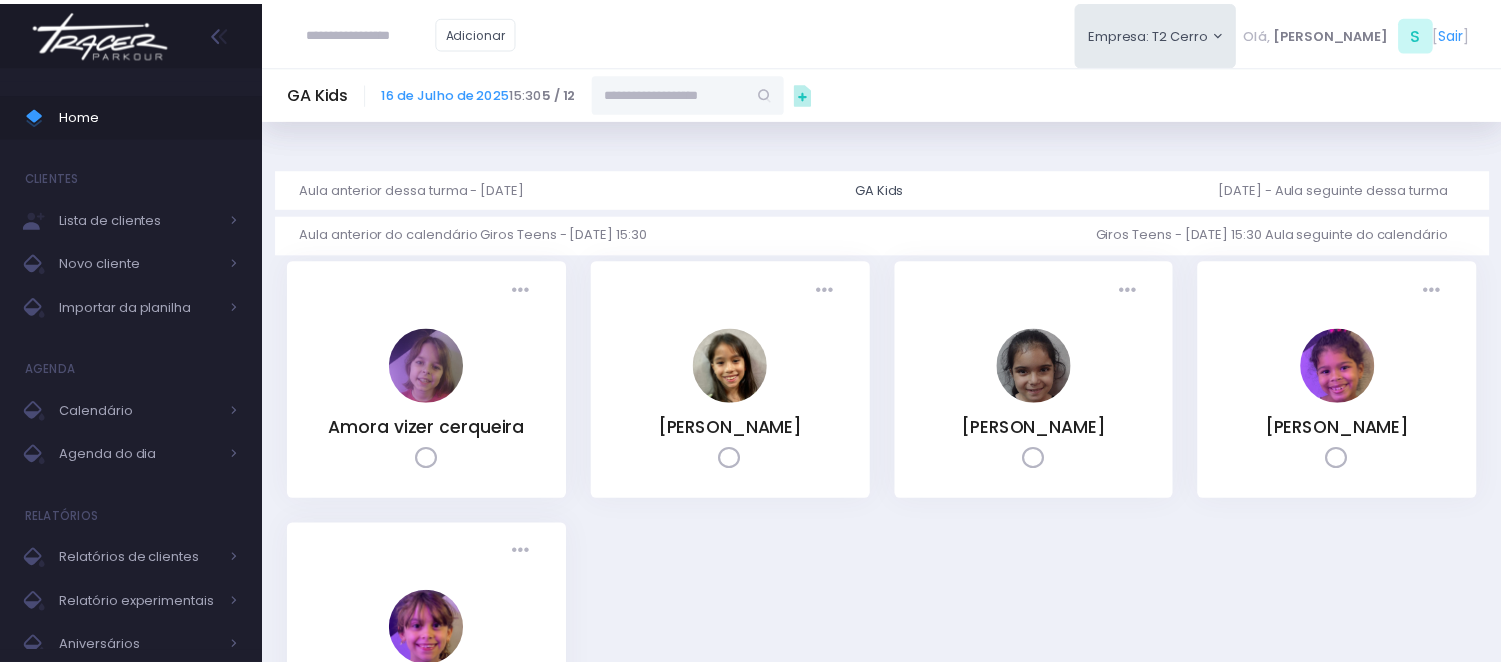 scroll, scrollTop: 0, scrollLeft: 0, axis: both 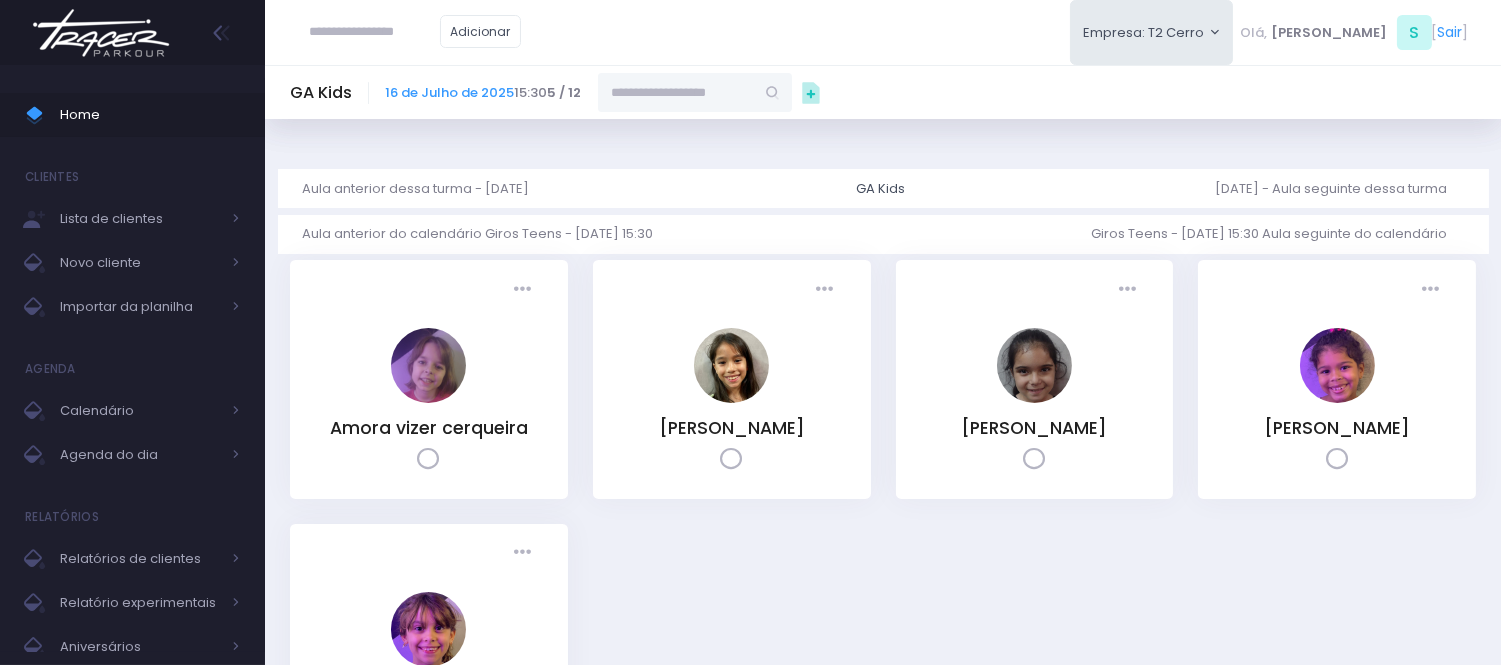 click on "GA Kids
[DATE]  15:30  5 / 12" at bounding box center (883, 92) 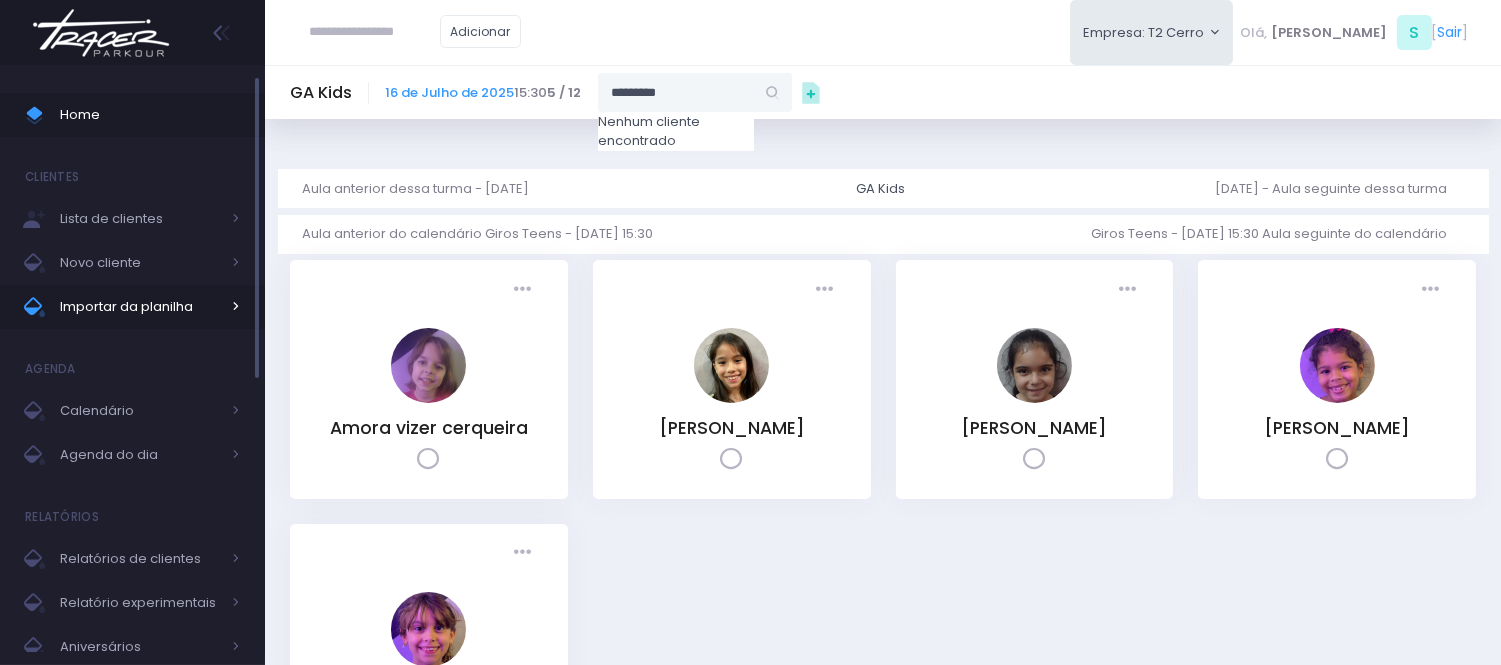 type on "*********" 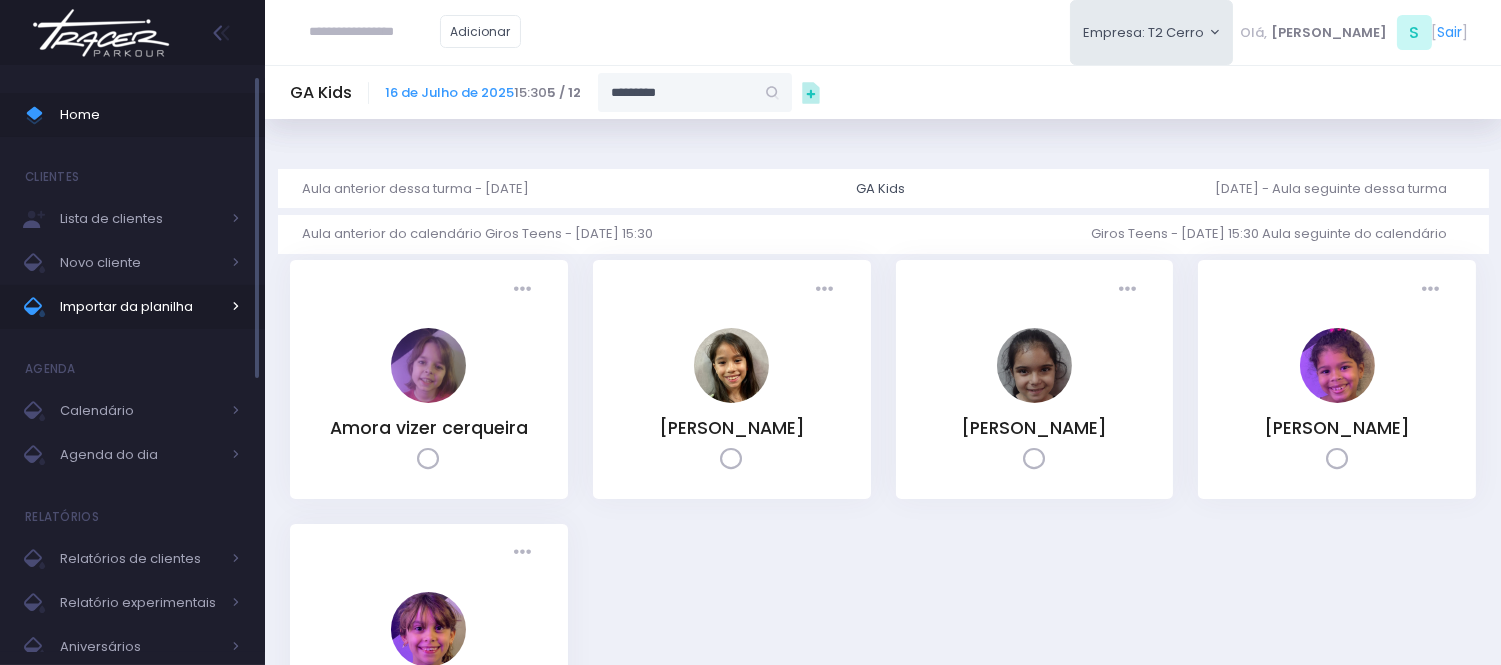 click on "Importar da planilha" at bounding box center (140, 307) 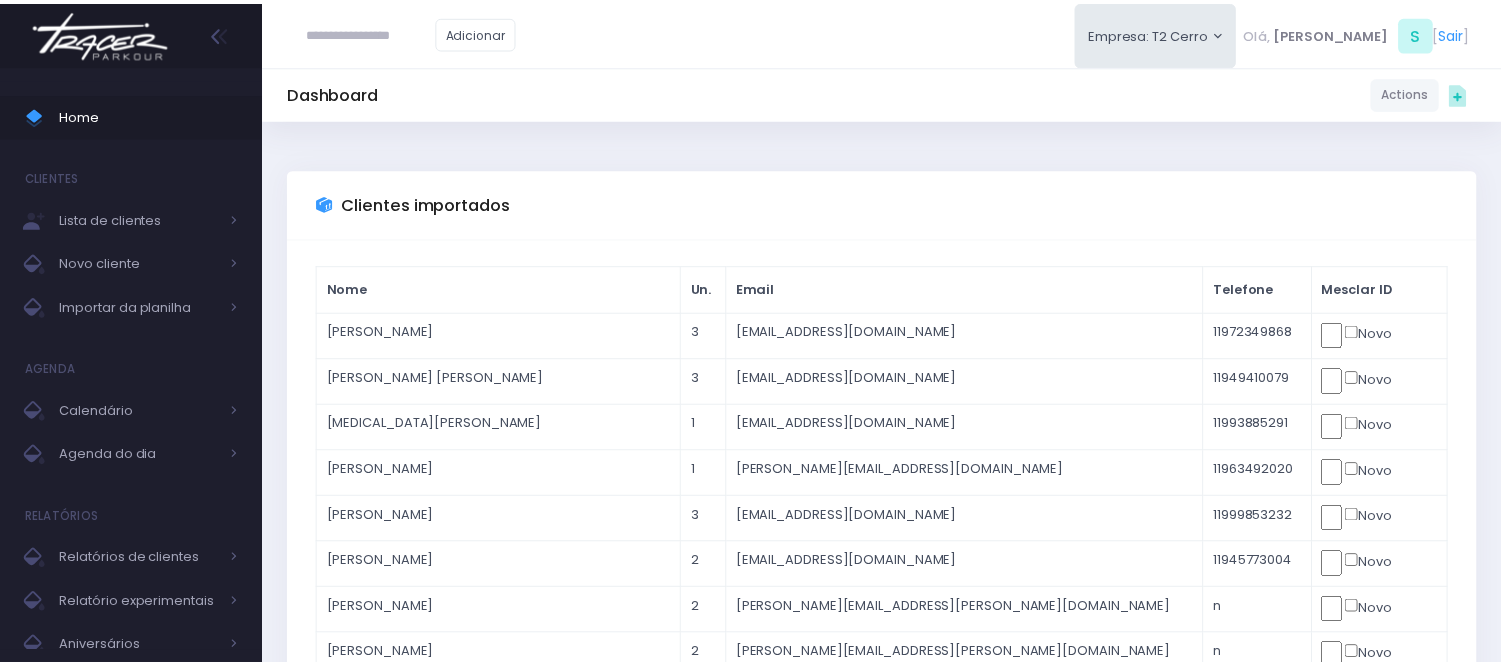 scroll, scrollTop: 0, scrollLeft: 0, axis: both 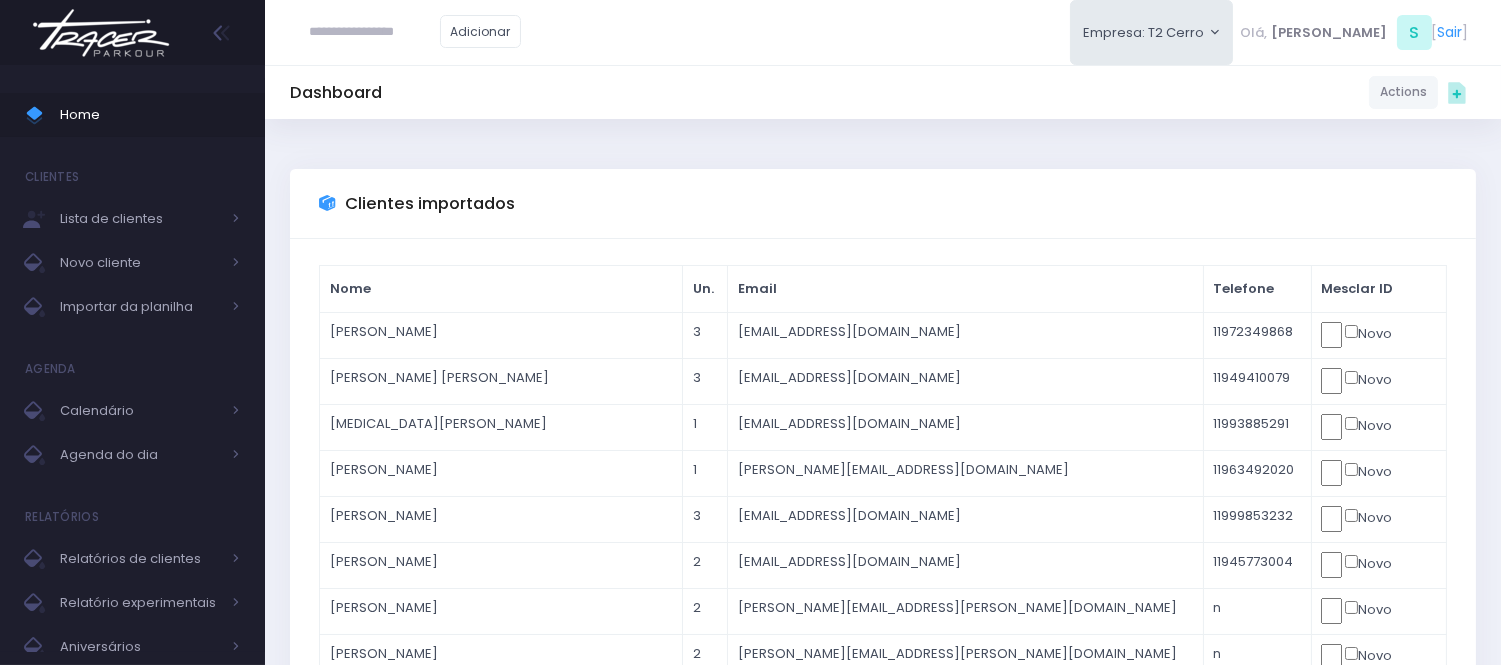 click at bounding box center [375, 32] 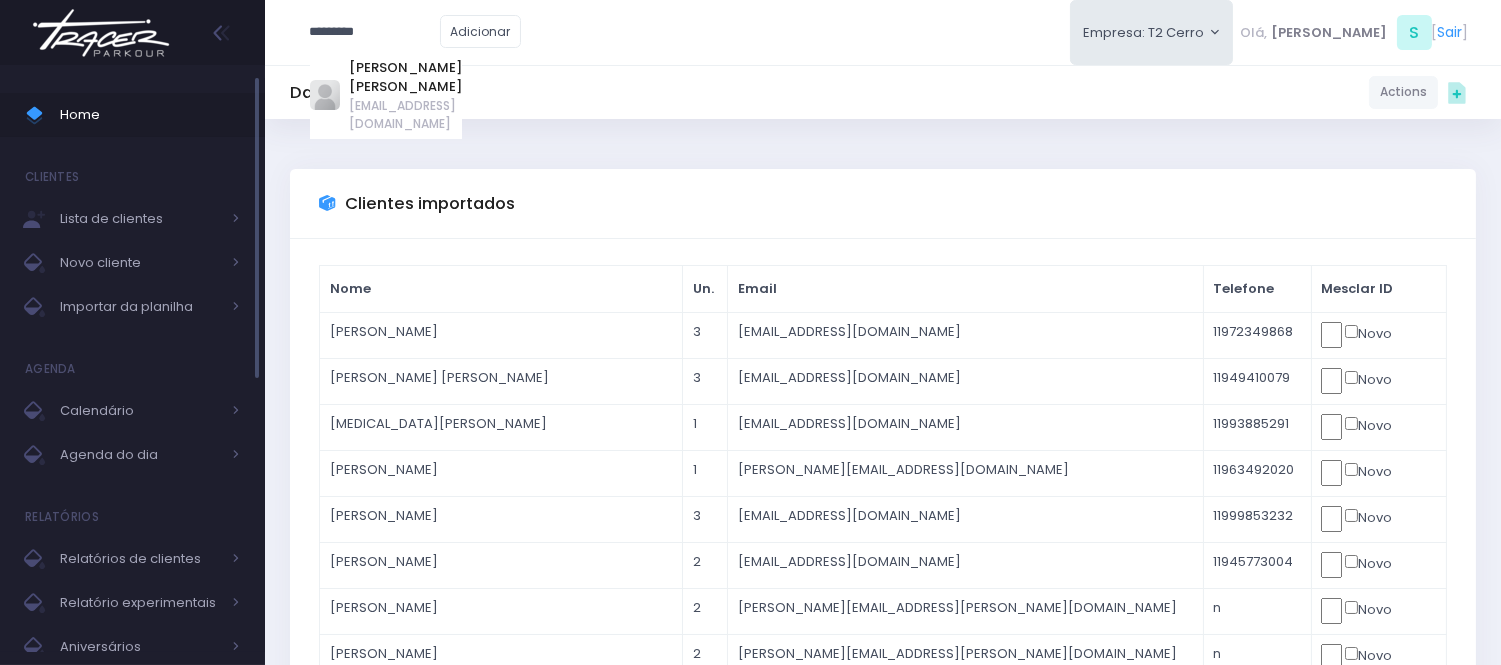 type on "*********" 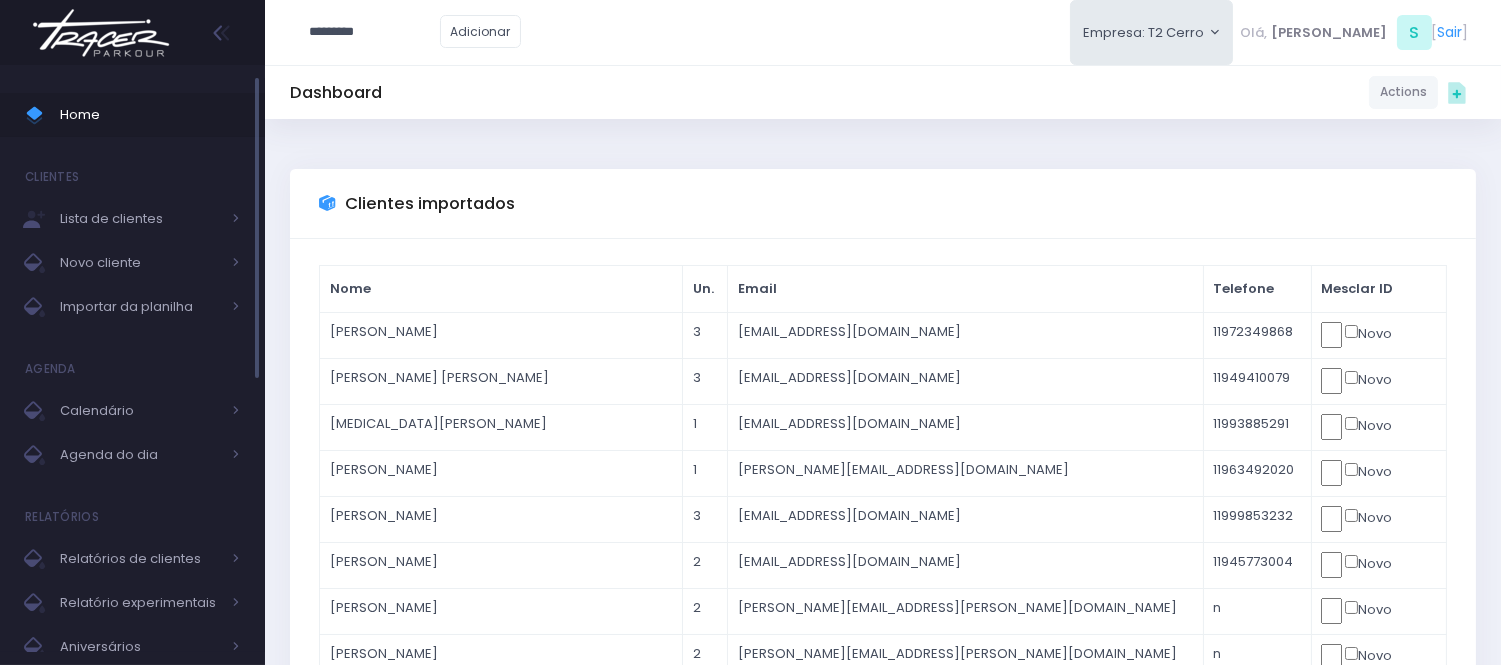 click on "Home" at bounding box center [150, 115] 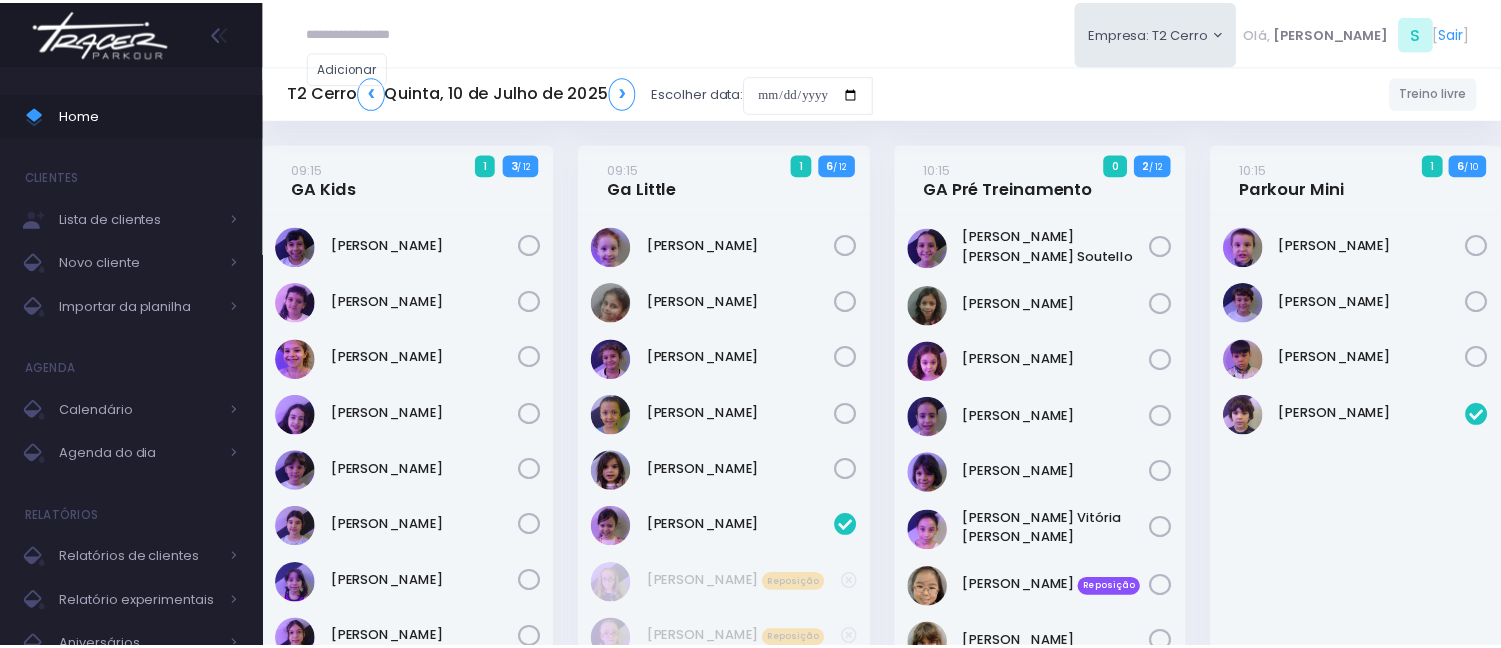 scroll, scrollTop: 948, scrollLeft: 0, axis: vertical 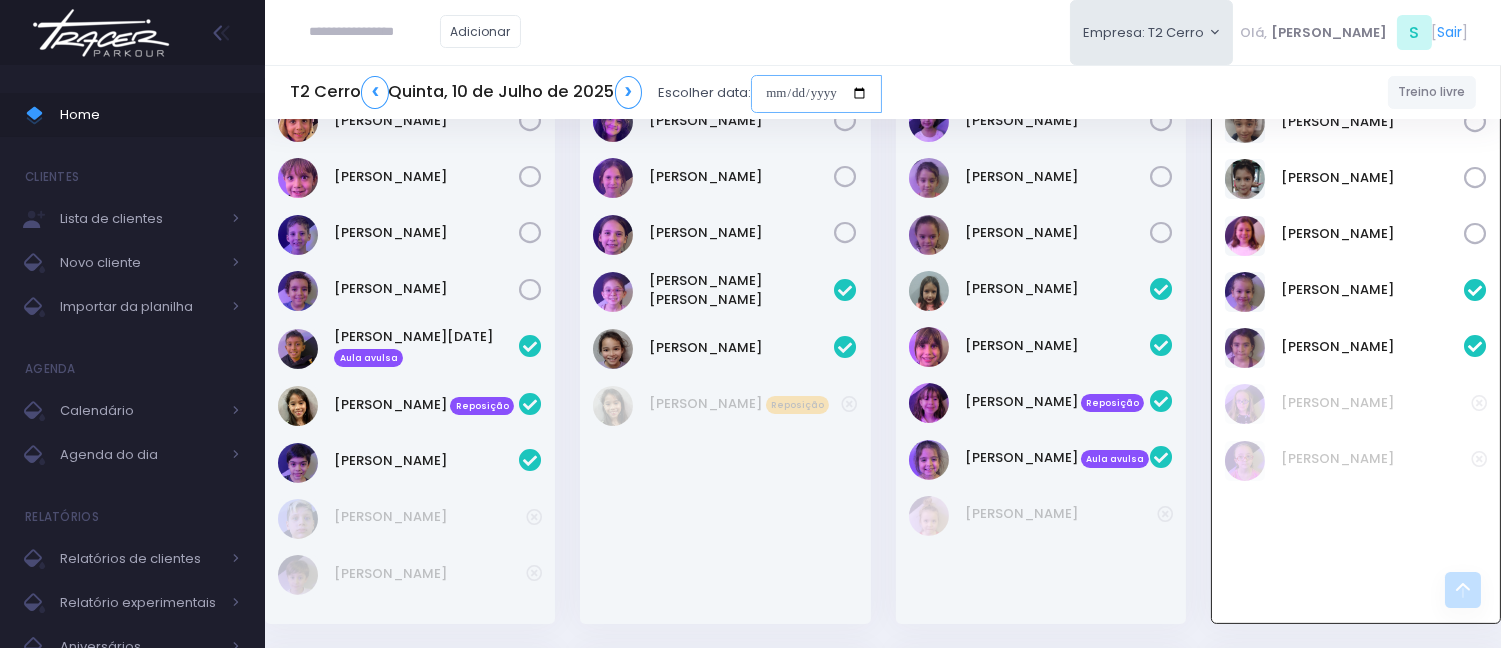 click at bounding box center (816, 94) 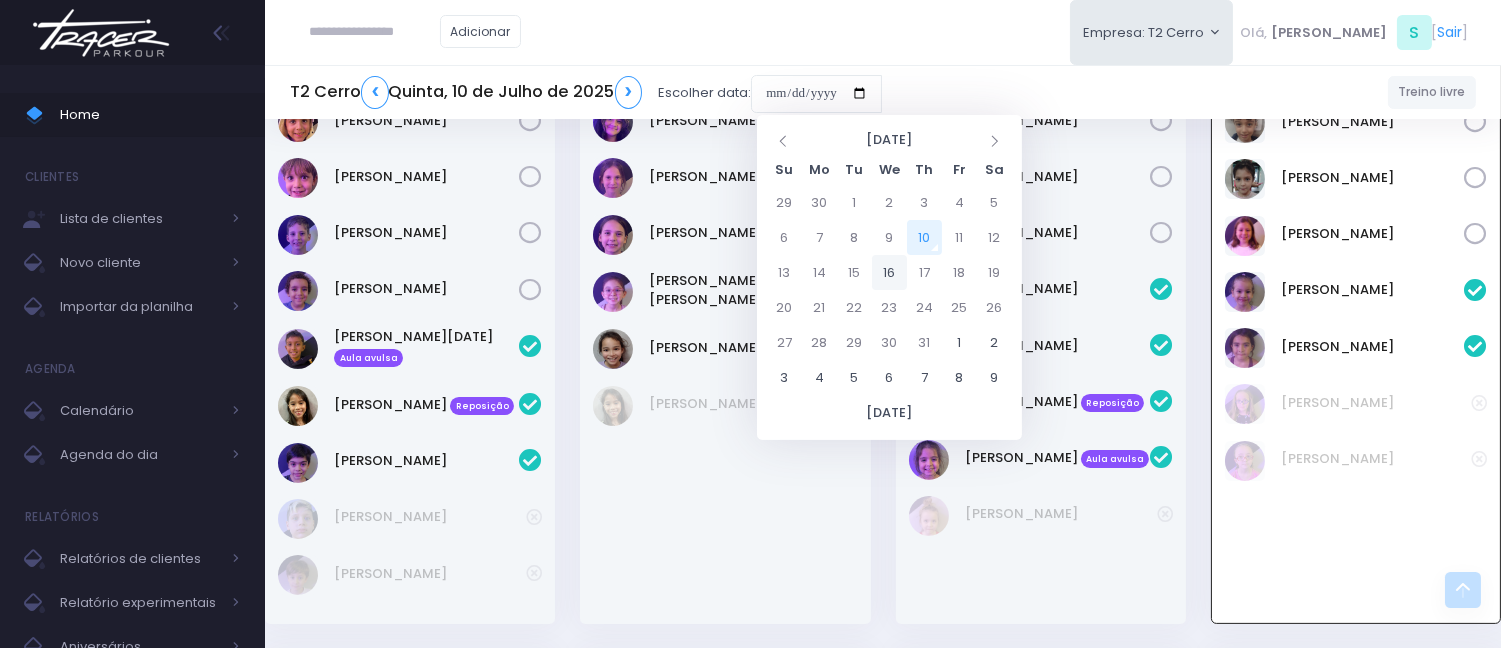 click on "16" at bounding box center (889, 272) 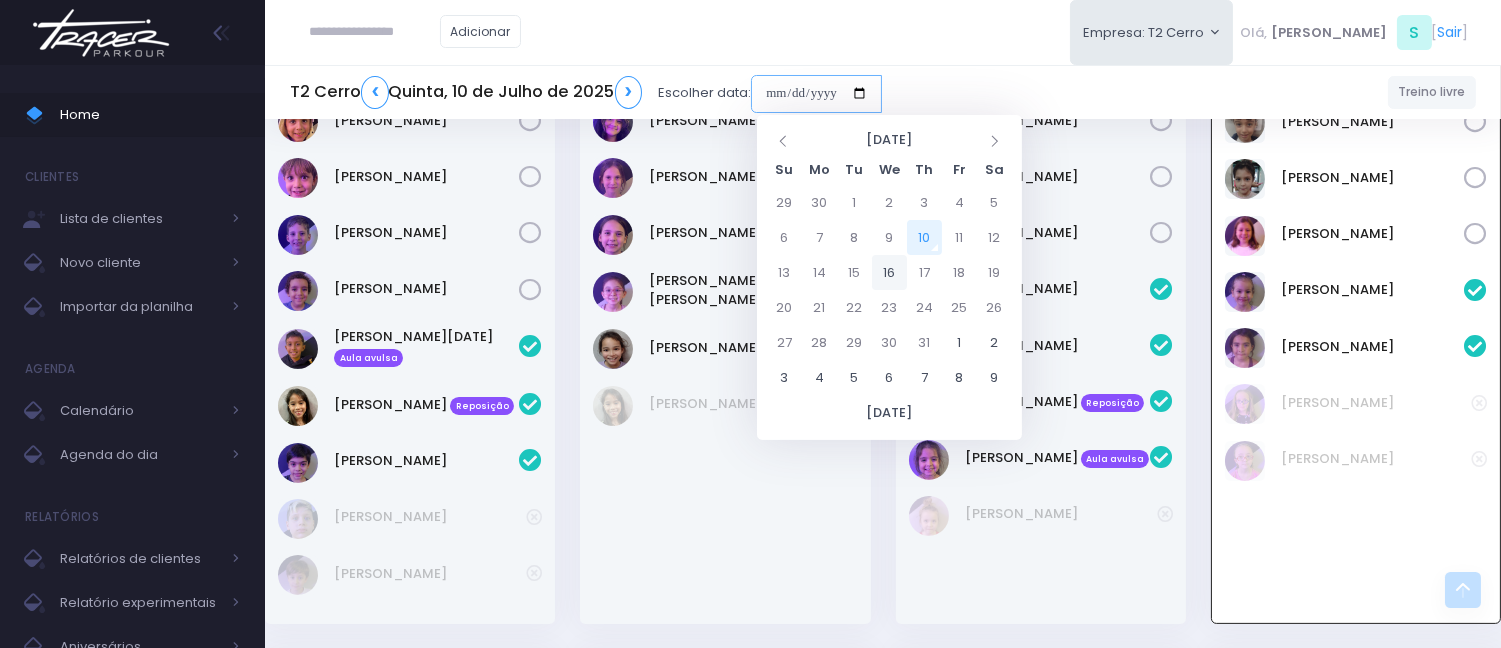 type on "**********" 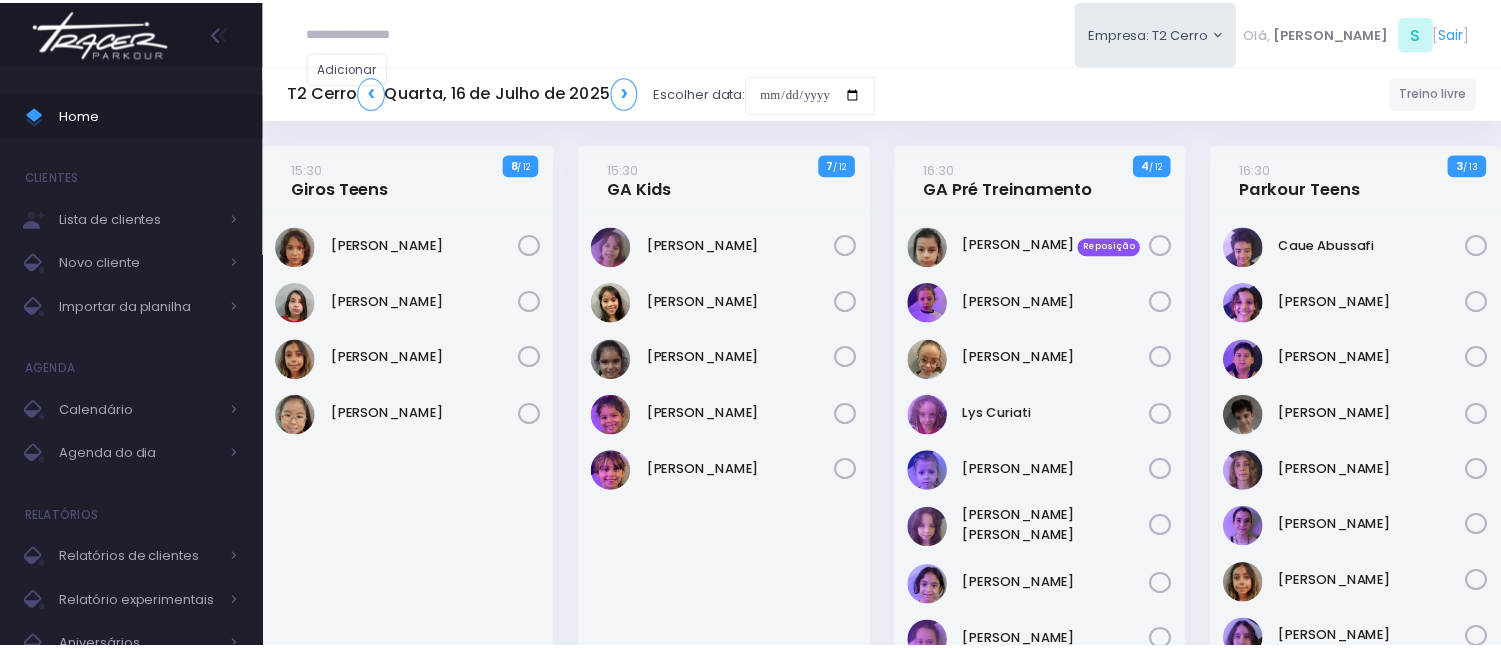 scroll, scrollTop: 0, scrollLeft: 0, axis: both 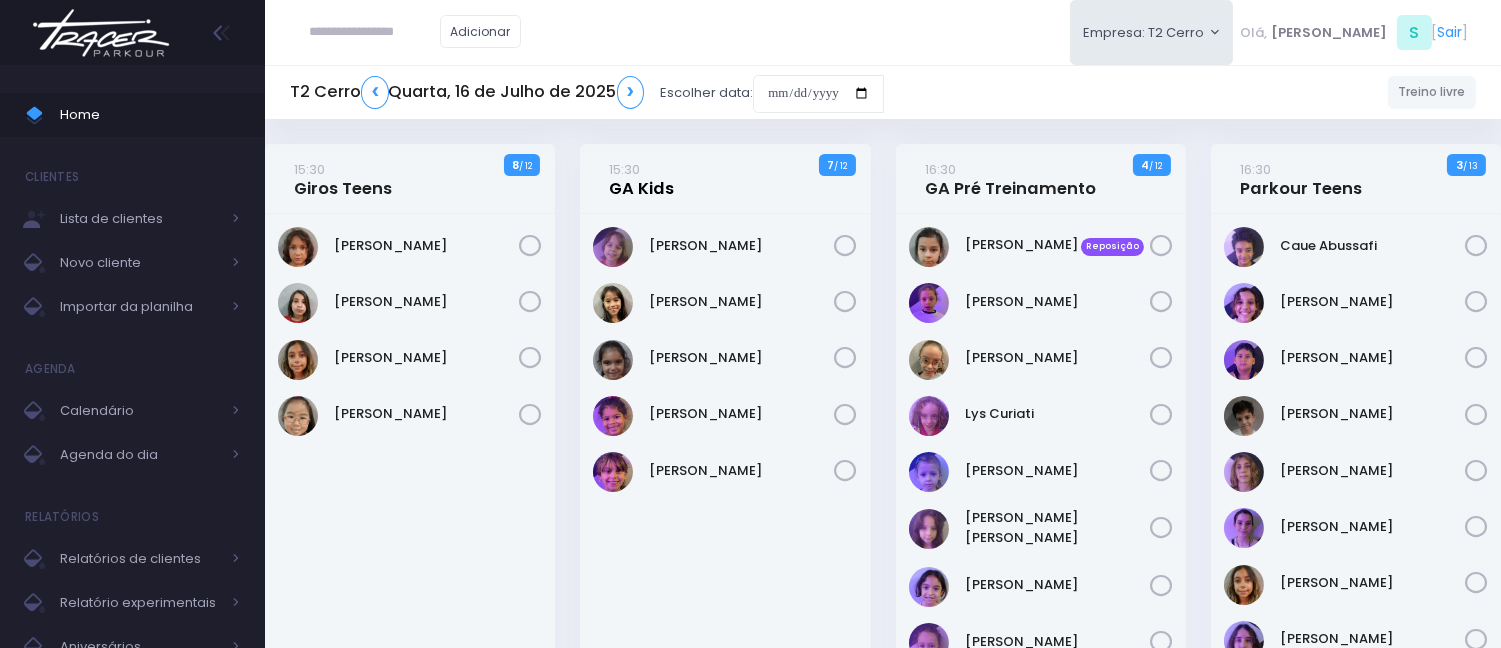 click on "15:30 GA Kids" at bounding box center [642, 179] 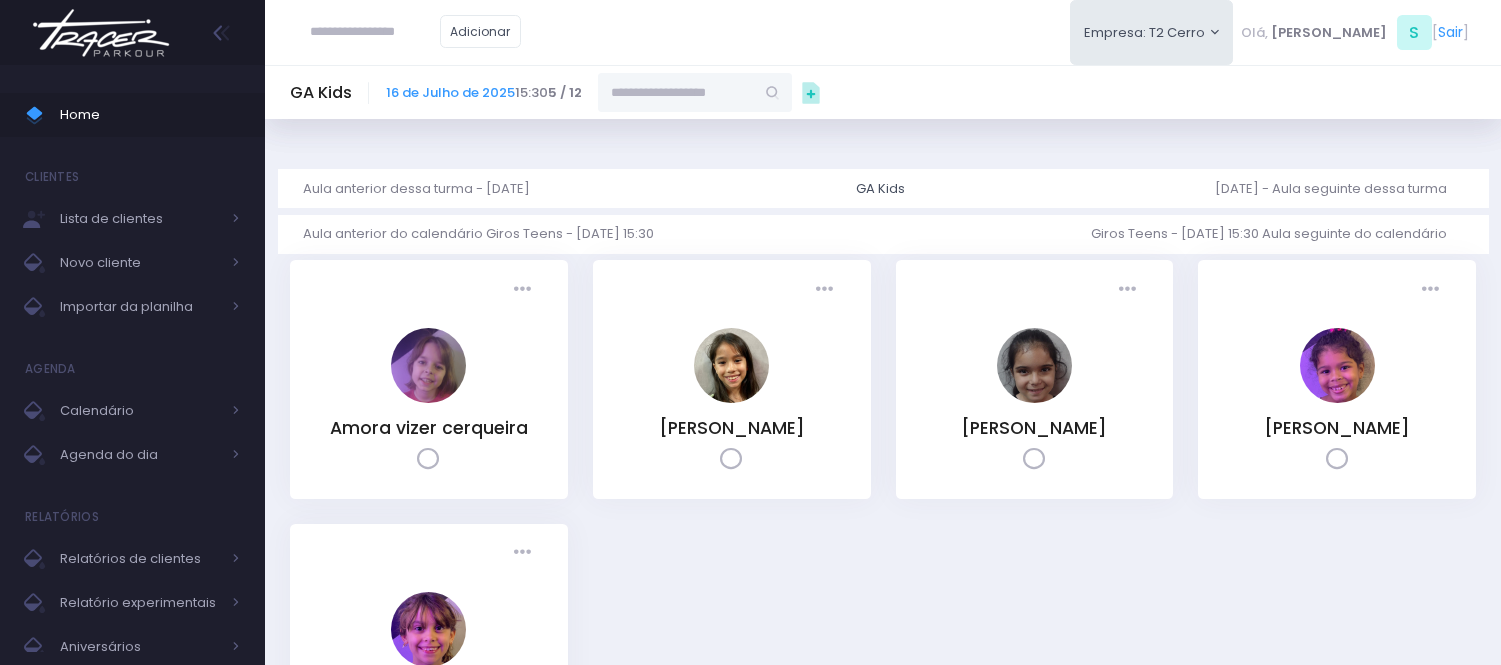 scroll, scrollTop: 0, scrollLeft: 0, axis: both 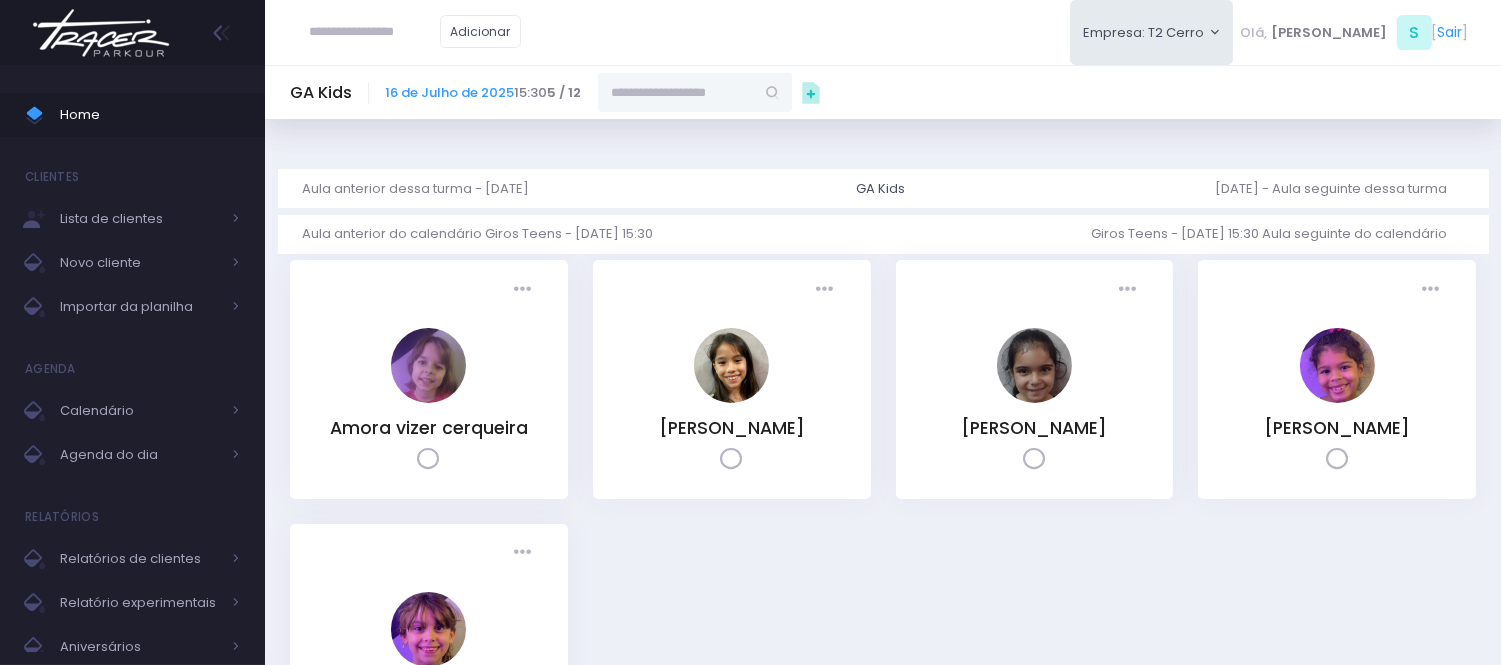 click at bounding box center [676, 92] 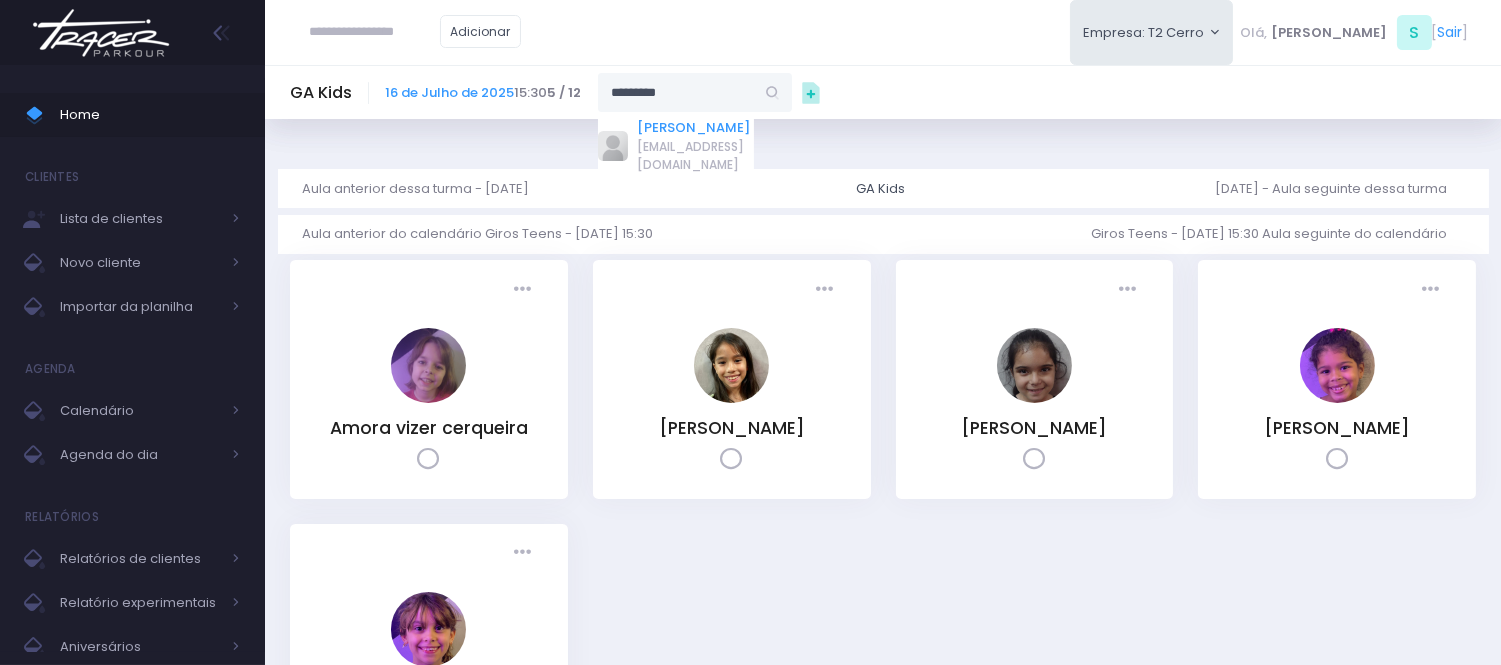 click on "[PERSON_NAME]" at bounding box center (696, 128) 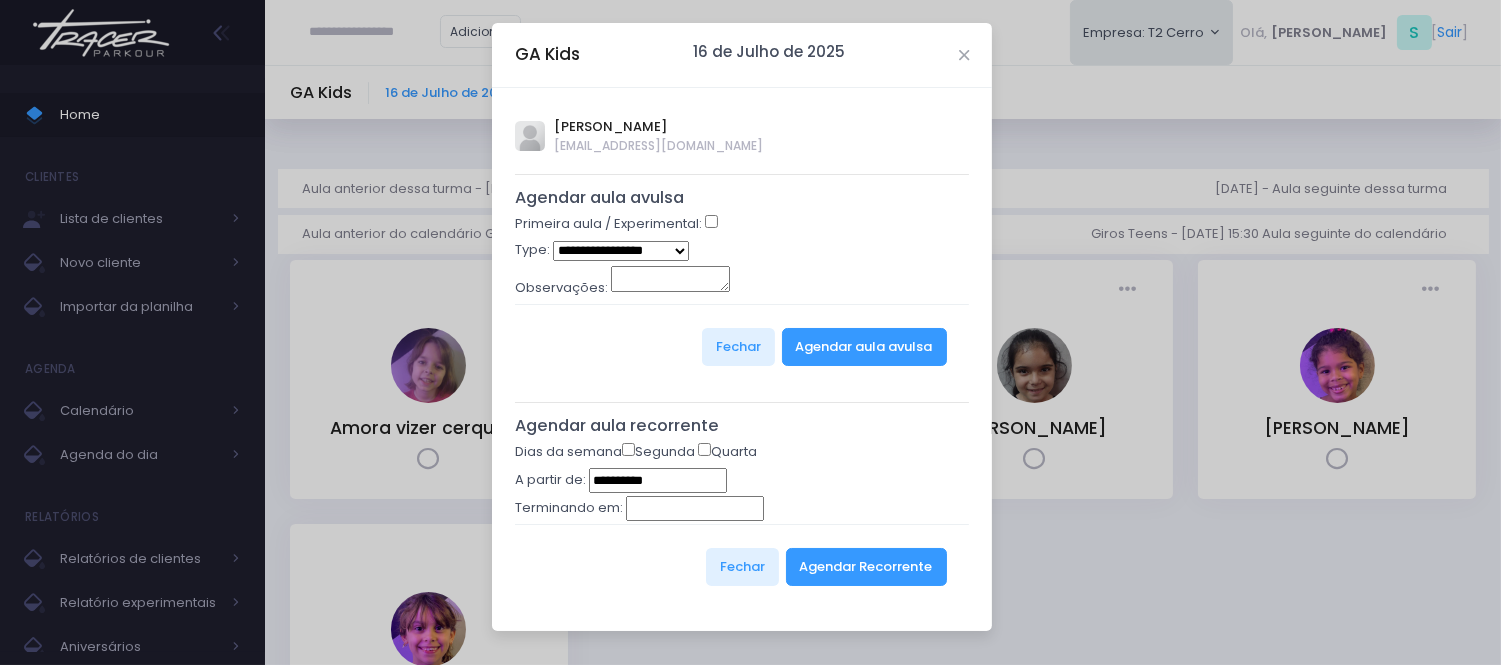 type on "**********" 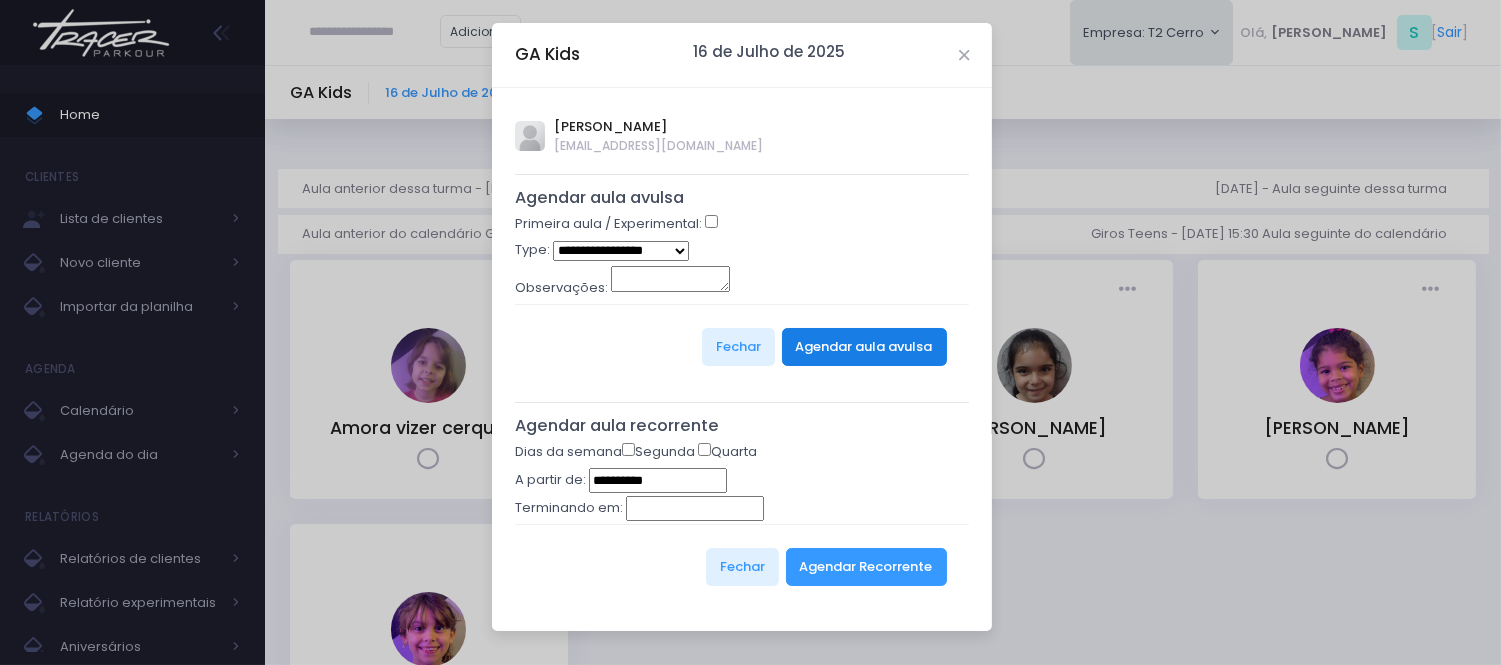 click on "Agendar aula avulsa" at bounding box center (864, 347) 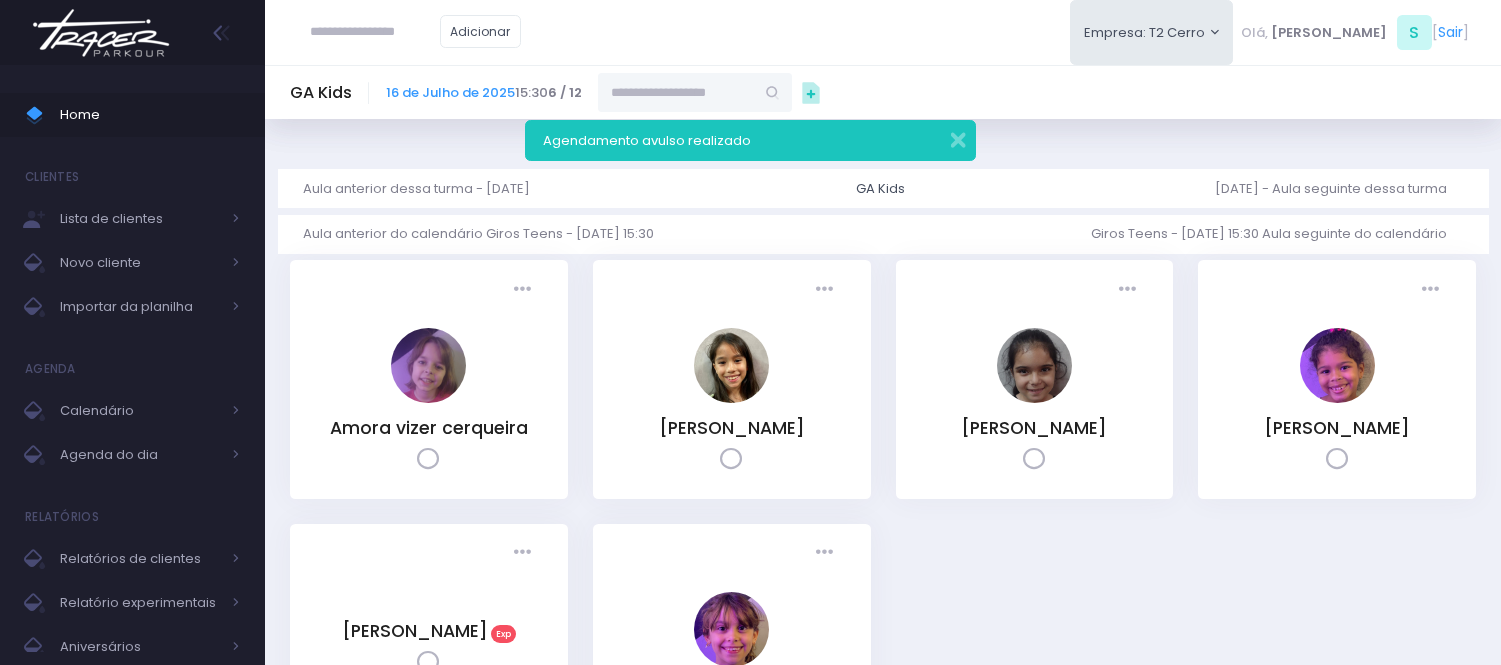 scroll, scrollTop: 0, scrollLeft: 0, axis: both 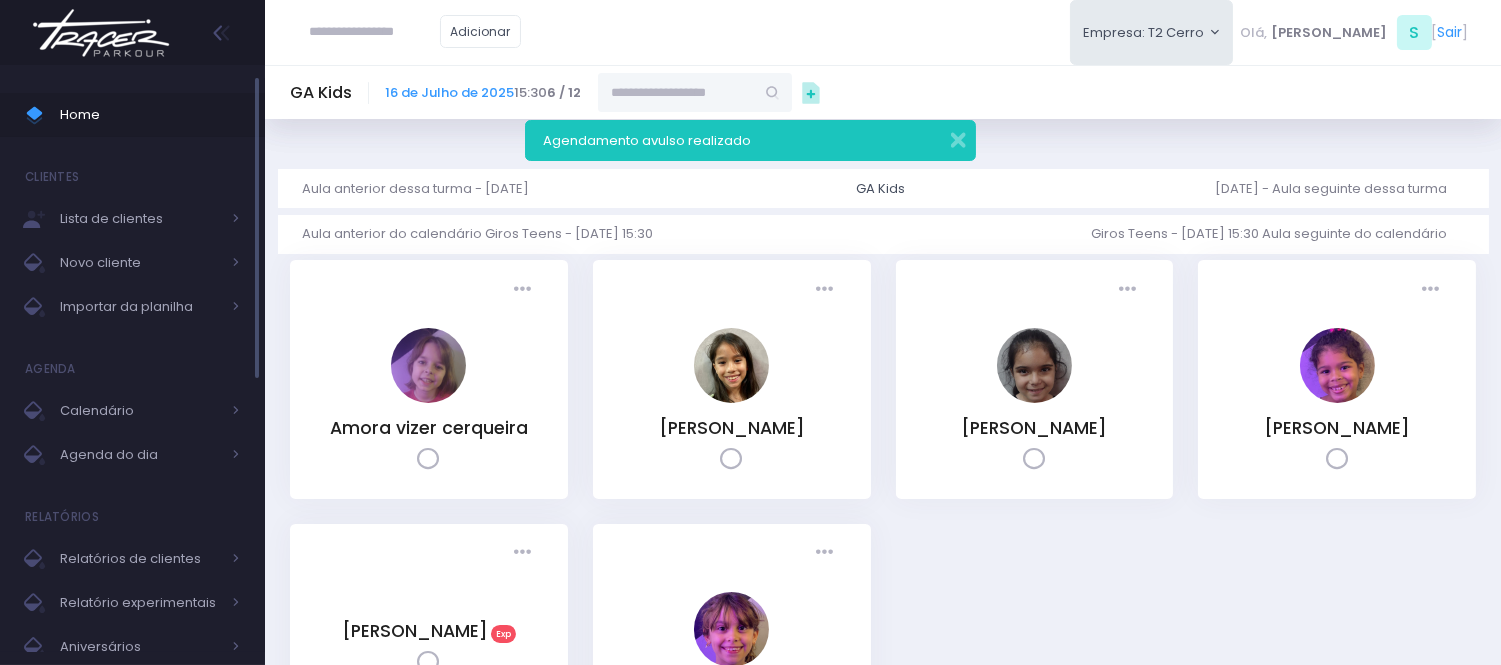 click on "Home" at bounding box center (132, 115) 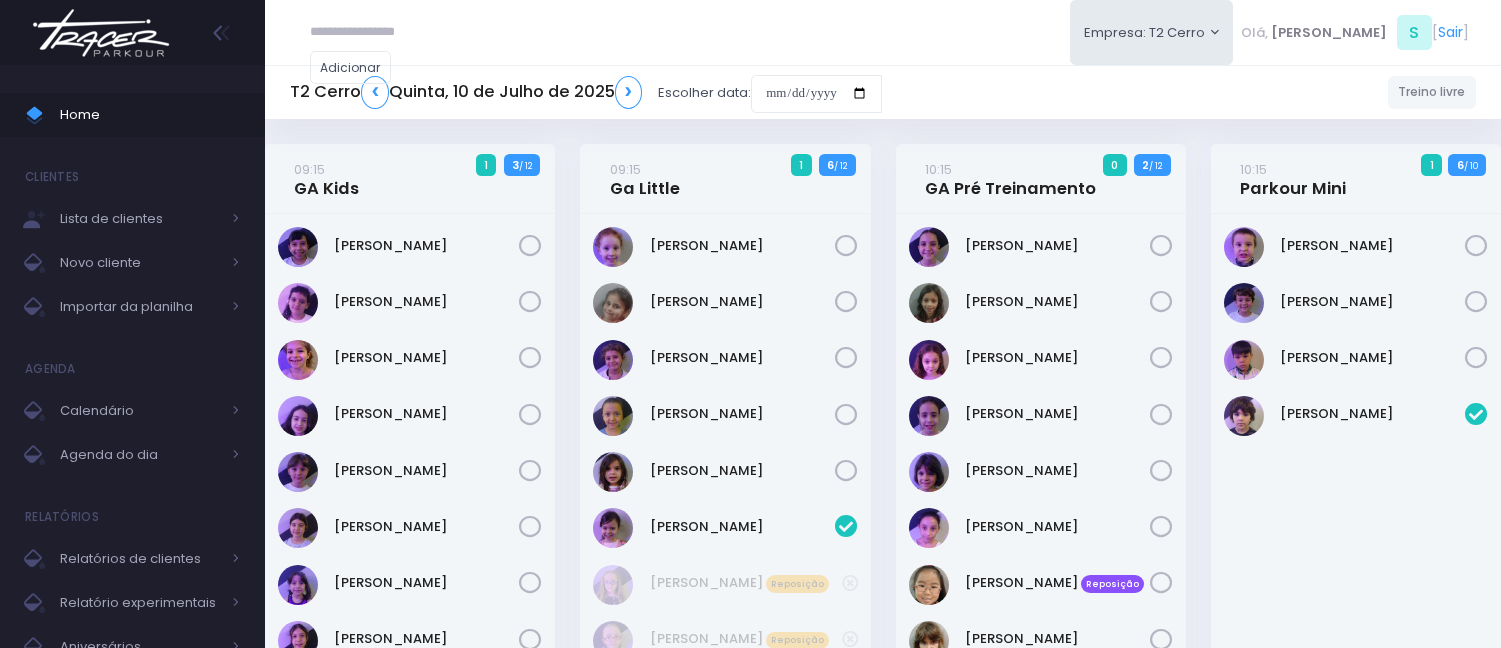 scroll, scrollTop: 948, scrollLeft: 0, axis: vertical 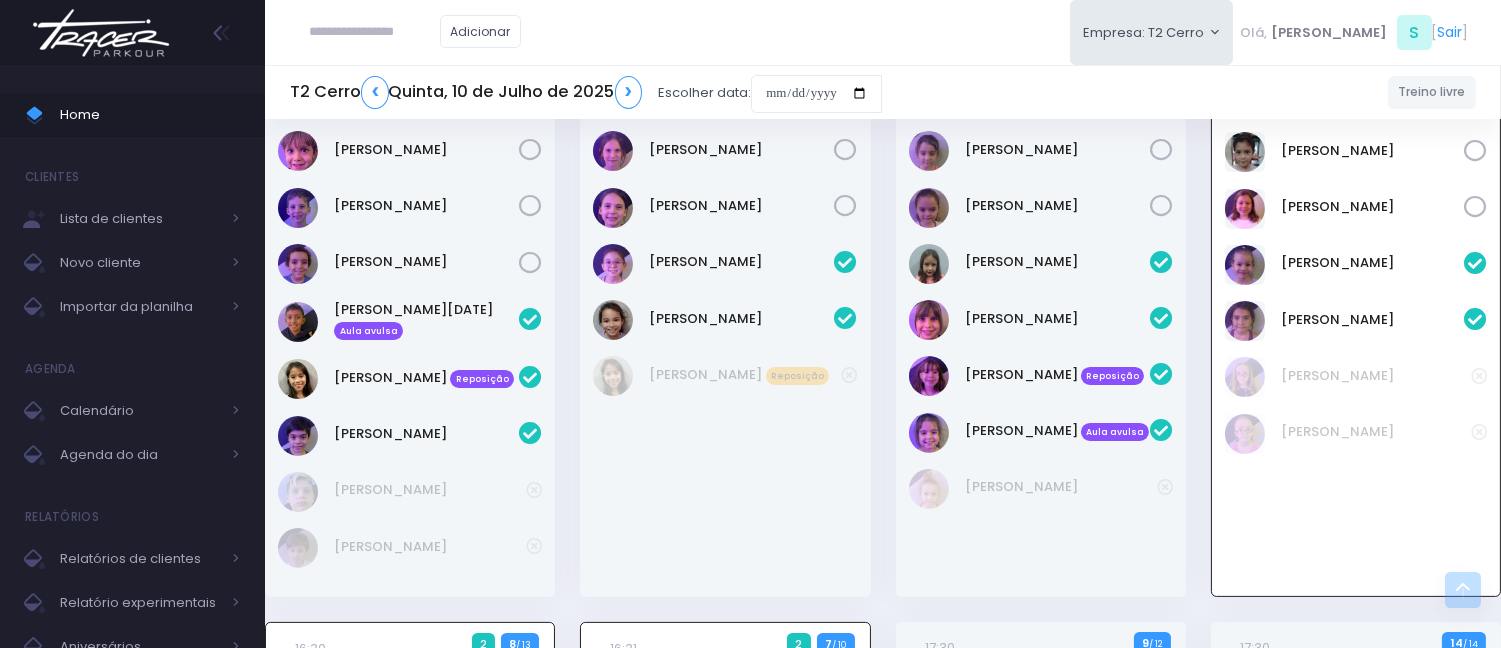 click on "Adicionar
Empresa: T2 Cerro
[GEOGRAPHIC_DATA][MEDICAL_DATA][PERSON_NAME], S [" at bounding box center [883, 32] 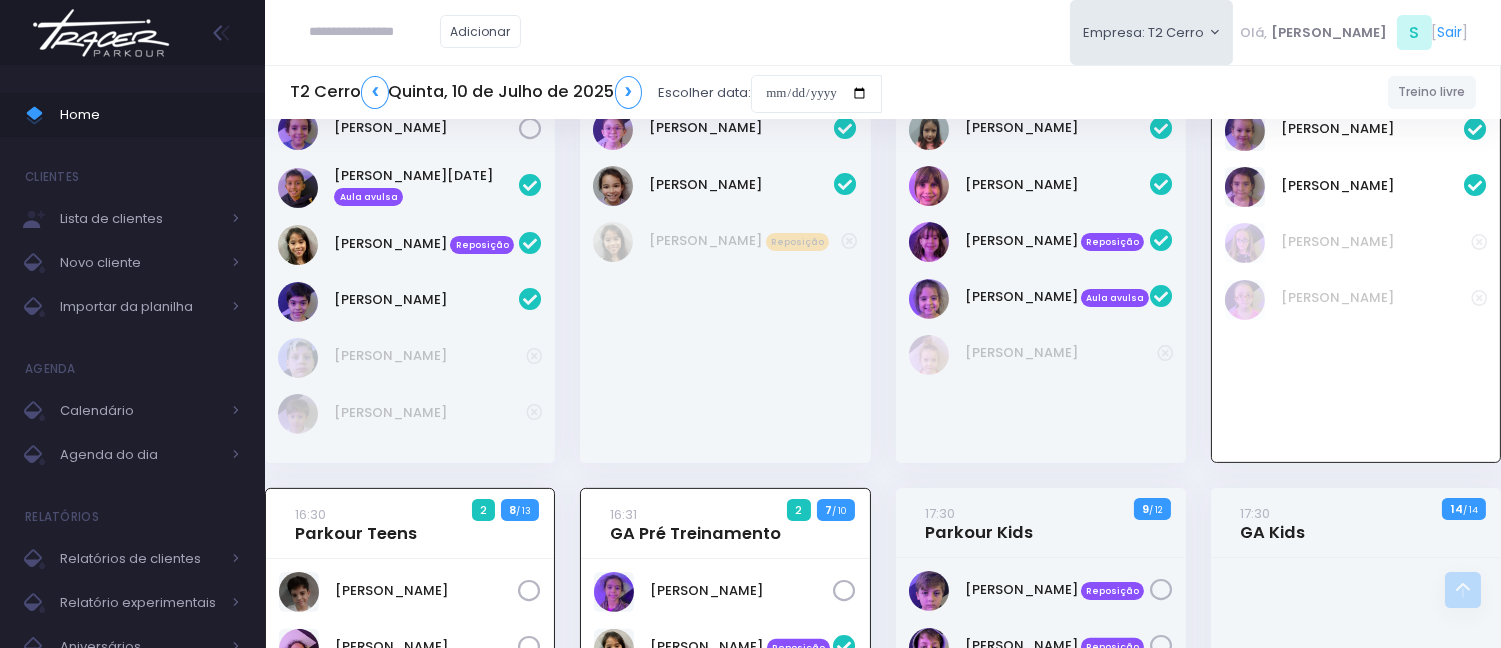 scroll, scrollTop: 1080, scrollLeft: 0, axis: vertical 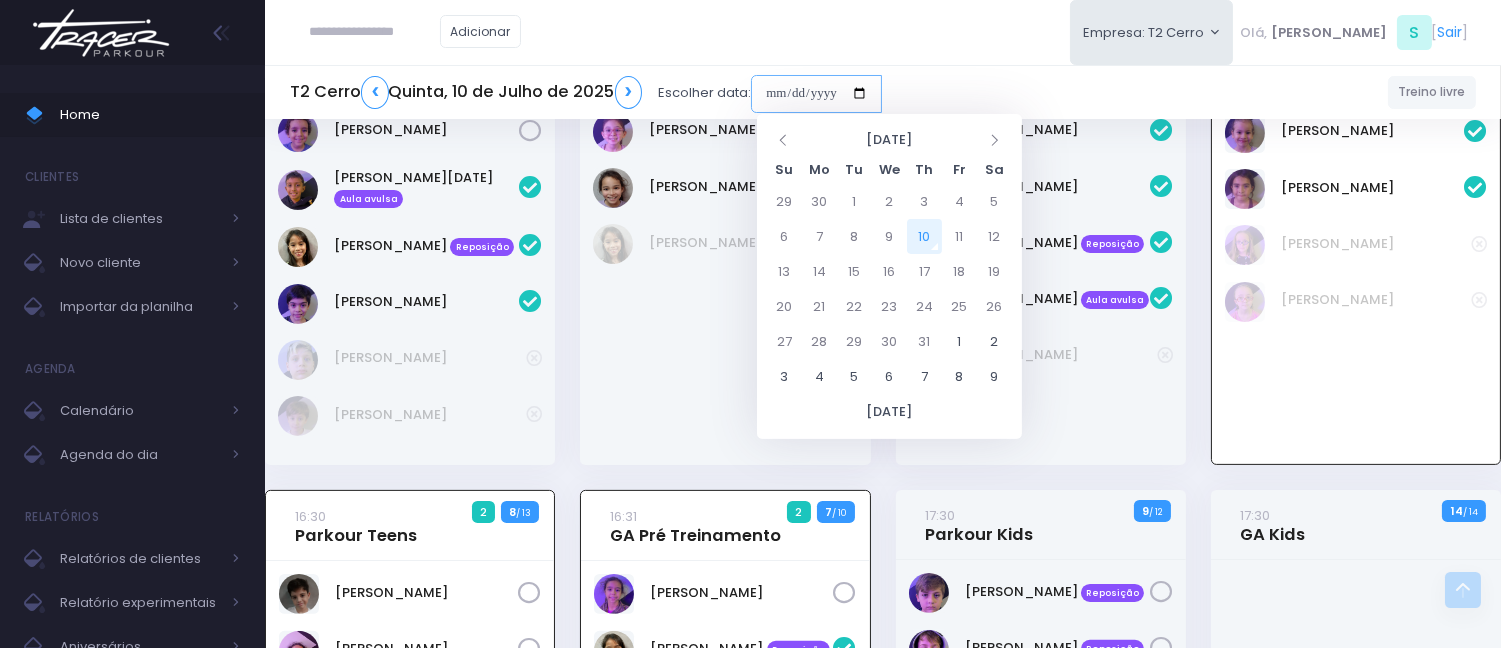 click at bounding box center [816, 94] 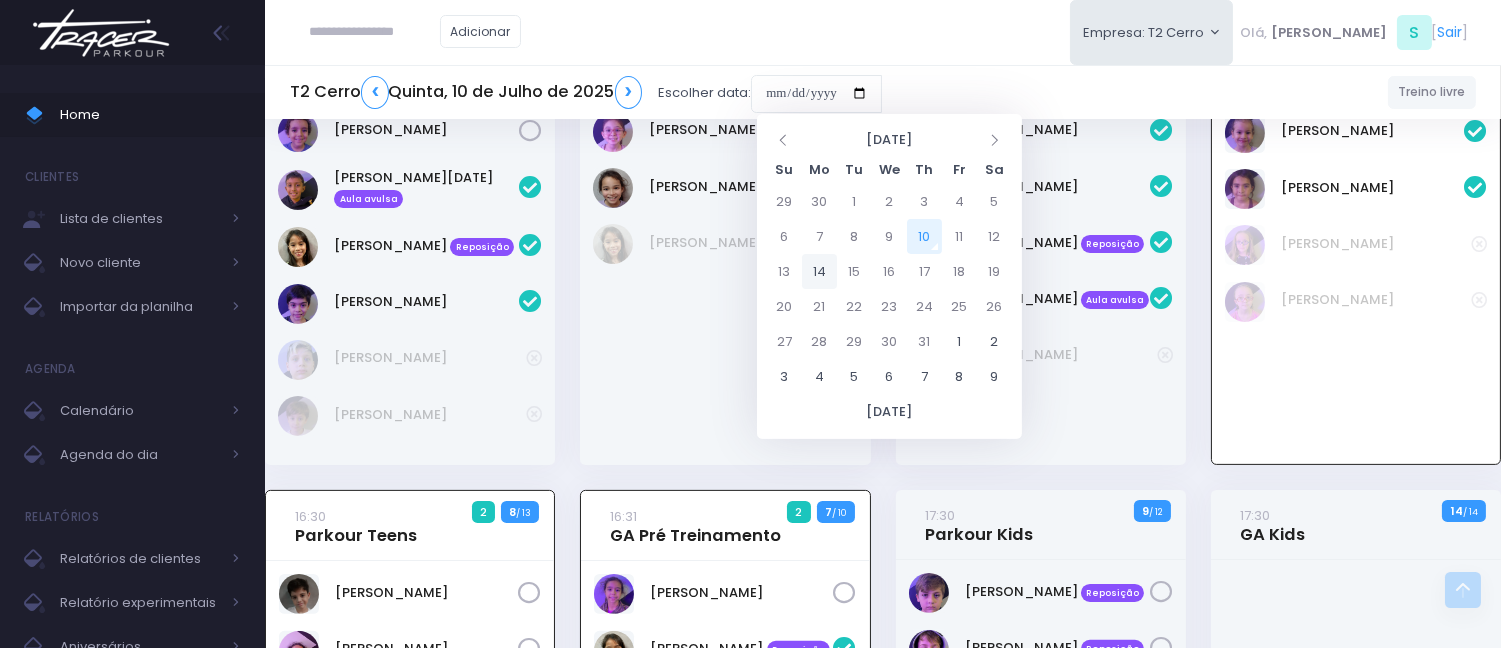 click on "14" at bounding box center [819, 271] 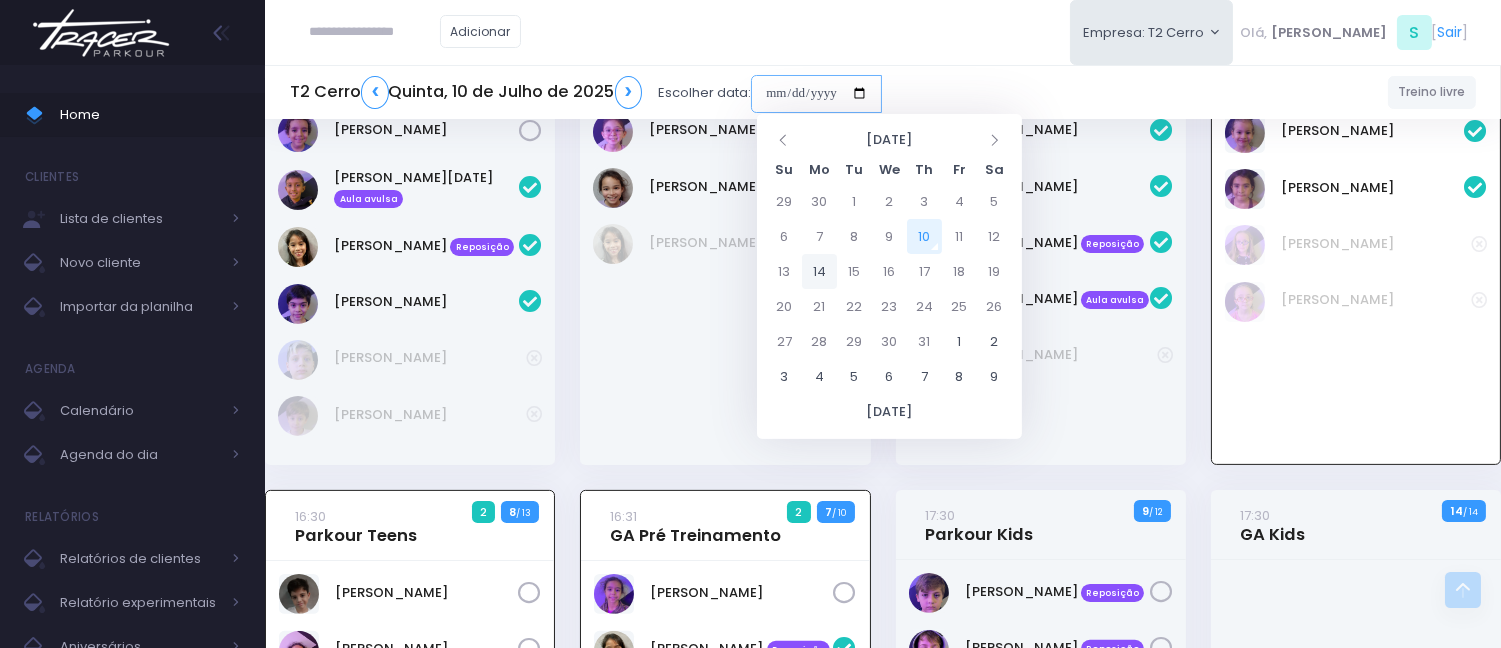 type on "**********" 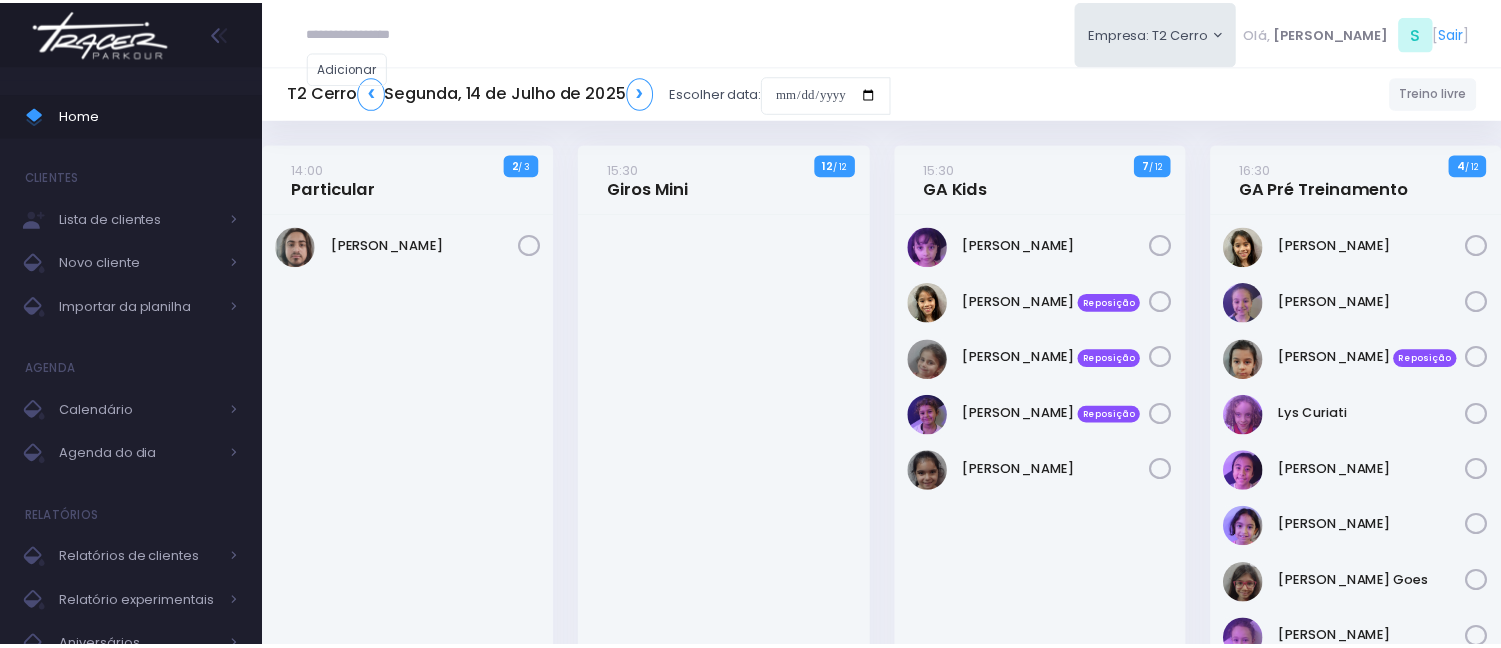 scroll, scrollTop: 0, scrollLeft: 0, axis: both 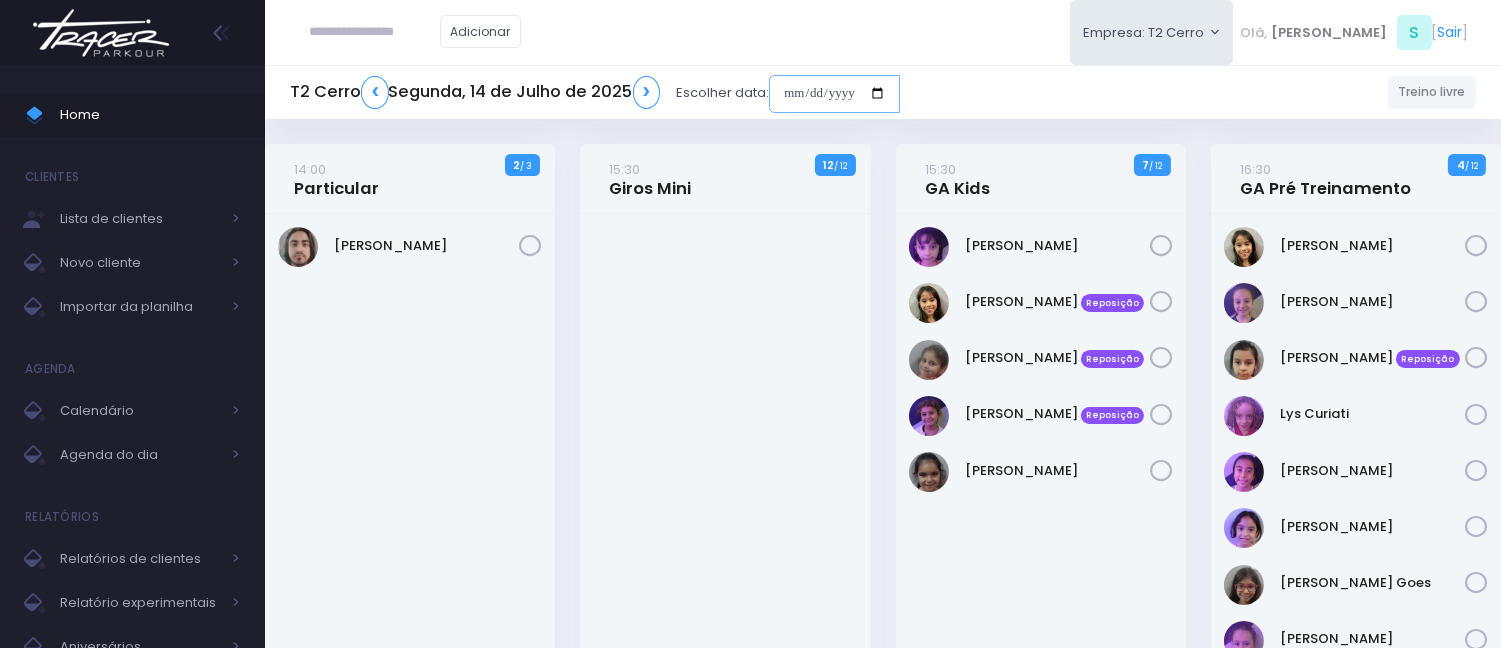click at bounding box center (834, 94) 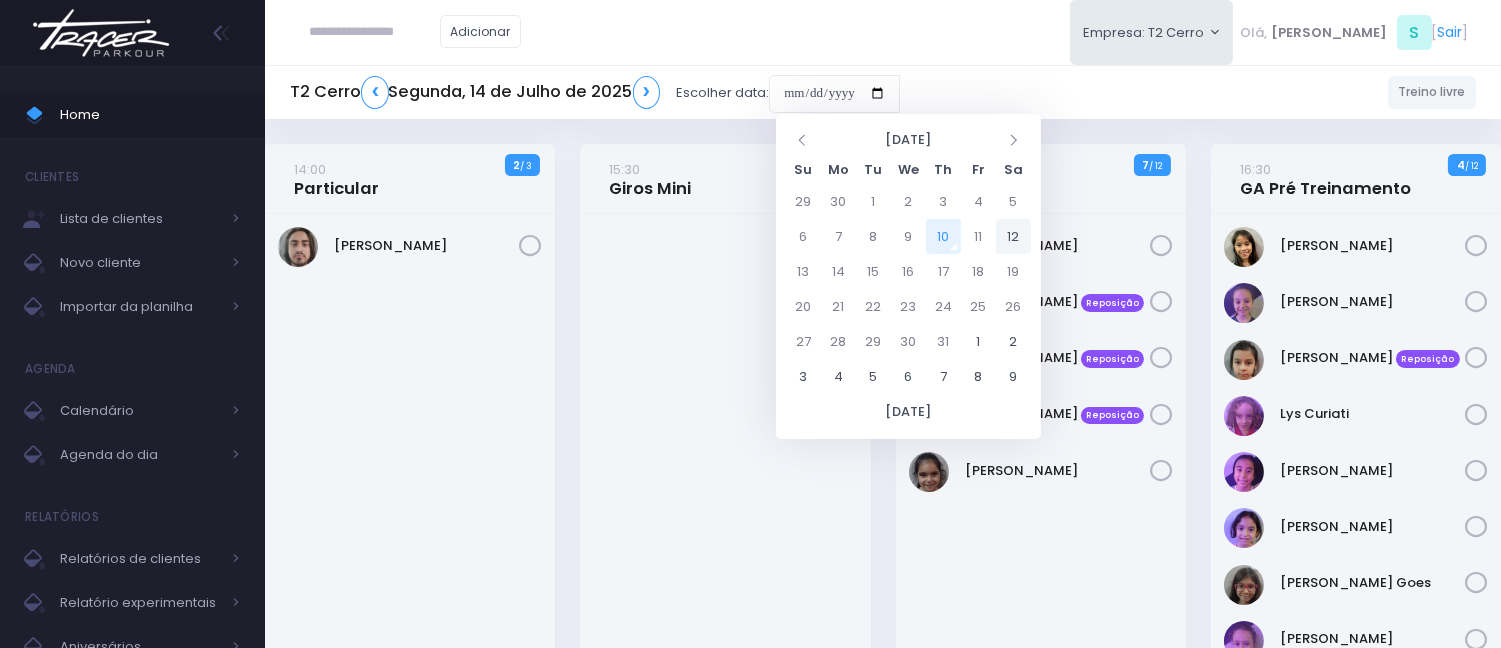 click on "12" at bounding box center (1013, 236) 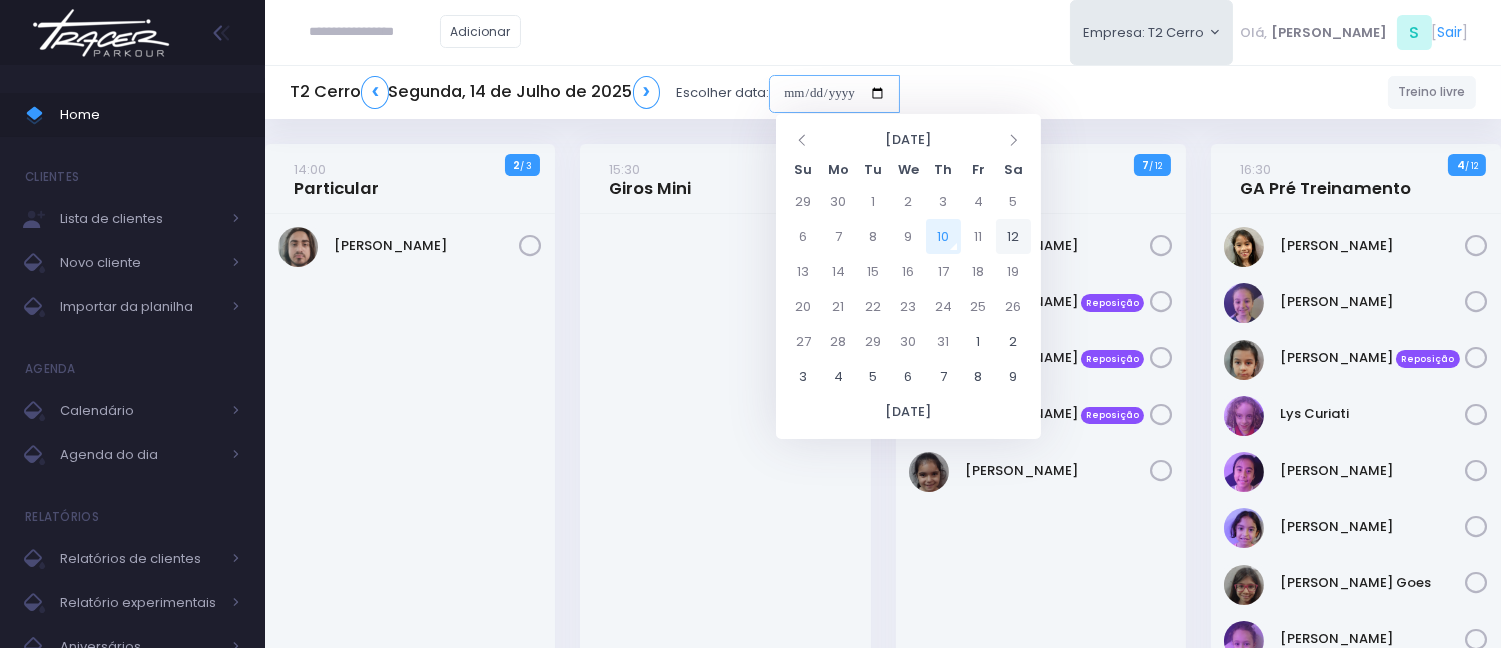 type on "**********" 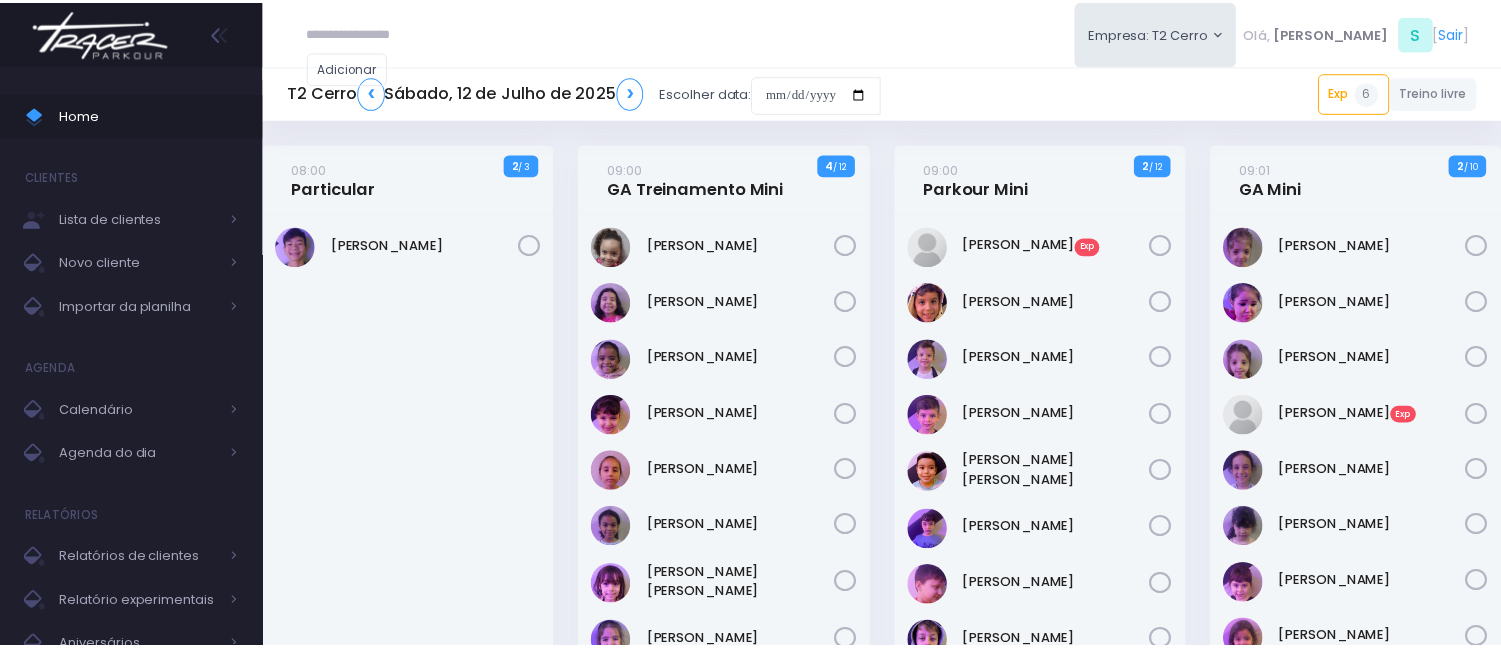 scroll, scrollTop: 0, scrollLeft: 0, axis: both 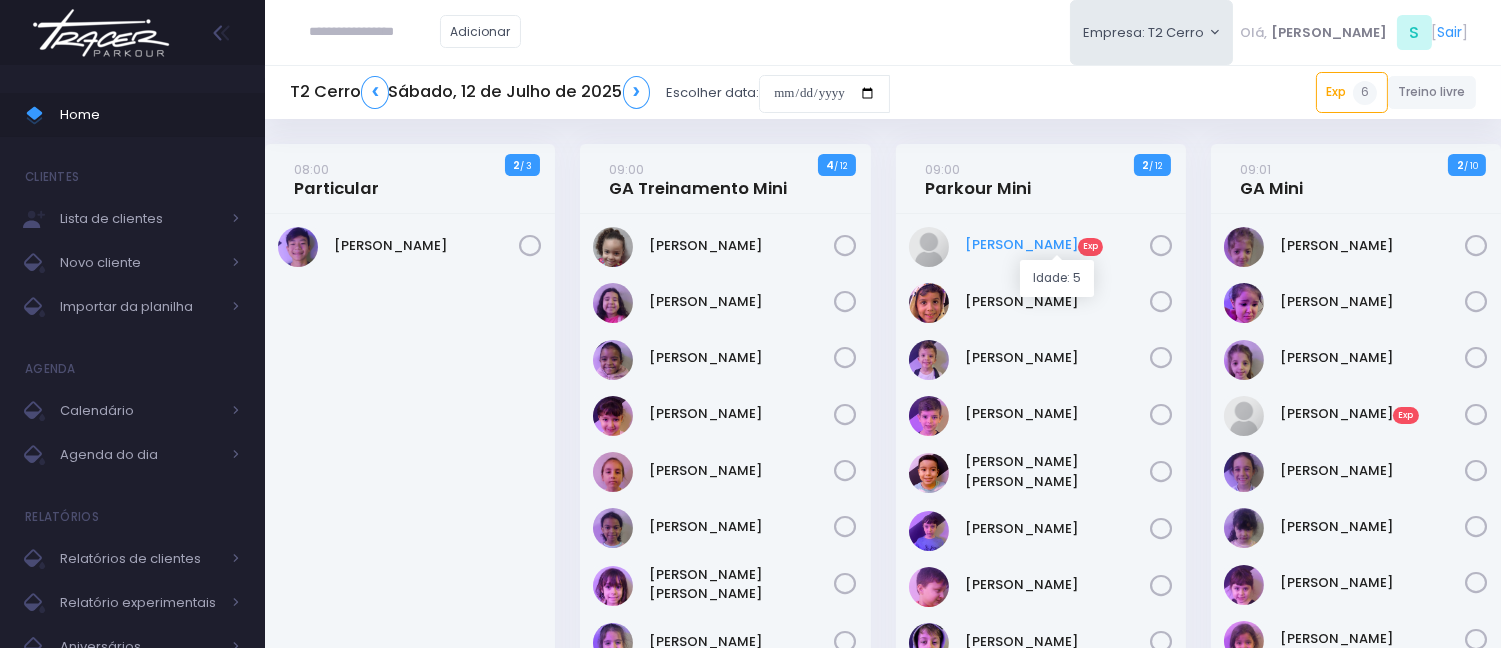 click on "Benjamin Franco
Exp" at bounding box center (1057, 245) 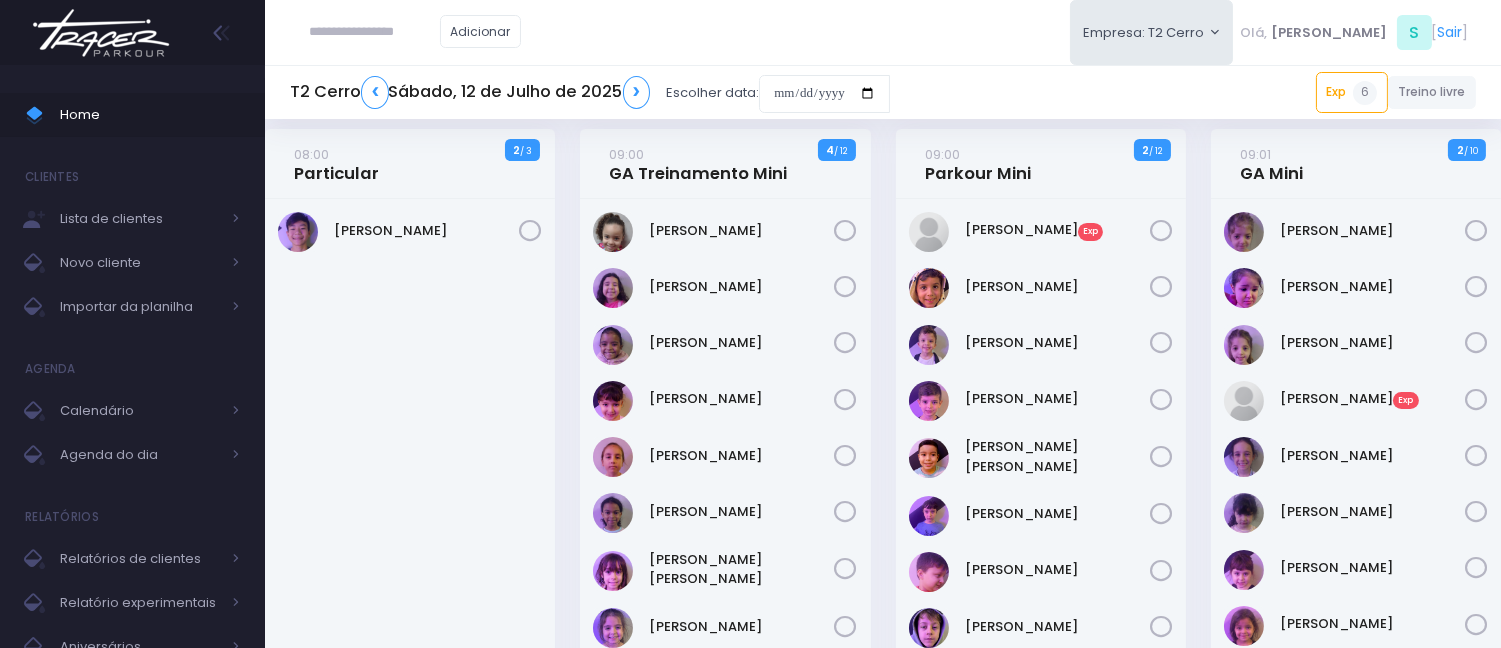scroll, scrollTop: 111, scrollLeft: 0, axis: vertical 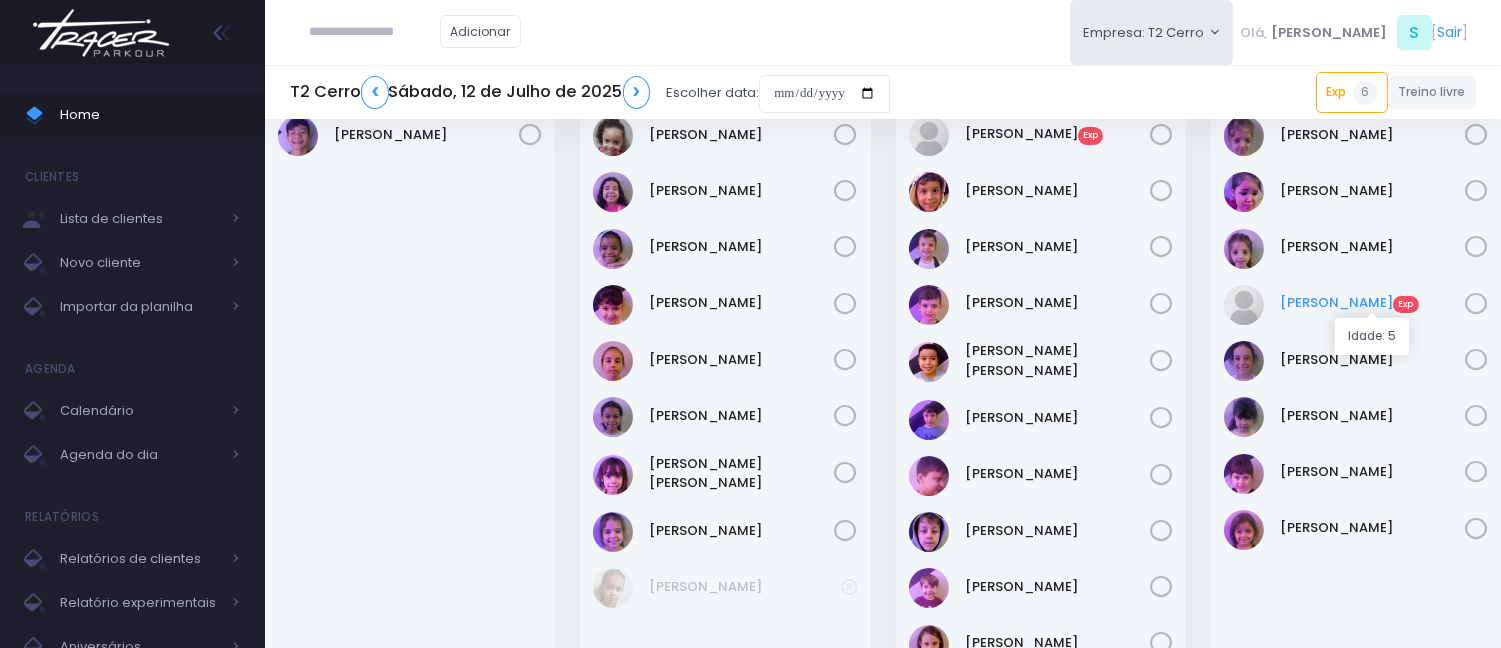 click on "Cora Mathias
Exp" at bounding box center [1372, 303] 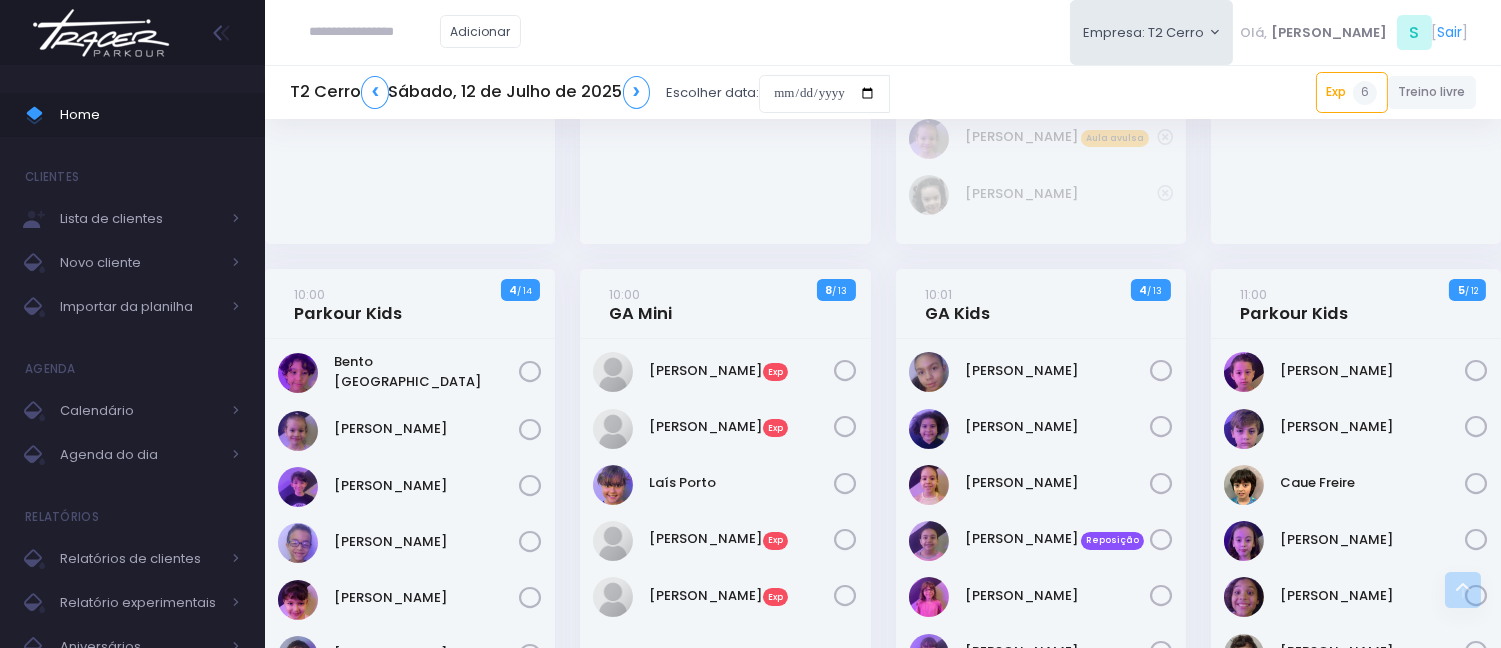 scroll, scrollTop: 666, scrollLeft: 0, axis: vertical 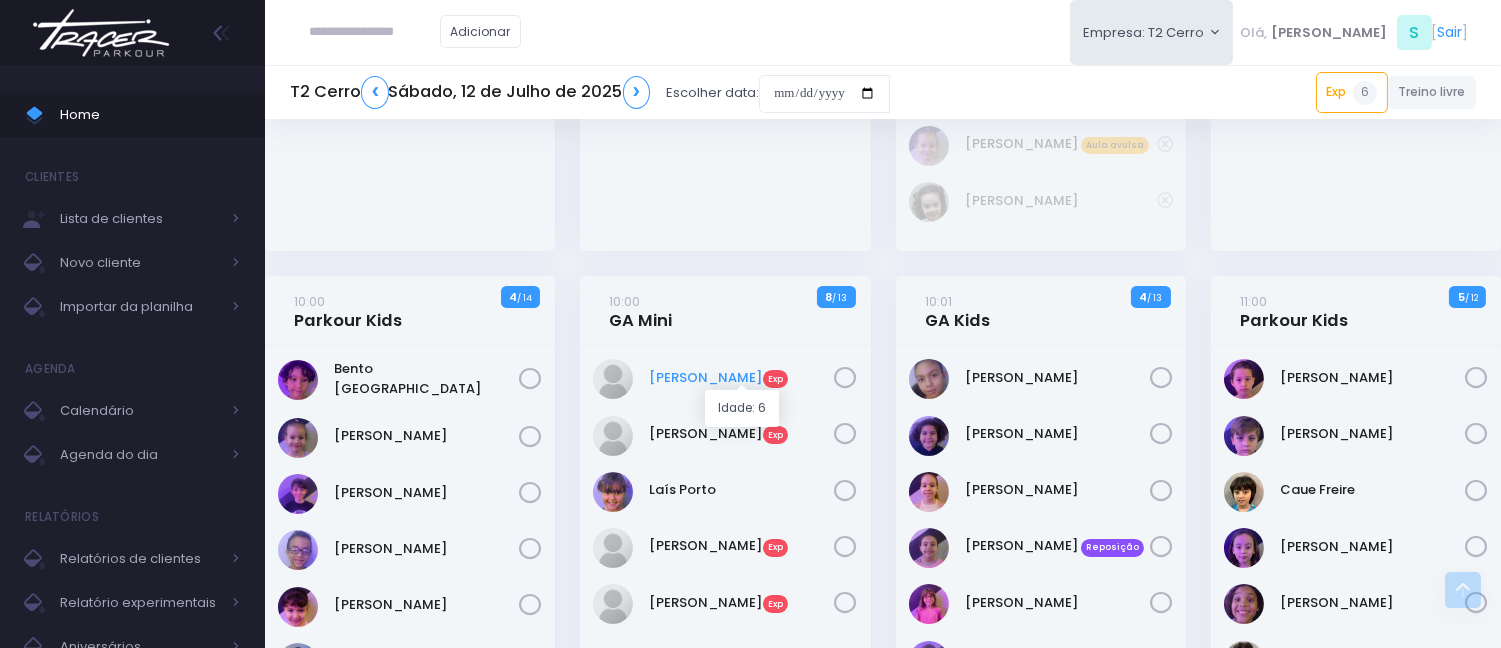 click on "Alice Aparecida
Exp" at bounding box center [742, 378] 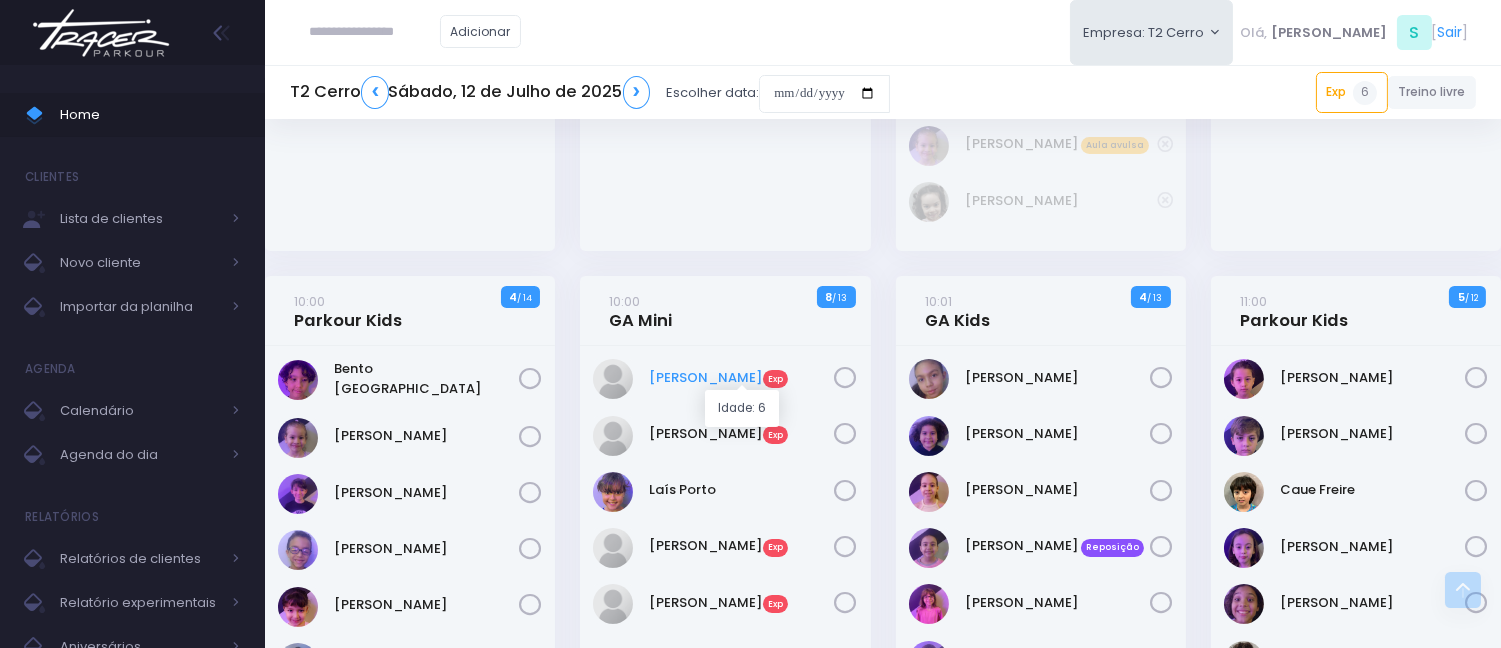 click on "Alice Aparecida
Exp" at bounding box center [742, 378] 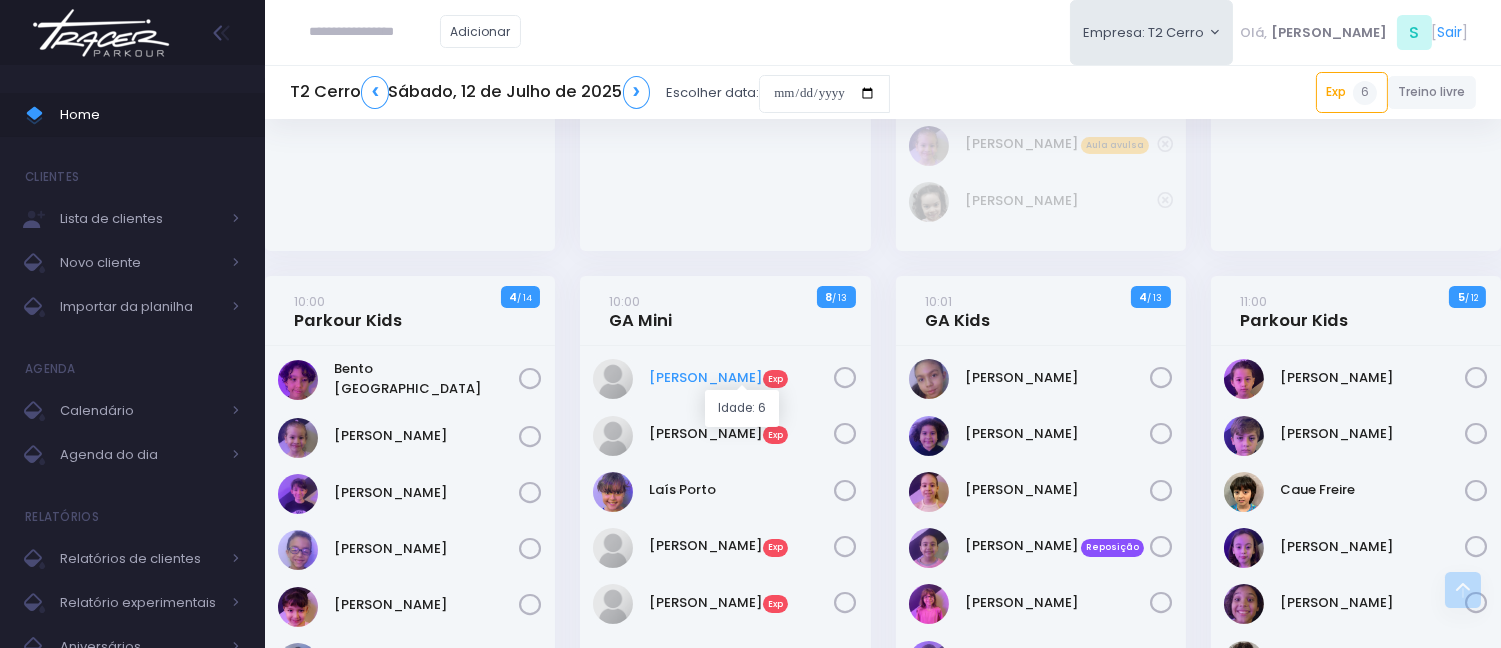 click on "Alice Aparecida
Exp" at bounding box center [742, 378] 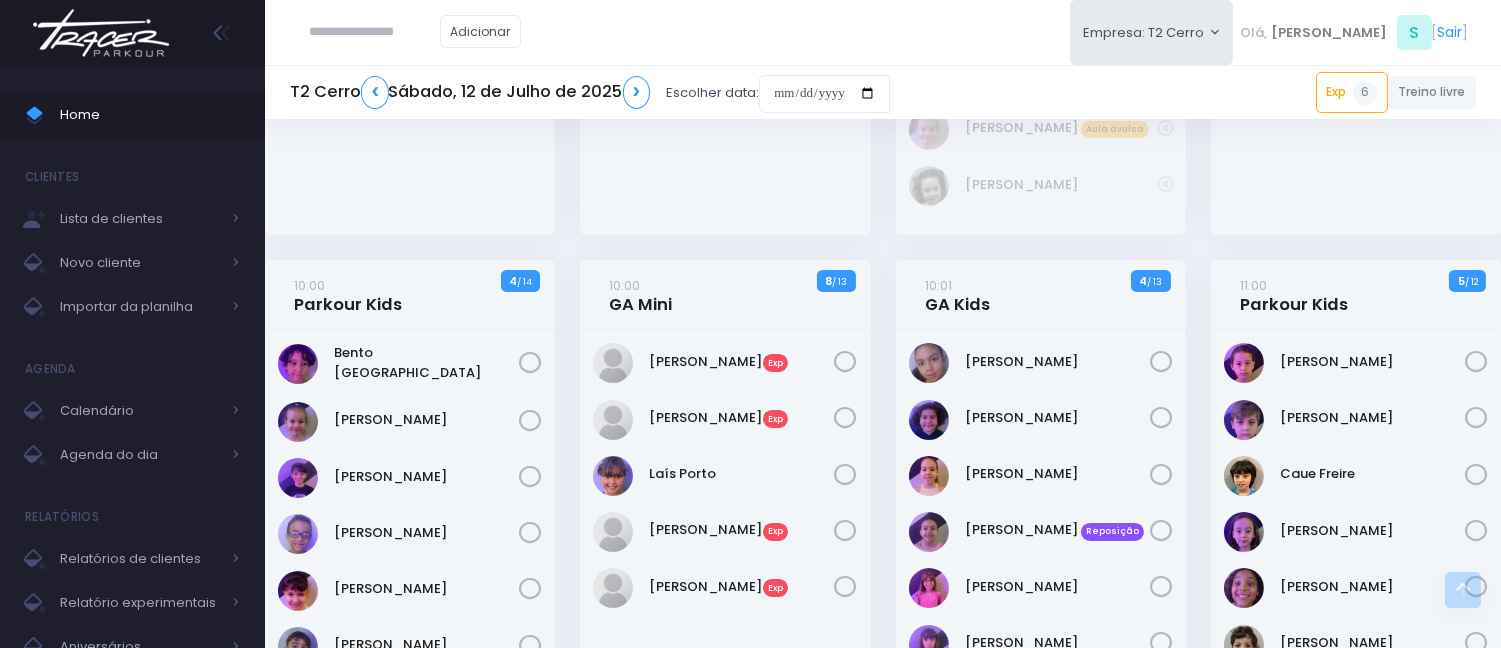 scroll, scrollTop: 675, scrollLeft: 0, axis: vertical 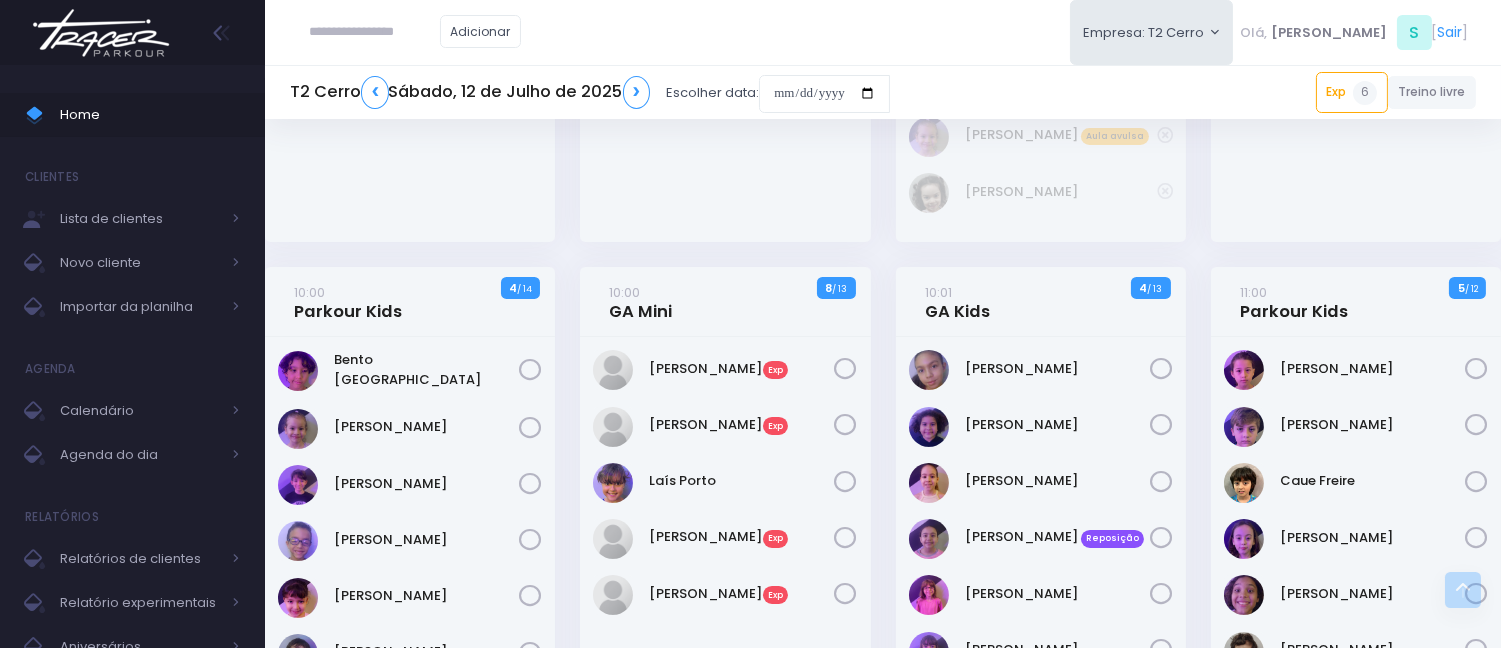 click on "09:00 GA Treinamento Mini
4  / 12" at bounding box center [725, -132] 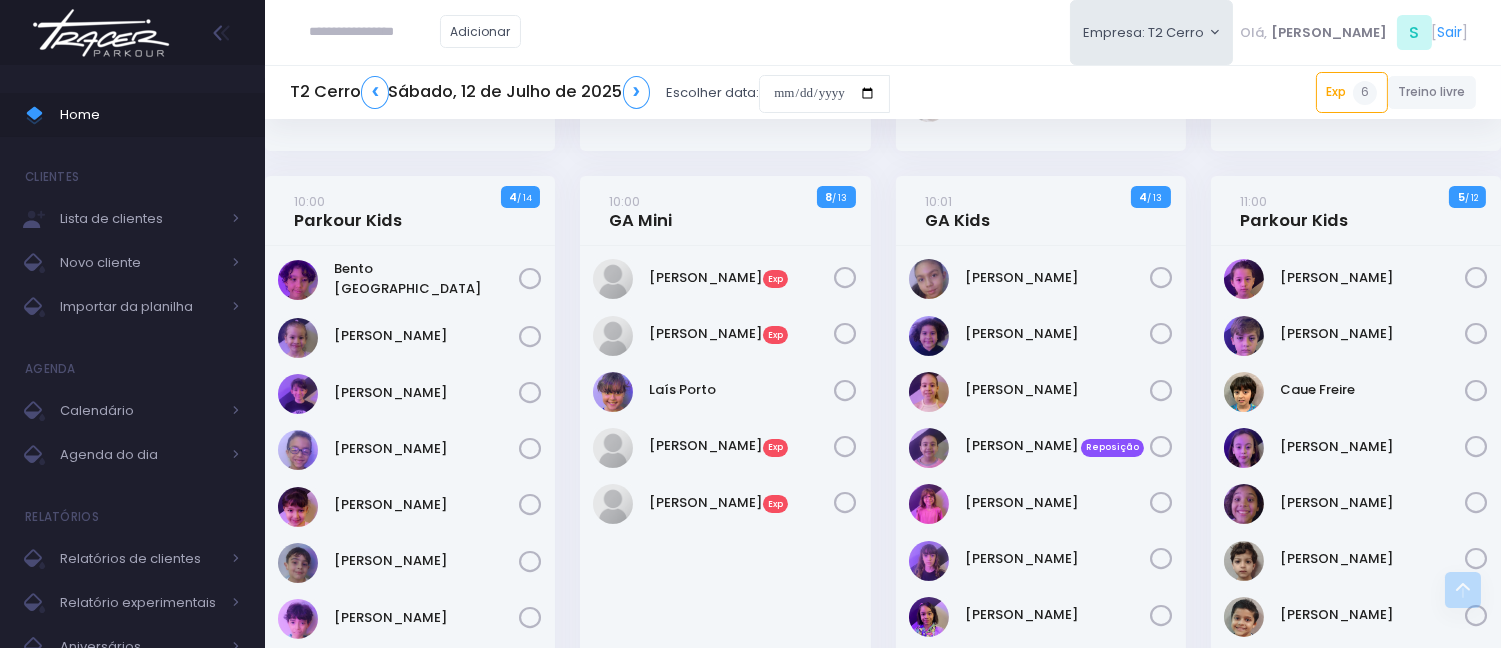scroll, scrollTop: 777, scrollLeft: 0, axis: vertical 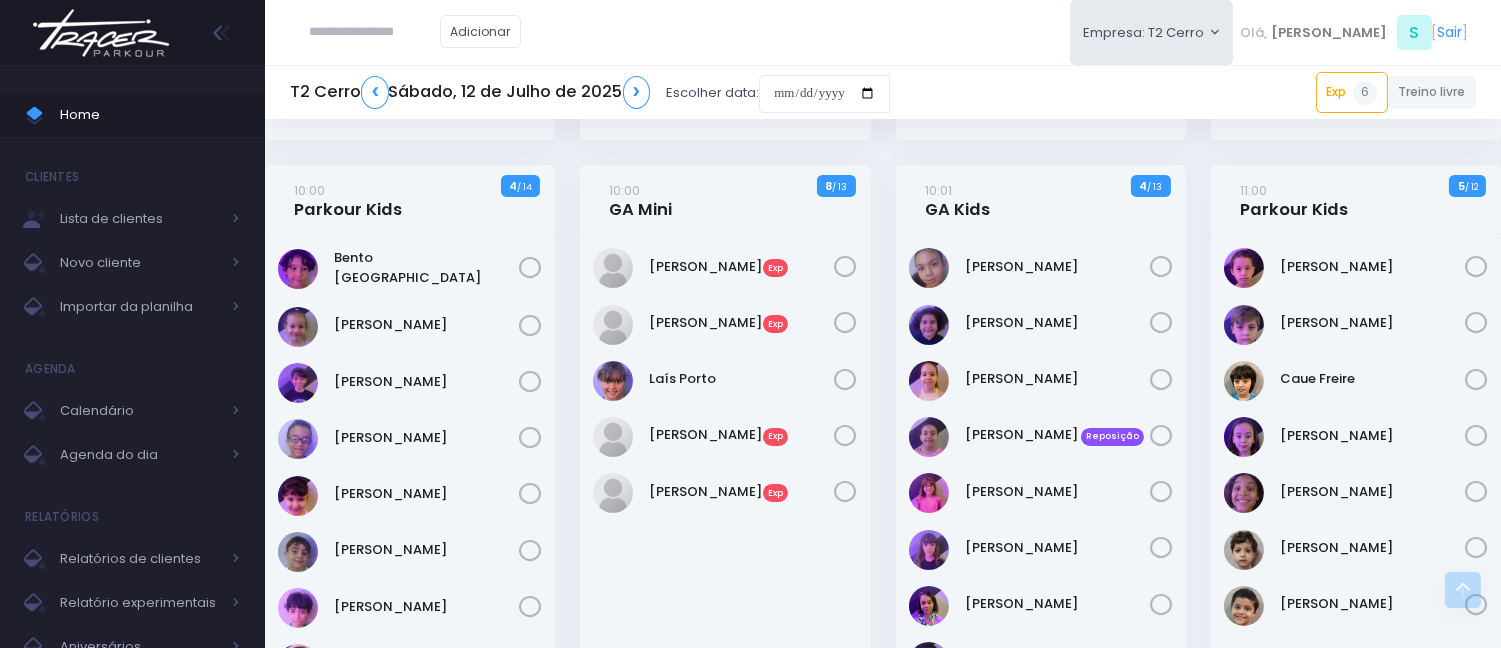 click on "T2 Cerro  ❮
Sábado, 12 de Julho de 2025  ❯
Escolher data:
Exp 6
09:00  Benjamin Franco
09:01  Cora Mathias Melo
10:00  Alice Aparecida Oliveira Souza
10:00" at bounding box center (883, 93) 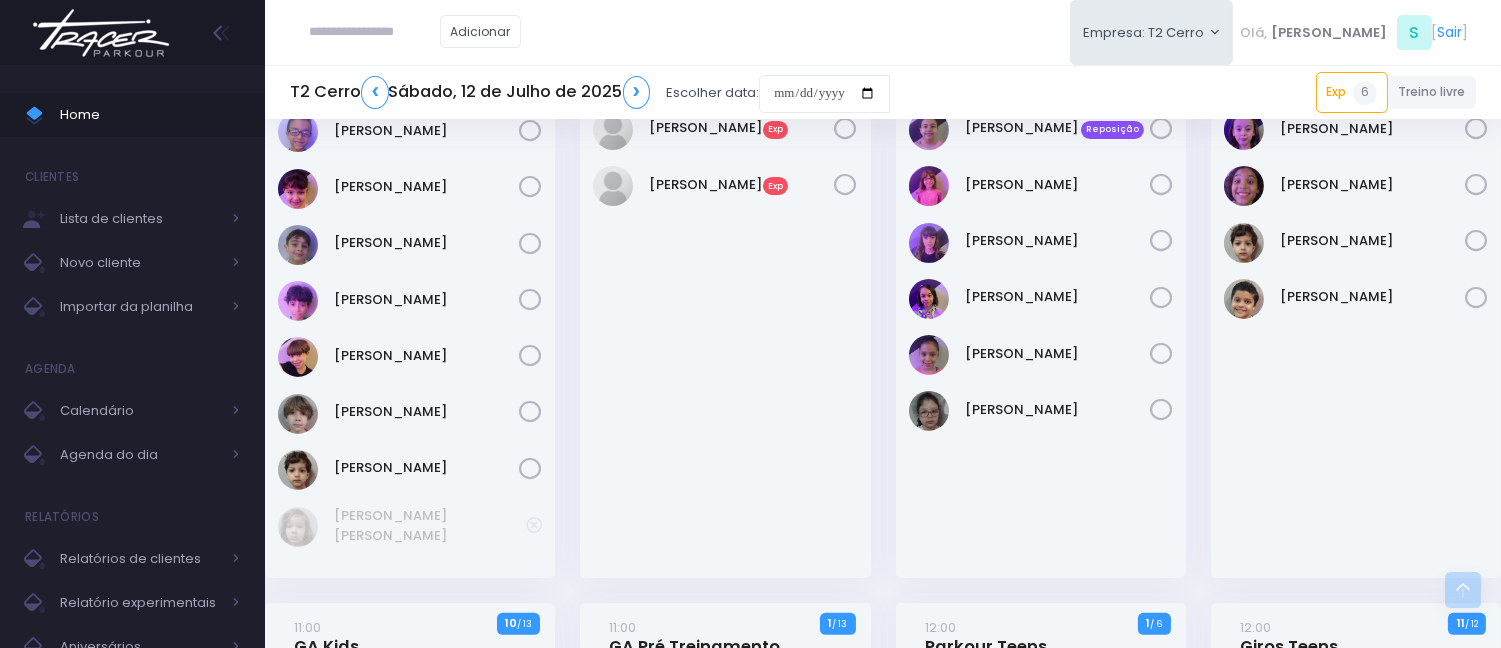 scroll, scrollTop: 1222, scrollLeft: 0, axis: vertical 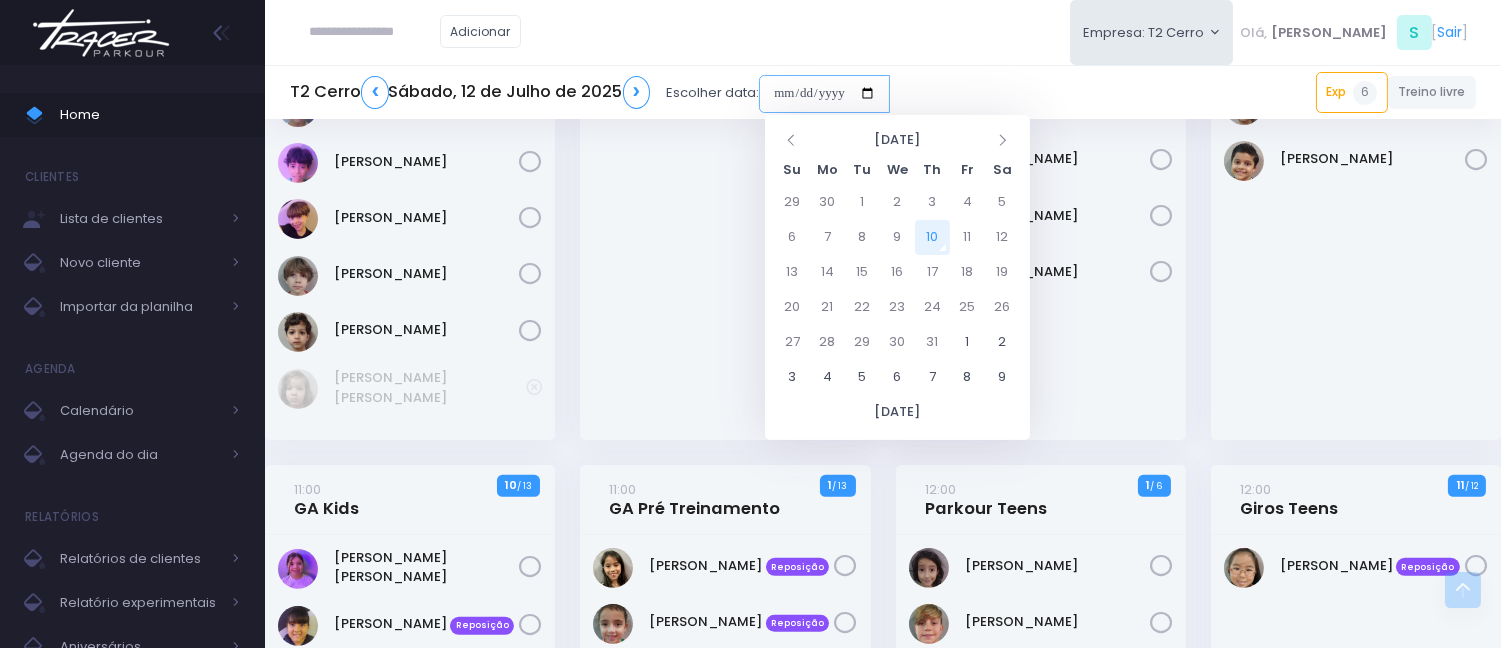 click at bounding box center [824, 94] 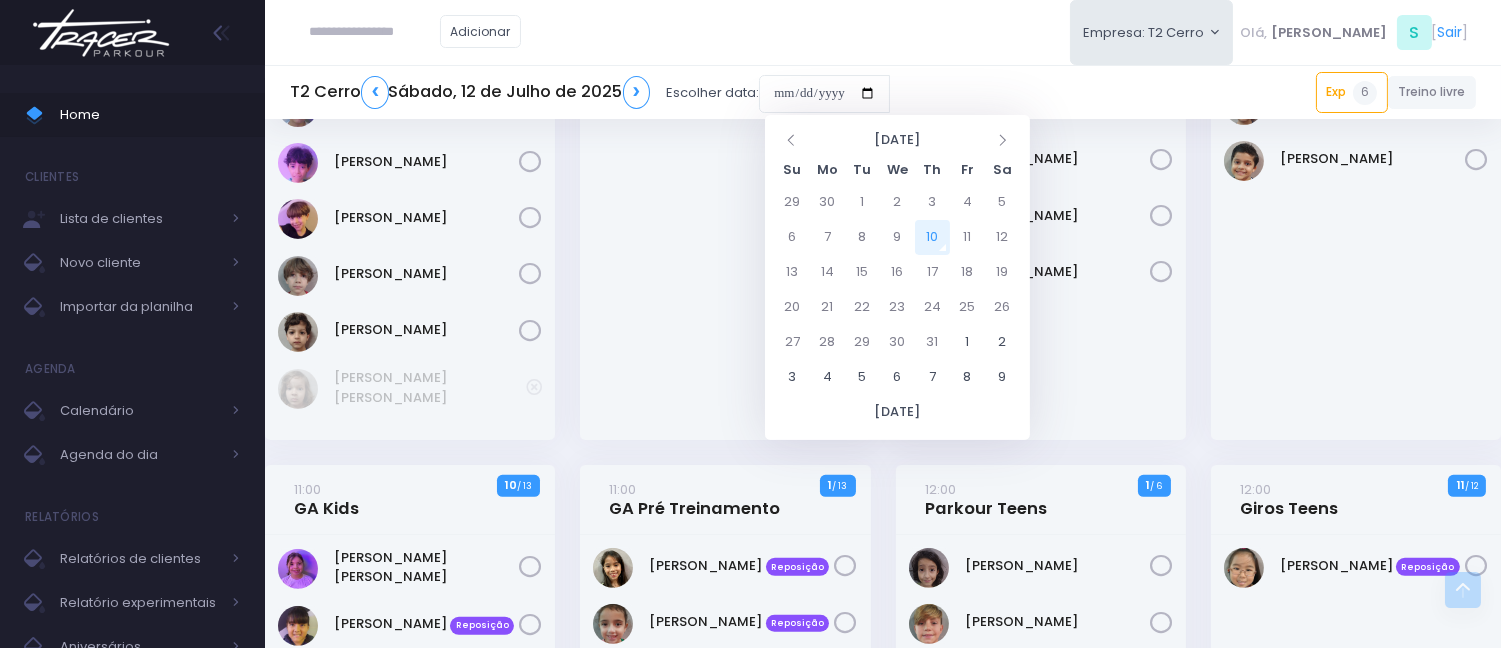 click on "10" at bounding box center [932, 237] 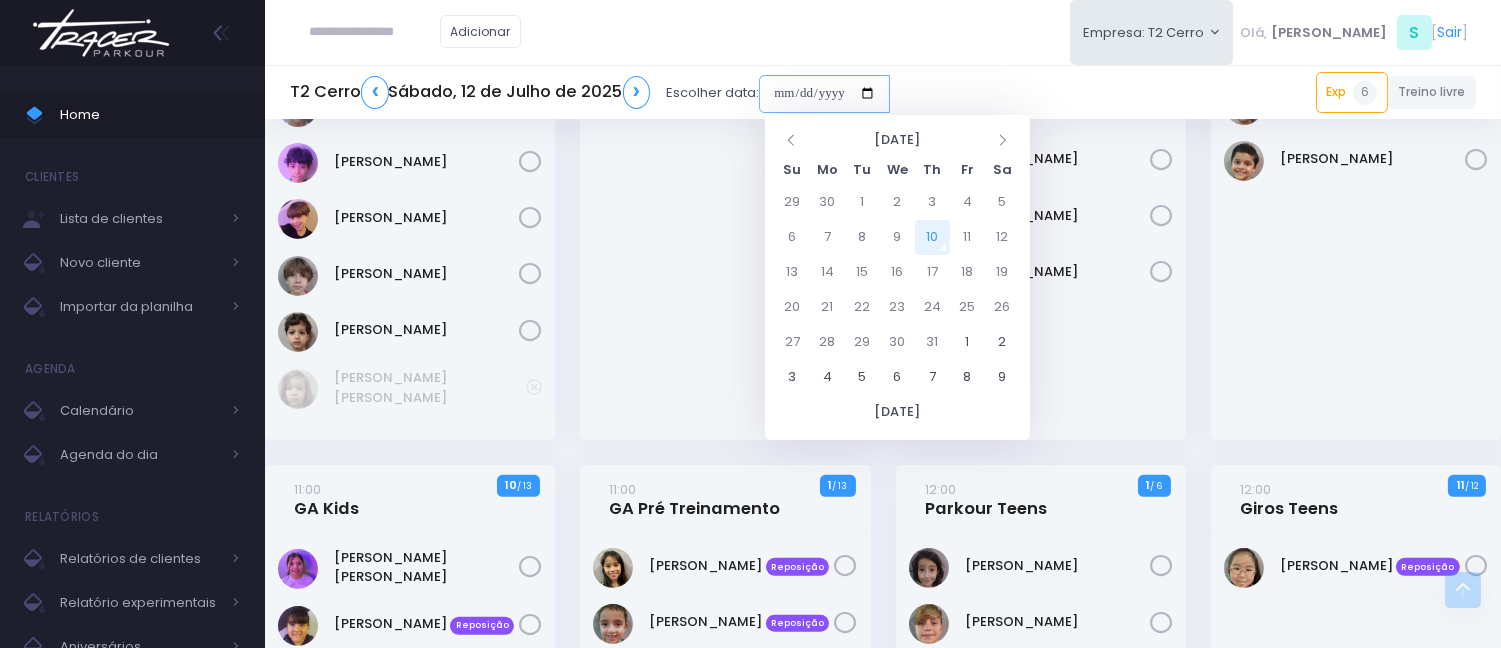 type on "**********" 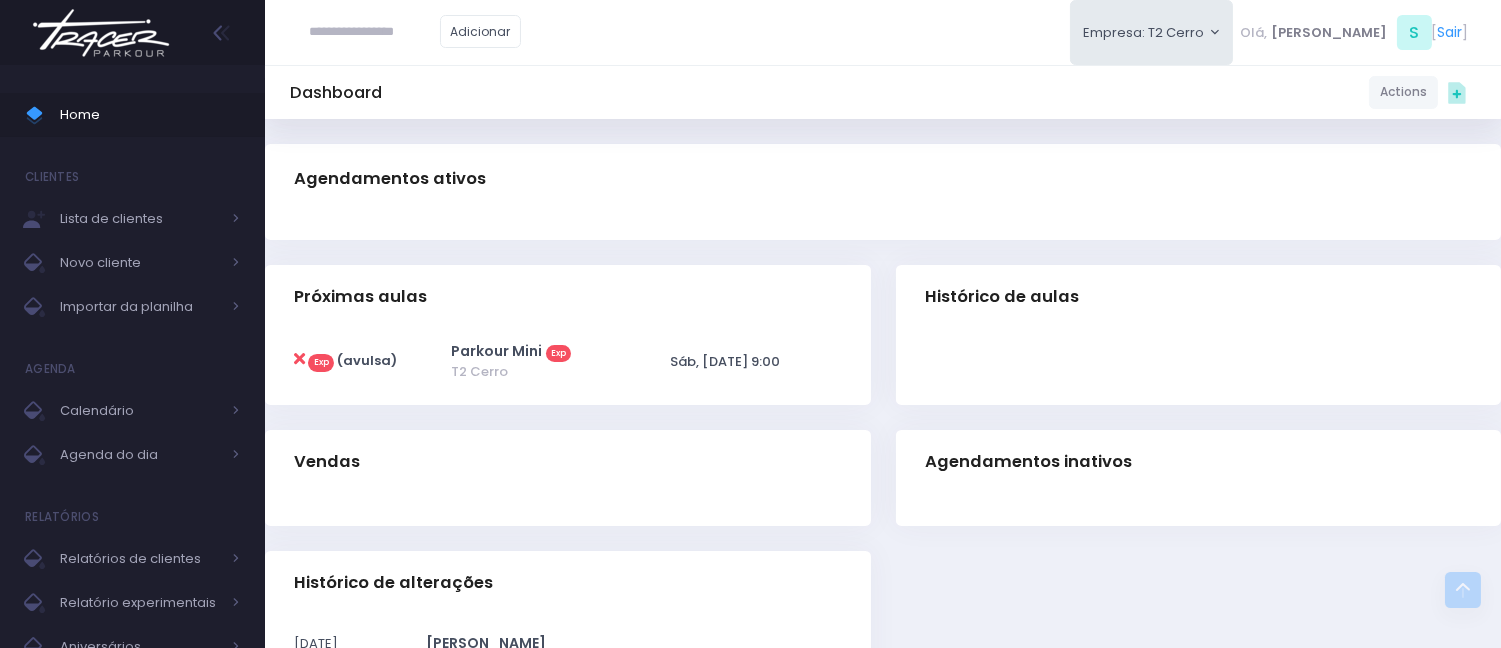 scroll, scrollTop: 0, scrollLeft: 0, axis: both 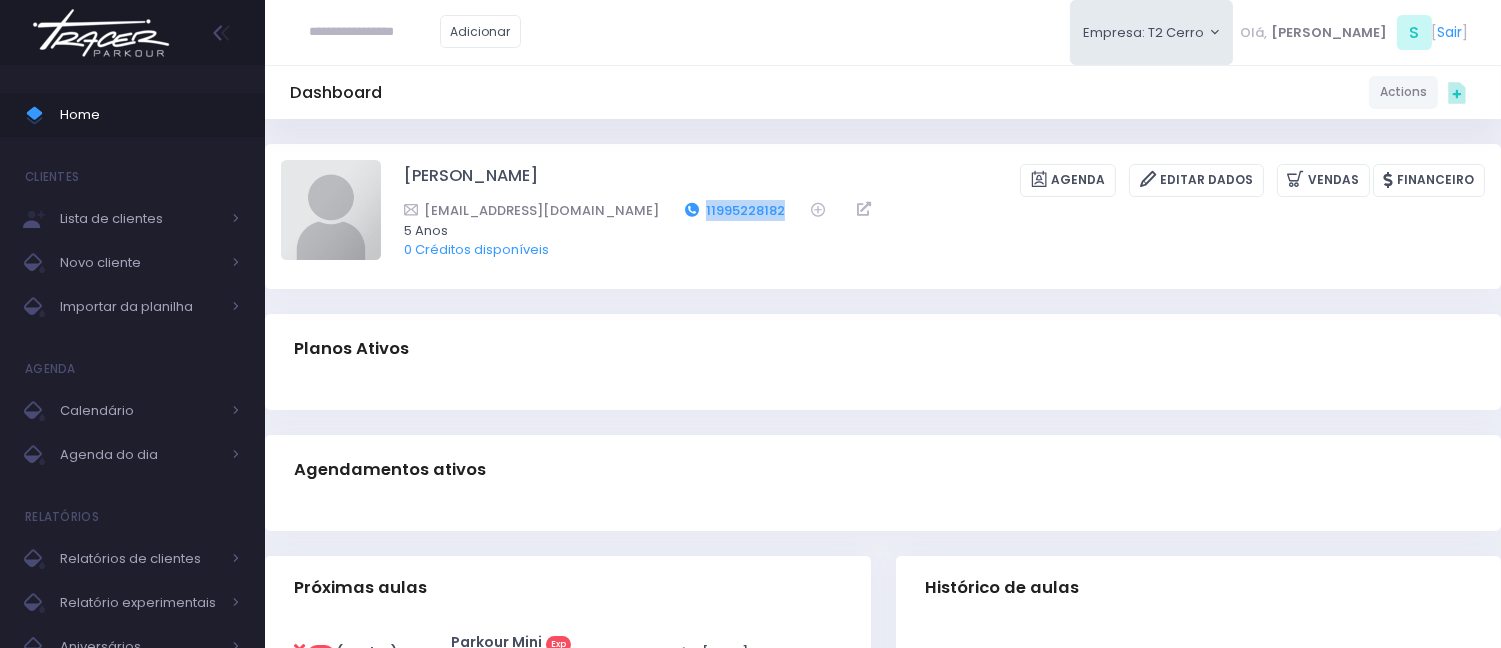drag, startPoint x: 723, startPoint y: 201, endPoint x: 631, endPoint y: 208, distance: 92.26592 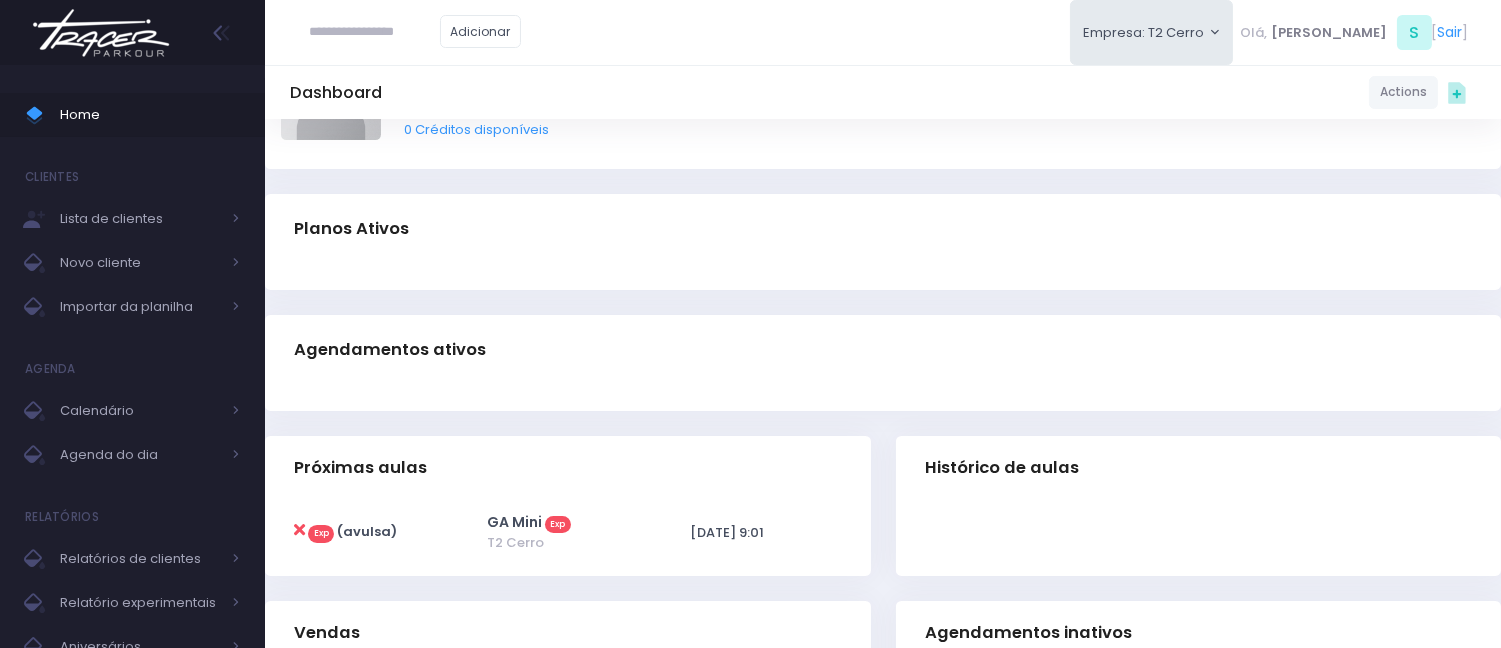 scroll, scrollTop: 0, scrollLeft: 0, axis: both 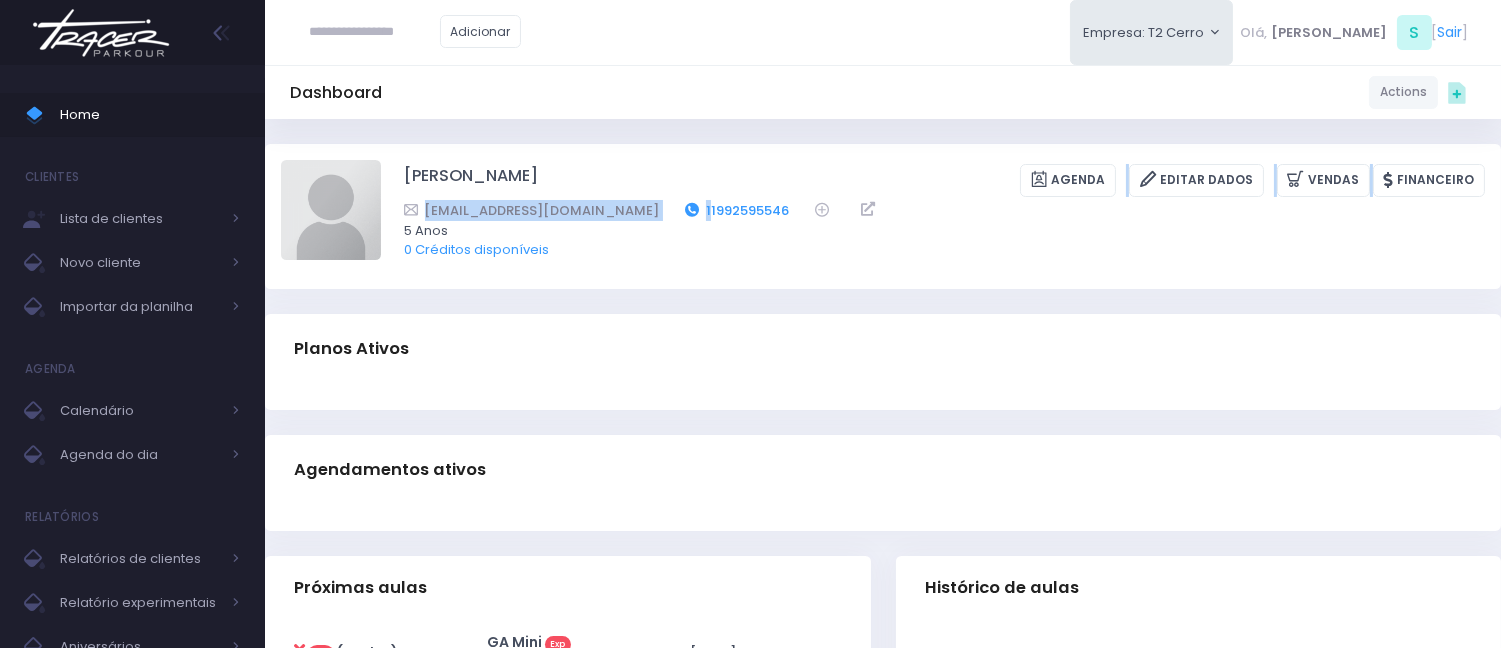 drag, startPoint x: 767, startPoint y: 195, endPoint x: 683, endPoint y: 203, distance: 84.38009 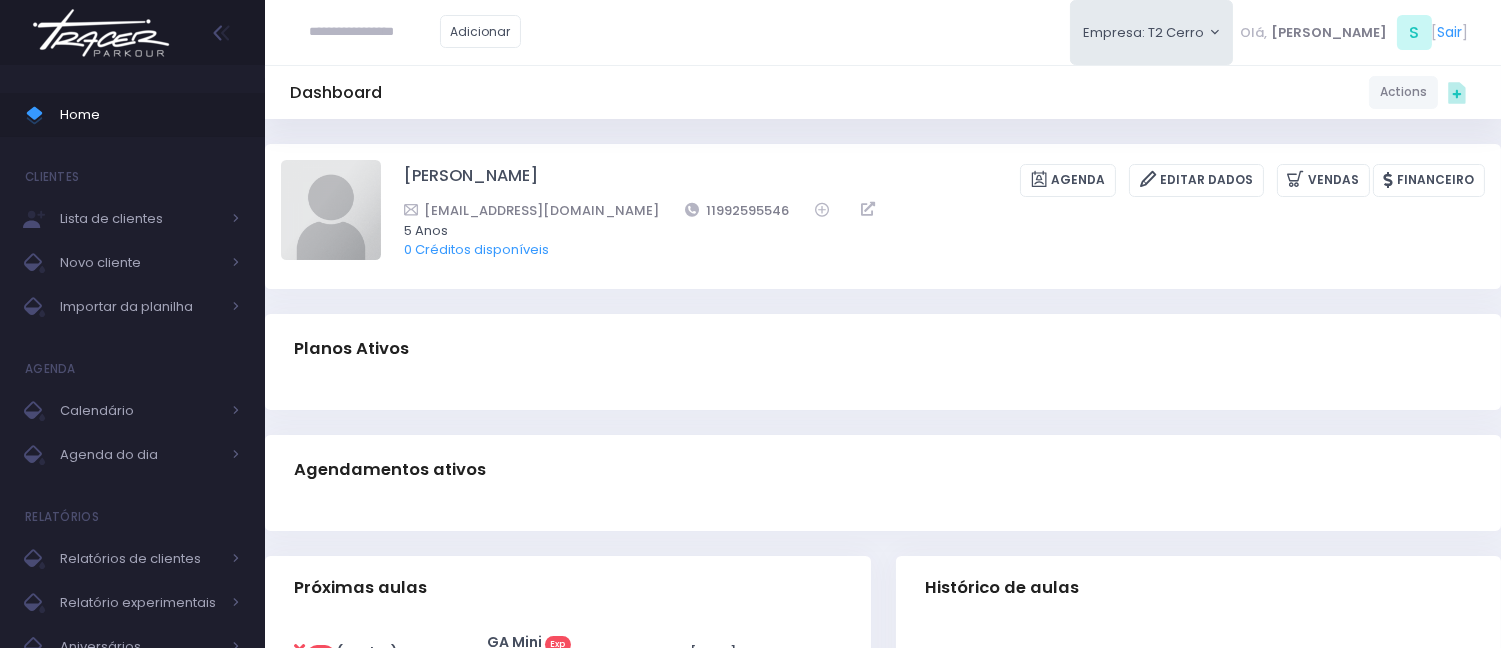 click on "Dashboard
Actions
Choose Label:
Customer
Partner
Suplier
Member
Staff
Add new" at bounding box center (883, 92) 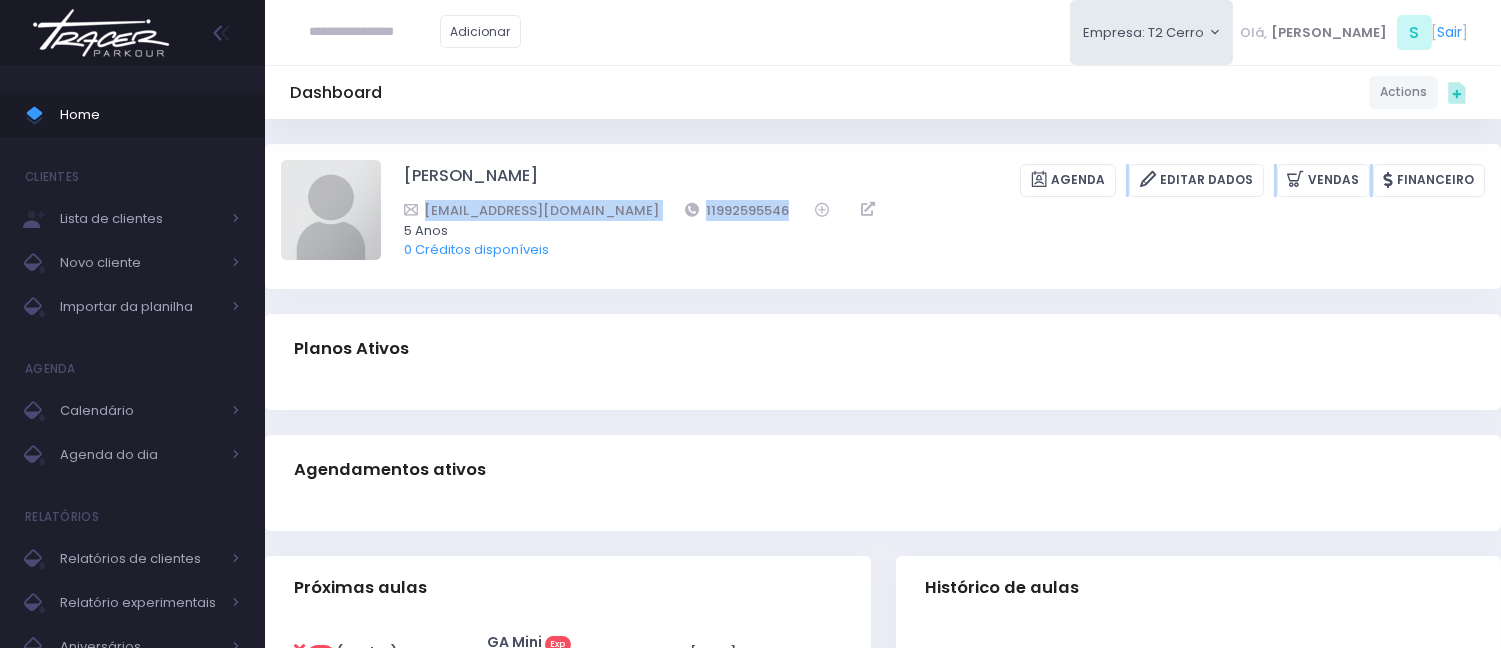 drag, startPoint x: 756, startPoint y: 198, endPoint x: 660, endPoint y: 193, distance: 96.13012 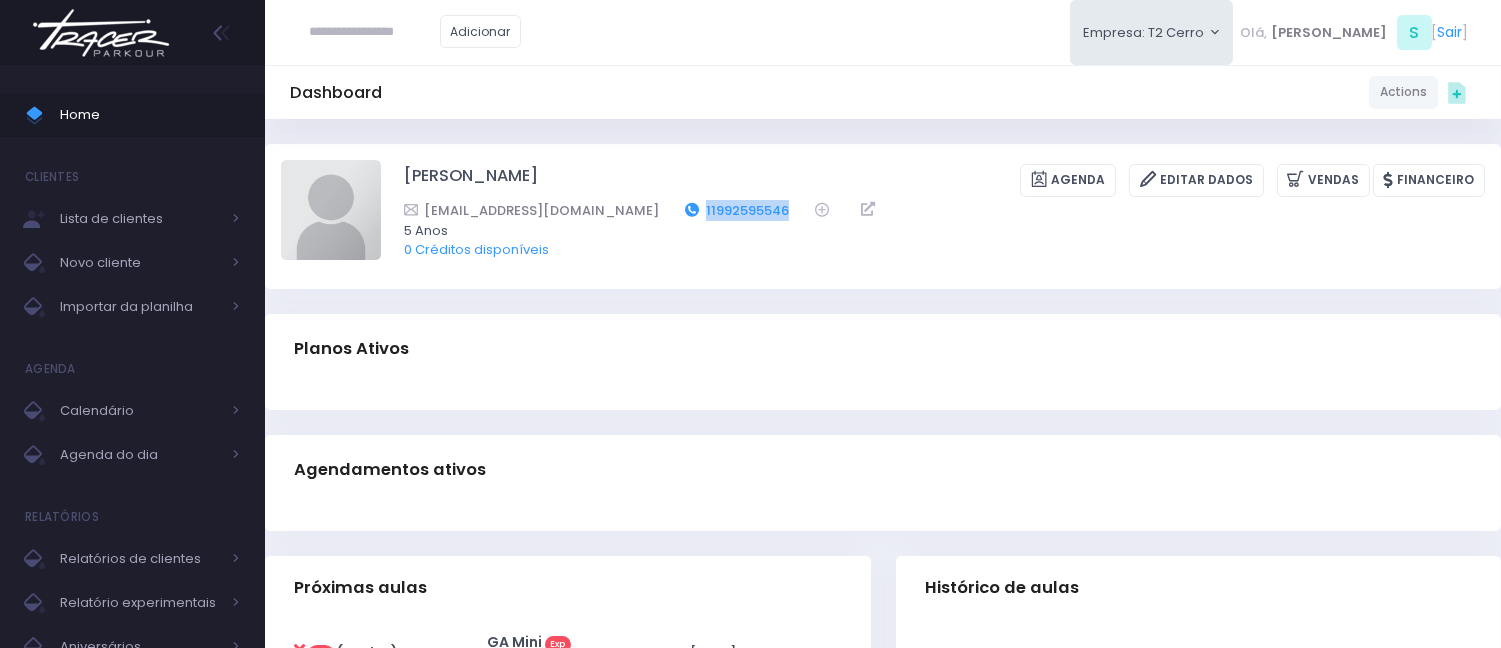 drag, startPoint x: 760, startPoint y: 208, endPoint x: 665, endPoint y: 204, distance: 95.084175 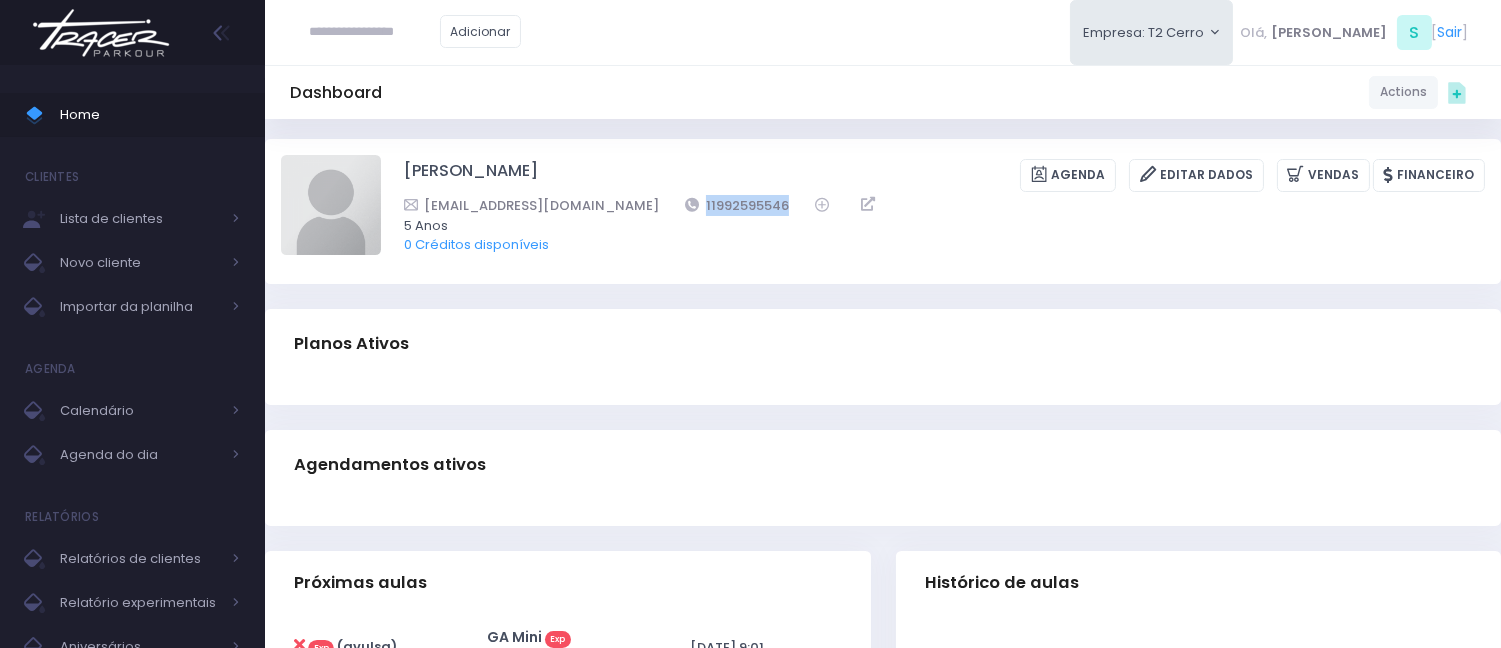 scroll, scrollTop: 0, scrollLeft: 0, axis: both 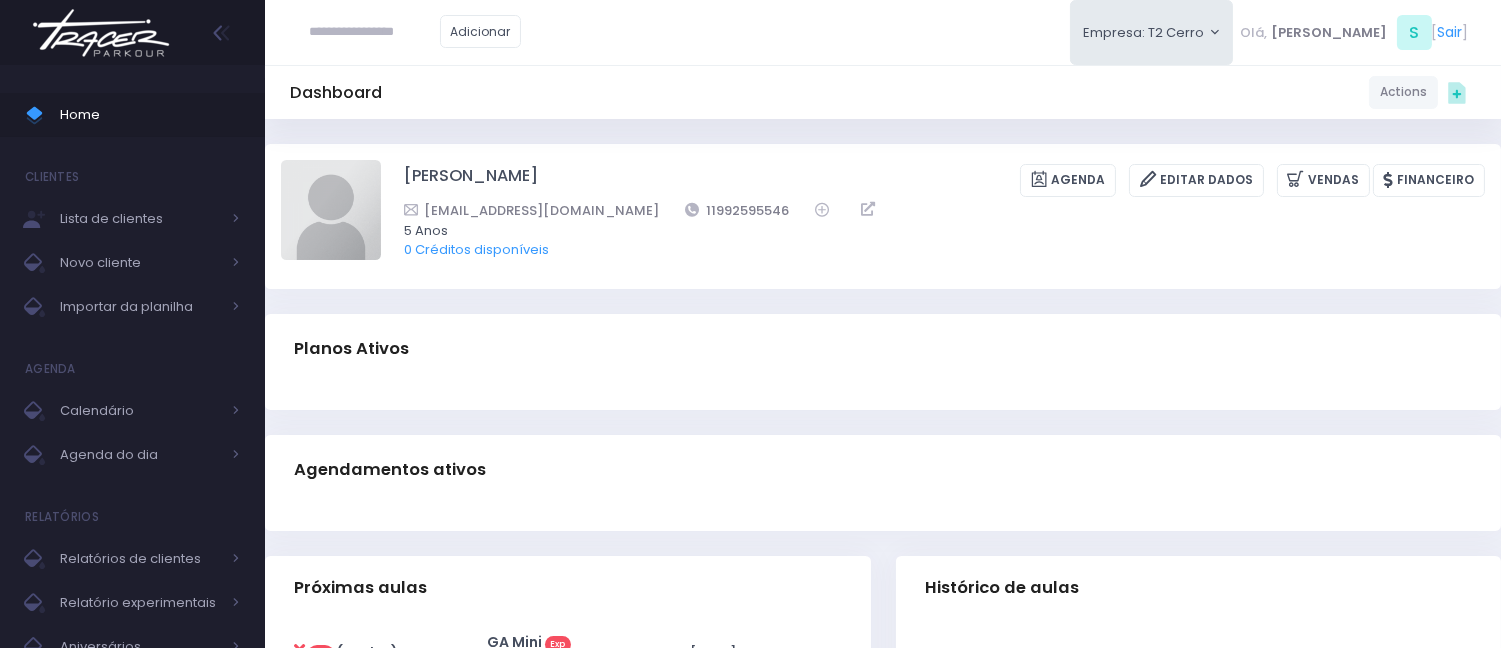click on "Cora Mathias Melo
Agenda
Editar Dados
Vendas
Financeiro
11992595546 5 Anos" at bounding box center [883, 216] 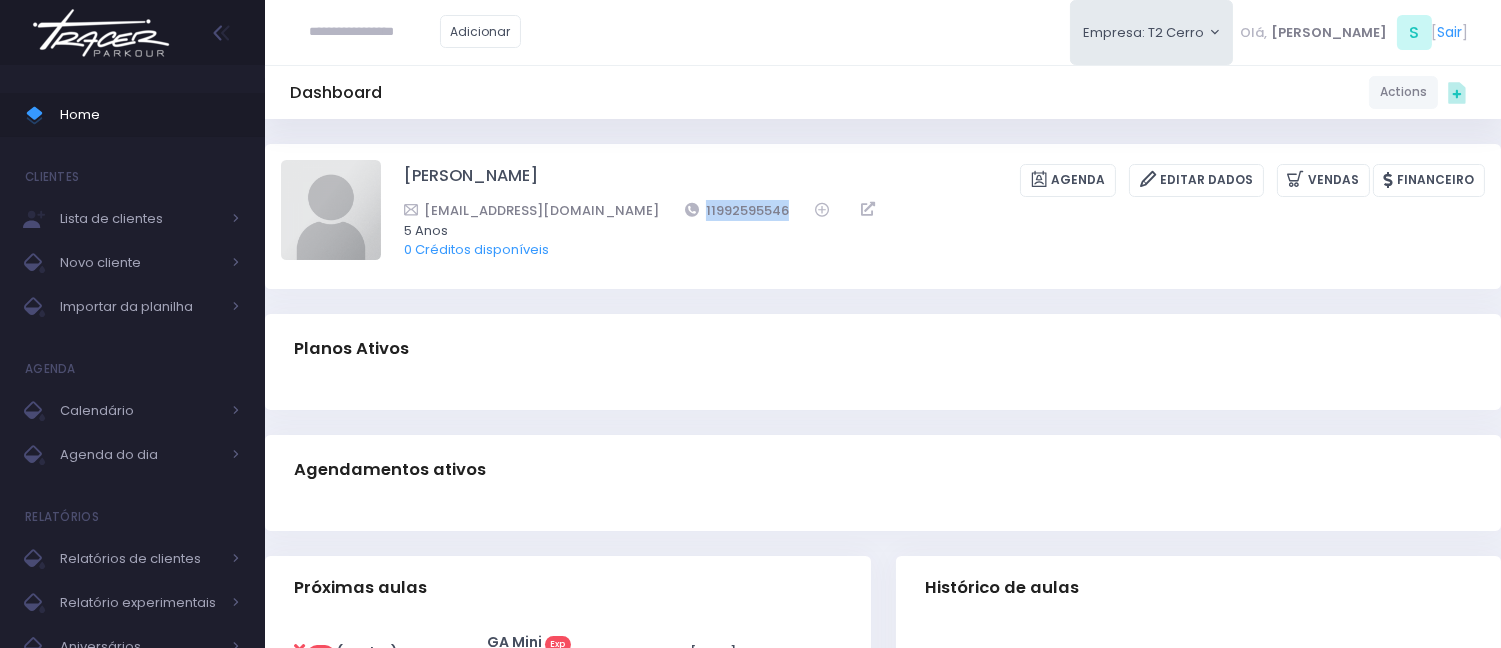 drag, startPoint x: 758, startPoint y: 206, endPoint x: 658, endPoint y: 196, distance: 100.49876 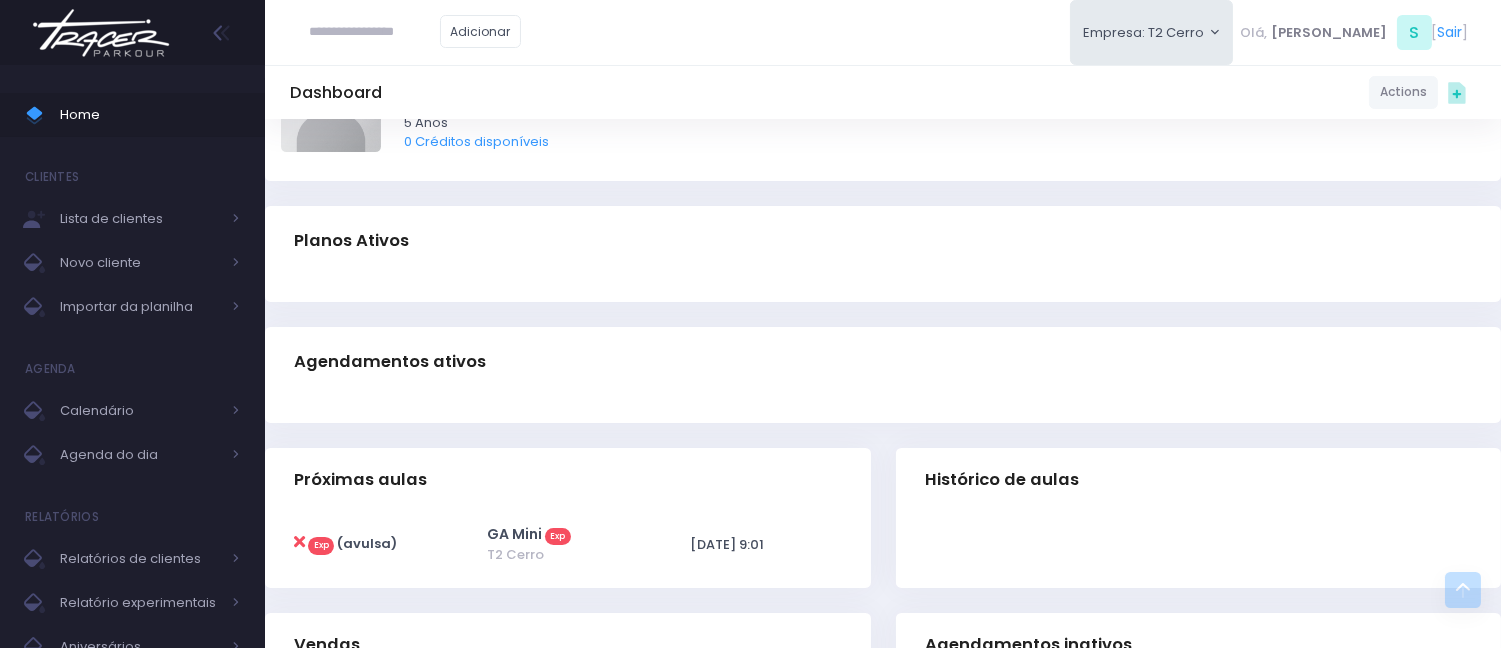 scroll, scrollTop: 333, scrollLeft: 0, axis: vertical 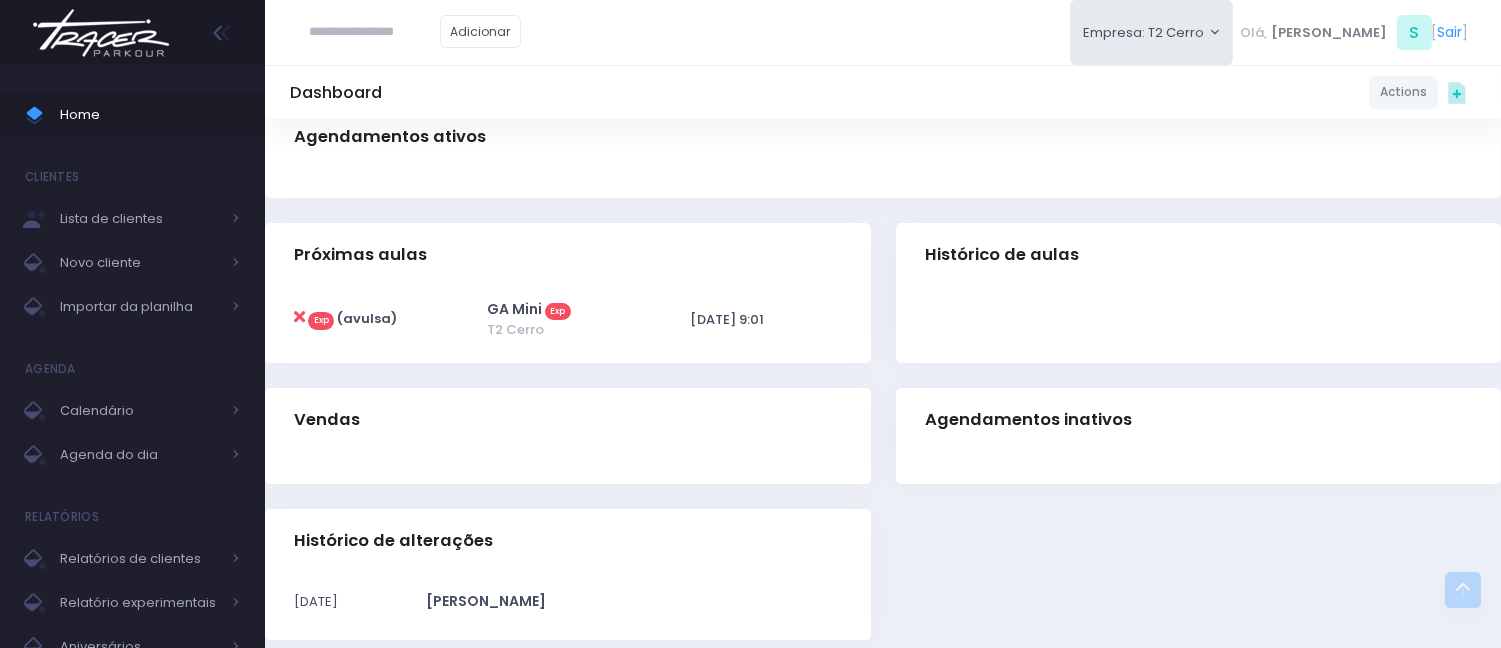 click on "Agendamentos ativos" at bounding box center [883, 137] 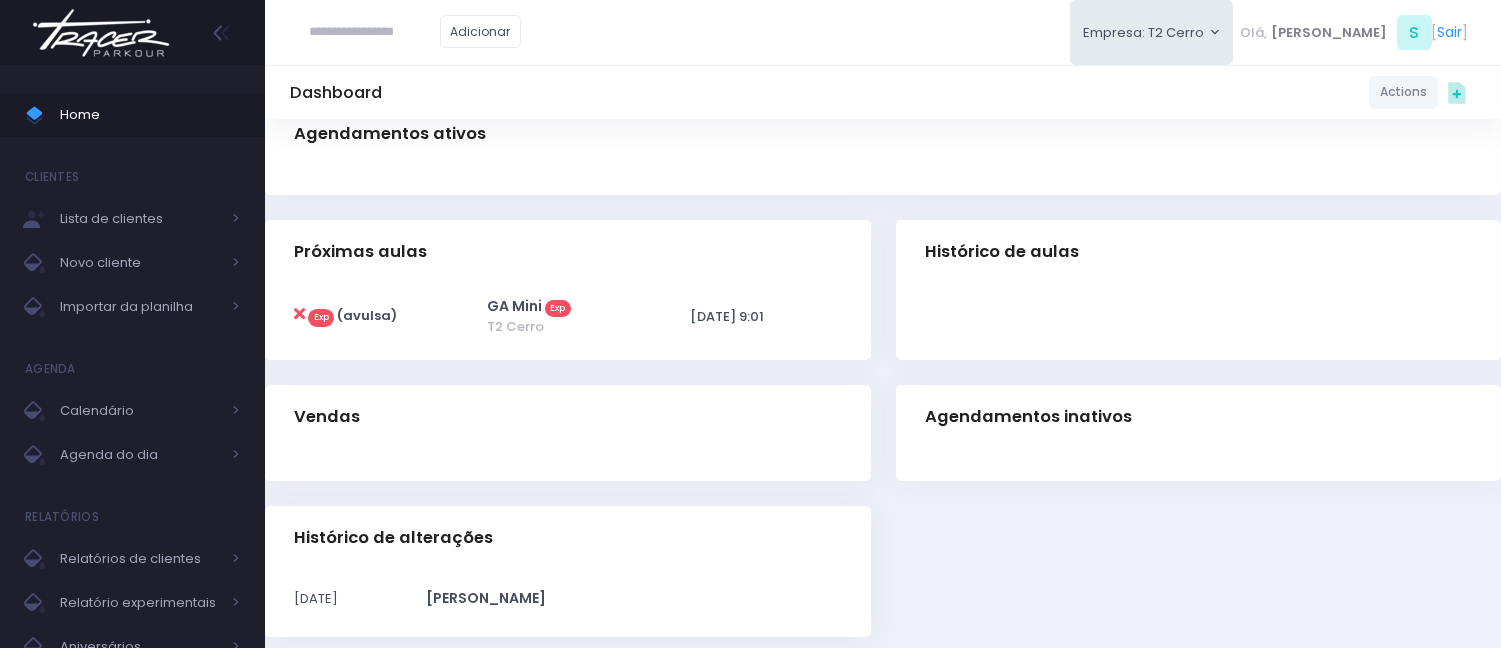scroll, scrollTop: 0, scrollLeft: 0, axis: both 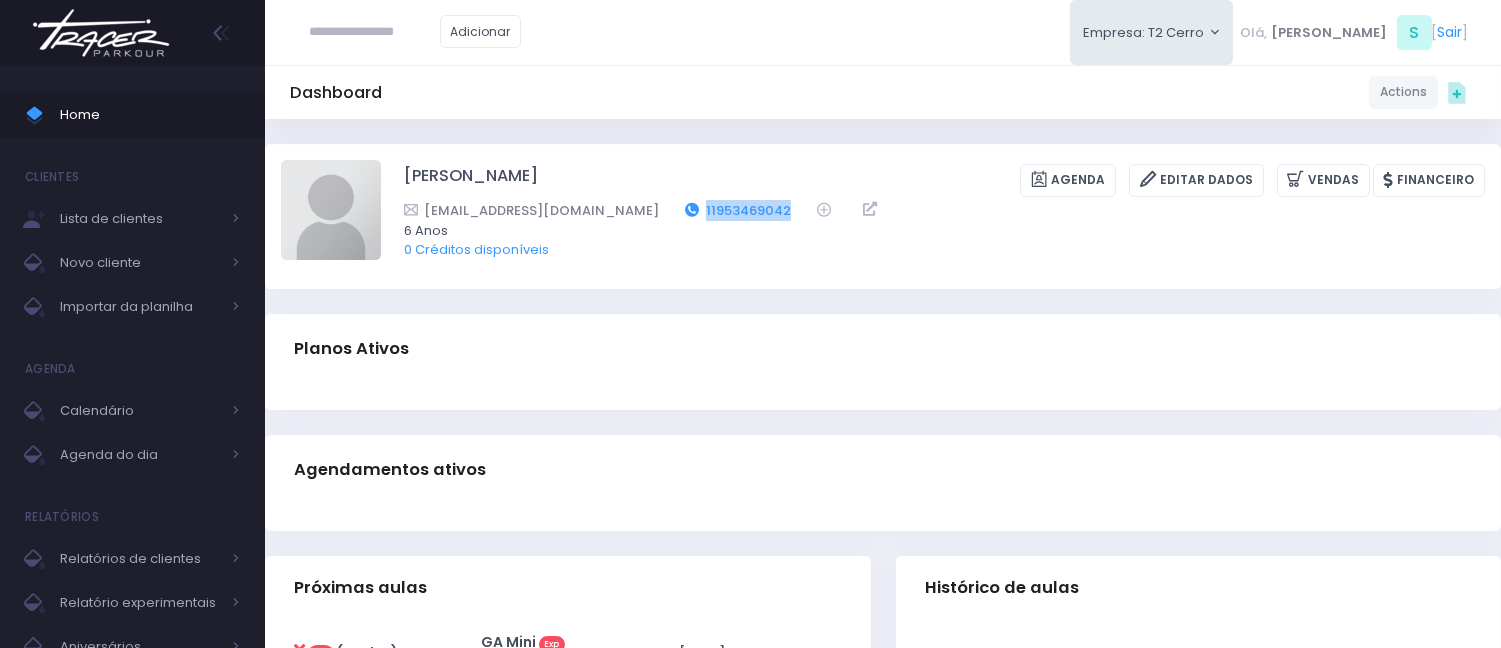 drag, startPoint x: 735, startPoint y: 207, endPoint x: 635, endPoint y: 212, distance: 100.12492 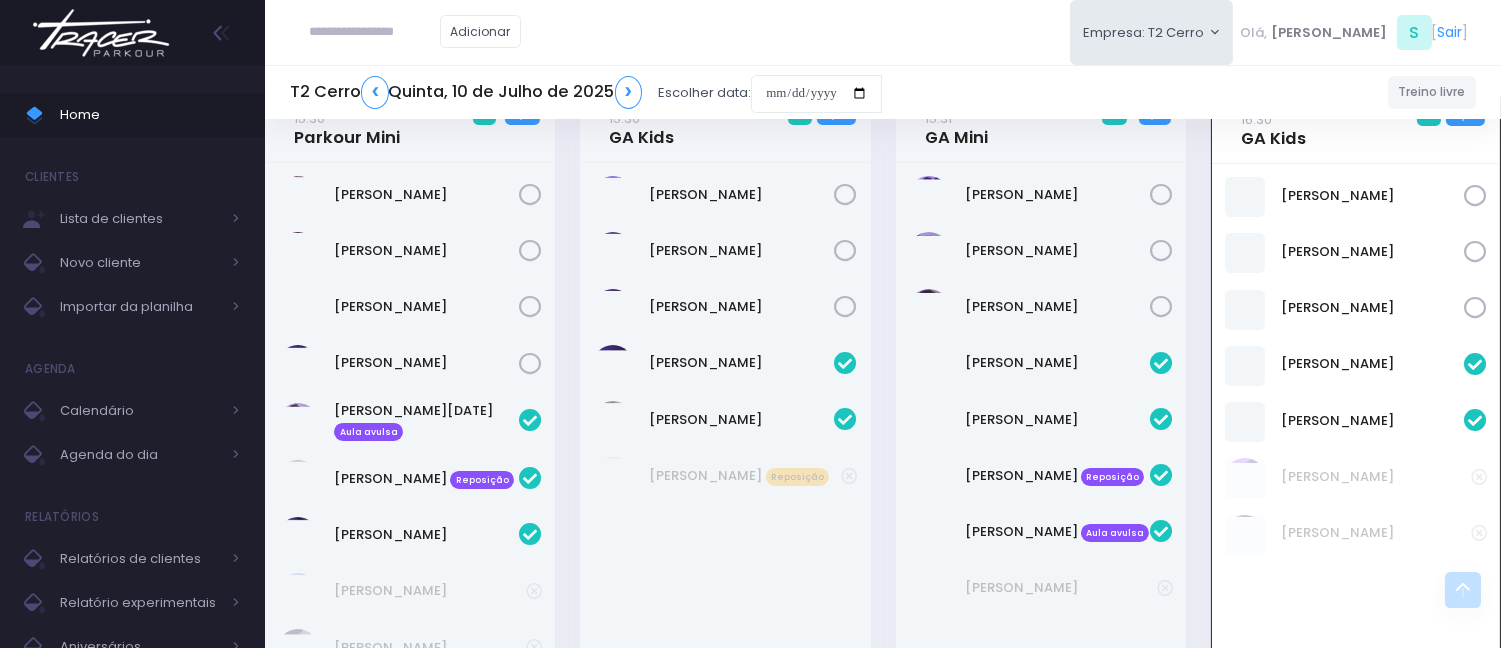 scroll, scrollTop: 837, scrollLeft: 0, axis: vertical 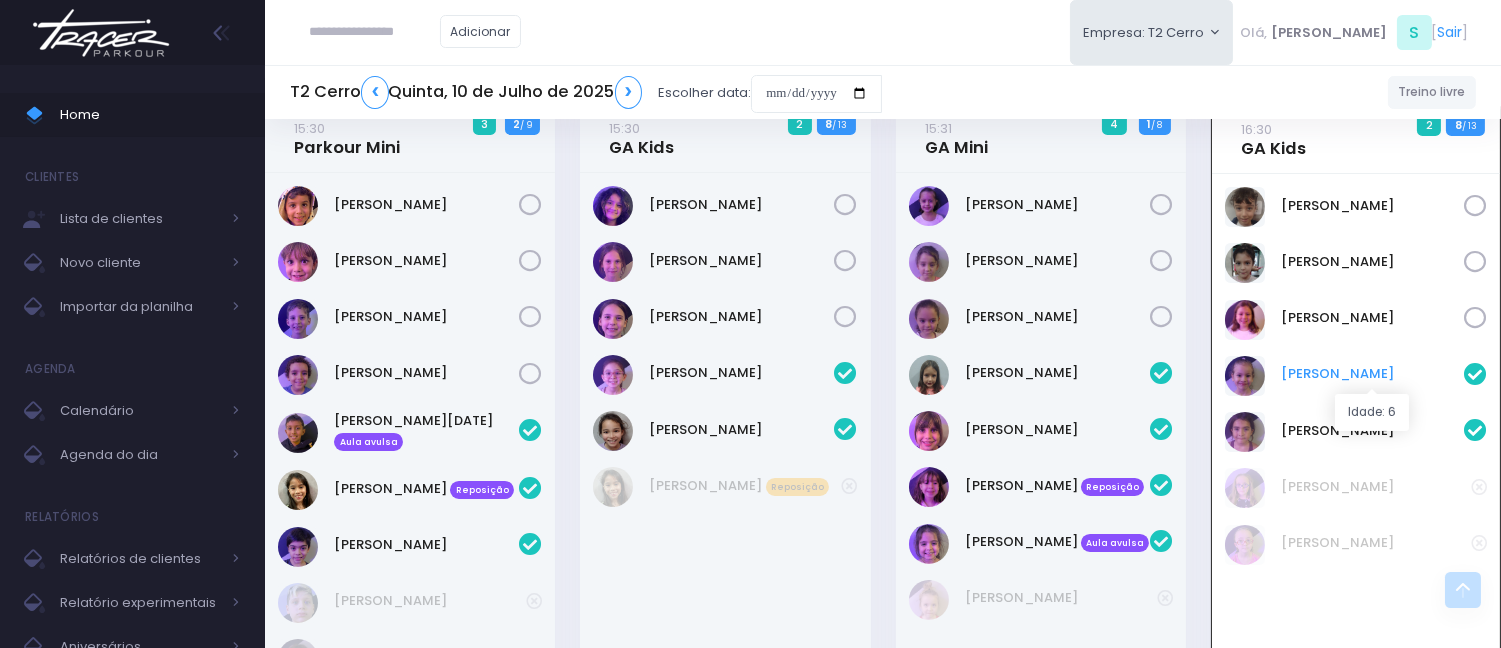 click on "[PERSON_NAME]" at bounding box center [1372, 374] 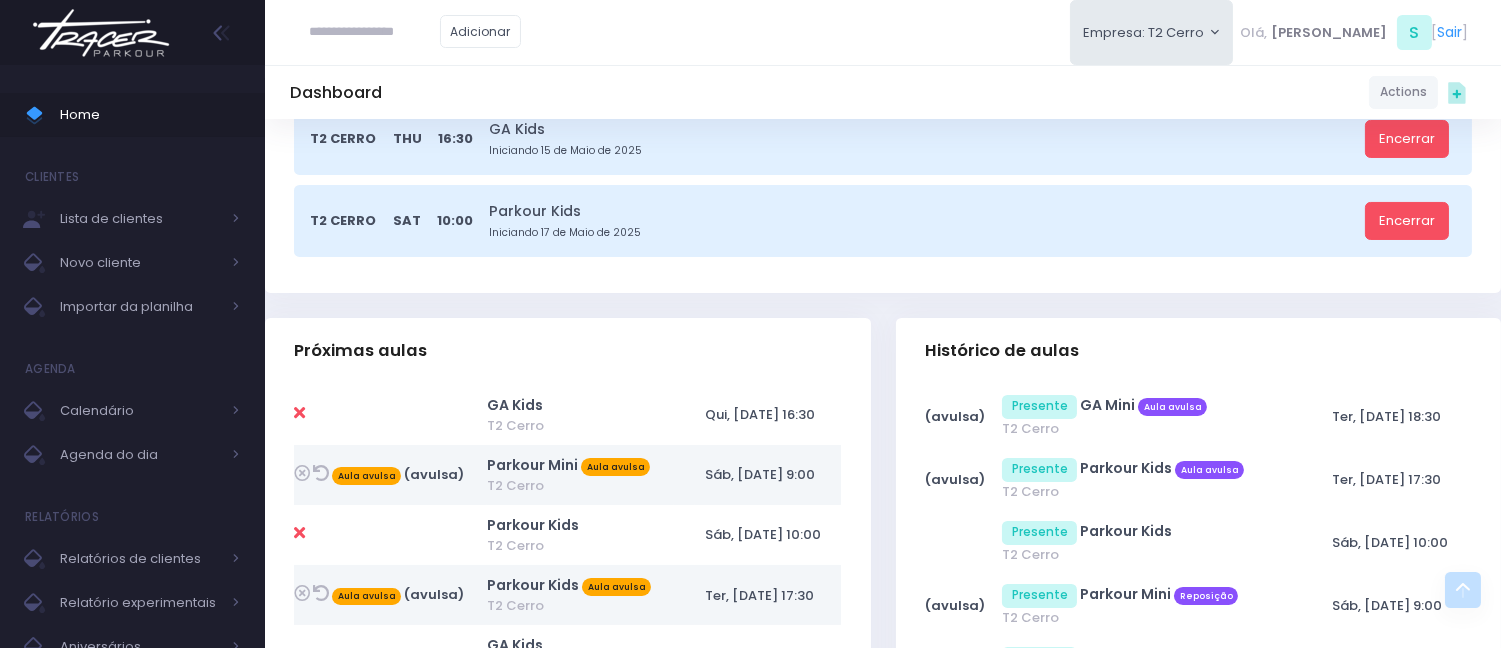 scroll, scrollTop: 444, scrollLeft: 0, axis: vertical 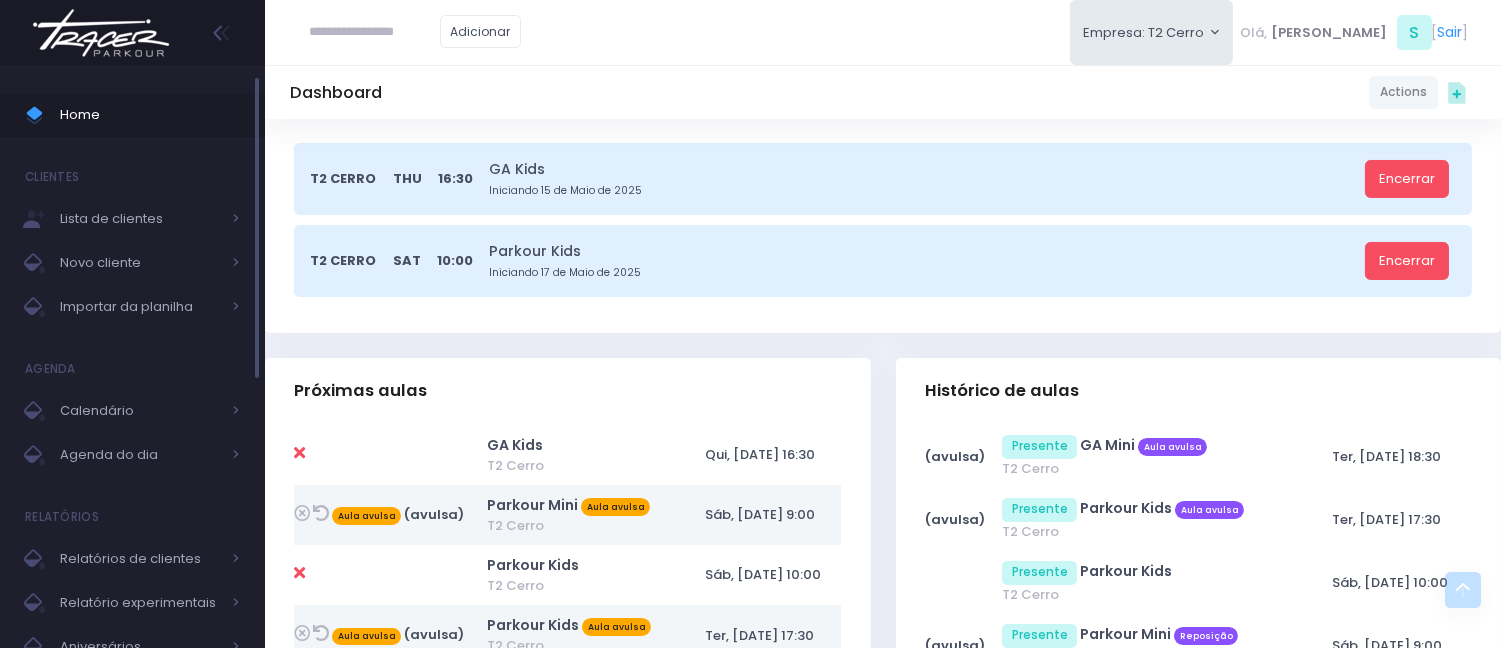 click on "Home" at bounding box center [132, 115] 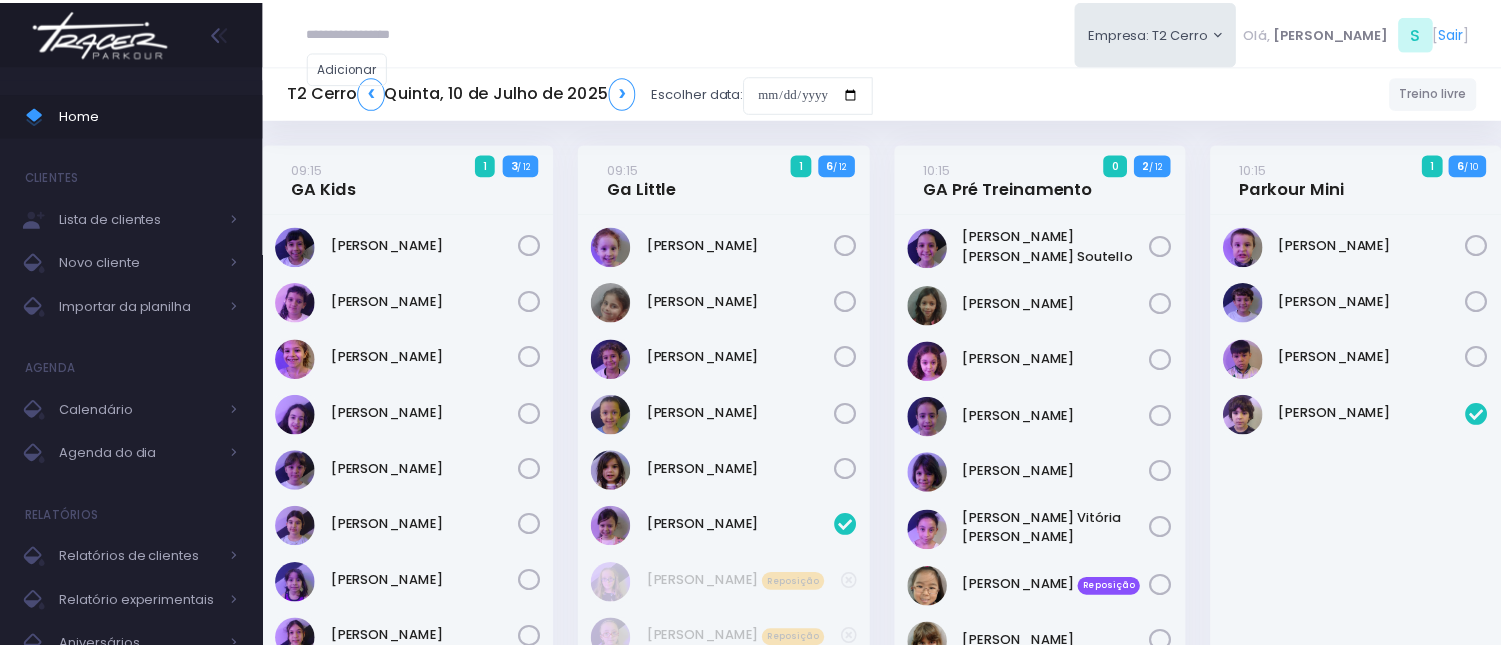 scroll, scrollTop: 0, scrollLeft: 0, axis: both 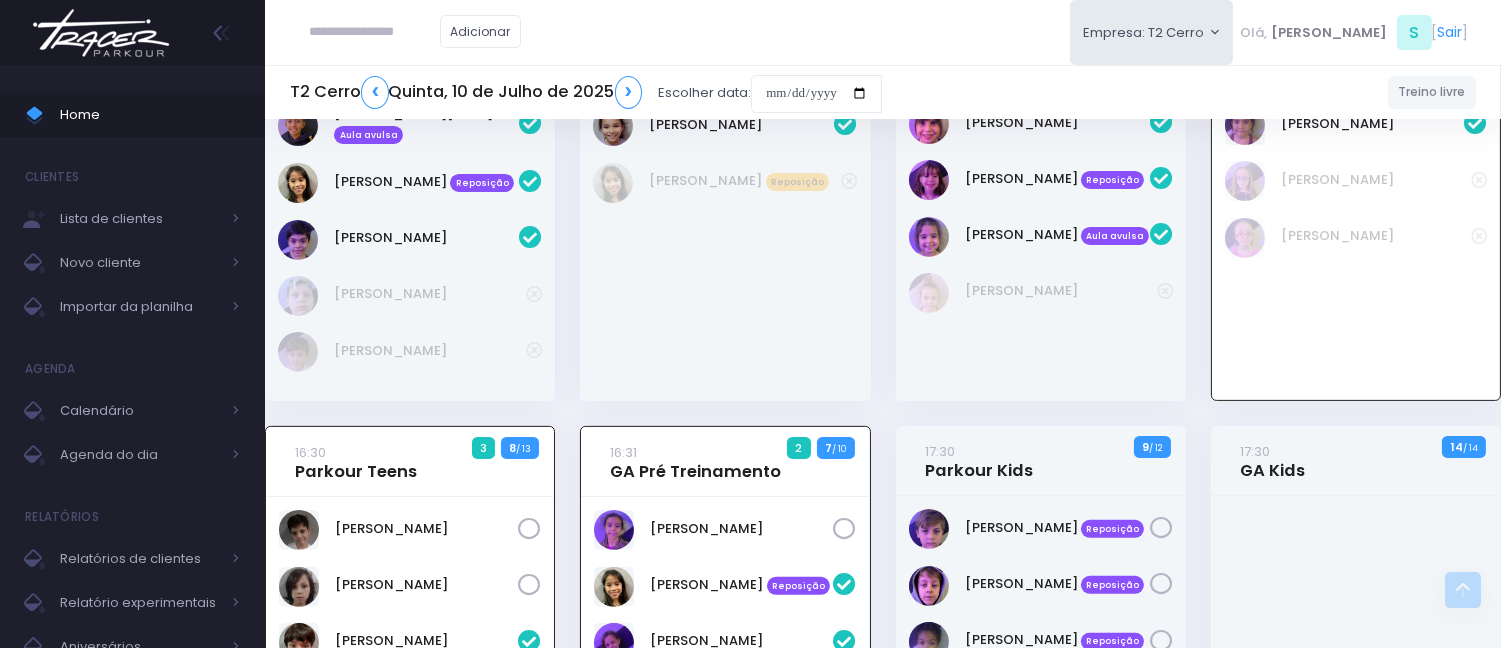 click on "Emma Líbano" at bounding box center [1041, 133] 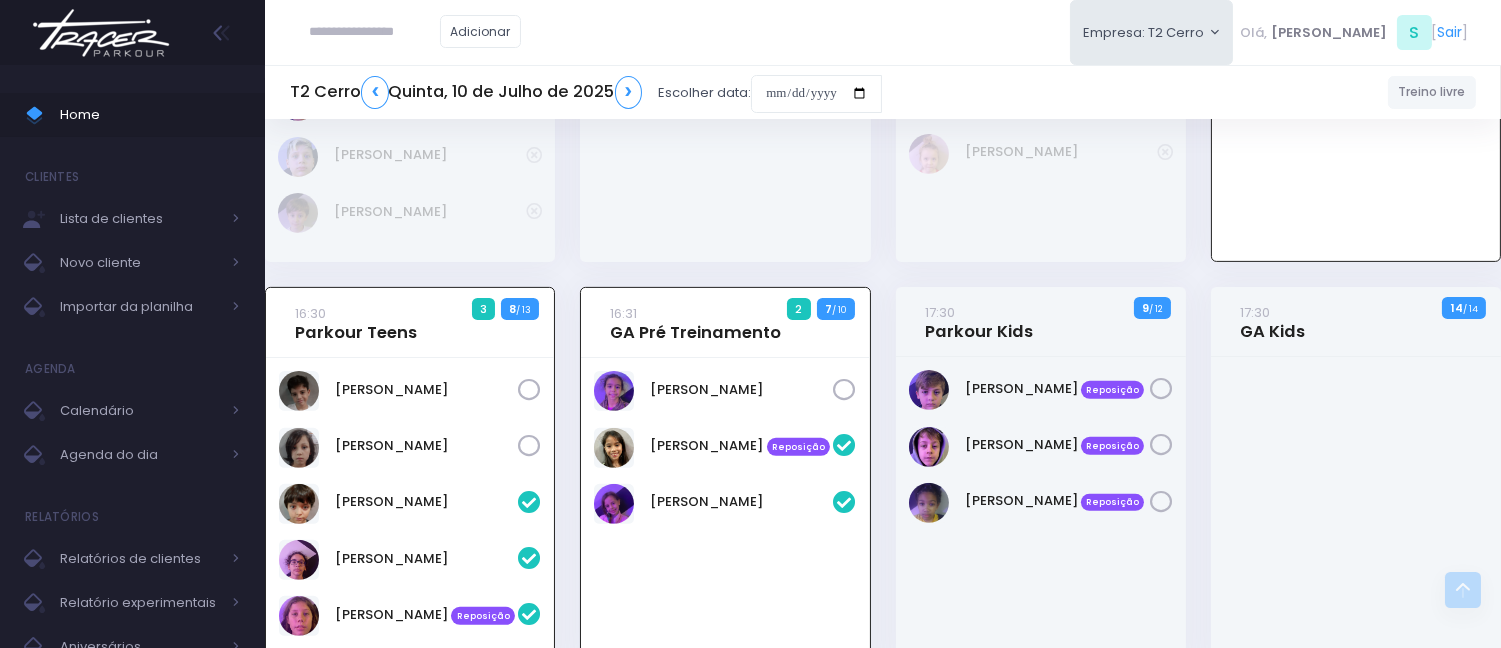 scroll, scrollTop: 1393, scrollLeft: 0, axis: vertical 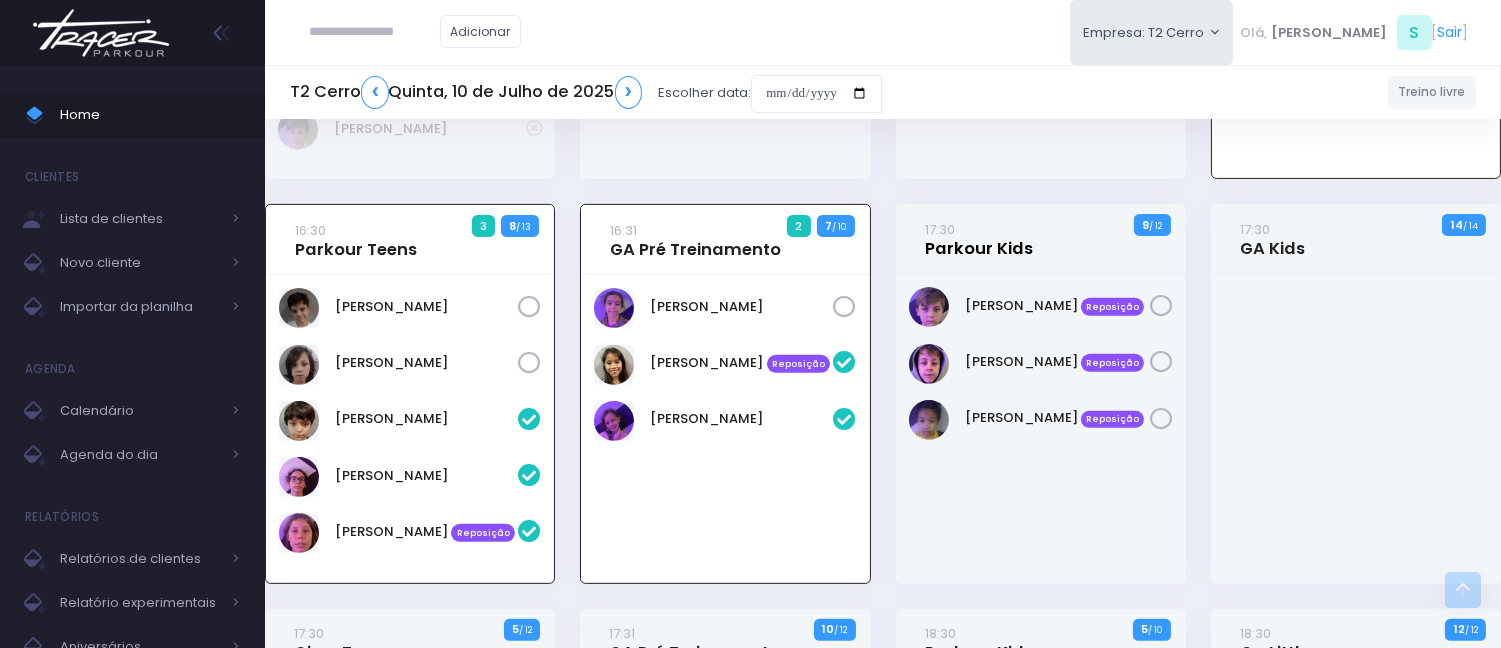 click on "17:30 Parkour Kids" at bounding box center [979, 239] 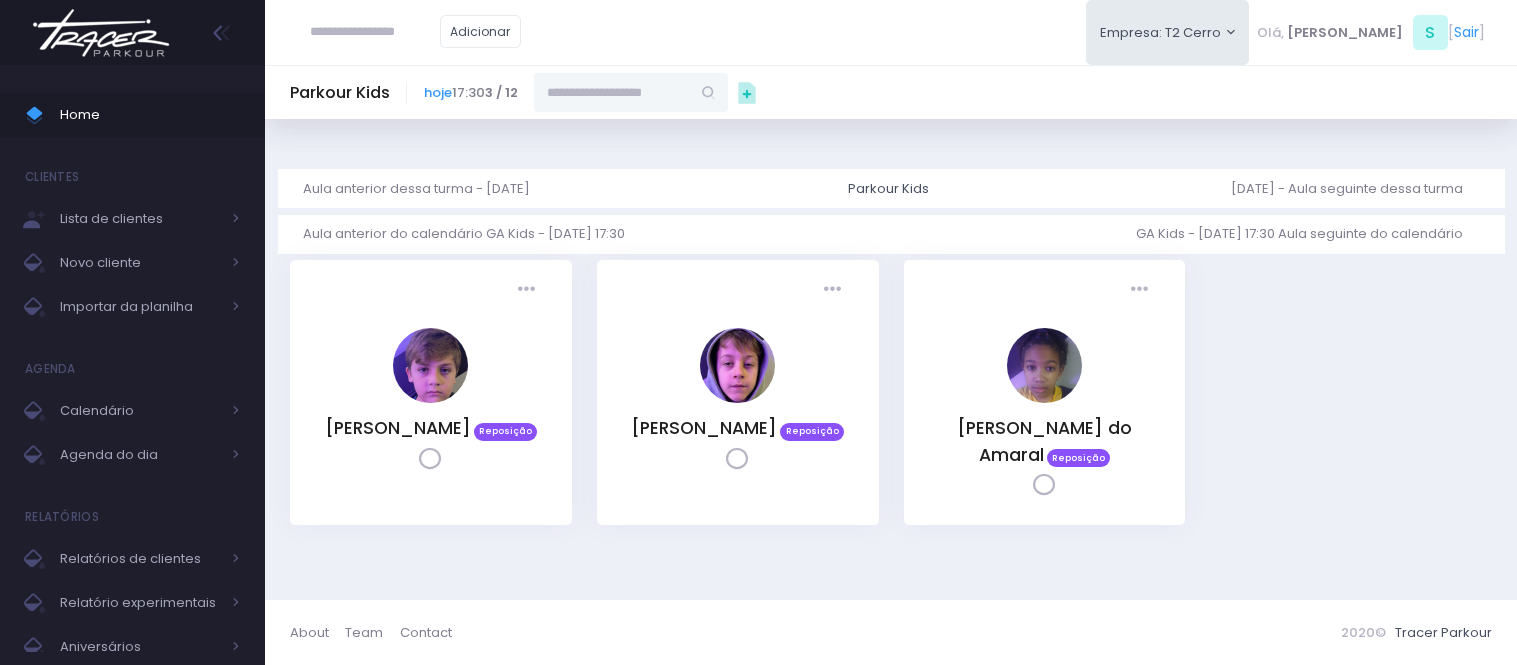 scroll, scrollTop: 0, scrollLeft: 0, axis: both 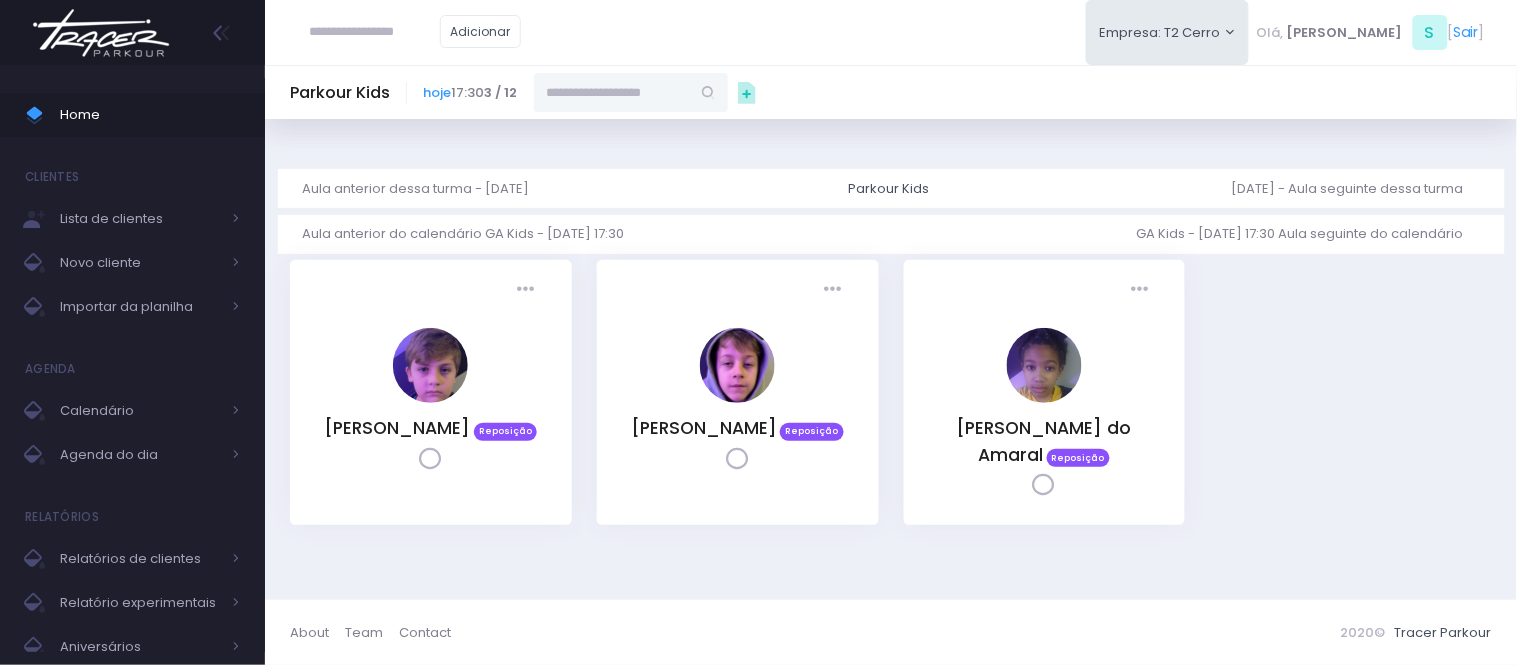click on "Parkour Kids
hoje  17:30  [DATE]" at bounding box center [891, 92] 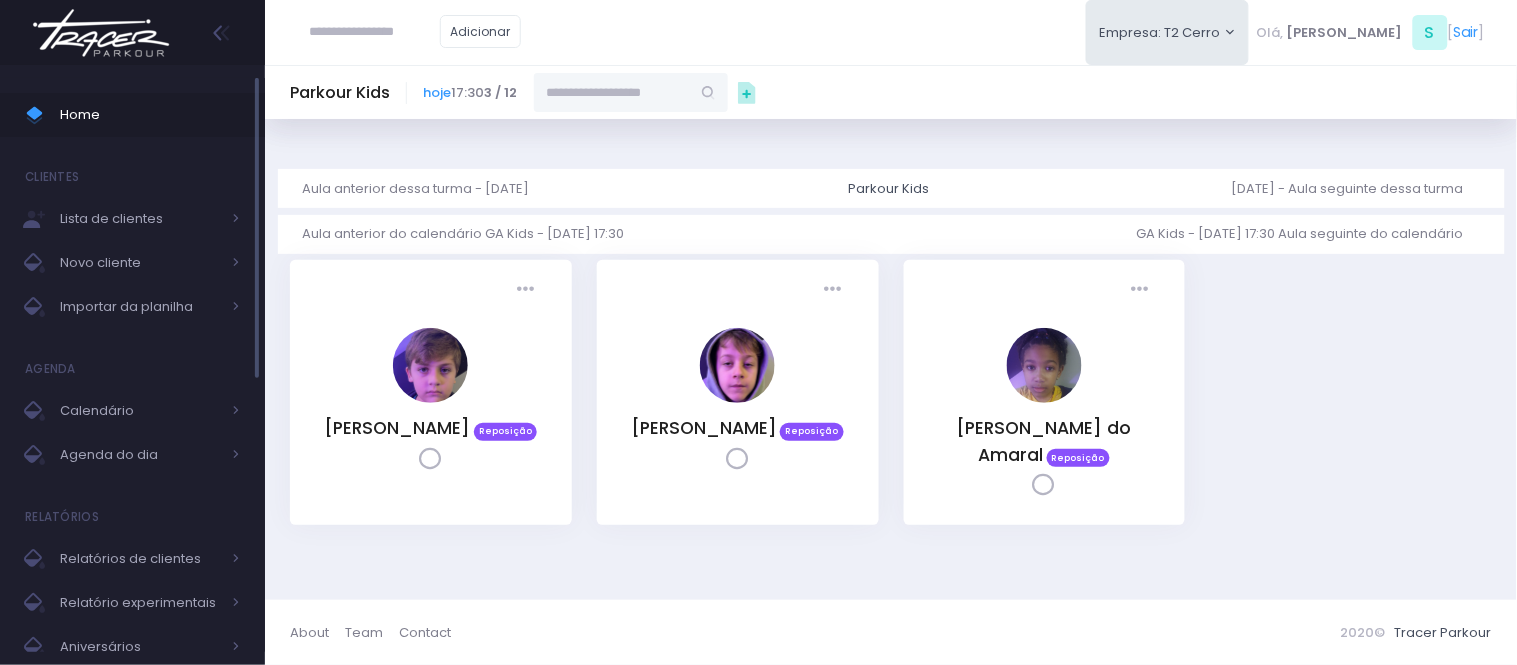 click on "Home" at bounding box center [132, 115] 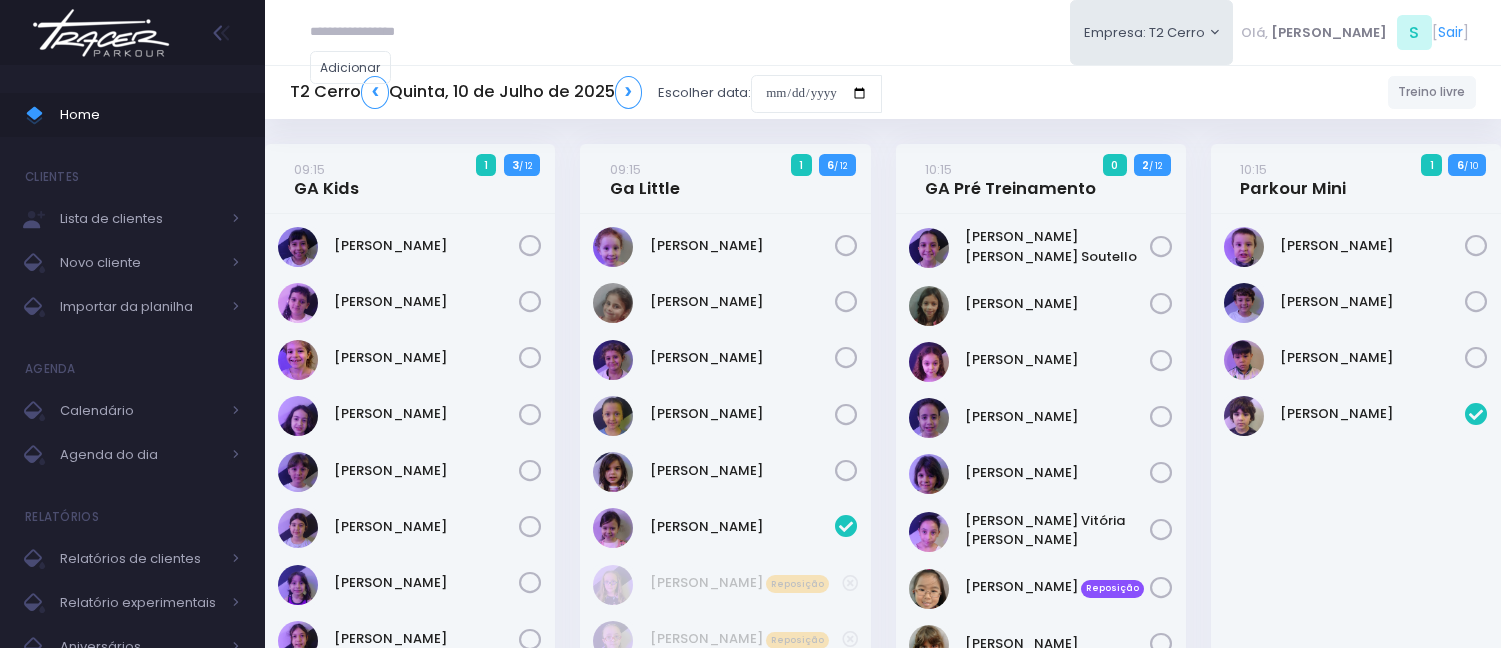 scroll, scrollTop: 0, scrollLeft: 0, axis: both 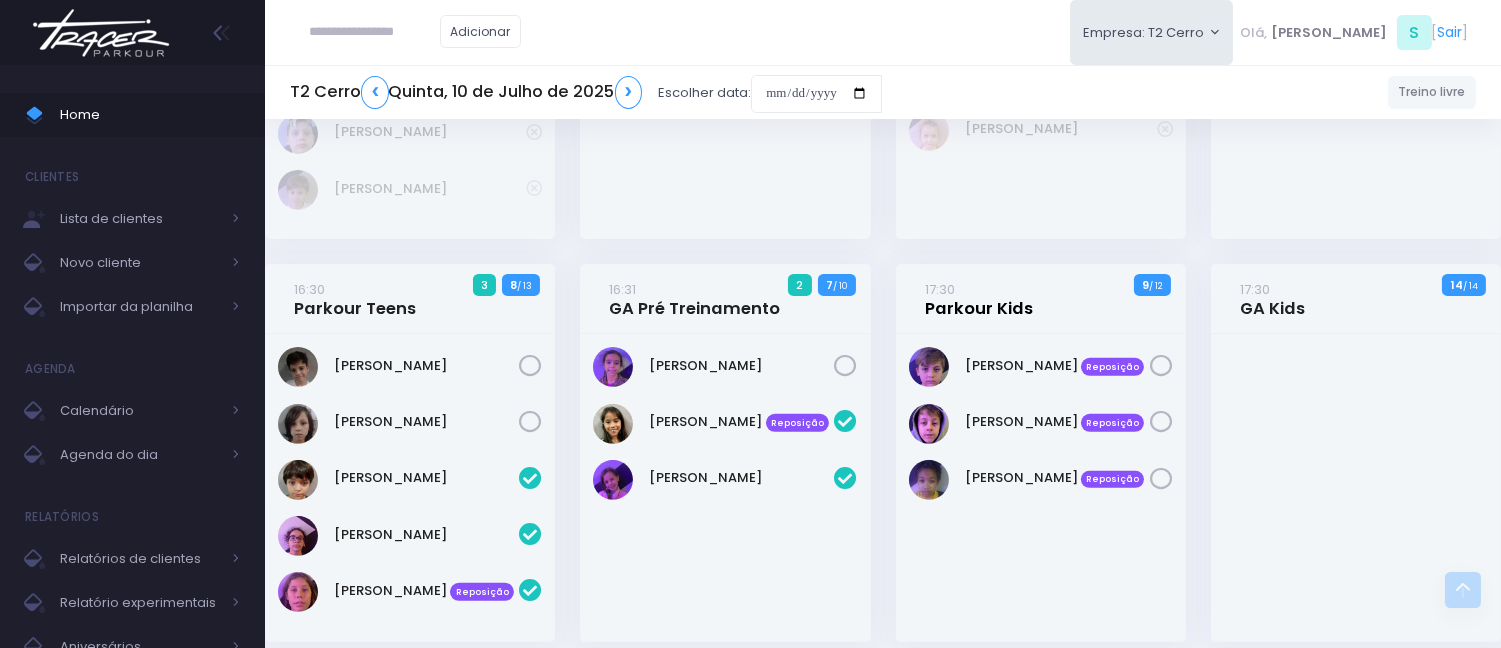 click on "17:30 Parkour Kids" at bounding box center [979, 299] 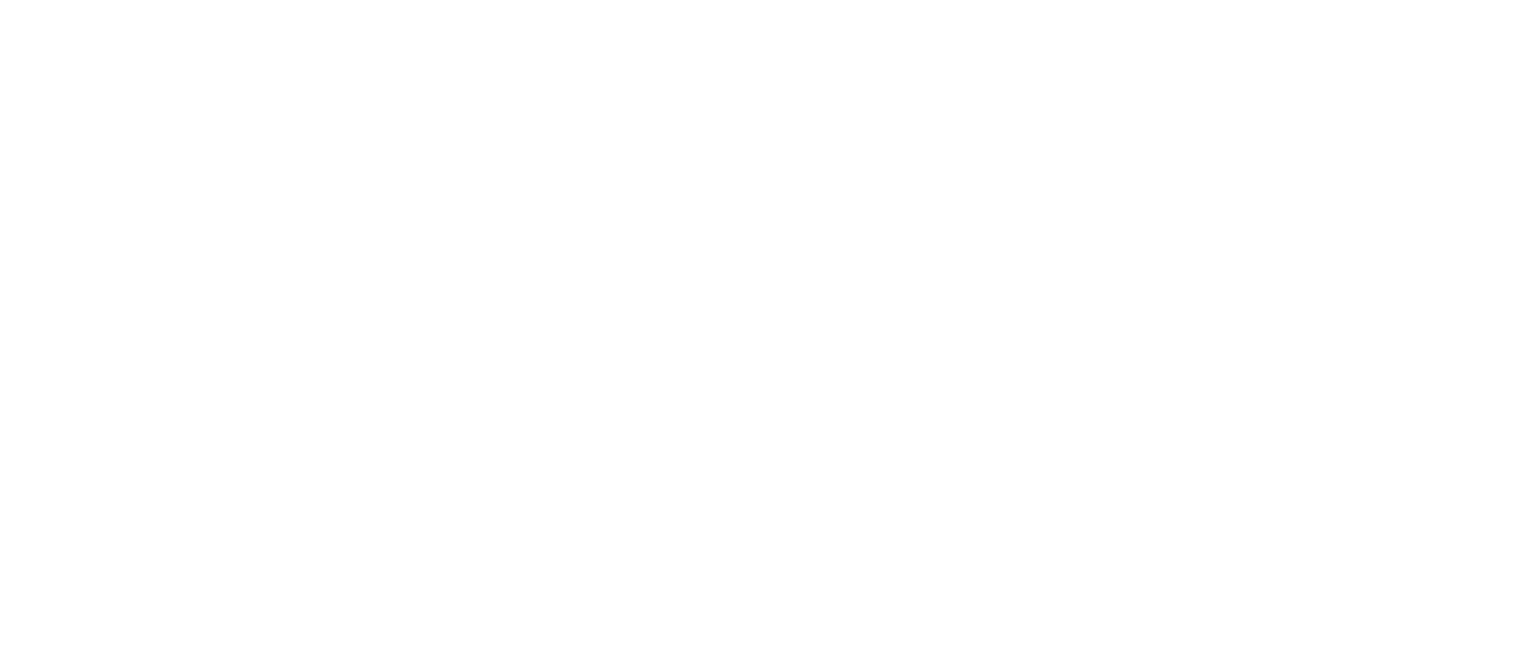 scroll, scrollTop: 0, scrollLeft: 0, axis: both 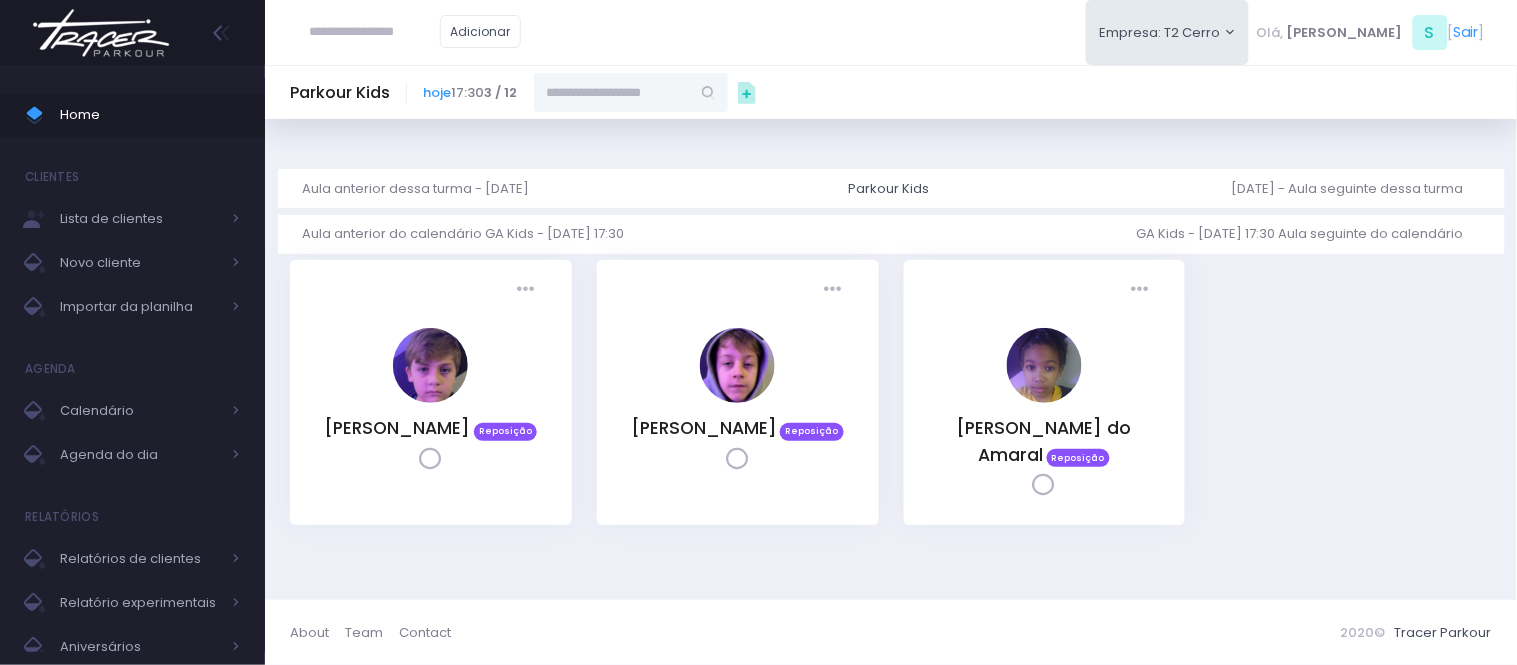 drag, startPoint x: 691, startPoint y: 105, endPoint x: 681, endPoint y: 100, distance: 11.18034 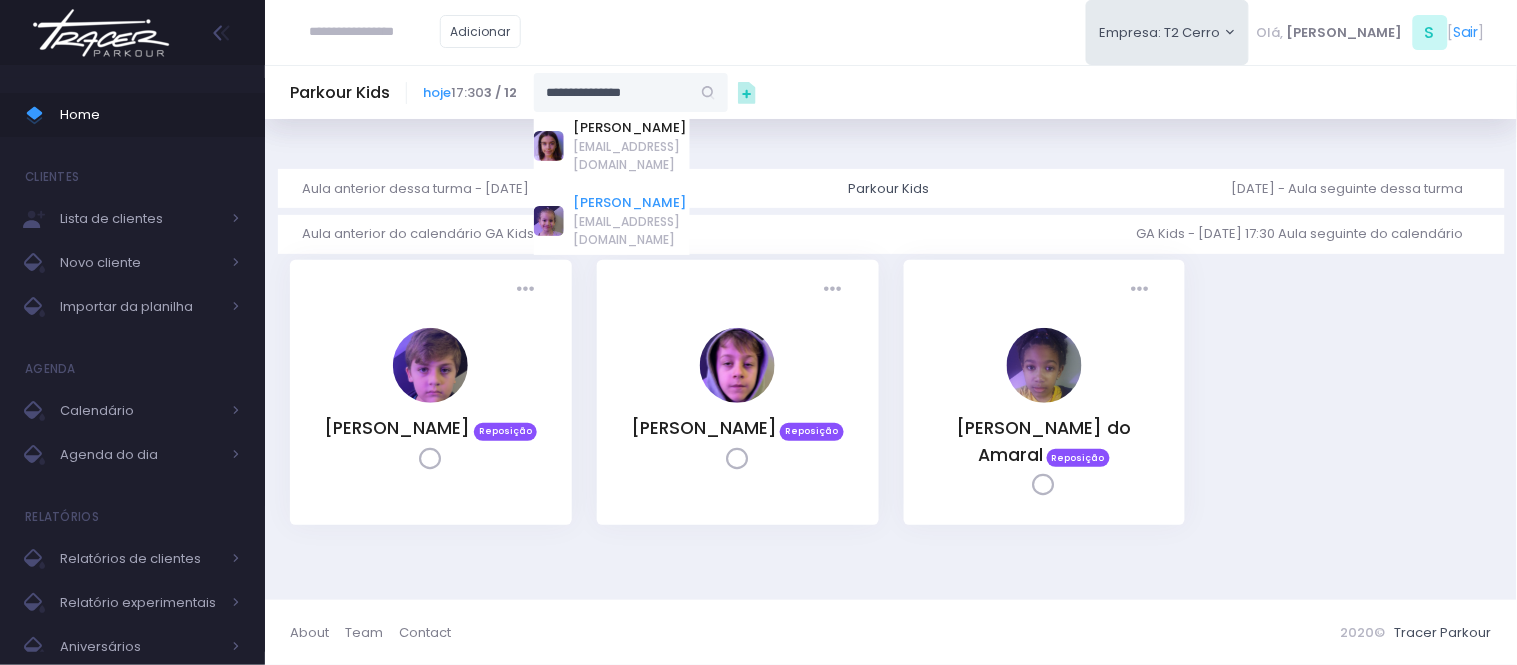 click on "[PERSON_NAME]" at bounding box center (632, 203) 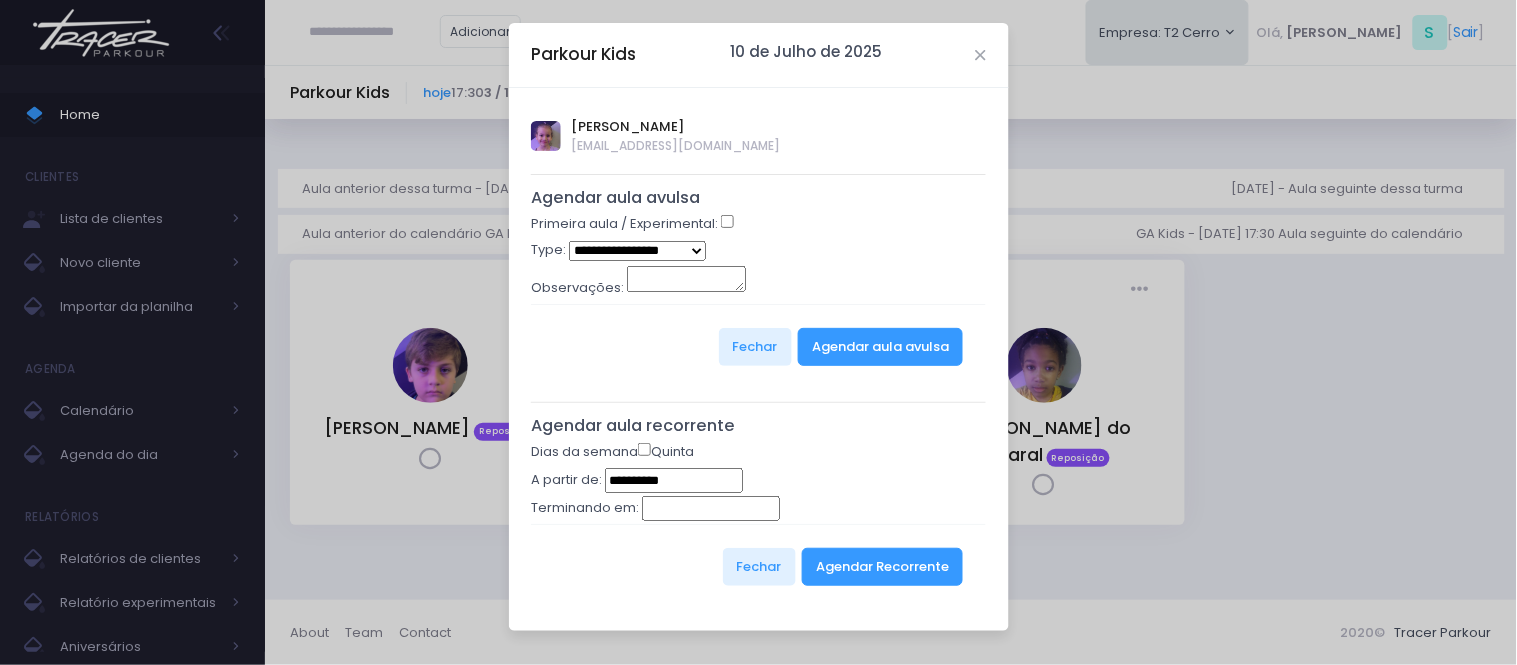 type on "**********" 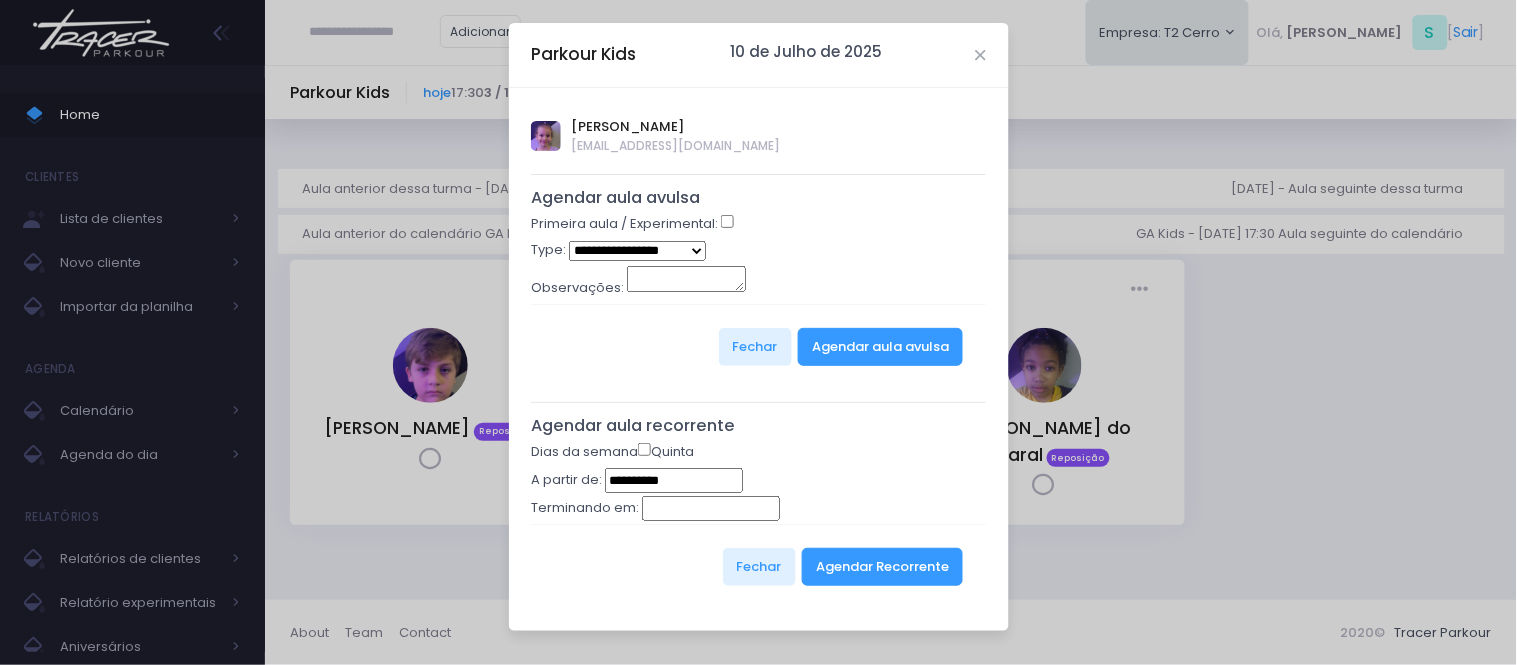 click on "**********" at bounding box center [637, 251] 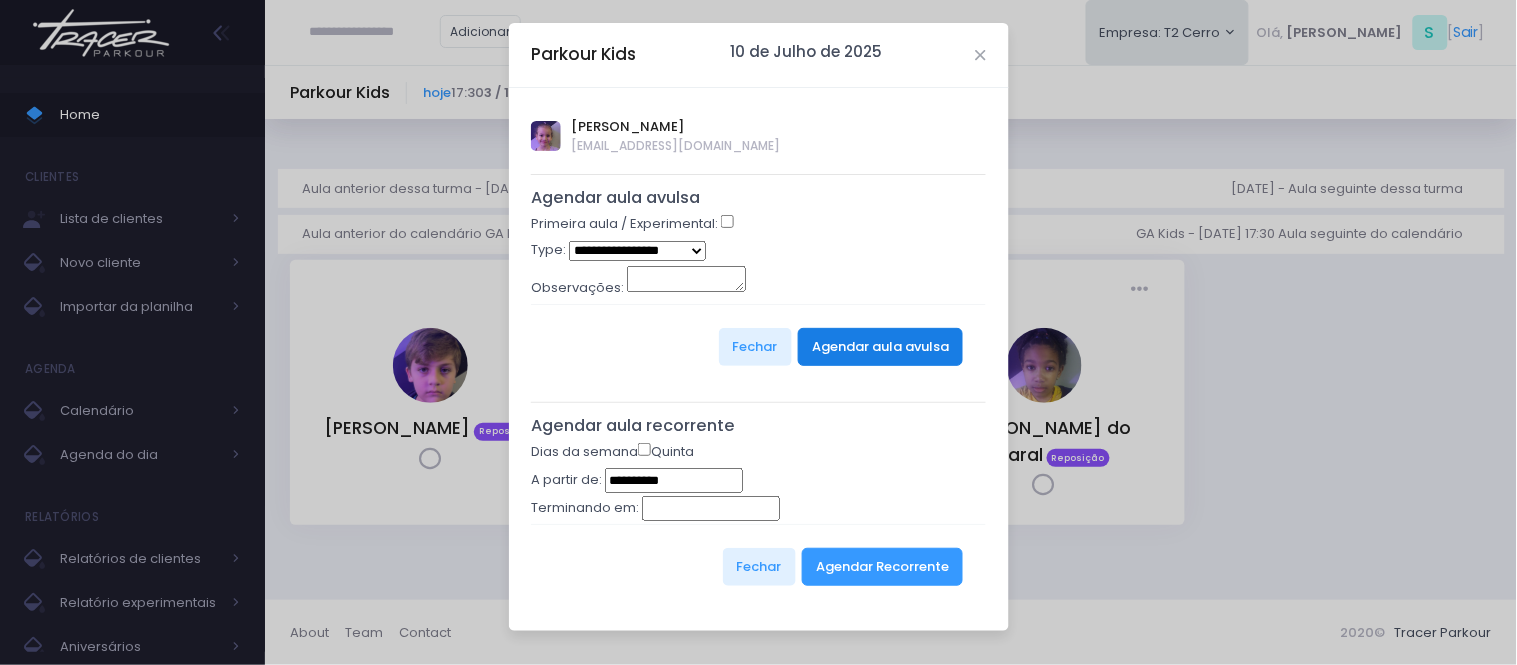 click on "Agendar aula avulsa" at bounding box center [880, 347] 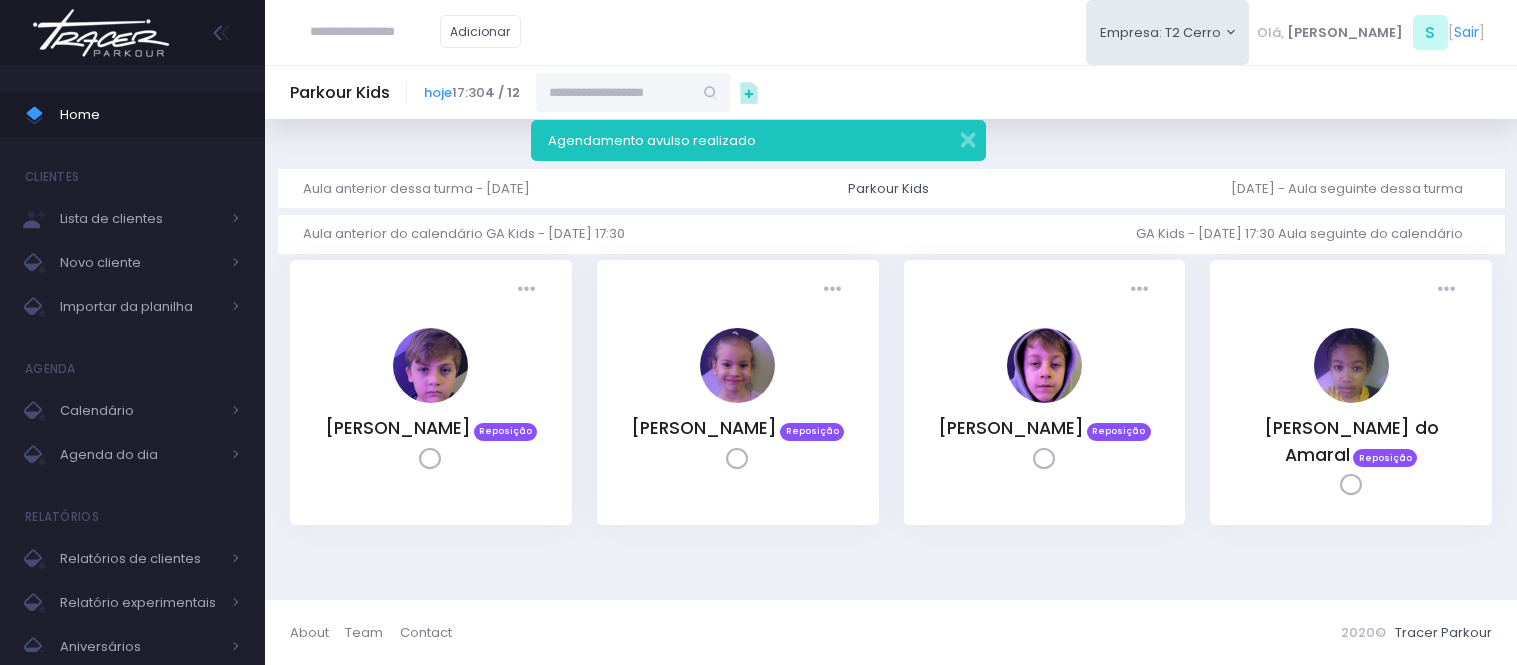 scroll, scrollTop: 0, scrollLeft: 0, axis: both 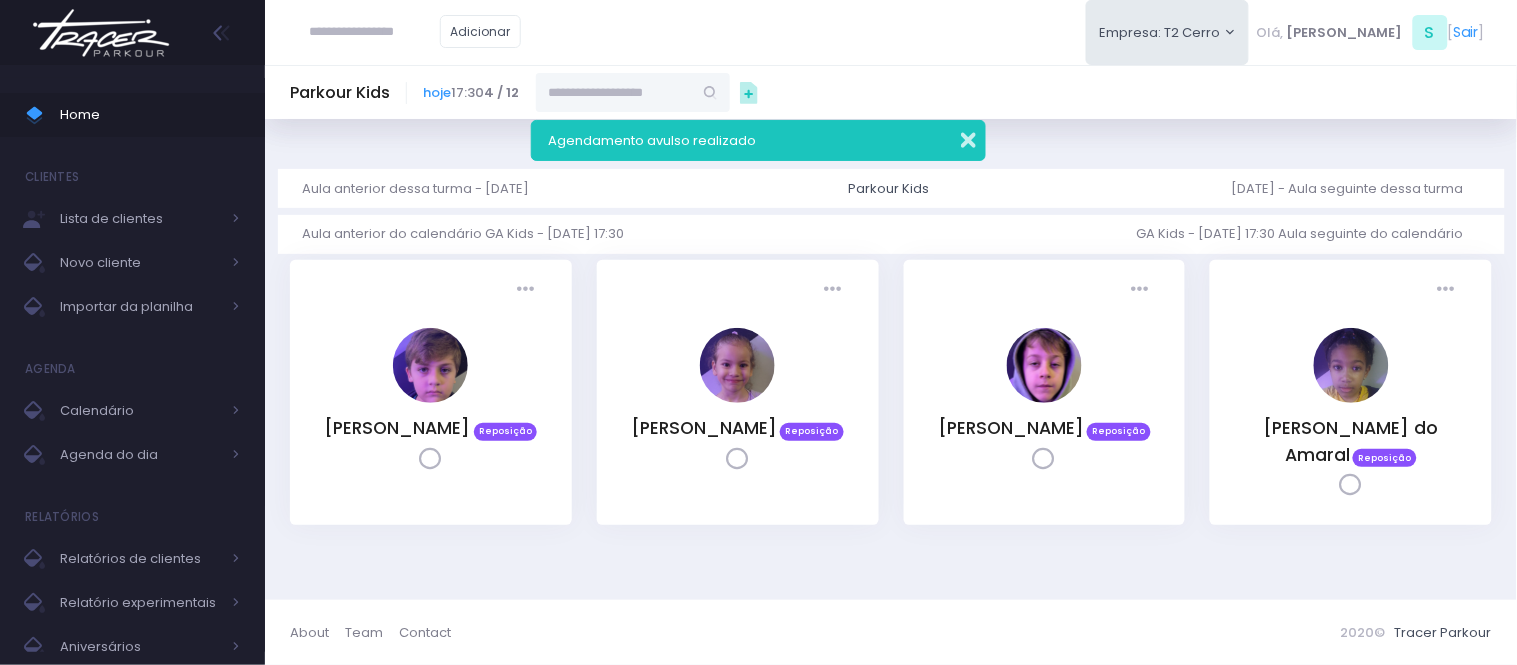 click at bounding box center (955, 137) 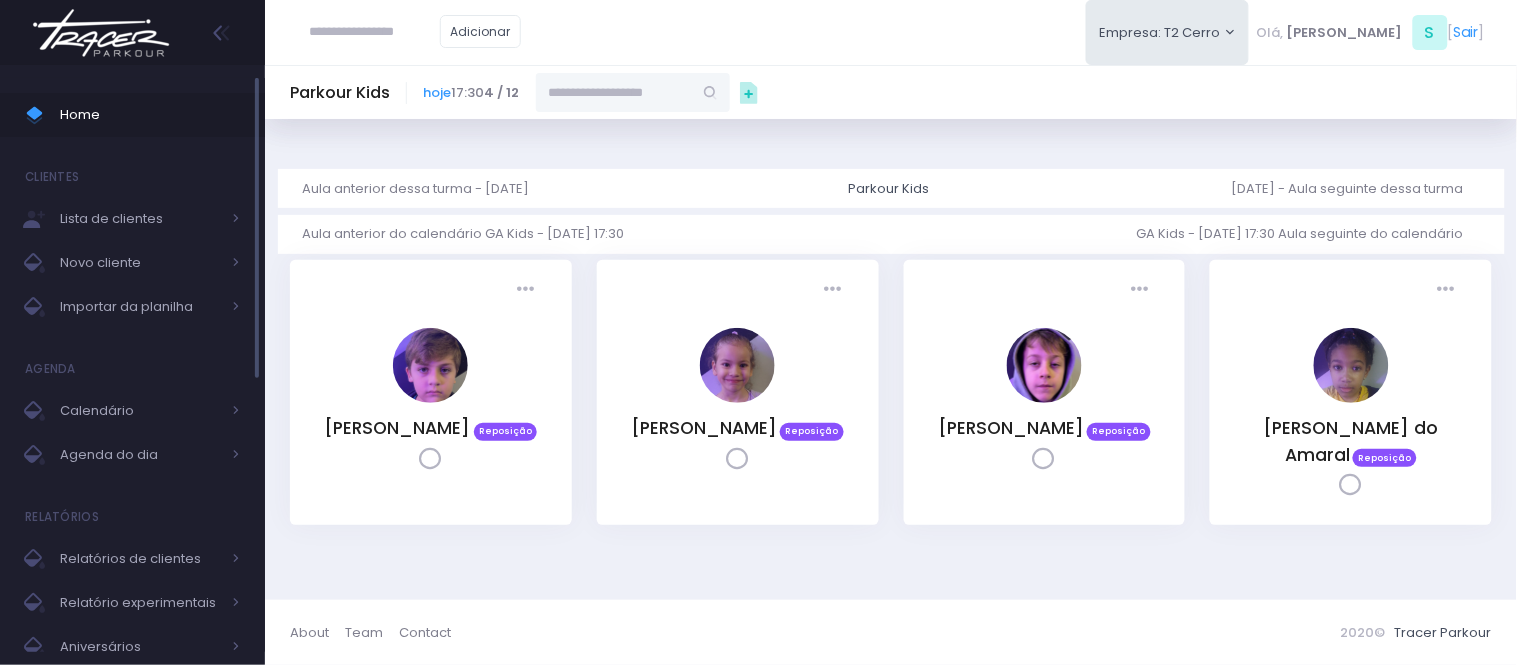 click on "Home" at bounding box center [150, 115] 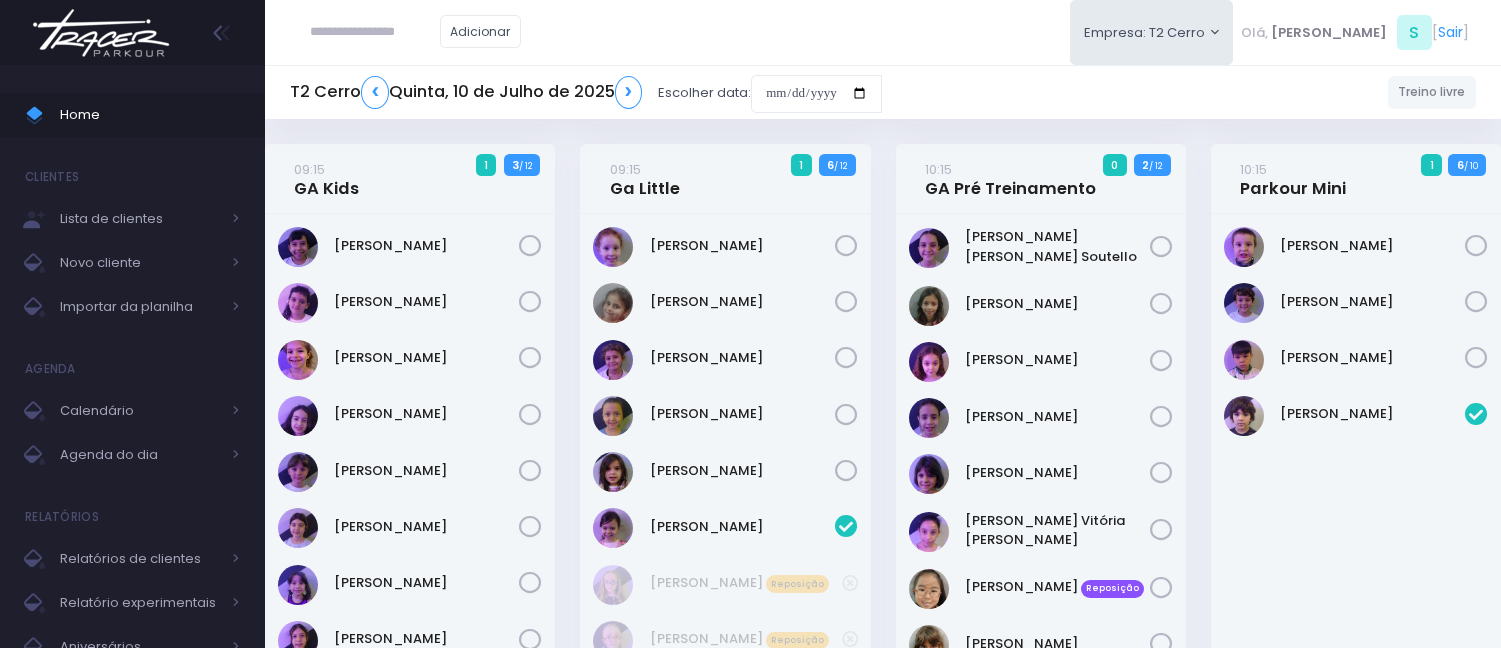 scroll, scrollTop: 0, scrollLeft: 0, axis: both 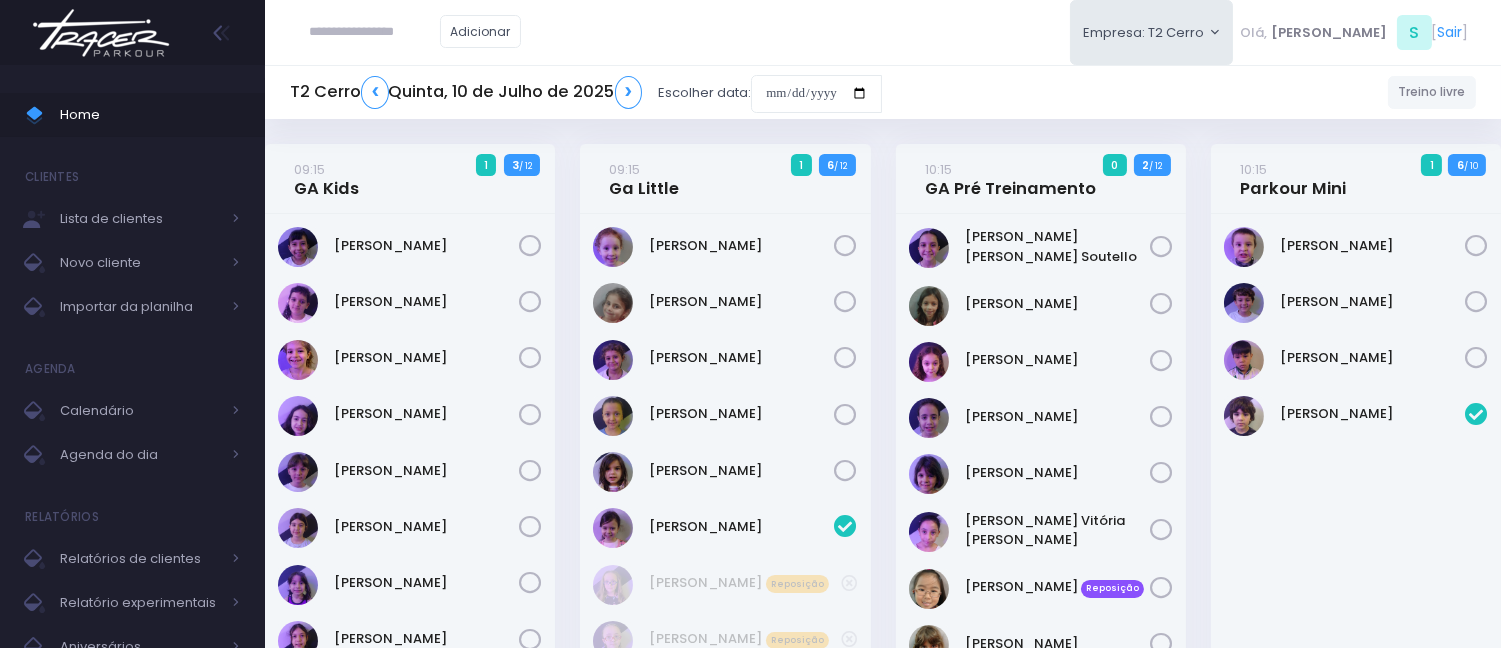 click on "T2 Cerro  ❮
Quinta, 10 de Julho de 2025  ❯
Escolher data:
Treino livre" at bounding box center (883, 93) 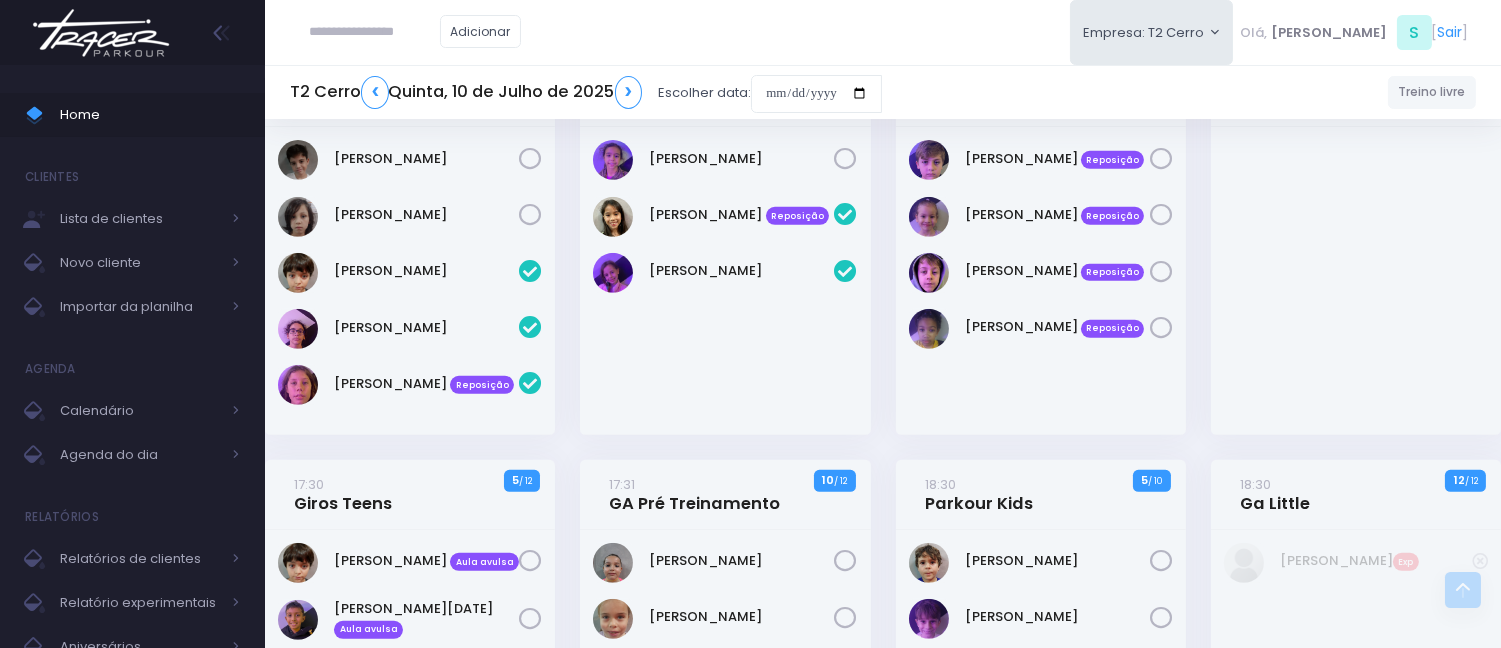scroll, scrollTop: 1666, scrollLeft: 0, axis: vertical 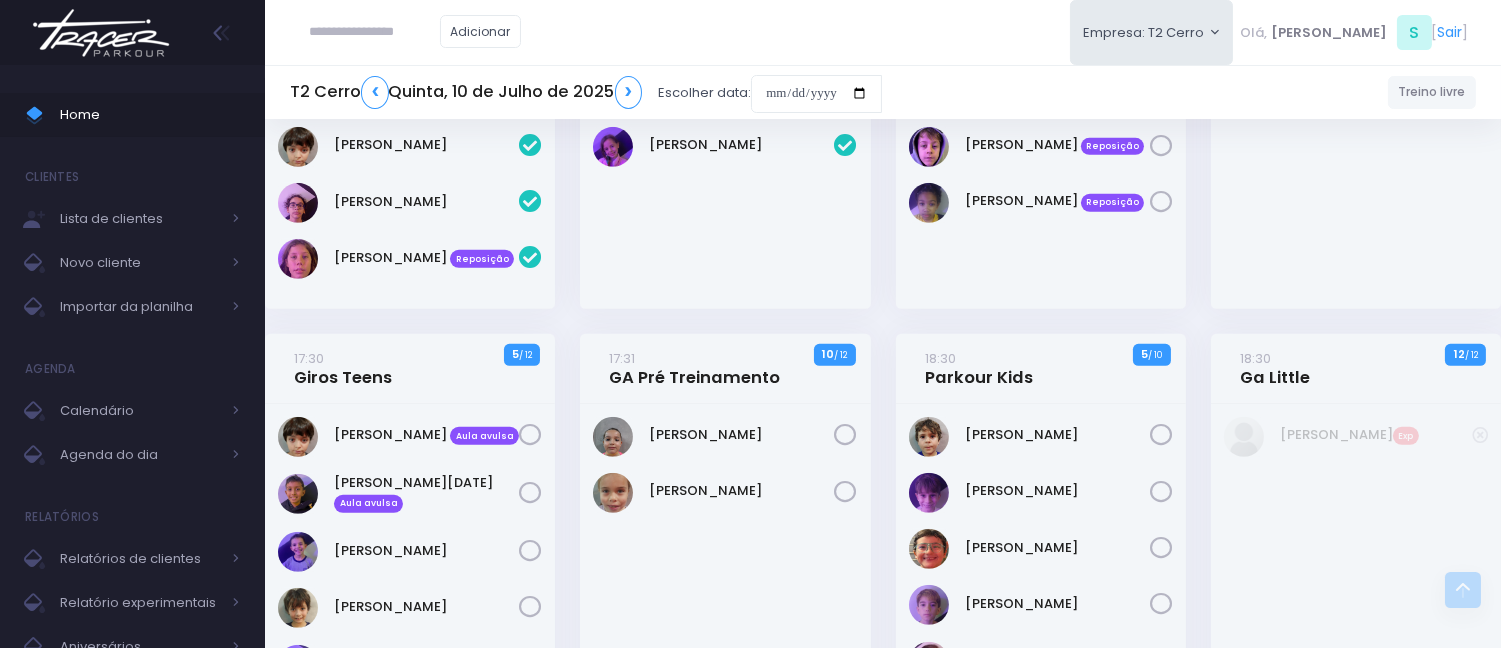 click on "Caetano Fiola
Reposição" at bounding box center (1041, 154) 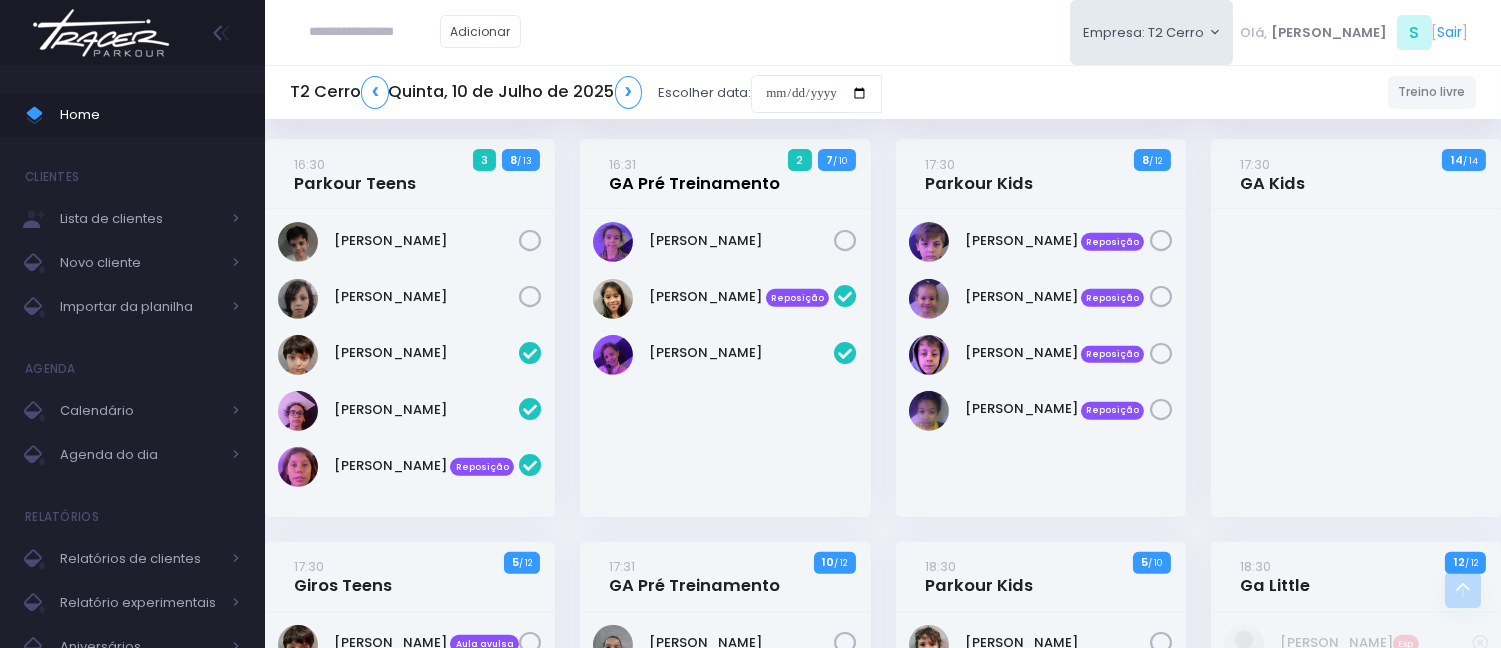 scroll, scrollTop: 1222, scrollLeft: 0, axis: vertical 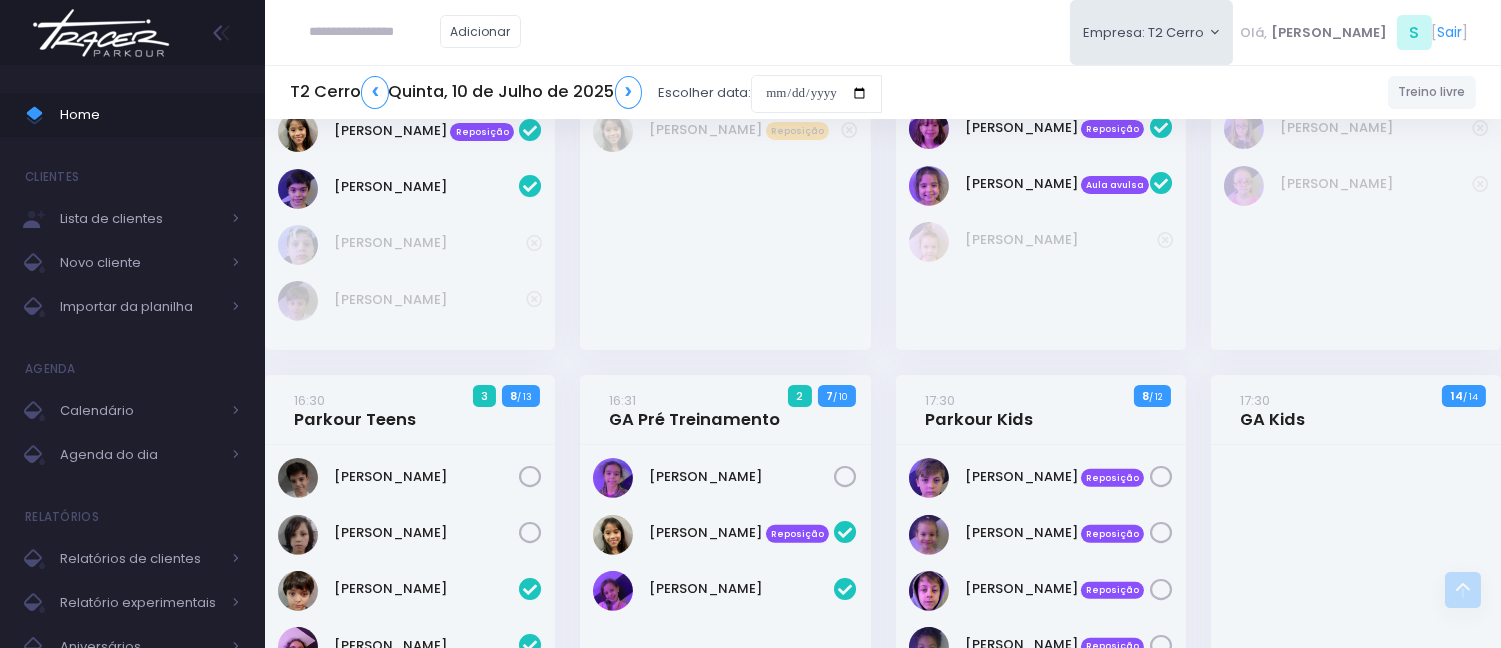 click on "T2 Cerro  ❮
Quinta, 10 de Julho de 2025  ❯
Escolher data:
Treino livre" at bounding box center [883, 93] 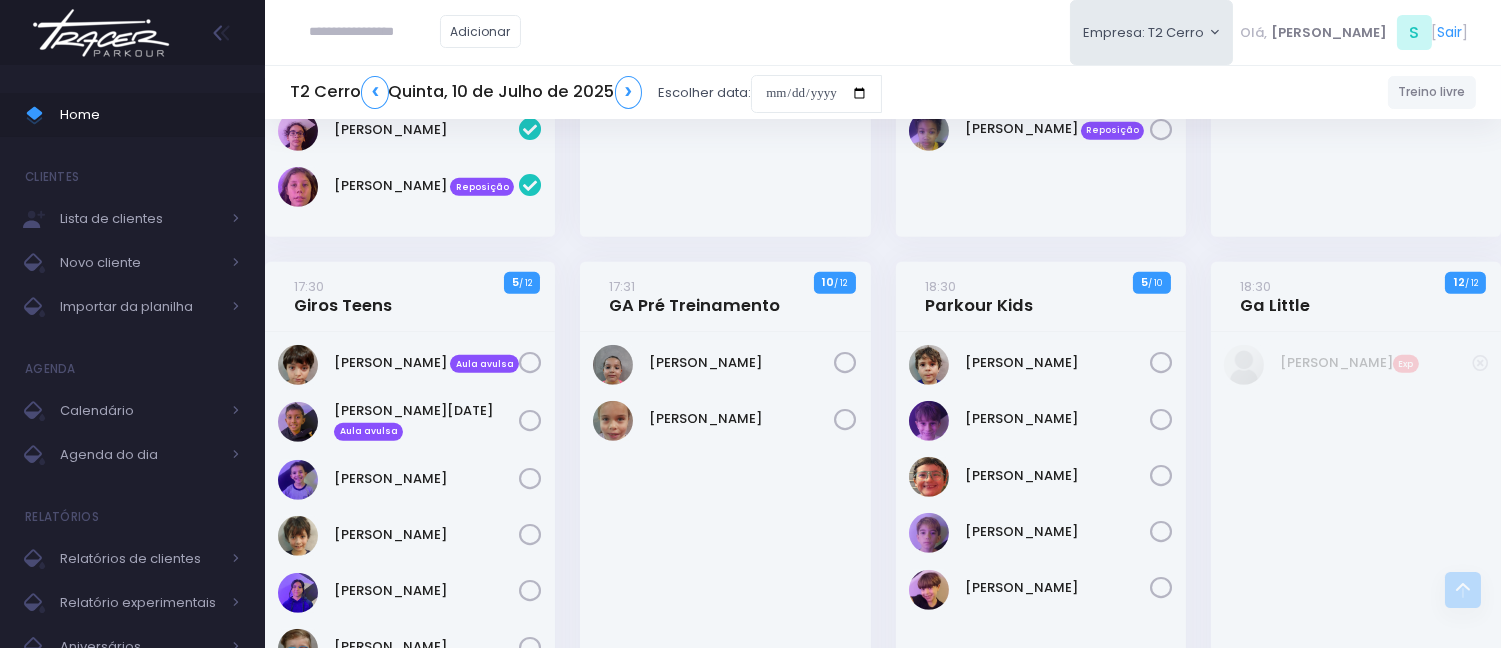 scroll, scrollTop: 1777, scrollLeft: 0, axis: vertical 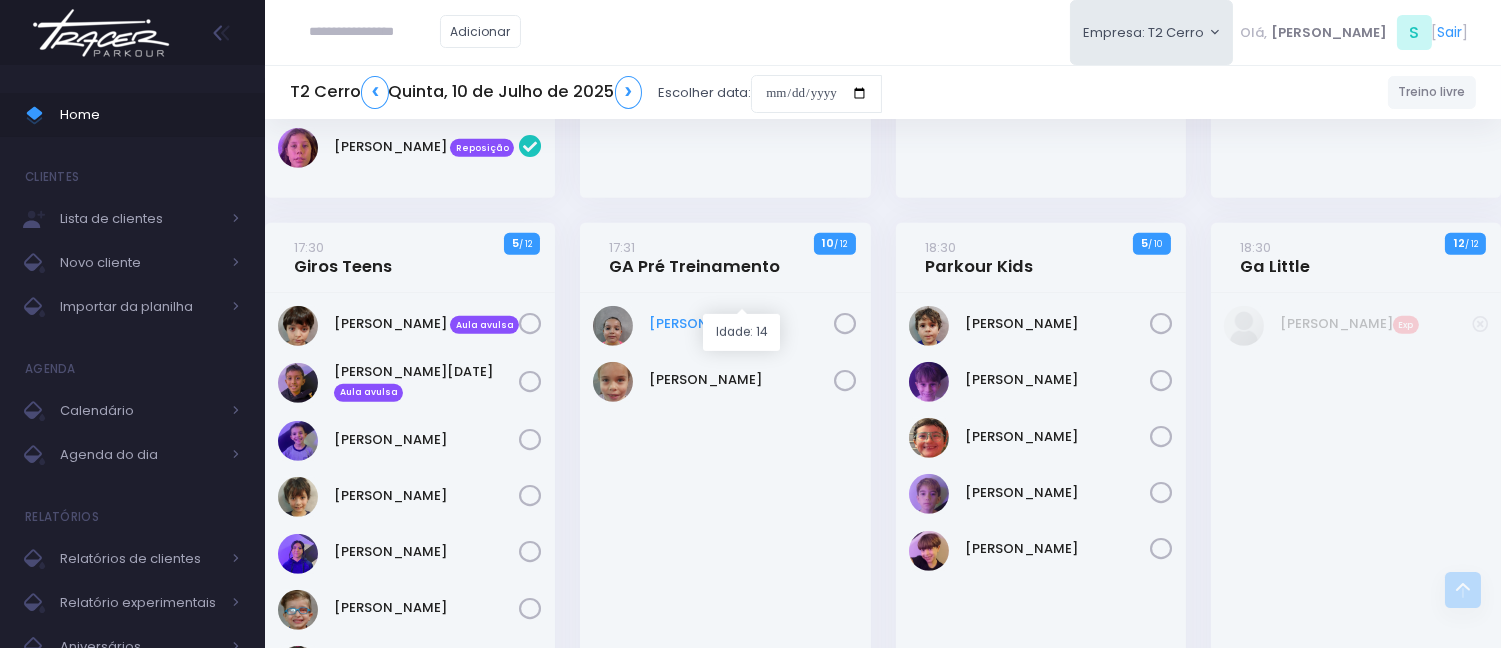 click on "[PERSON_NAME]" at bounding box center (742, 324) 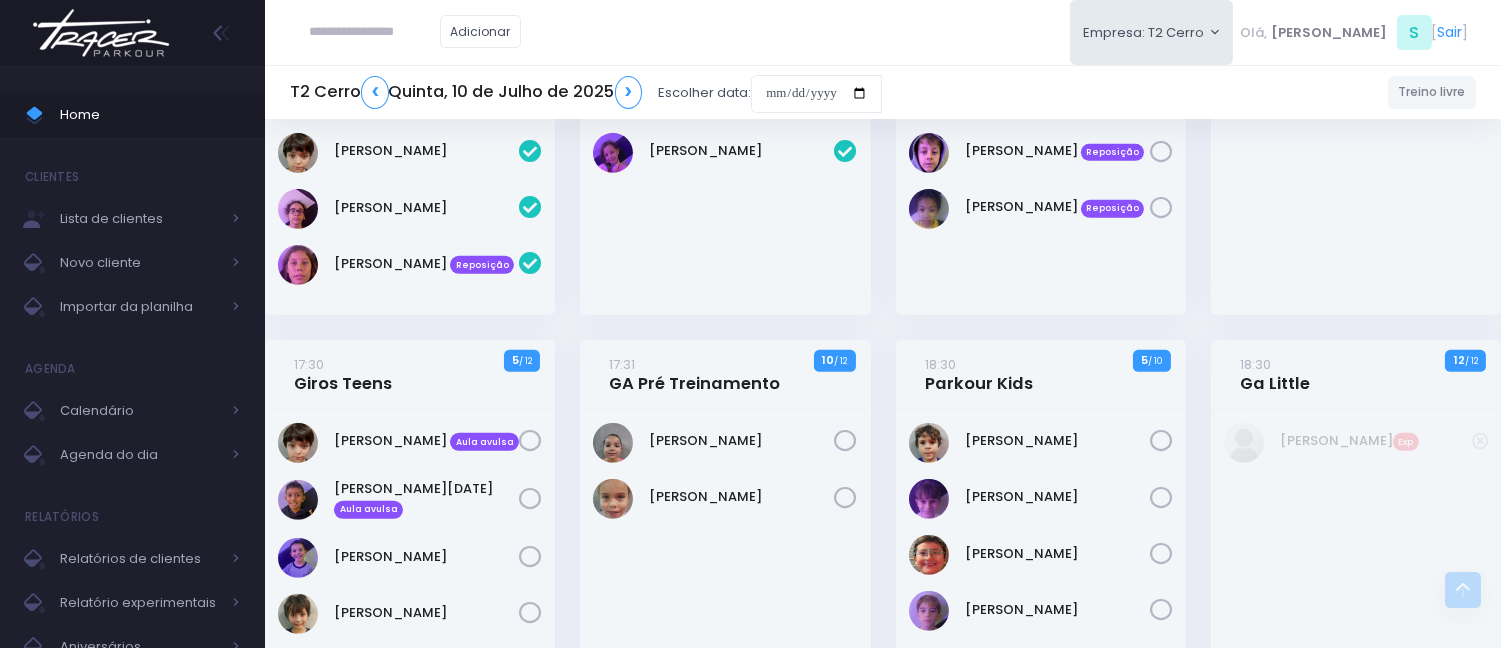 scroll, scrollTop: 1668, scrollLeft: 0, axis: vertical 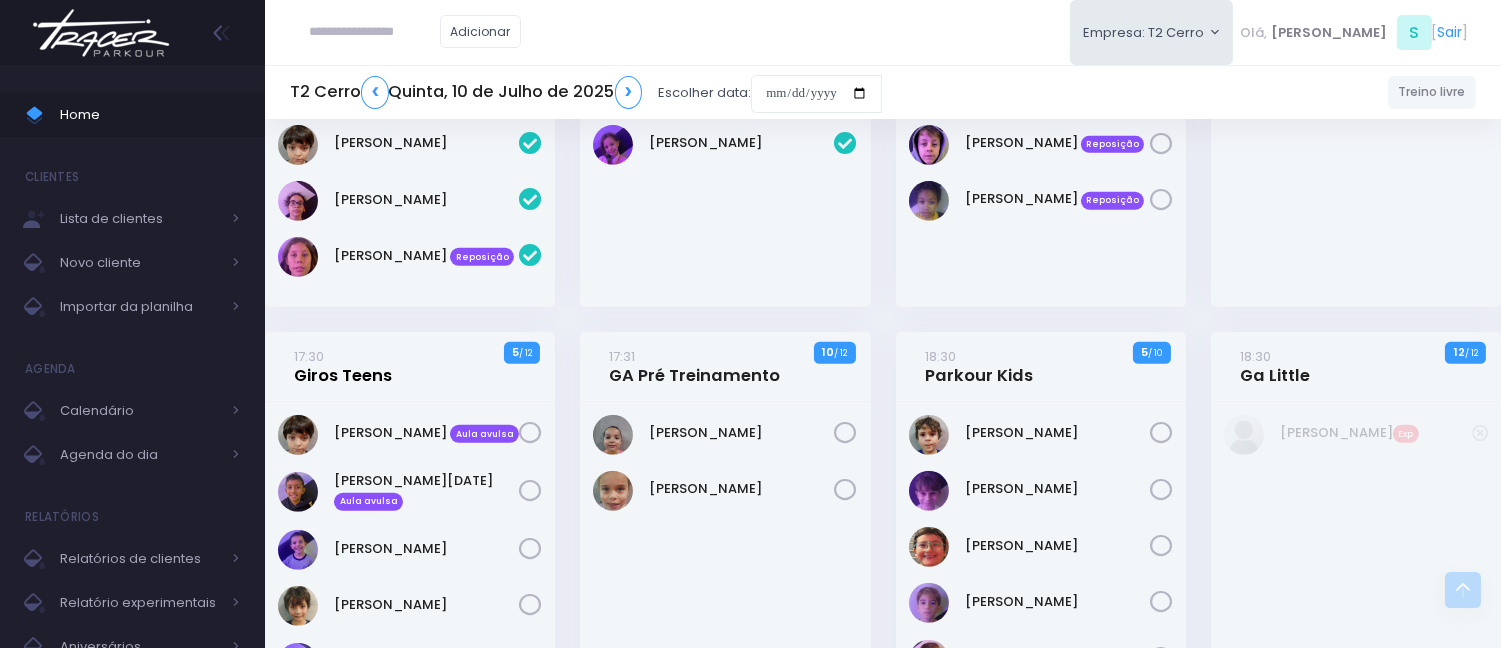 click on "17:30 Giros Teens" at bounding box center (343, 366) 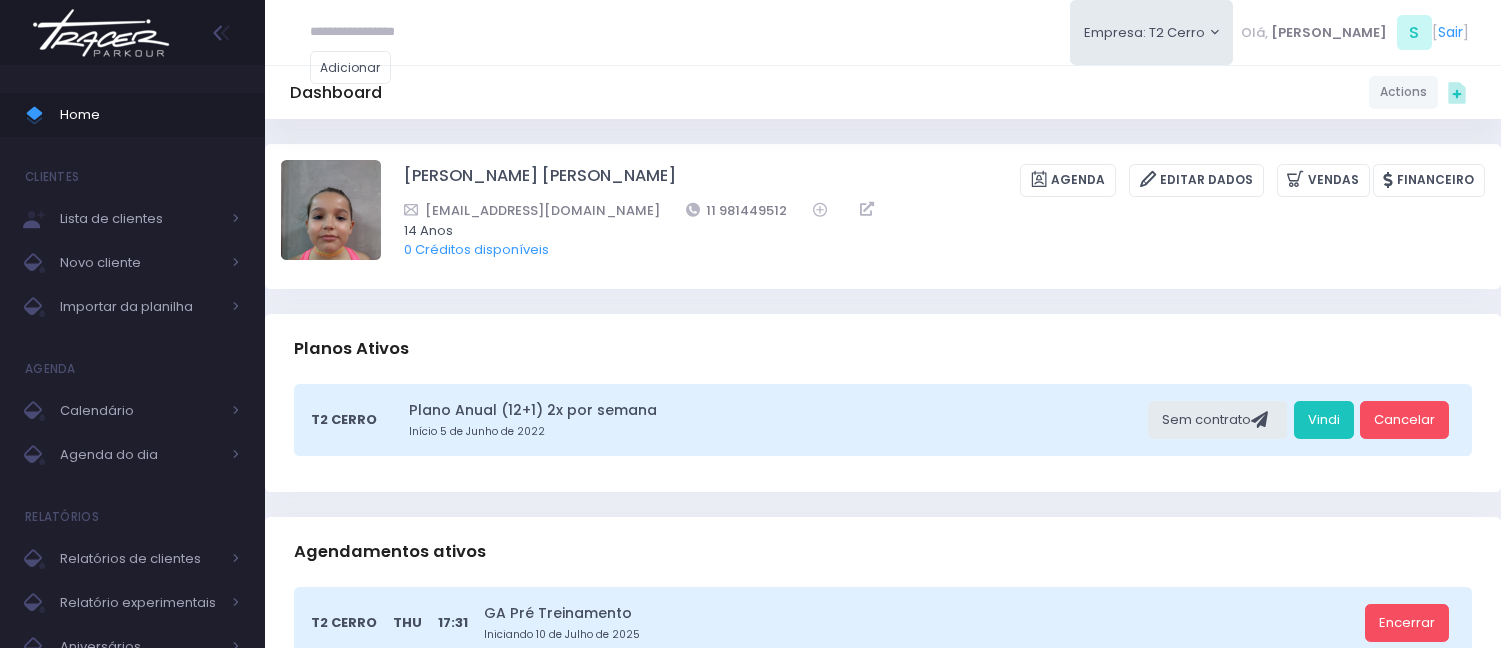 scroll, scrollTop: 0, scrollLeft: 0, axis: both 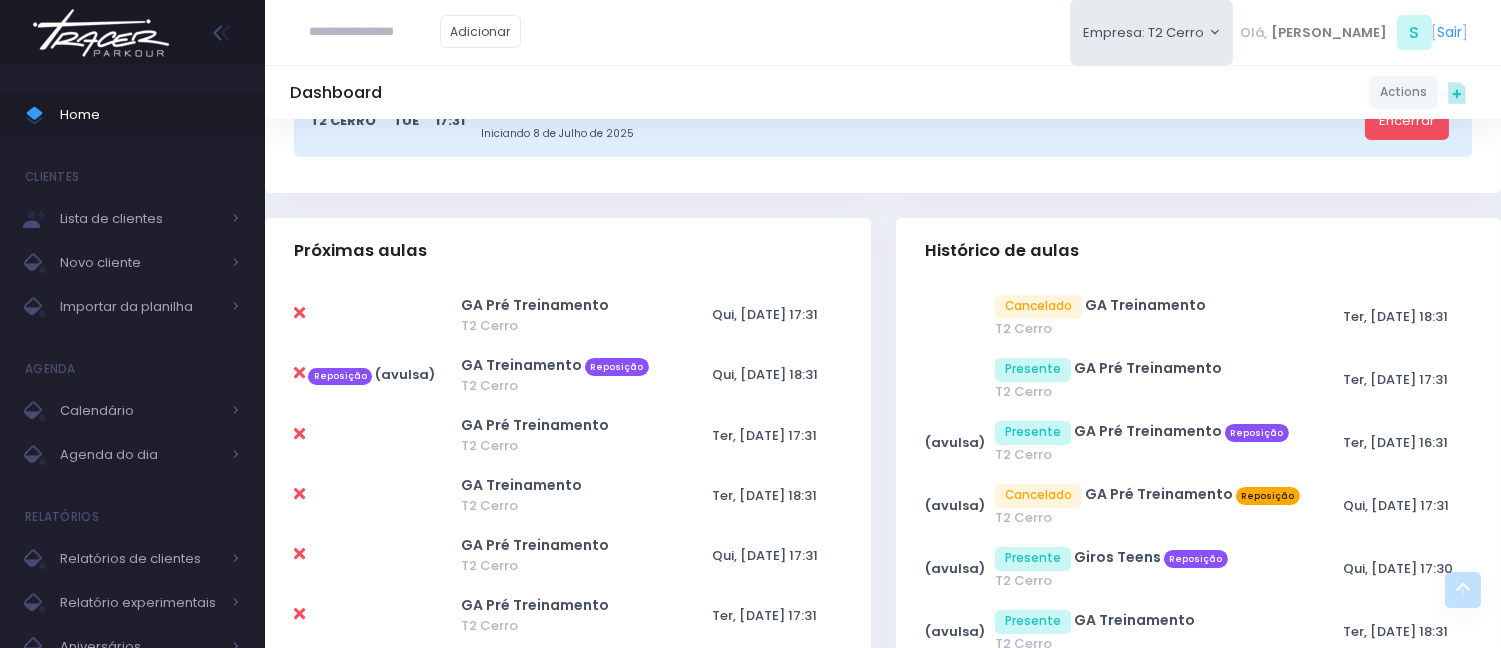 click at bounding box center (299, 313) 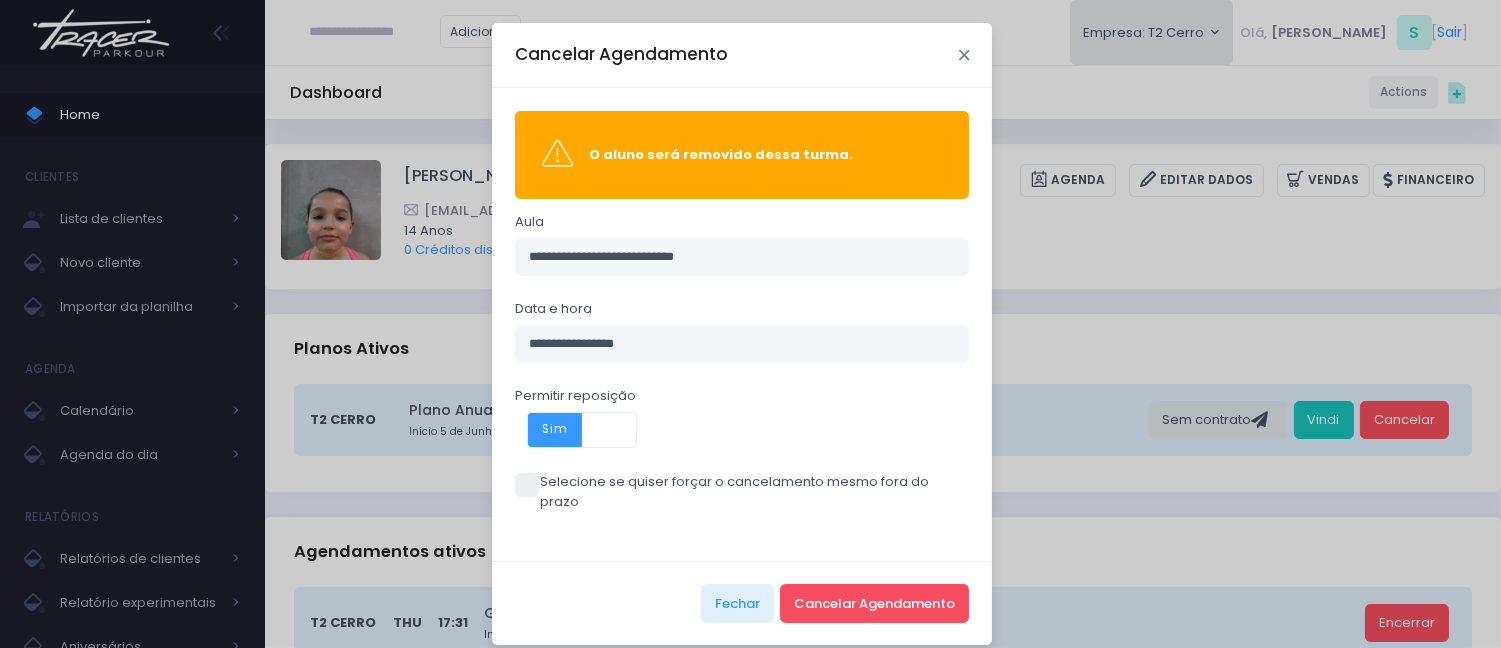 drag, startPoint x: 956, startPoint y: 52, endPoint x: 910, endPoint y: 133, distance: 93.15041 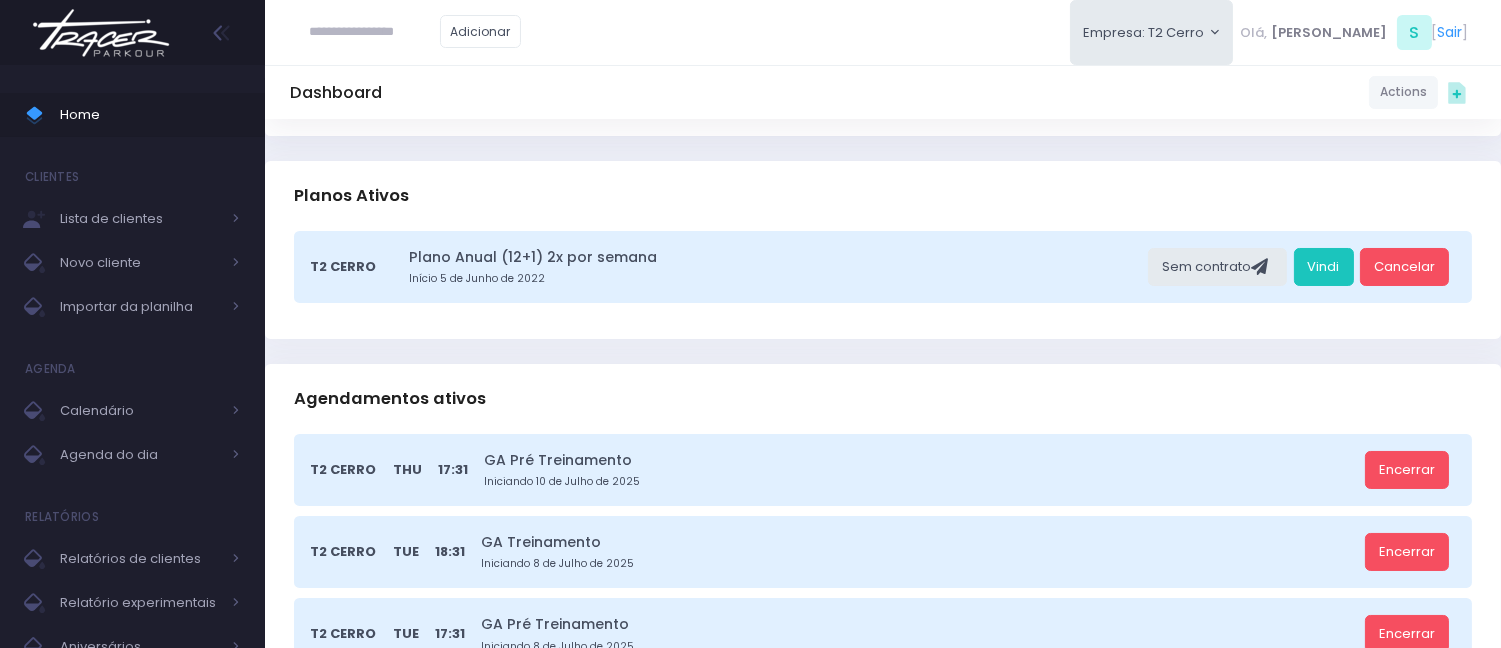 scroll, scrollTop: 555, scrollLeft: 0, axis: vertical 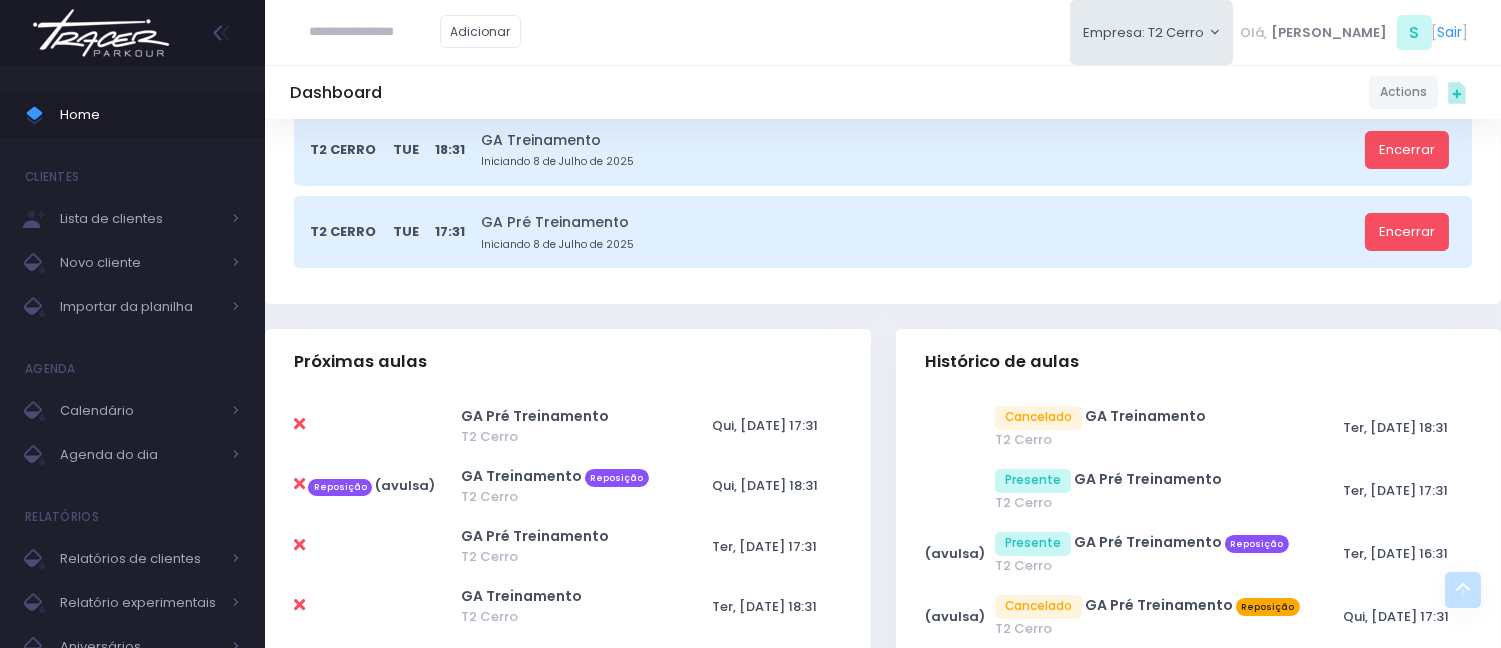 click at bounding box center [299, 424] 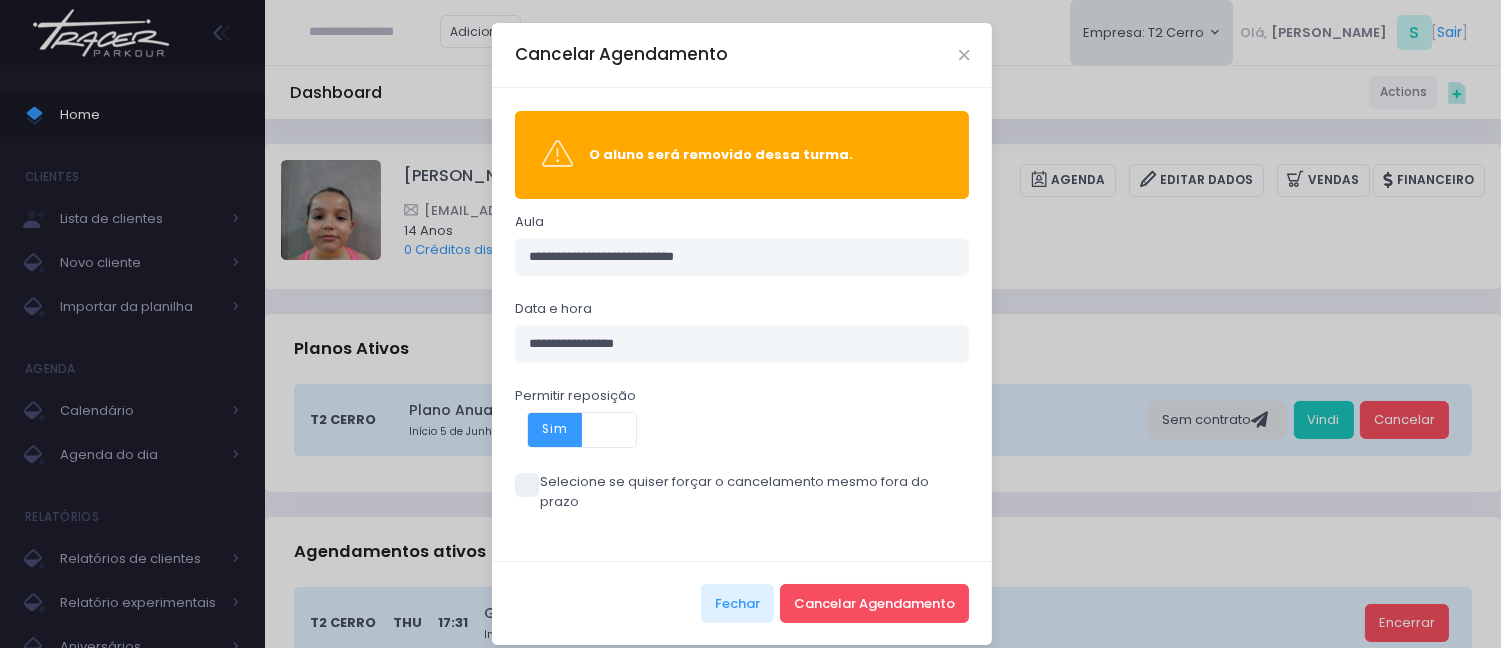 click at bounding box center [527, 485] 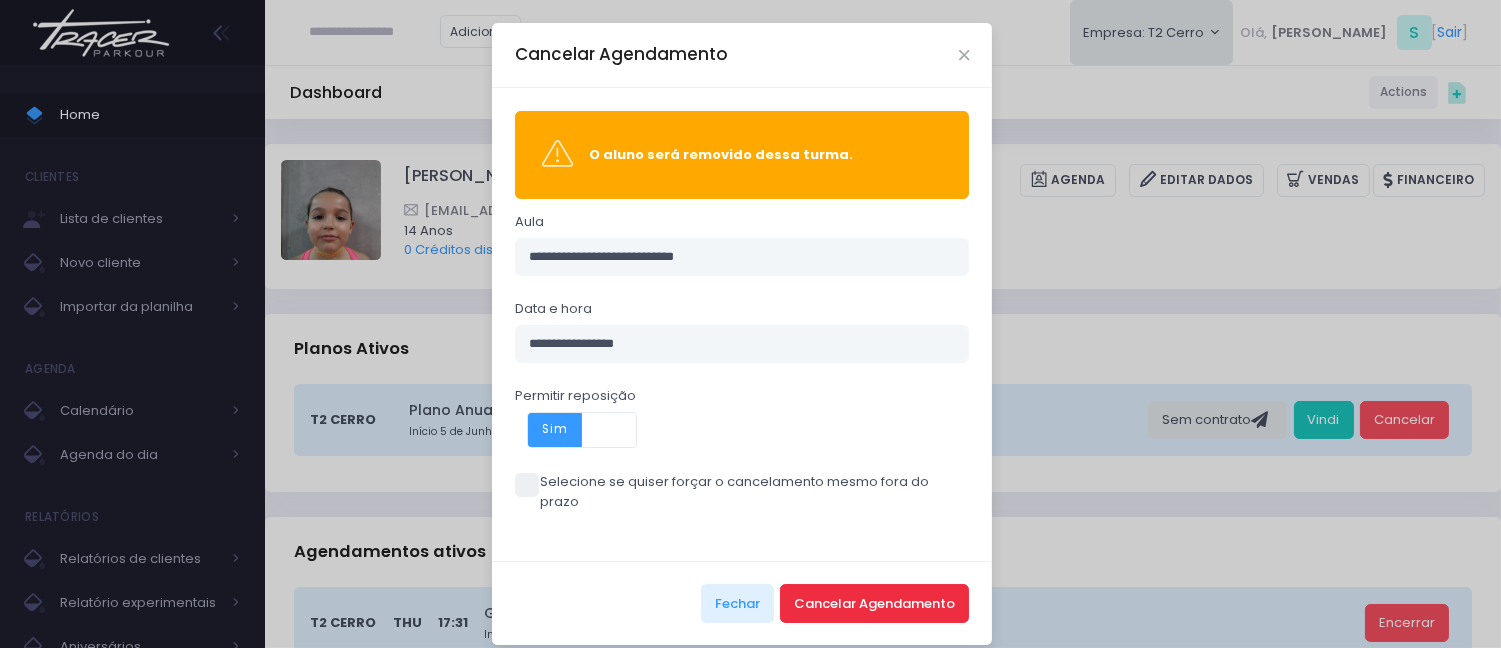 click on "Cancelar Agendamento" at bounding box center [874, 603] 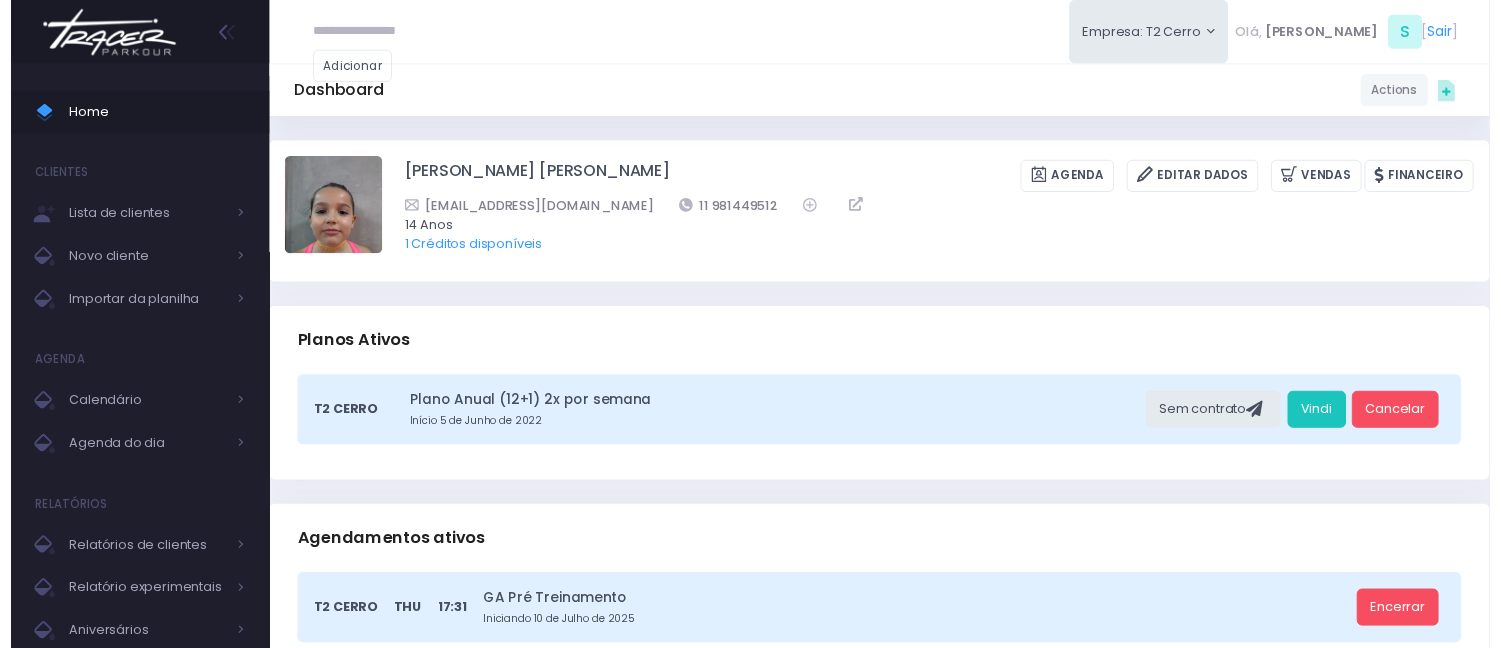 scroll, scrollTop: 0, scrollLeft: 0, axis: both 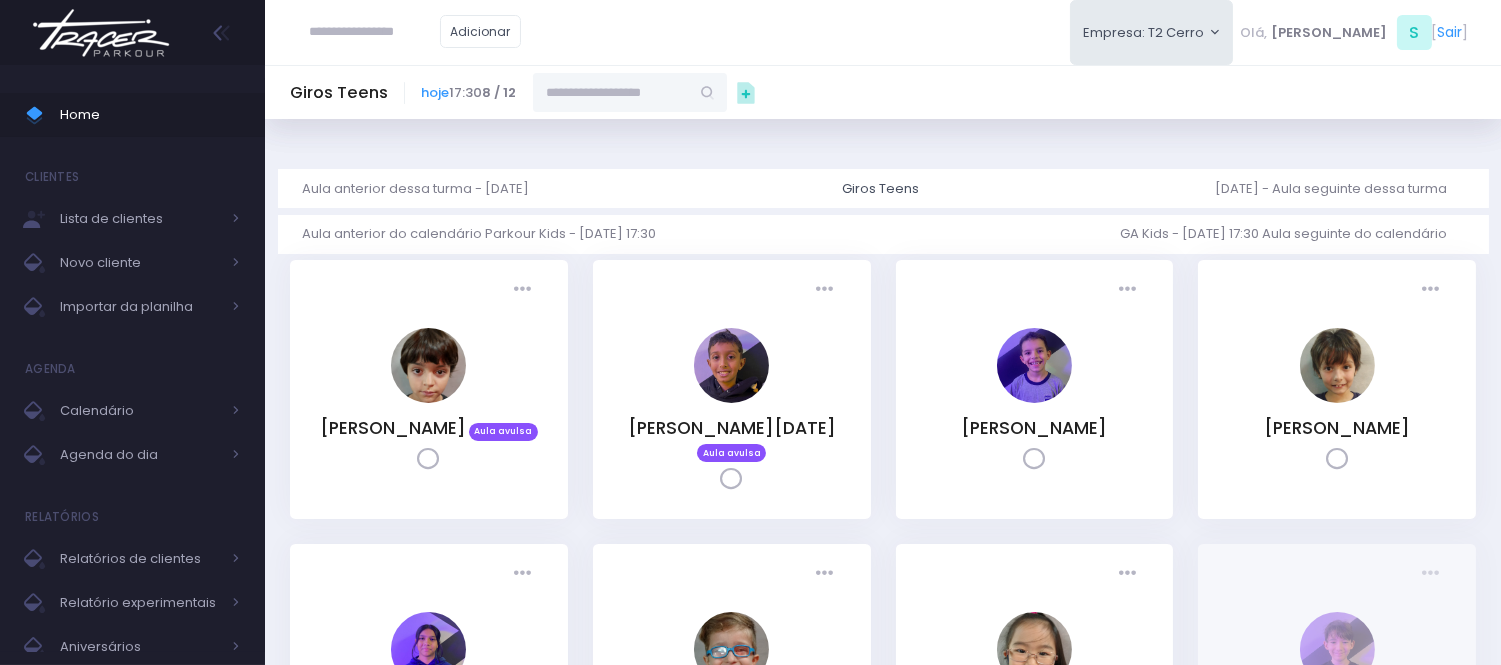 click at bounding box center [611, 92] 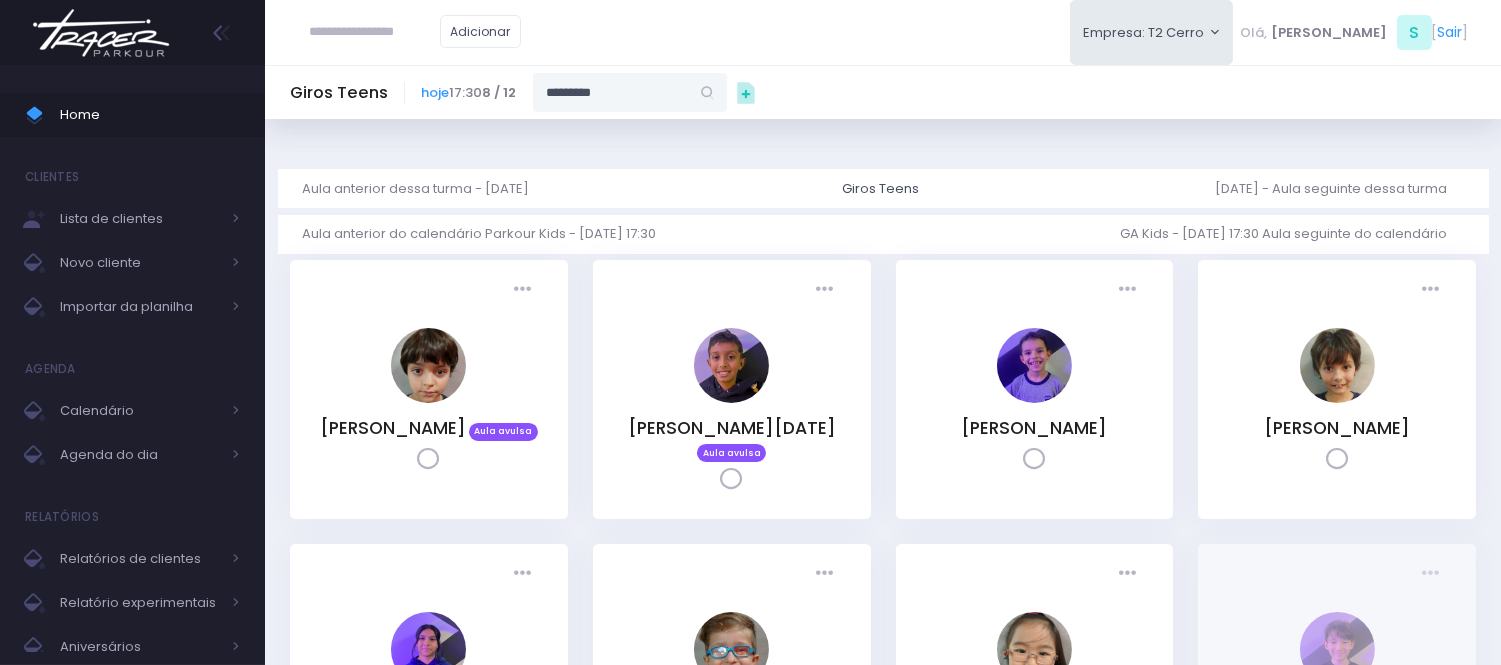 type on "**********" 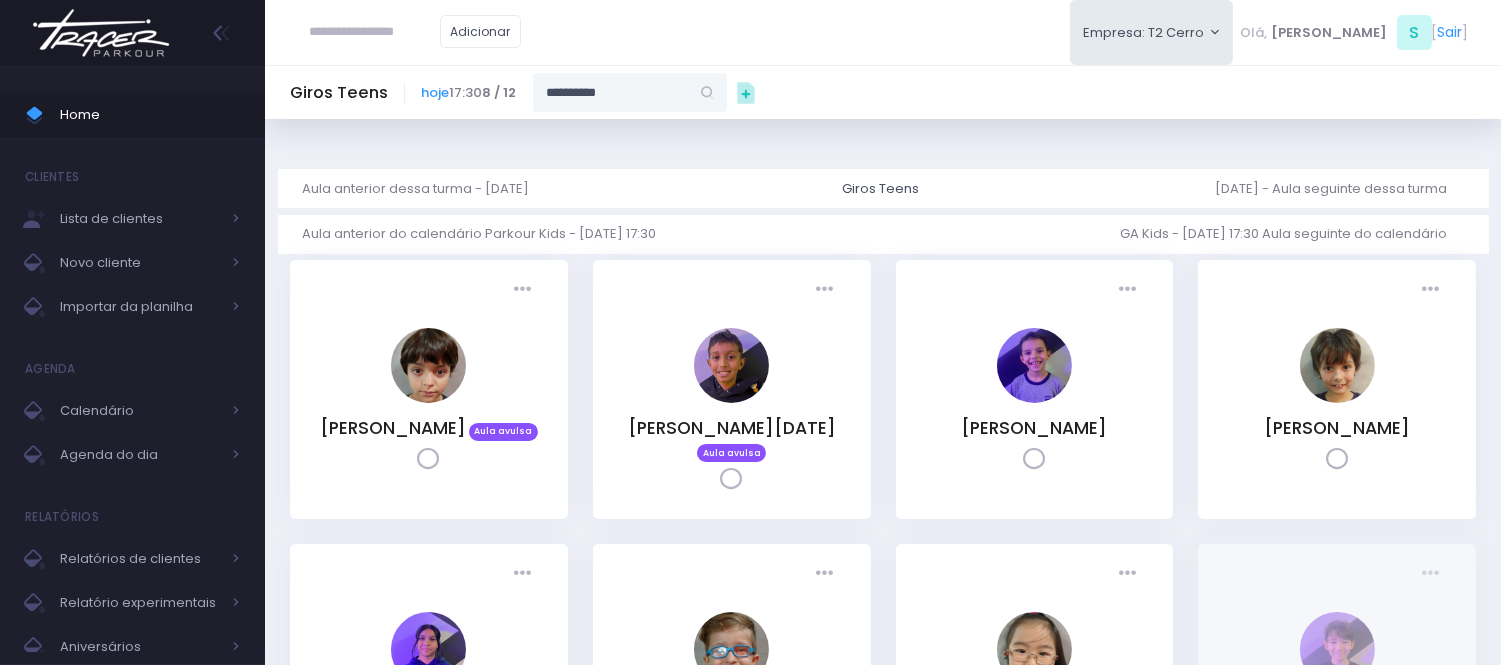 type on "**********" 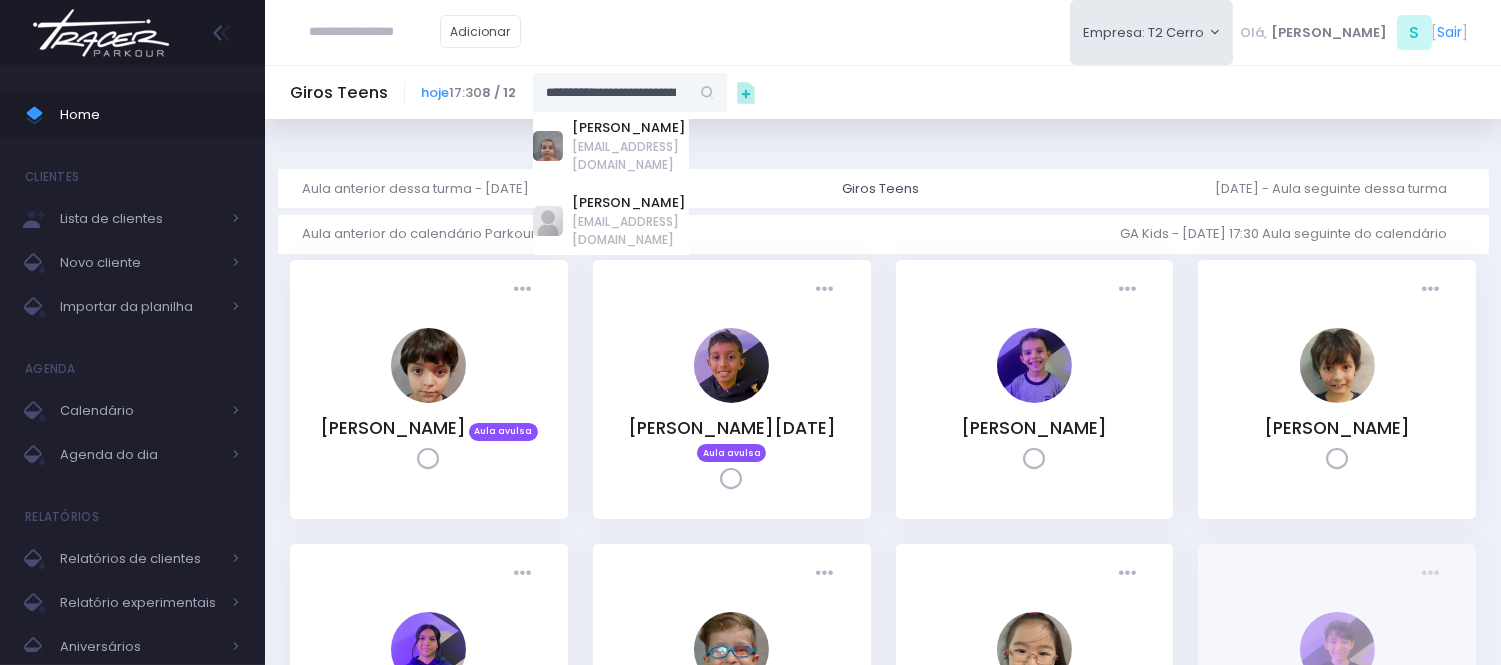 type 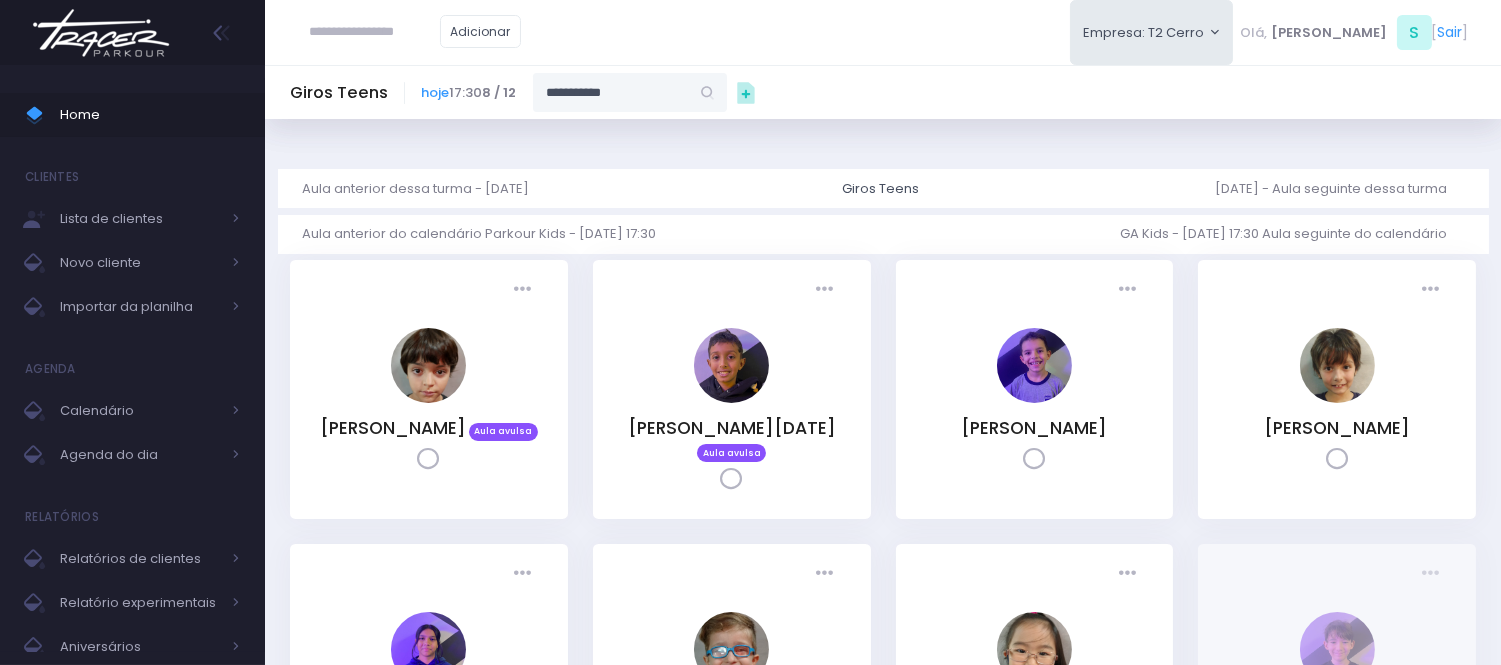 type on "**********" 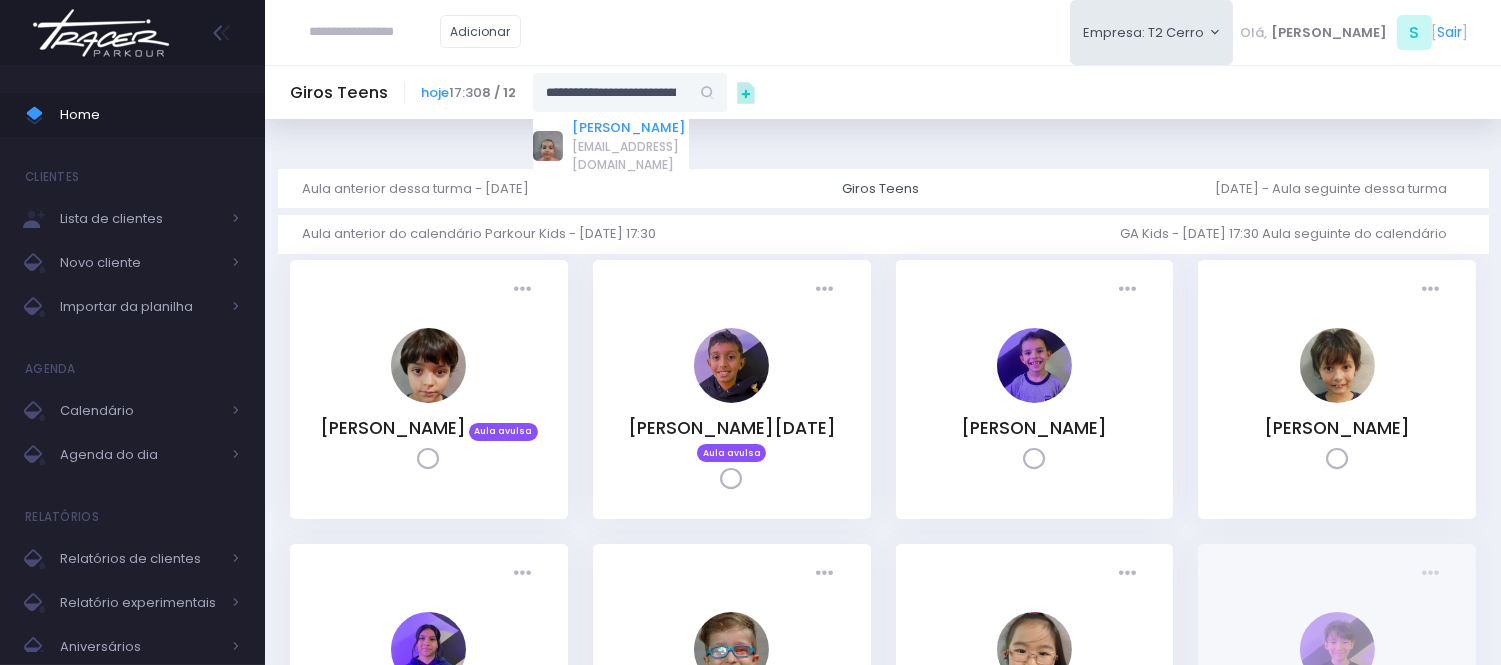 click on "[PERSON_NAME]" at bounding box center [631, 128] 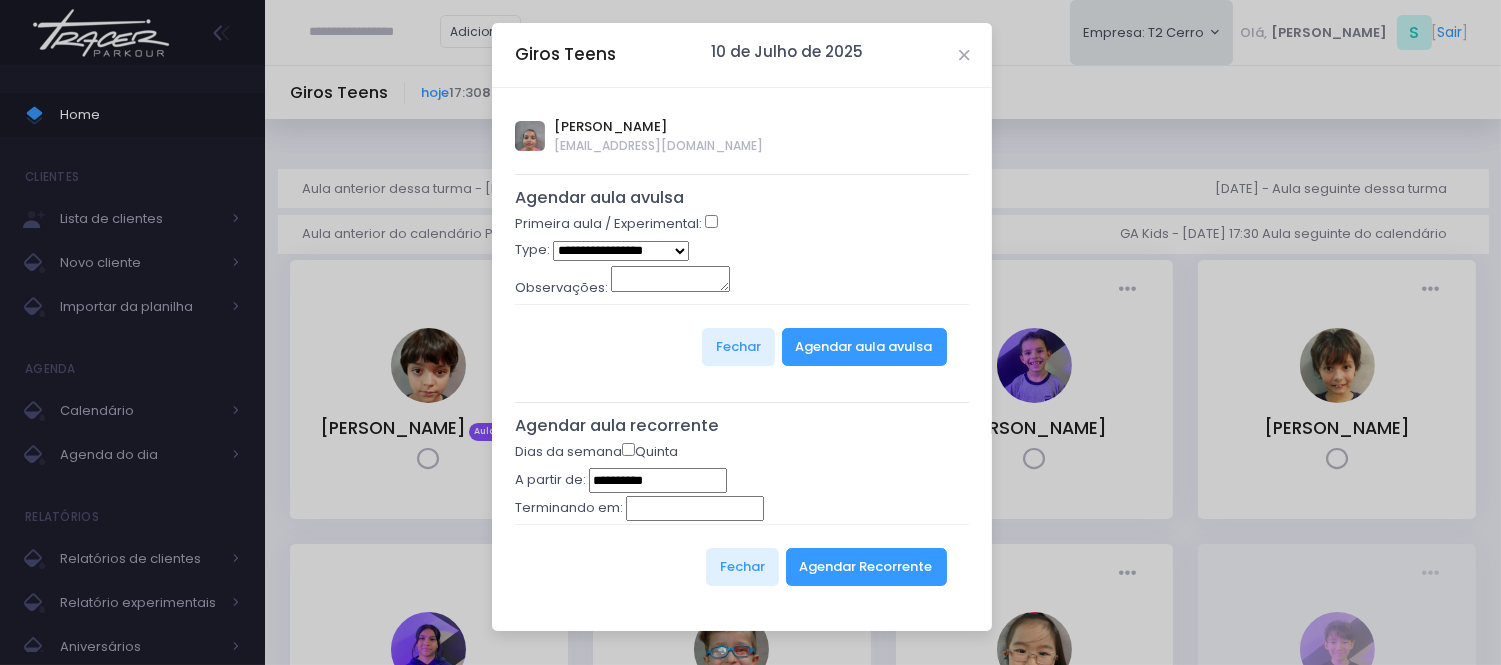type on "**********" 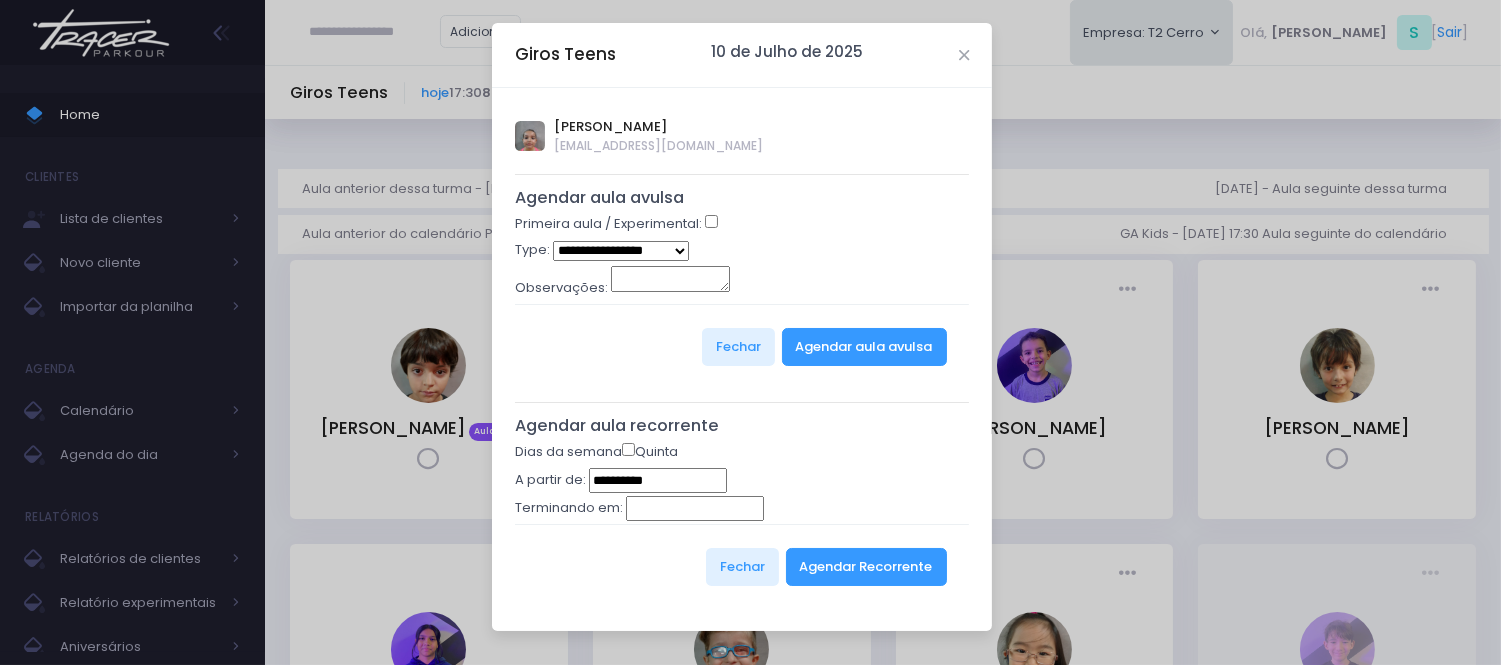click on "**********" at bounding box center (621, 251) 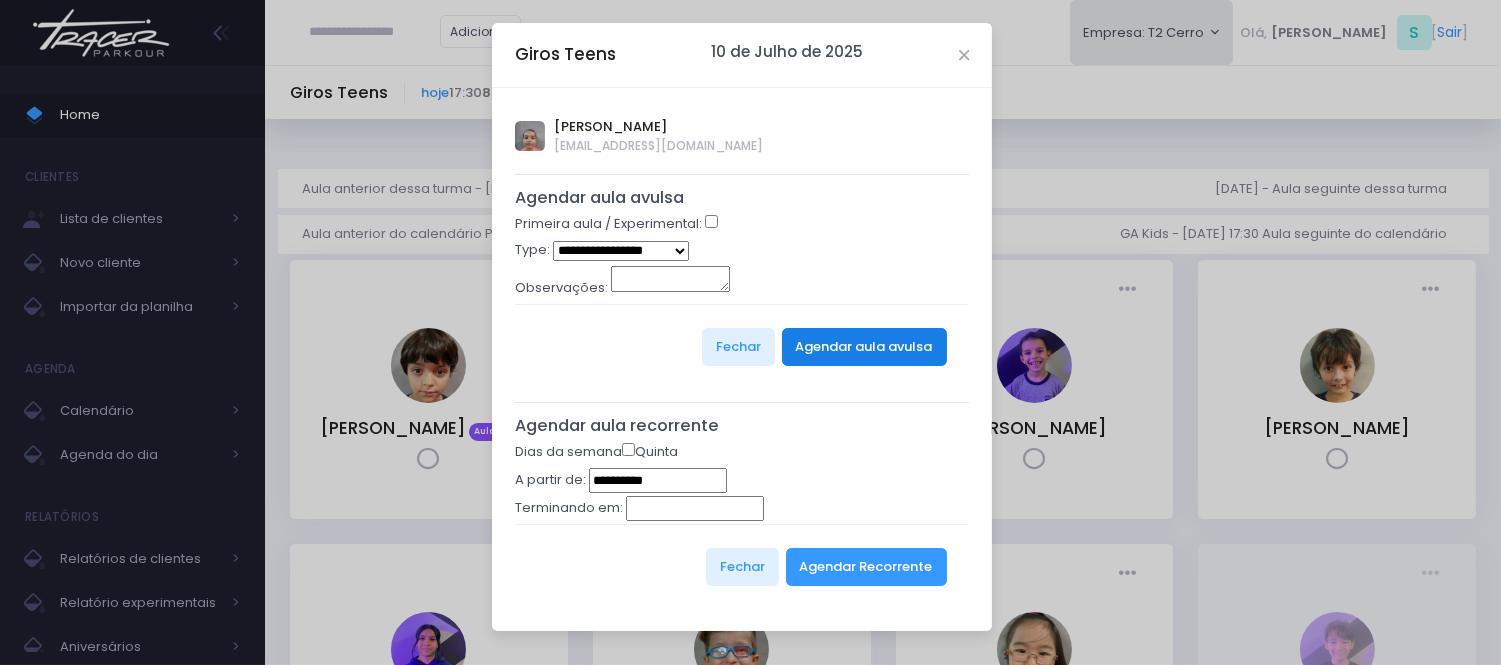 click on "Agendar aula avulsa" at bounding box center (864, 347) 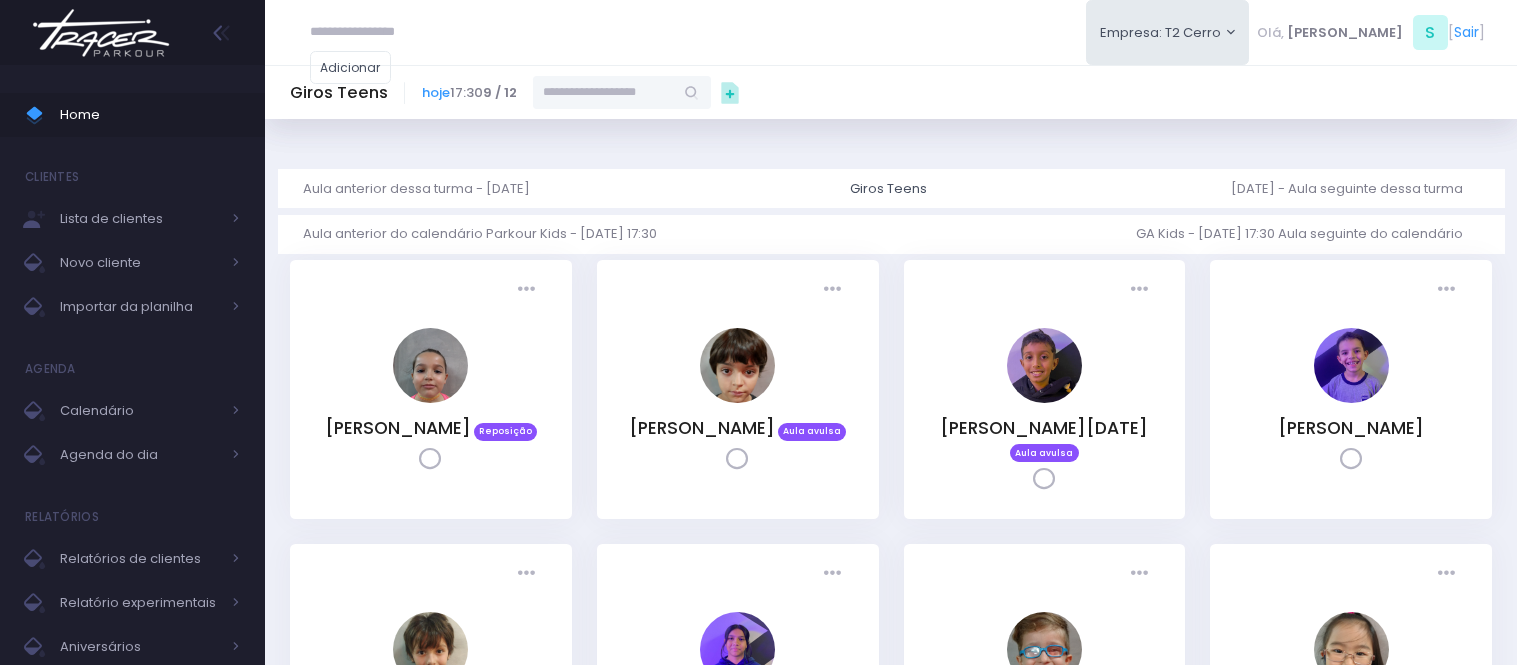 click on "Presença:
[GEOGRAPHIC_DATA]
Presente
[GEOGRAPHIC_DATA]
Cancelado AN" at bounding box center (1045, 389) 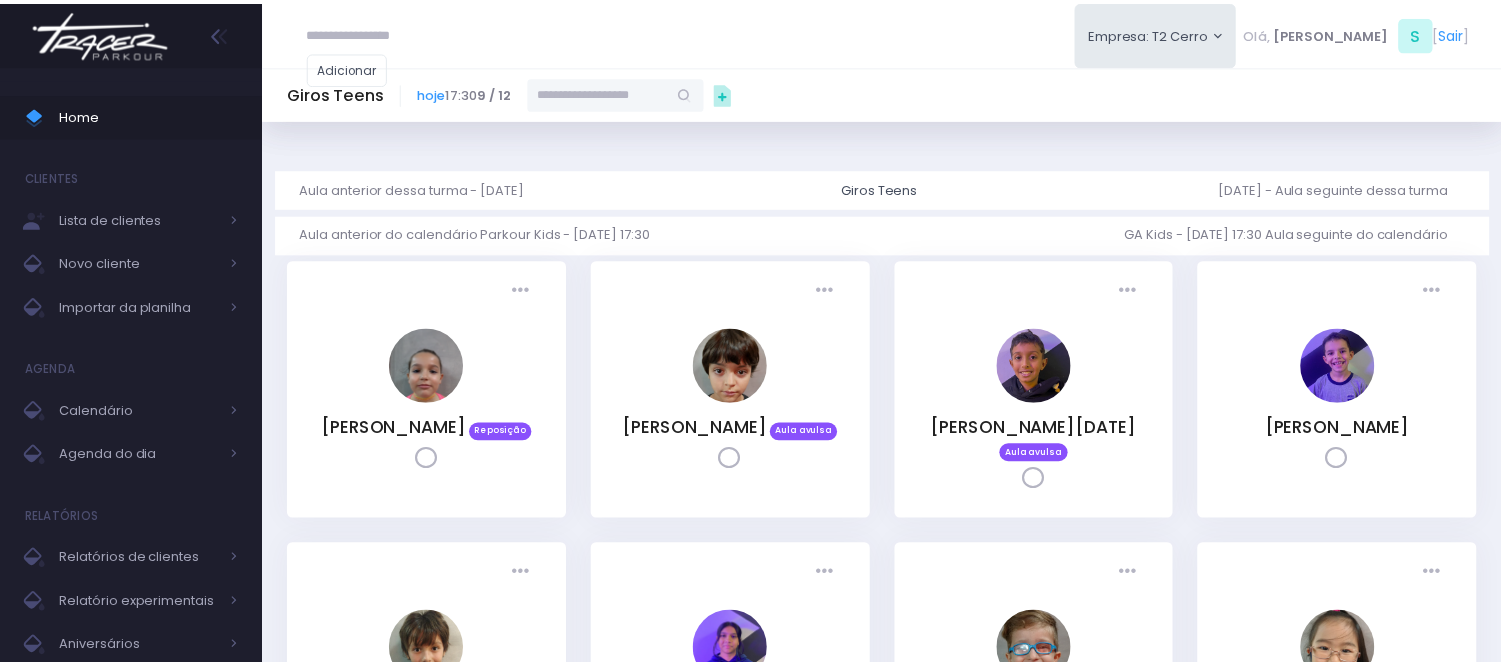 scroll, scrollTop: 0, scrollLeft: 0, axis: both 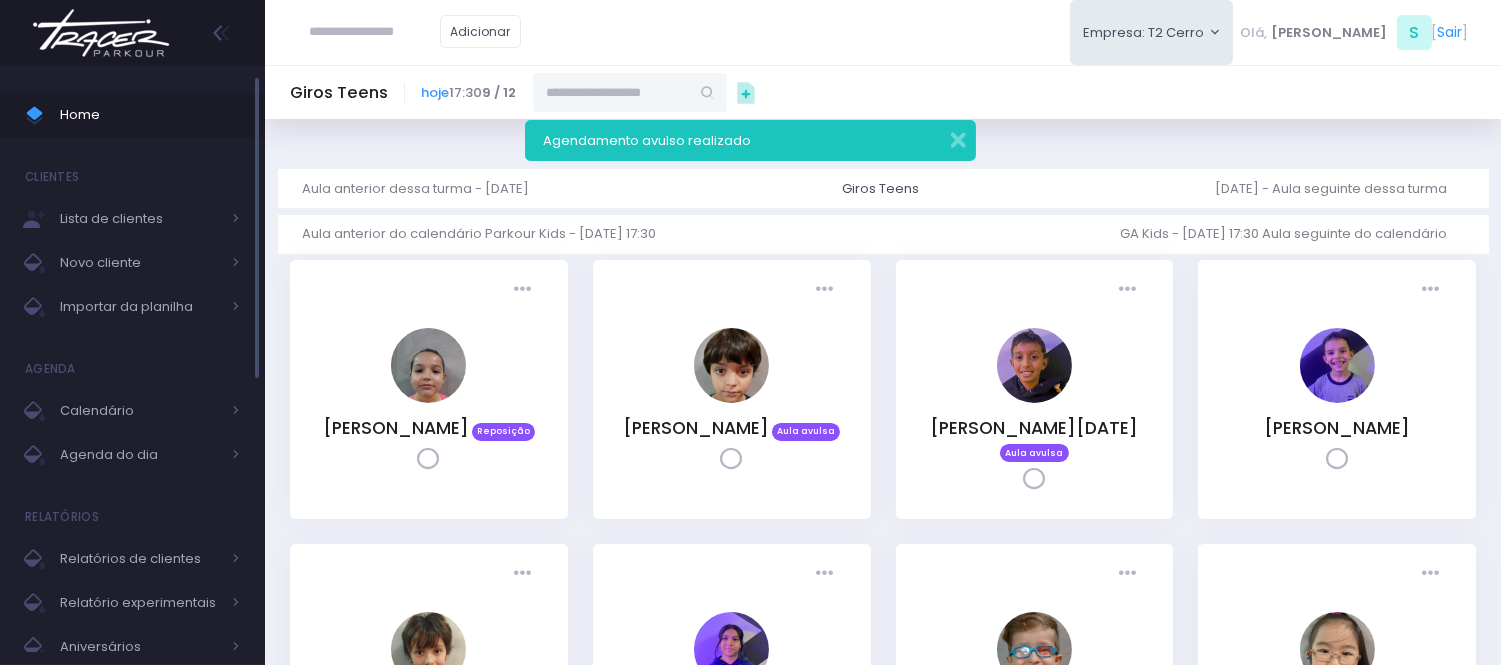 click on "Home" at bounding box center (150, 115) 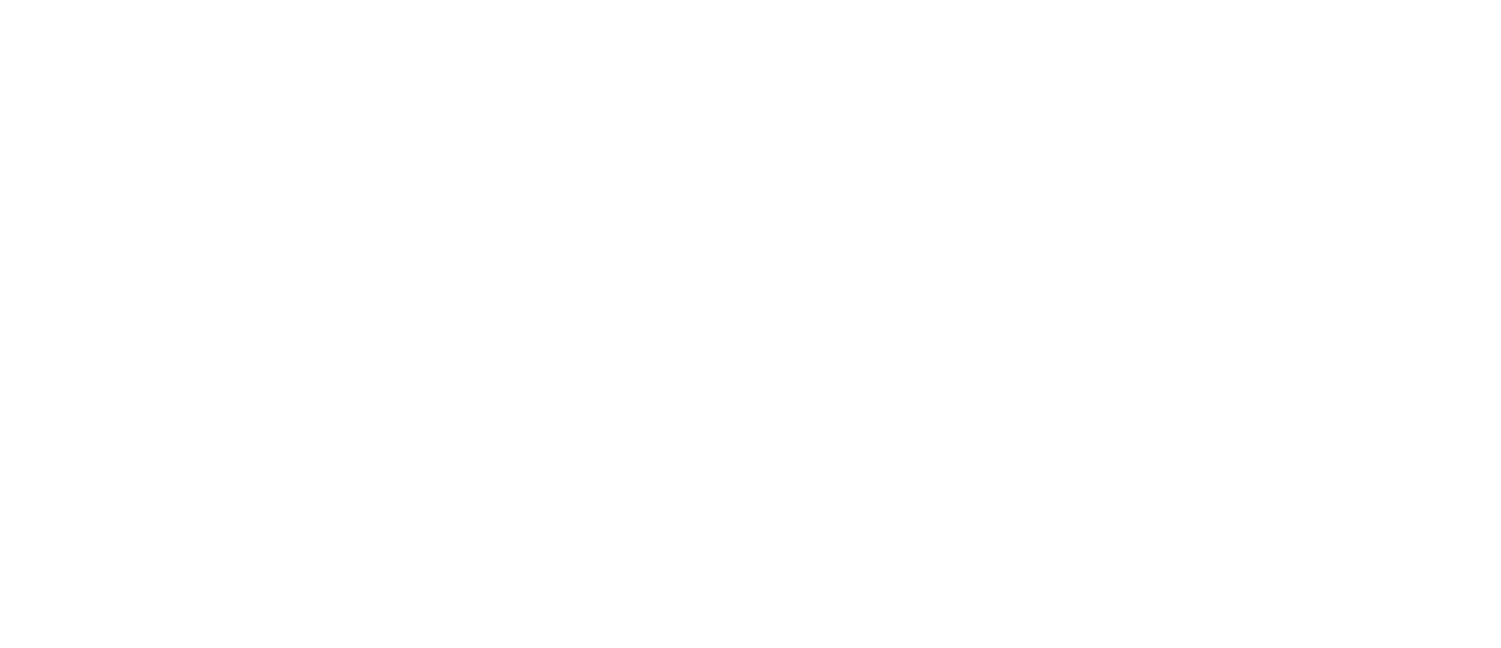 scroll, scrollTop: 1574, scrollLeft: 0, axis: vertical 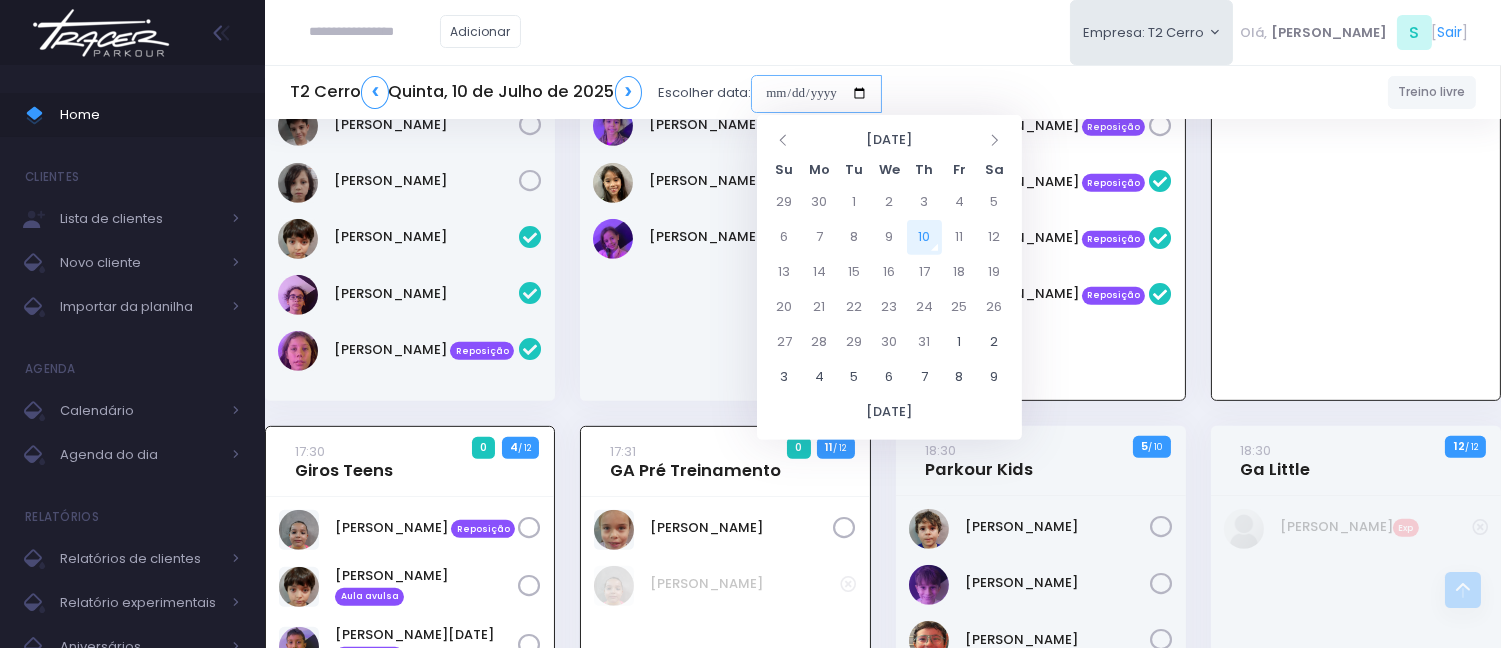 click at bounding box center [816, 94] 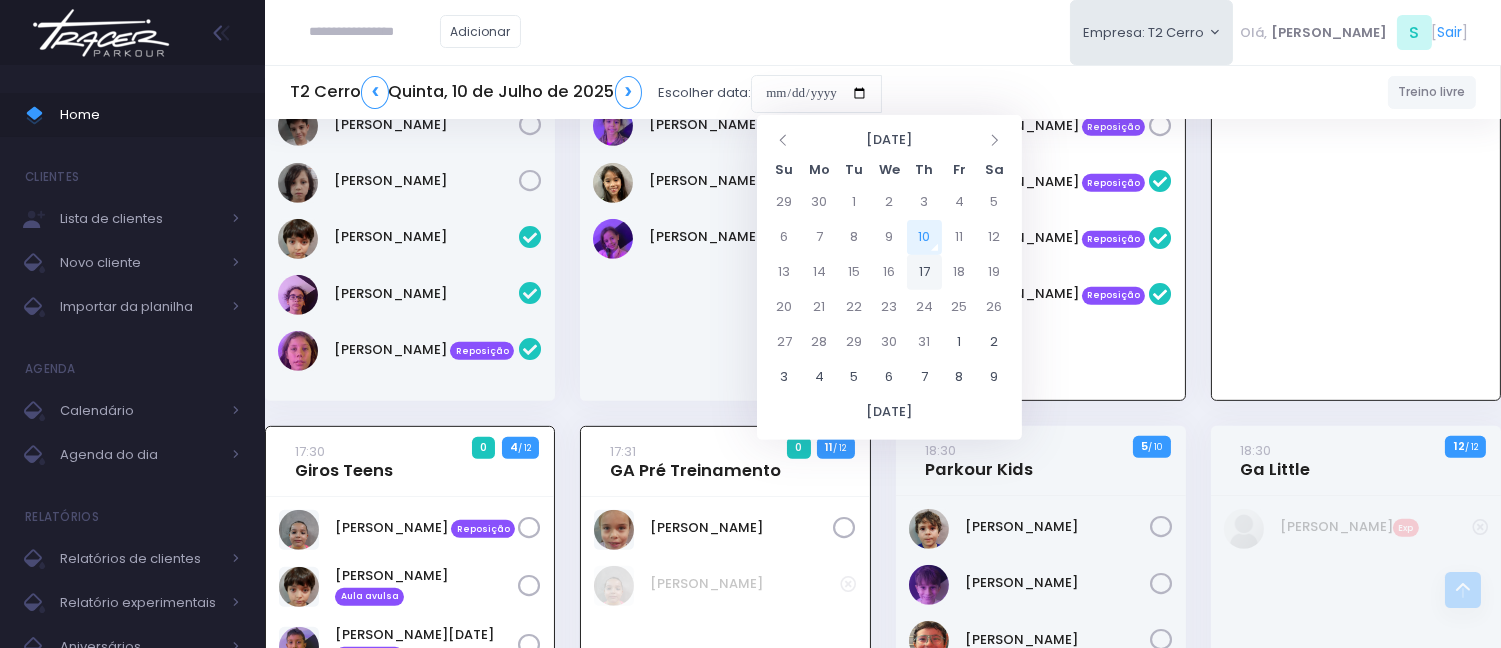 click on "17" at bounding box center (924, 272) 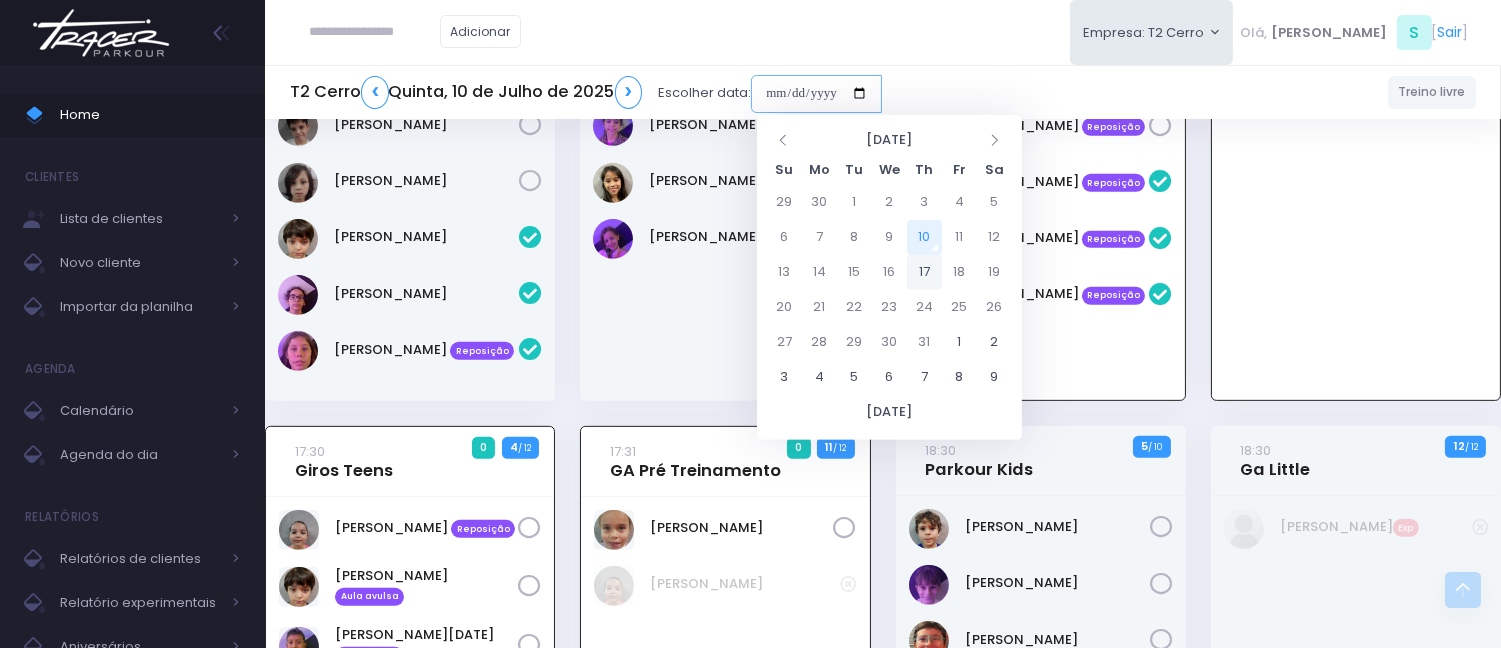 type on "**********" 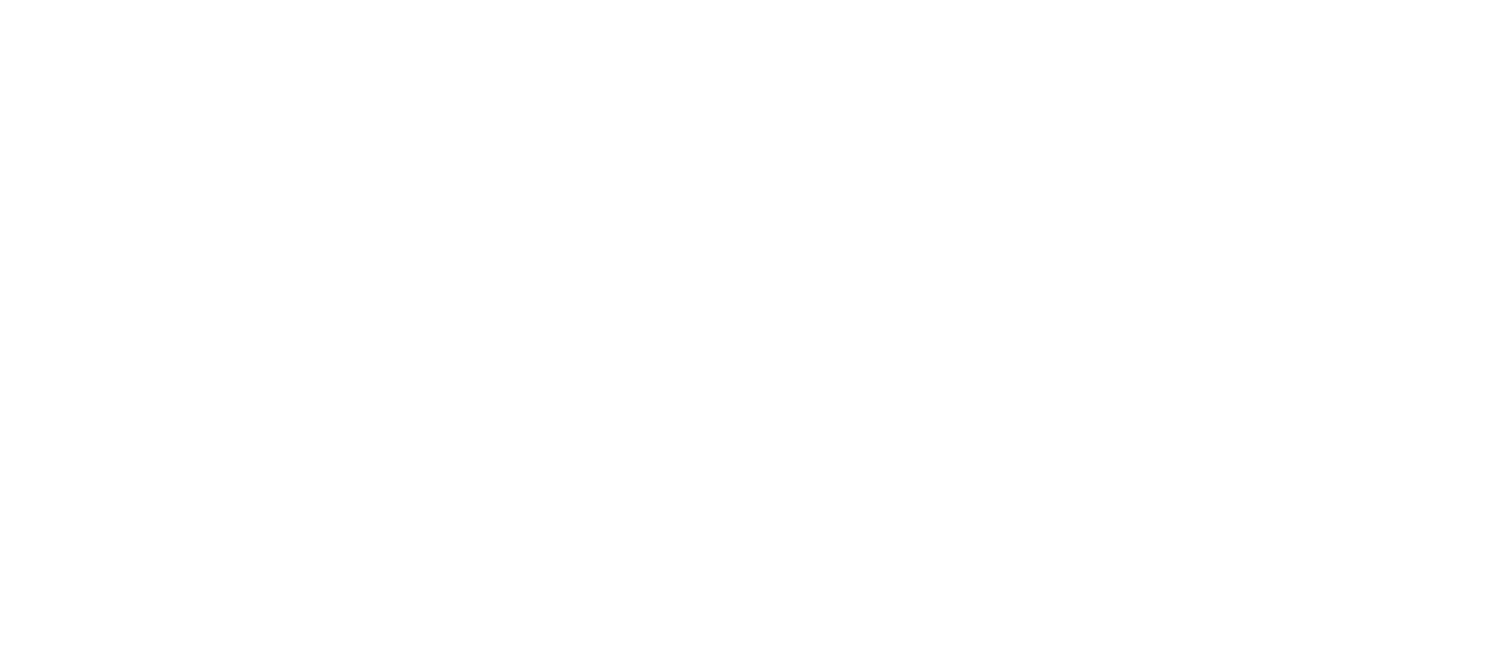 scroll, scrollTop: 0, scrollLeft: 0, axis: both 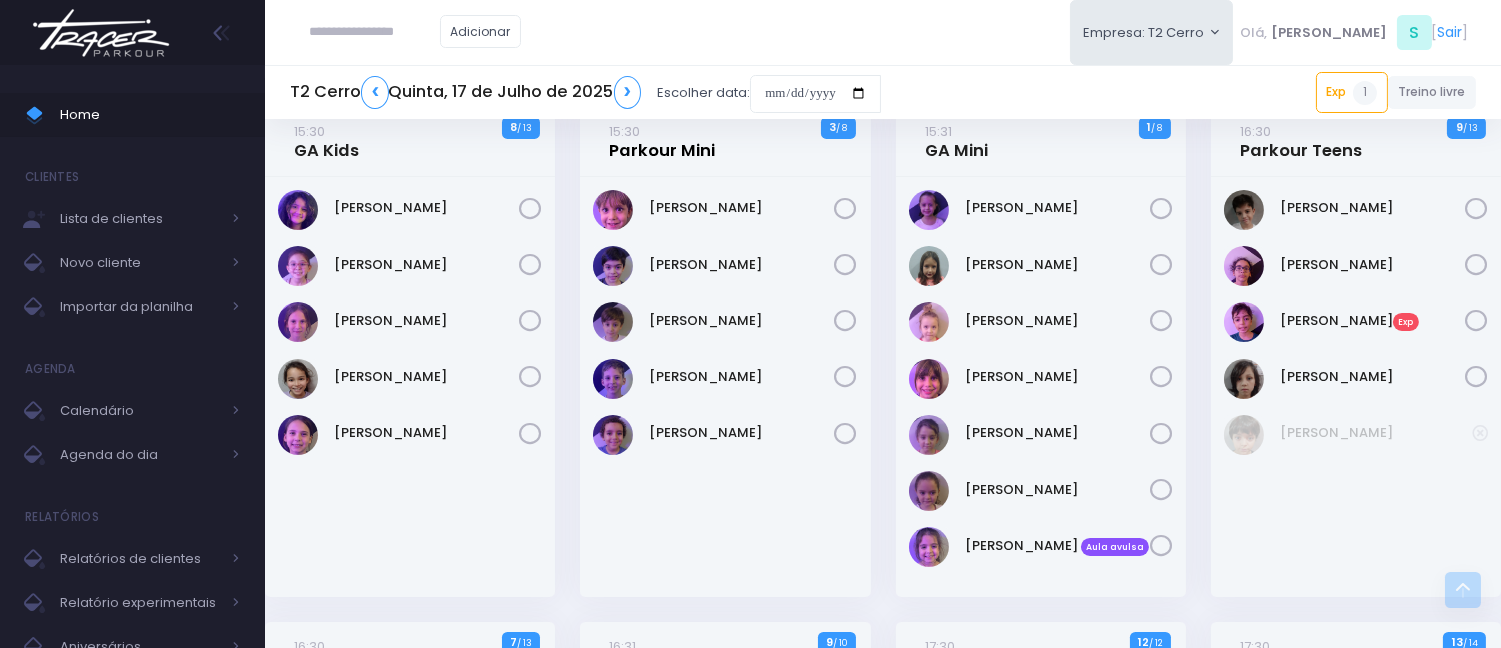 click on "15:30 Parkour Mini" at bounding box center (663, 141) 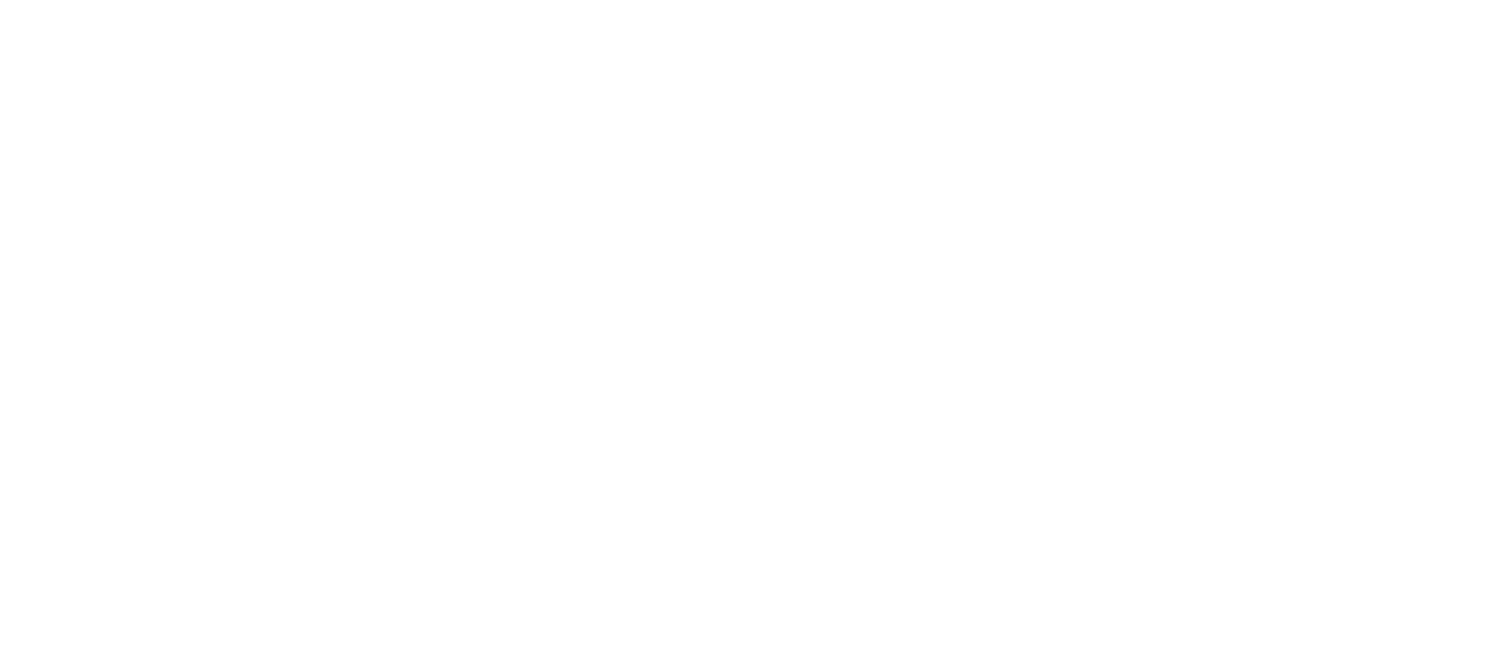 scroll, scrollTop: 0, scrollLeft: 0, axis: both 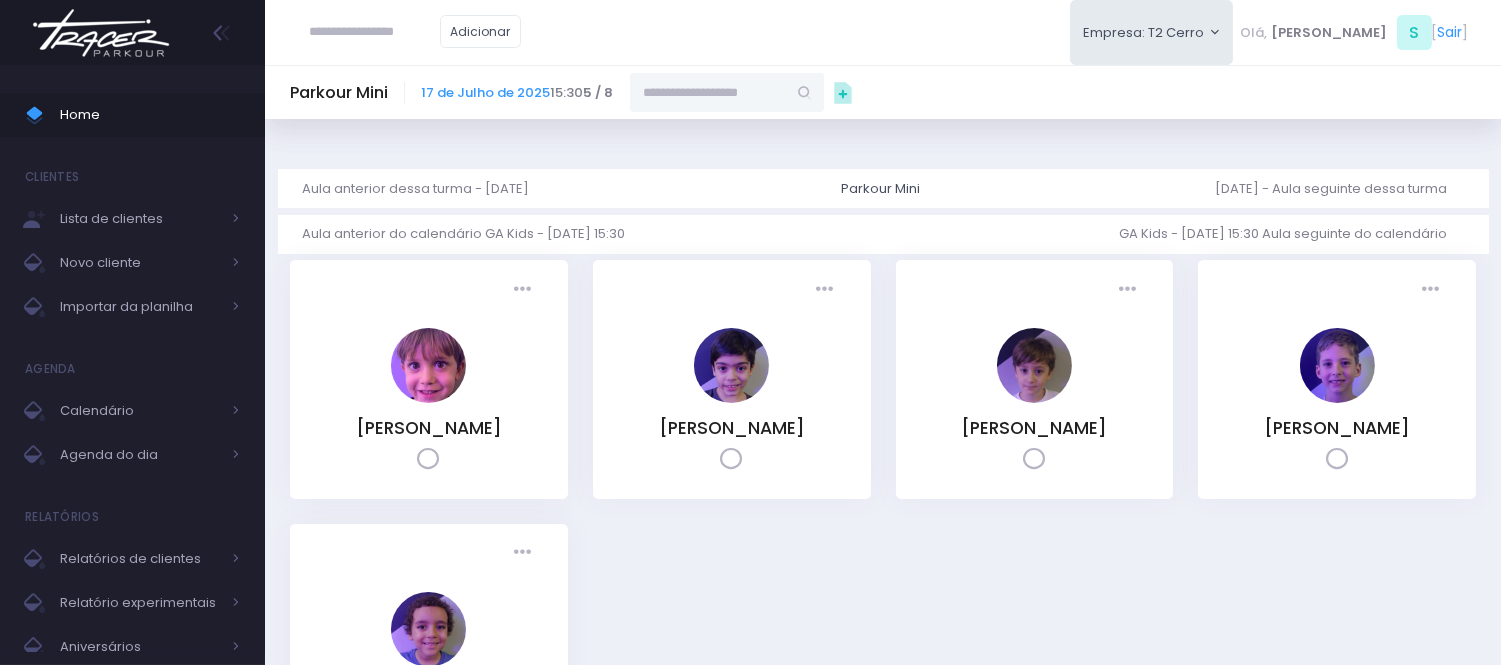 click at bounding box center (708, 92) 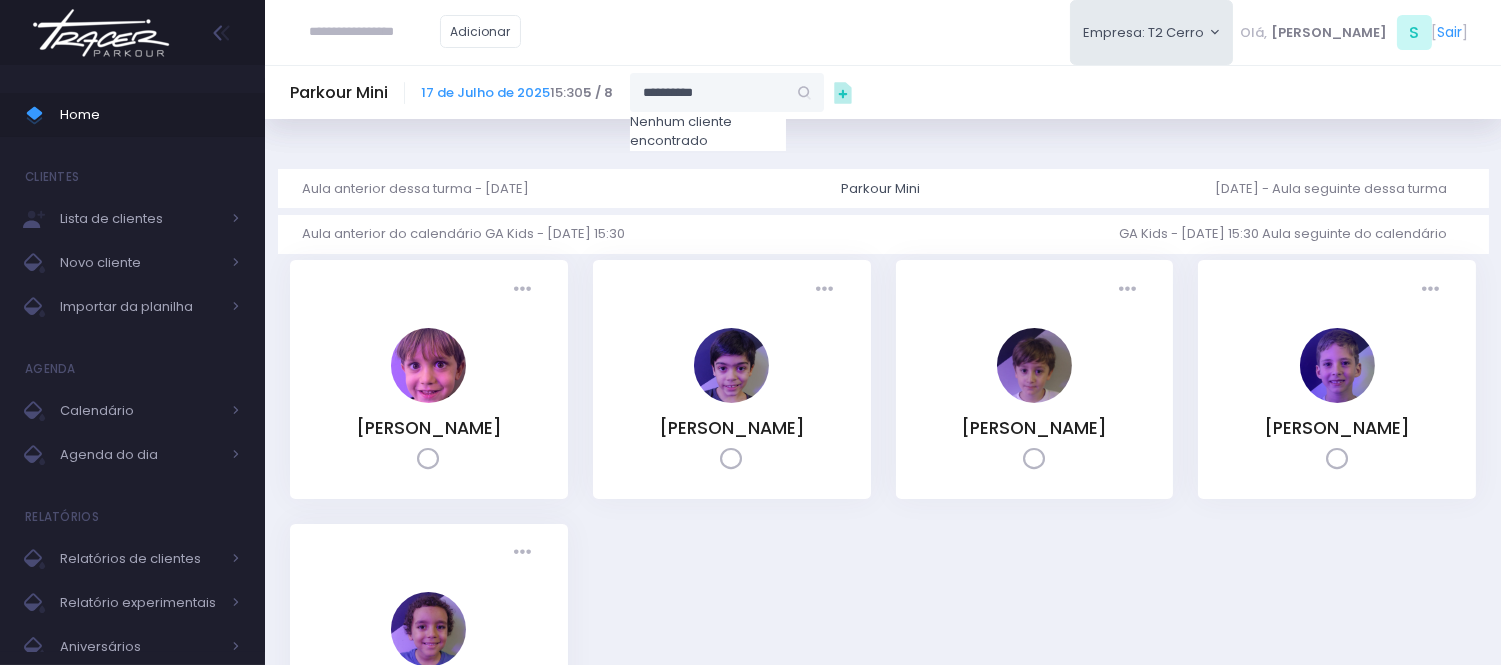 click on "**********" at bounding box center (708, 92) 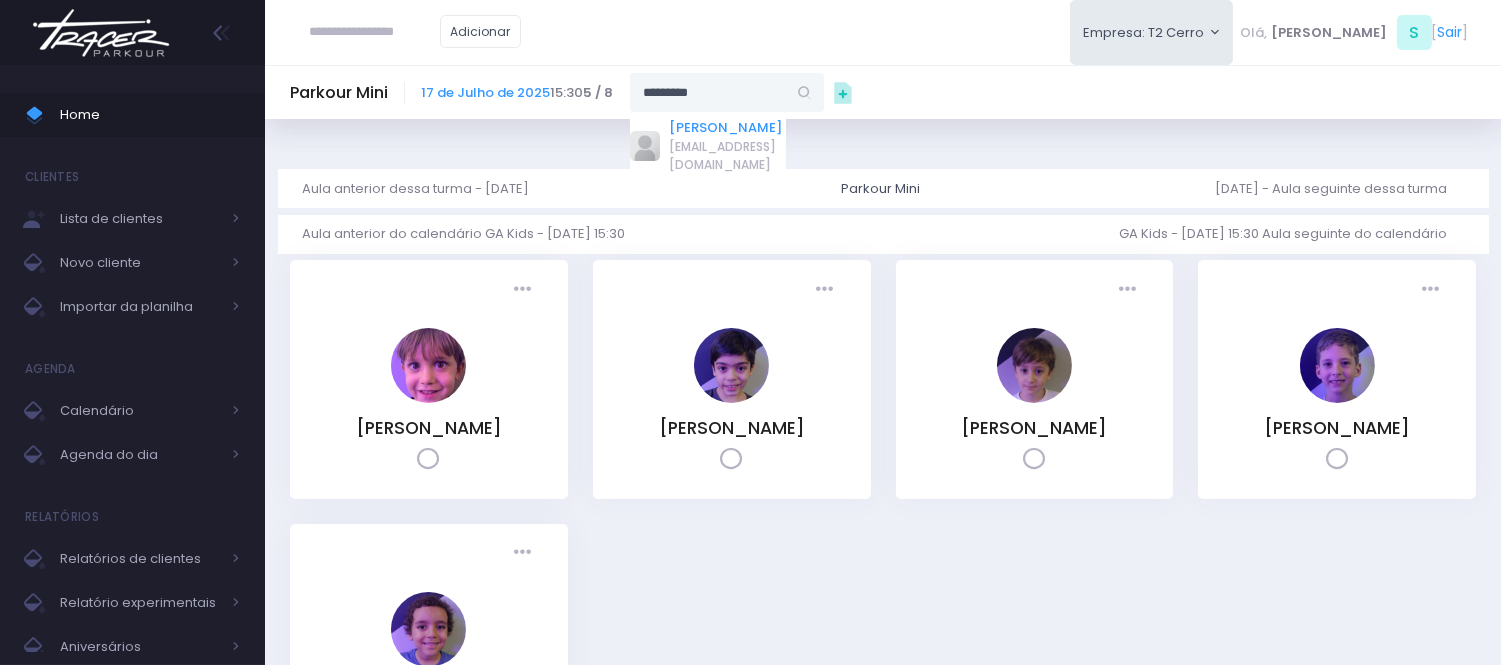 click on "[PERSON_NAME]" at bounding box center [728, 128] 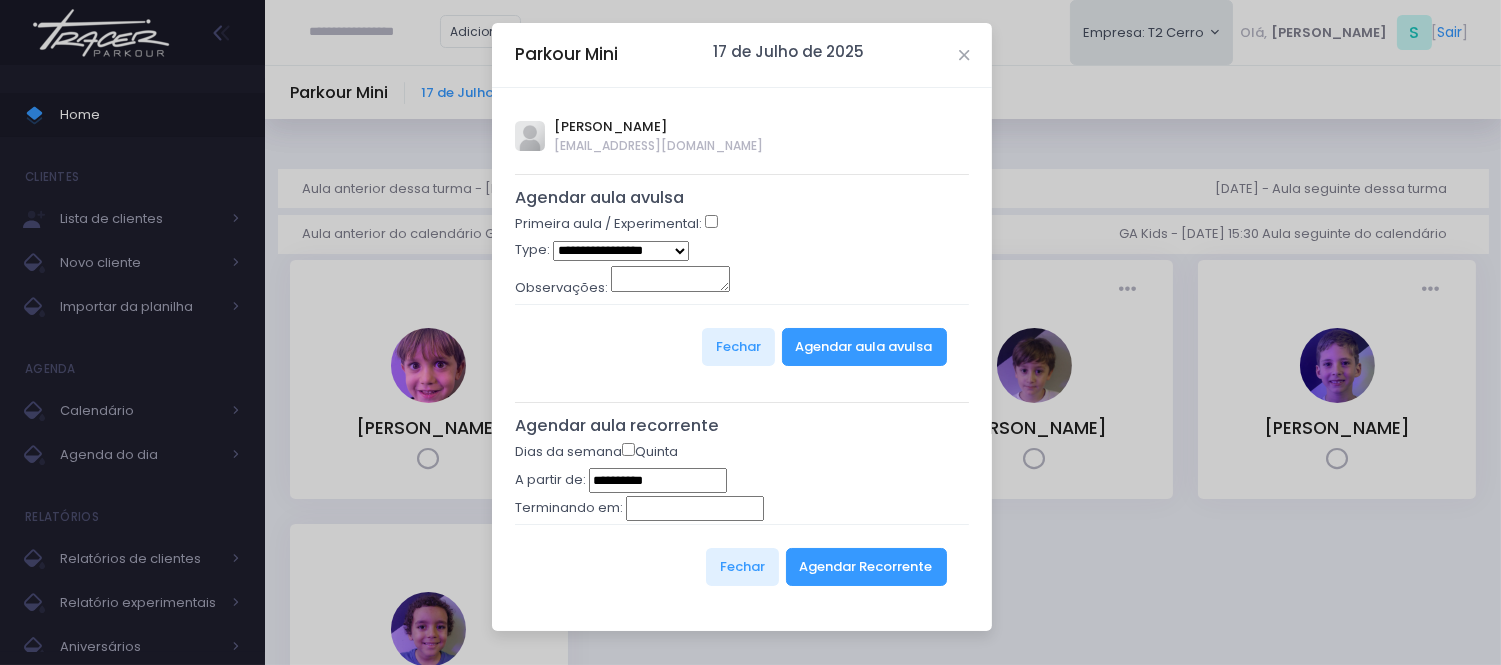 type on "**********" 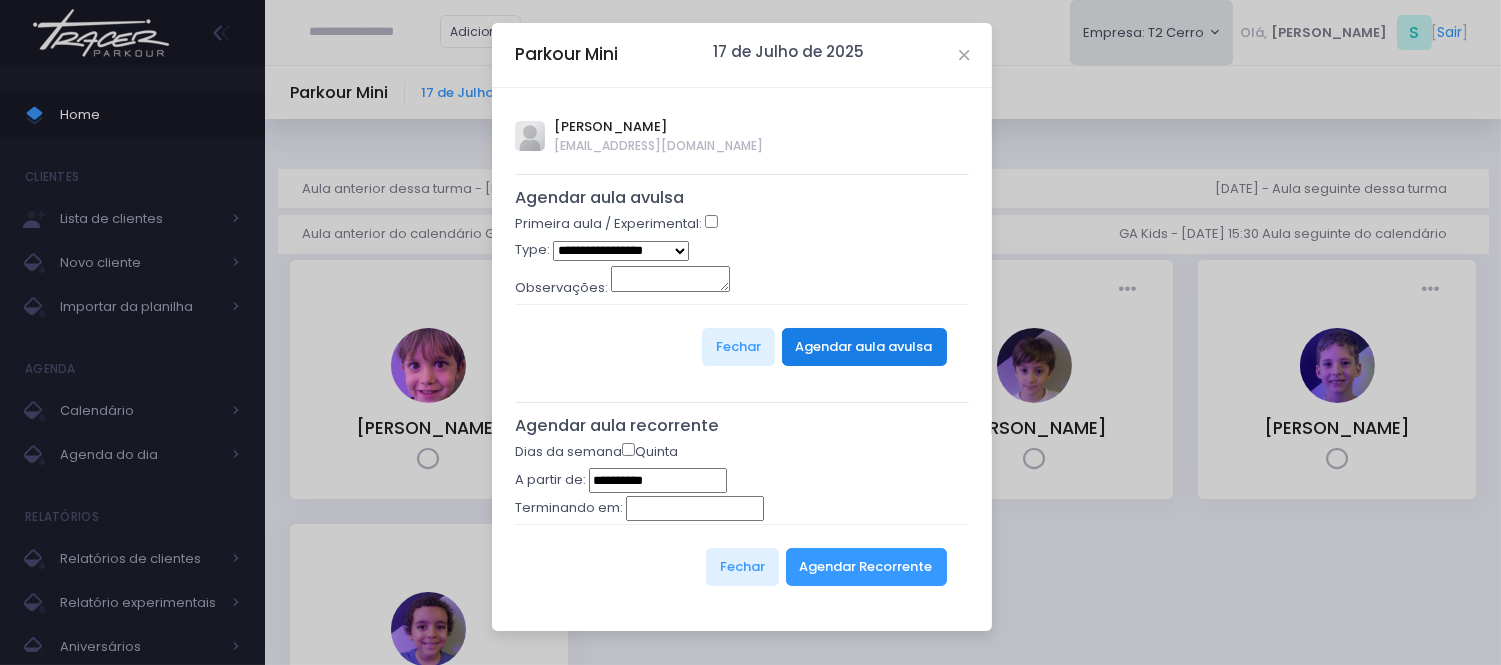 click on "Agendar aula avulsa" at bounding box center (864, 347) 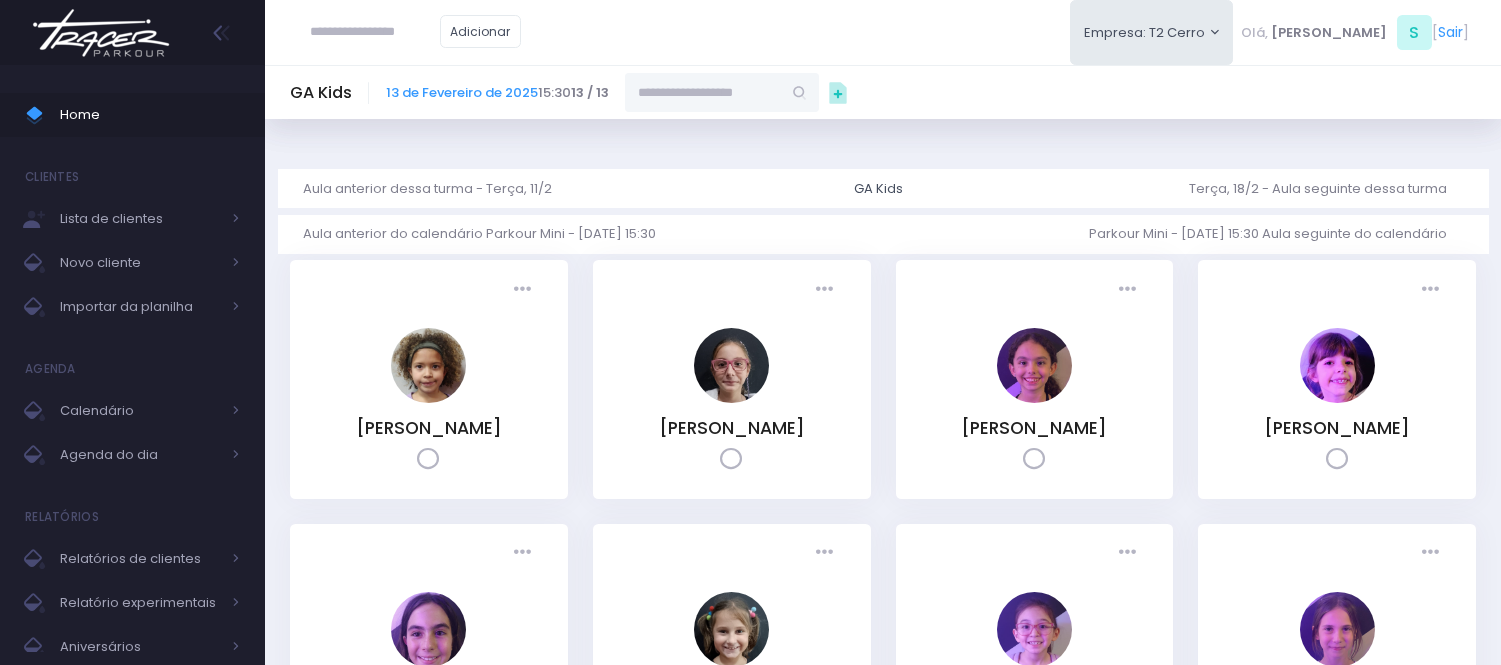 scroll, scrollTop: 0, scrollLeft: 0, axis: both 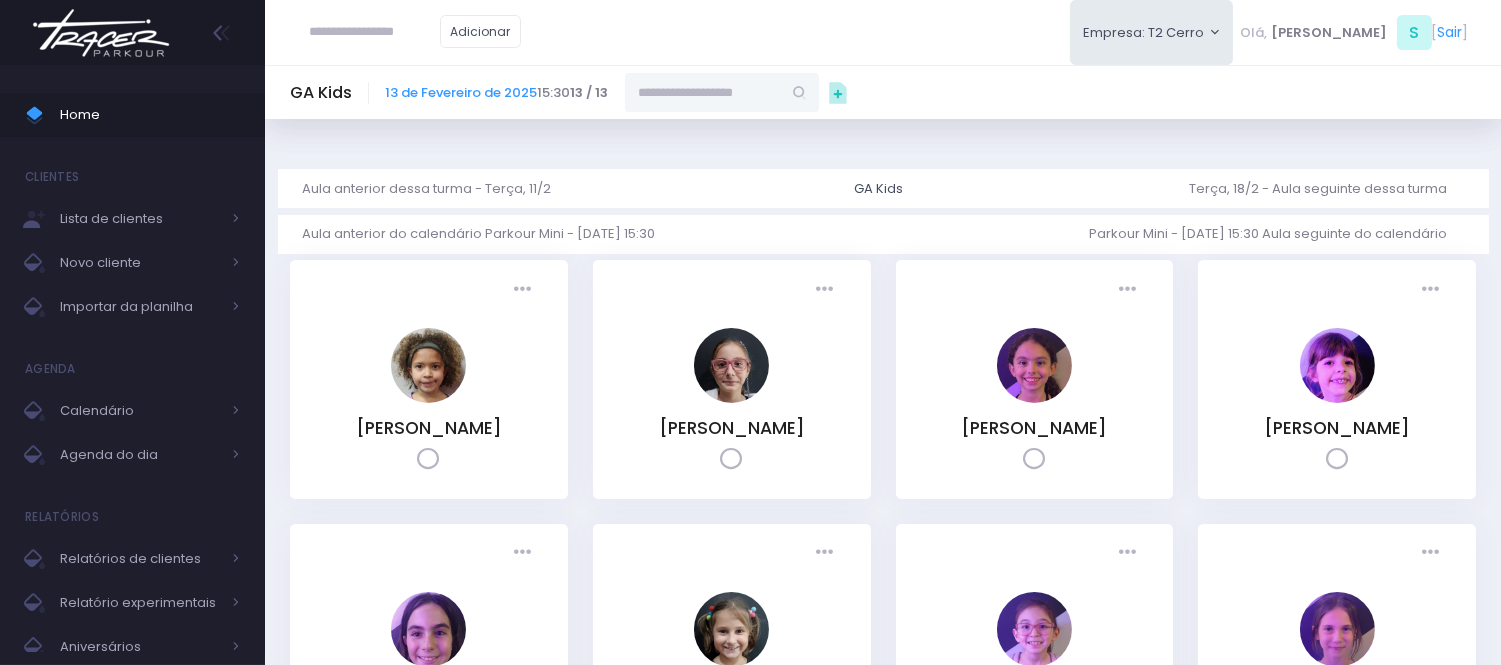 click at bounding box center (703, 92) 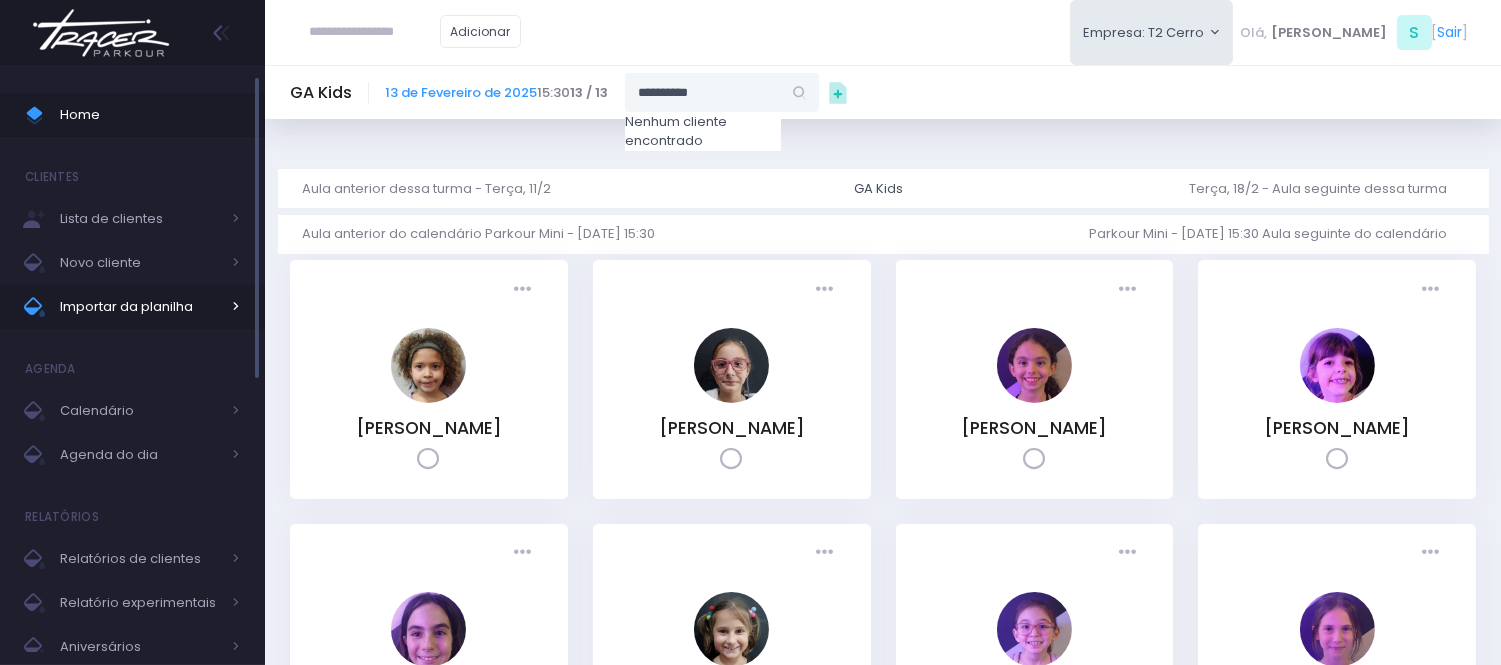 type on "**********" 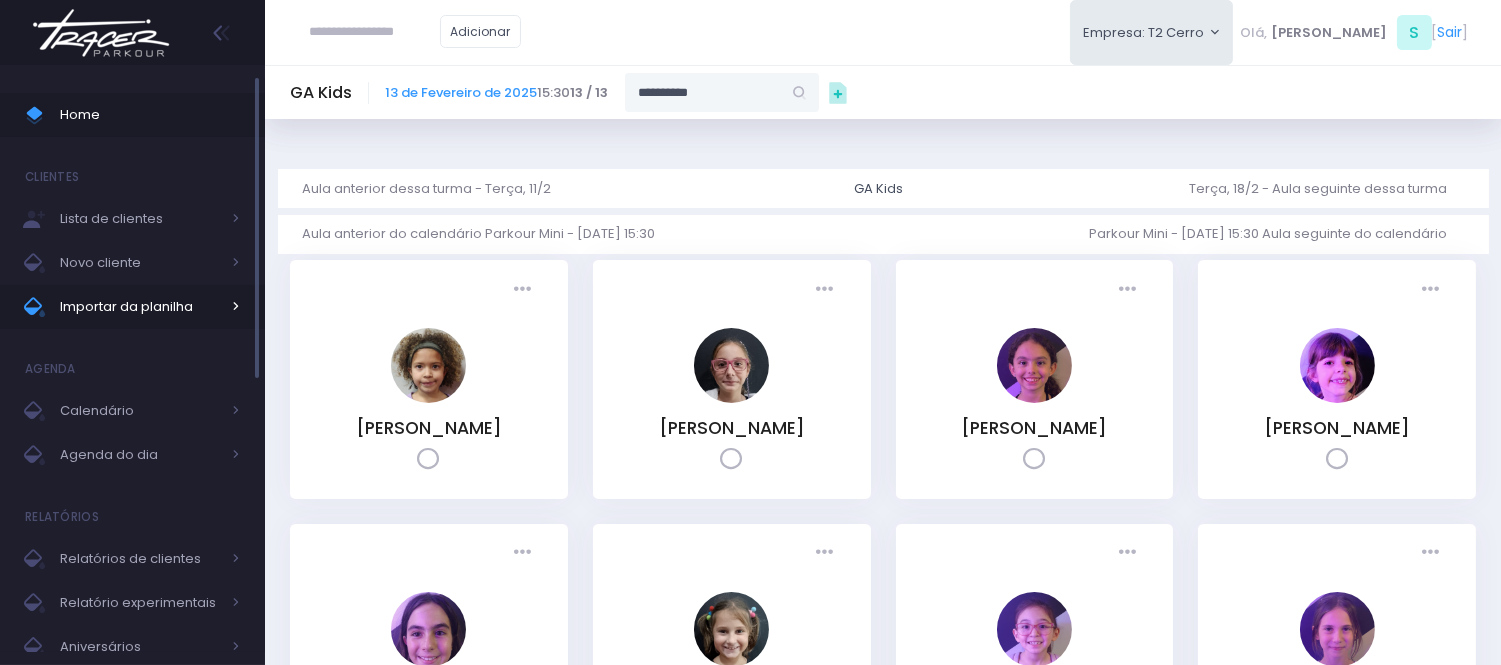 click on "Importar da planilha" at bounding box center [140, 307] 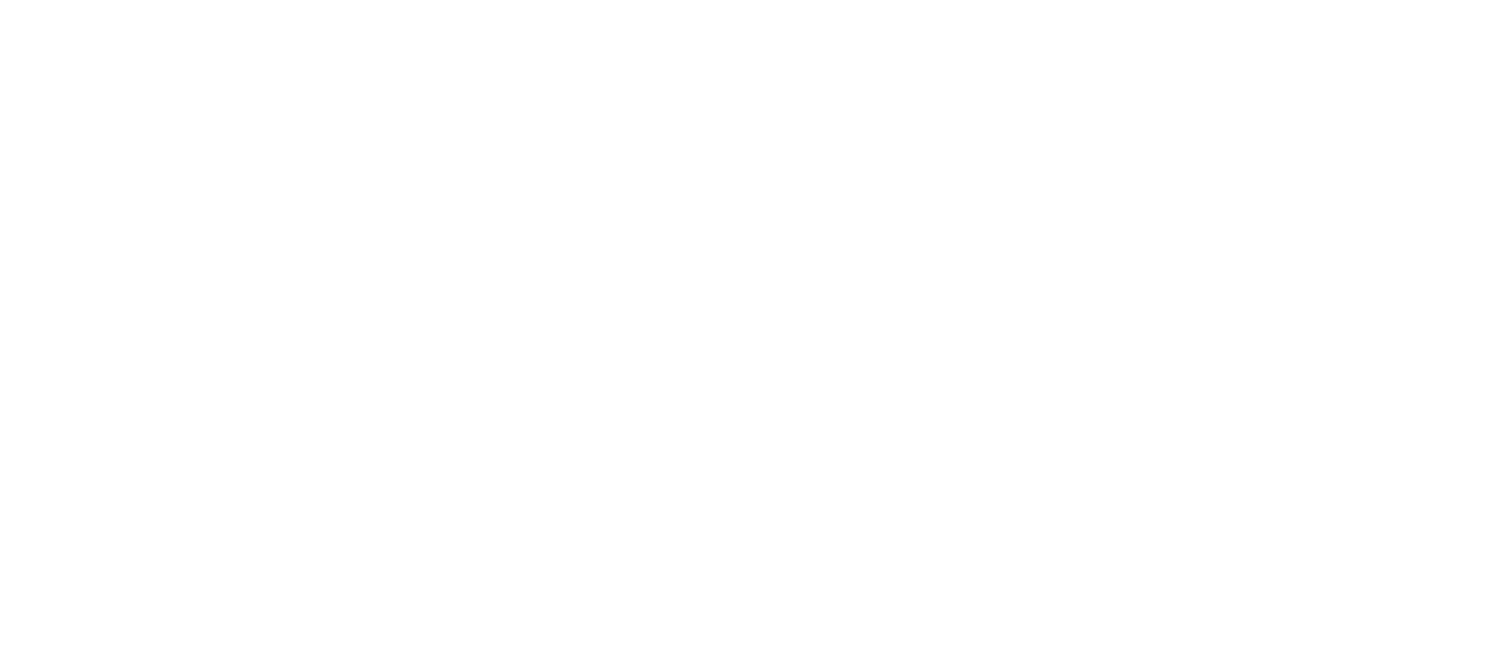 scroll, scrollTop: 0, scrollLeft: 0, axis: both 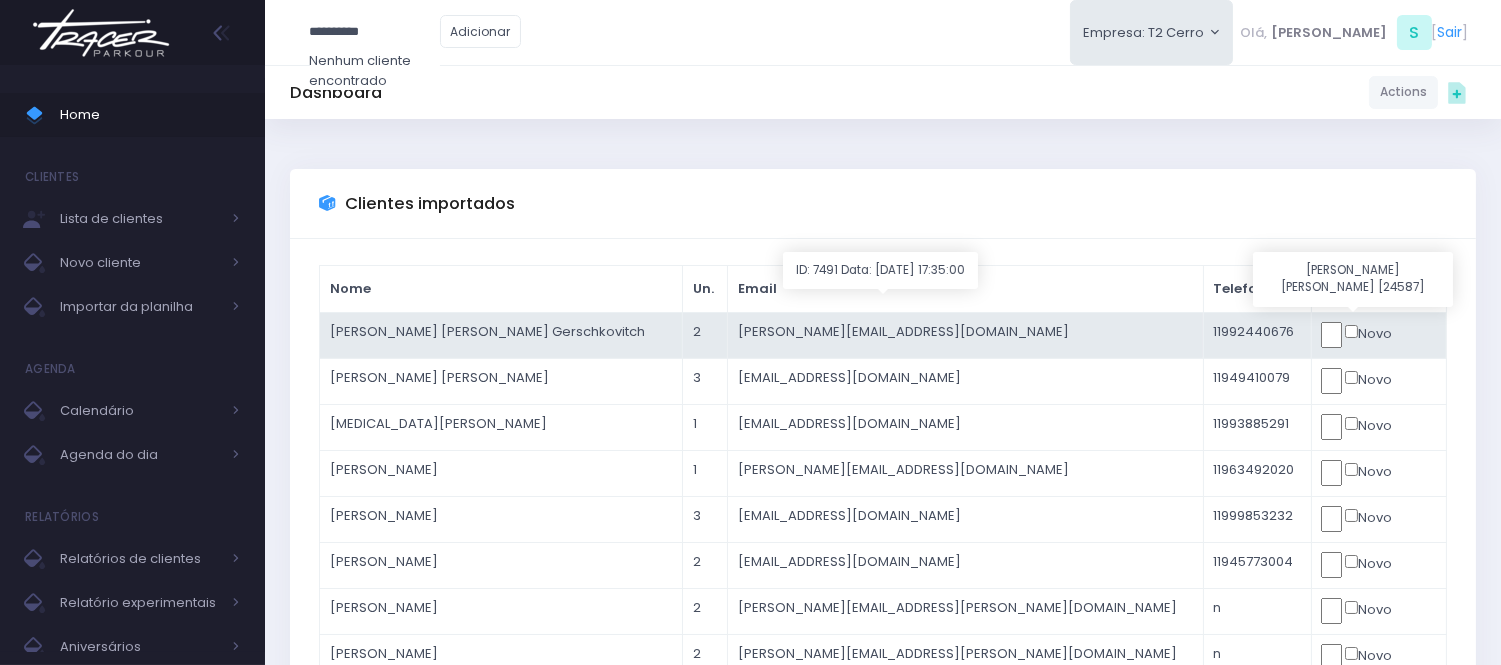 type on "**********" 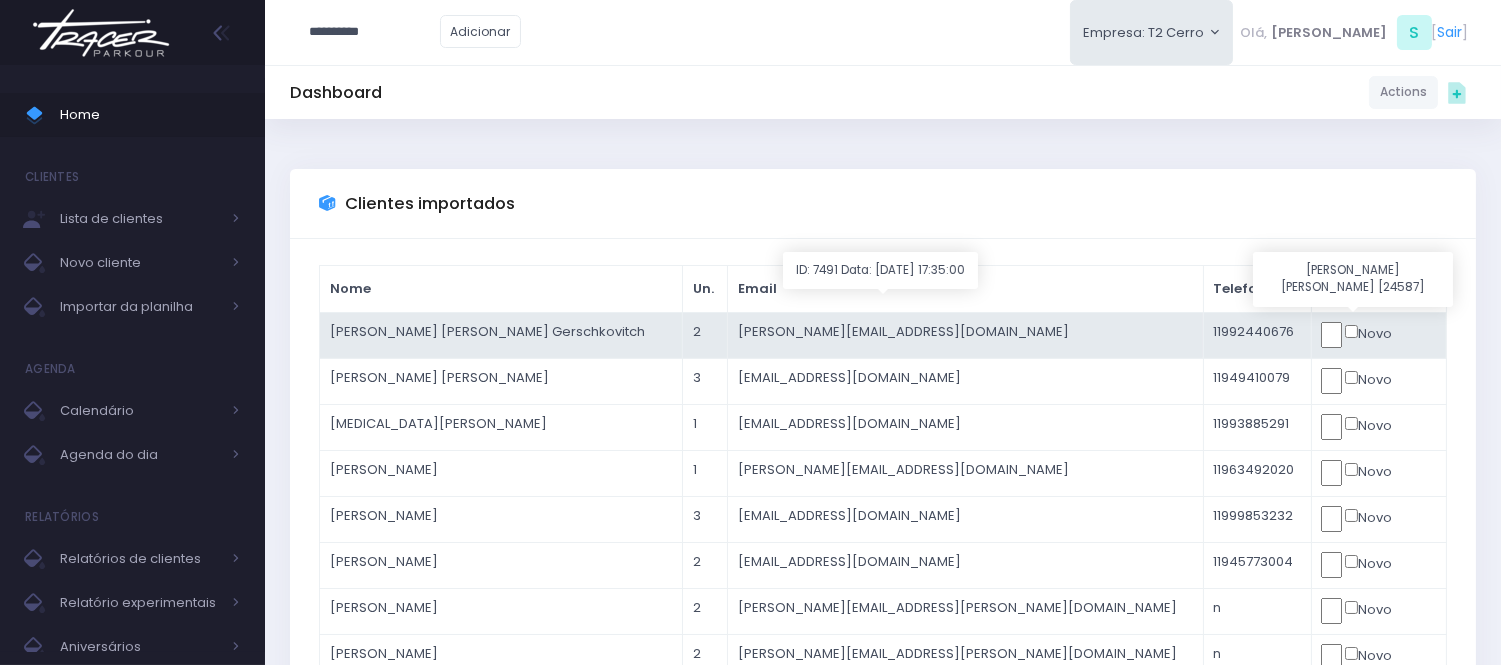 click at bounding box center (0, 0) 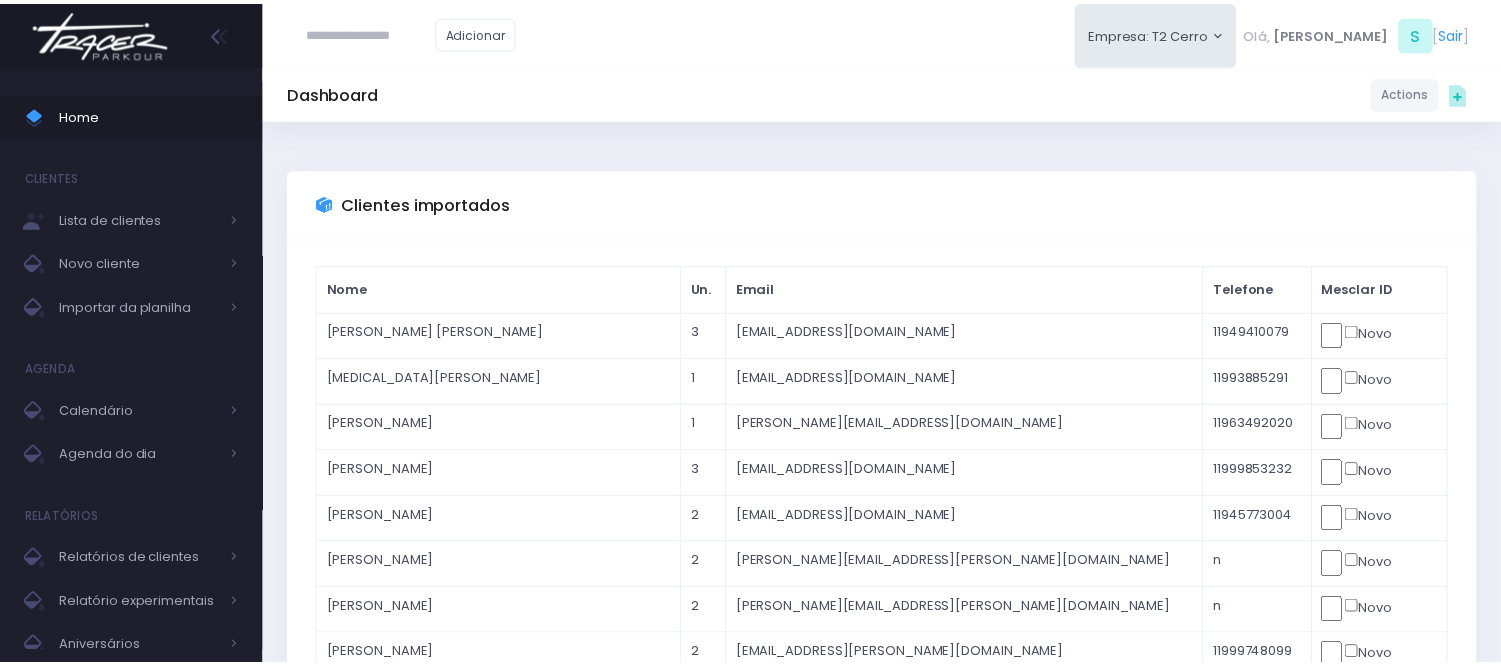 scroll, scrollTop: 0, scrollLeft: 0, axis: both 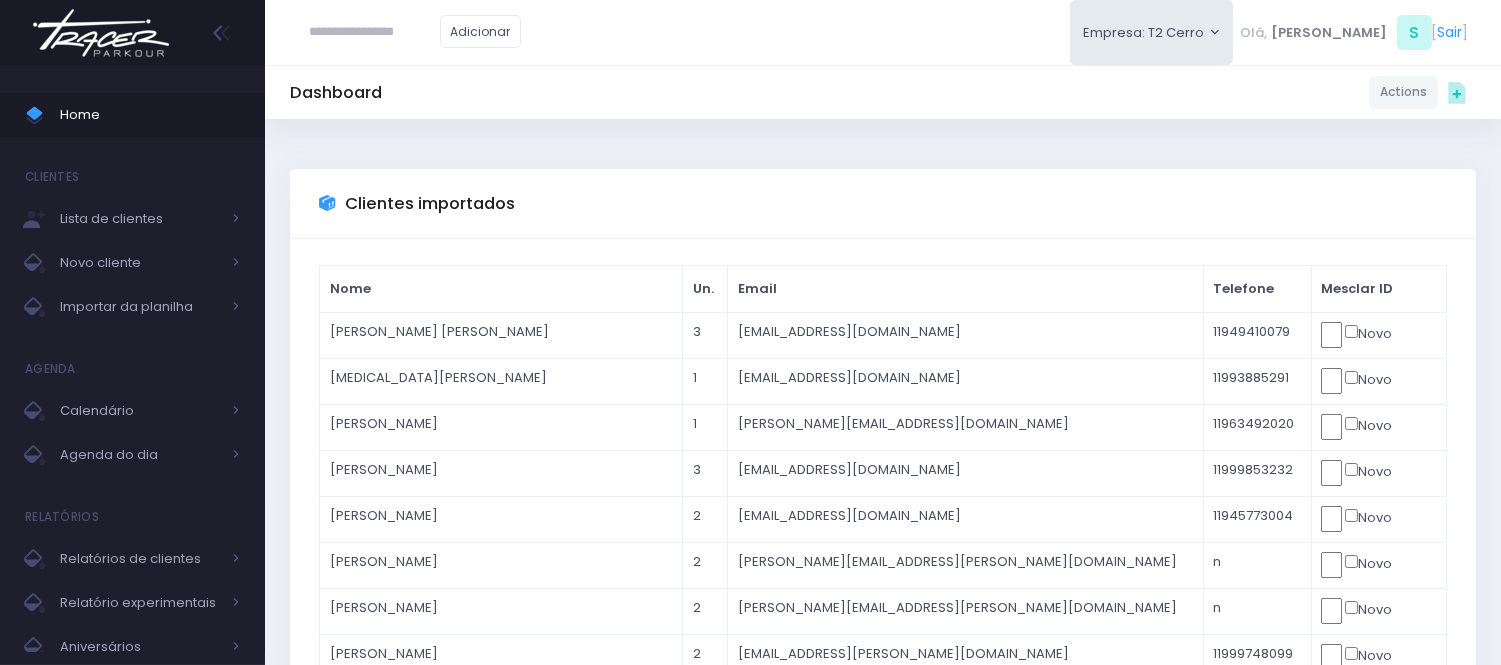 click at bounding box center [375, 32] 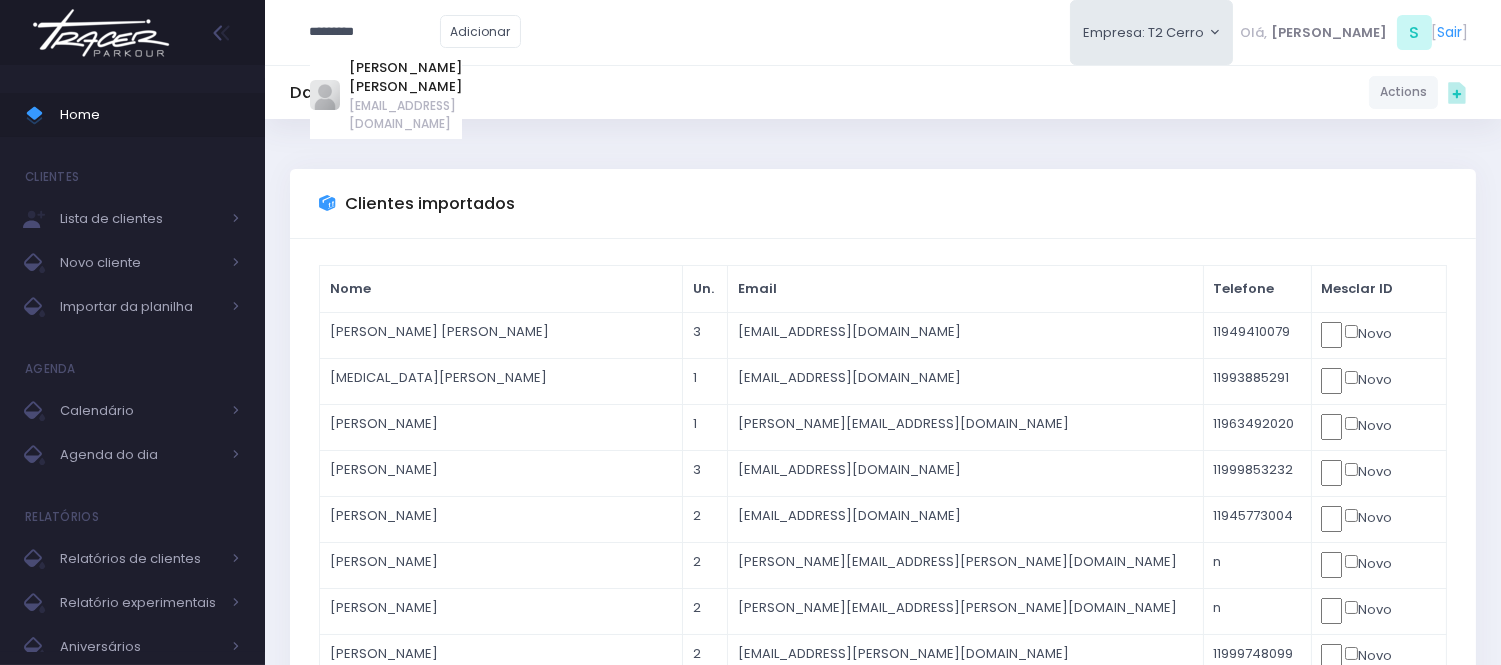 type on "*********" 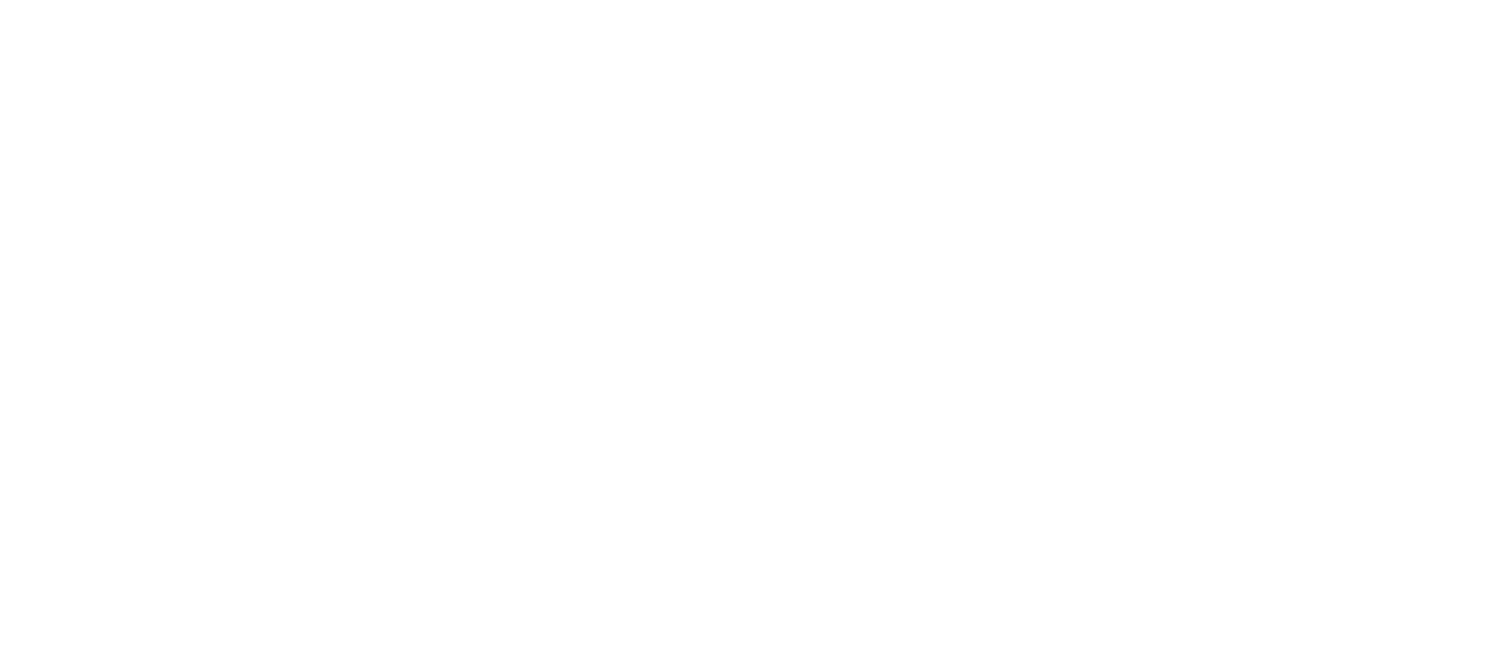 scroll, scrollTop: 0, scrollLeft: 0, axis: both 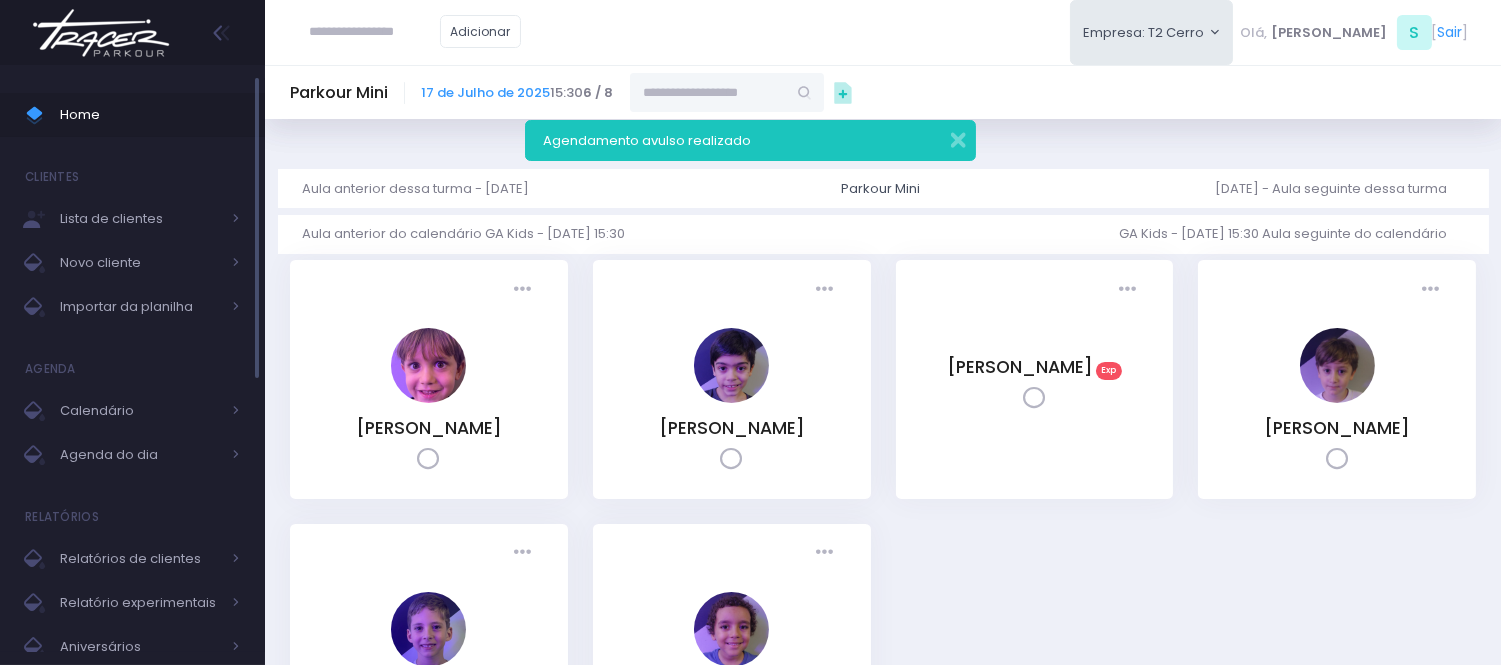 click on "Home" at bounding box center (150, 115) 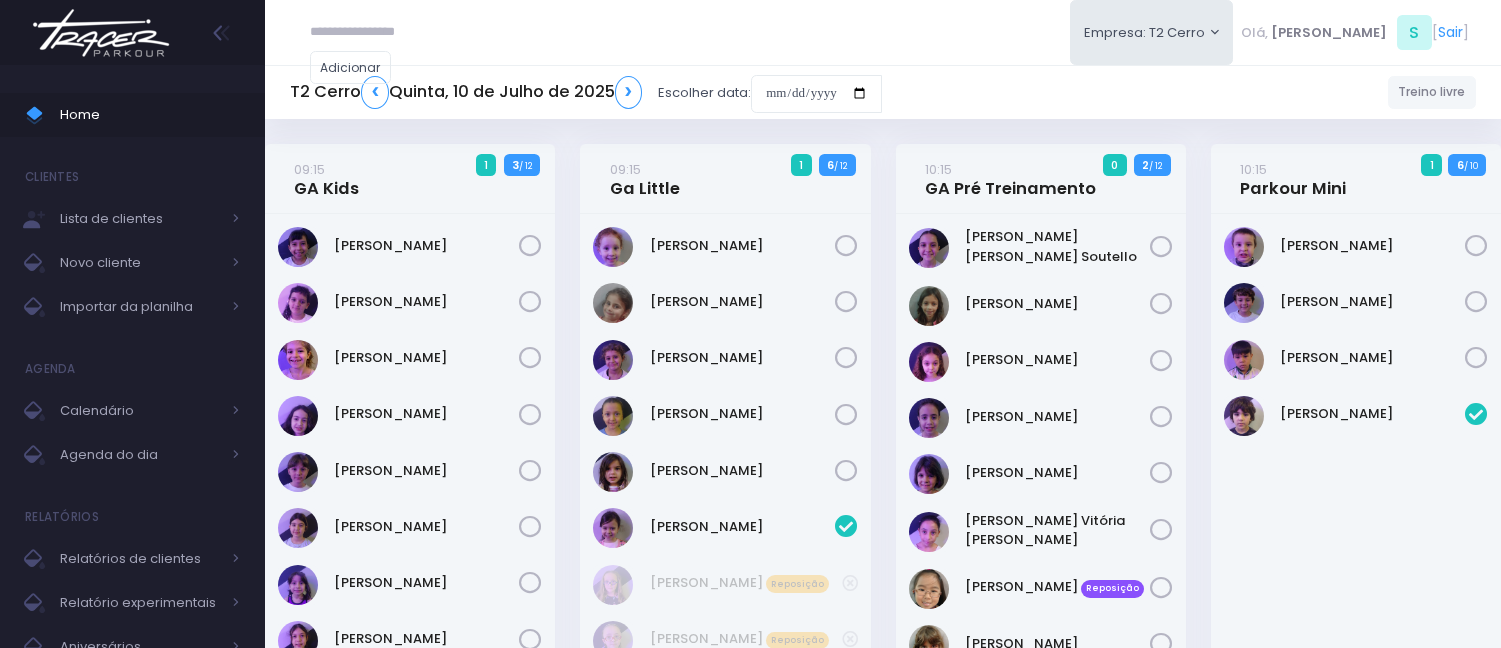 scroll, scrollTop: 1574, scrollLeft: 0, axis: vertical 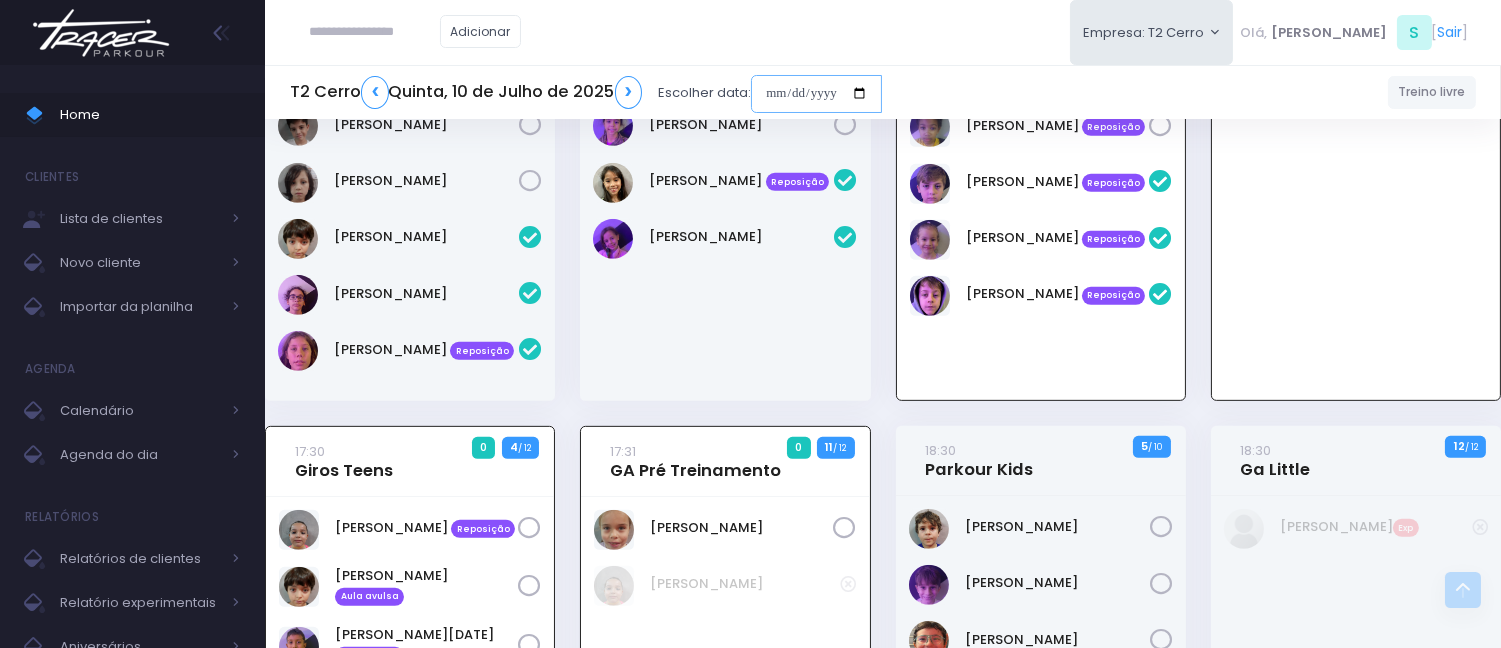 click at bounding box center (816, 94) 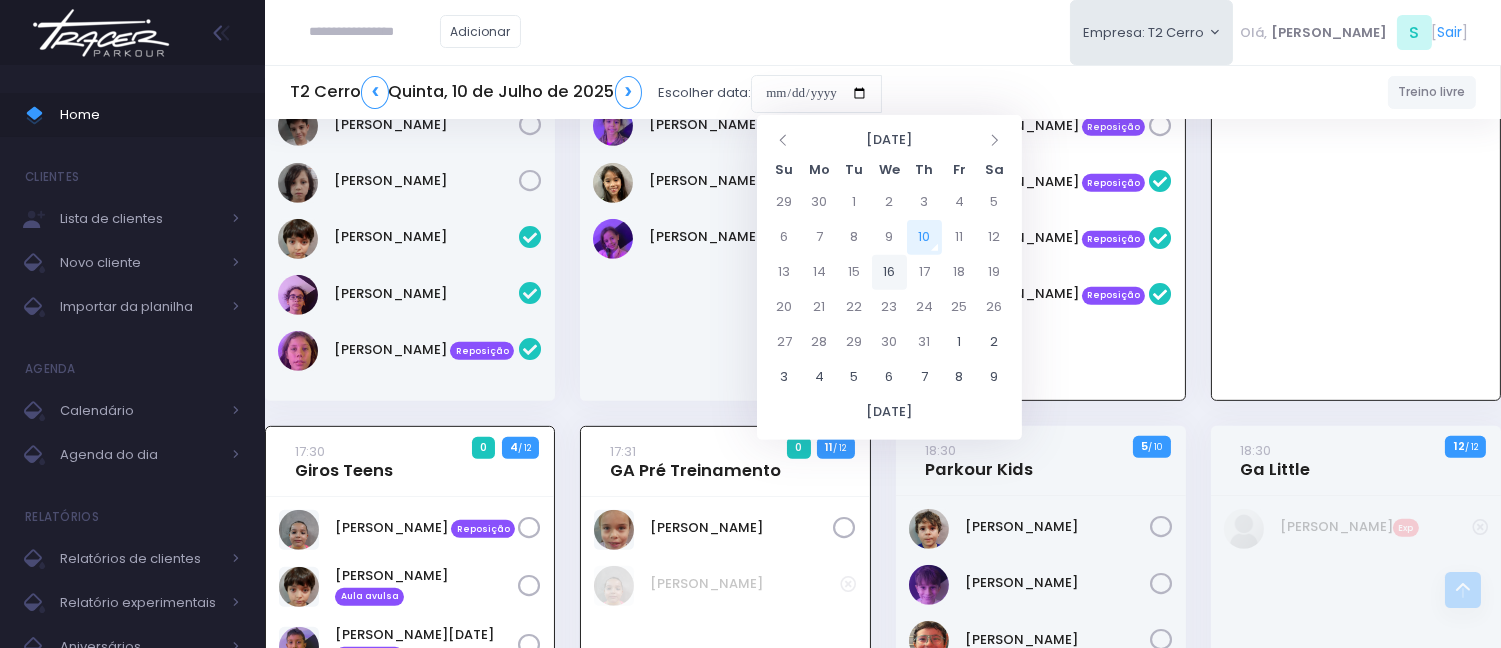 click on "16" at bounding box center (889, 272) 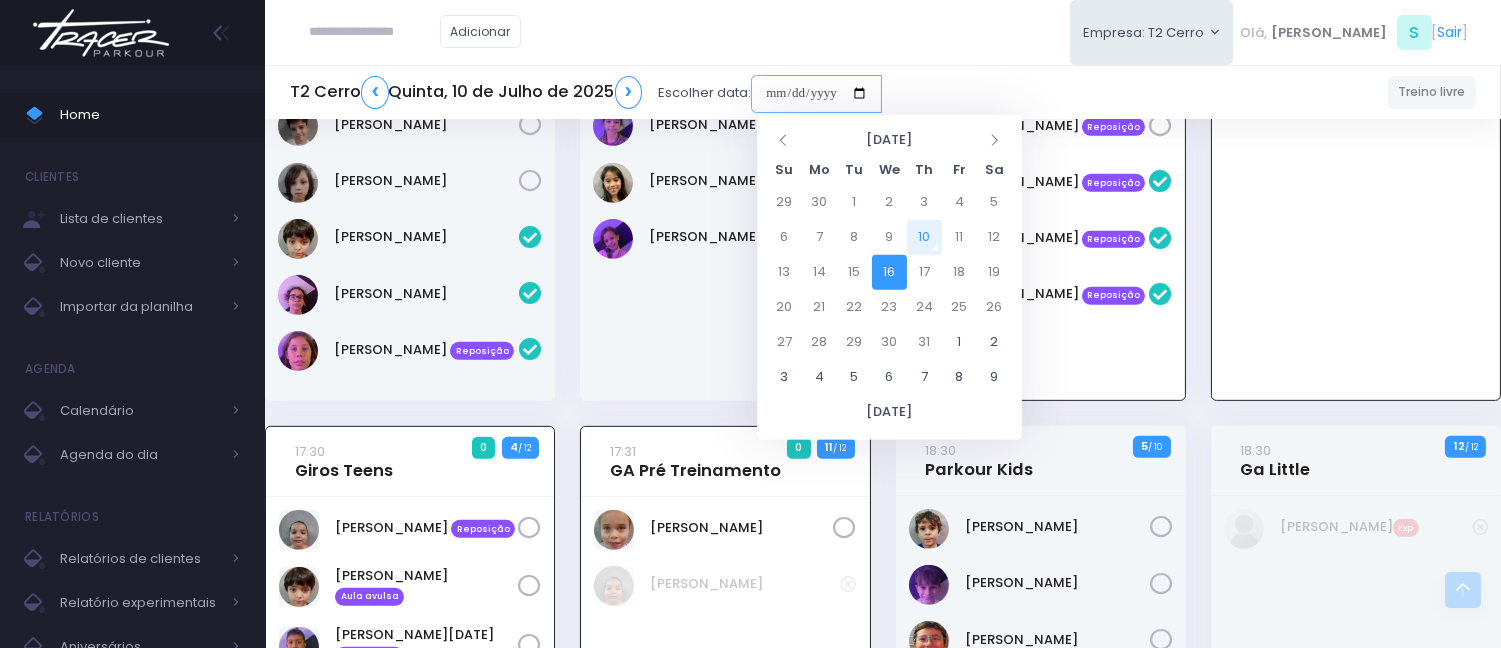 type on "**********" 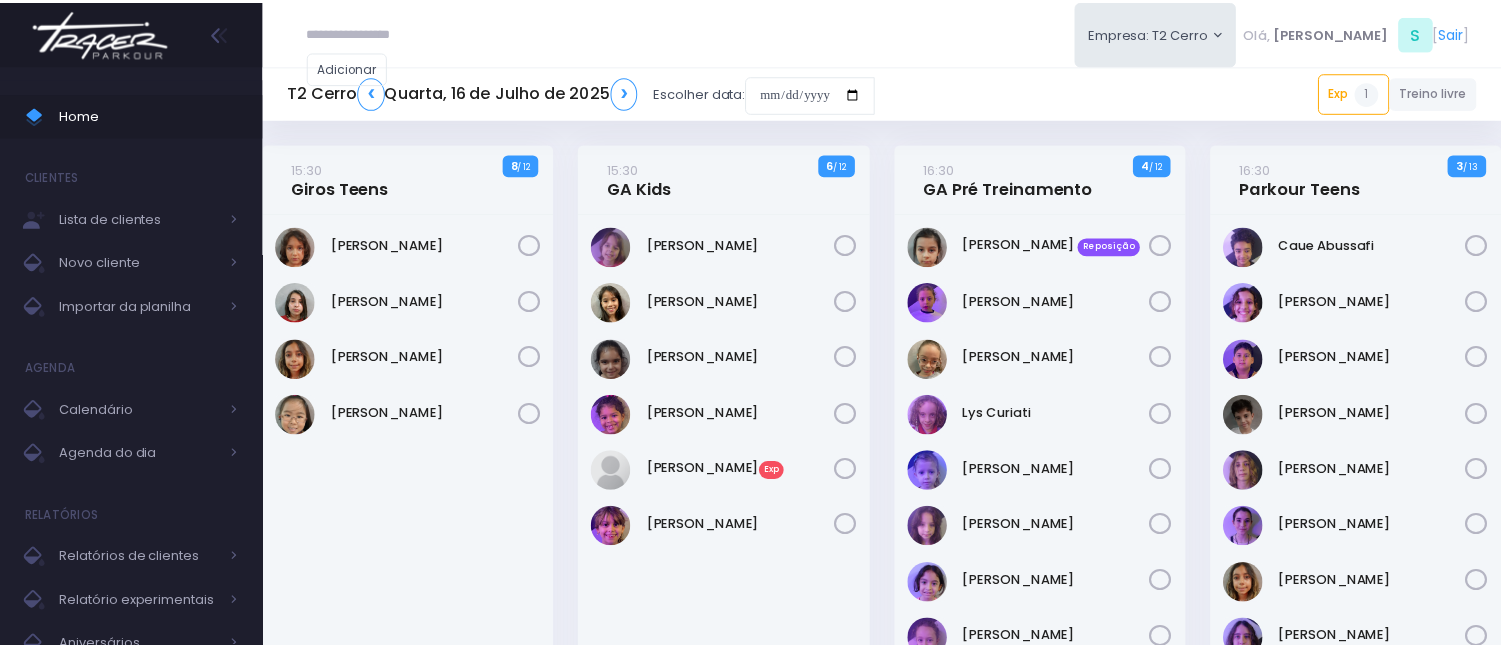 scroll, scrollTop: 0, scrollLeft: 0, axis: both 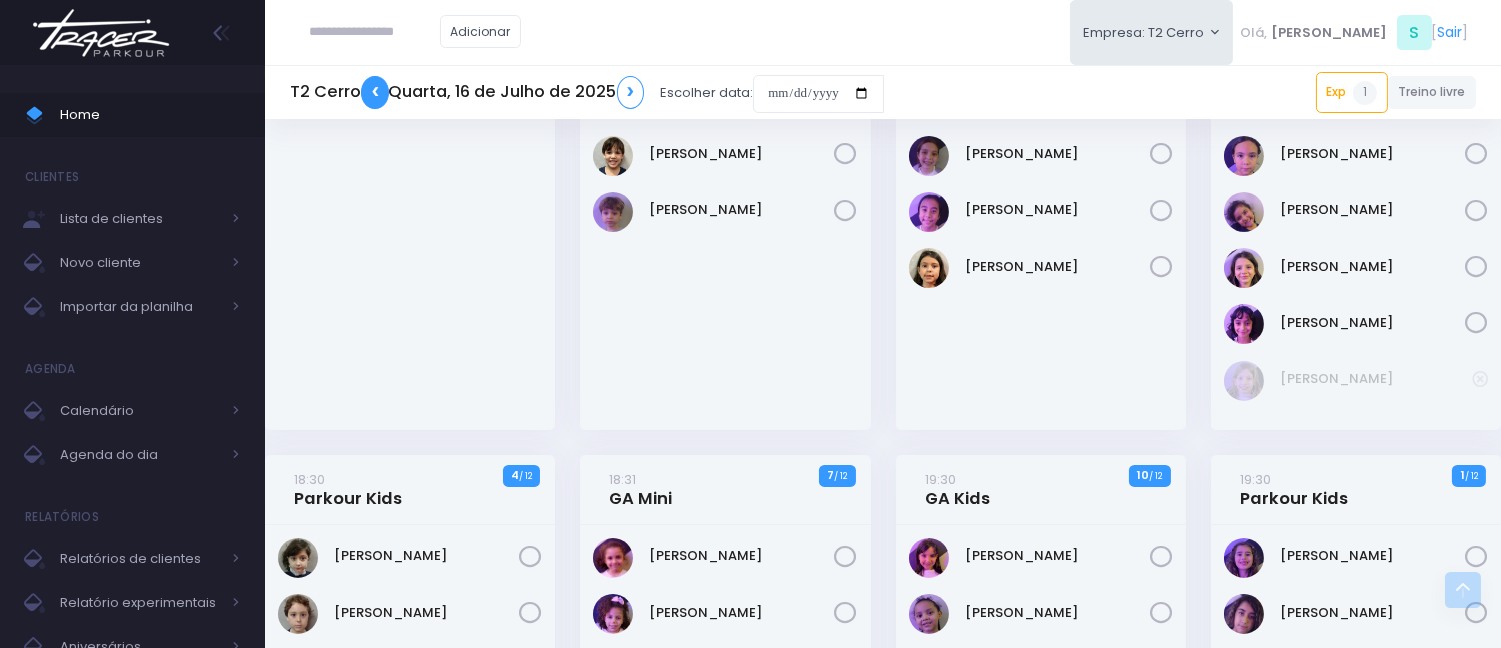 click on "❮" at bounding box center [375, 92] 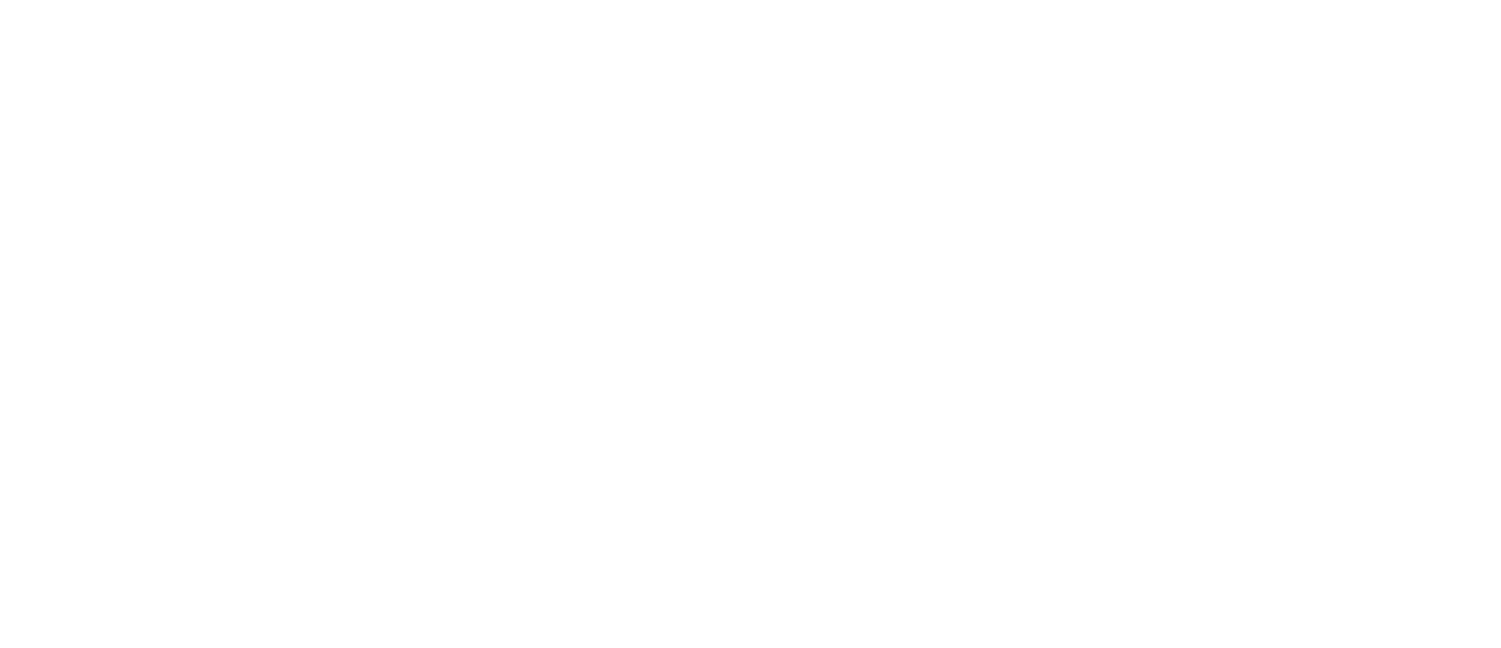 scroll, scrollTop: 0, scrollLeft: 0, axis: both 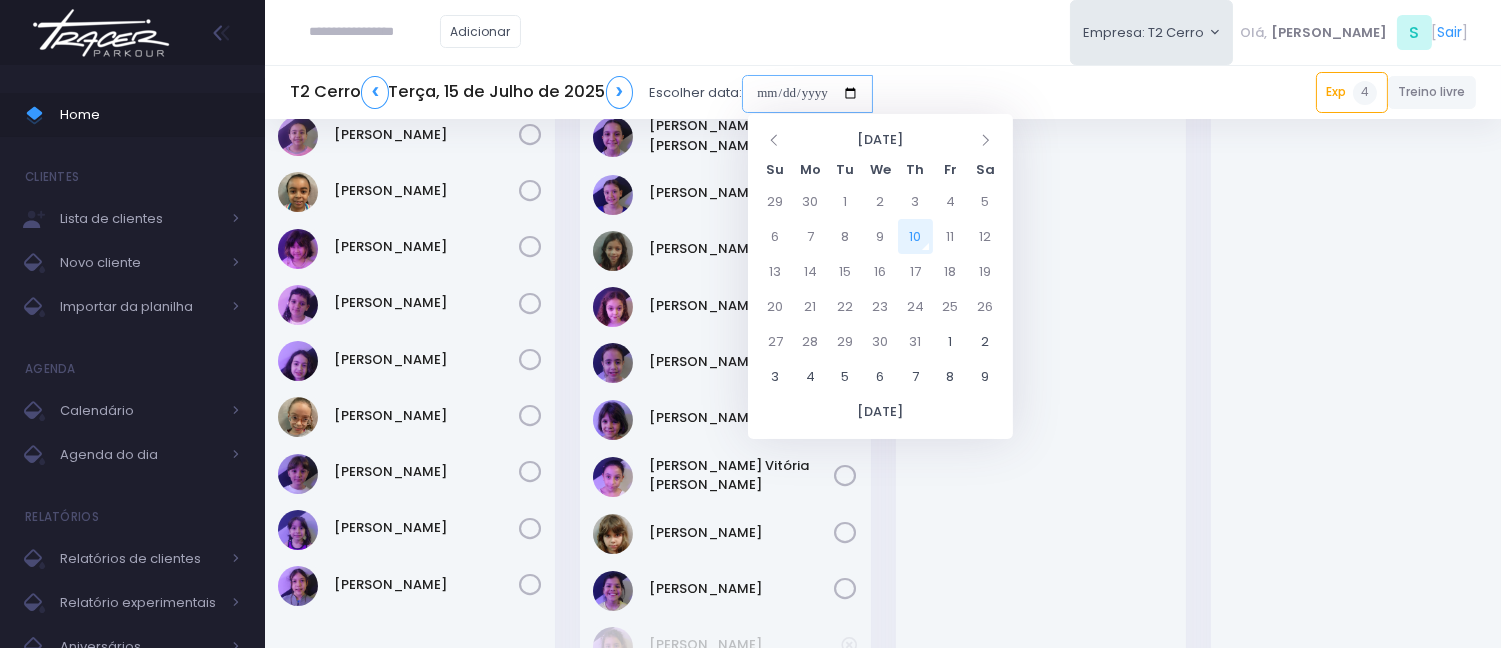 click at bounding box center [807, 94] 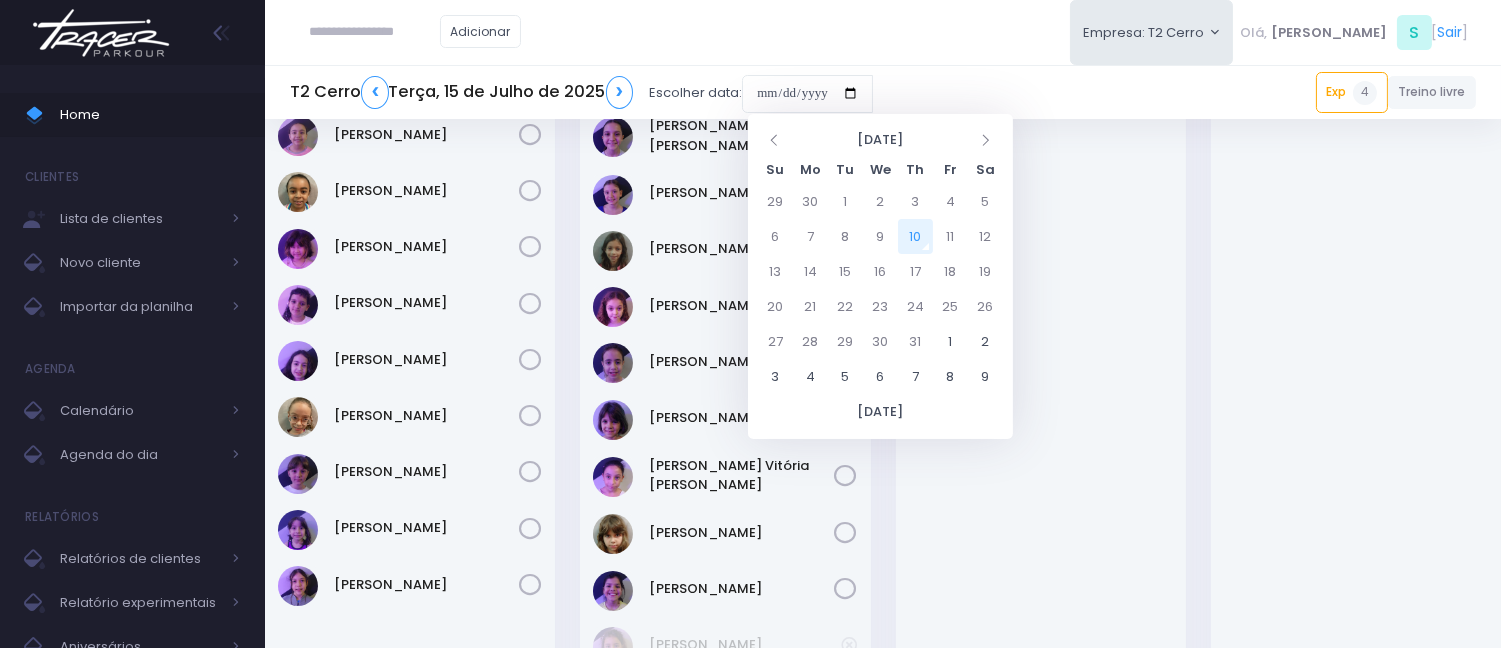click on "10" at bounding box center [915, 236] 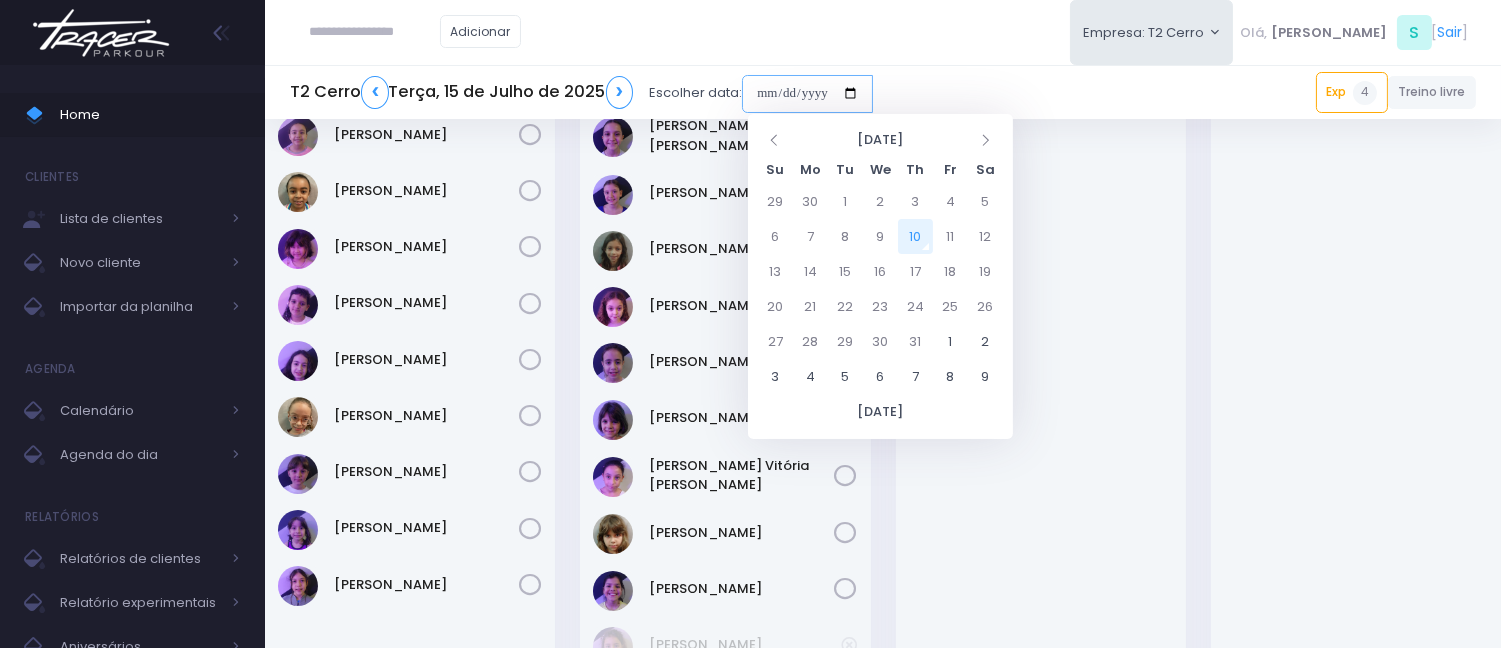 type on "**********" 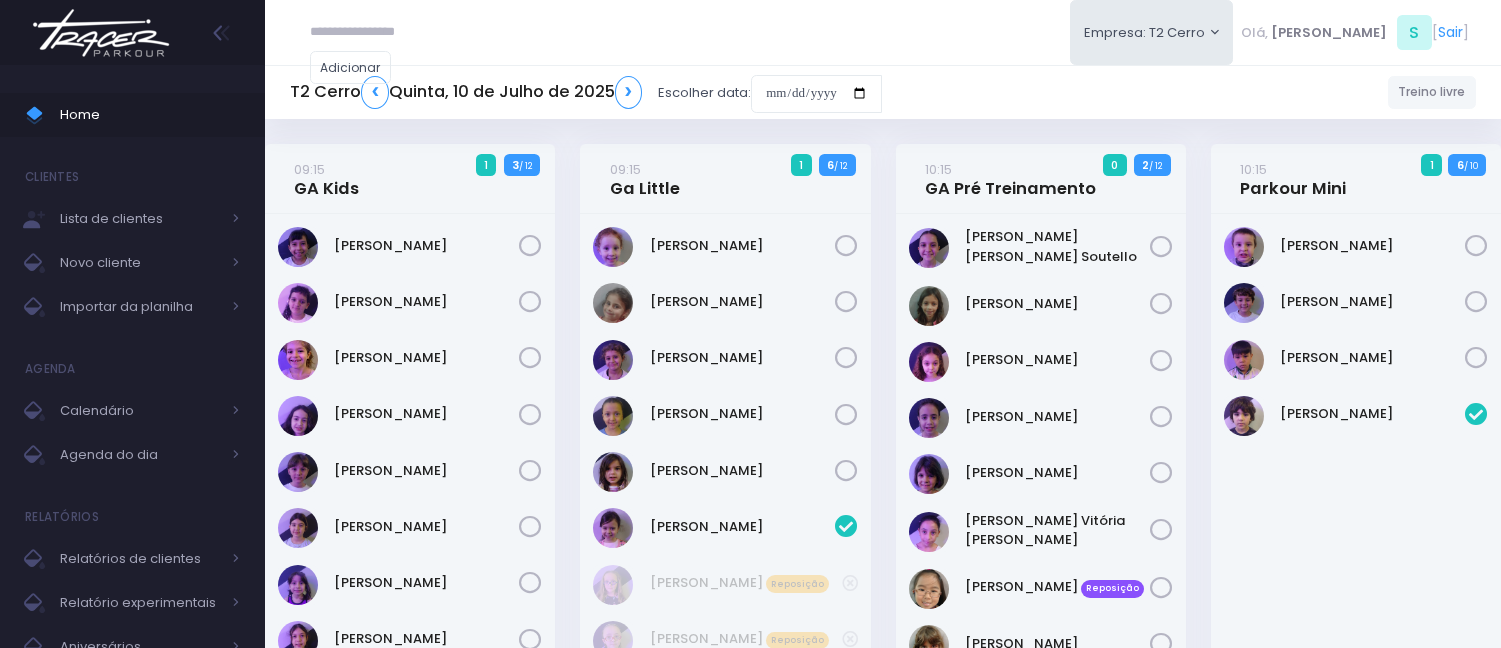 scroll, scrollTop: 0, scrollLeft: 0, axis: both 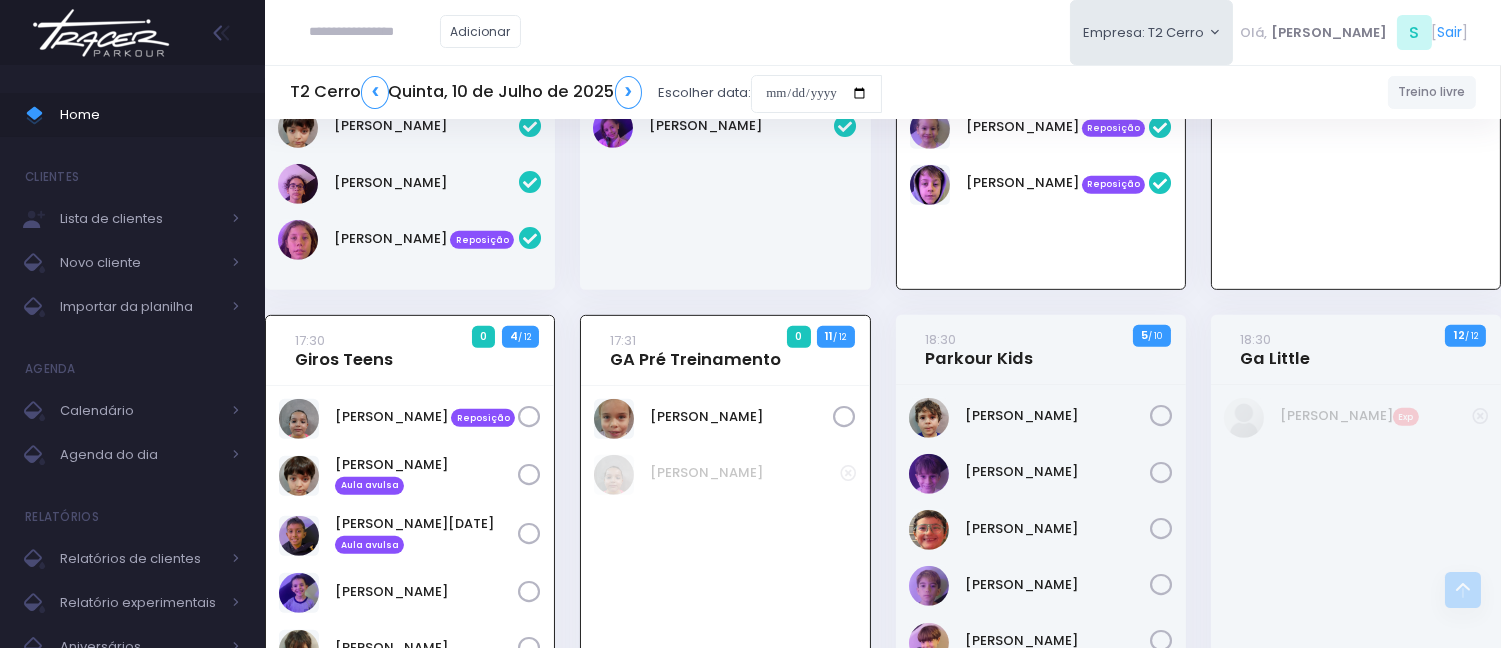 click on "Valentina Klemig" at bounding box center [1041, 16] 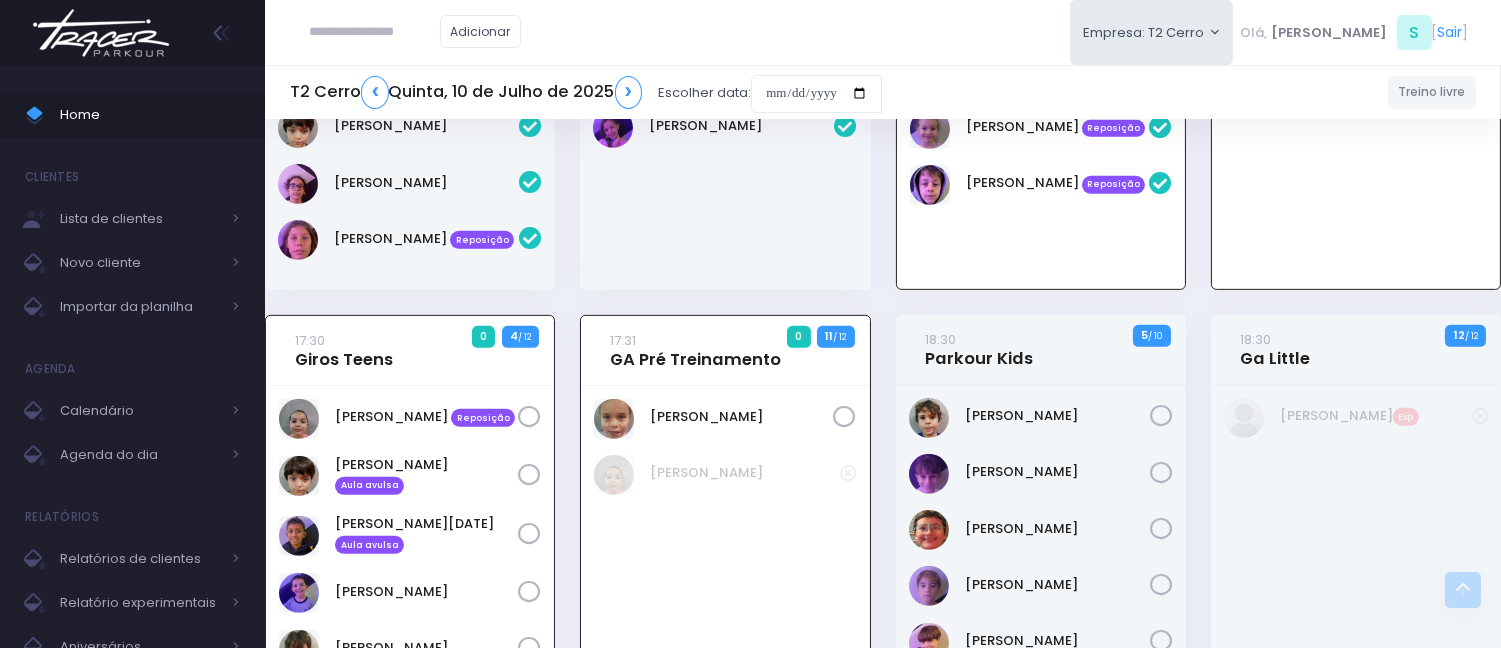 click on "Adicionar
Empresa: T2 Cerro
T2 Cerro T3 Santana T4 Pompeia Olá, S [" at bounding box center (883, 32) 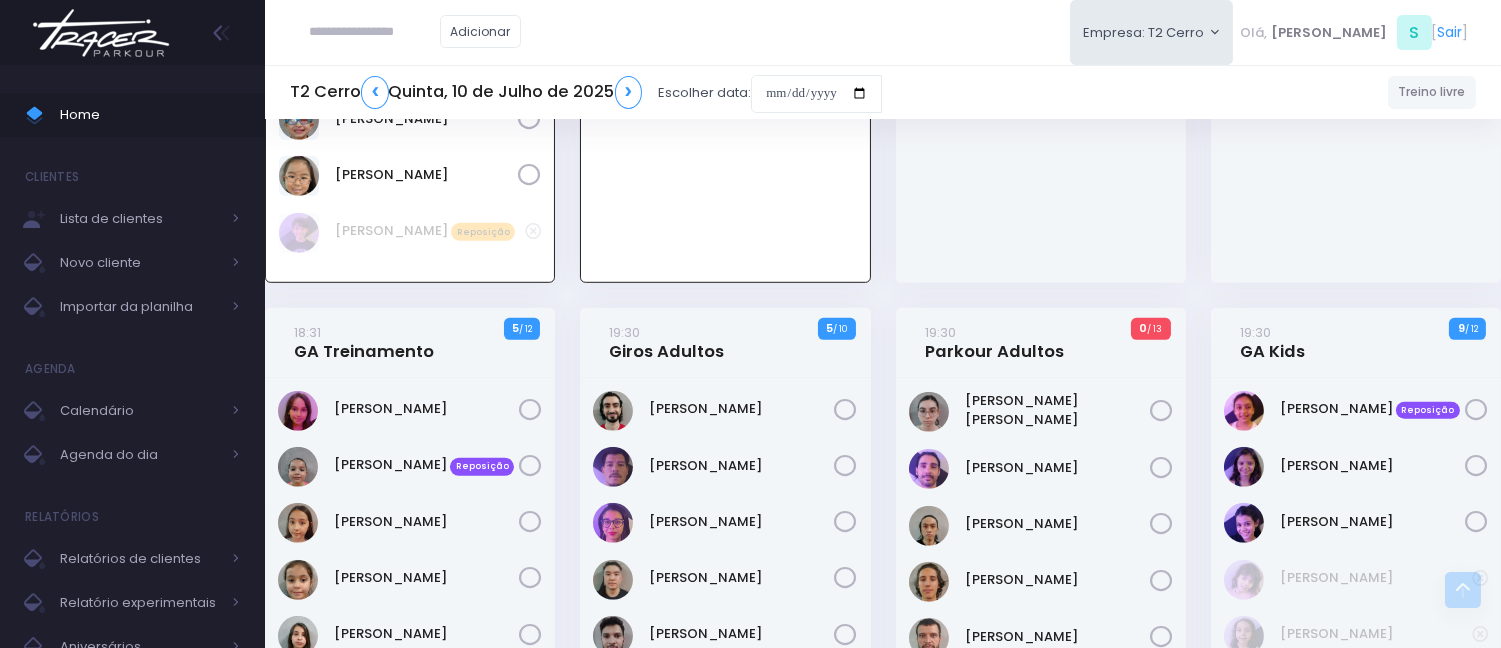 scroll, scrollTop: 2352, scrollLeft: 0, axis: vertical 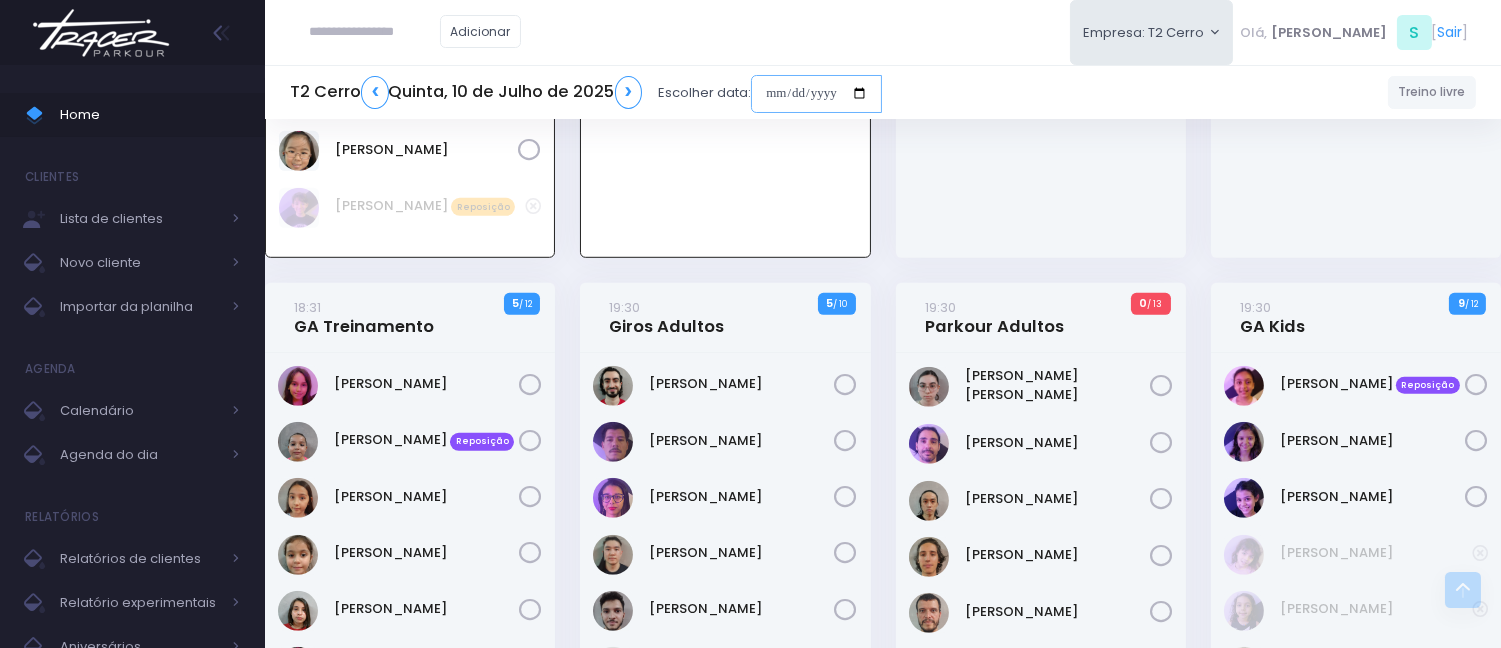 click at bounding box center (816, 94) 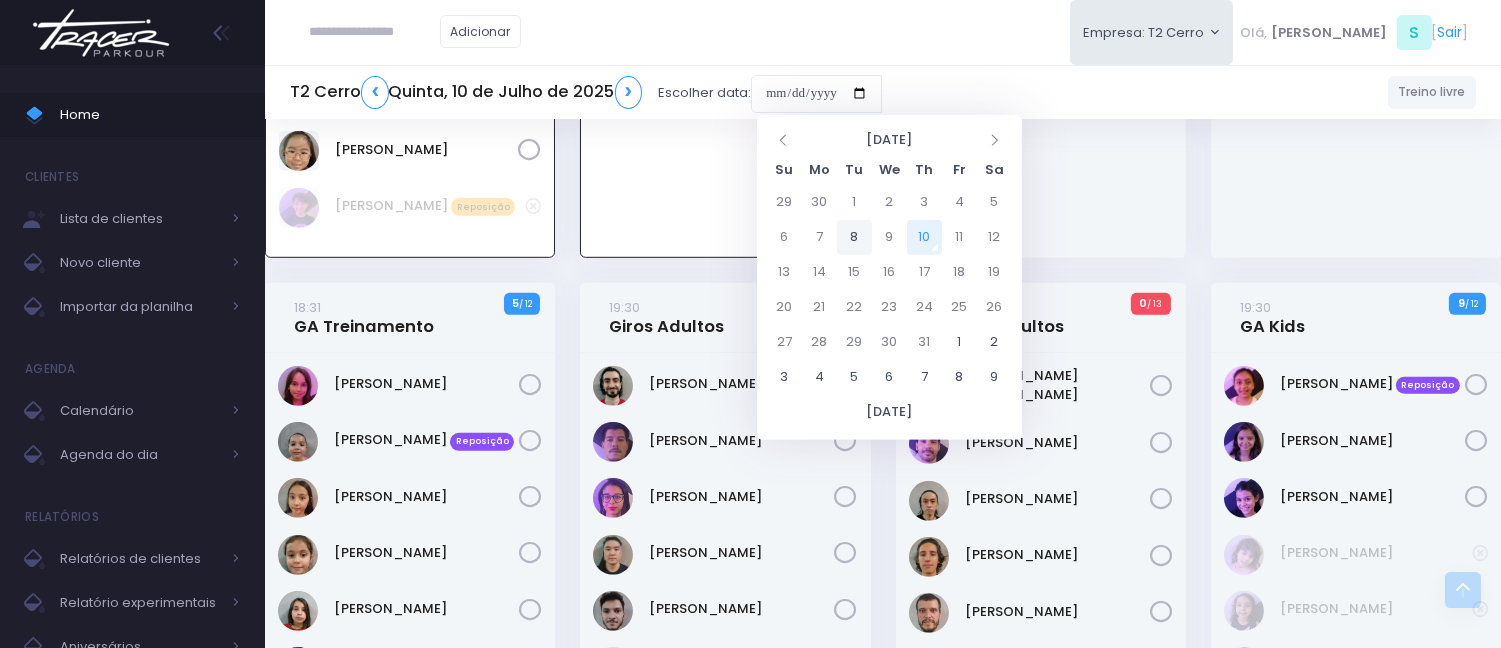 click on "8" at bounding box center [854, 237] 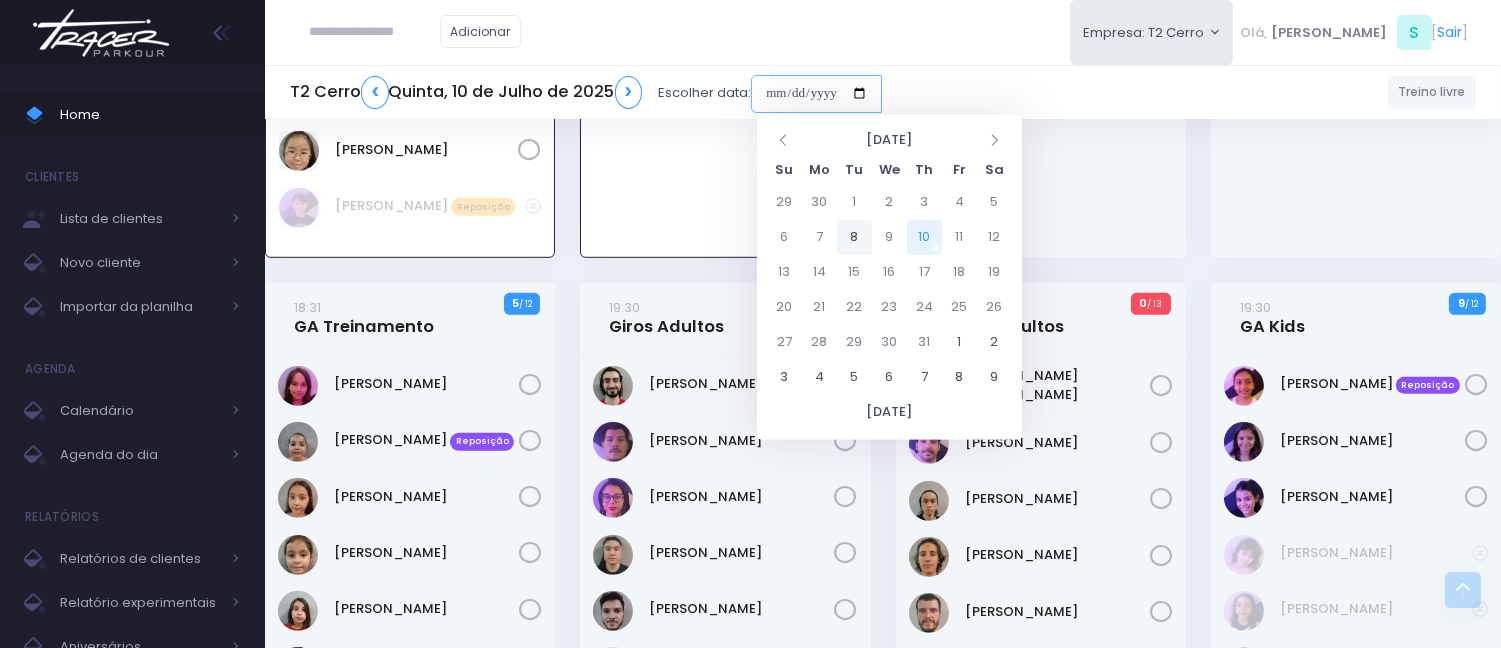 type on "**********" 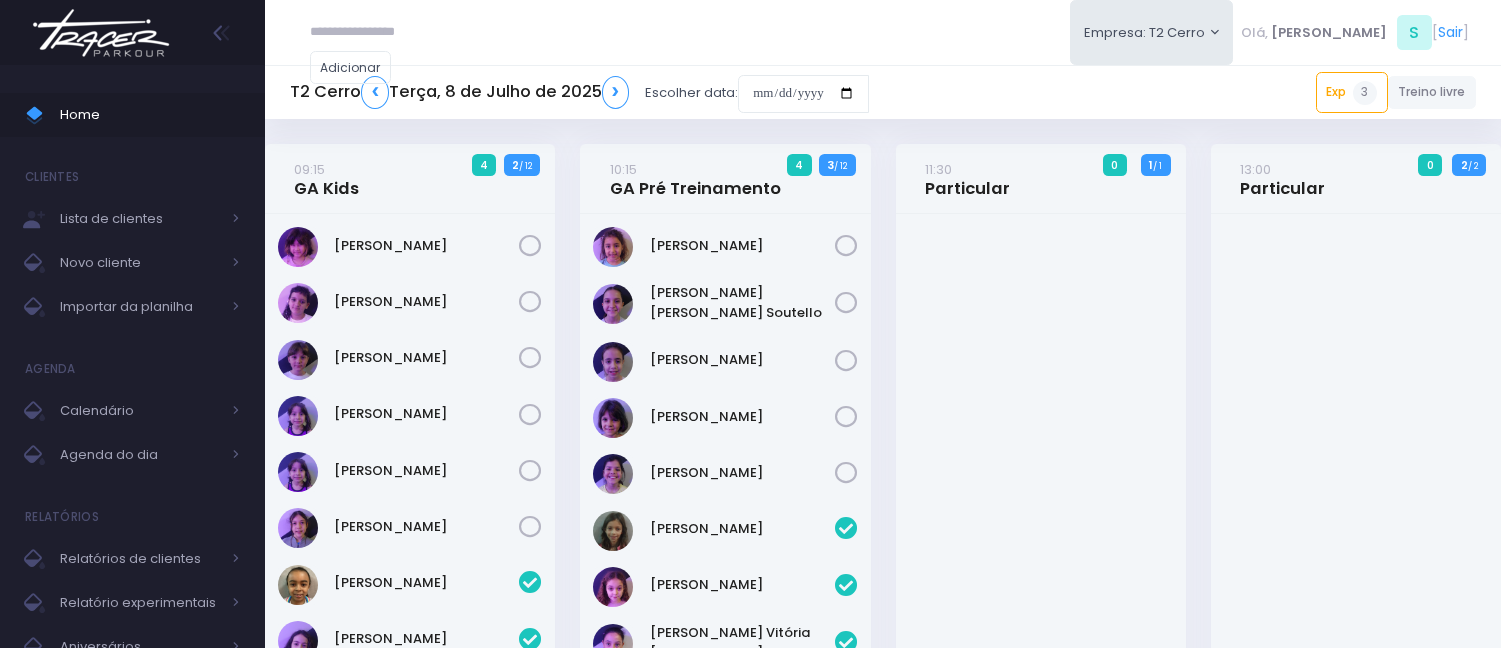 scroll, scrollTop: 0, scrollLeft: 0, axis: both 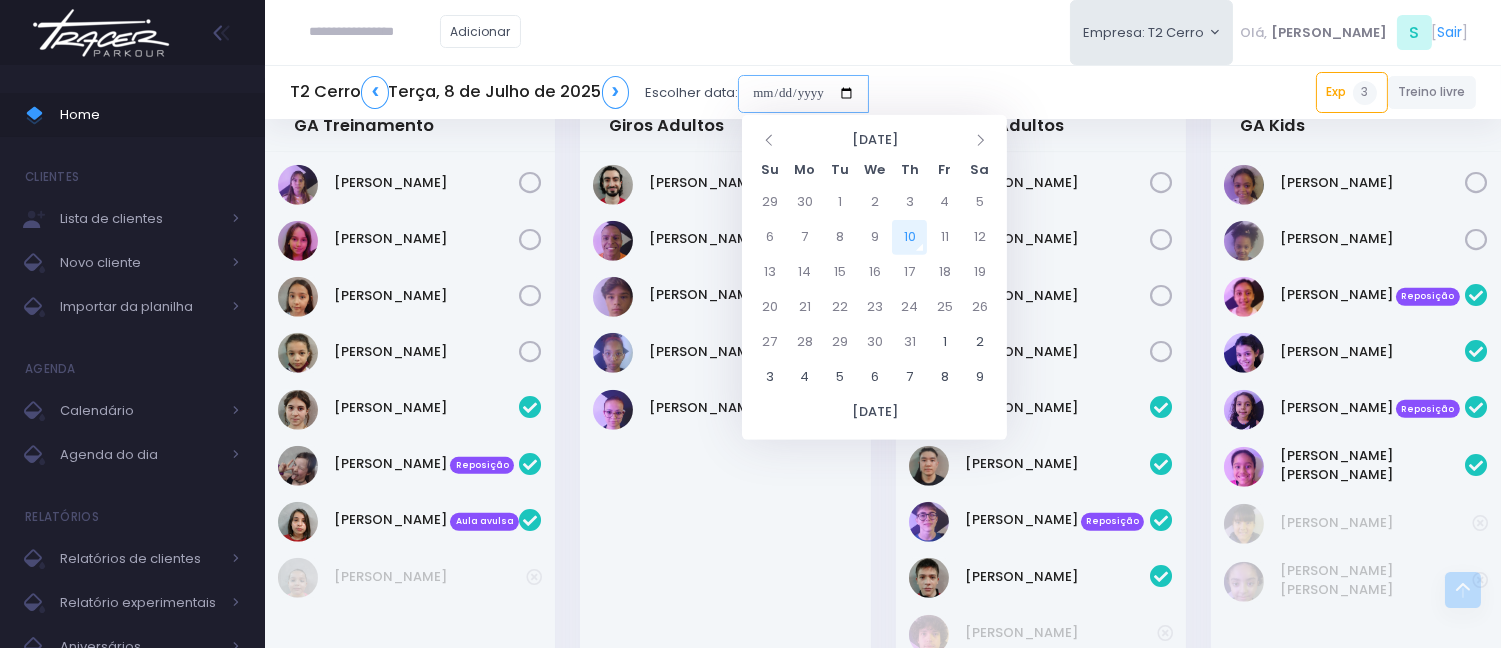 click at bounding box center (803, 94) 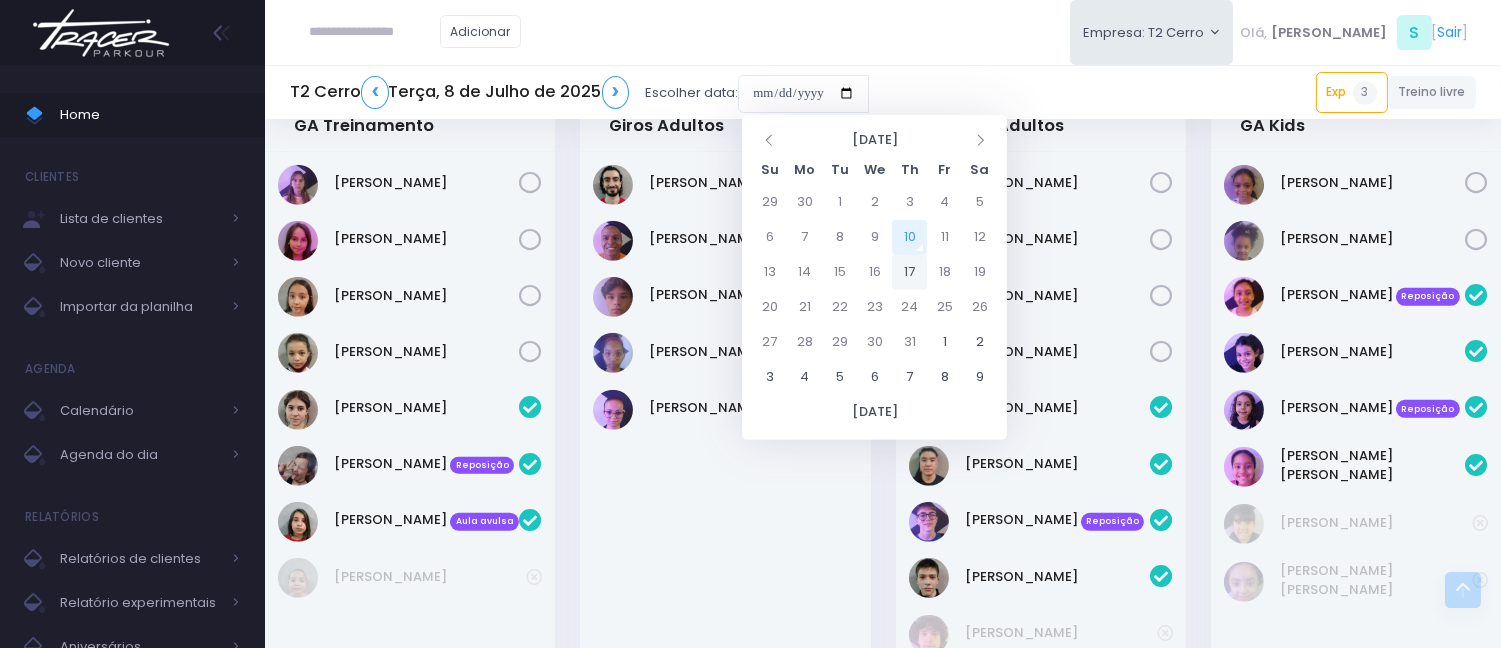 click on "17" at bounding box center [909, 272] 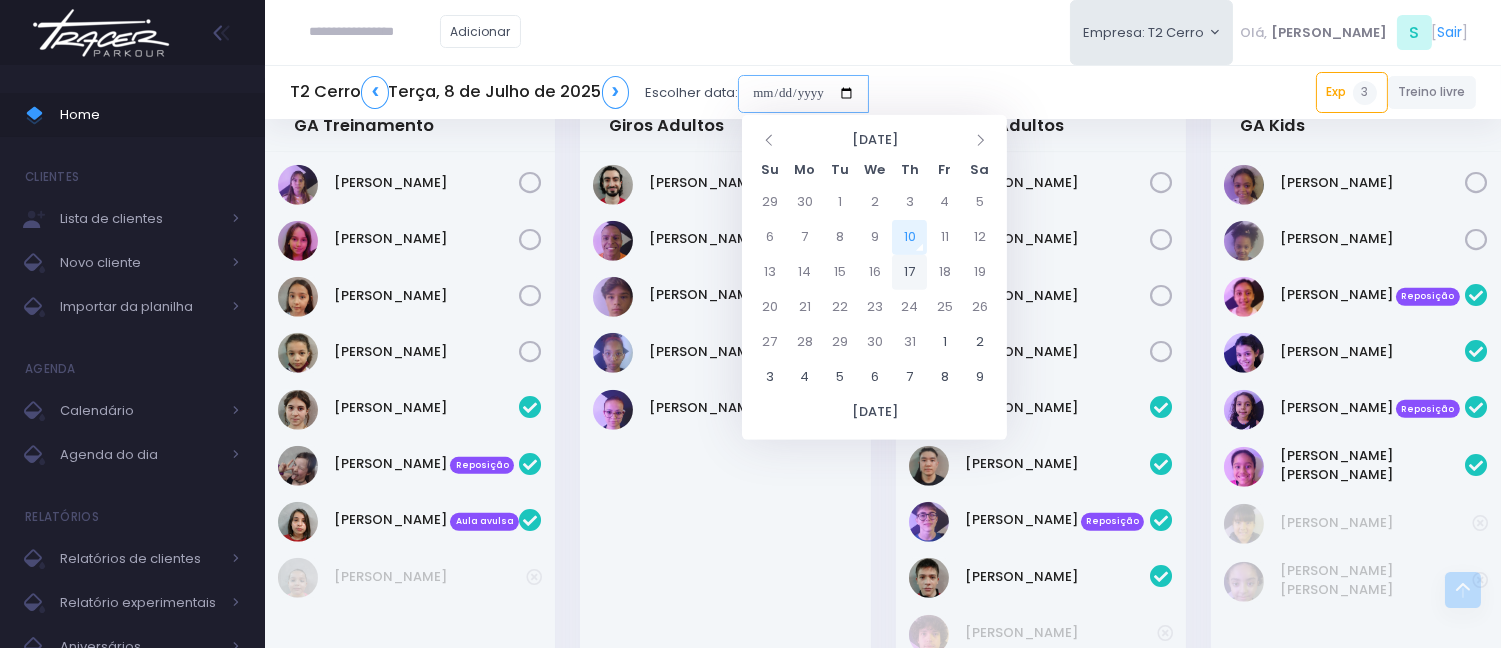 type on "**********" 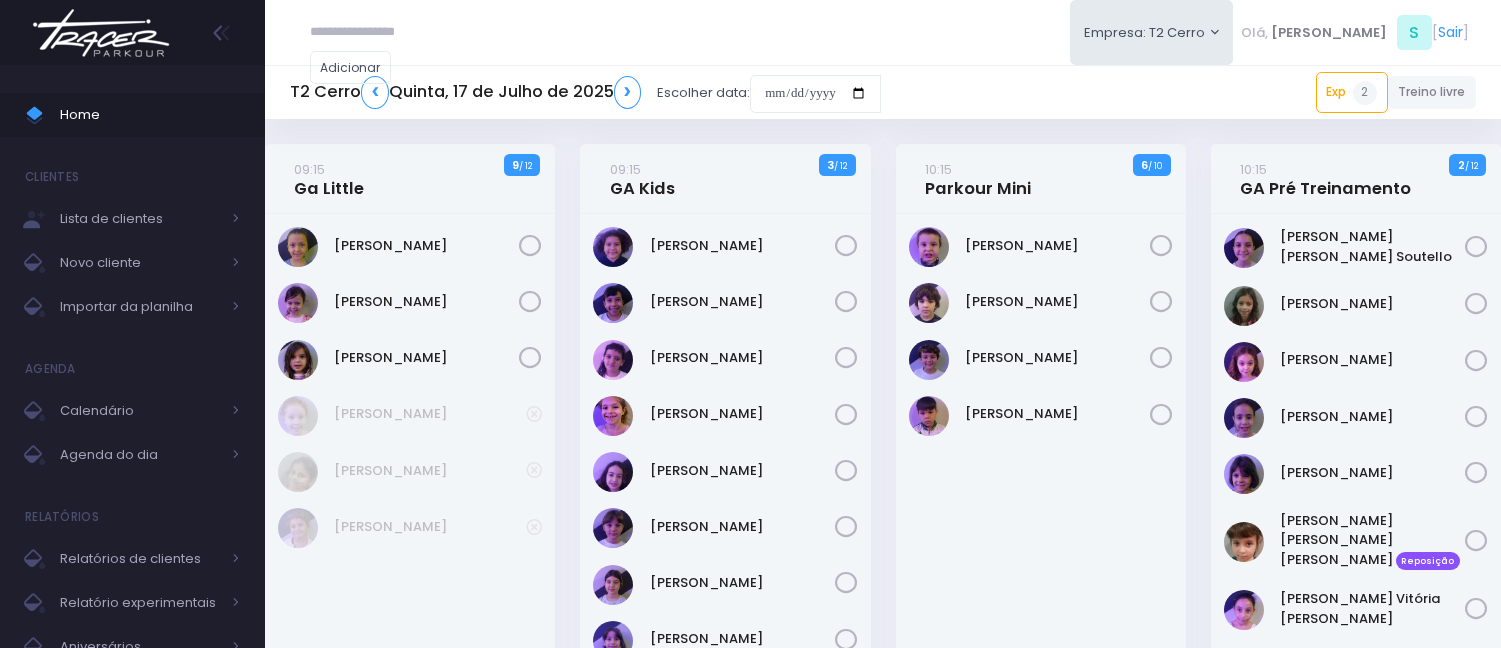 scroll, scrollTop: 0, scrollLeft: 0, axis: both 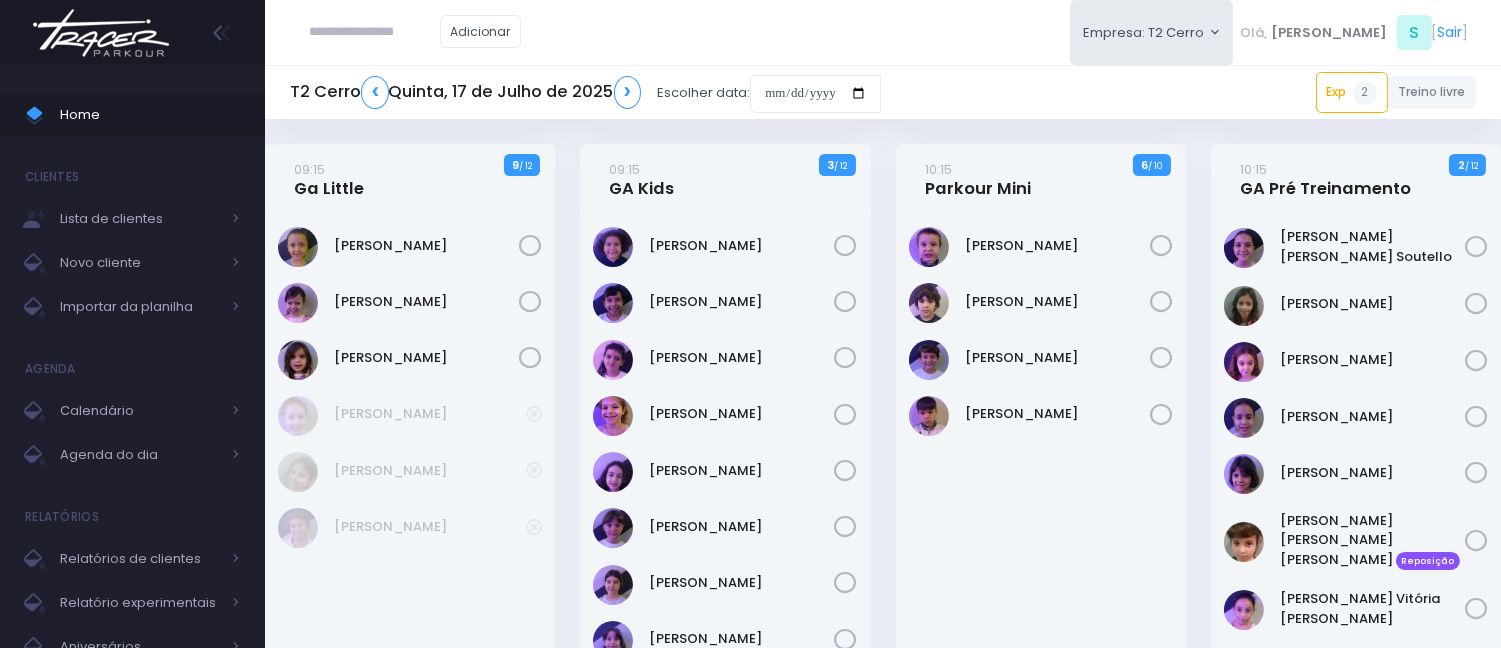 click on "Guilherme Soares" at bounding box center [1041, 550] 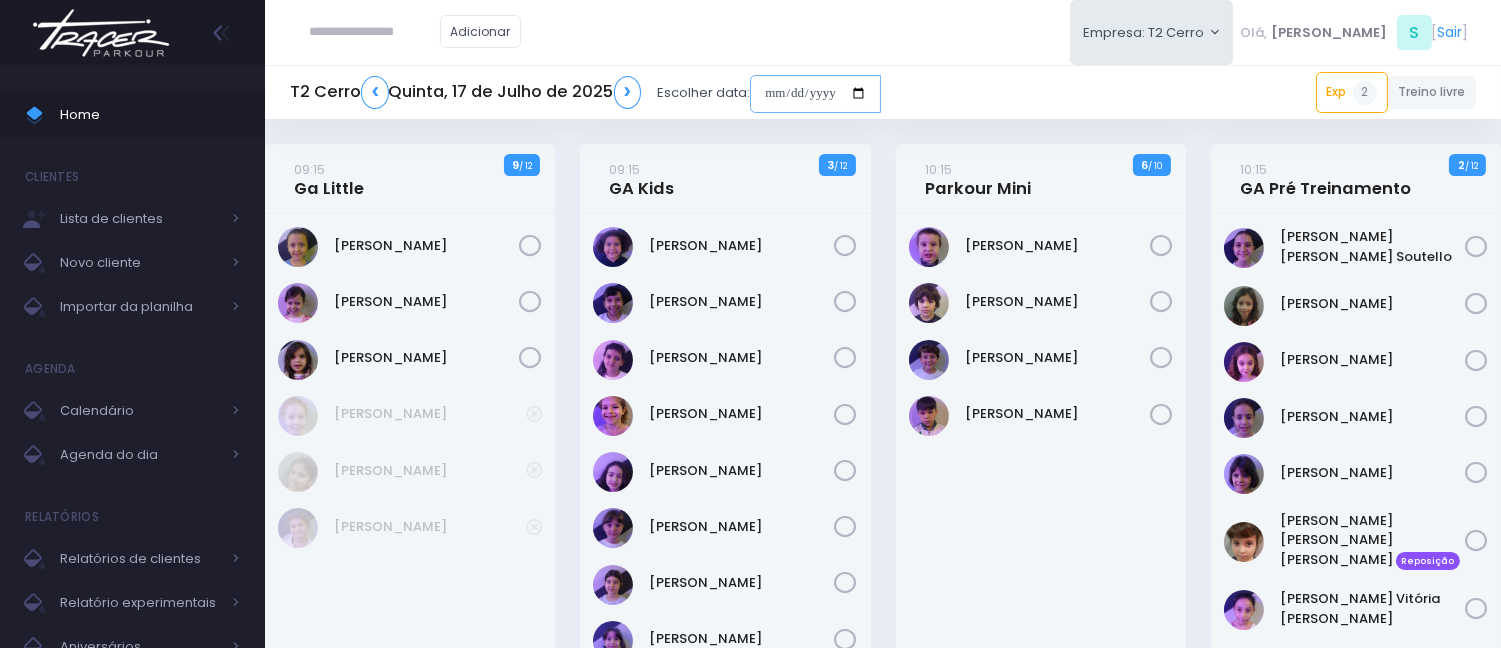 click at bounding box center [815, 94] 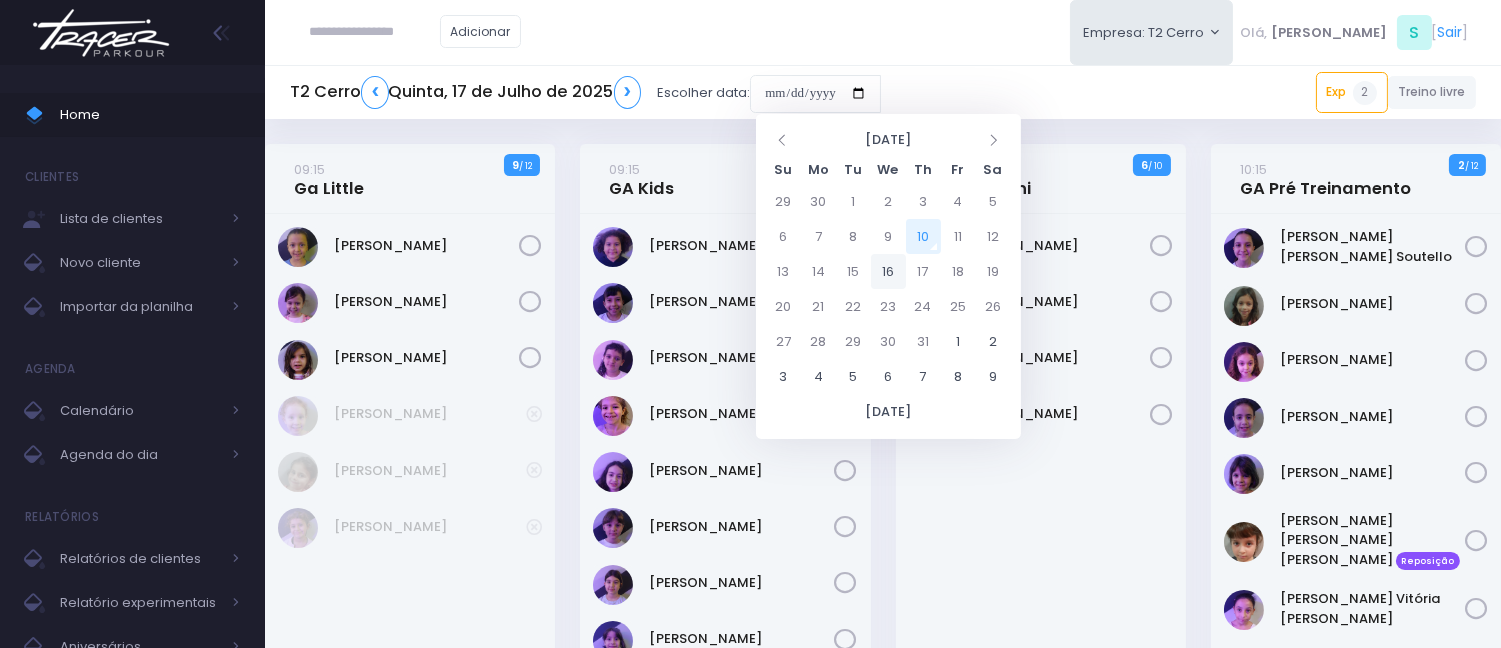 click on "16" at bounding box center (888, 271) 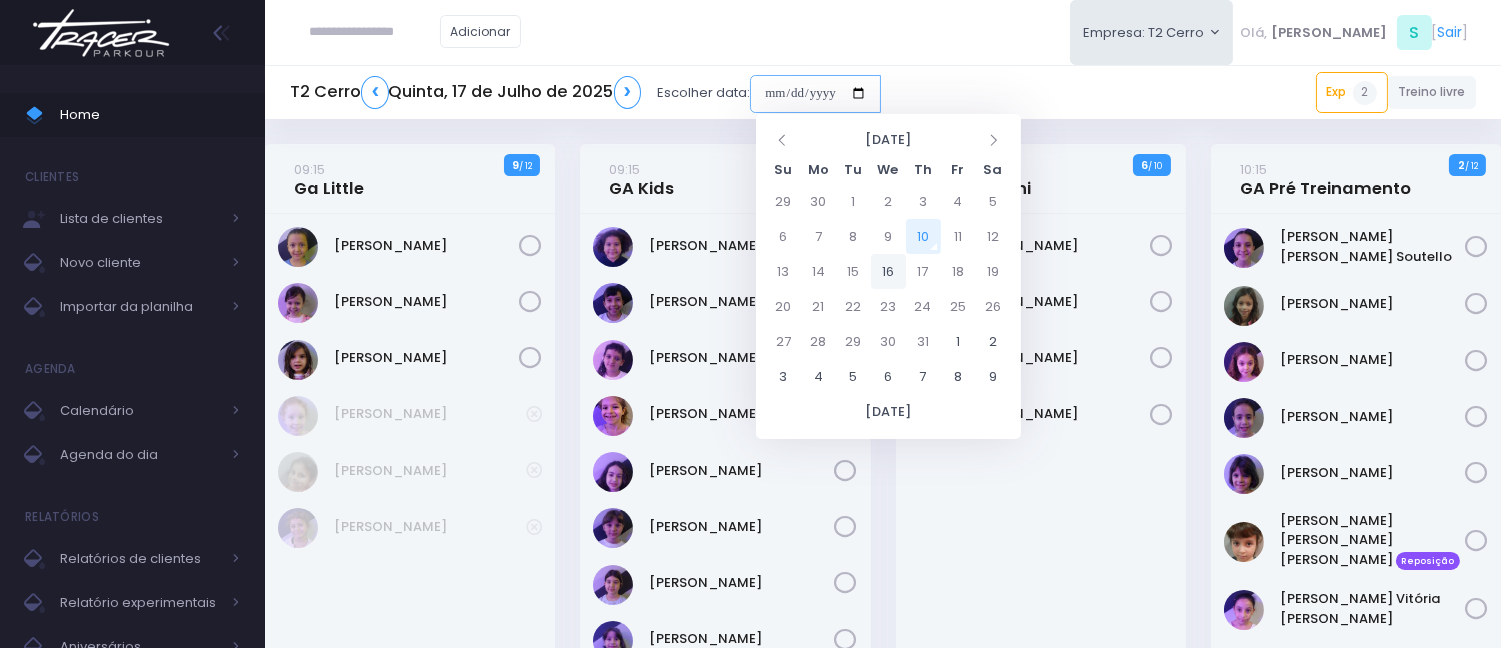 type on "**********" 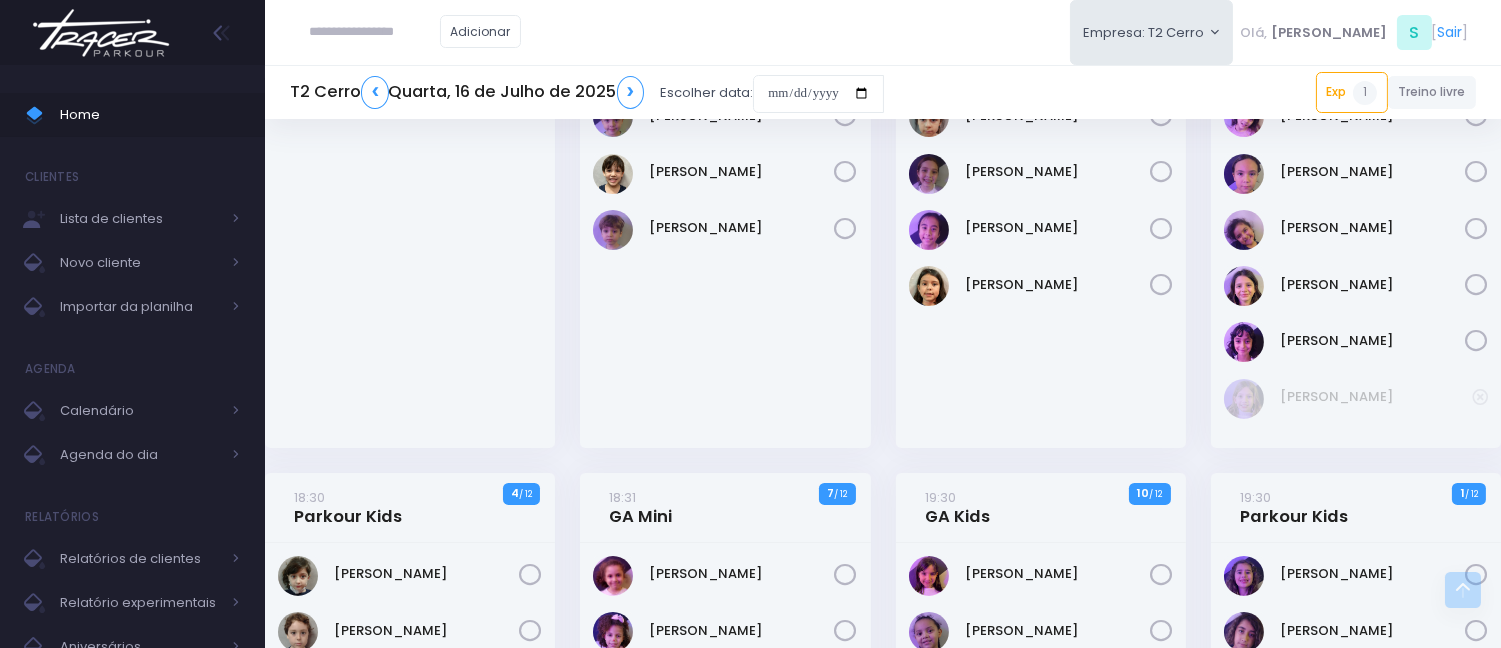 scroll, scrollTop: 1000, scrollLeft: 0, axis: vertical 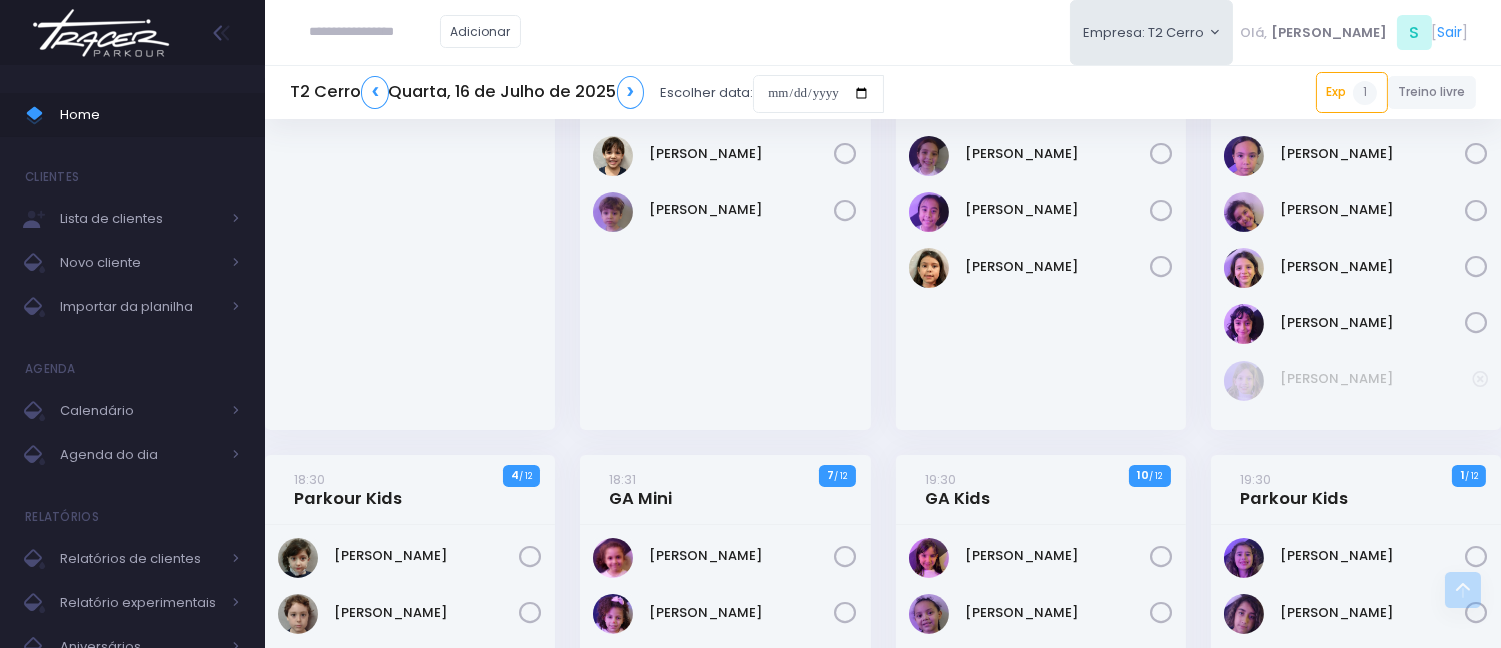 click at bounding box center (375, 32) 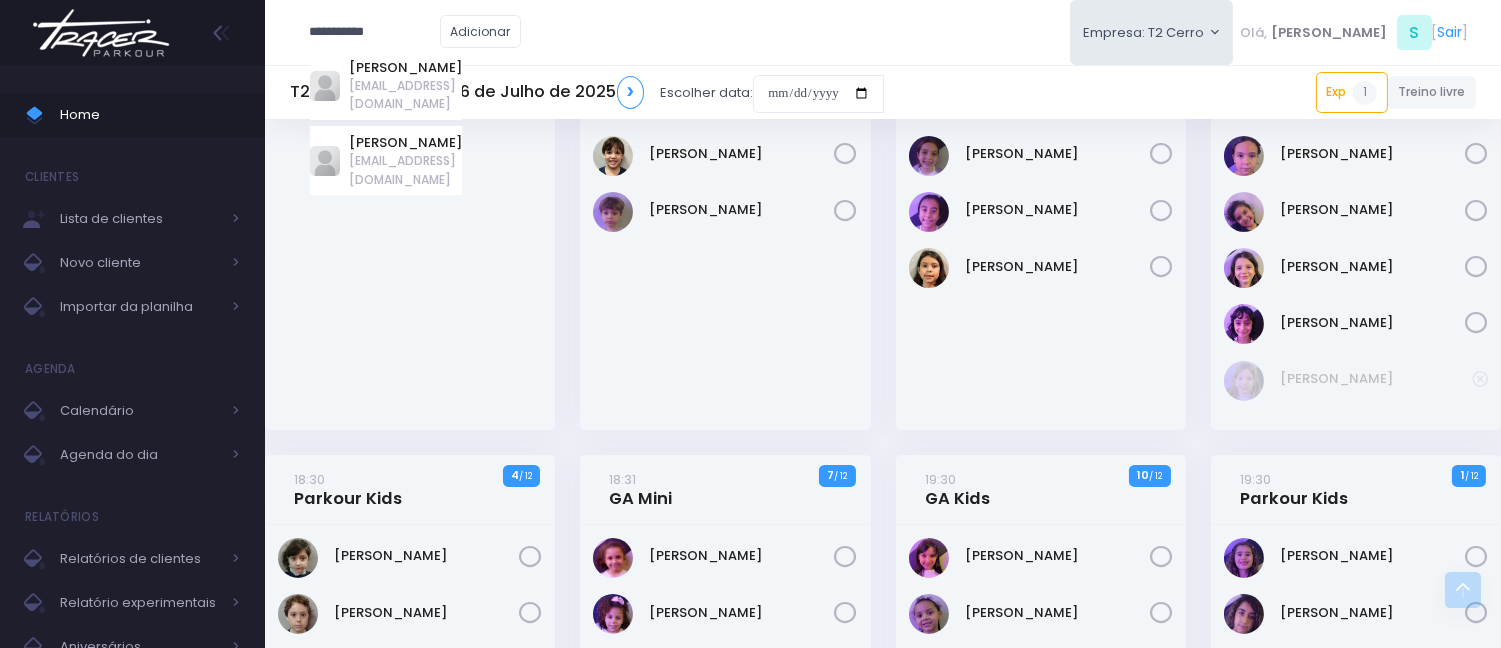 type on "**********" 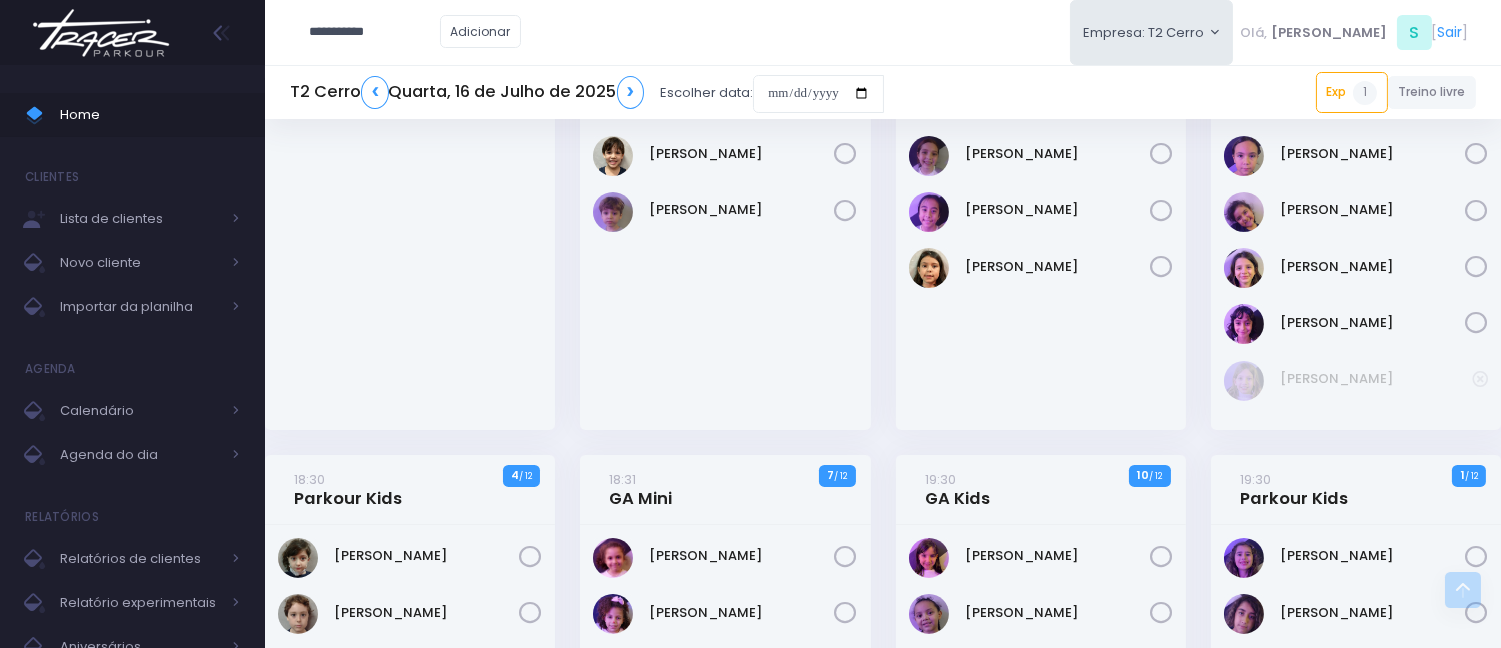 click on "**********" at bounding box center [883, 32] 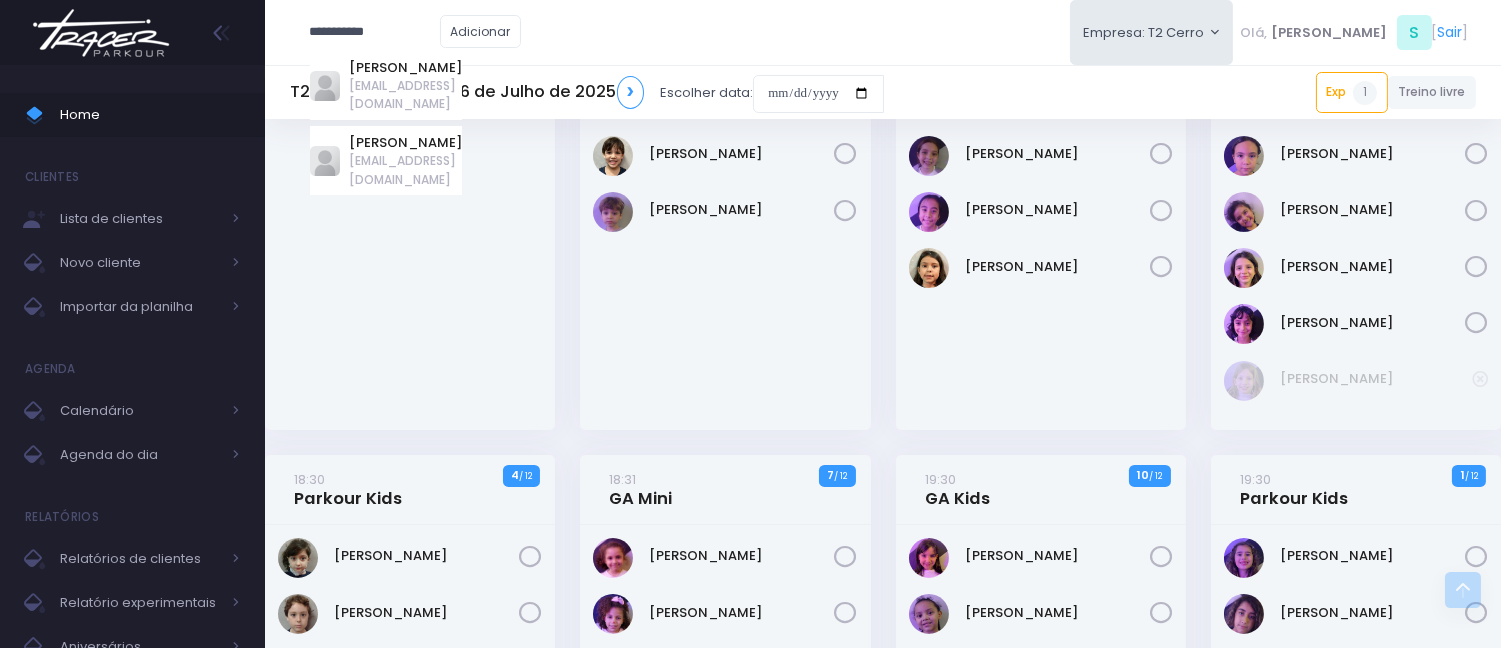click on "**********" at bounding box center (375, 32) 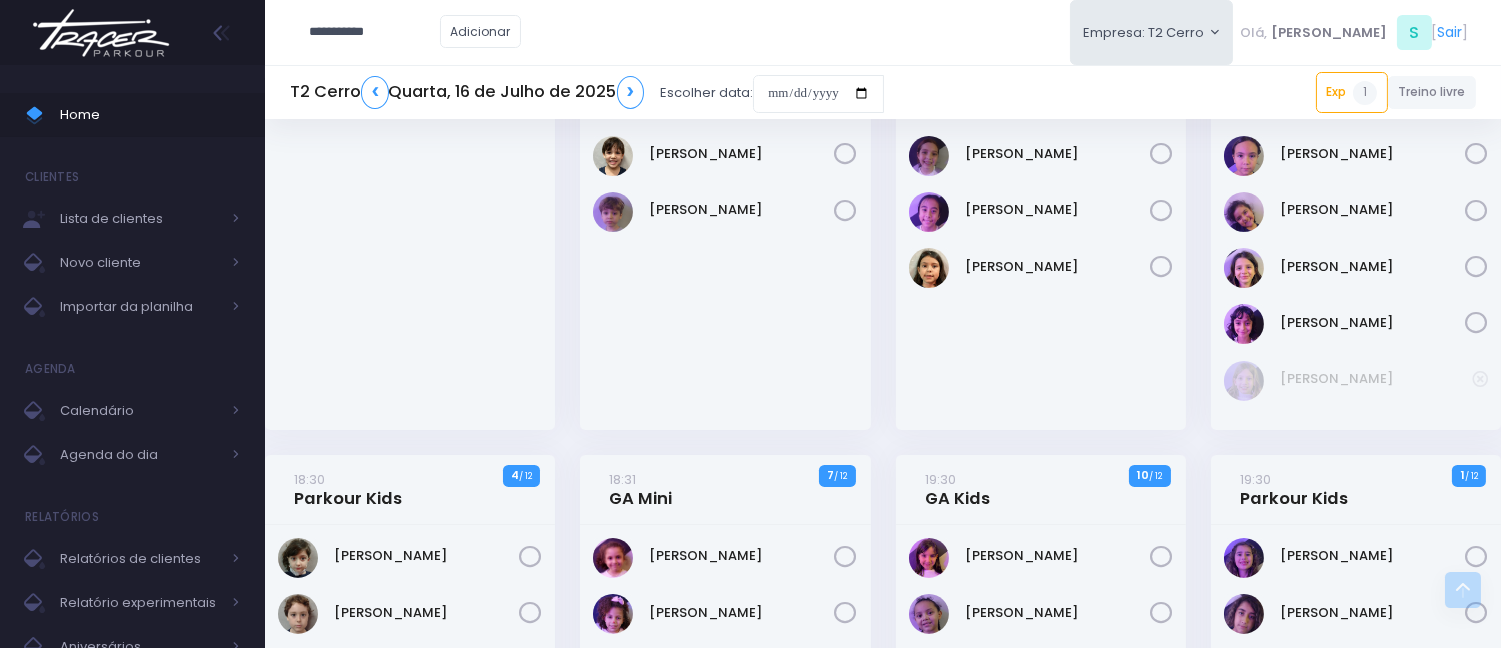 click on "**********" at bounding box center [883, 32] 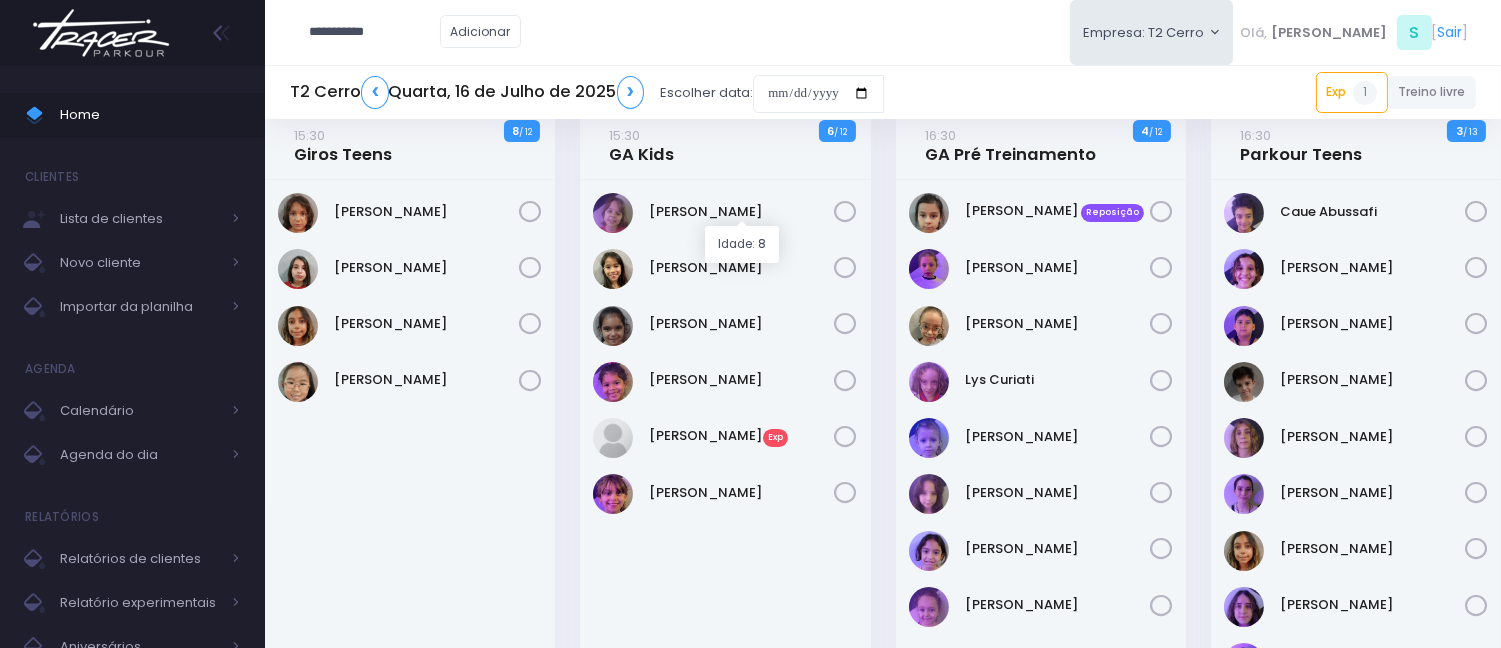 scroll, scrollTop: 0, scrollLeft: 0, axis: both 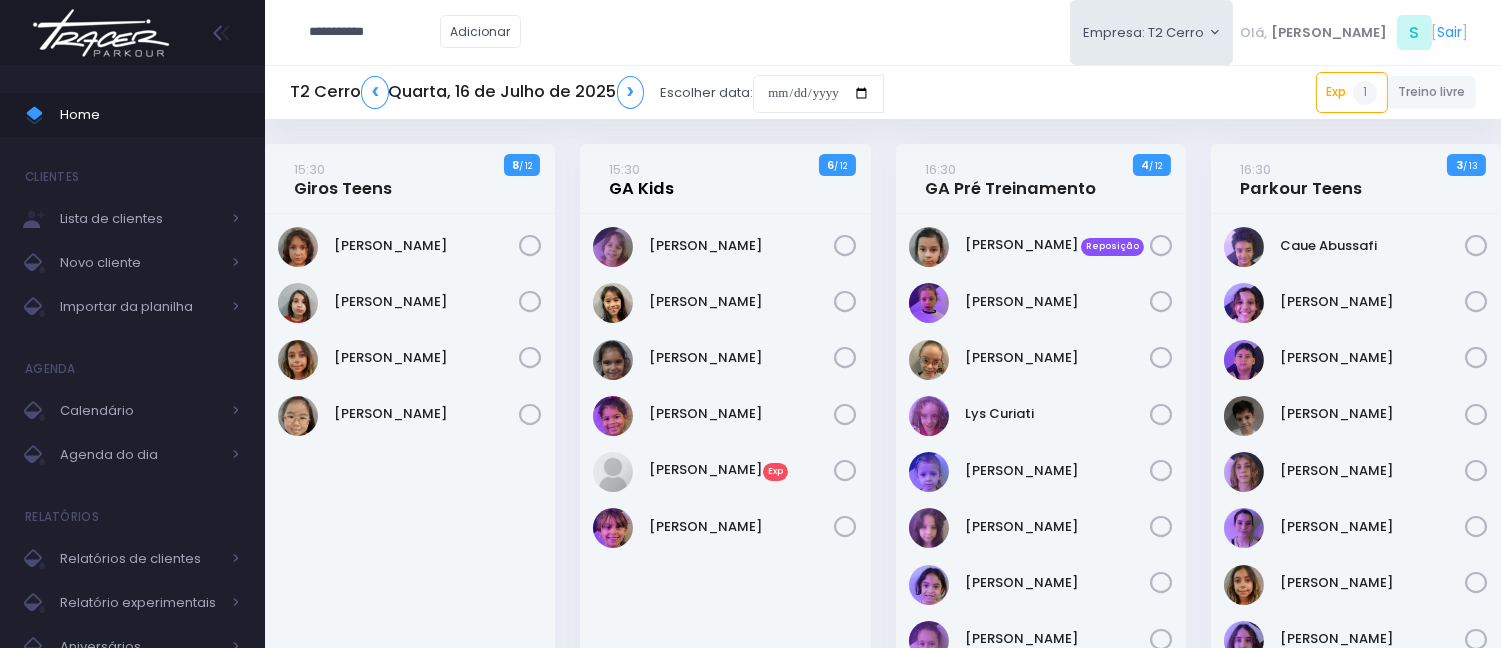 click on "15:30 GA Kids" at bounding box center (642, 179) 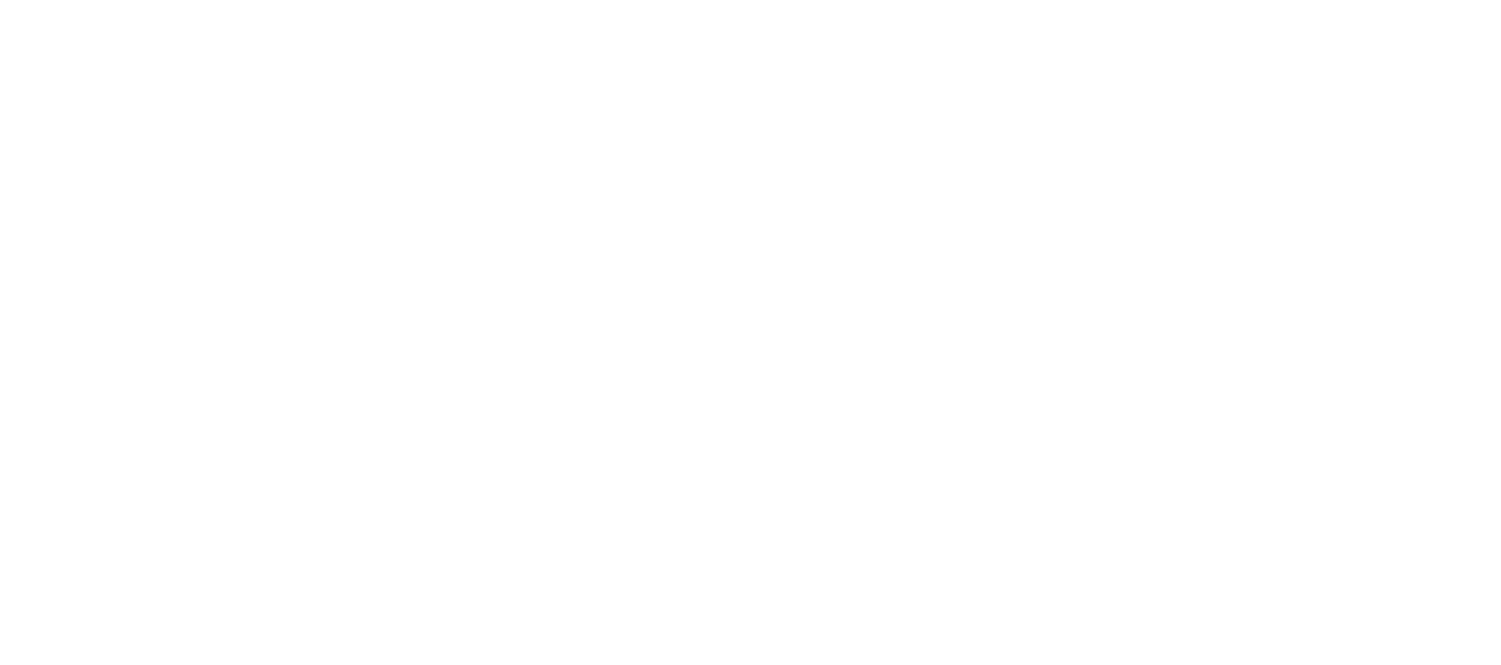 scroll, scrollTop: 0, scrollLeft: 0, axis: both 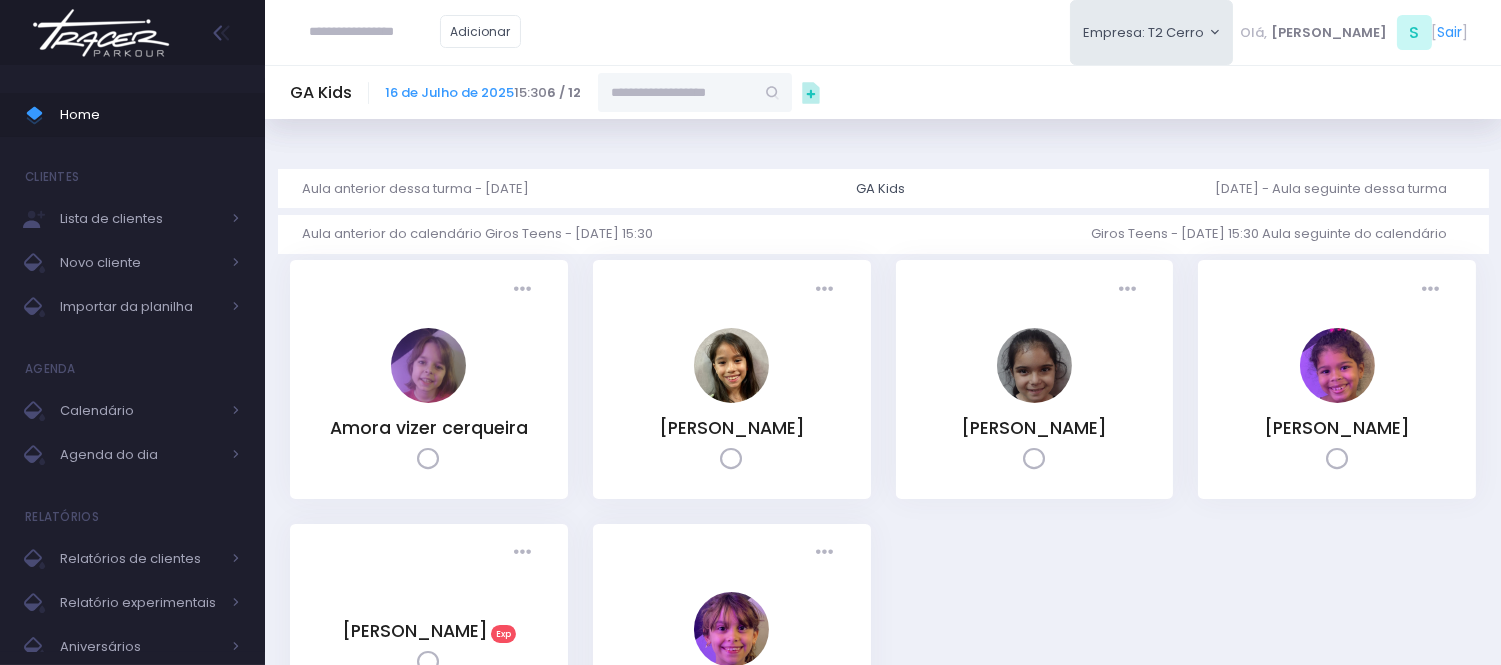 click at bounding box center [676, 92] 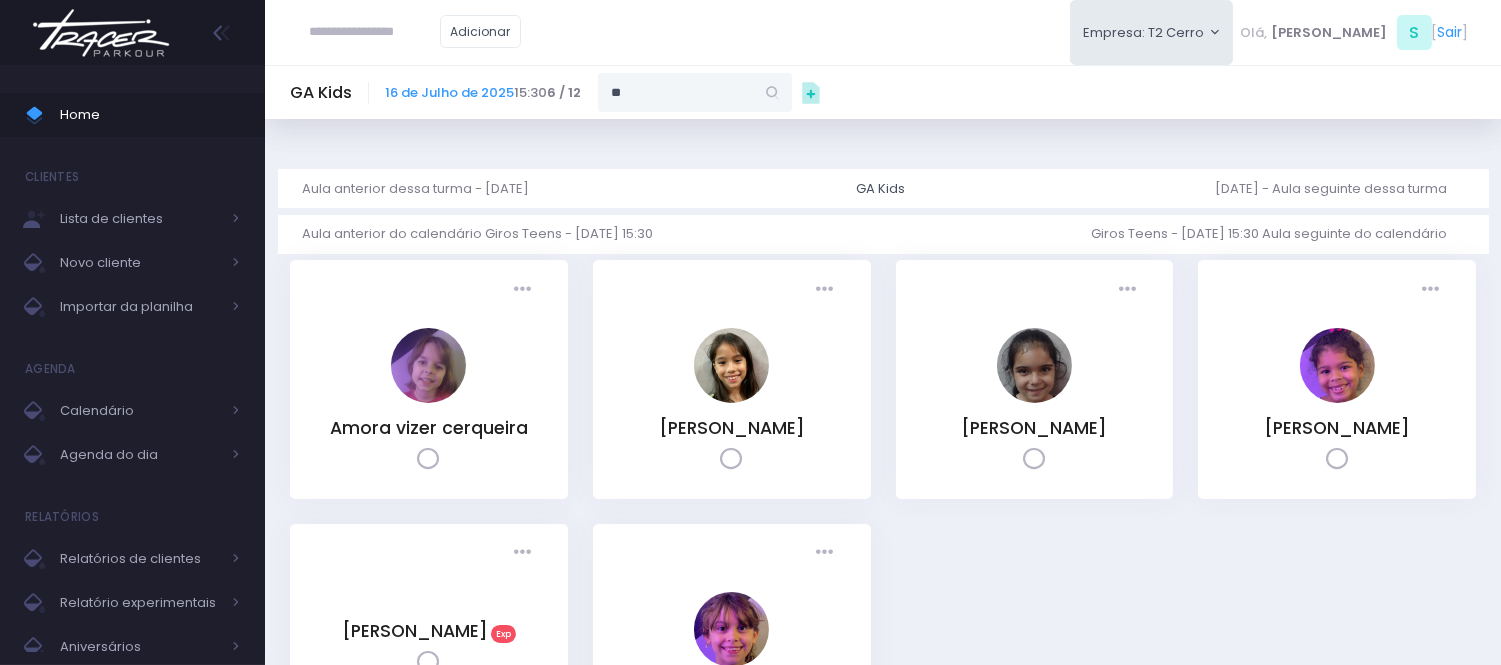 type on "*" 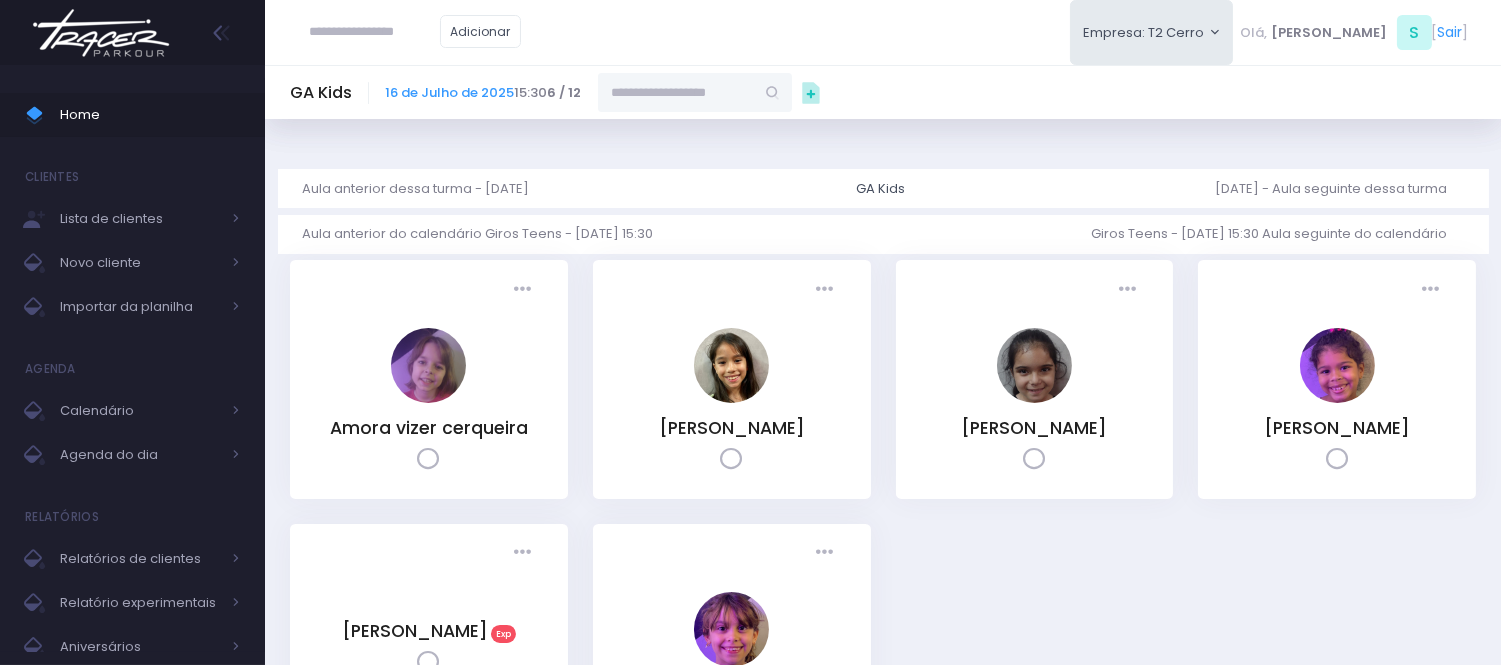 paste on "**********" 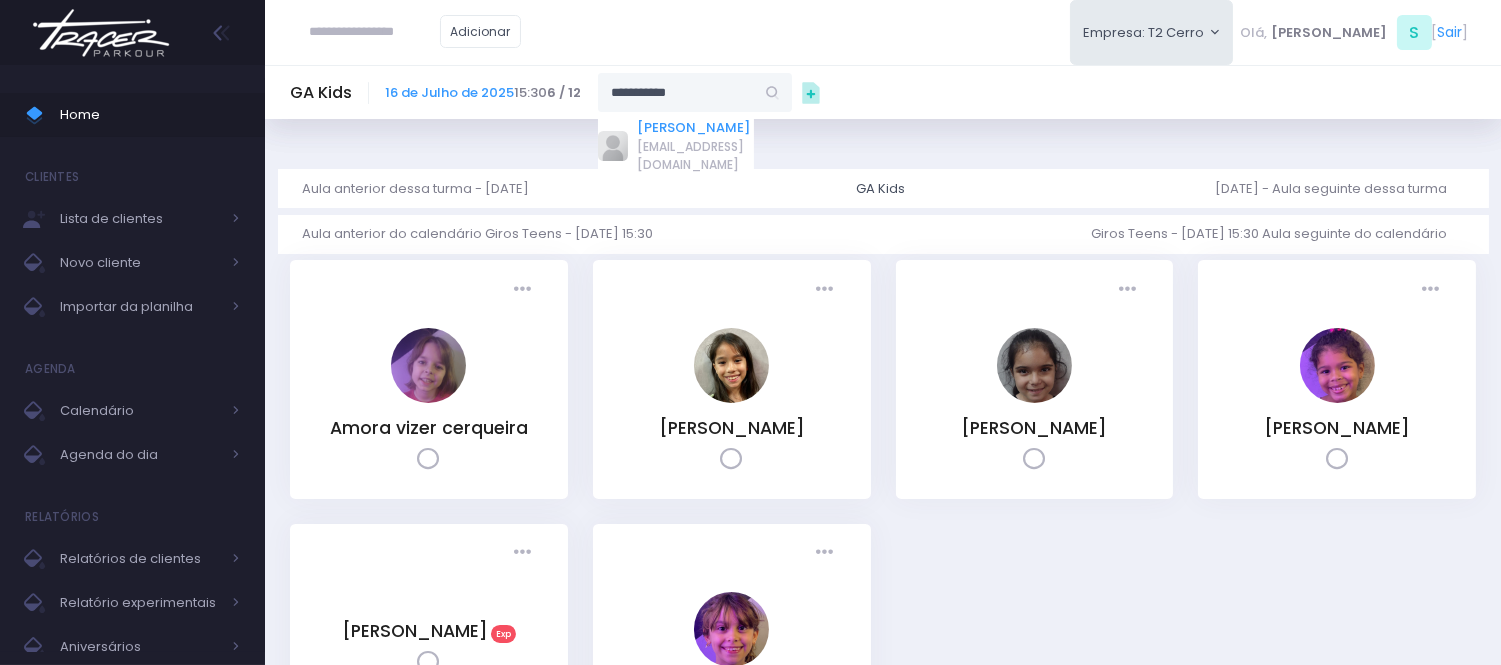 click on "[PERSON_NAME]" at bounding box center [696, 128] 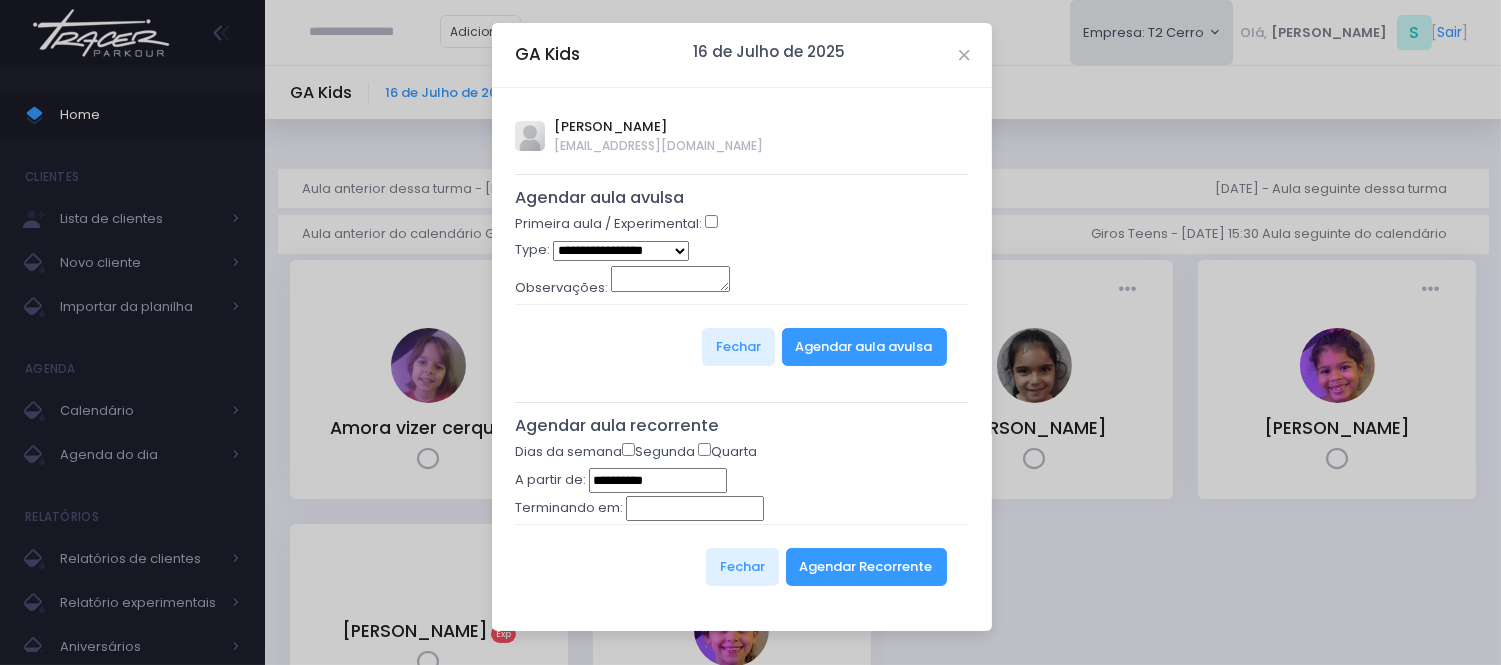 type on "**********" 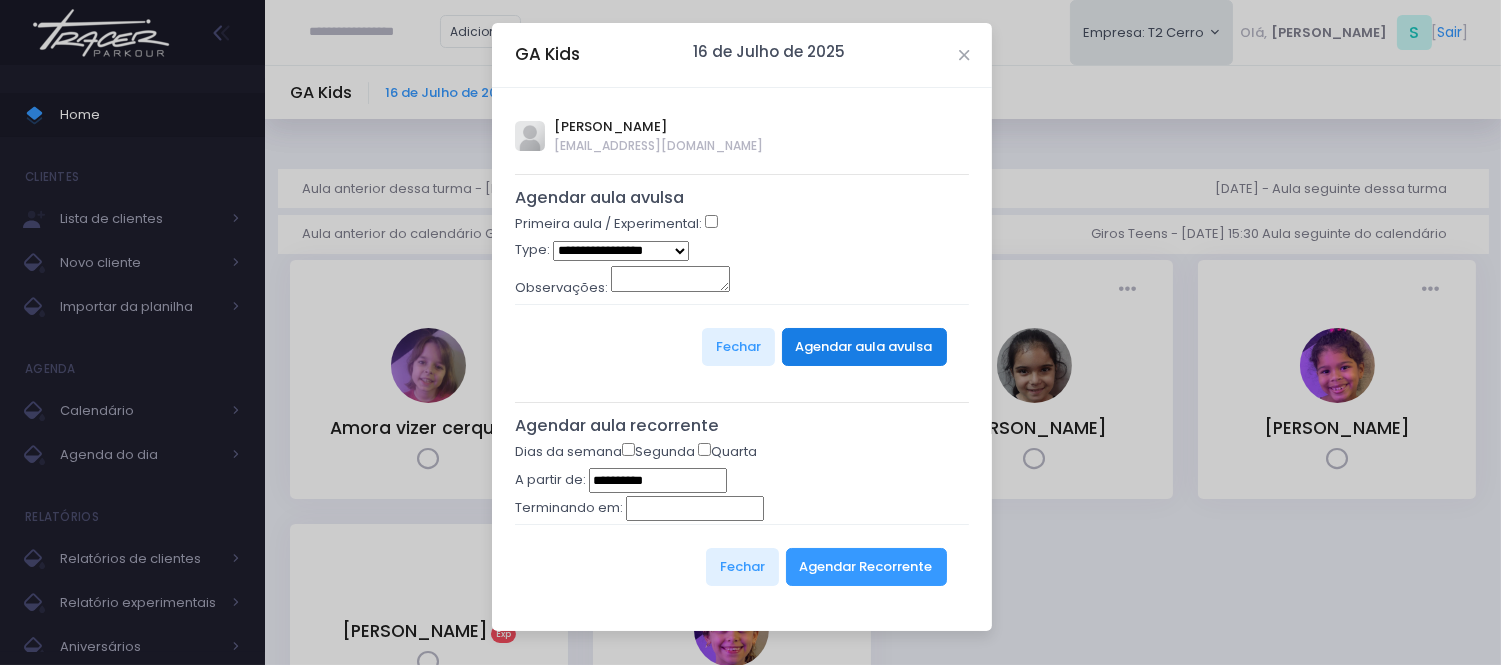 click on "Agendar aula avulsa" at bounding box center (864, 347) 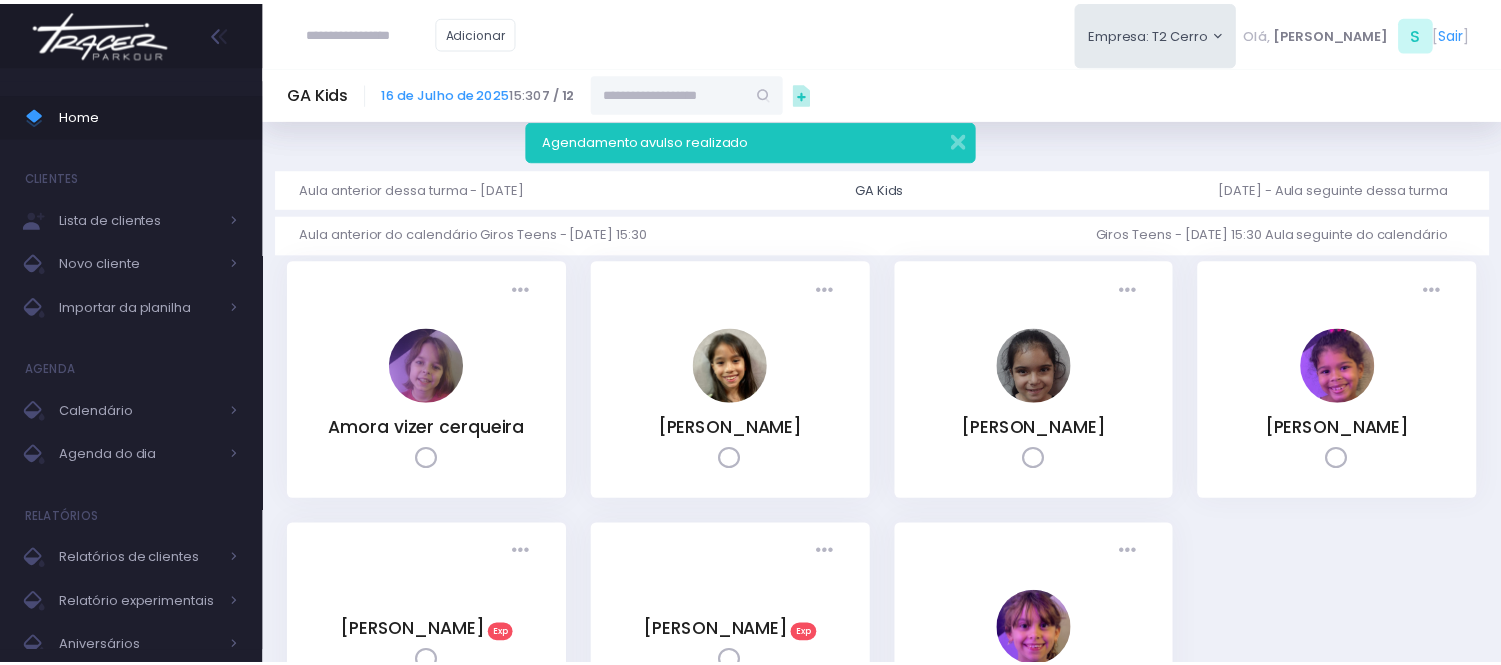scroll, scrollTop: 0, scrollLeft: 0, axis: both 